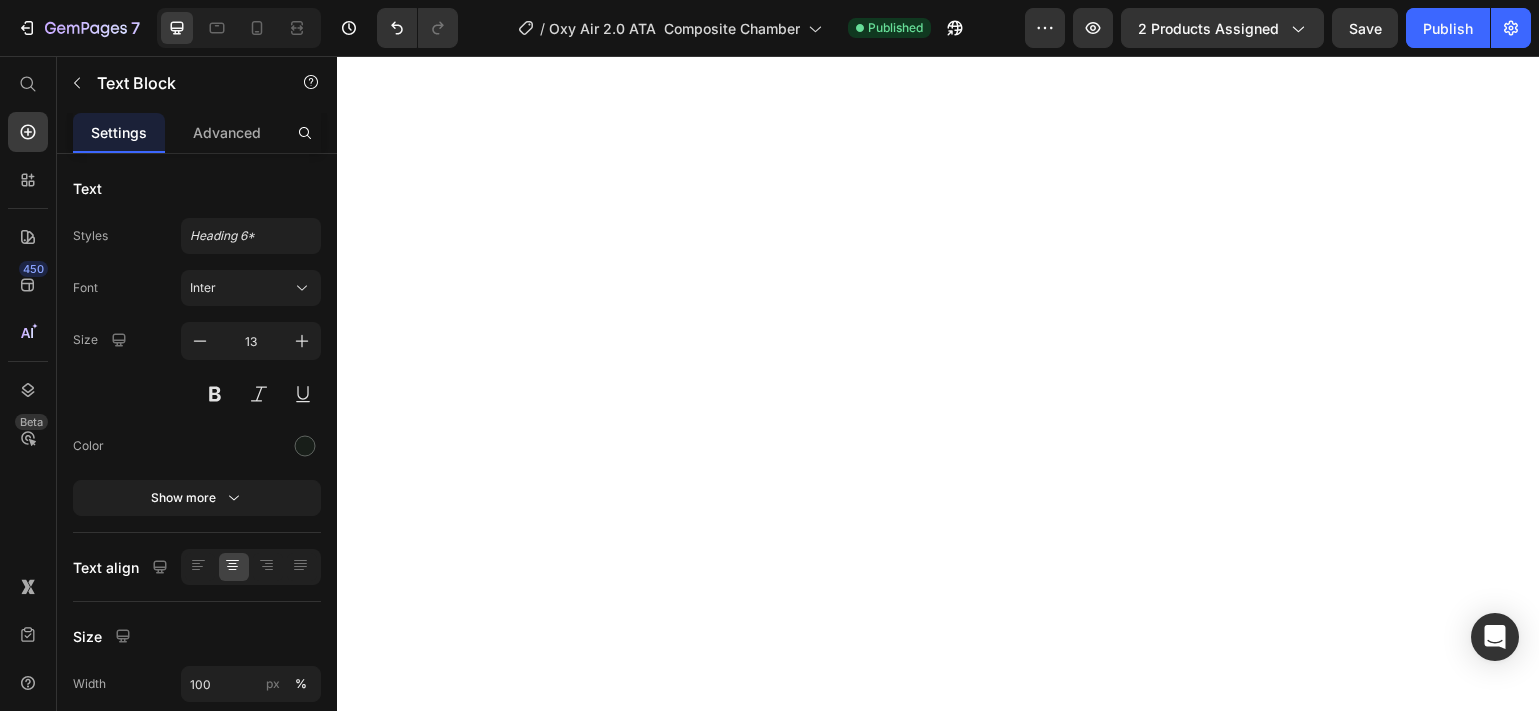 scroll, scrollTop: 0, scrollLeft: 0, axis: both 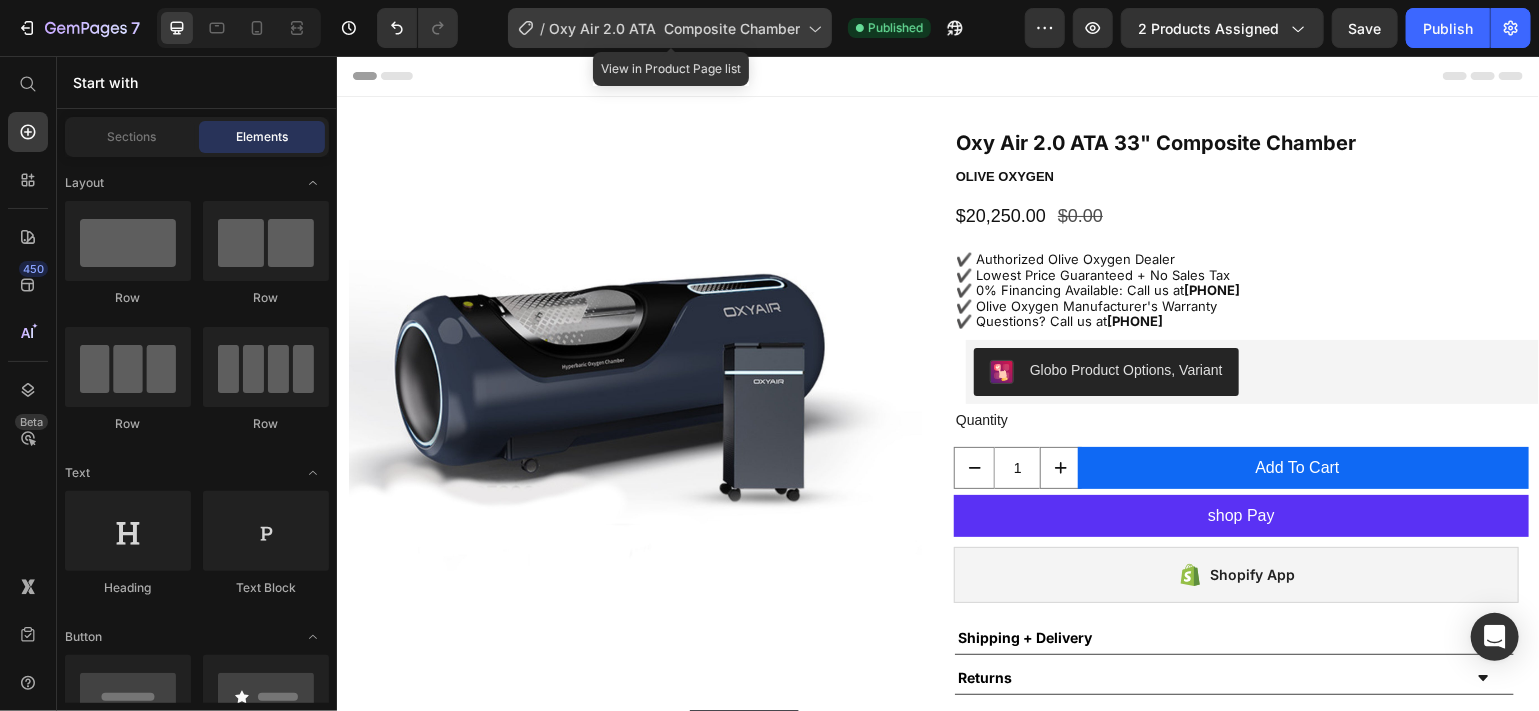 click on "Oxy Air 2.0 ATA  Composite Chamber" at bounding box center [674, 28] 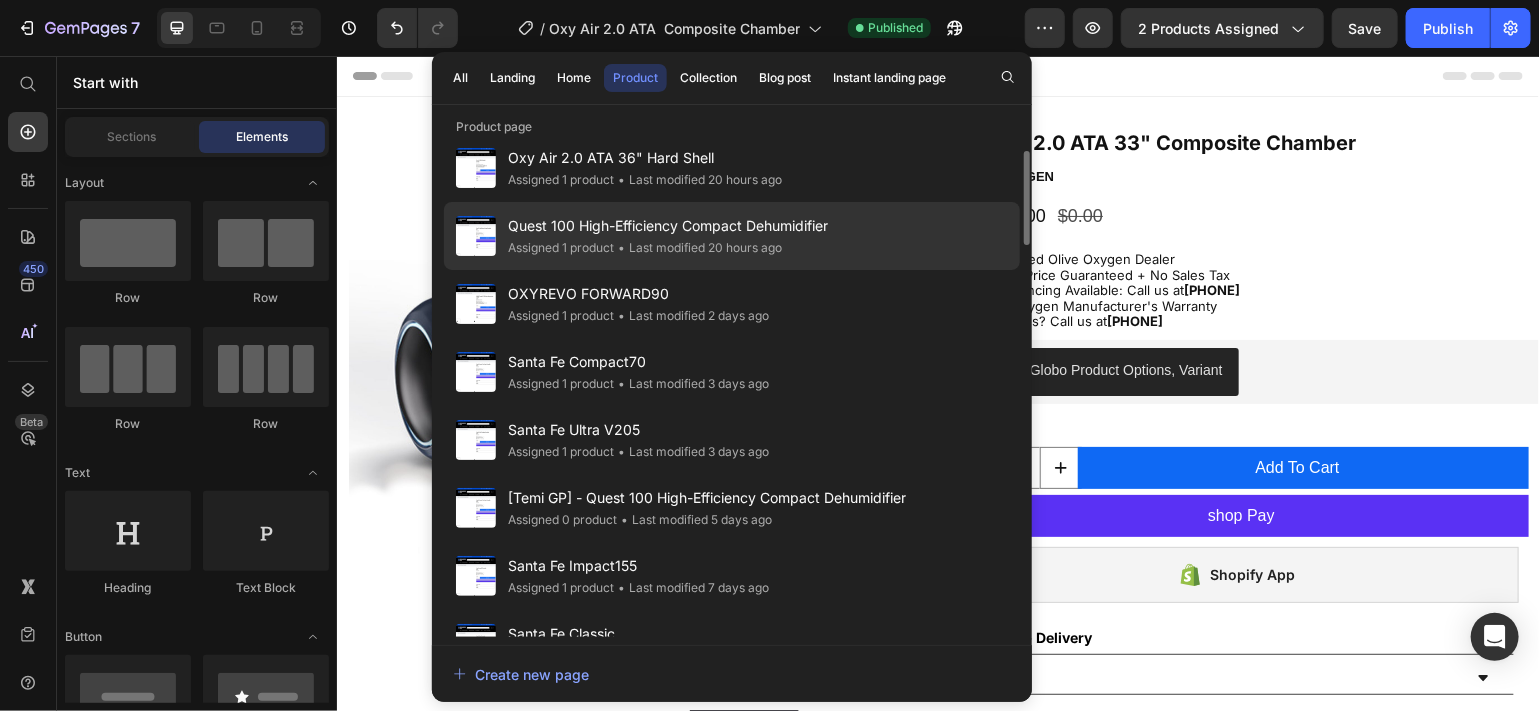 scroll, scrollTop: 84, scrollLeft: 0, axis: vertical 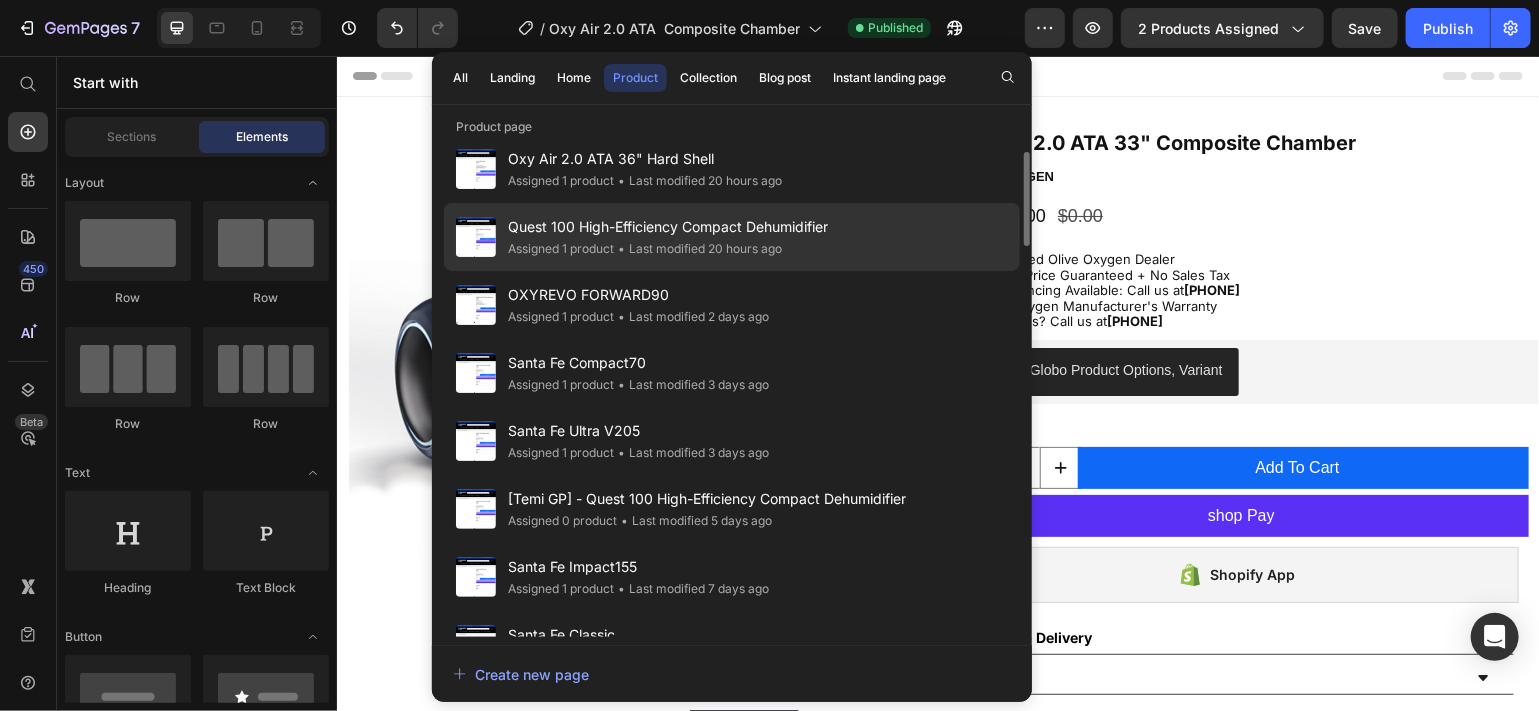 click on "Quest 100 High-Efficiency Compact Dehumidifier" at bounding box center [668, 227] 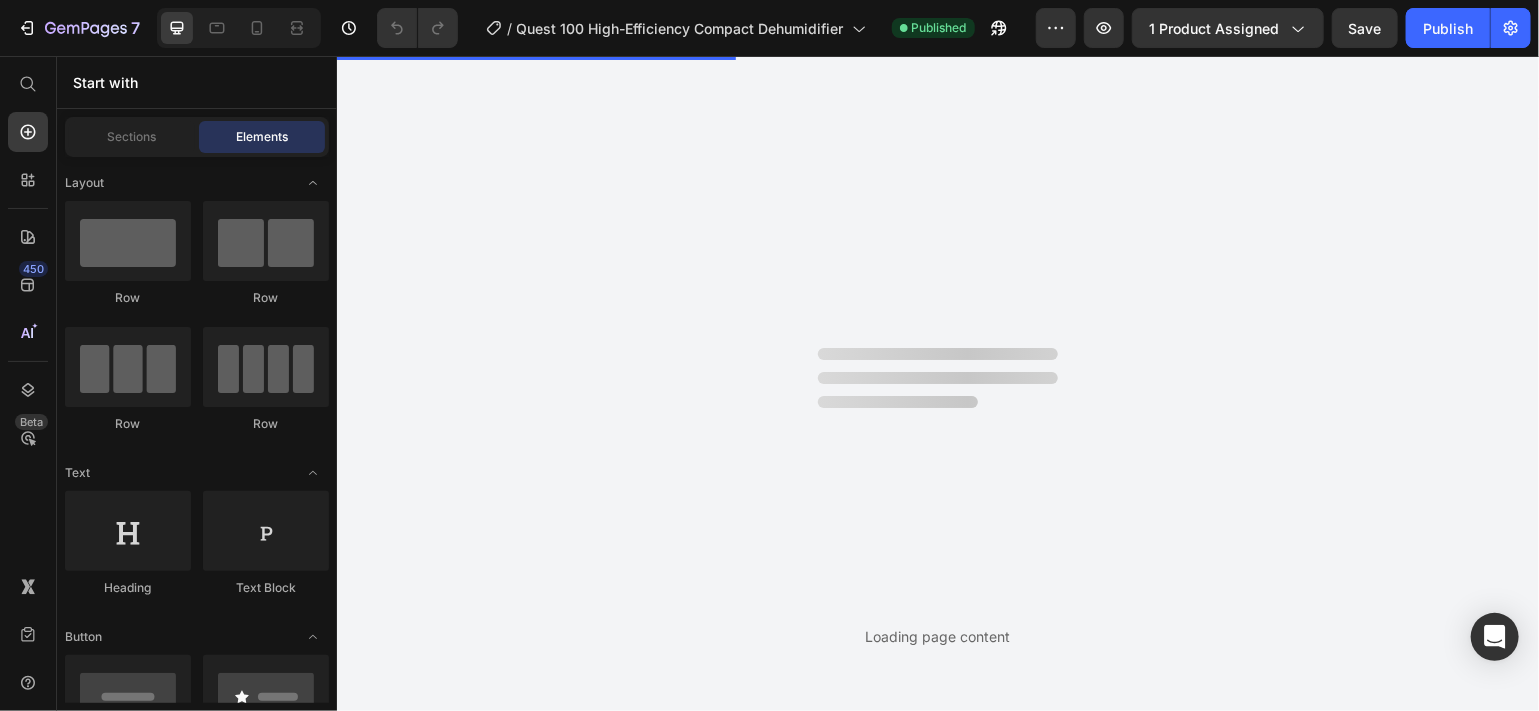scroll, scrollTop: 0, scrollLeft: 0, axis: both 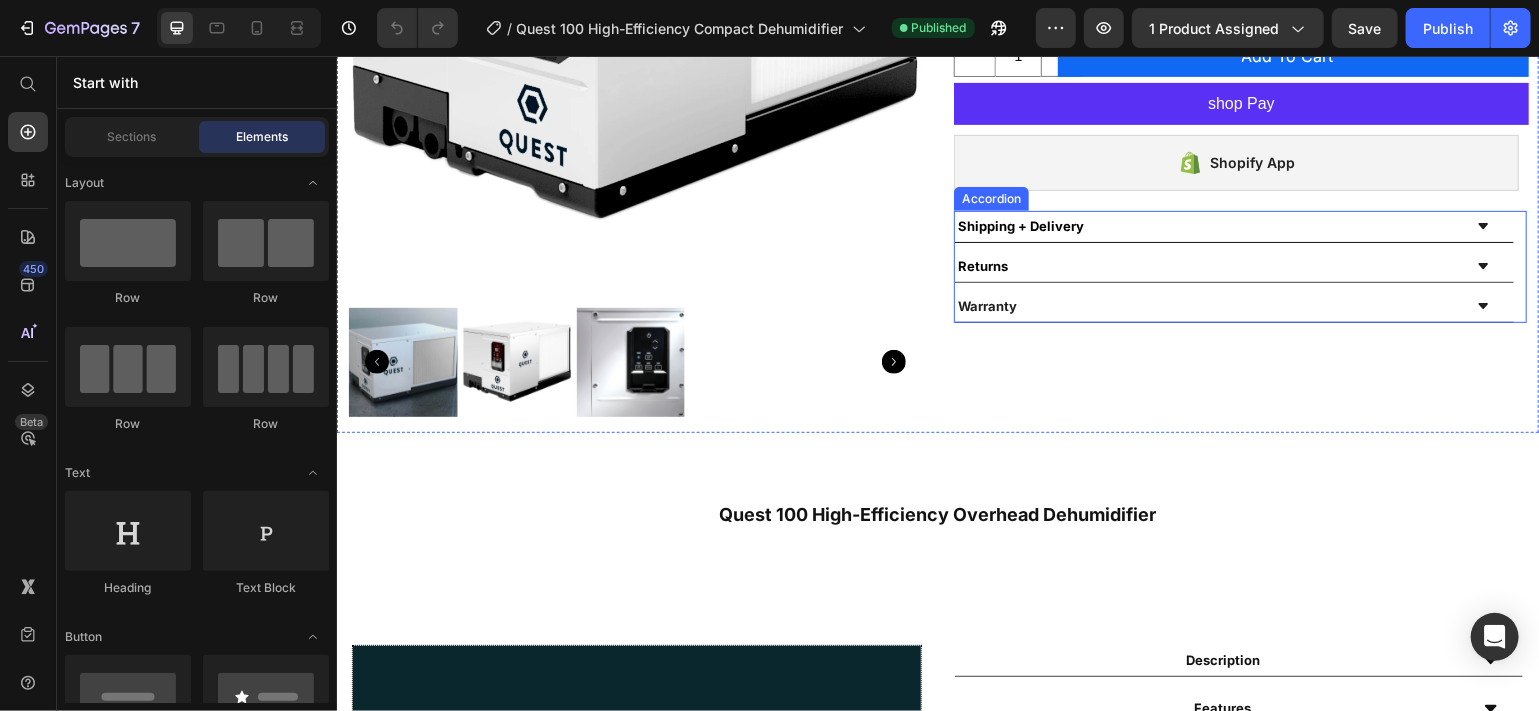 click 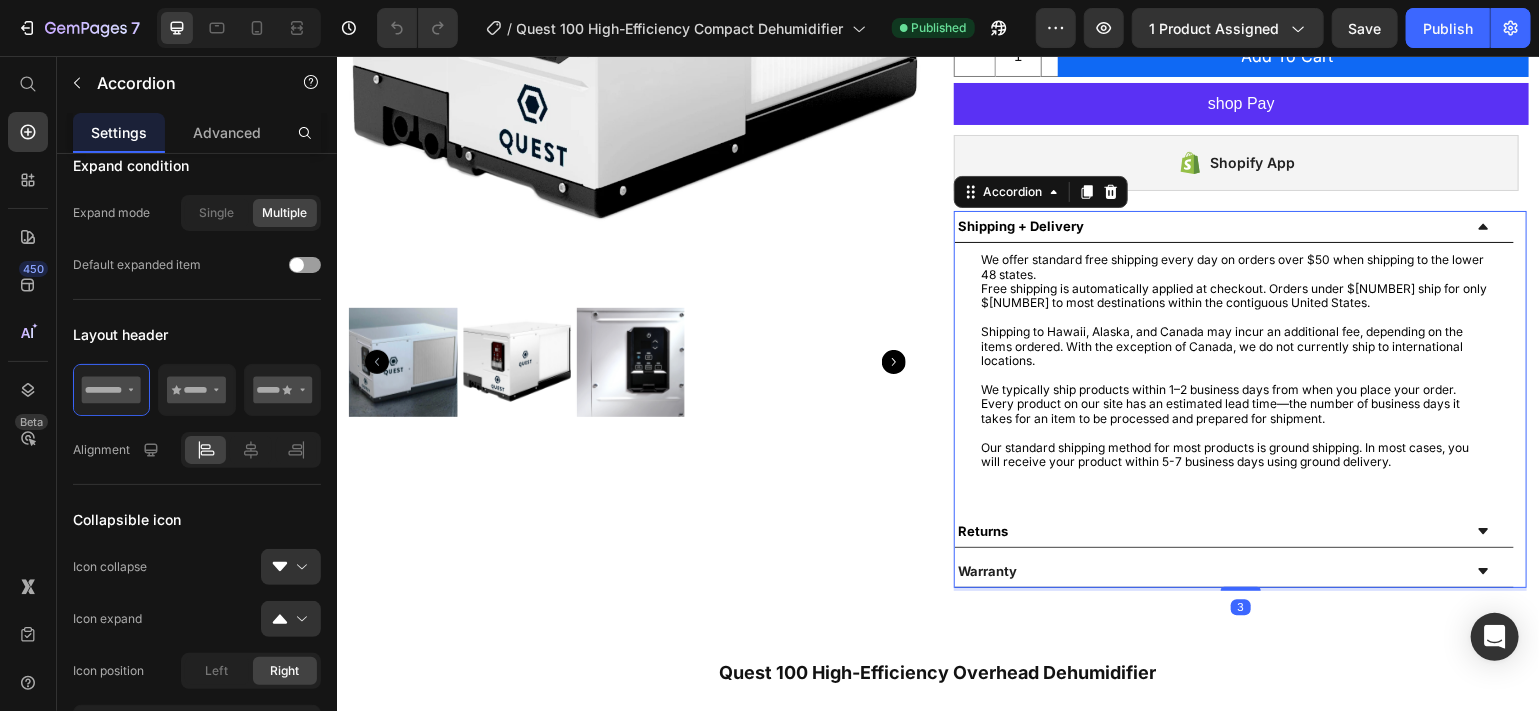 scroll, scrollTop: 0, scrollLeft: 0, axis: both 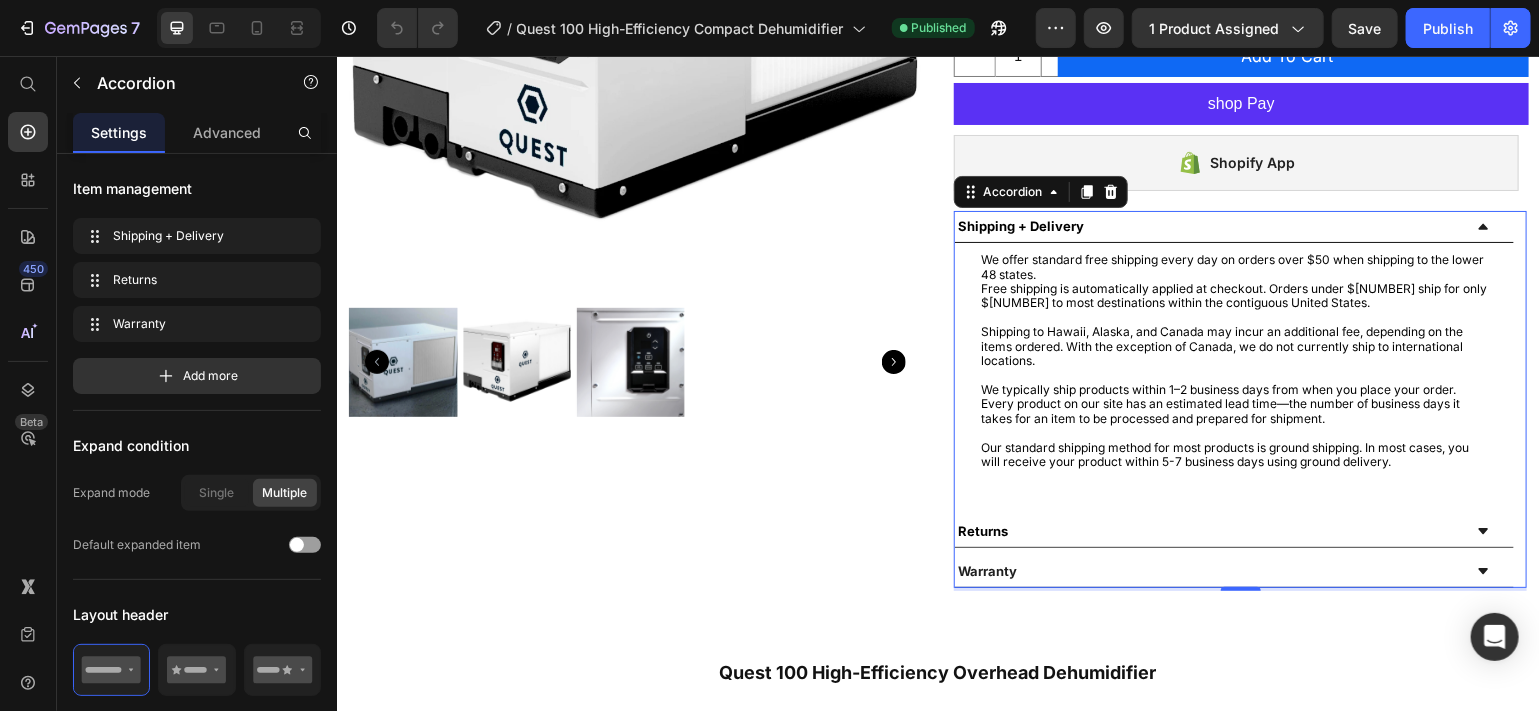 click 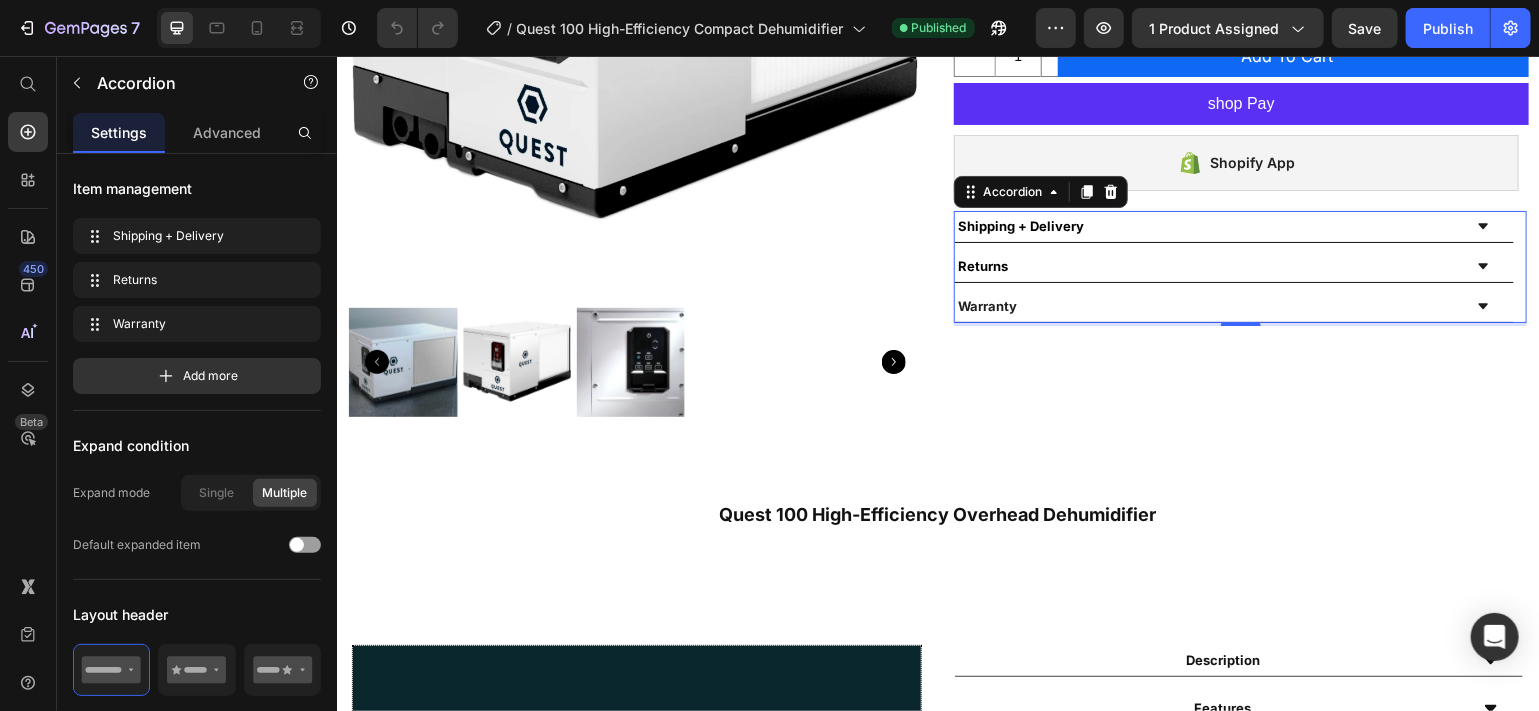 click 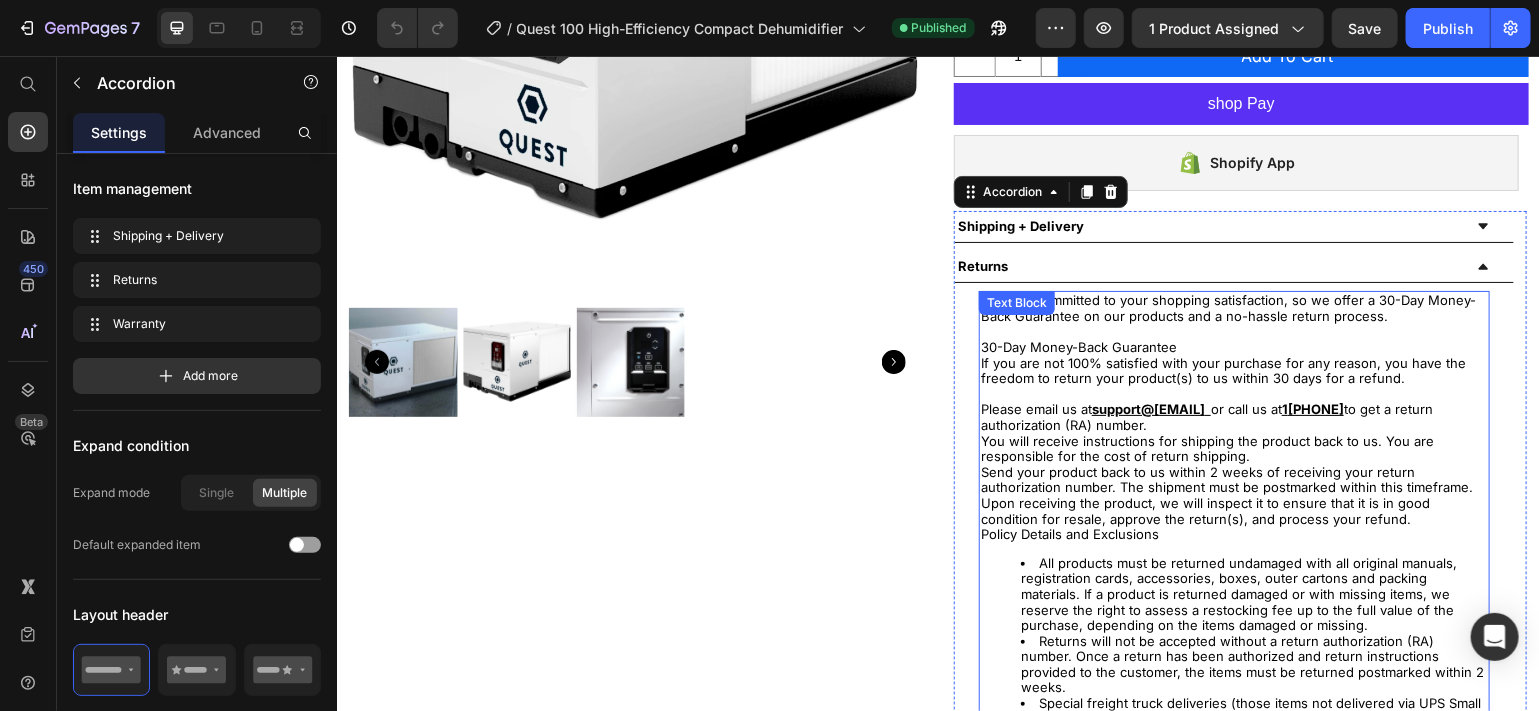 click on "All products must be returned undamaged with all original manuals, registration cards, accessories, boxes, outer cartons and packing materials. If a product is returned damaged or with missing items, we reserve the right to assess a restocking fee up to the full value of the purchase, depending on the items damaged or missing." at bounding box center [1253, 594] 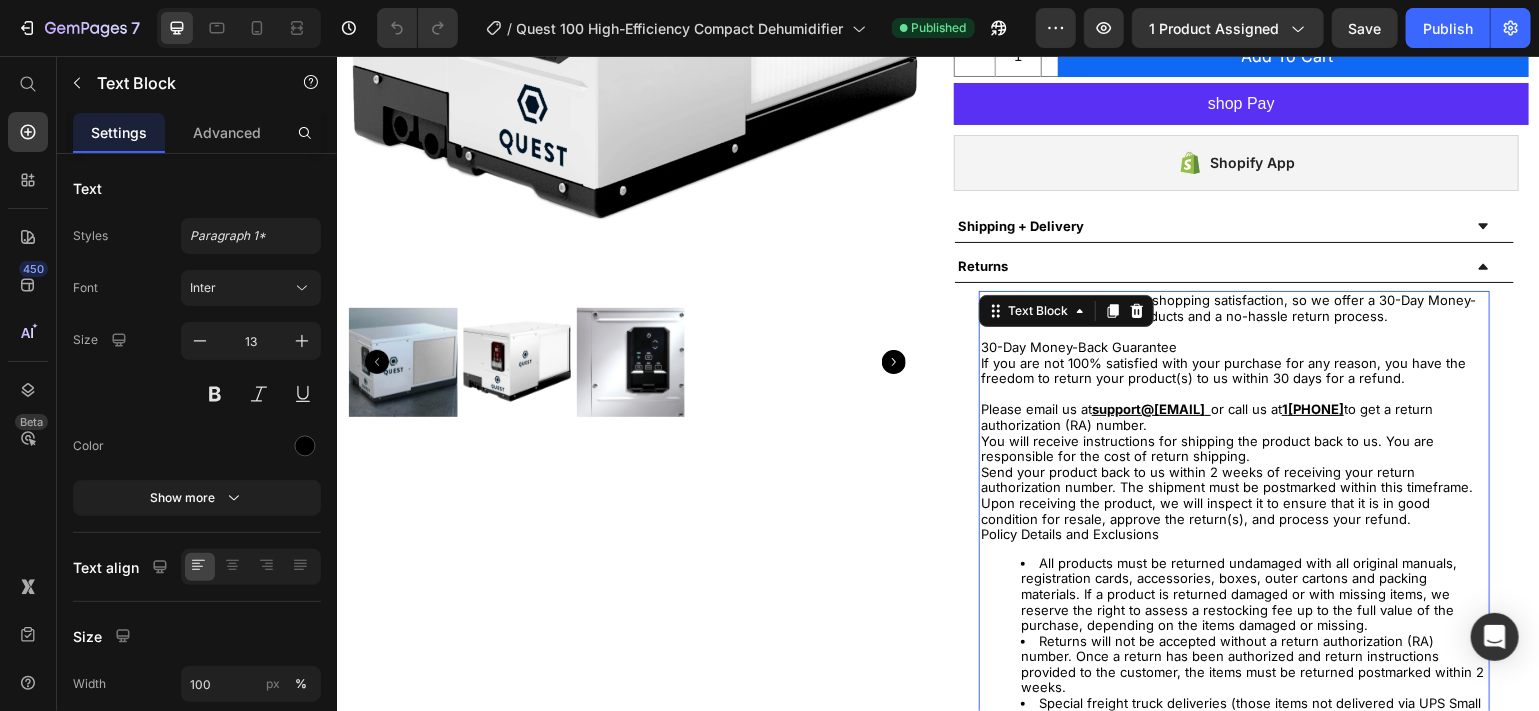 click on "All products must be returned undamaged with all original manuals, registration cards, accessories, boxes, outer cartons and packing materials. If a product is returned damaged or with missing items, we reserve the right to assess a restocking fee up to the full value of the purchase, depending on the items damaged or missing." at bounding box center (1253, 594) 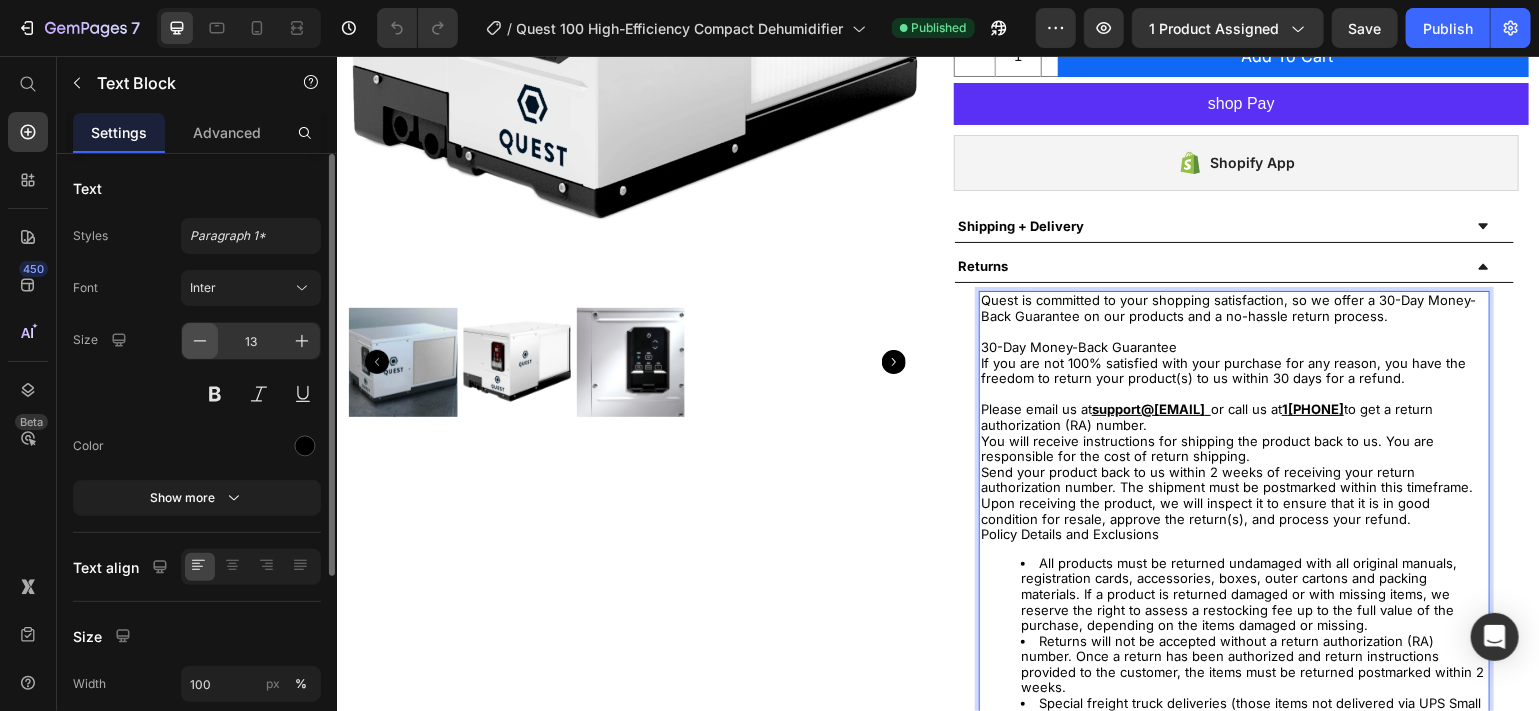 click at bounding box center (200, 341) 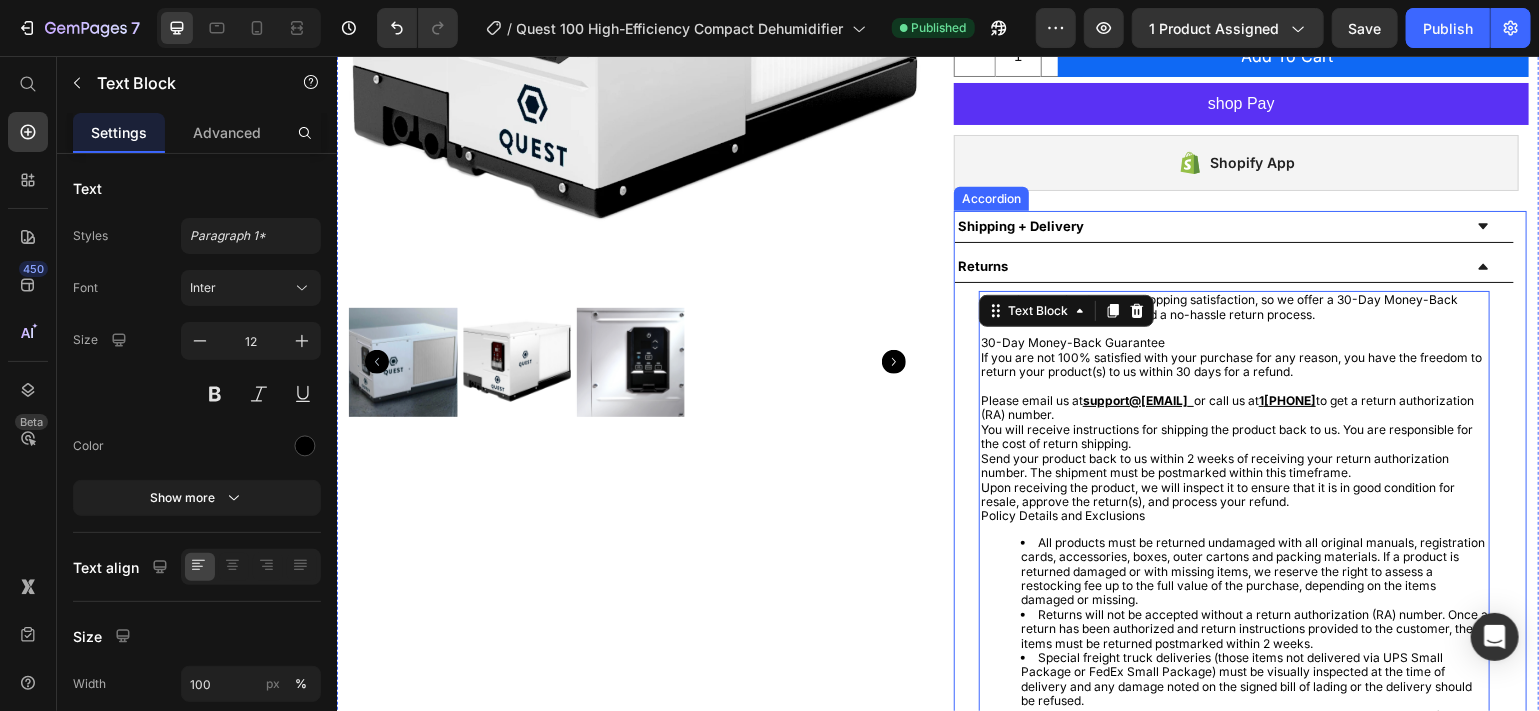 click 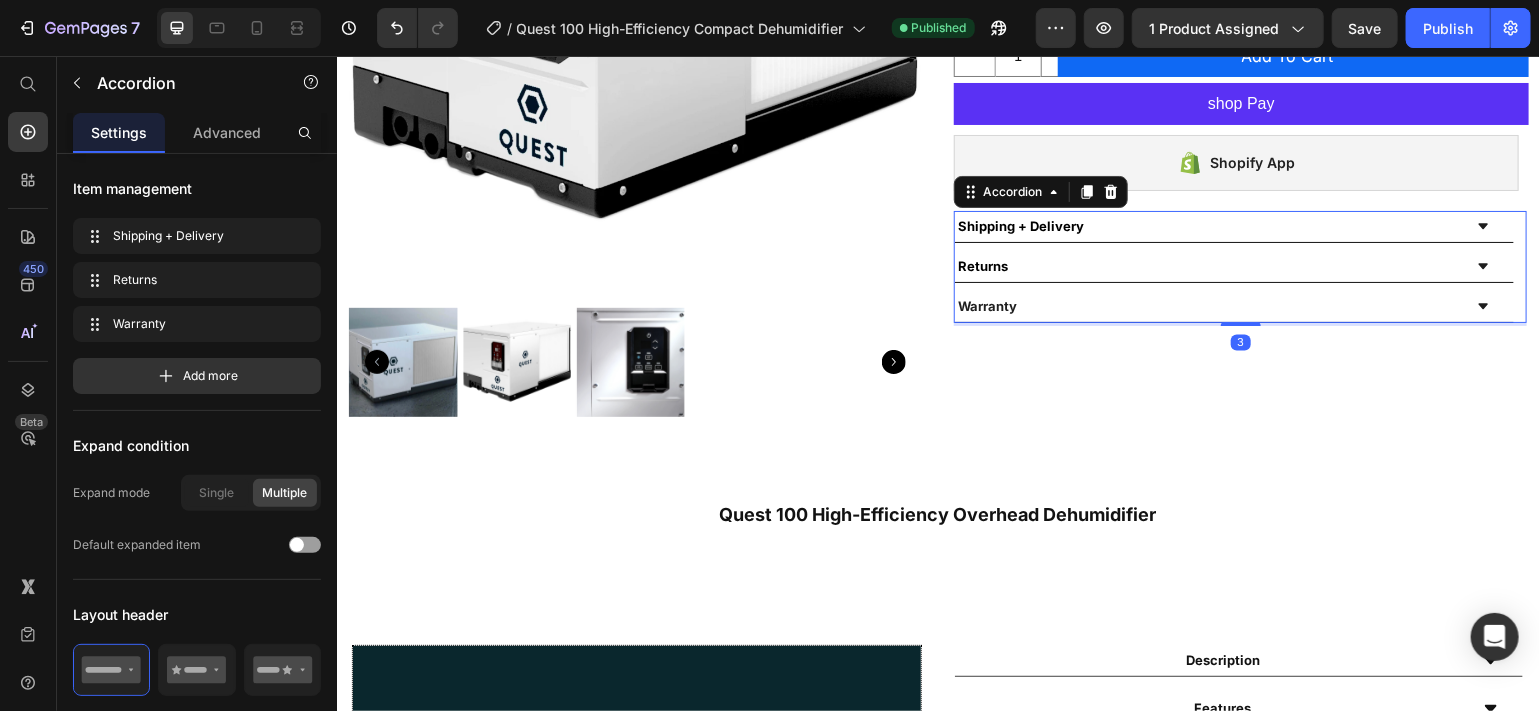 click 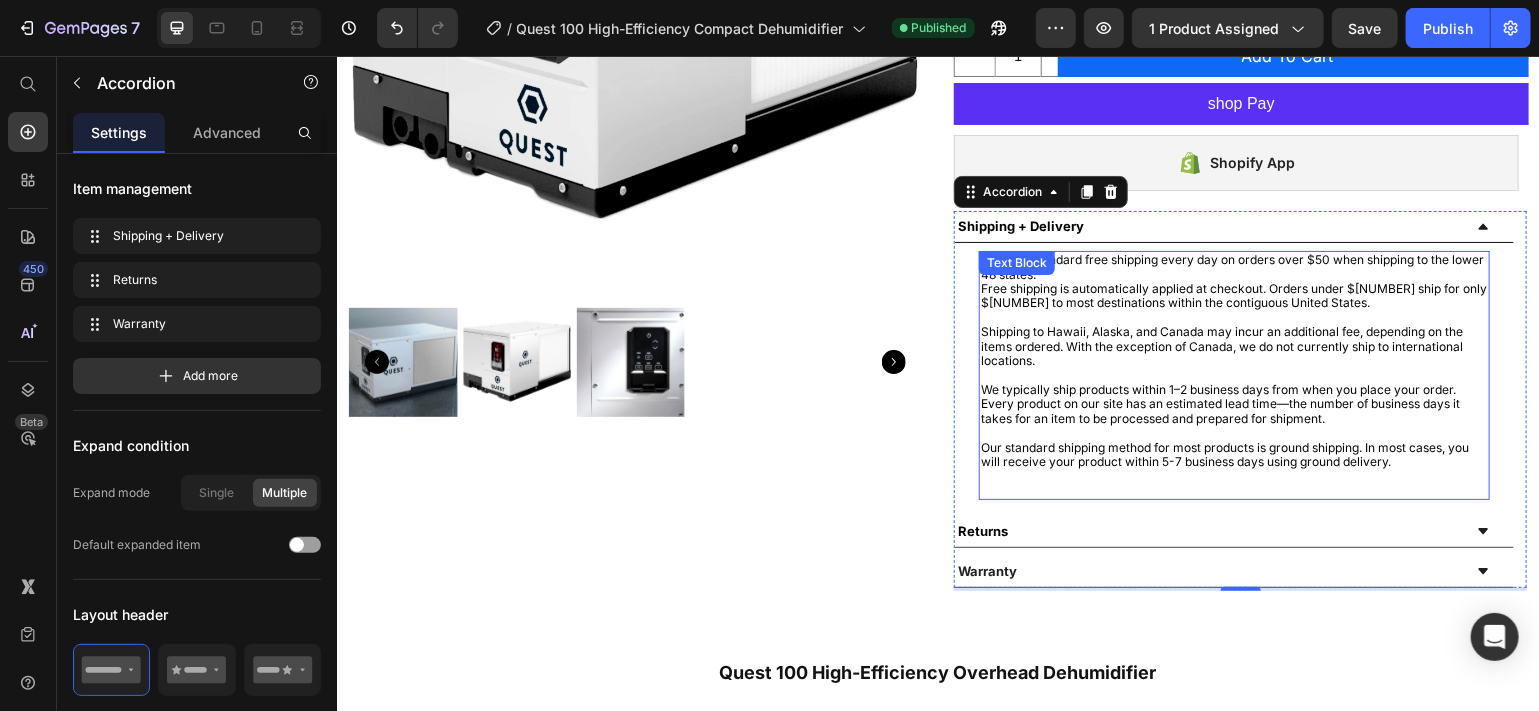 click on "Shipping to Hawaii, Alaska, and Canada may incur an additional fee, depending on the items ordered. With the exception of Canada, we do not currently ship to international locations." at bounding box center [1233, 345] 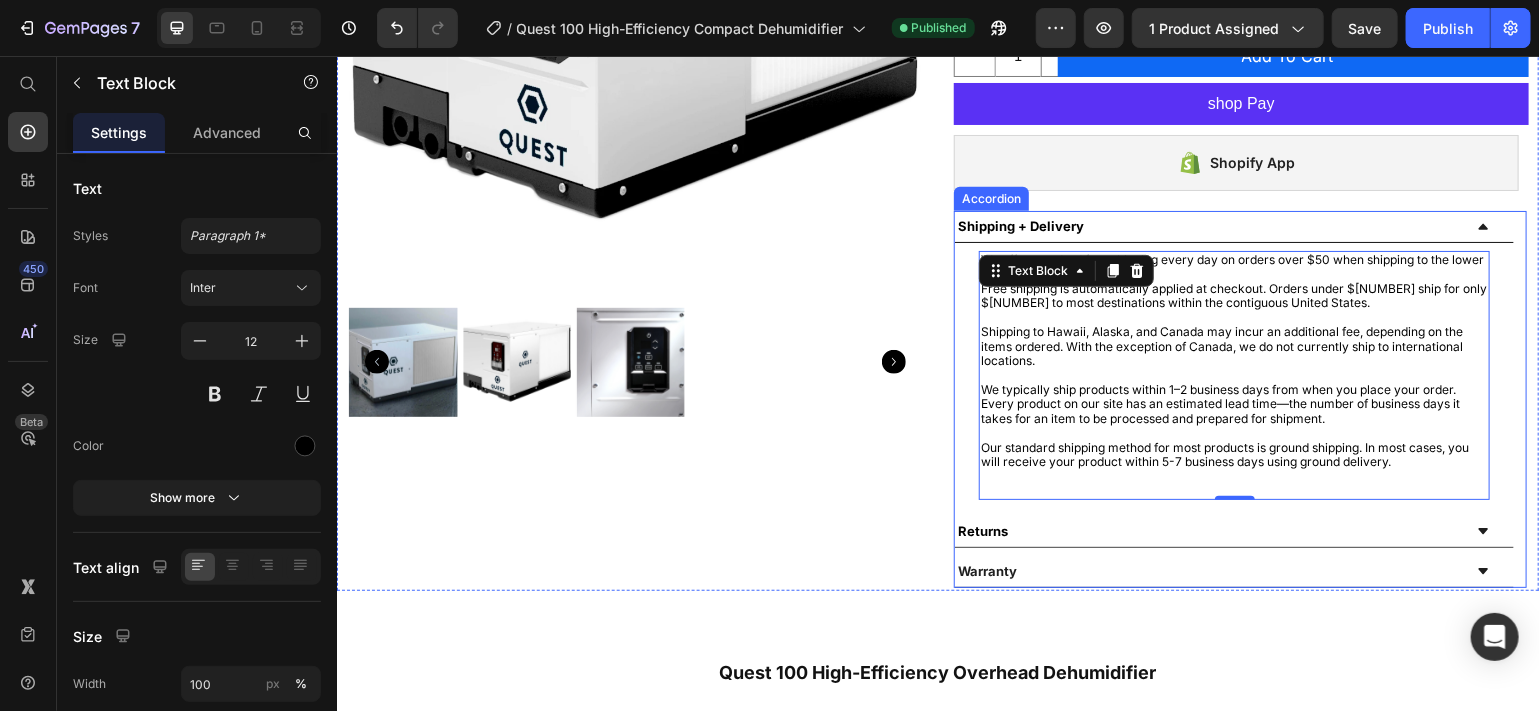 click 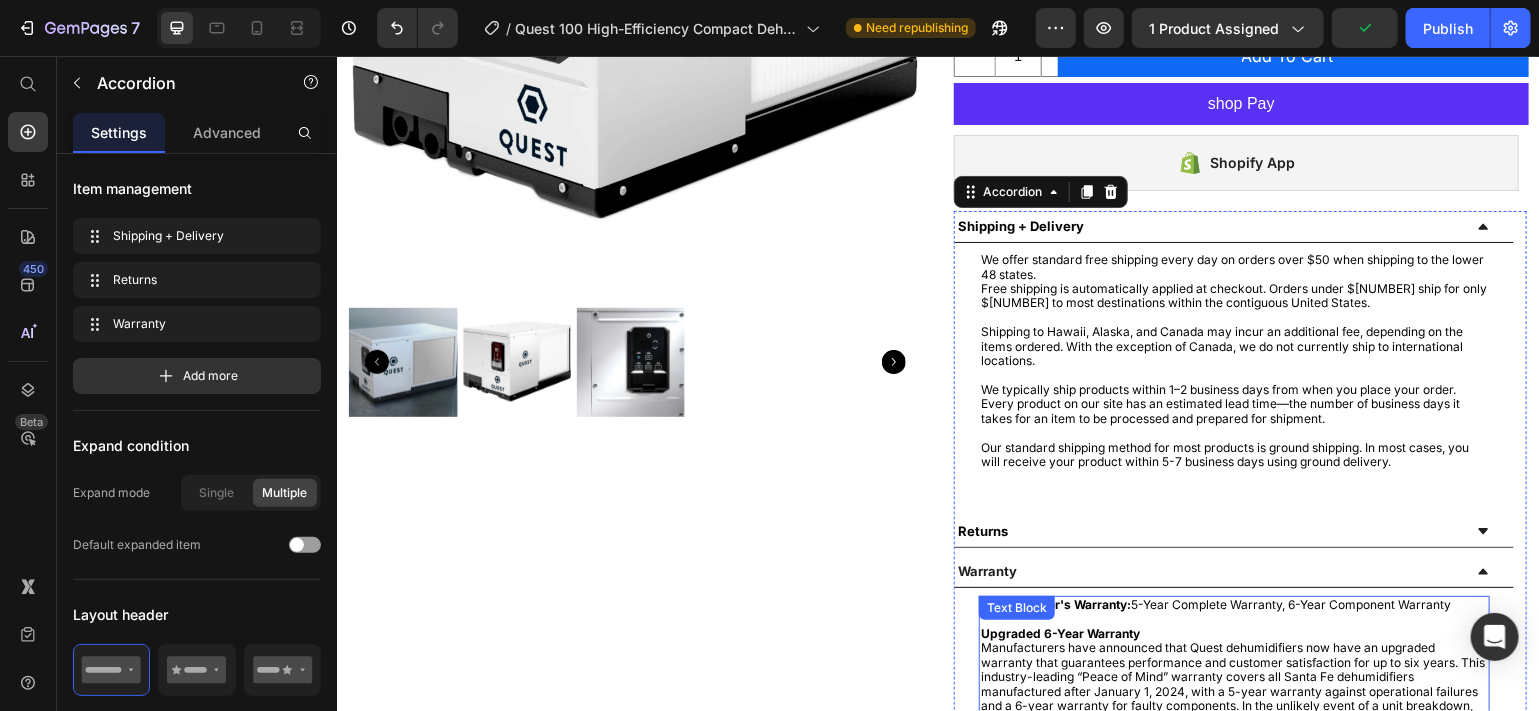 click on "Manufacturers have announced that Quest dehumidifiers now have an upgraded warranty that guarantees performance and customer satisfaction for up to six years. This industry-leading “Peace of Mind” warranty covers all Santa Fe dehumidifiers manufactured after January 1, 2024, with a 5-year warranty against operational failures and a 6-year warranty for faulty components. In the unlikely event of a unit breakdown, Quest will replace or repair the affected unit. However, customers should consult their Owner’s Manual for detailed information about their warranty’s terms and conditions." at bounding box center [1233, 690] 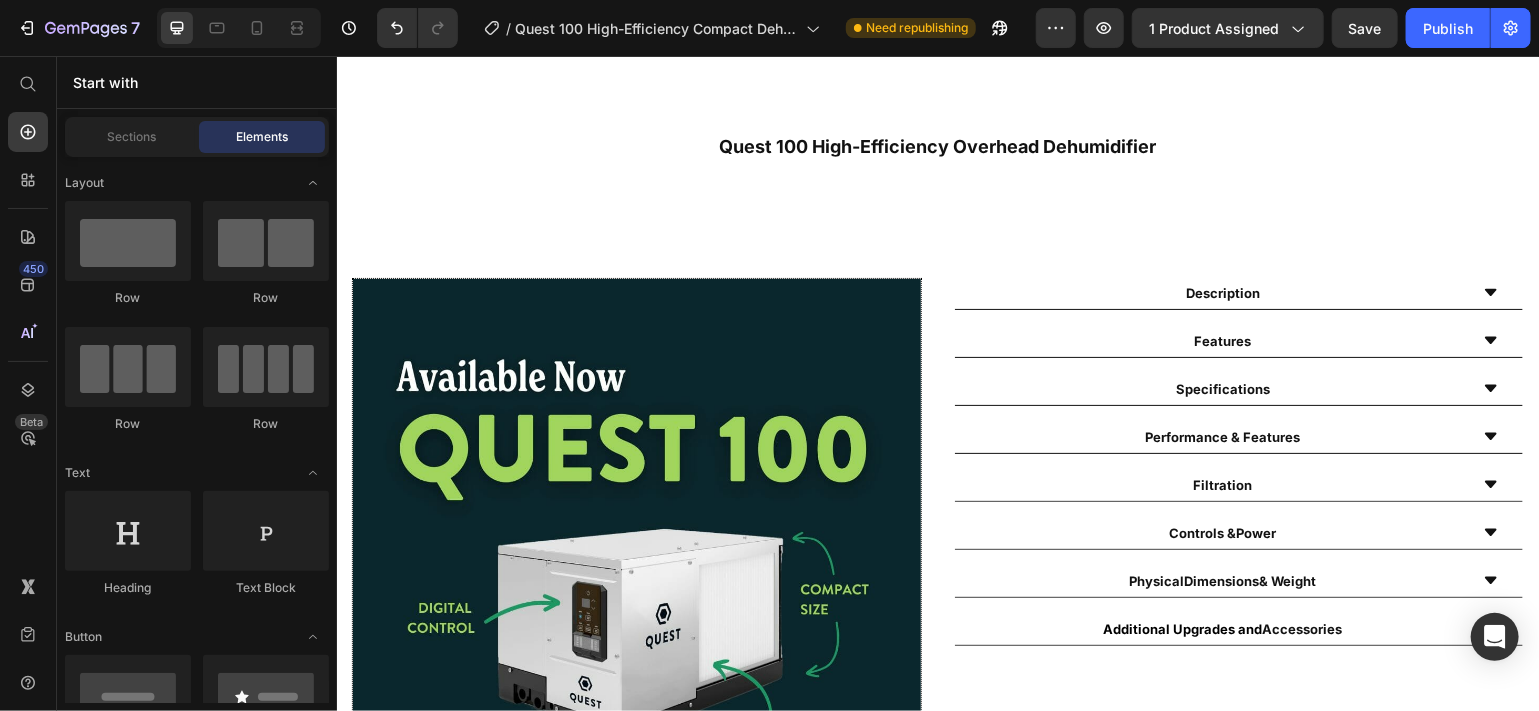 scroll, scrollTop: 1199, scrollLeft: 0, axis: vertical 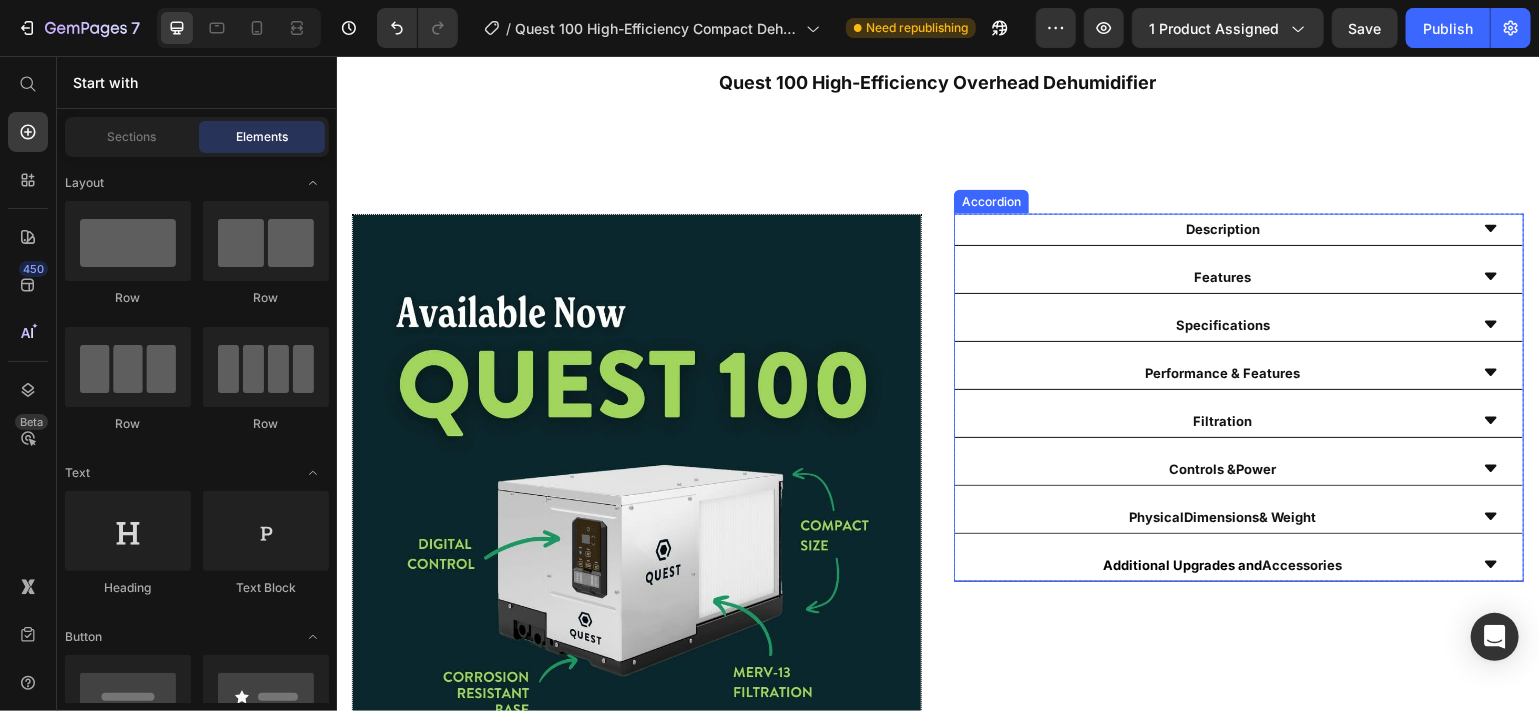 click on "Description" at bounding box center [1238, 229] 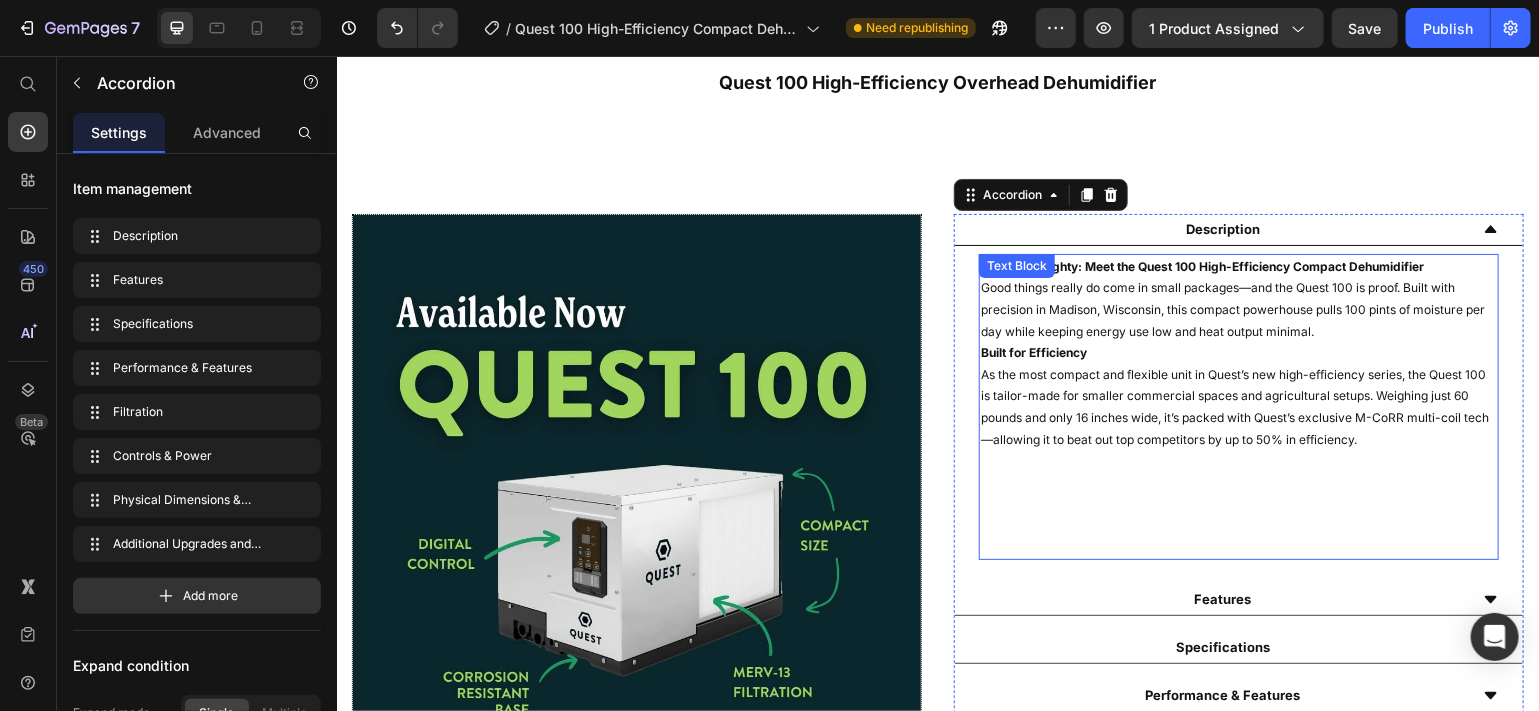 click on "Built for Efficiency" at bounding box center (1238, 352) 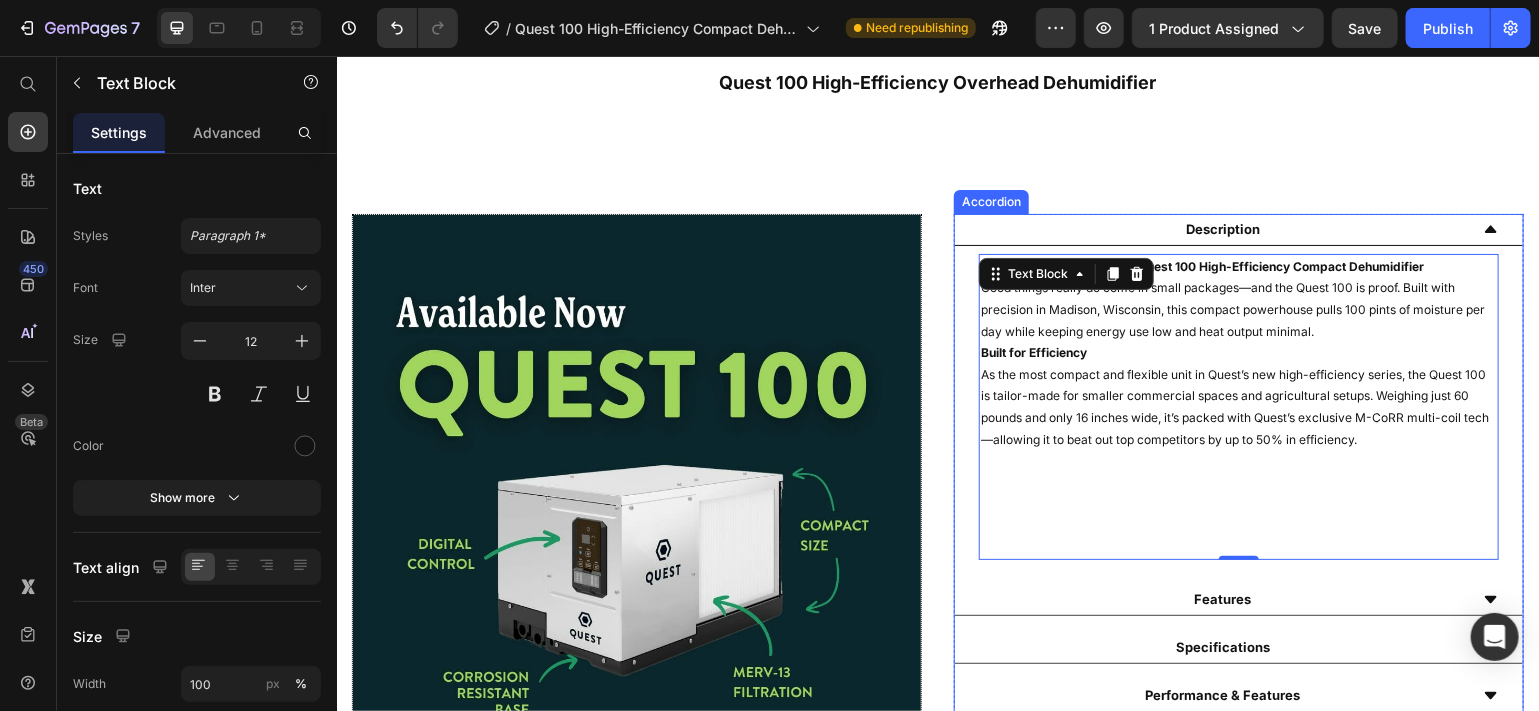 click 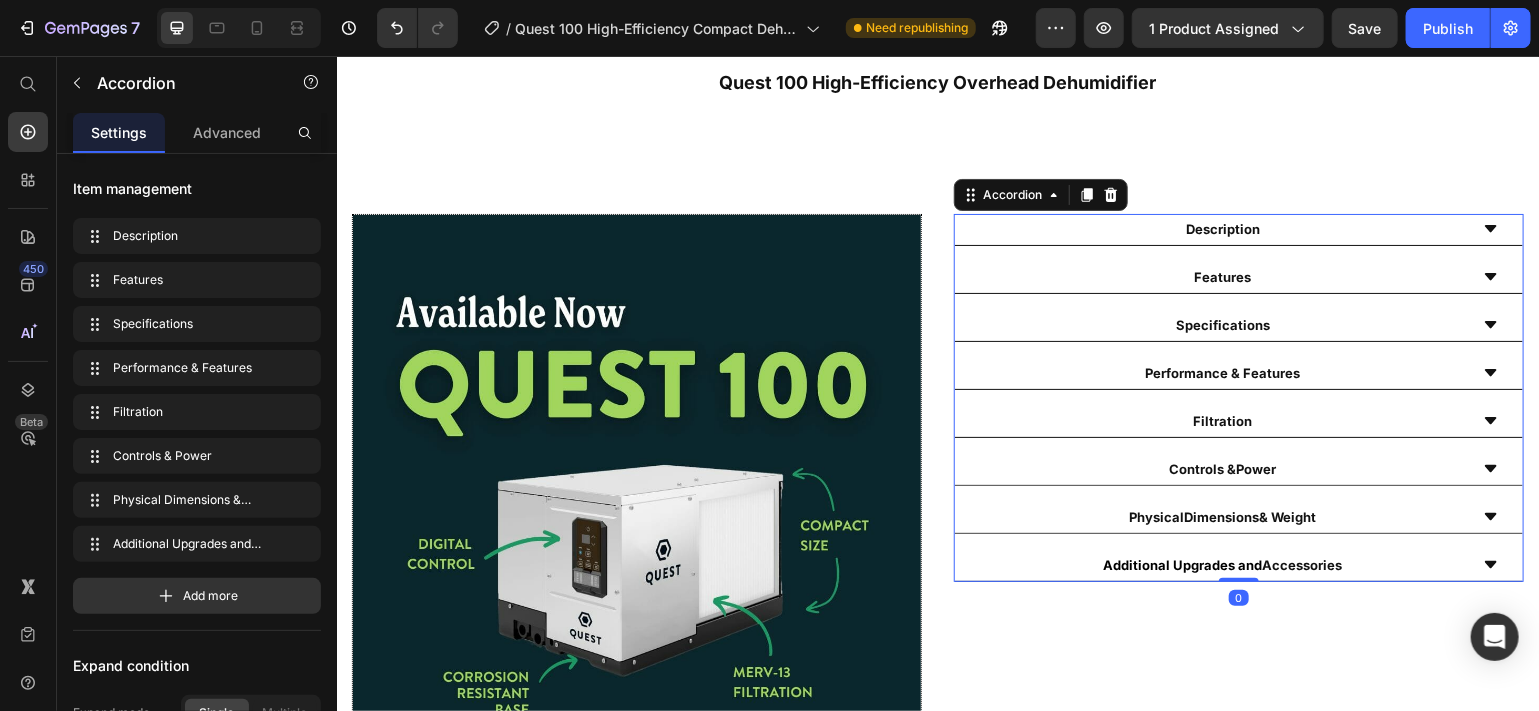 click 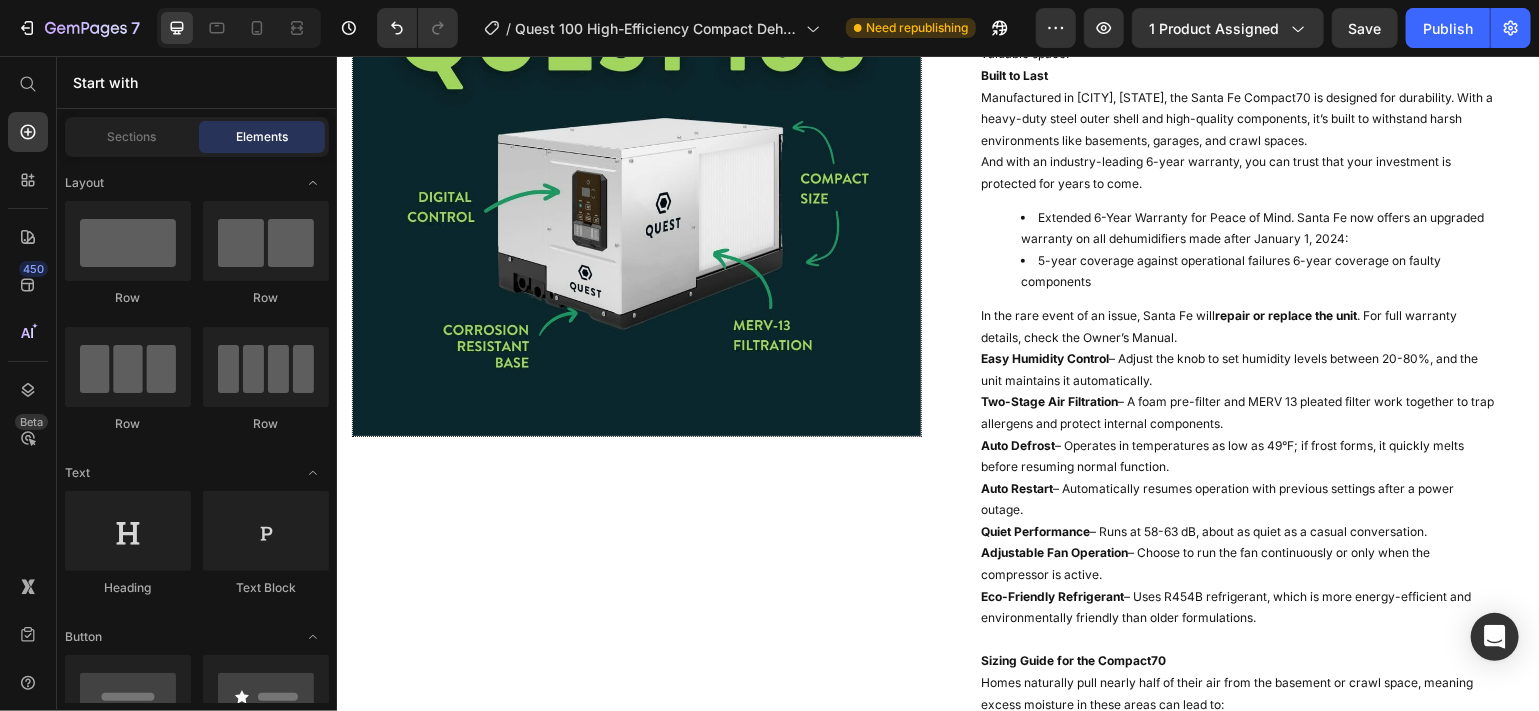 scroll, scrollTop: 1163, scrollLeft: 0, axis: vertical 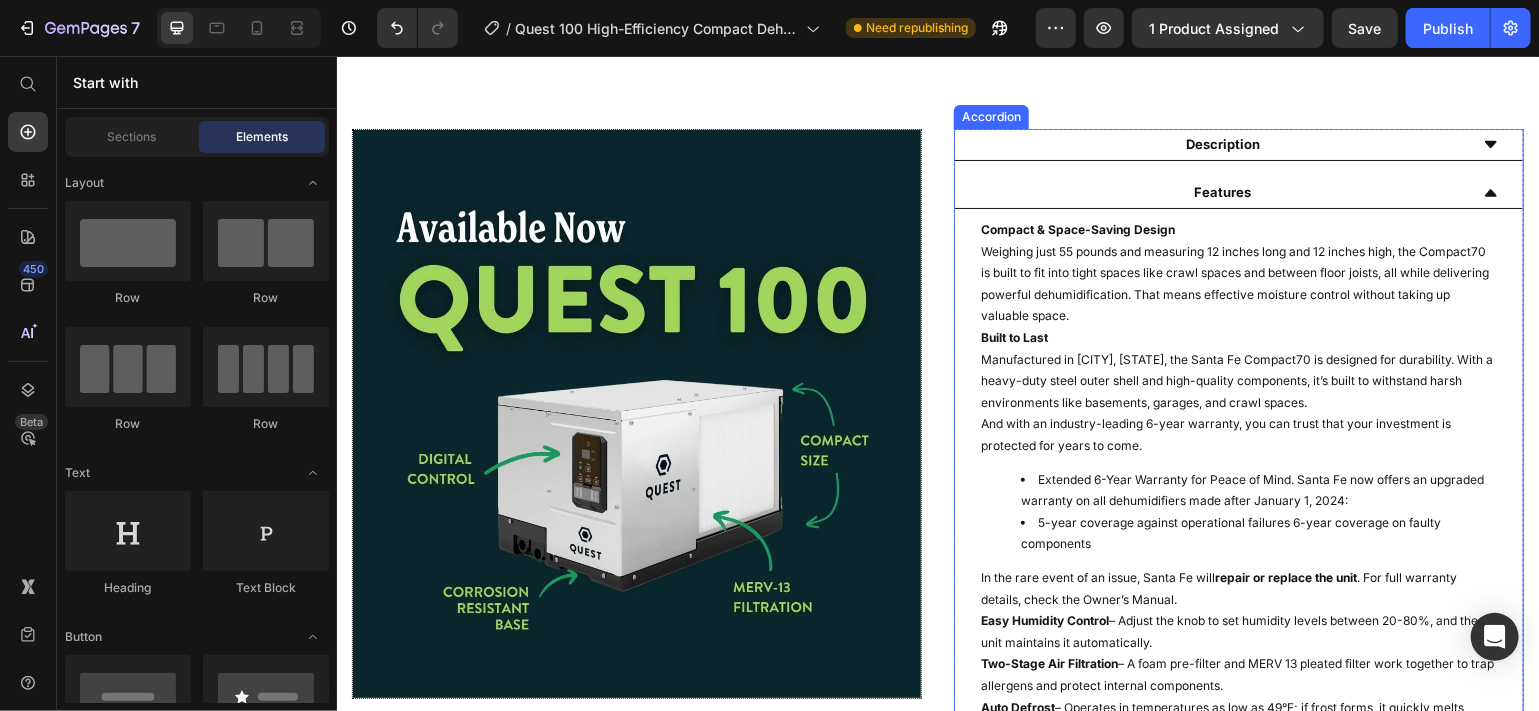 click 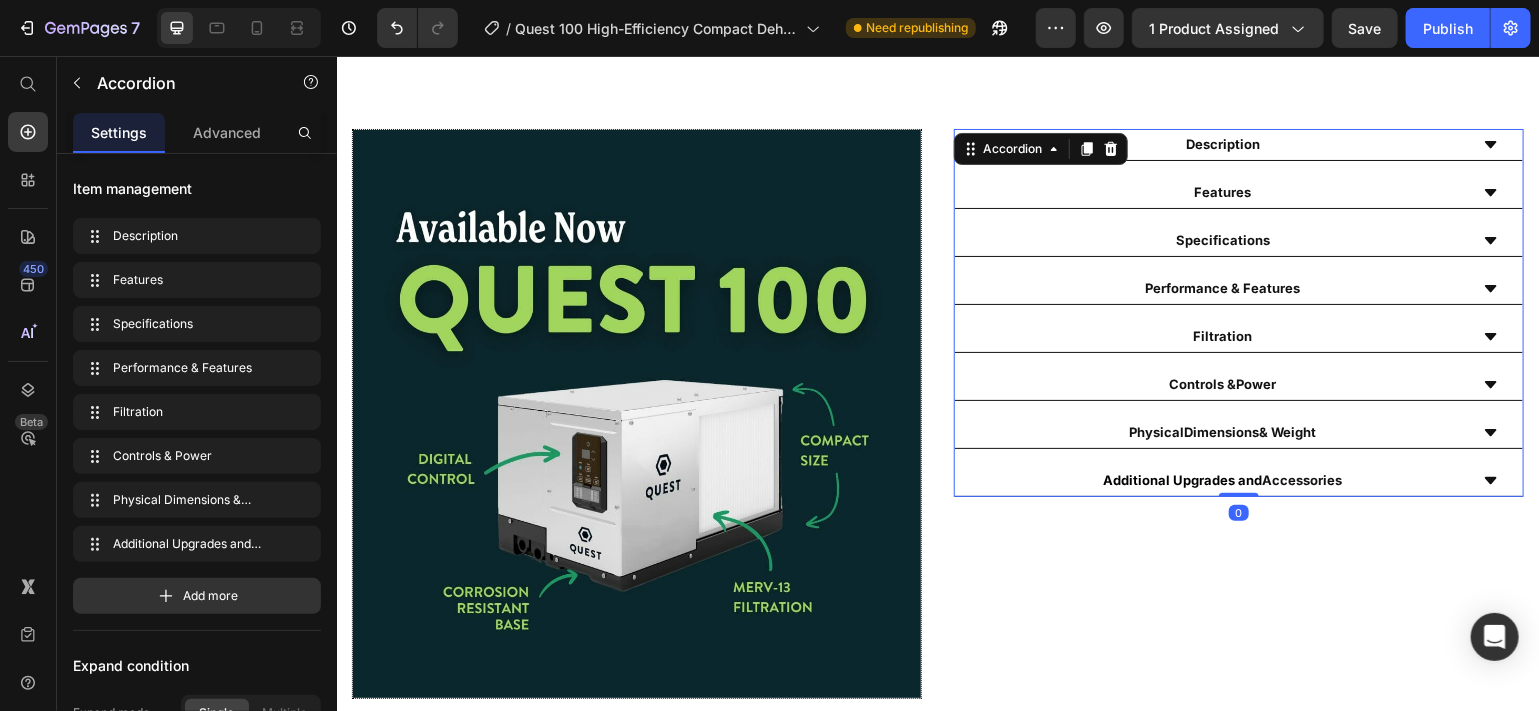 click 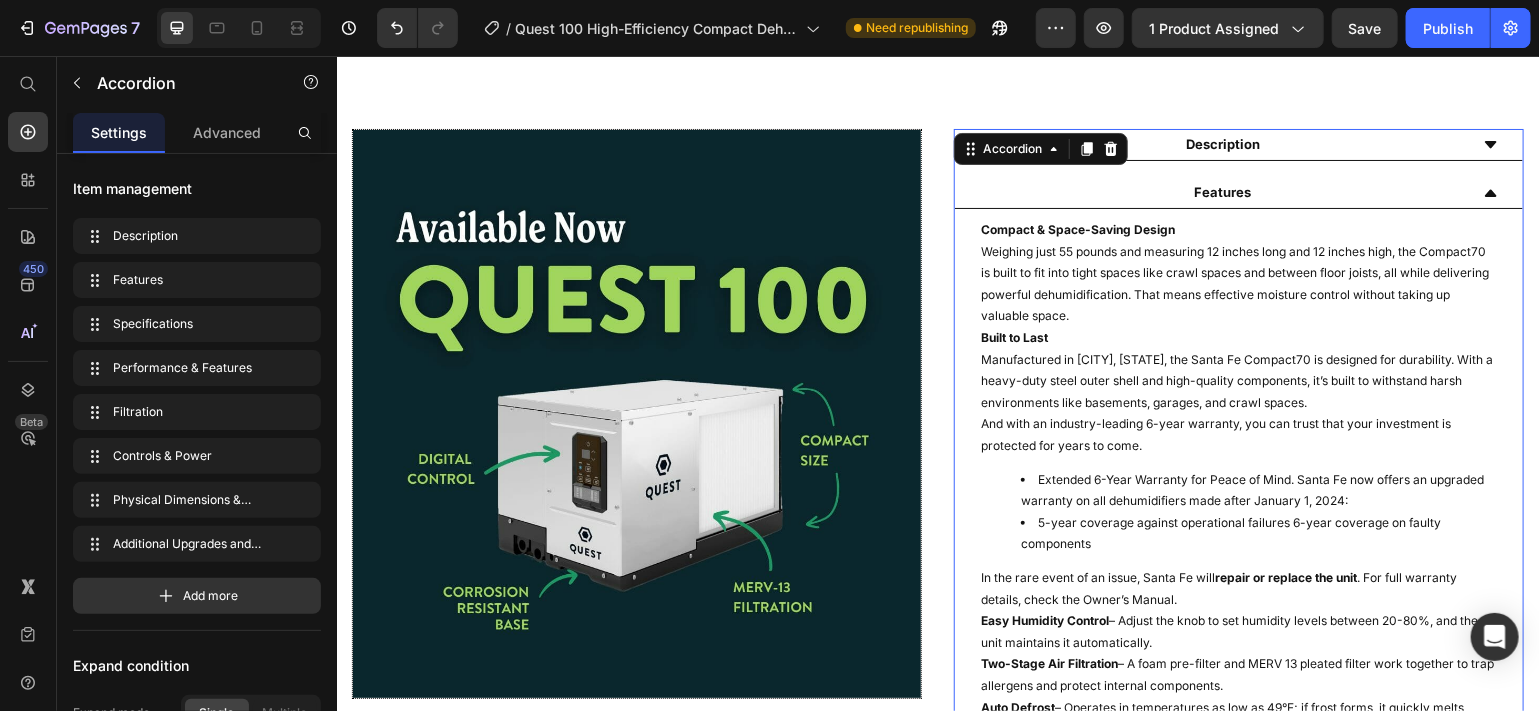 click 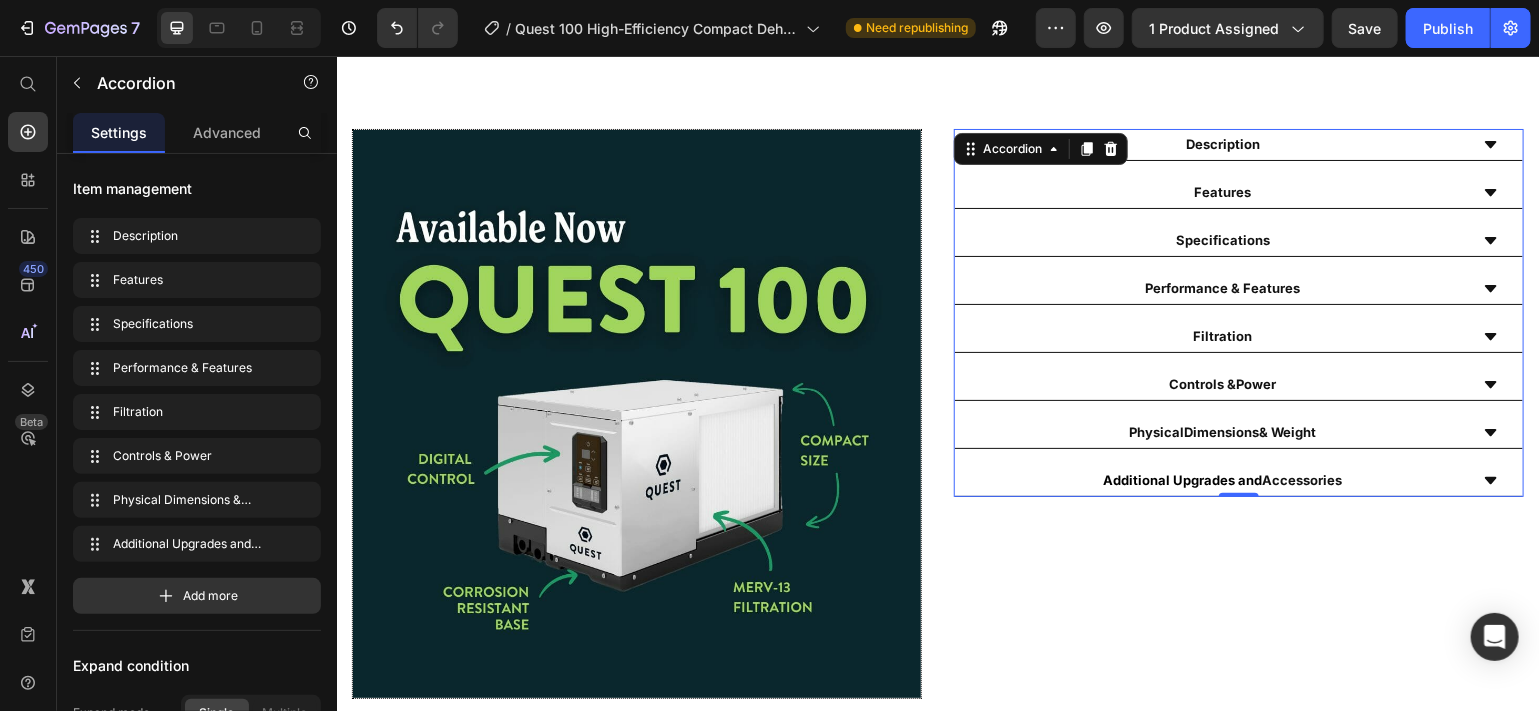 click 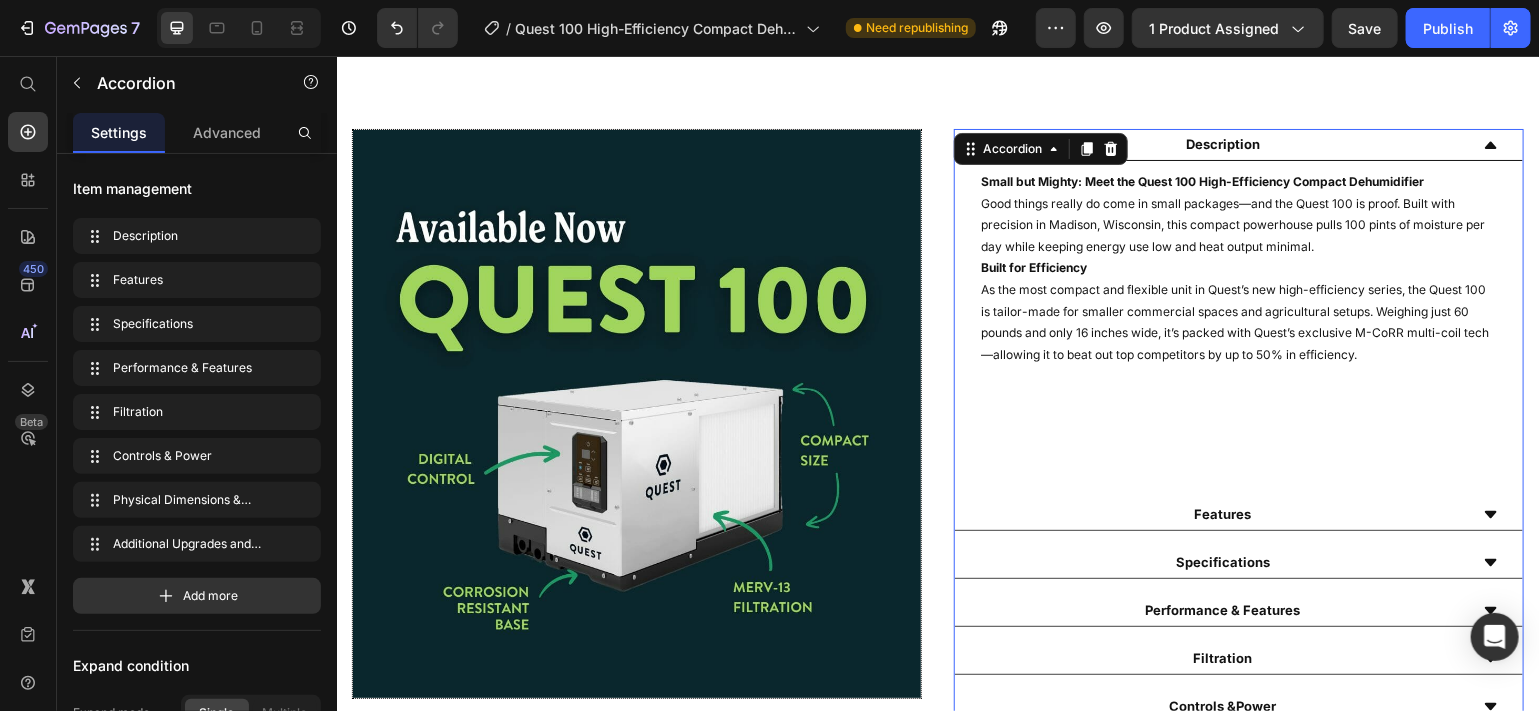 click 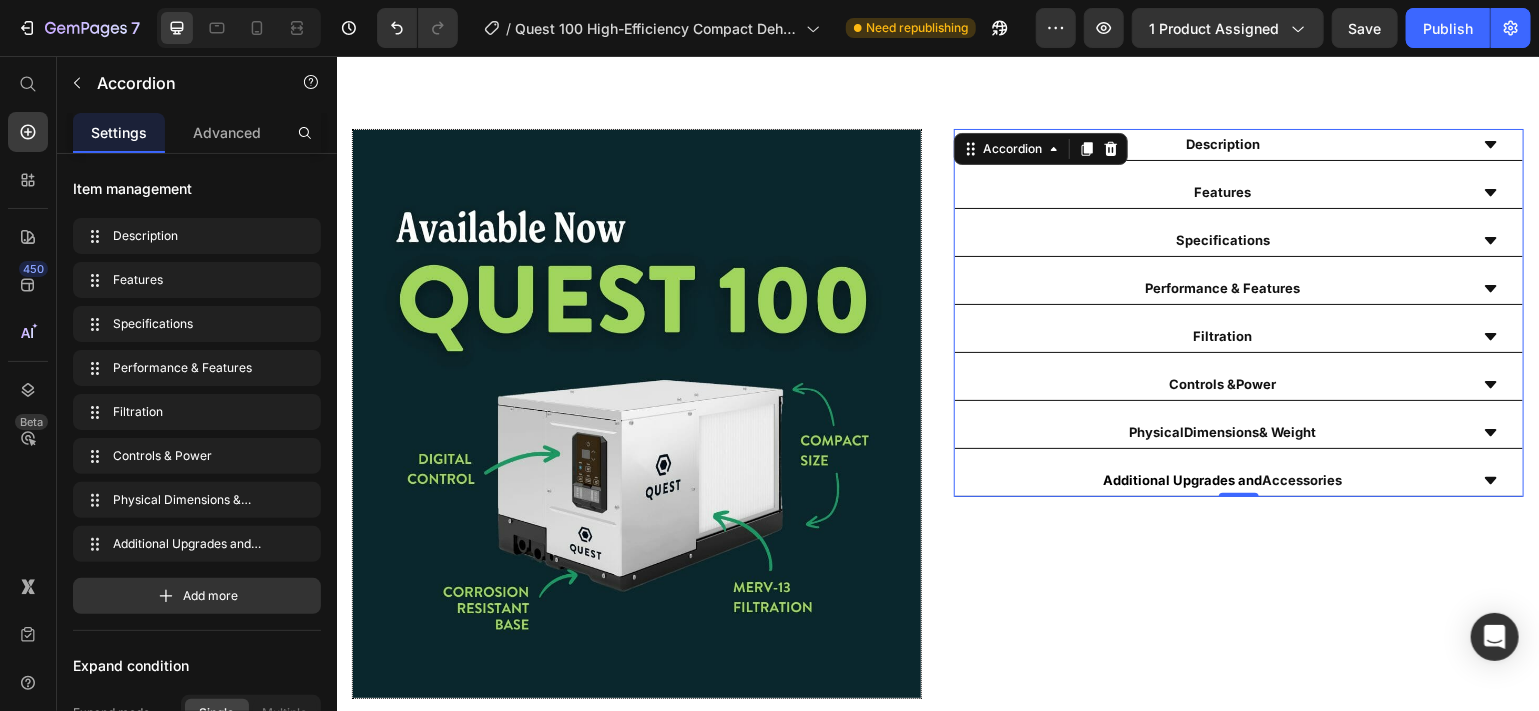 click 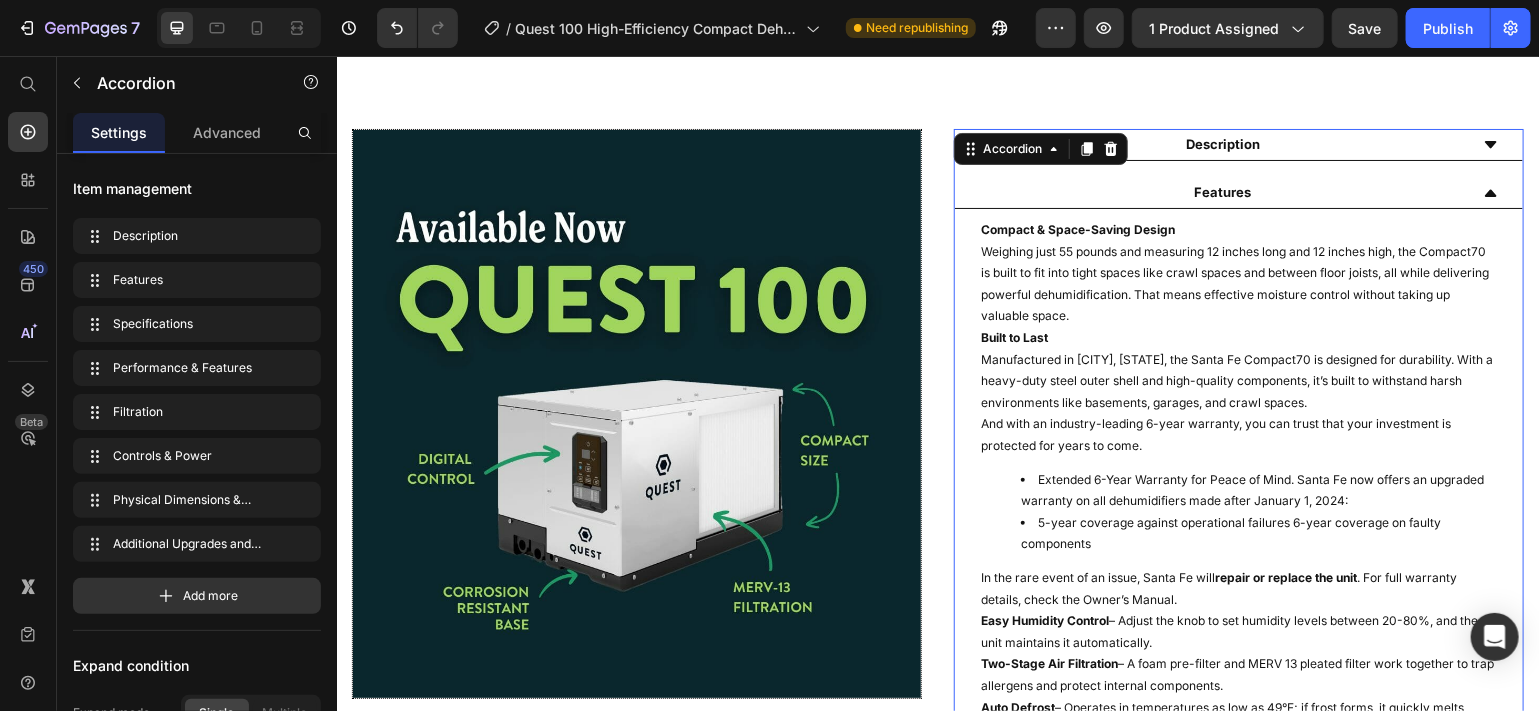 click 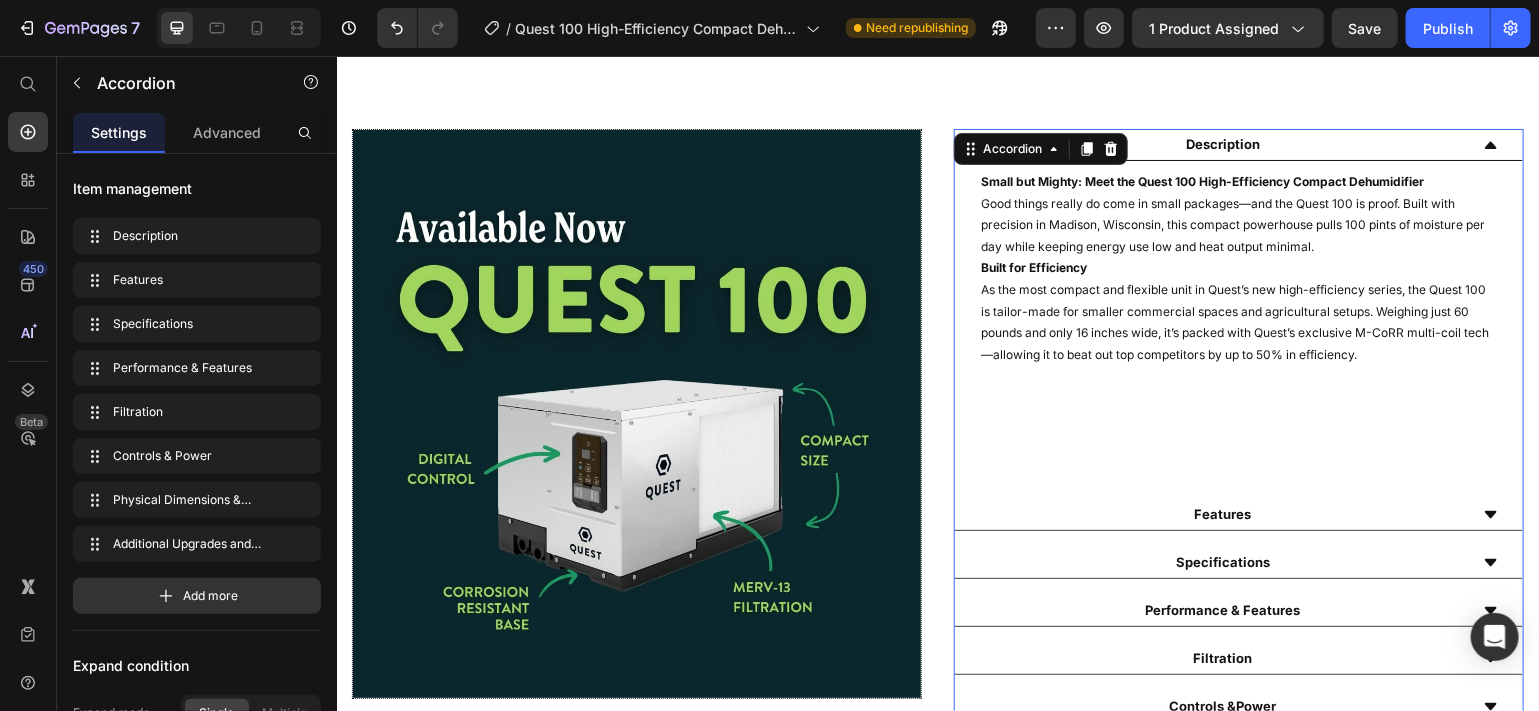 click 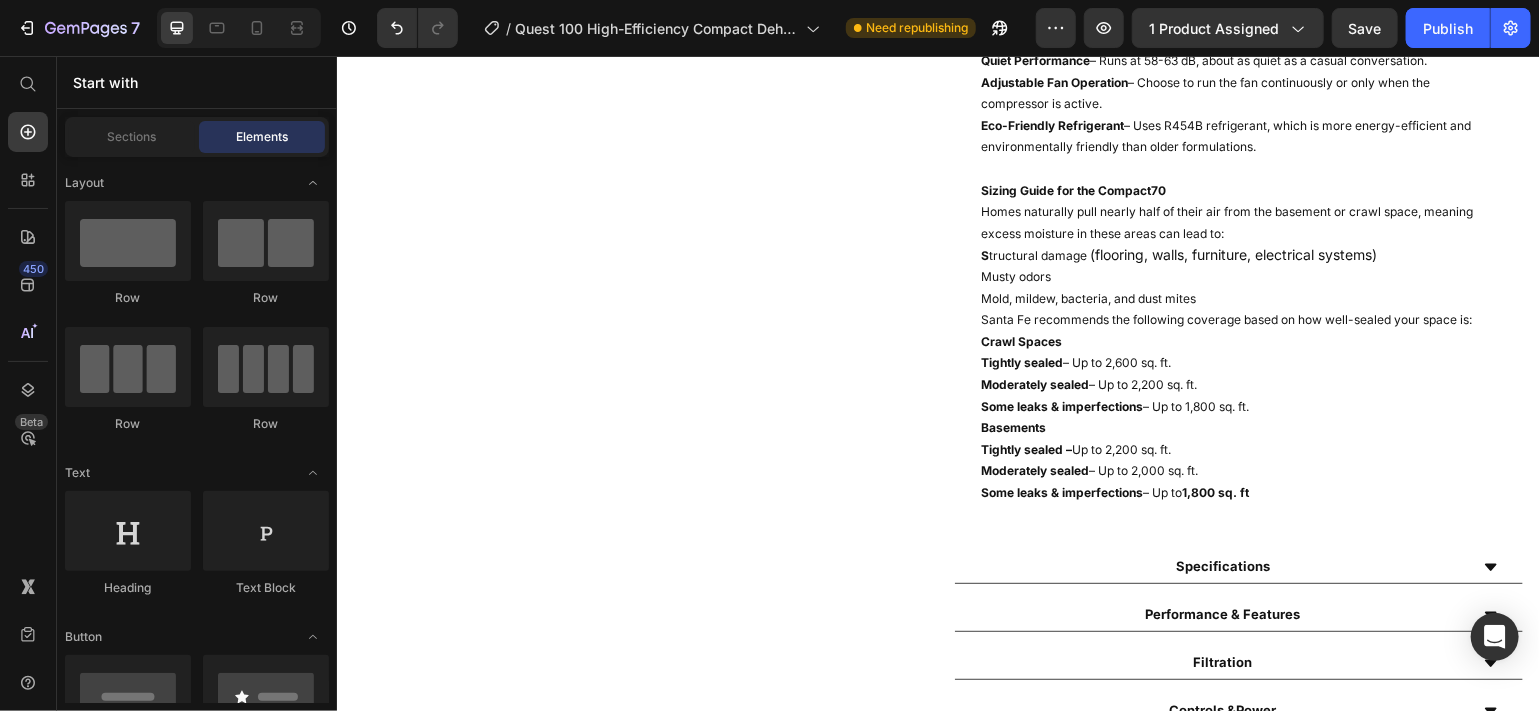 scroll, scrollTop: 1623, scrollLeft: 0, axis: vertical 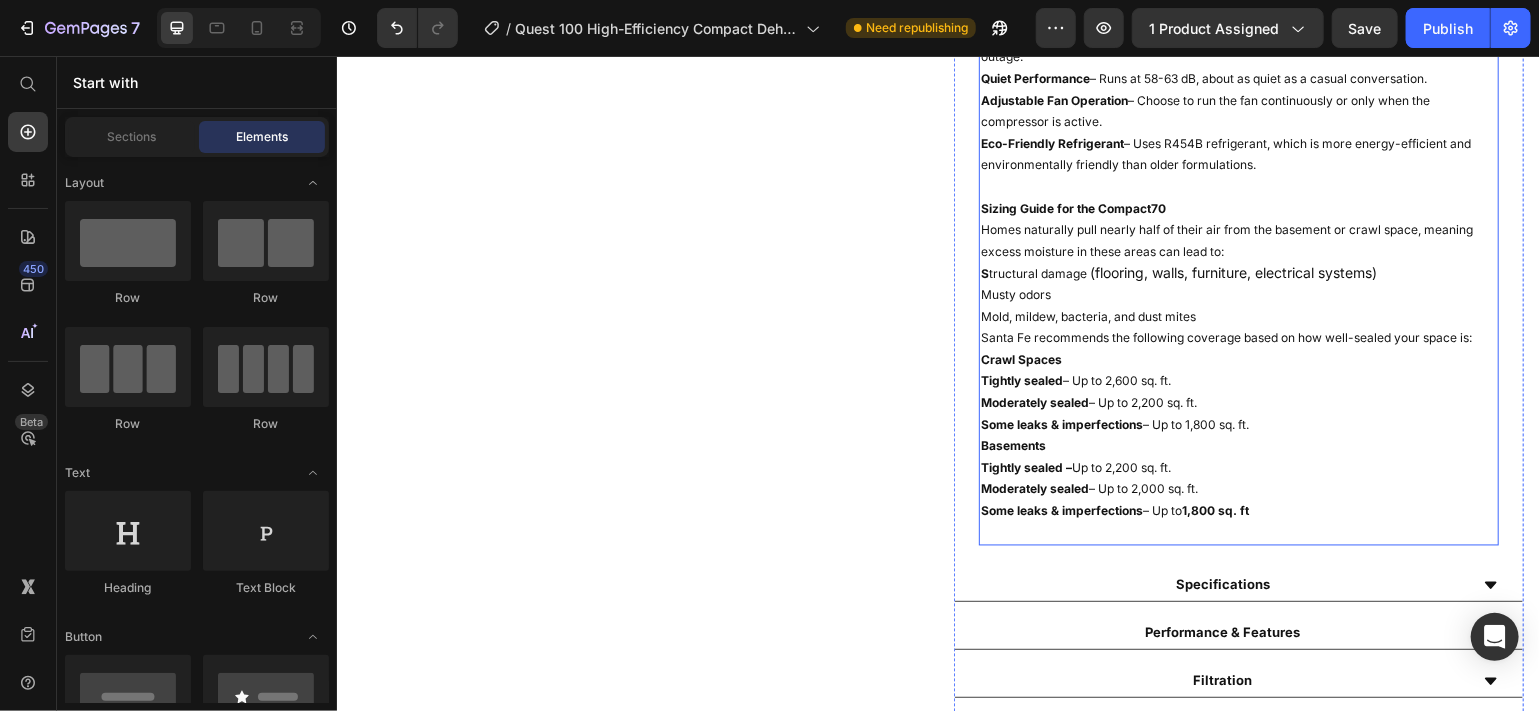click on "Tightly sealed –  Up to 2,200 sq. ft. Moderately sealed  – Up to 2,000 sq. ft. Some leaks & imperfections  – Up to  1,800 sq. ft" at bounding box center [1238, 489] 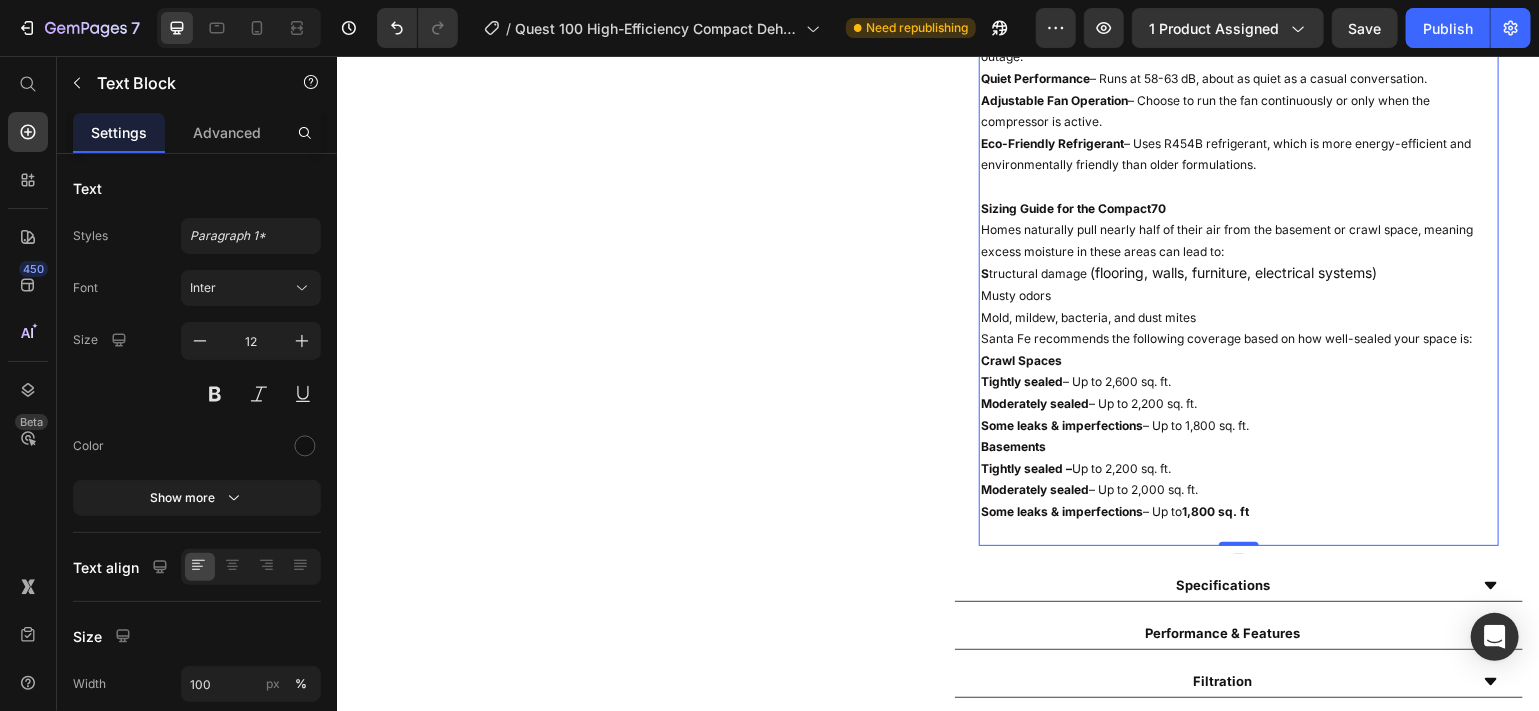 click on "Tightly sealed –  Up to 2,200 sq. ft. Moderately sealed  – Up to 2,000 sq. ft. Some leaks & imperfections  – Up to  1,800 sq. ft" at bounding box center (1238, 489) 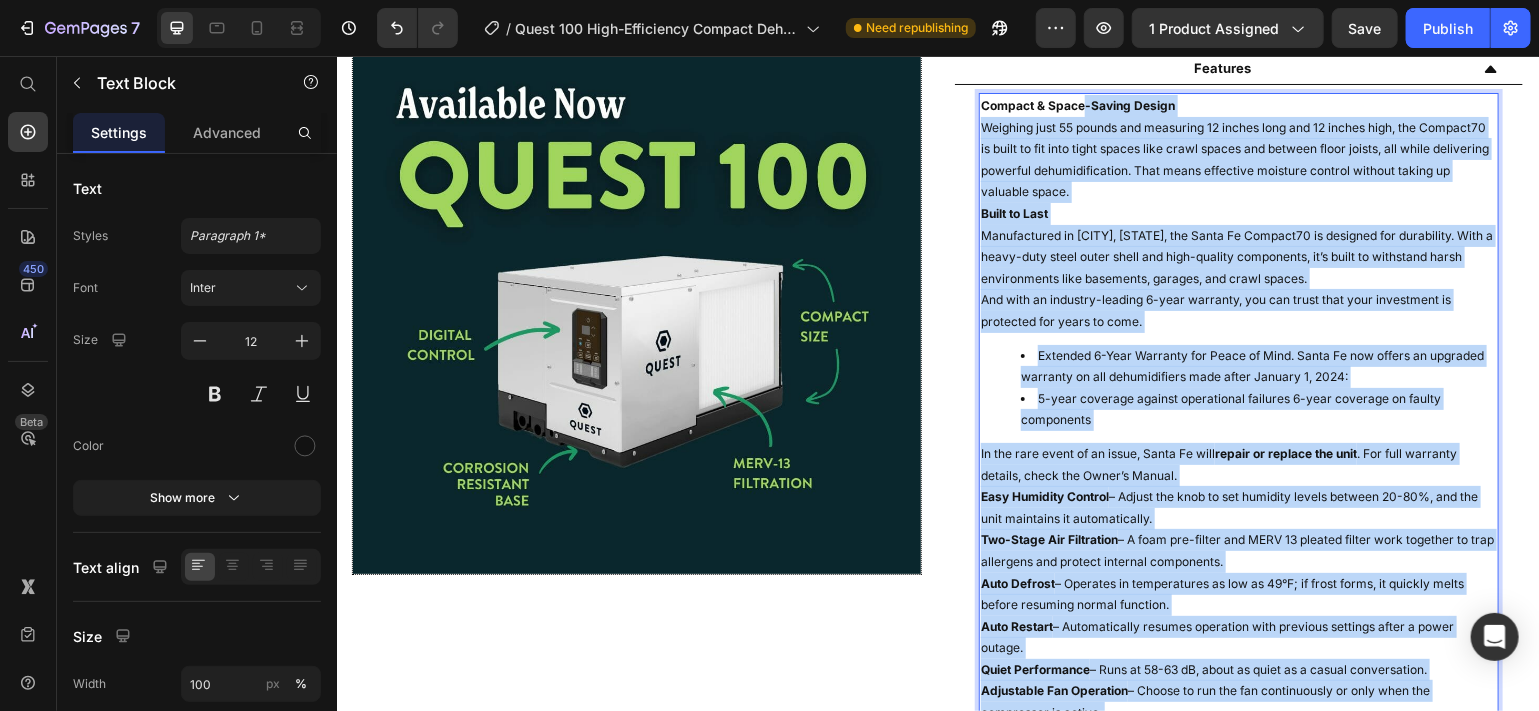 scroll, scrollTop: 1010, scrollLeft: 0, axis: vertical 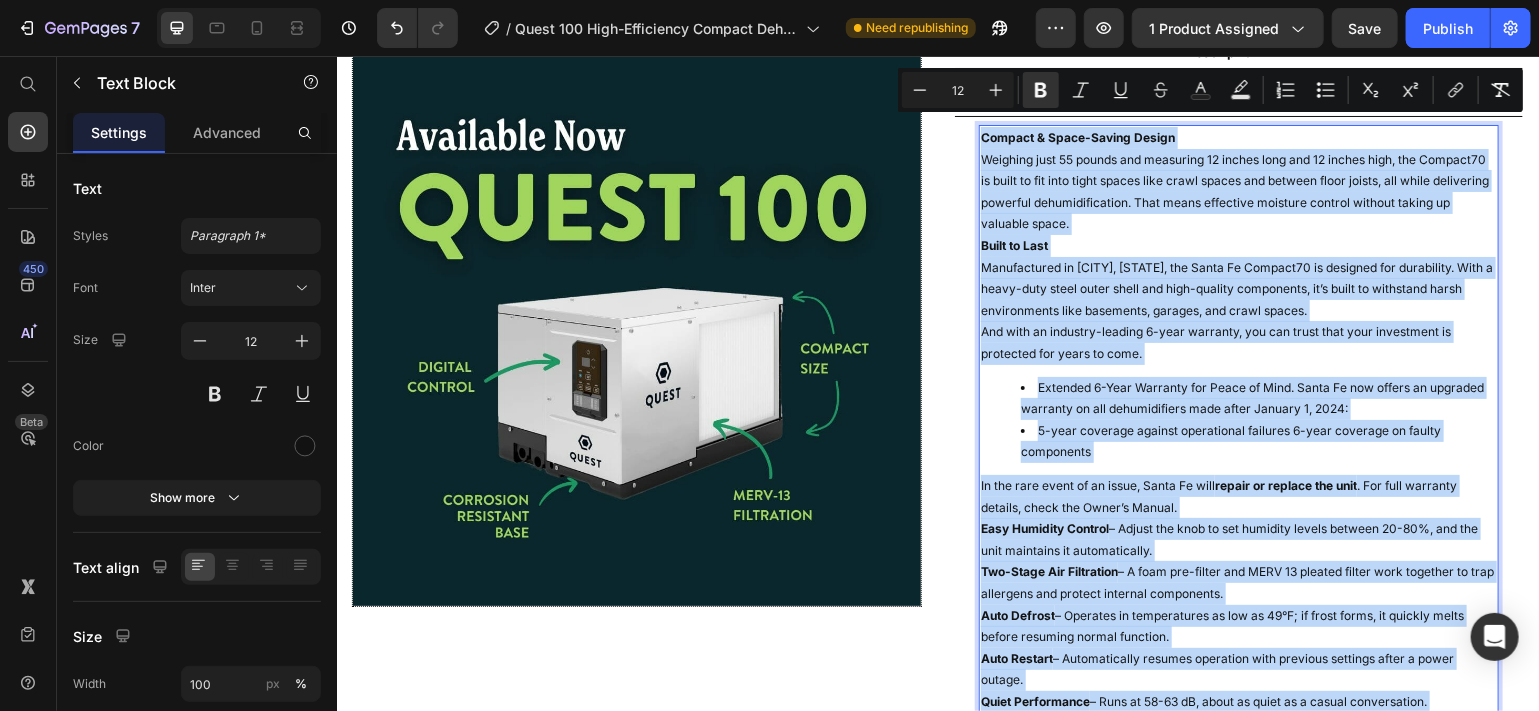 drag, startPoint x: 1253, startPoint y: 502, endPoint x: 971, endPoint y: 130, distance: 466.80618 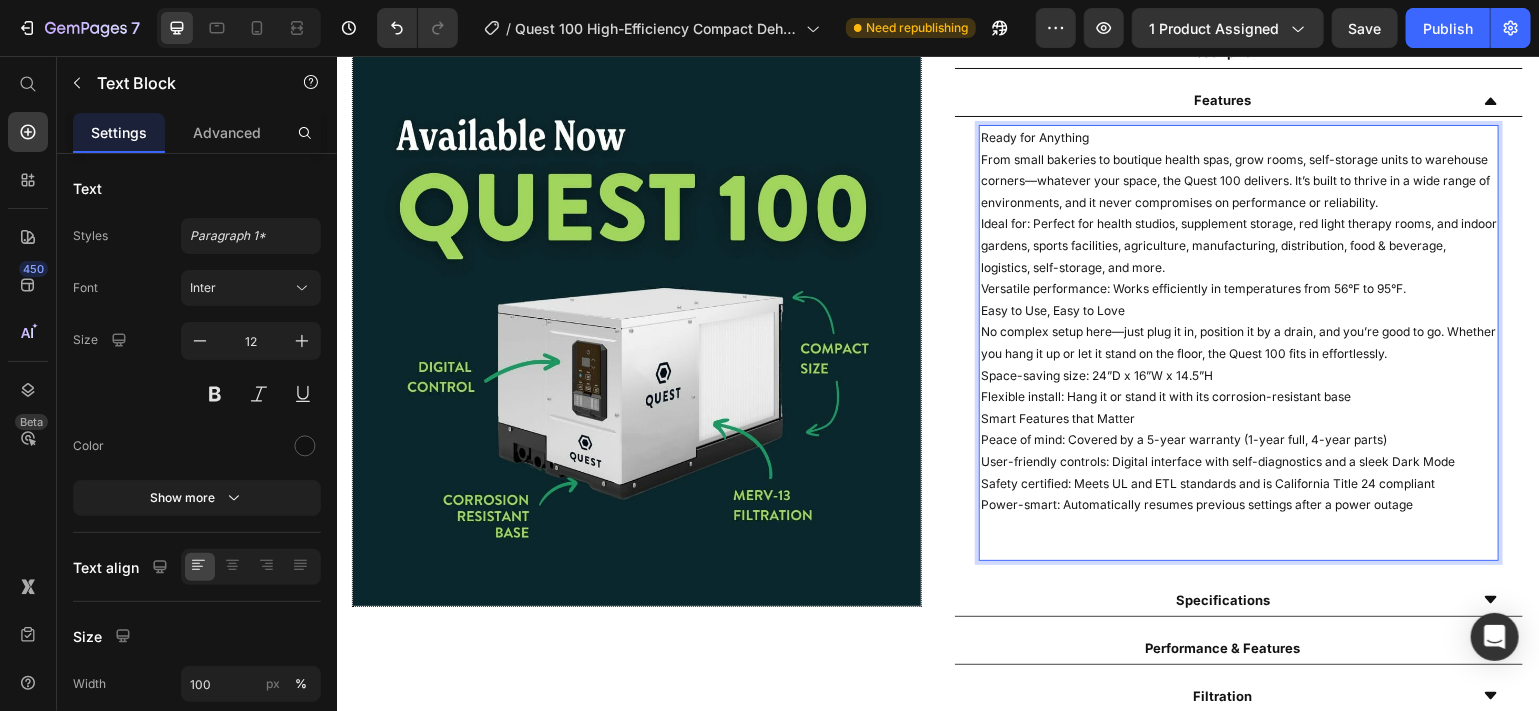 click on "Power-smart: Automatically resumes previous settings after a power outage" at bounding box center [1238, 504] 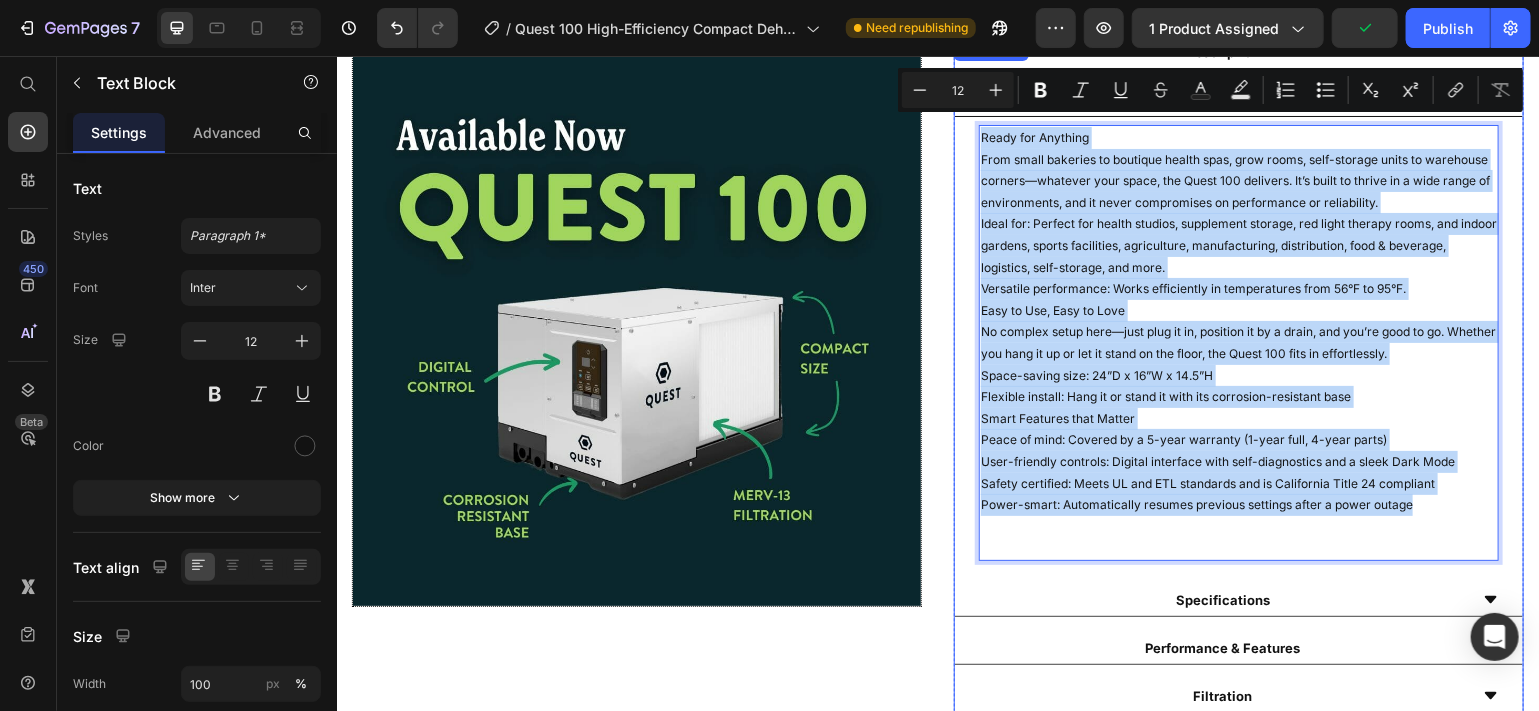 drag, startPoint x: 1405, startPoint y: 496, endPoint x: 963, endPoint y: 118, distance: 581.59094 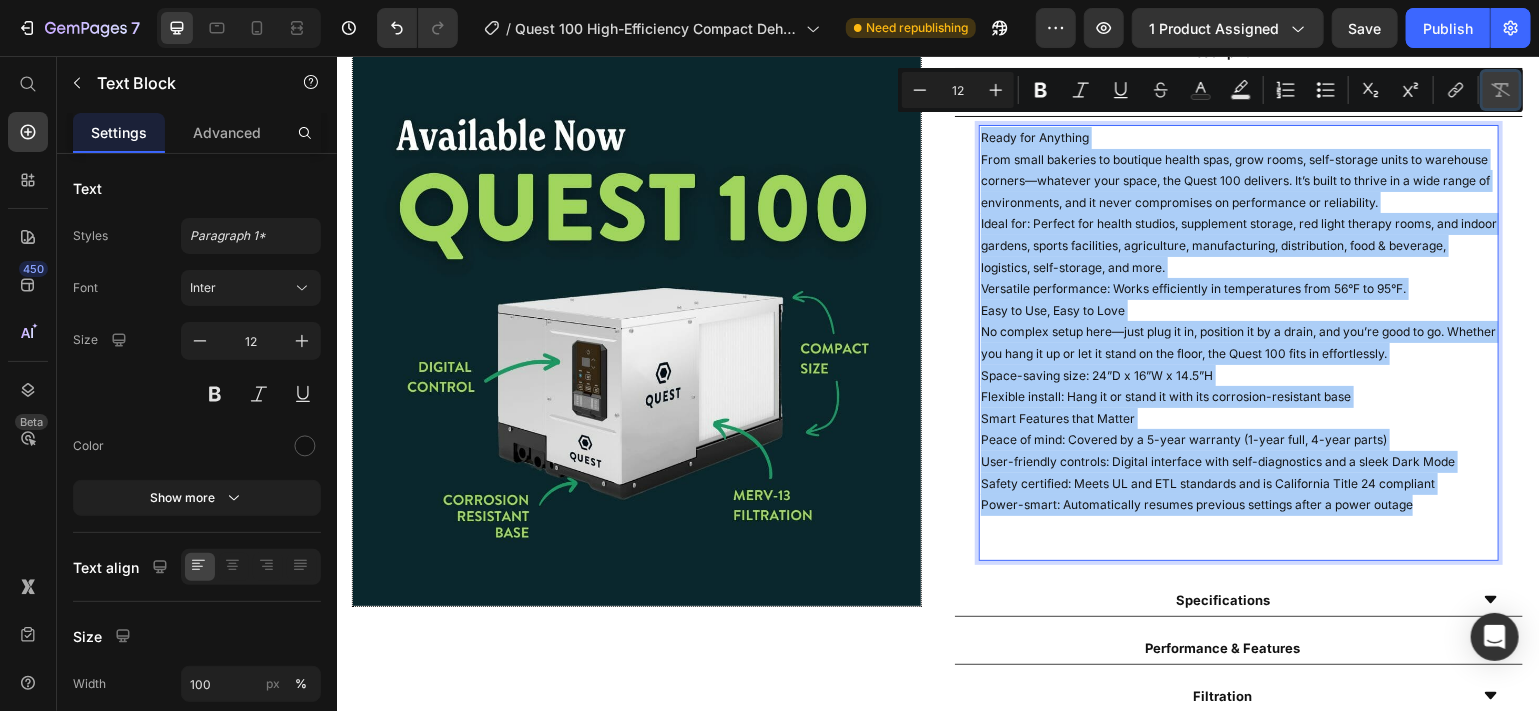 click 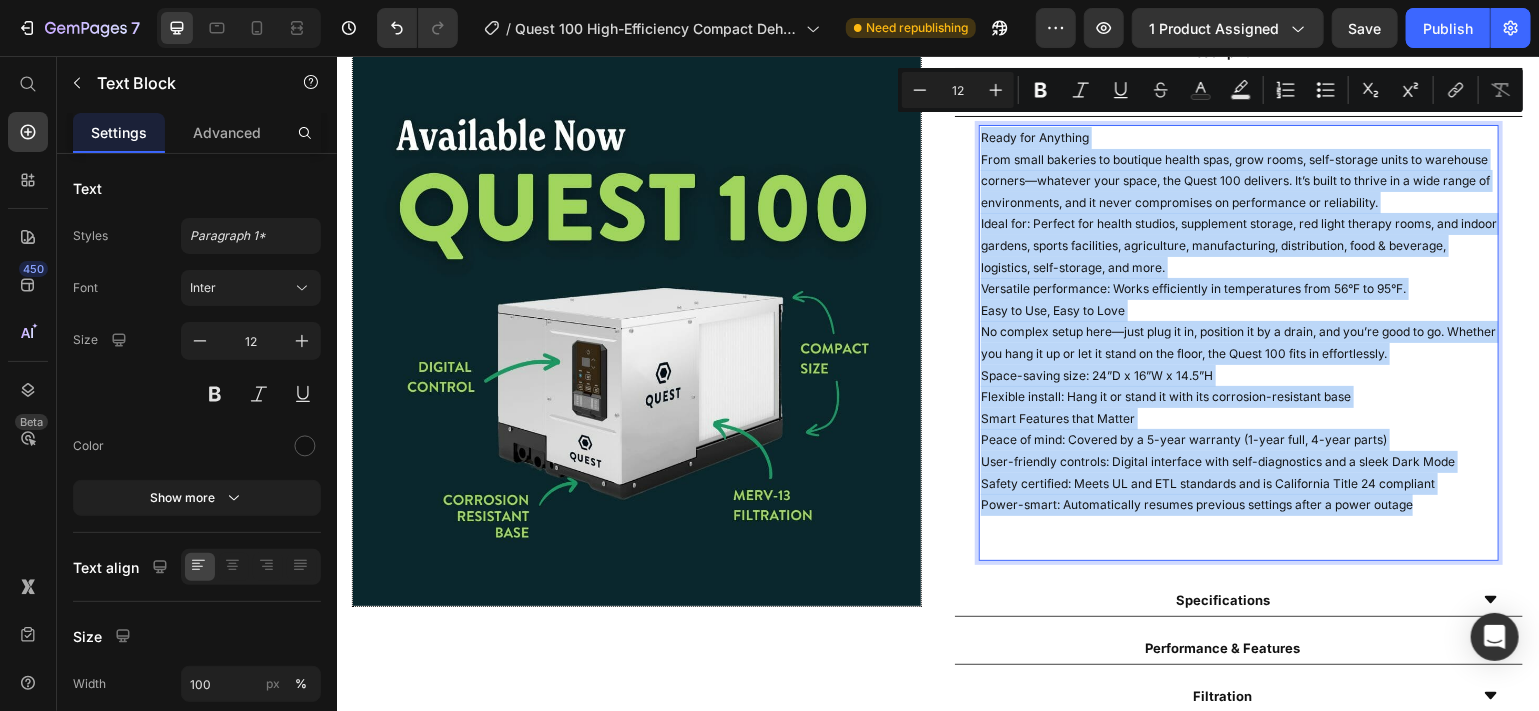 click on "From small bakeries to boutique health spas, grow rooms, self-storage units to warehouse corners—whatever your space, the Quest 100 delivers. It’s built to thrive in a wide range of environments, and it never compromises on performance or reliability." at bounding box center (1238, 180) 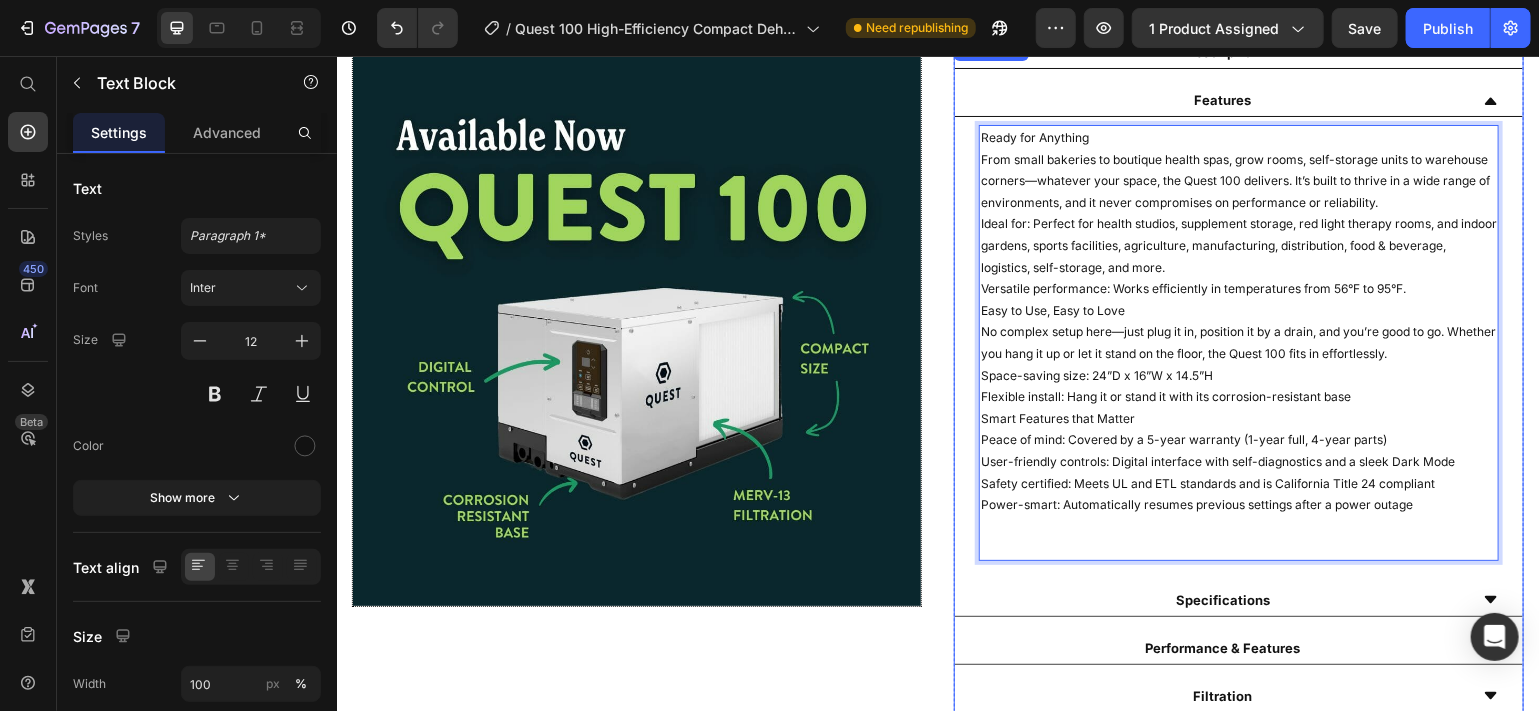click 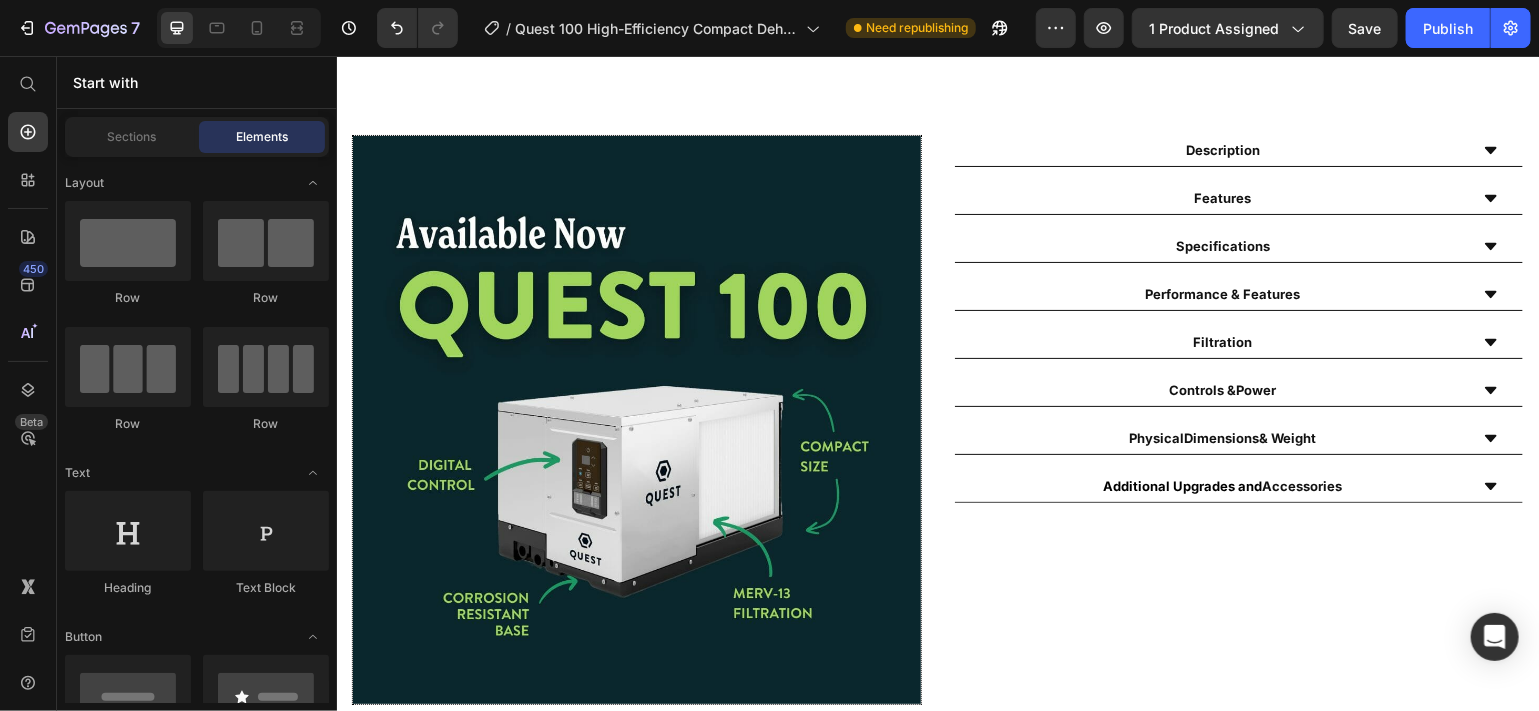 scroll, scrollTop: 896, scrollLeft: 0, axis: vertical 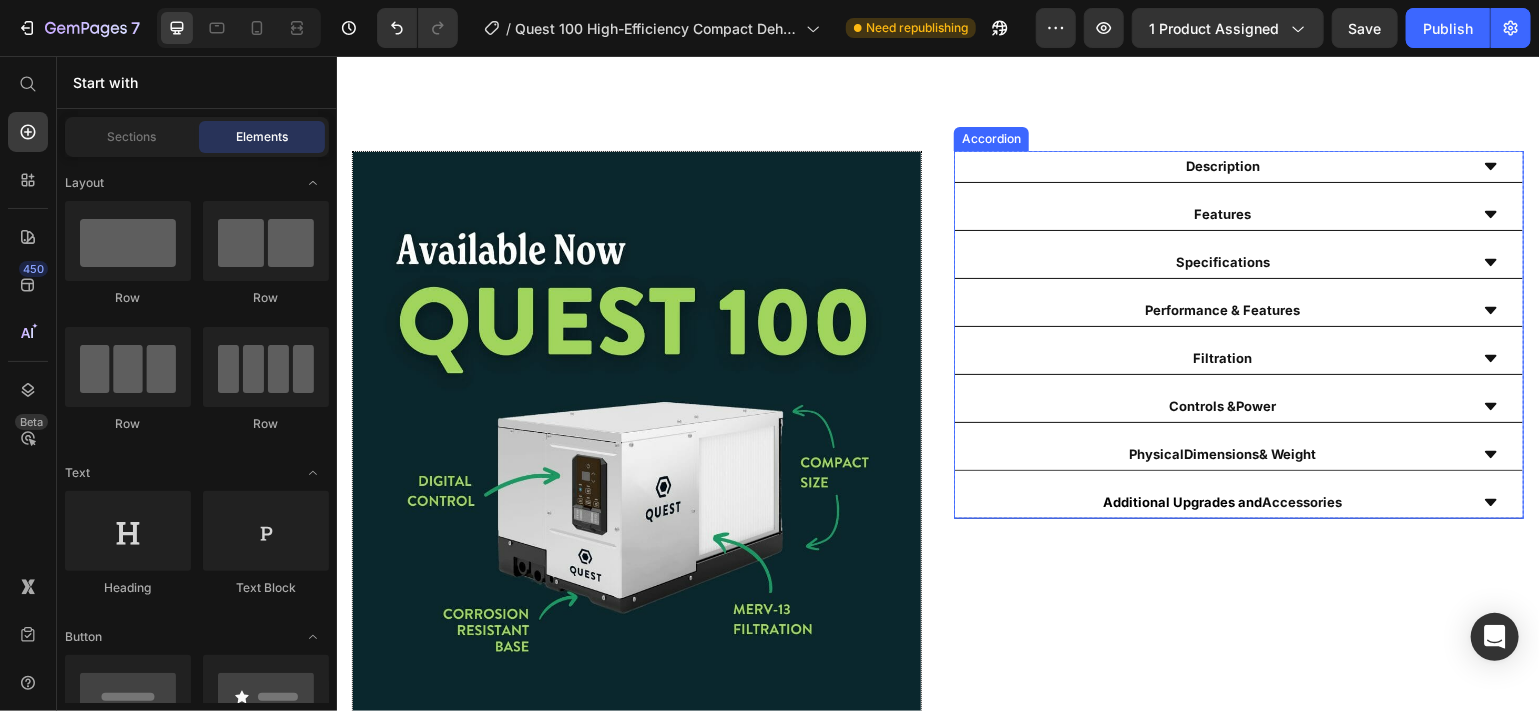 click 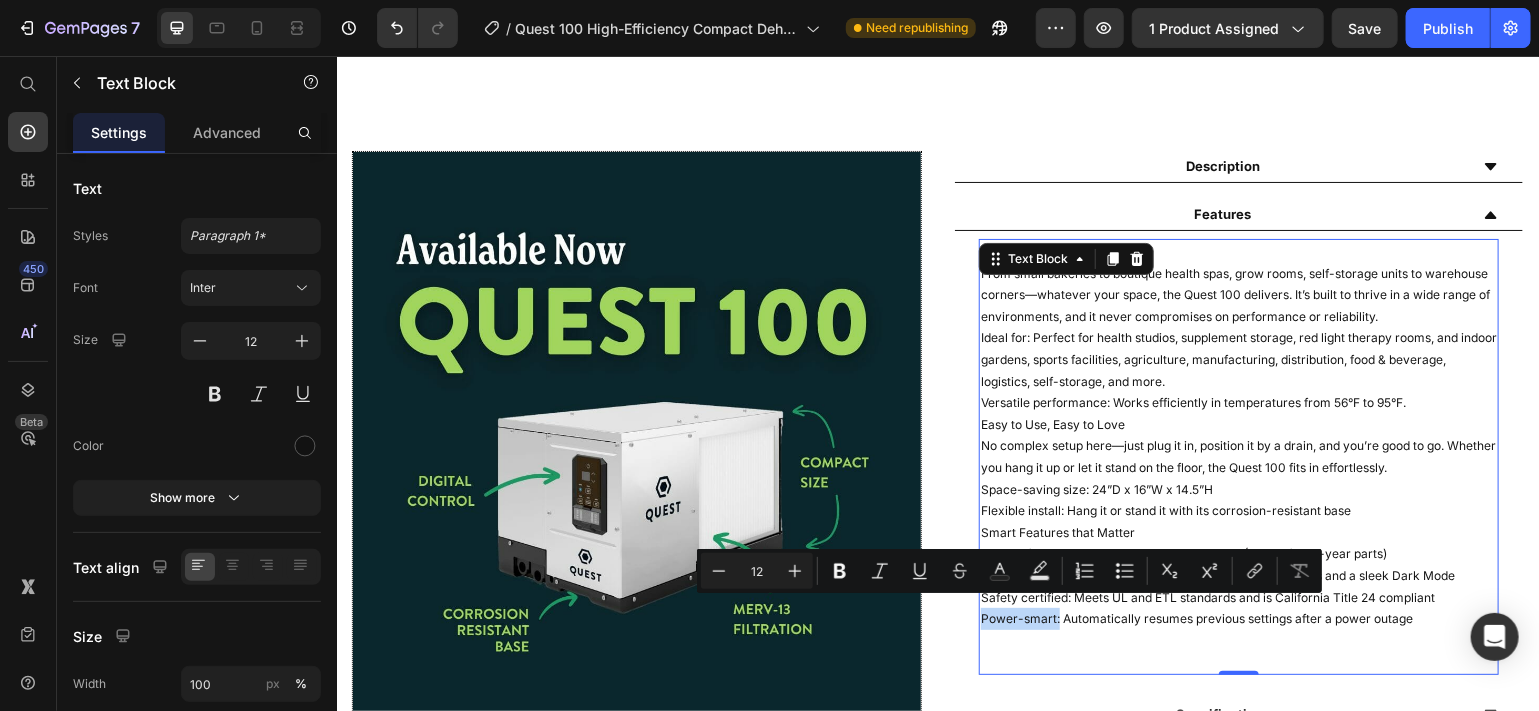 drag, startPoint x: 1044, startPoint y: 605, endPoint x: 971, endPoint y: 606, distance: 73.00685 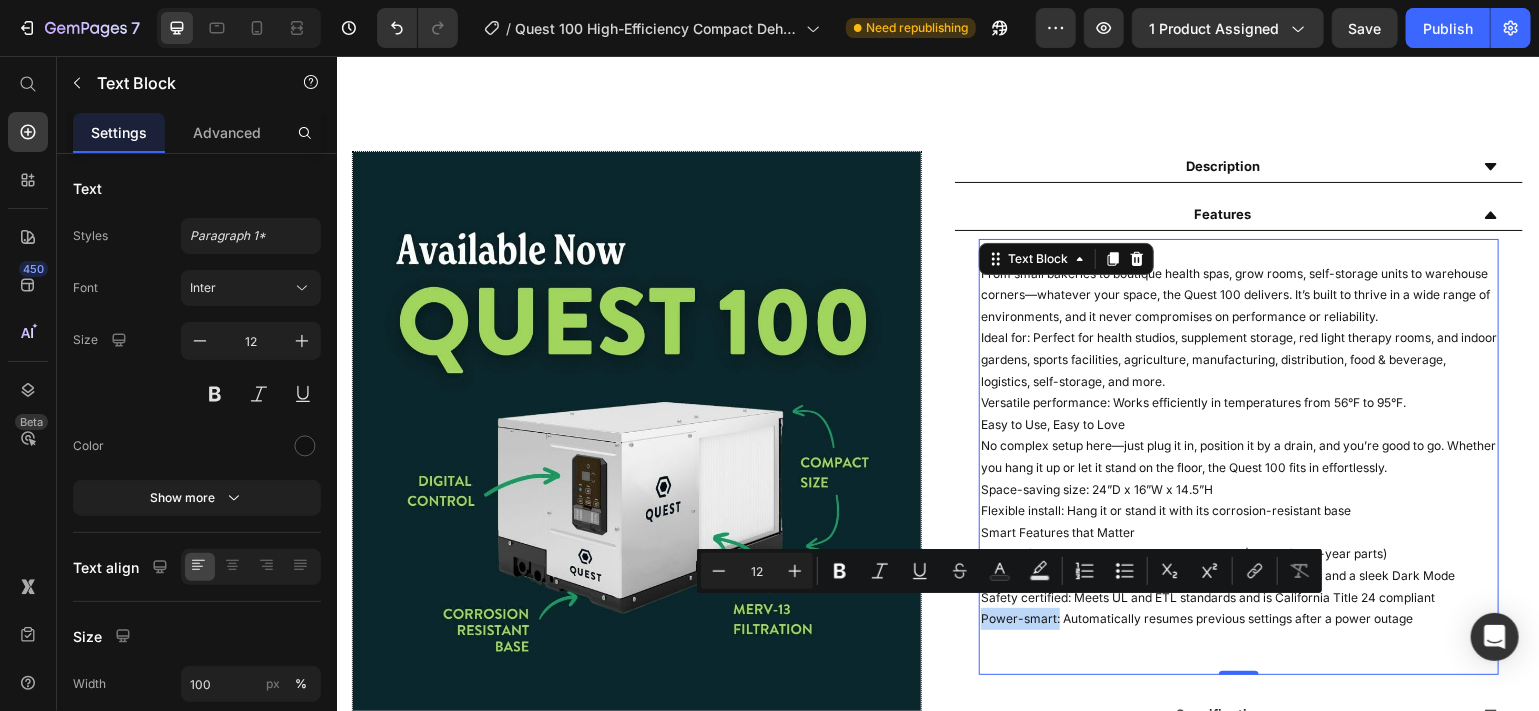 click on "Power-smart: Automatically resumes previous settings after a power outage" at bounding box center [1238, 618] 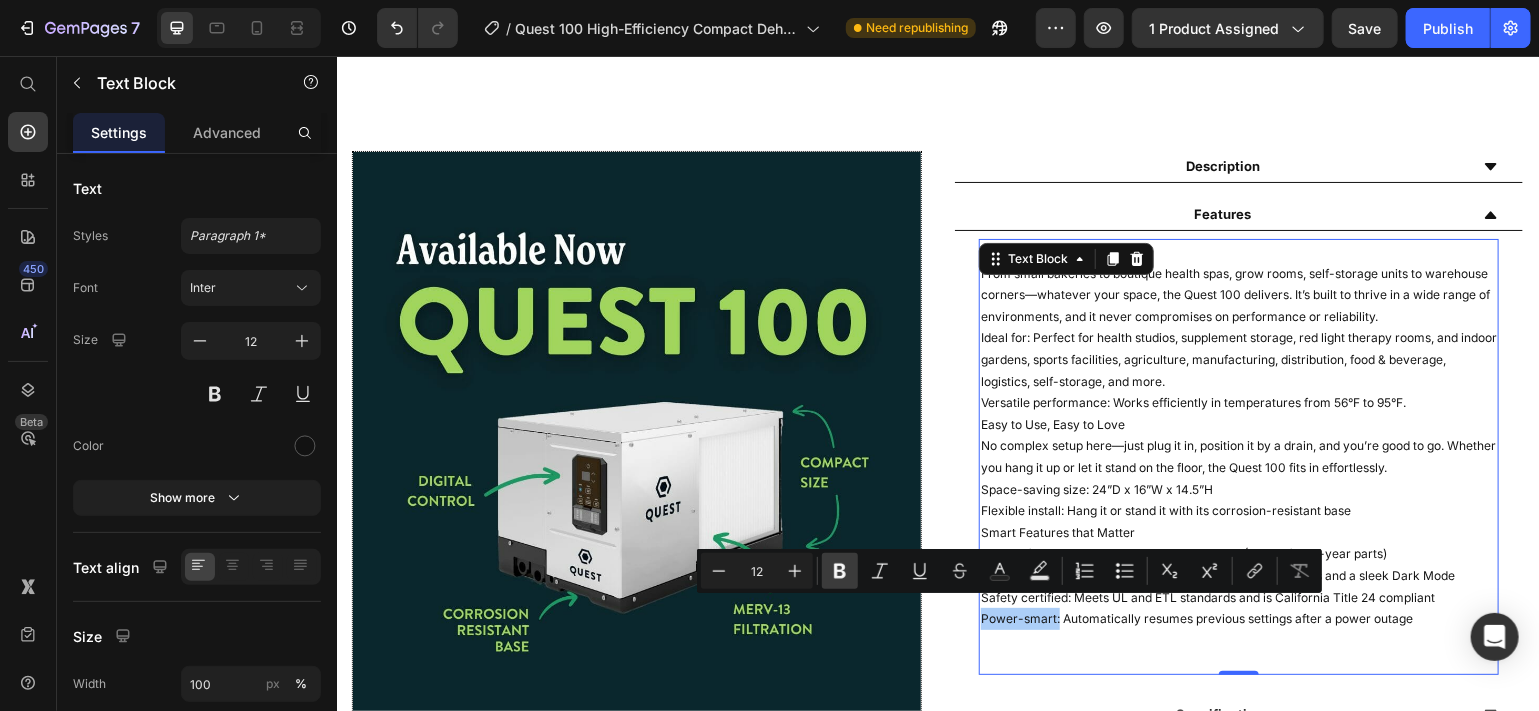 click 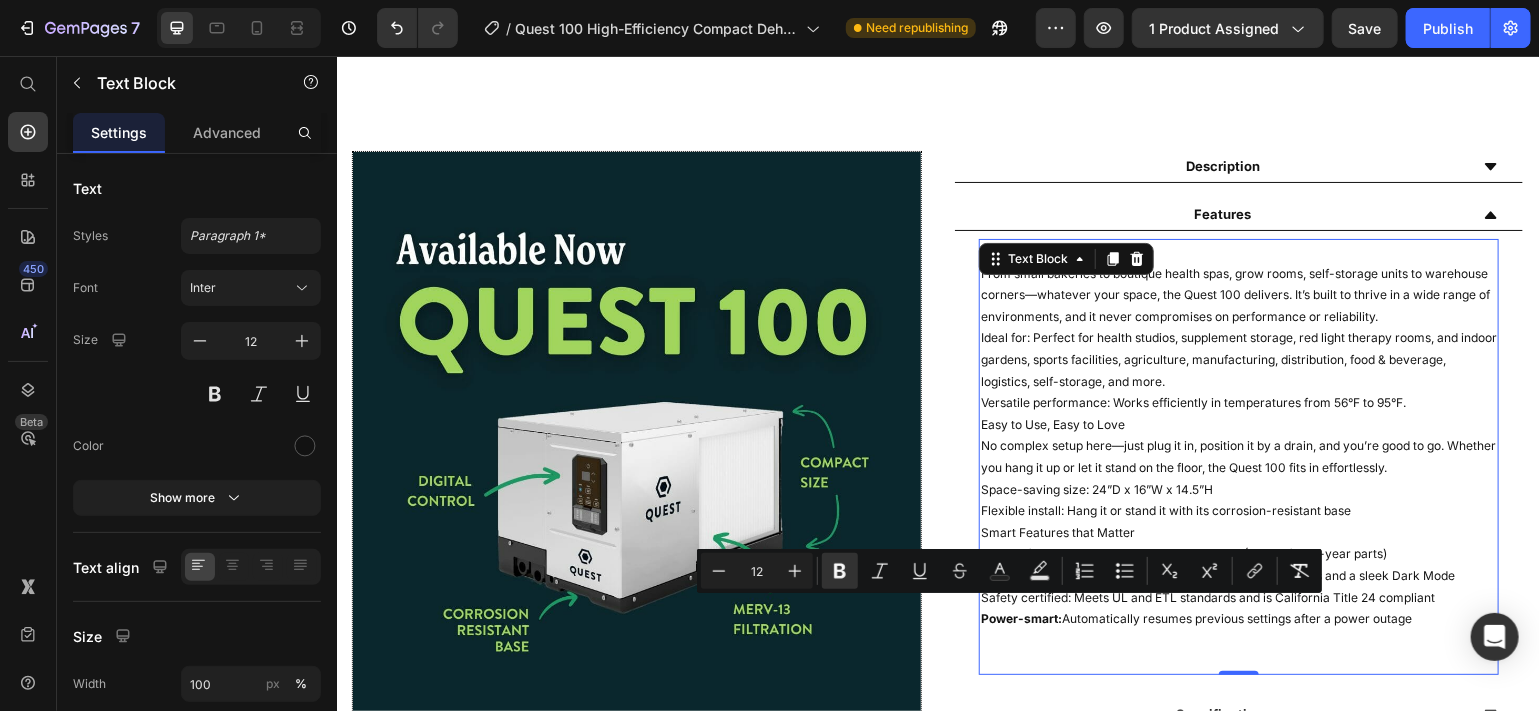 click at bounding box center (1238, 640) 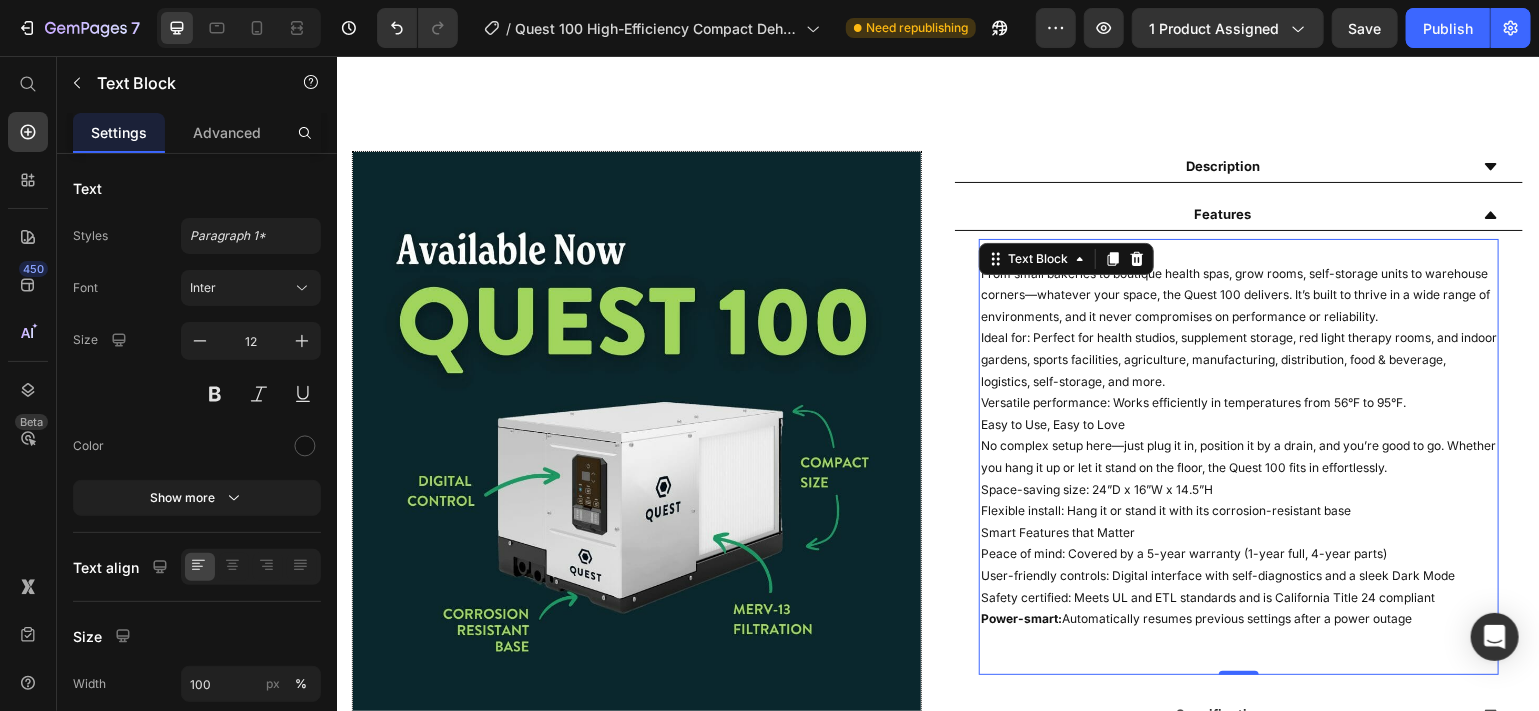 click on "Safety certified: Meets UL and ETL standards and is California Title 24 compliant" at bounding box center (1238, 597) 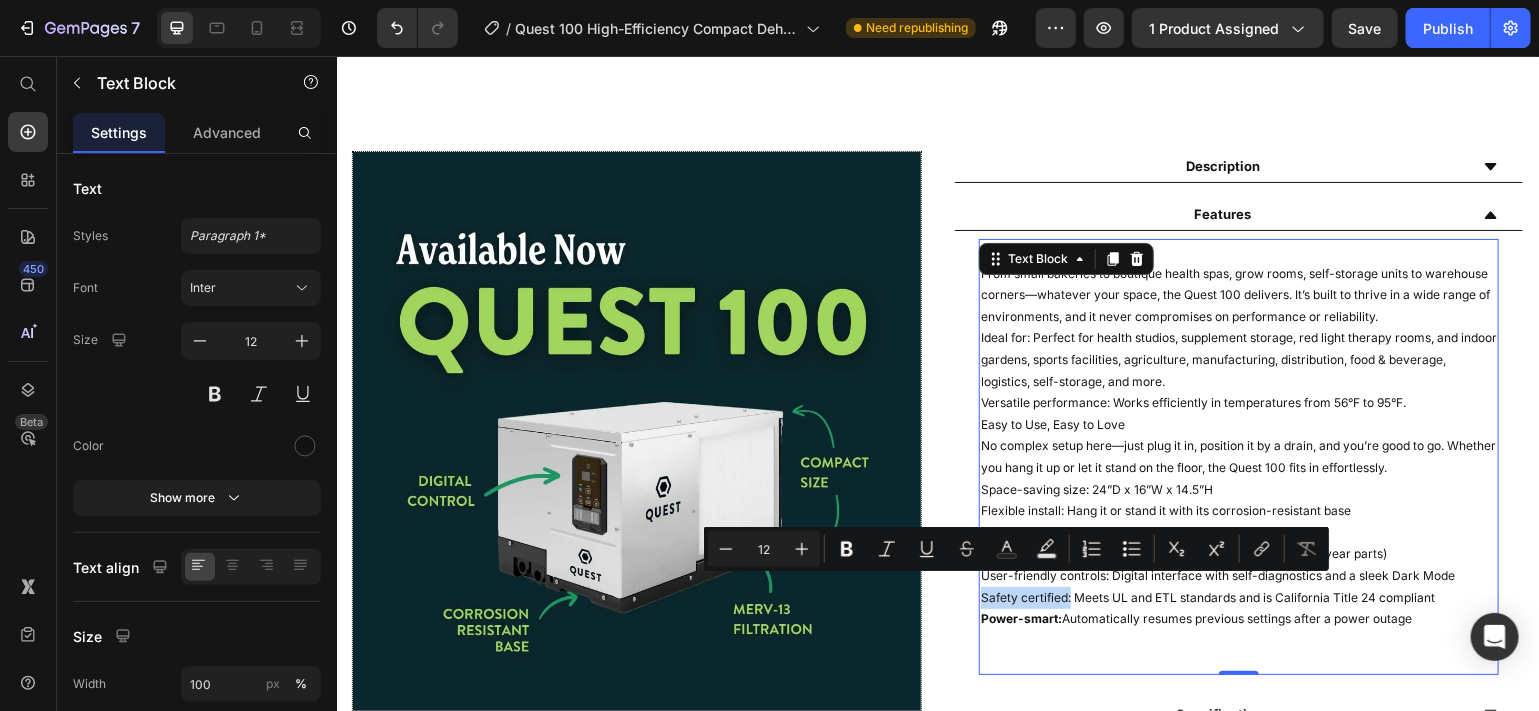 drag, startPoint x: 1059, startPoint y: 585, endPoint x: 971, endPoint y: 587, distance: 88.02273 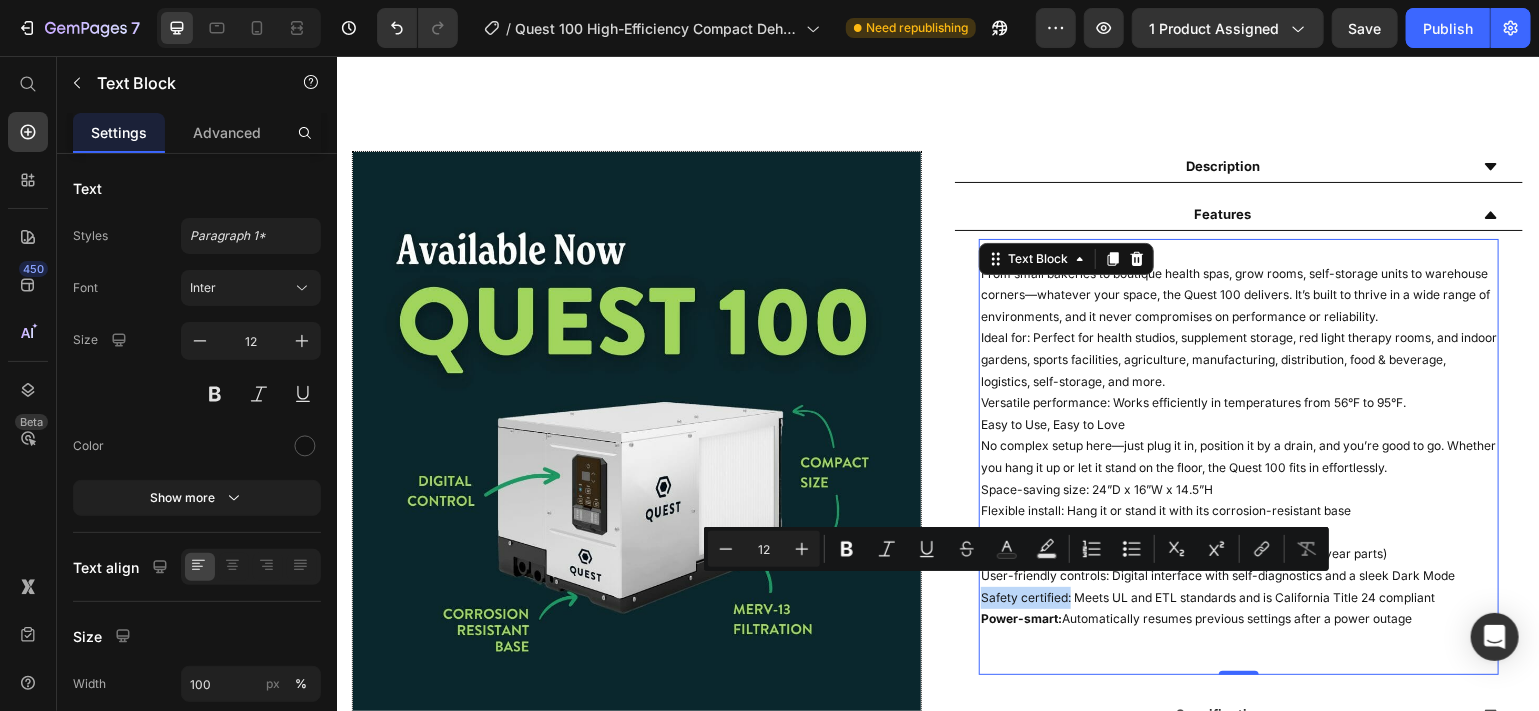 click on "Safety certified: Meets UL and ETL standards and is California Title 24 compliant" at bounding box center [1238, 597] 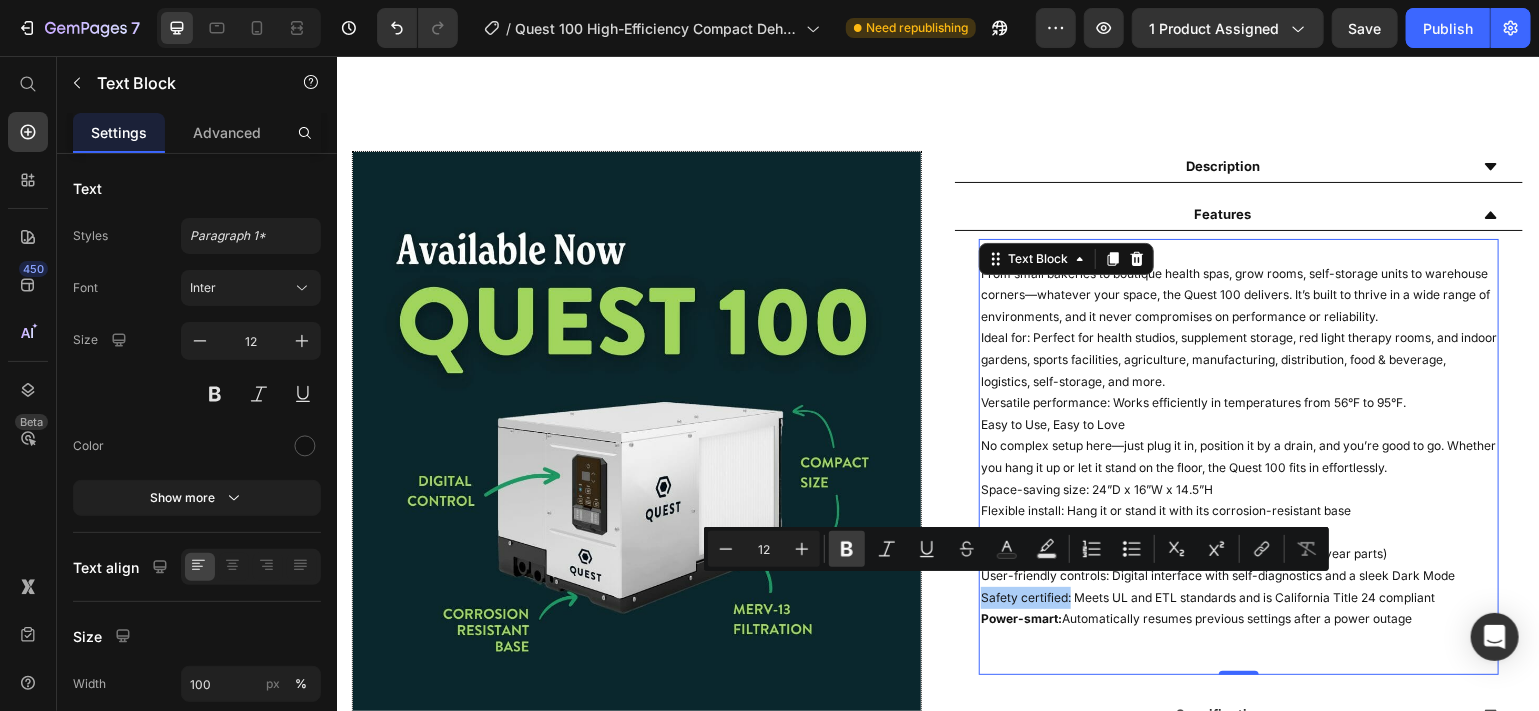 click 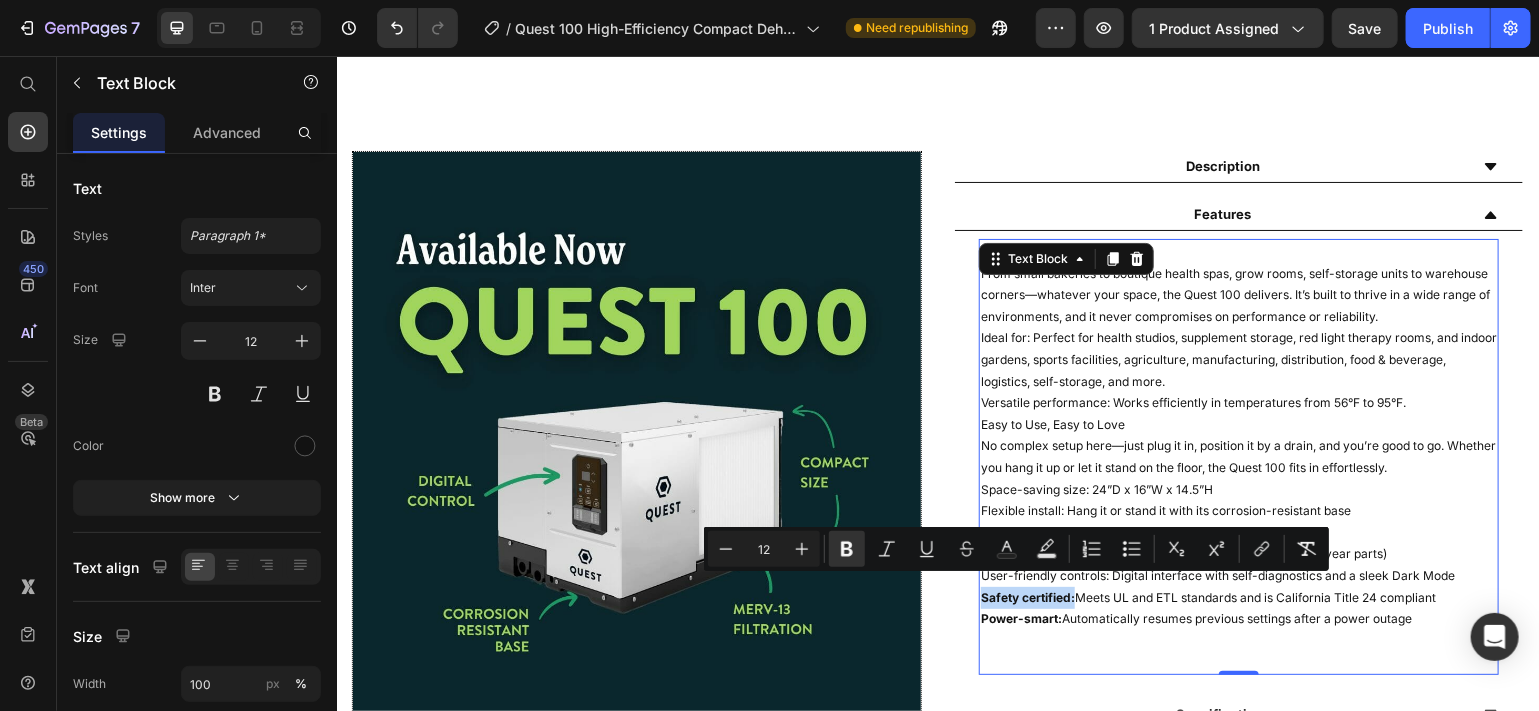 click on "Safety certified:" at bounding box center [1027, 596] 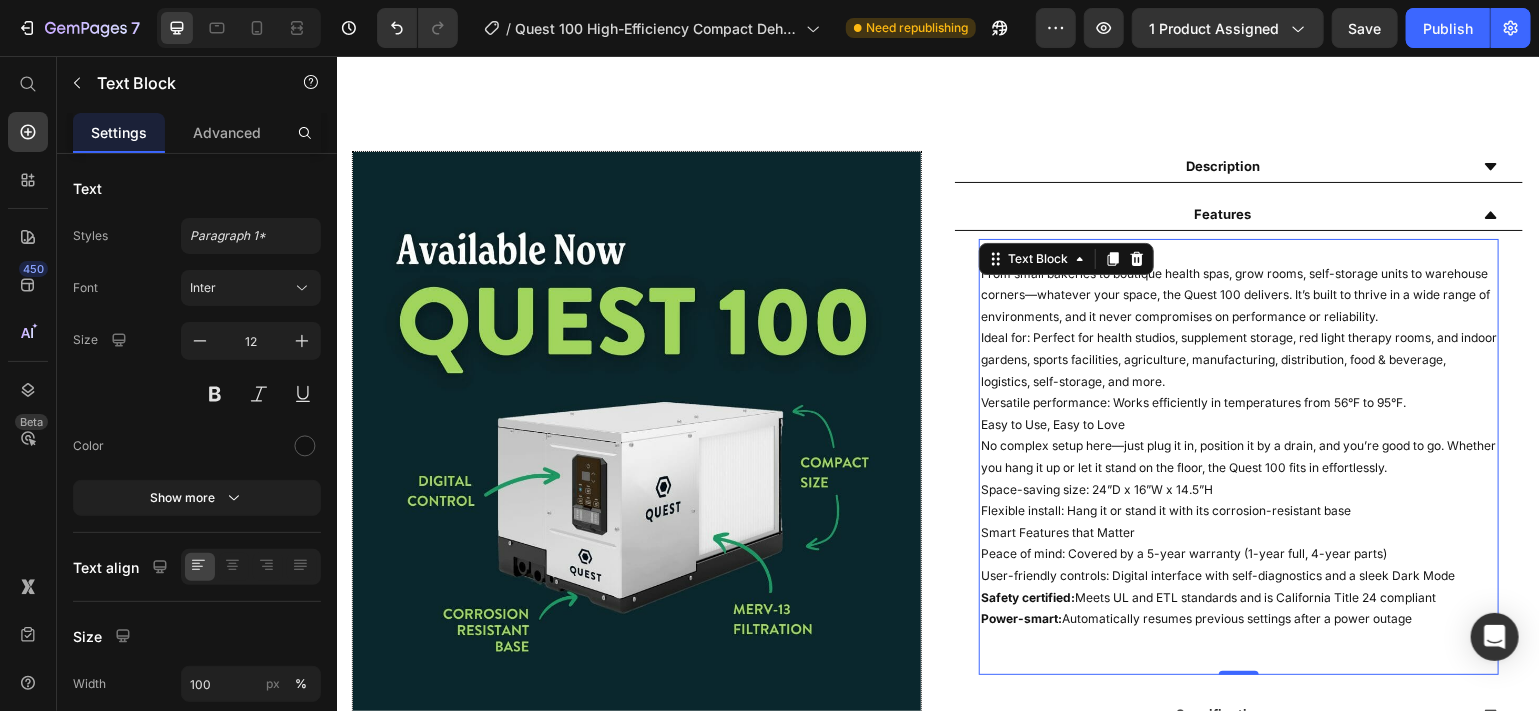 click on "Flexible install: Hang it or stand it with its corrosion-resistant base" at bounding box center [1238, 510] 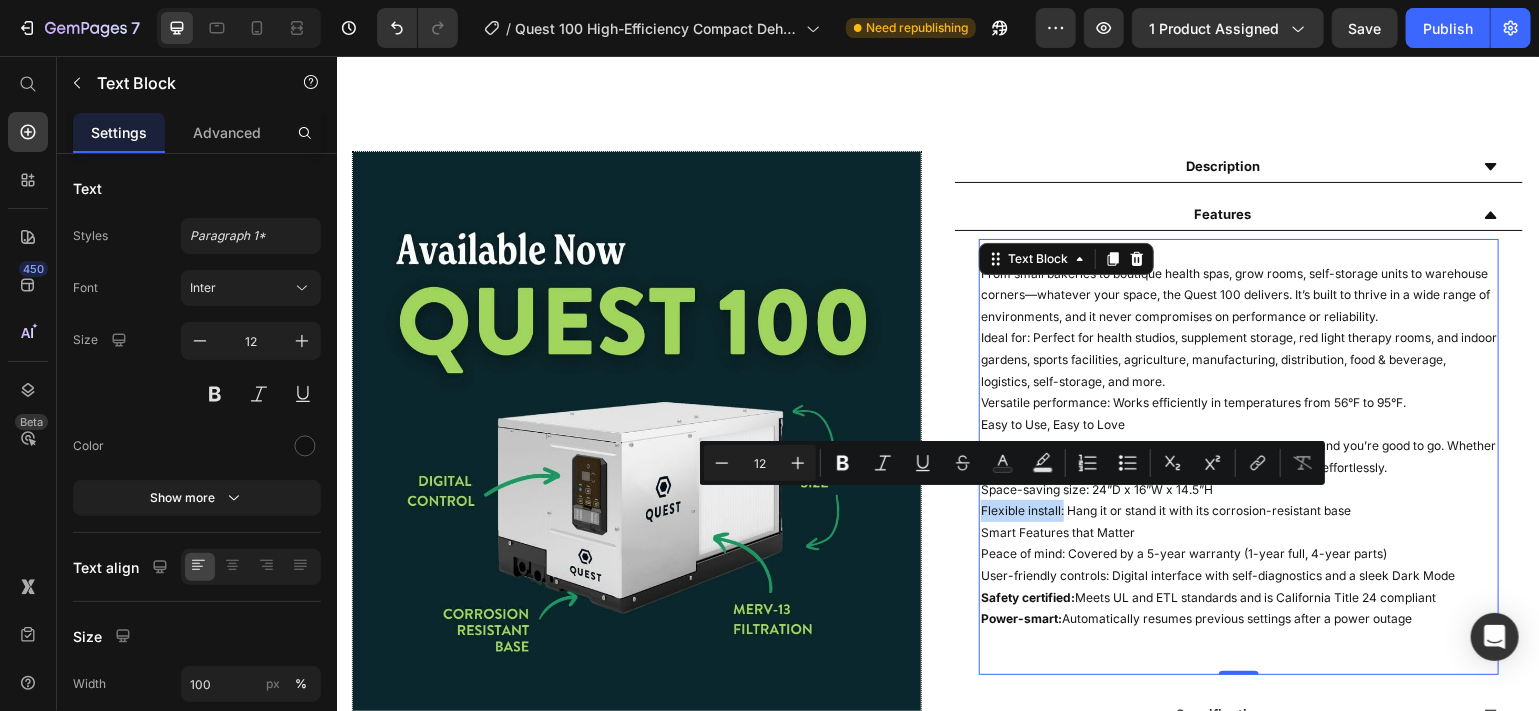 drag, startPoint x: 1051, startPoint y: 501, endPoint x: 968, endPoint y: 501, distance: 83 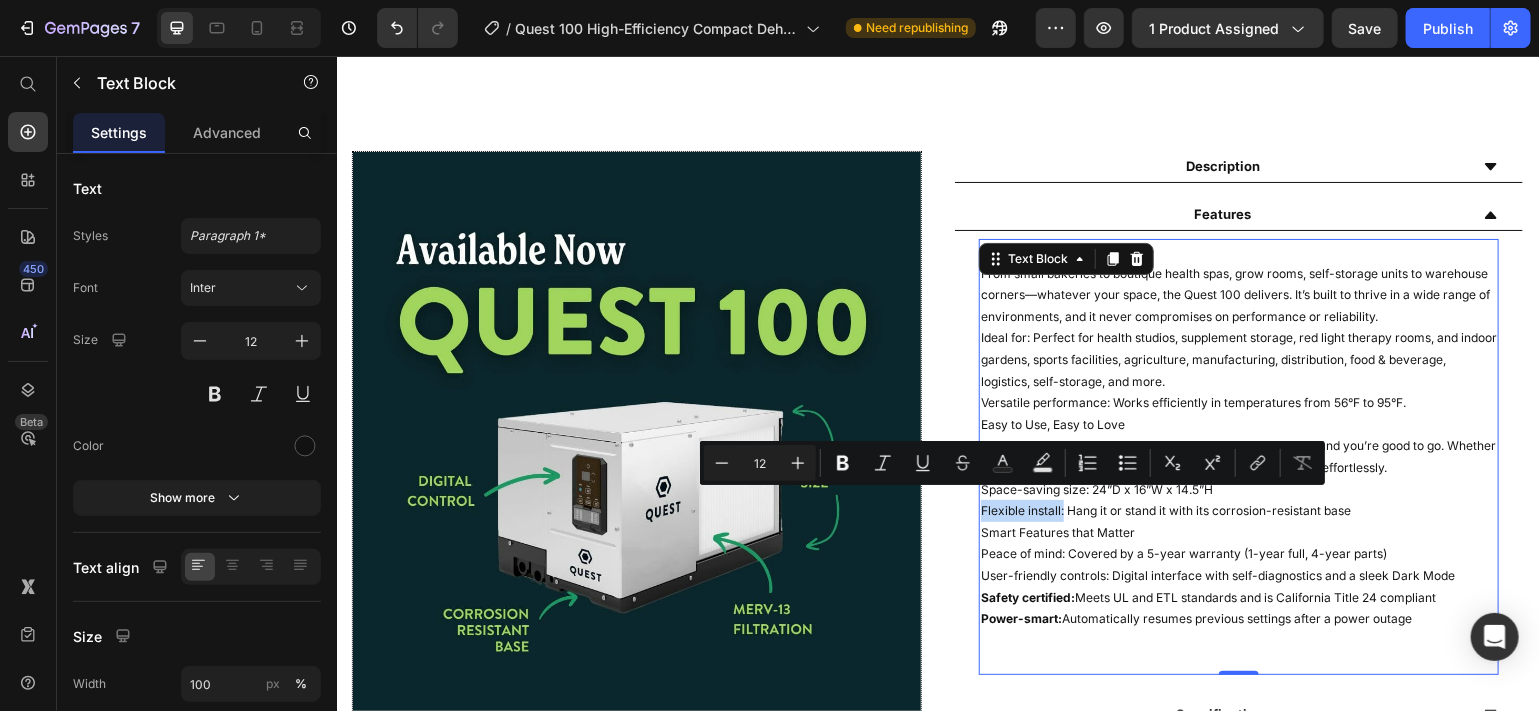 click on "Ready for Anything From small bakeries to boutique health spas, grow rooms, self-storage units to warehouse corners—whatever your space, the Quest 100 delivers. It’s built to thrive in a wide range of environments, and it never compromises on performance or reliability. Ideal for: Perfect for health studios, supplement storage, red light therapy rooms, and indoor gardens, sports facilities, agriculture, manufacturing, distribution, food & beverage, logistics, self-storage, and more. Versatile performance: Works efficiently in temperatures from 56°F to 95°F. Easy to Use, Easy to Love No complex setup here—just plug it in, position it by a drain, and you’re good to go. Whether you hang it up or let it stand on the floor, the Quest 100 fits in effortlessly. Space-saving size: 24”D x 16”W x 14.5”H Flexible install: Hang it or stand it with its corrosion-resistant base Smart Features that Matter Peace of mind: Covered by a 5-year warranty (1-year full, 4-year parts) Safety certified: Power-smart:" at bounding box center [1238, 456] 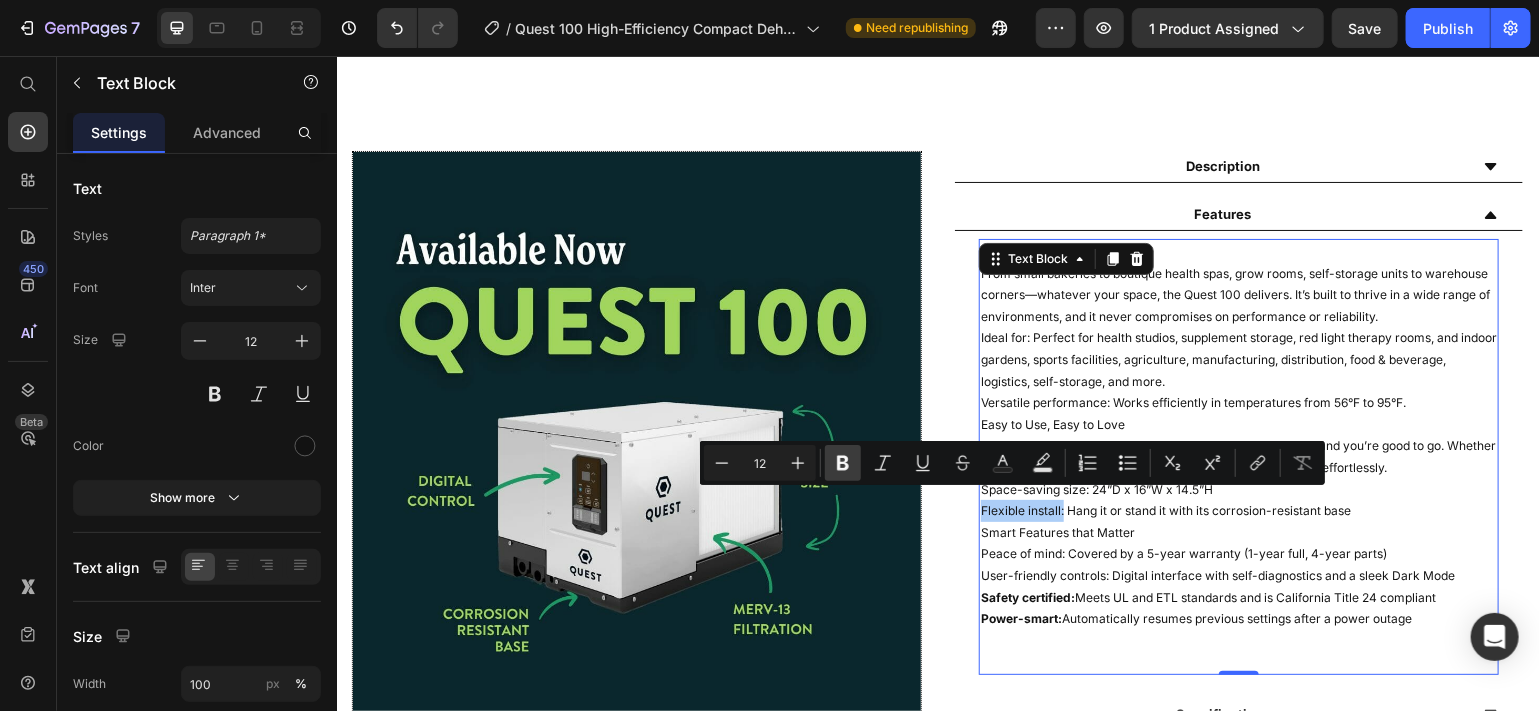 click 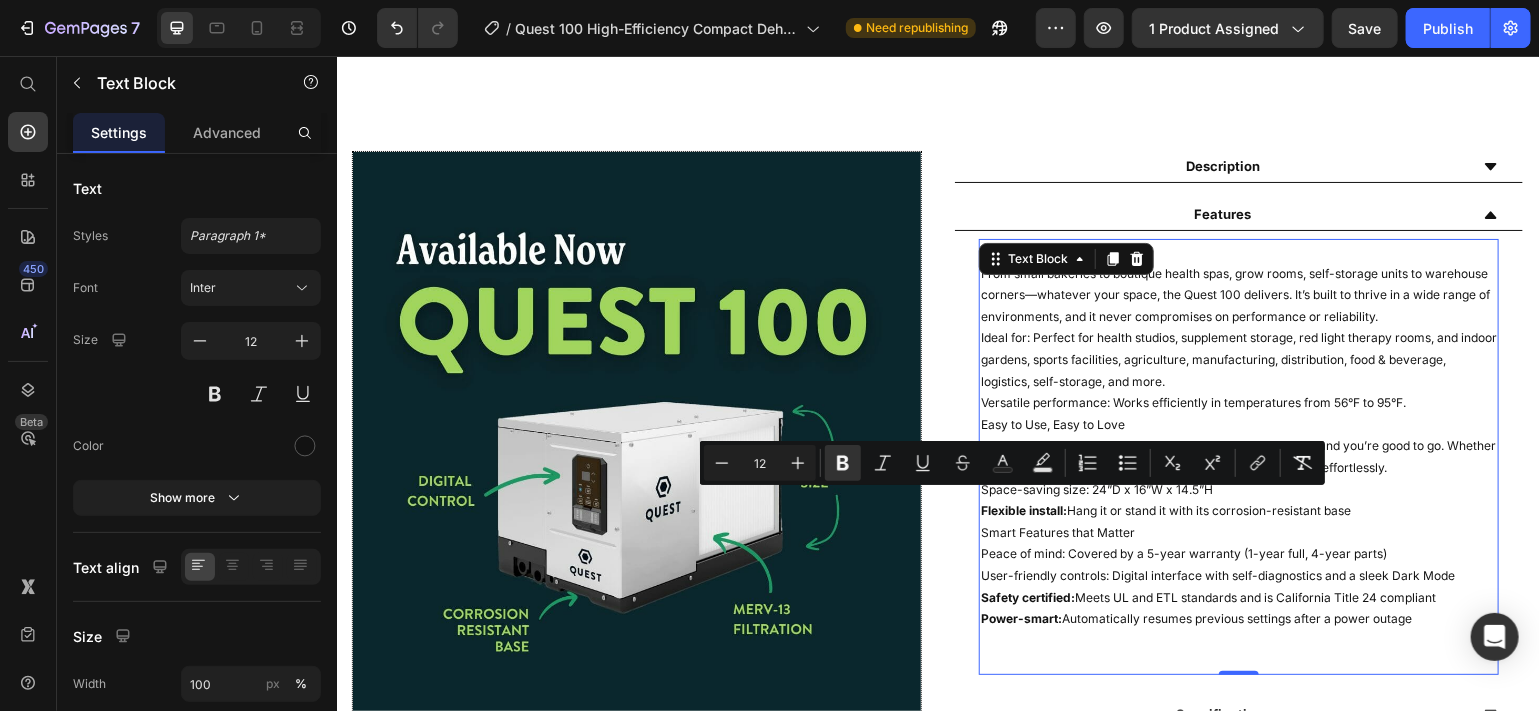 click on "Smart Features that Matter" at bounding box center [1238, 532] 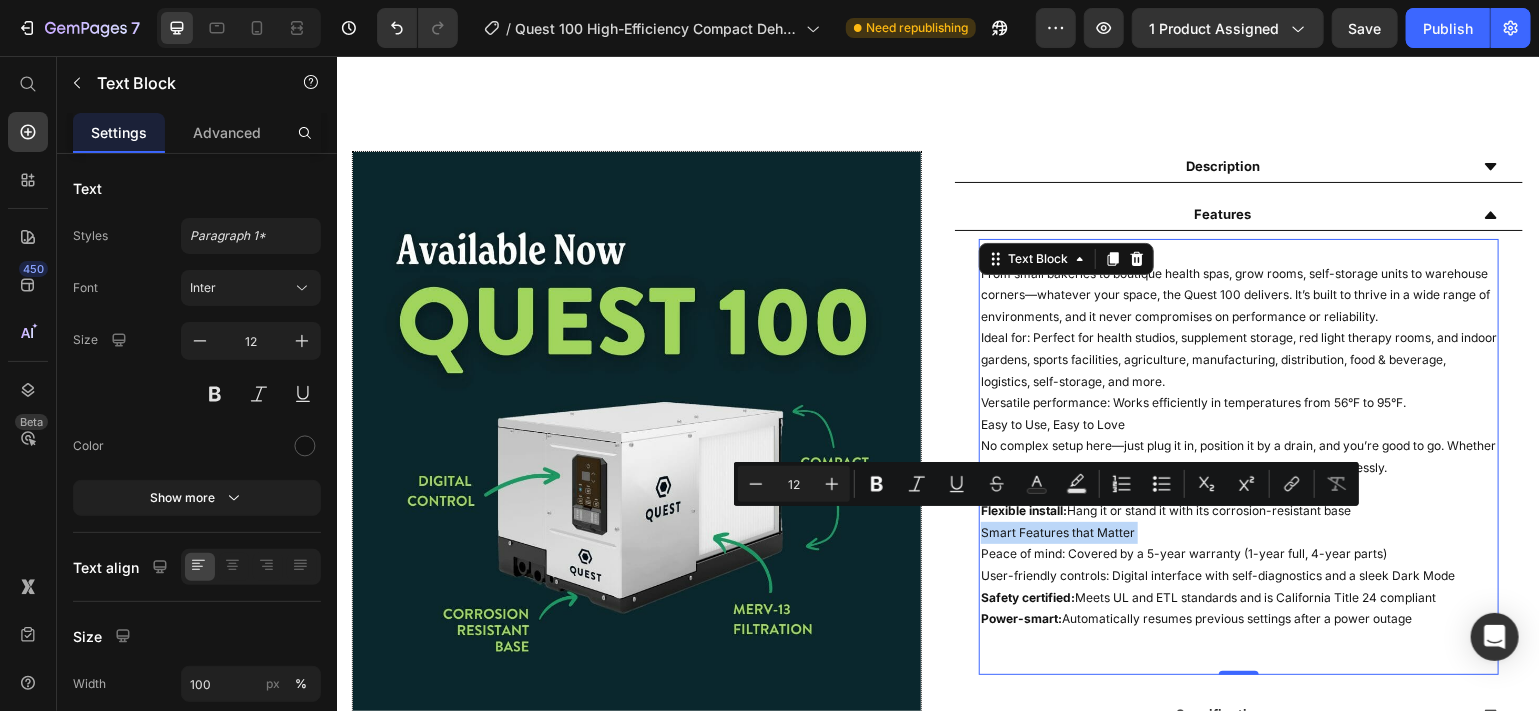 drag, startPoint x: 1119, startPoint y: 523, endPoint x: 970, endPoint y: 523, distance: 149 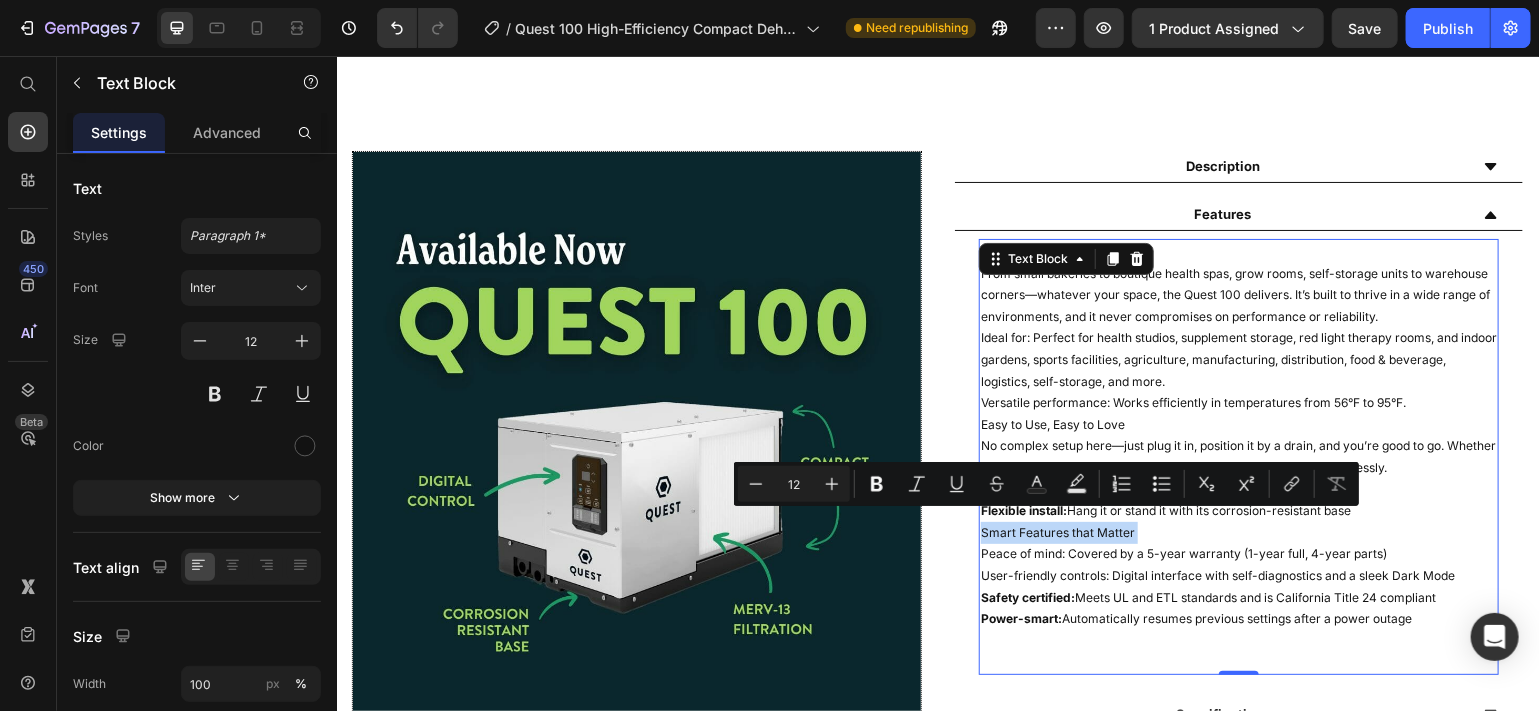 click on "Smart Features that Matter" at bounding box center (1238, 532) 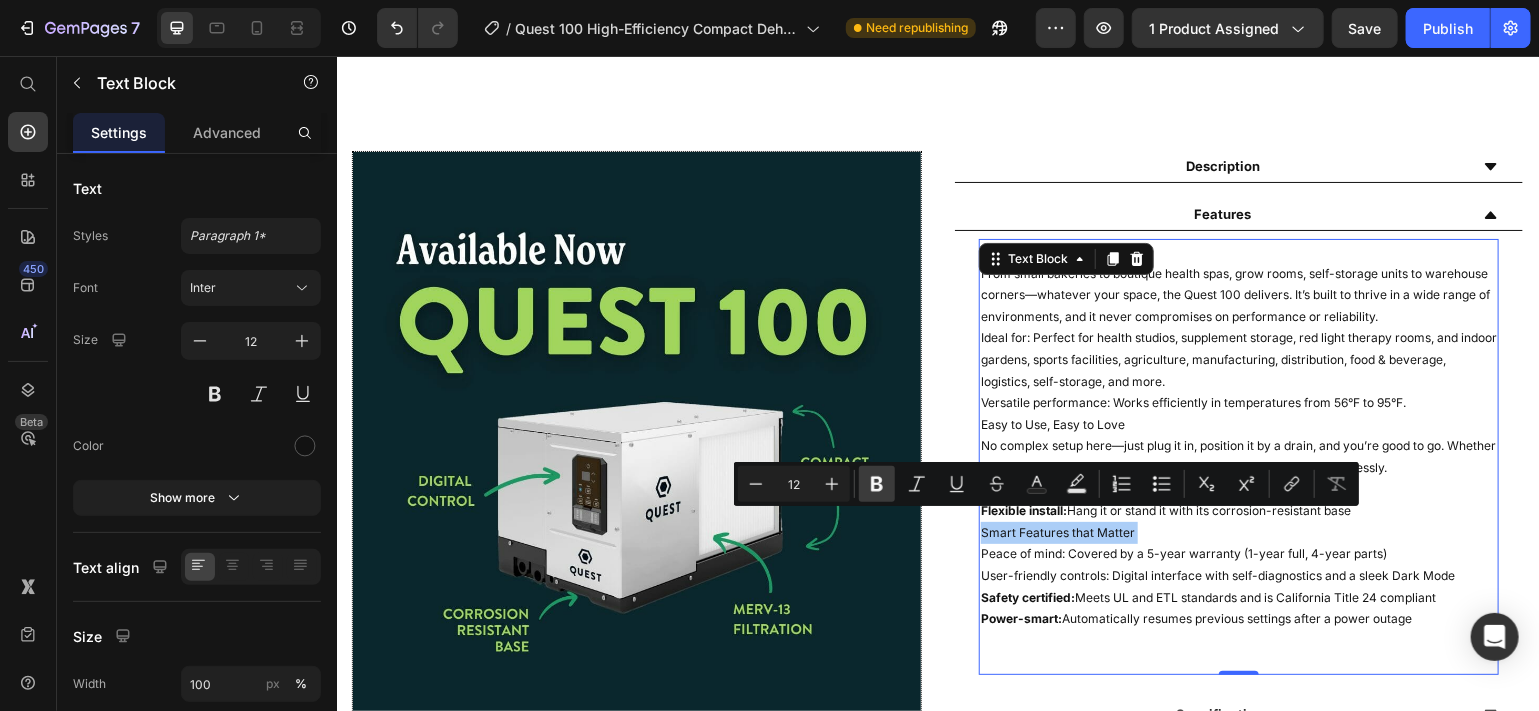 click 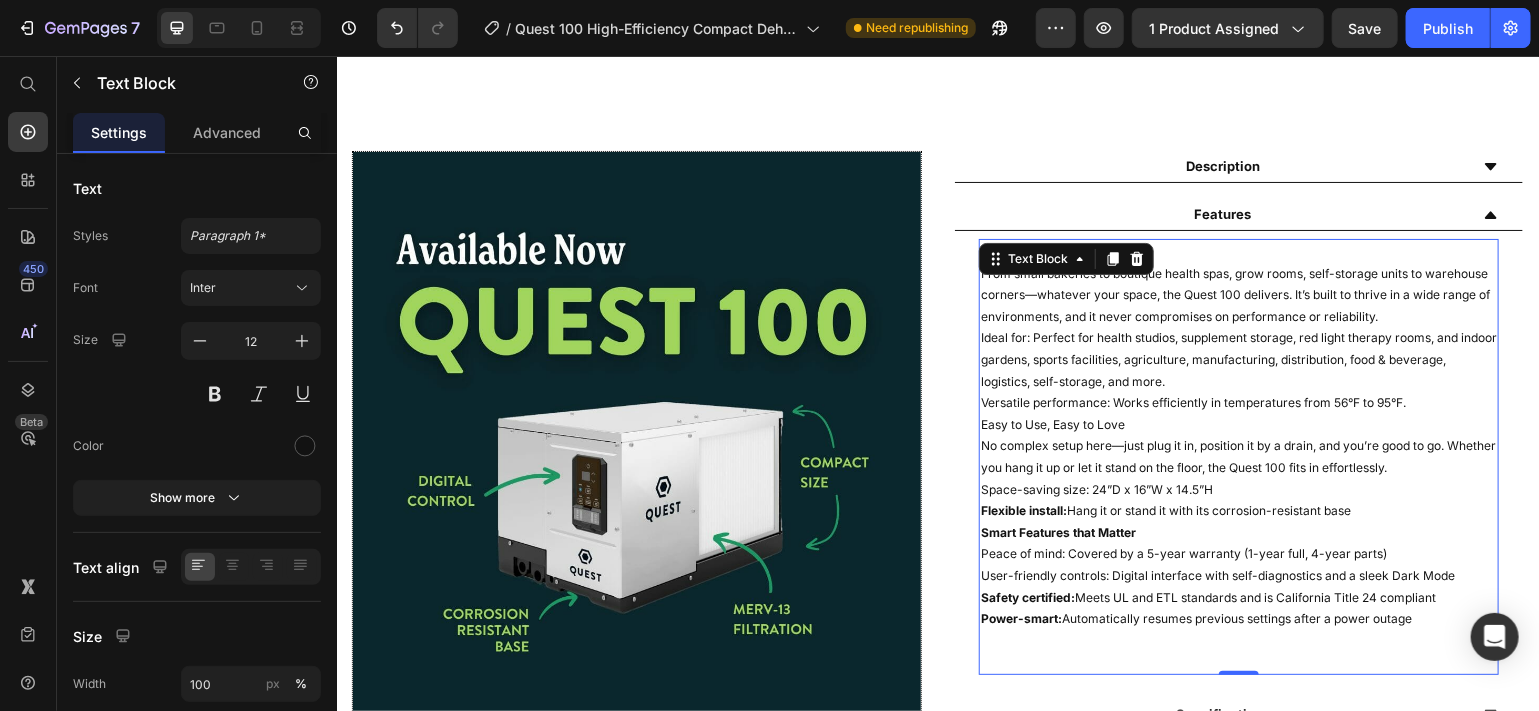 click on "User-friendly controls: Digital interface with self-diagnostics and a sleek Dark Mode" at bounding box center [1238, 575] 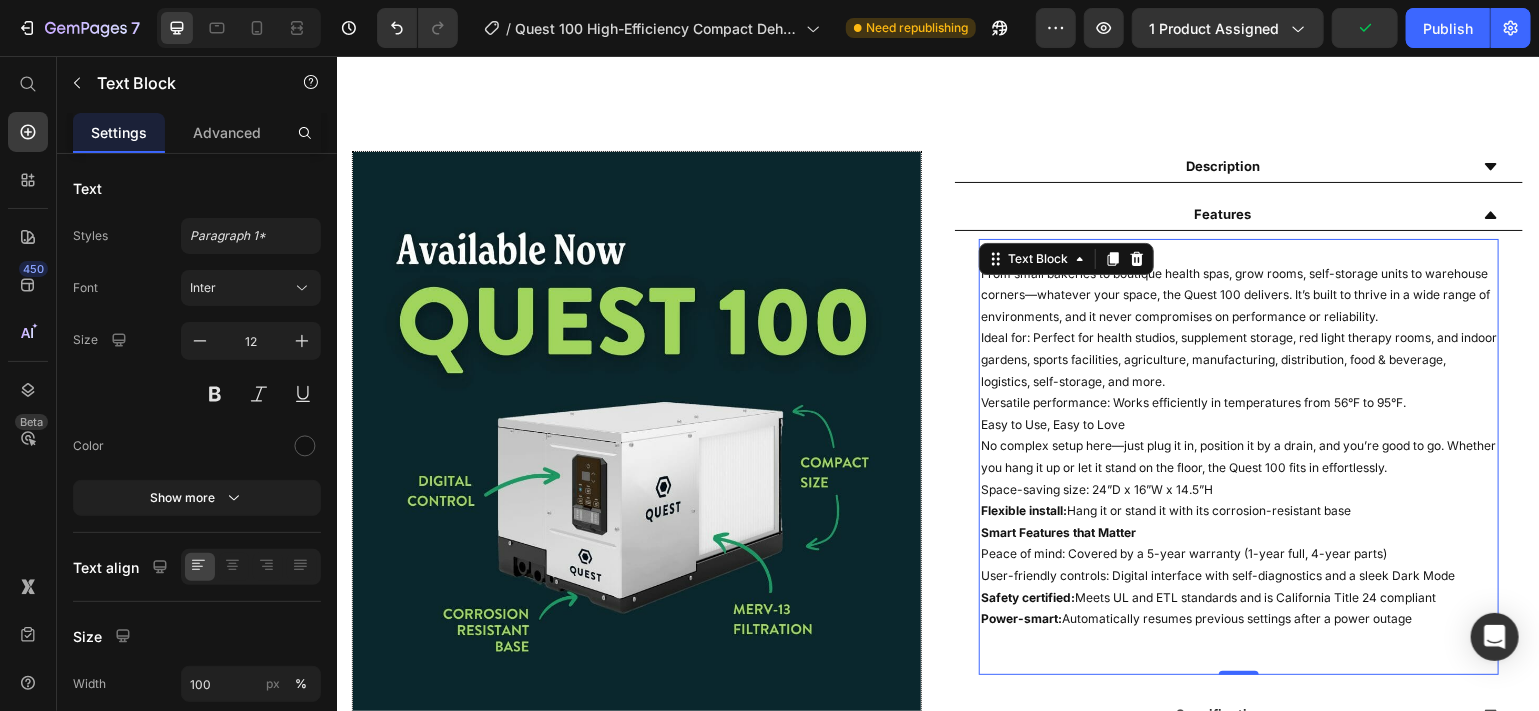 click on "Flexible install:  Hang it or stand it with its corrosion-resistant base" at bounding box center (1238, 510) 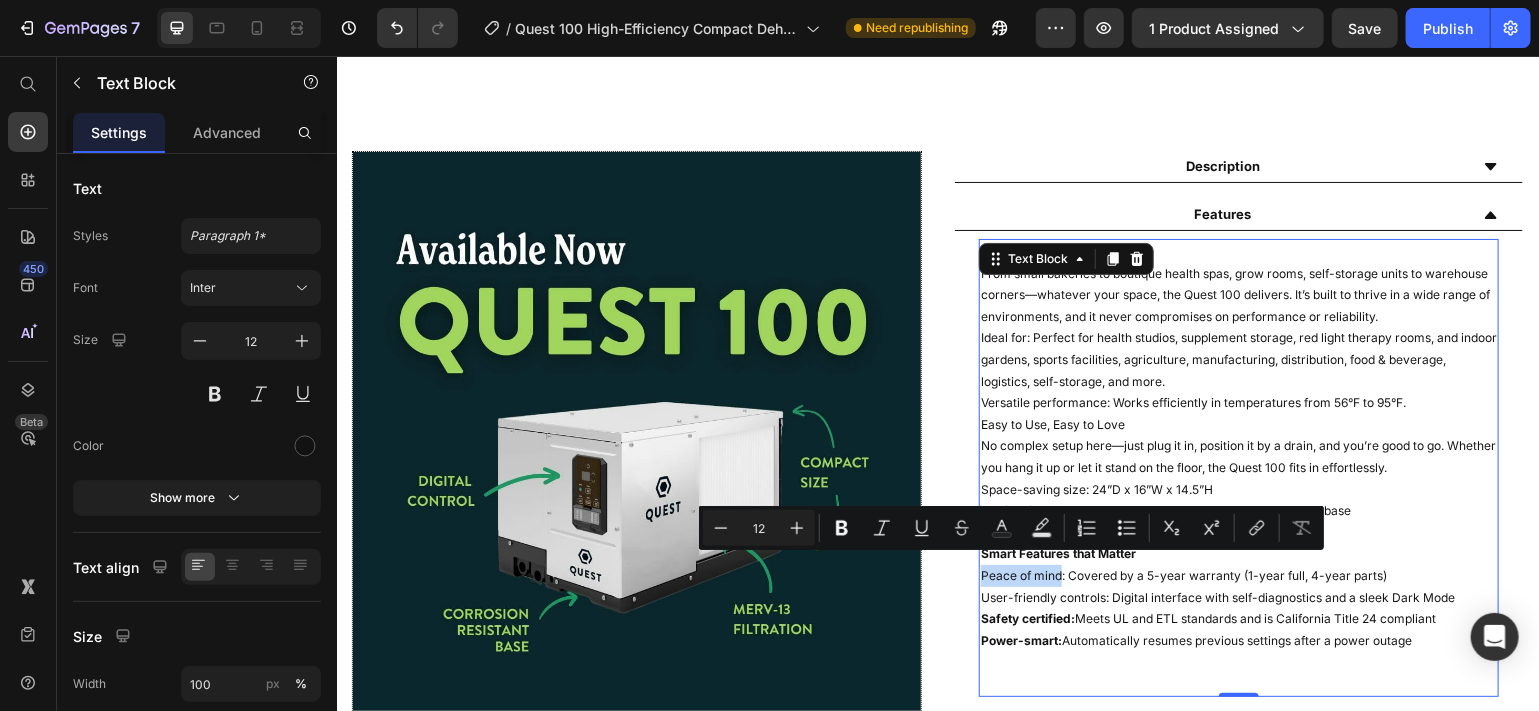 drag, startPoint x: 1052, startPoint y: 567, endPoint x: 972, endPoint y: 570, distance: 80.05623 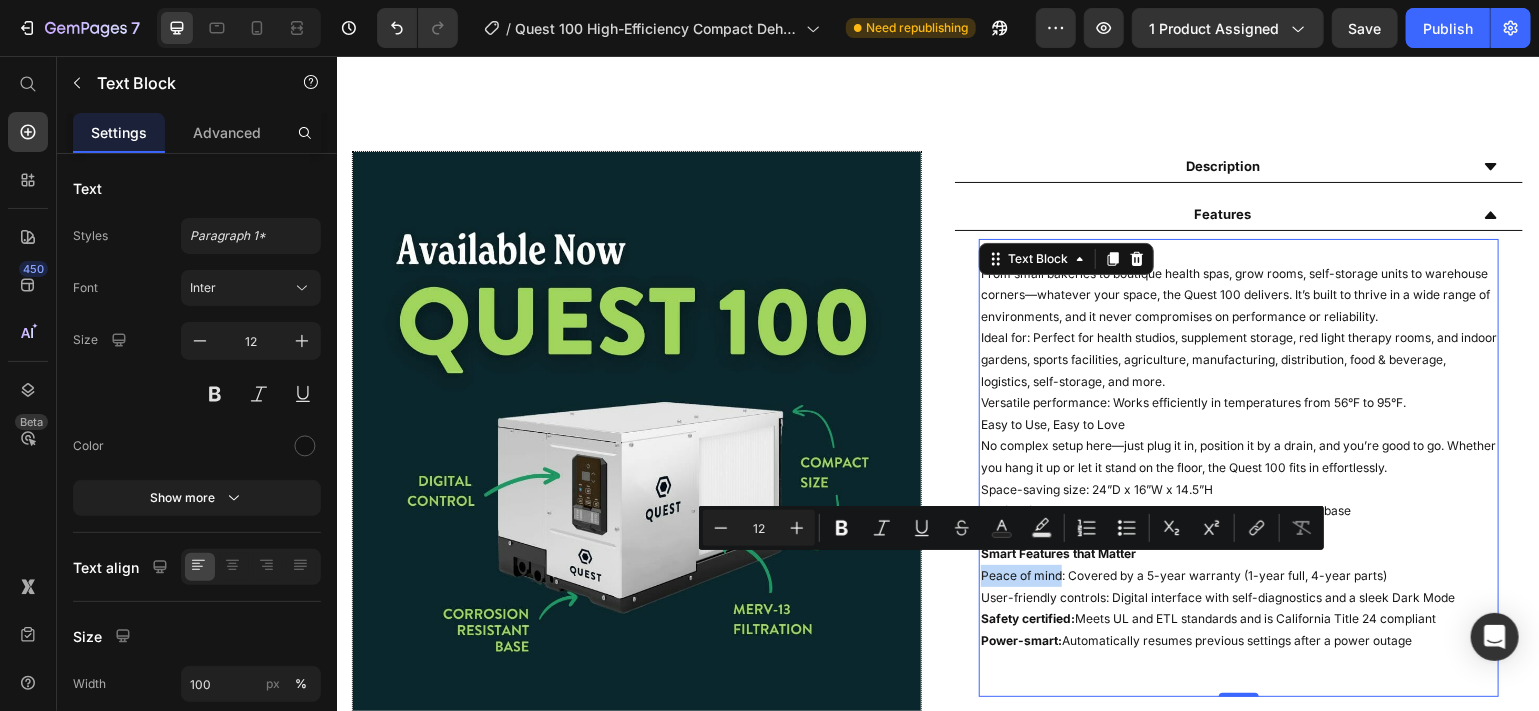 click on "Peace of mind: Covered by a 5-year warranty (1-year full, 4-year parts)" at bounding box center (1238, 575) 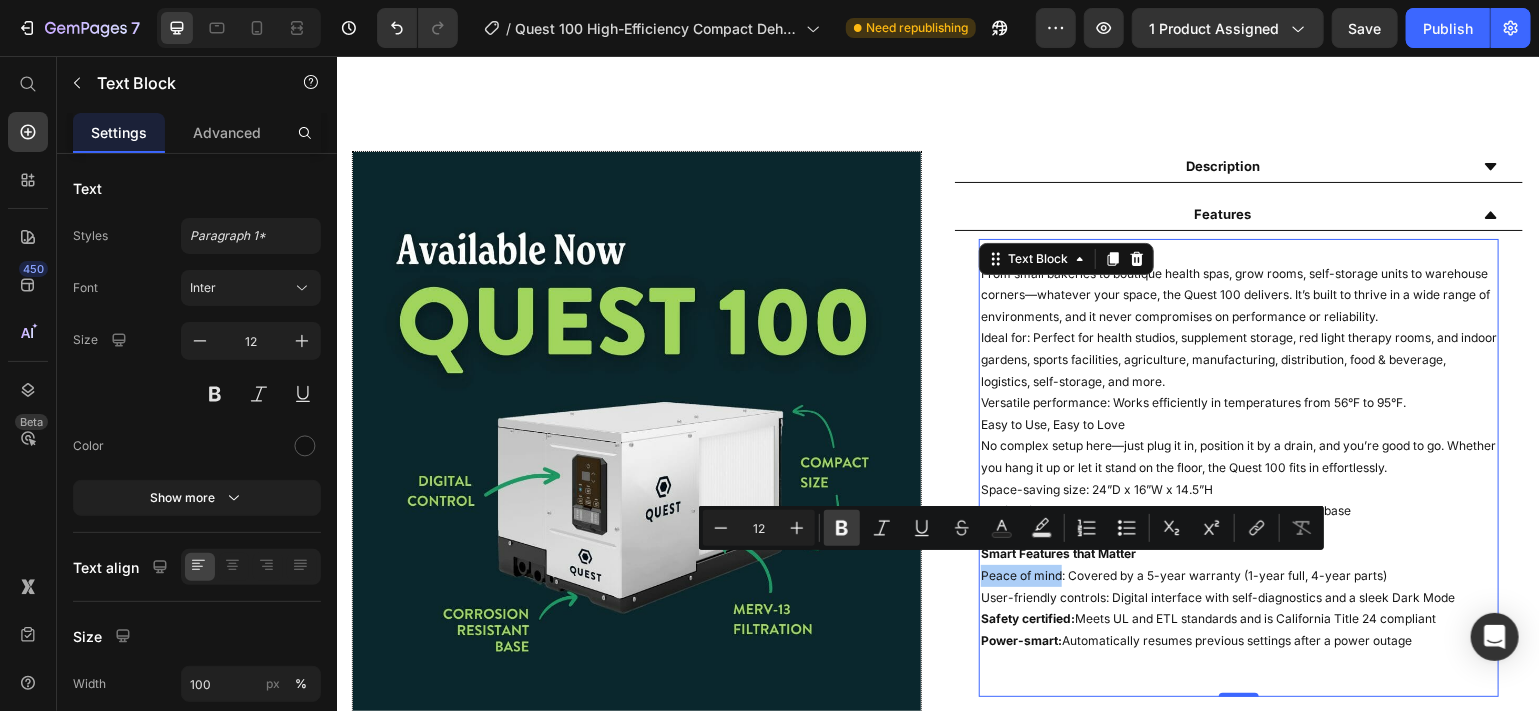 click 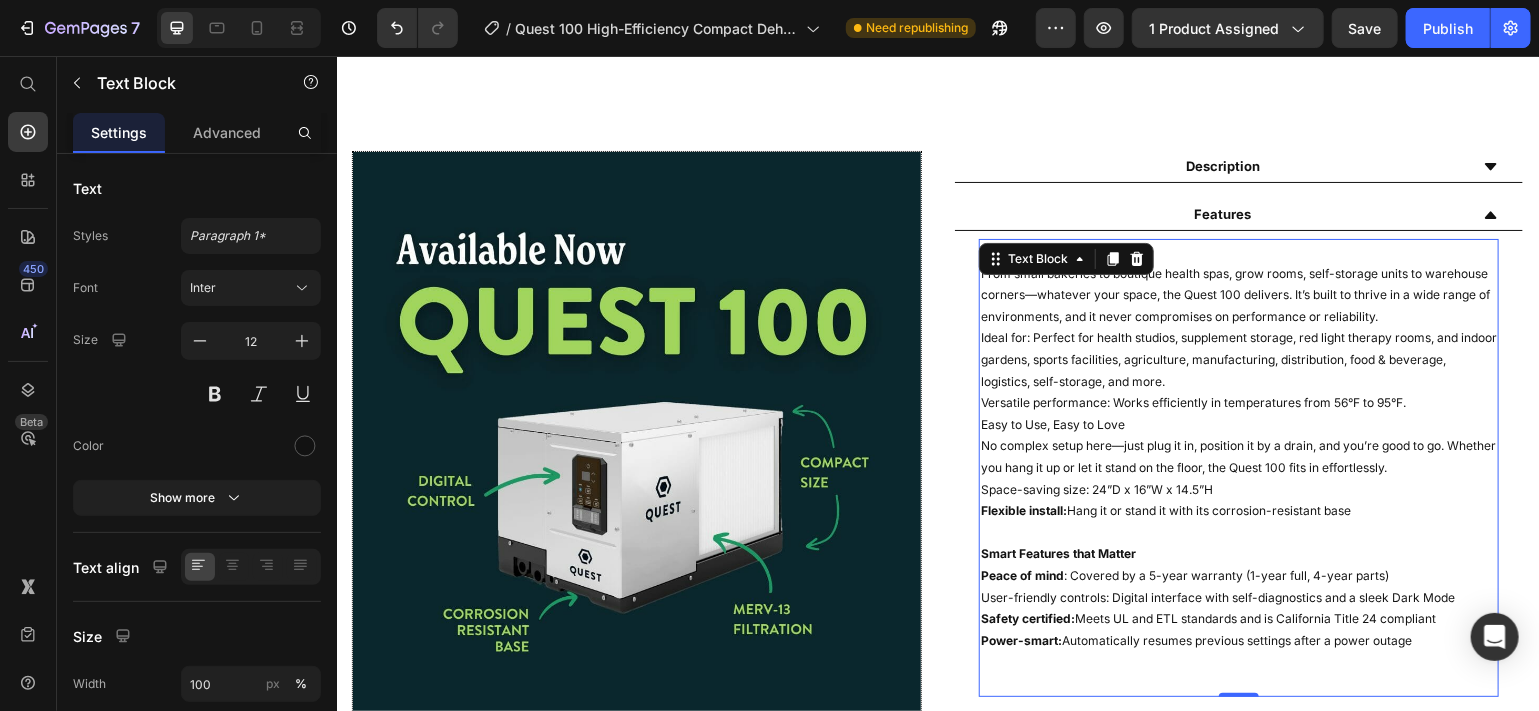 drag, startPoint x: 1095, startPoint y: 586, endPoint x: 1011, endPoint y: 580, distance: 84.21401 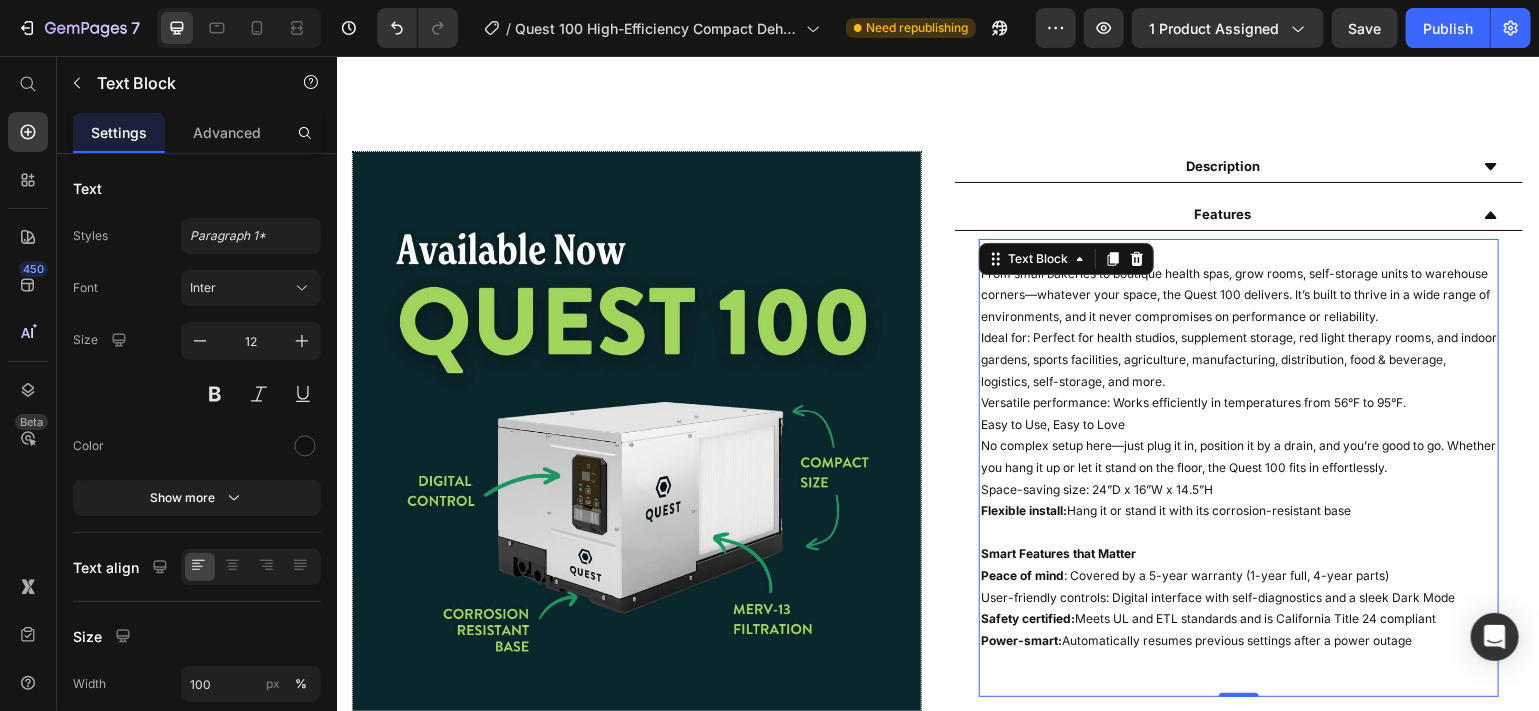 click on "User-friendly controls: Digital interface with self-diagnostics and a sleek Dark Mode" at bounding box center (1238, 597) 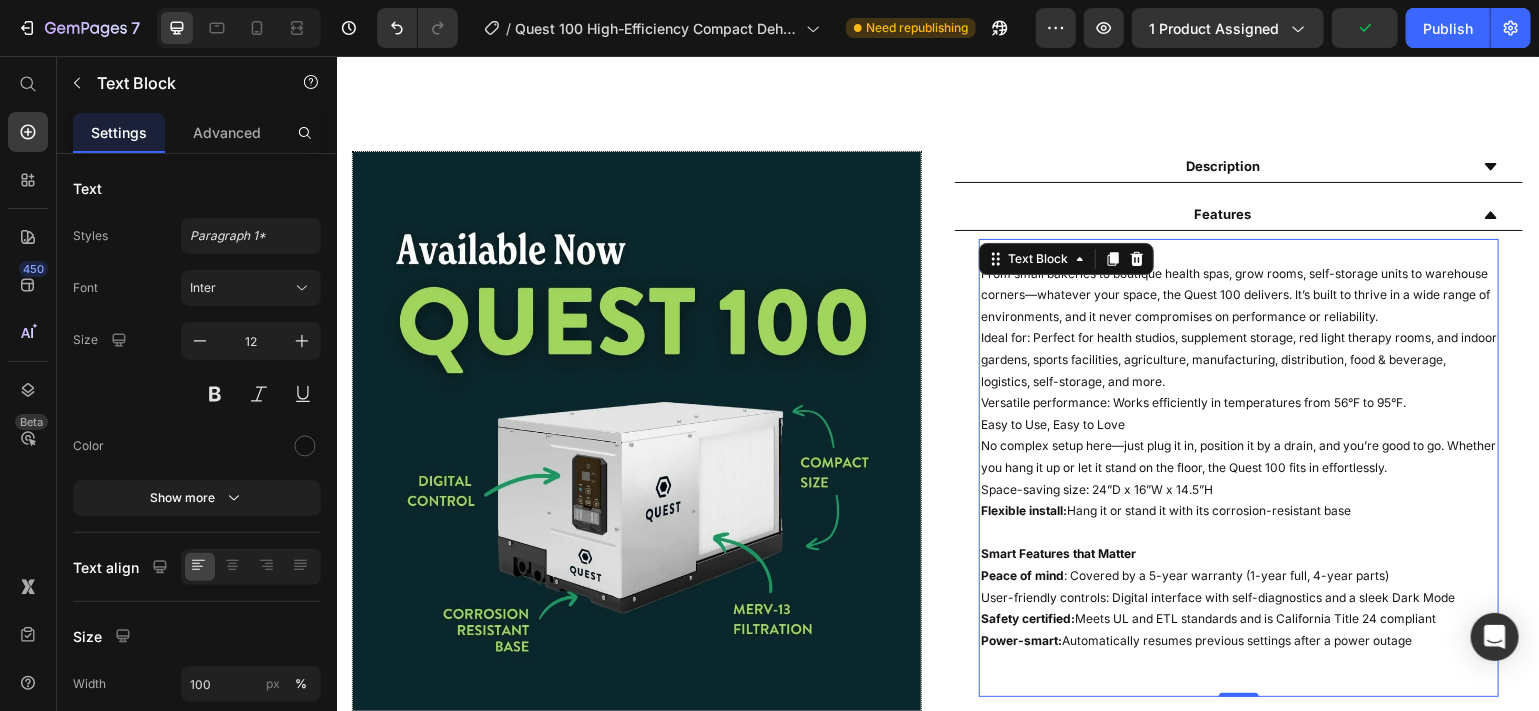 drag, startPoint x: 1099, startPoint y: 589, endPoint x: 1010, endPoint y: 586, distance: 89.050545 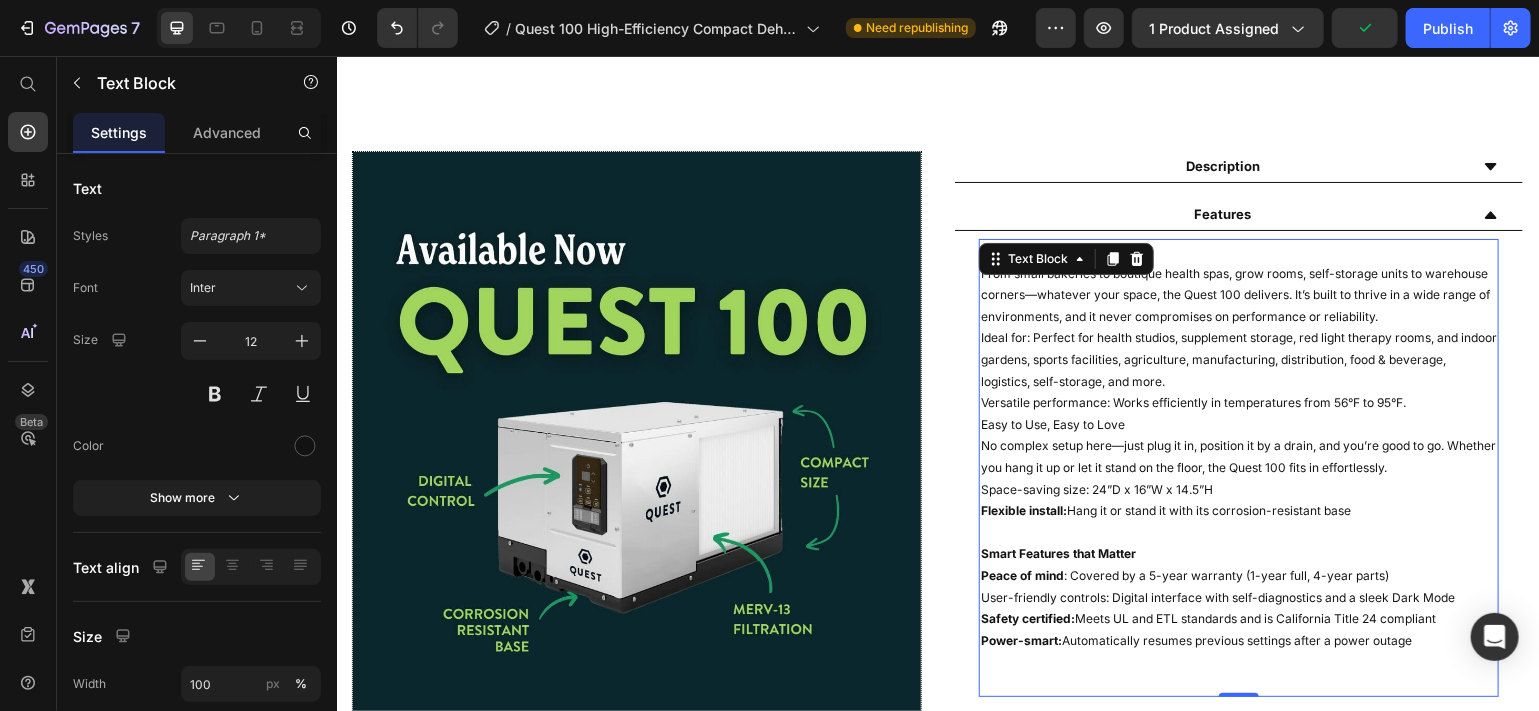click on "User-friendly controls: Digital interface with self-diagnostics and a sleek Dark Mode" at bounding box center [1238, 597] 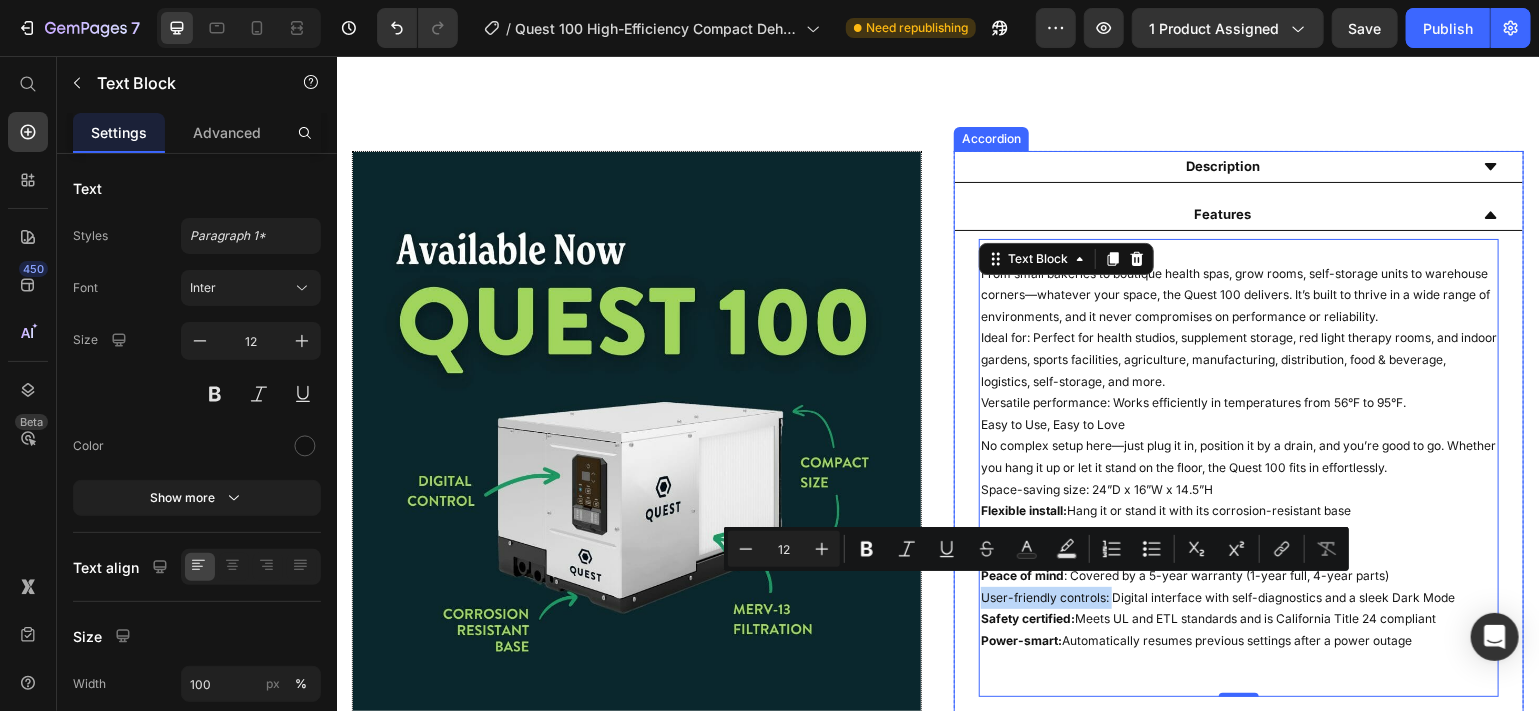 drag, startPoint x: 1101, startPoint y: 589, endPoint x: 958, endPoint y: 582, distance: 143.17122 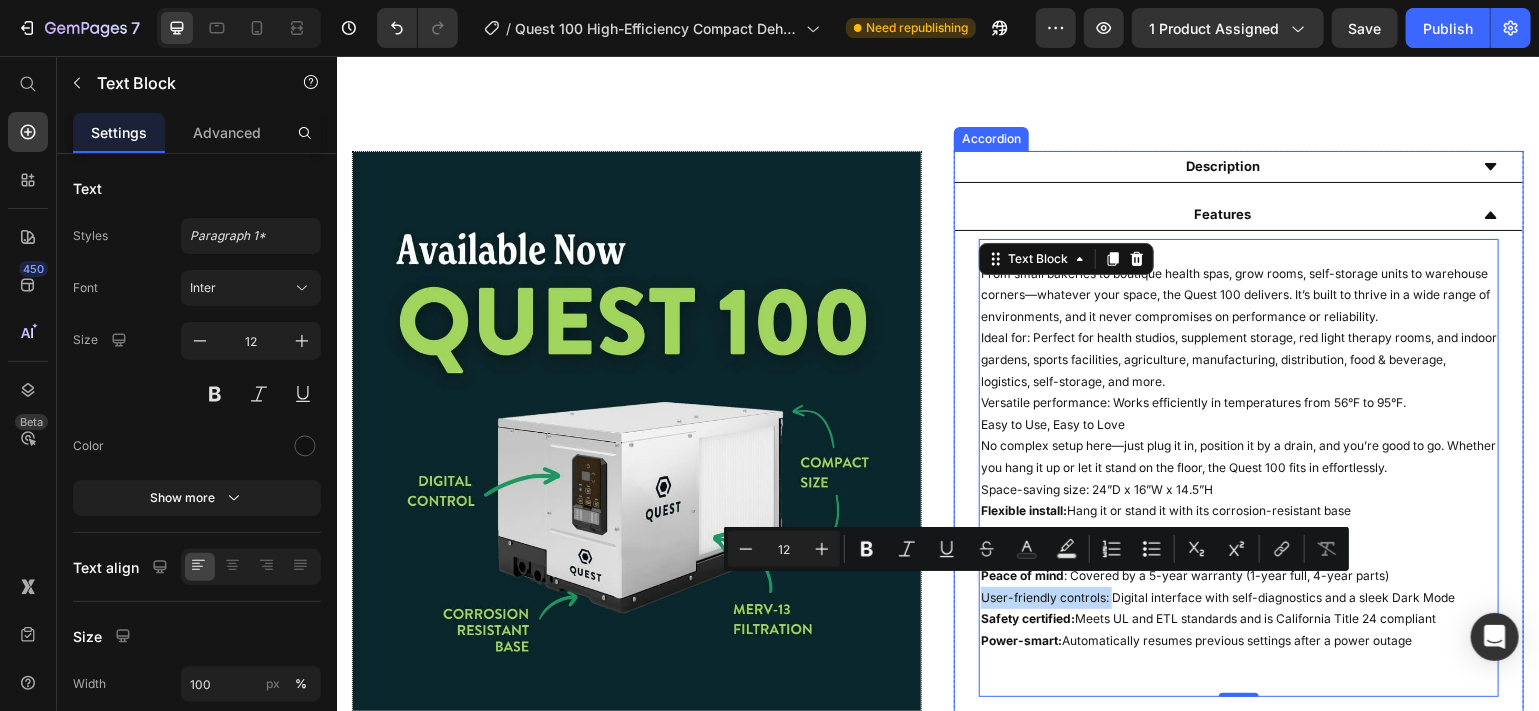 click on "Ready for Anything From small bakeries to boutique health spas, grow rooms, self-storage units to warehouse corners—whatever your space, the Quest 100 delivers. It’s built to thrive in a wide range of environments, and it never compromises on performance or reliability. Ideal for: Perfect for health studios, supplement storage, red light therapy rooms, and indoor gardens, sports facilities, agriculture, manufacturing, distribution, food & beverage, logistics, self-storage, and more. Versatile performance: Works efficiently in temperatures from 56°F to 95°F. Easy to Use, Easy to Love No complex setup here—just plug it in, position it by a drain, and you’re good to go. Whether you hang it up or let it stand on the floor, the Quest 100 fits in effortlessly. Space-saving size: 24”D x 16”W x 14.5”H Flexible install:  Hang it or stand it with its corrosion-resistant base Smart Features that Matter Peace of mind : Covered by a 5-year warranty (1-year full, 4-year parts) Safety certified: Power-smart:" at bounding box center [1238, 466] 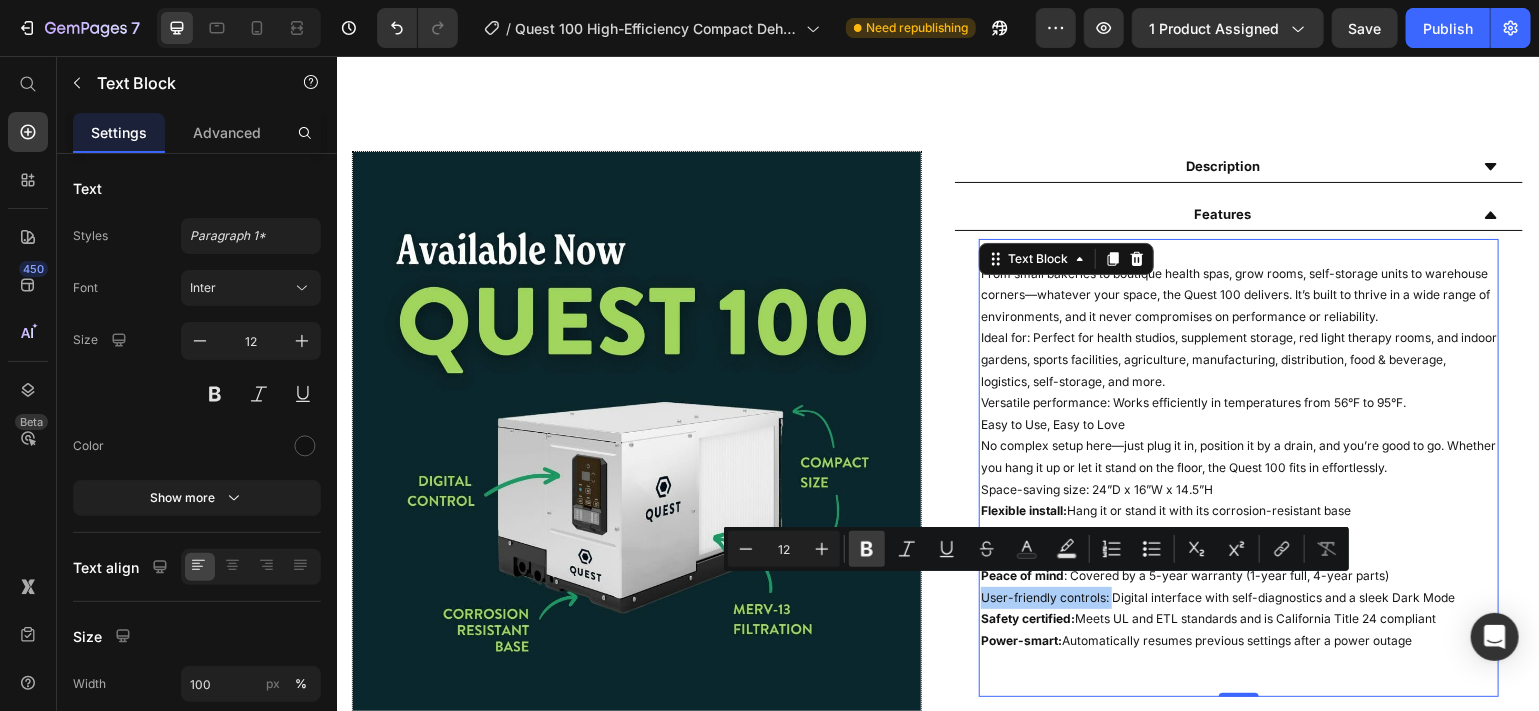click 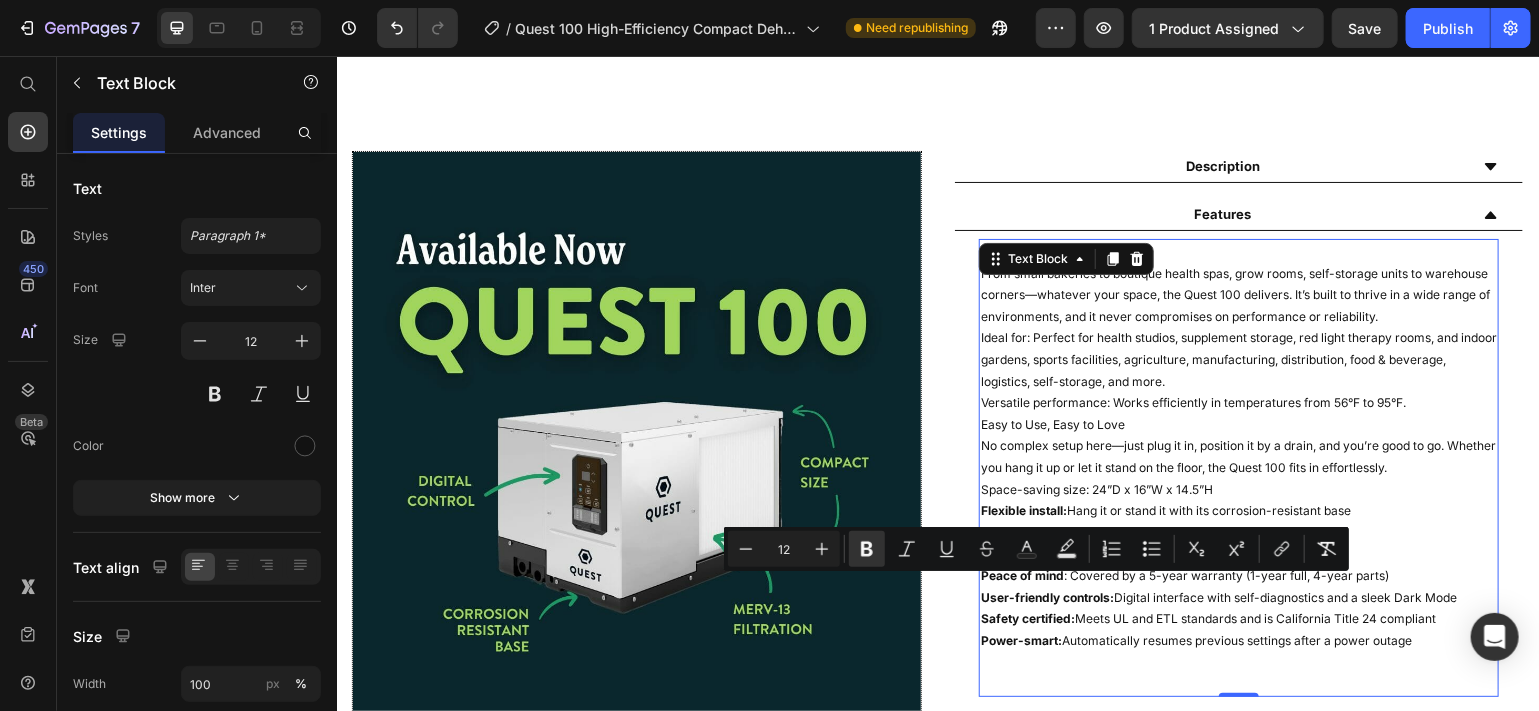 click on "No complex setup here—just plug it in, position it by a drain, and you’re good to go. Whether you hang it up or let it stand on the floor, the Quest 100 fits in effortlessly." at bounding box center [1238, 455] 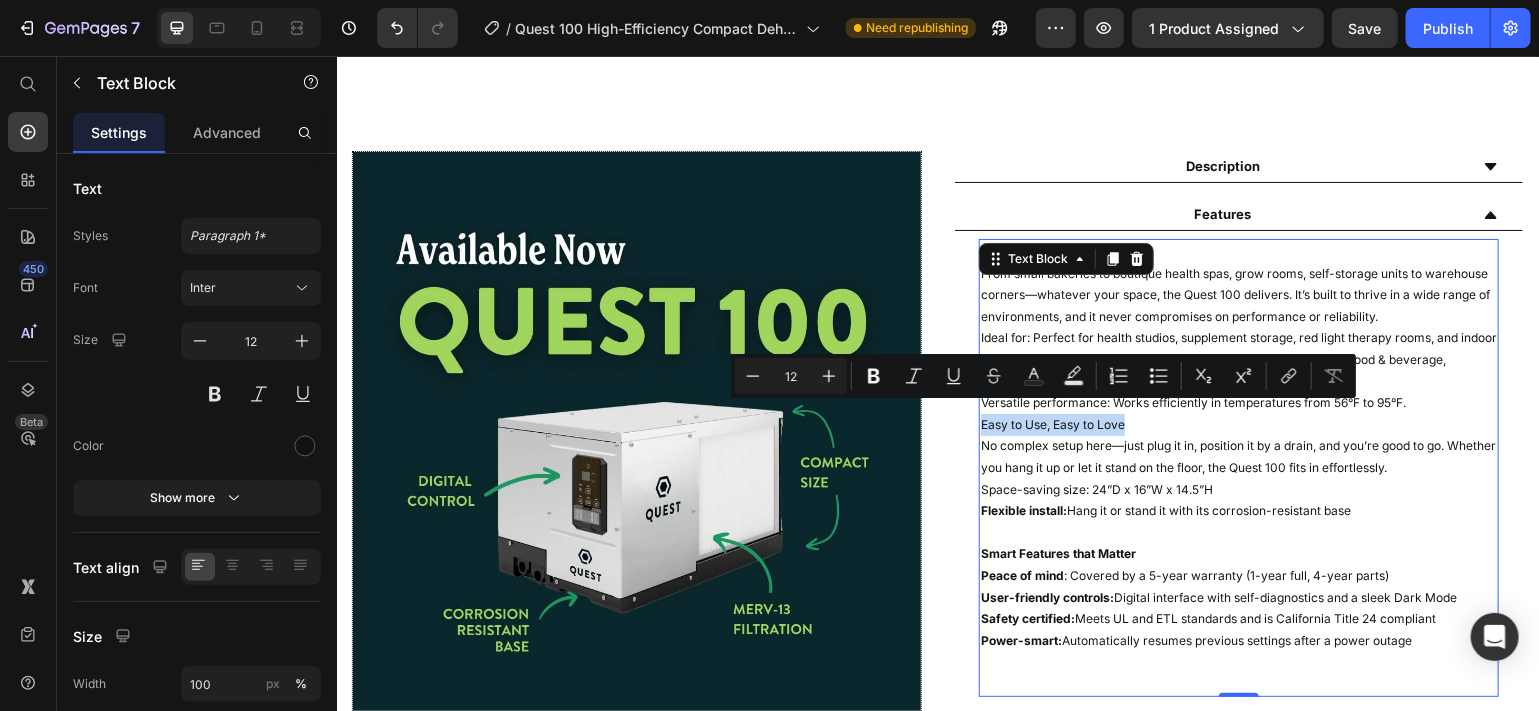 drag, startPoint x: 1118, startPoint y: 416, endPoint x: 970, endPoint y: 417, distance: 148.00337 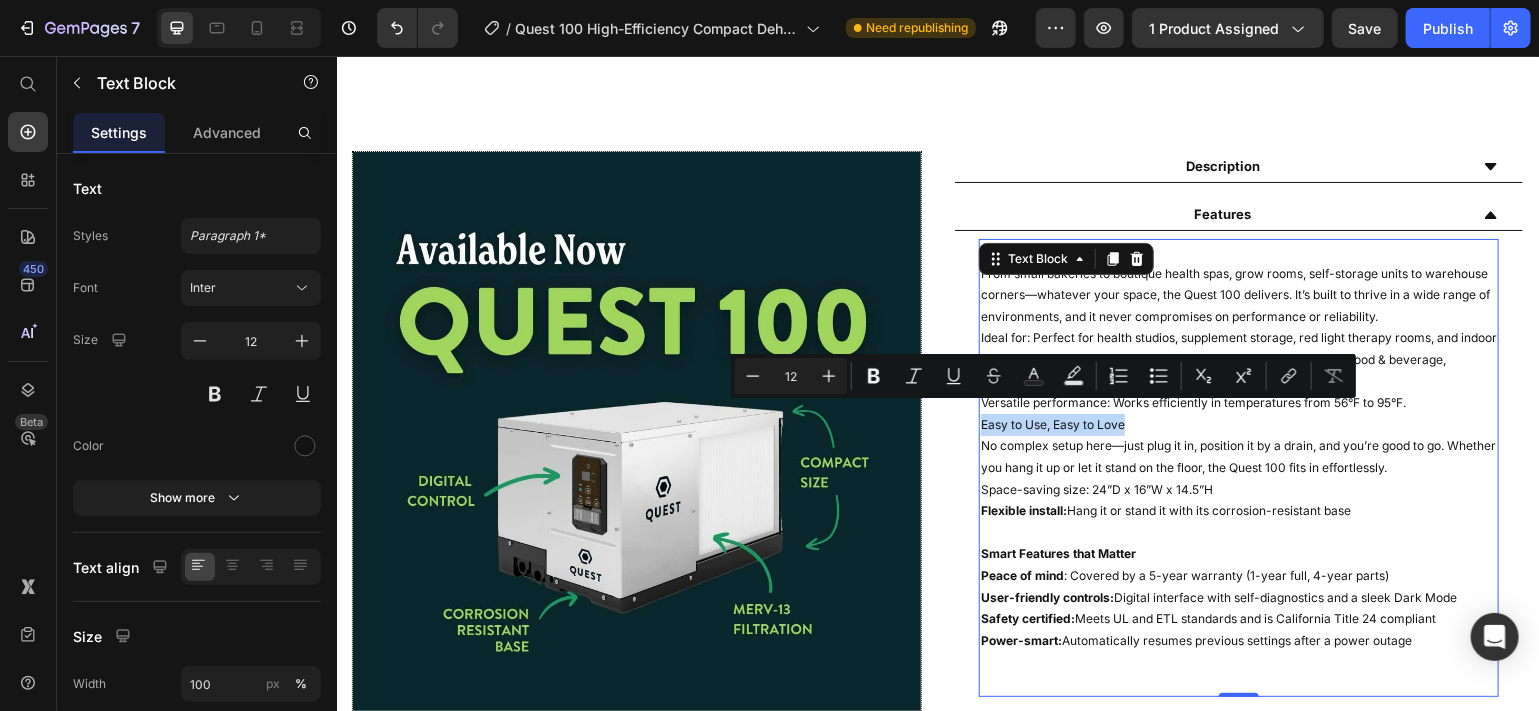 click on "Easy to Use, Easy to Love" at bounding box center (1238, 424) 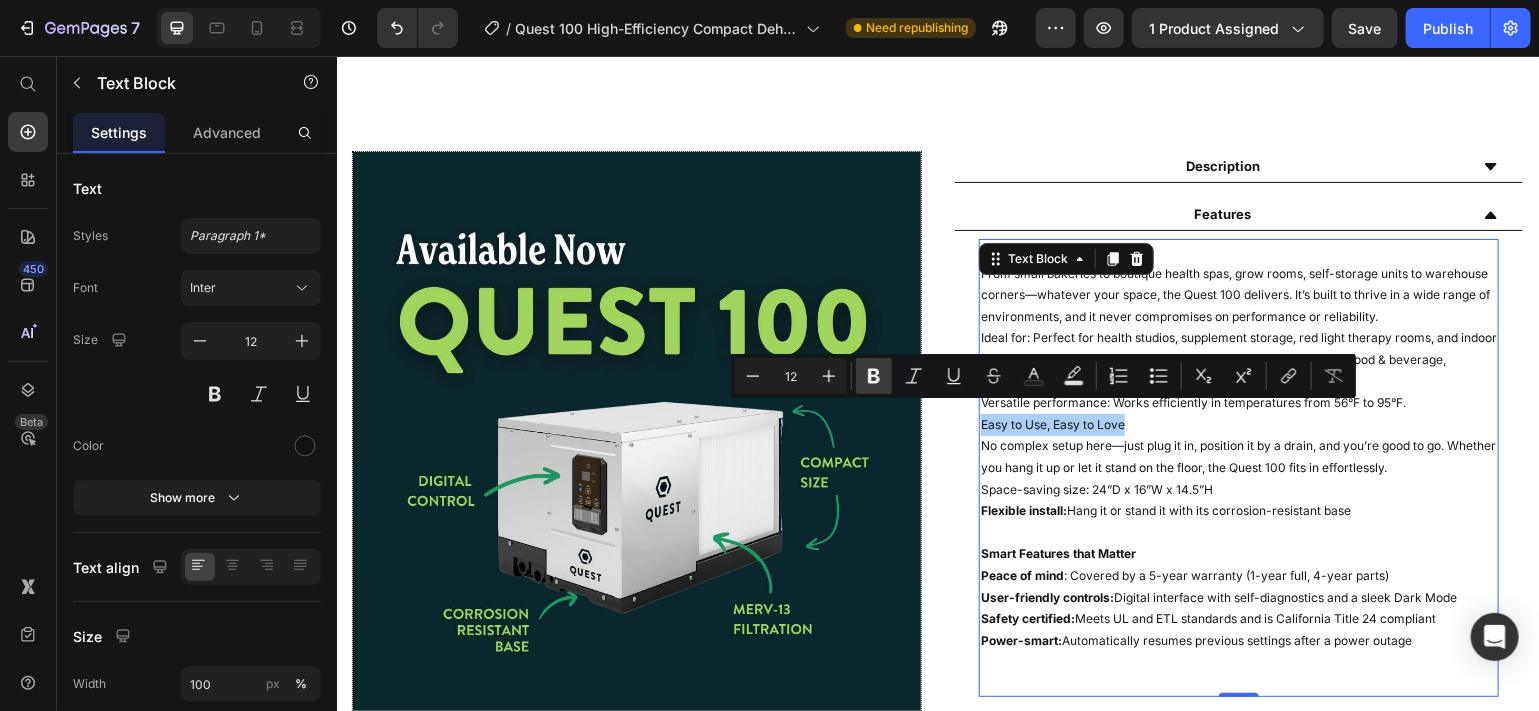 click 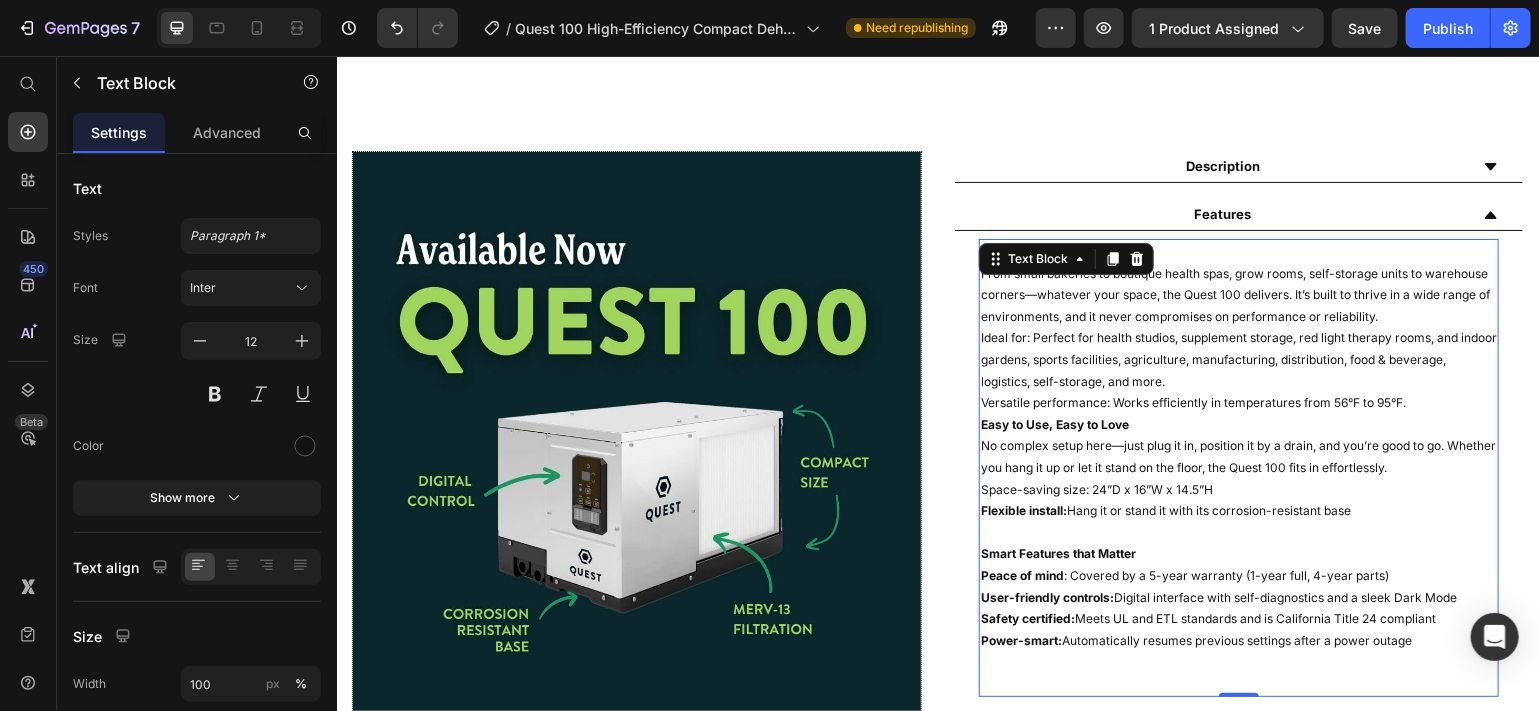 click on "No complex setup here—just plug it in, position it by a drain, and you’re good to go. Whether you hang it up or let it stand on the floor, the Quest 100 fits in effortlessly." at bounding box center (1238, 455) 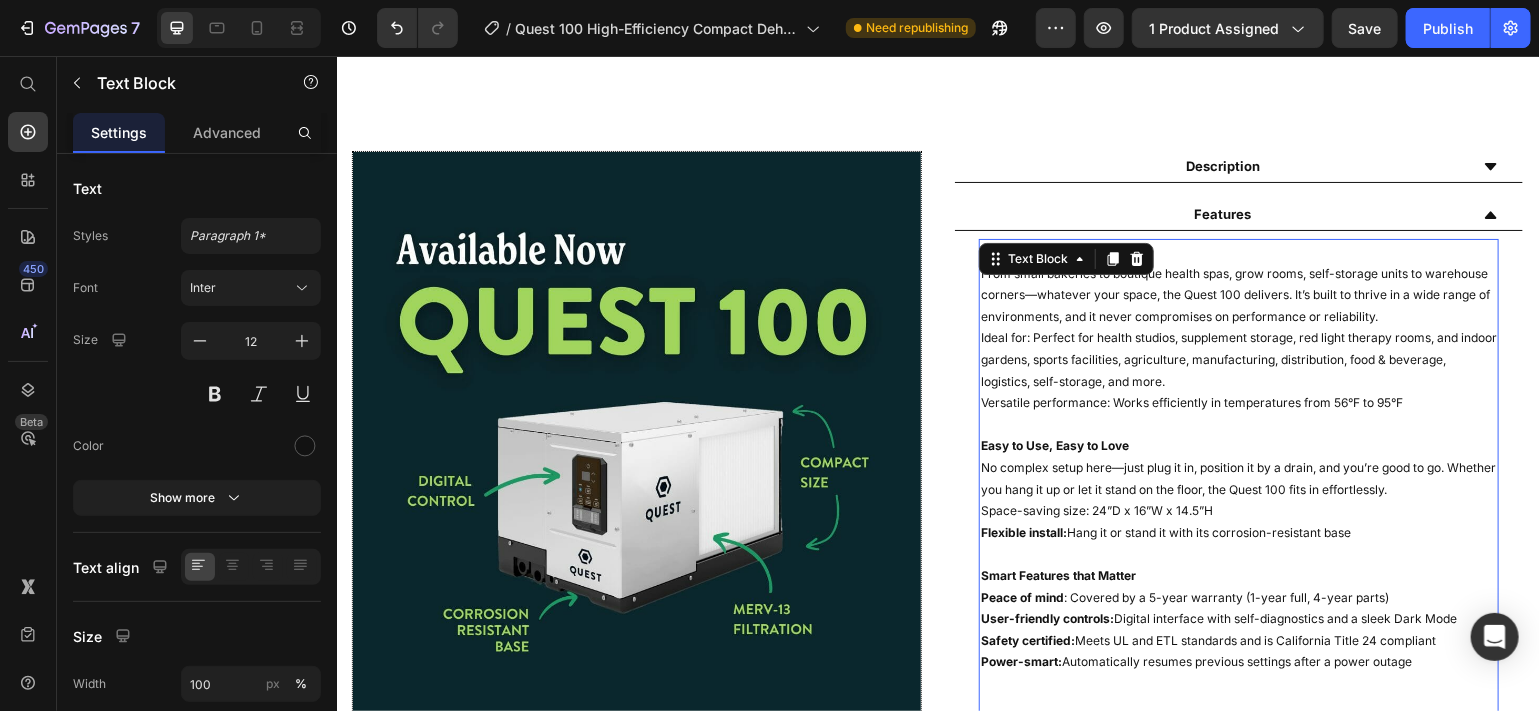 click on "Ideal for: Perfect for health studios, supplement storage, red light therapy rooms, and indoor gardens, sports facilities, agriculture, manufacturing, distribution, food & beverage, logistics, self-storage, and more." at bounding box center (1238, 358) 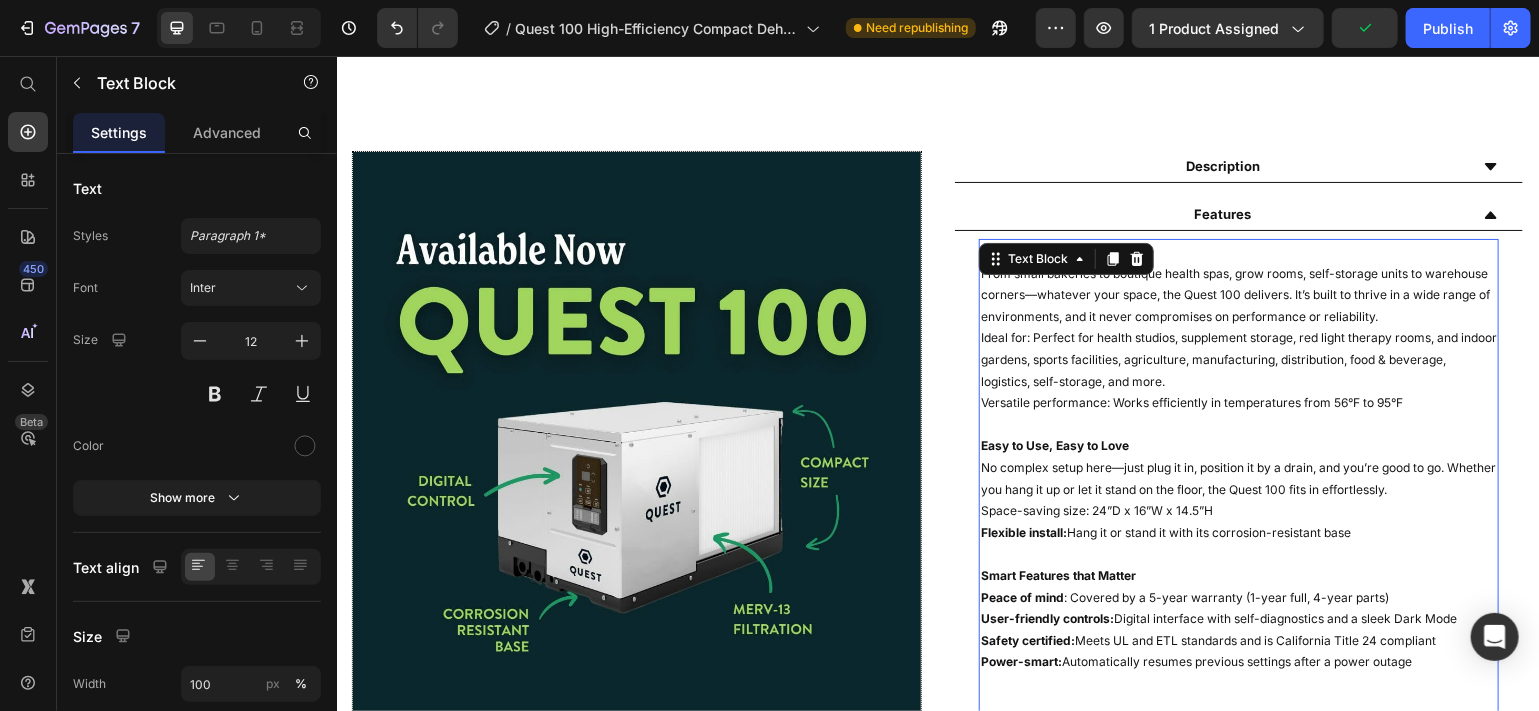 click on "From small bakeries to boutique health spas, grow rooms, self-storage units to warehouse corners—whatever your space, the Quest 100 delivers. It’s built to thrive in a wide range of environments, and it never compromises on performance or reliability." at bounding box center [1238, 294] 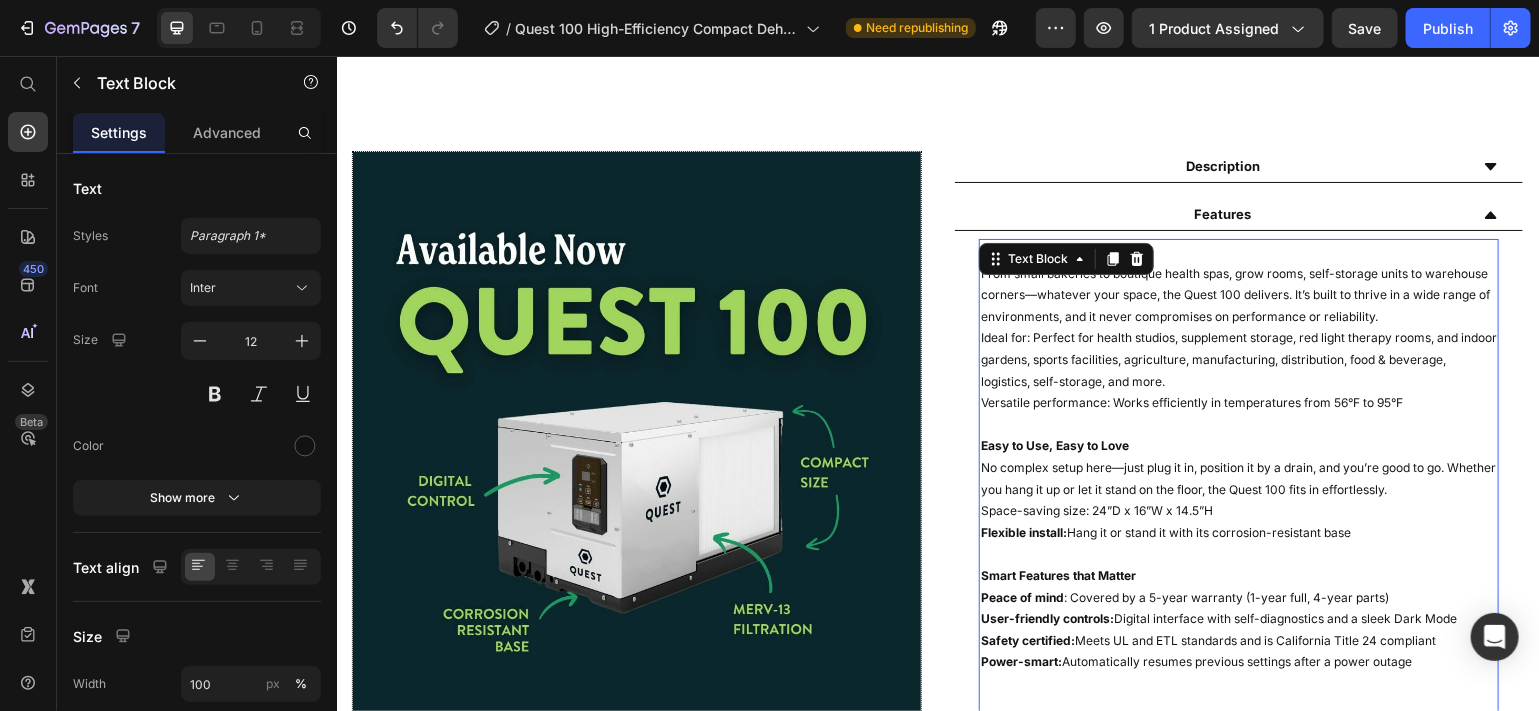 click on "From small bakeries to boutique health spas, grow rooms, self-storage units to warehouse corners—whatever your space, the Quest 100 delivers. It’s built to thrive in a wide range of environments, and it never compromises on performance or reliability." at bounding box center [1238, 294] 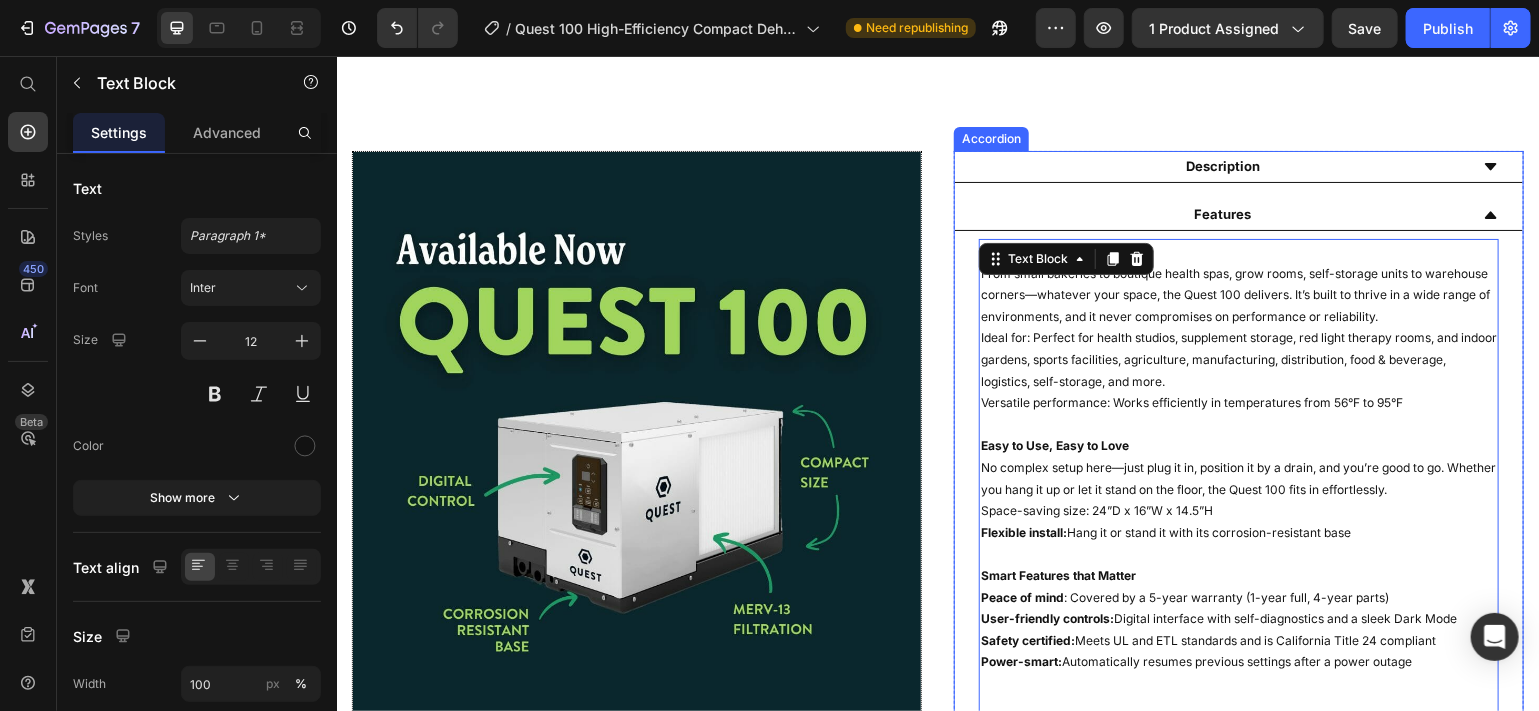 click on "Features" at bounding box center [1222, 214] 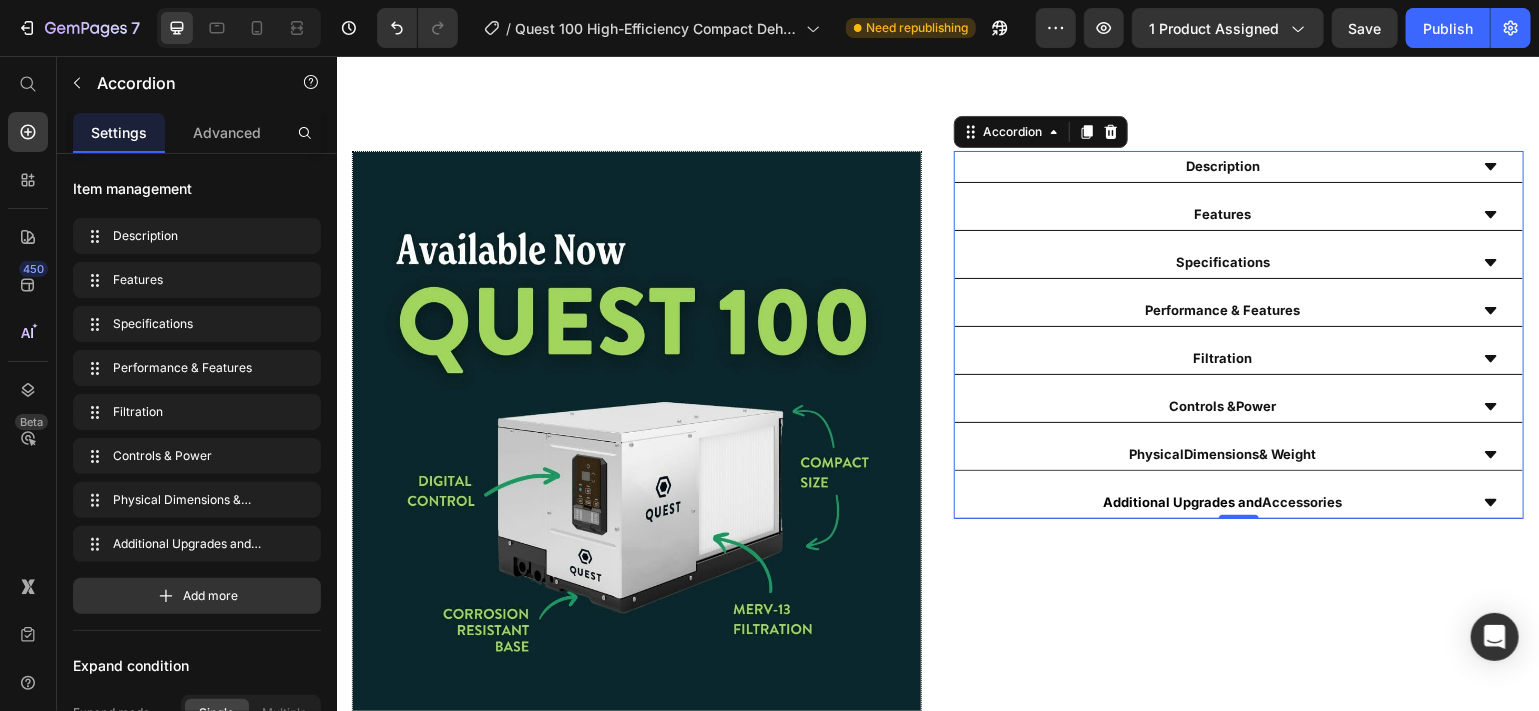 click 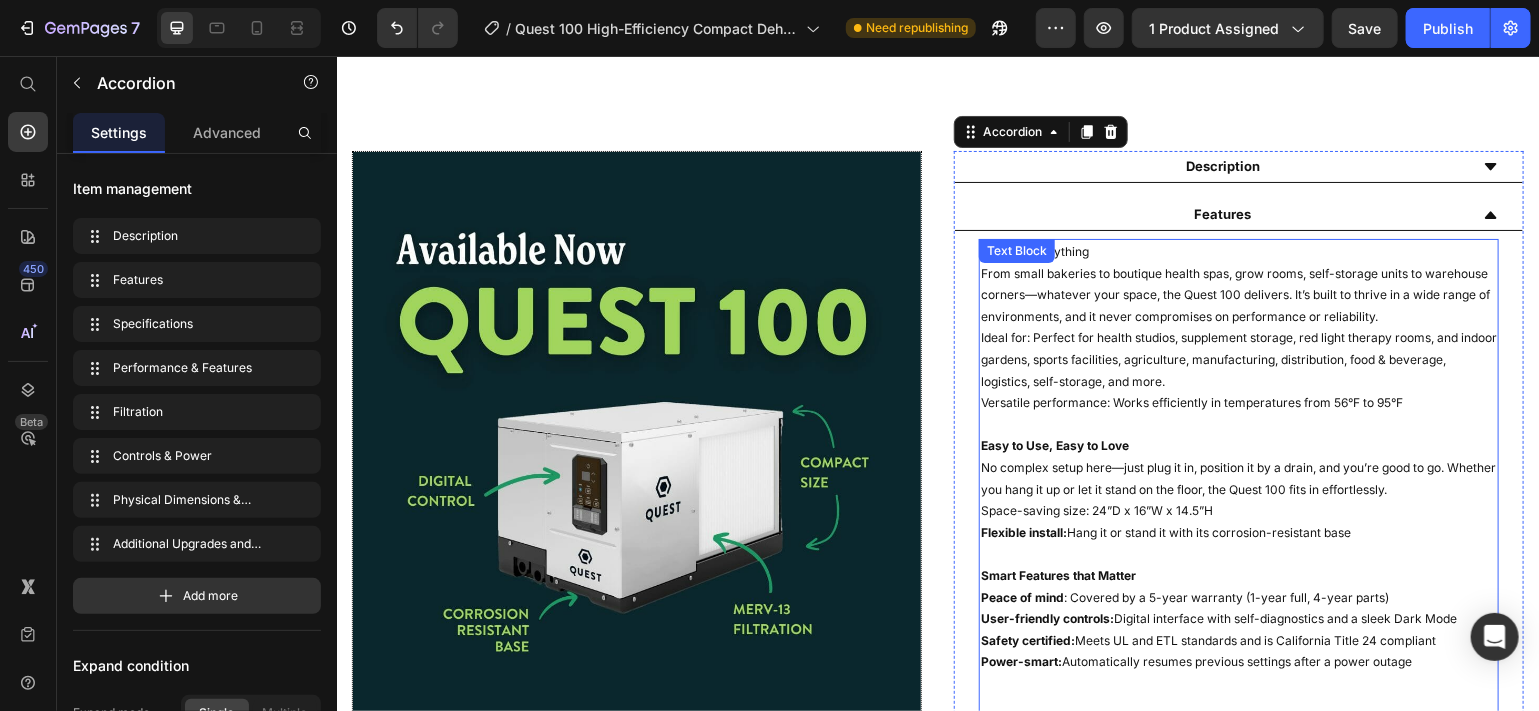 click on "Ready for Anything" at bounding box center (1238, 251) 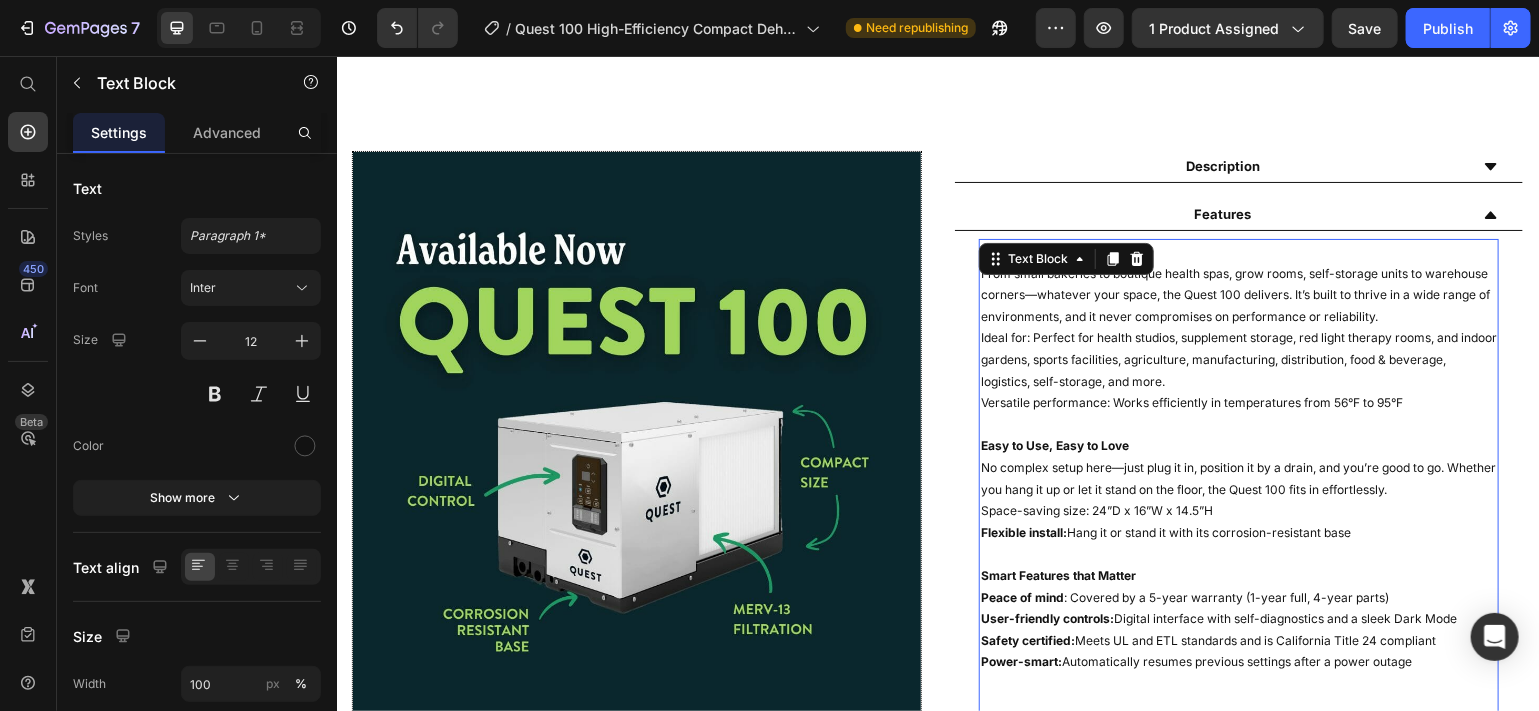 click on "Ready for Anything" at bounding box center (1238, 251) 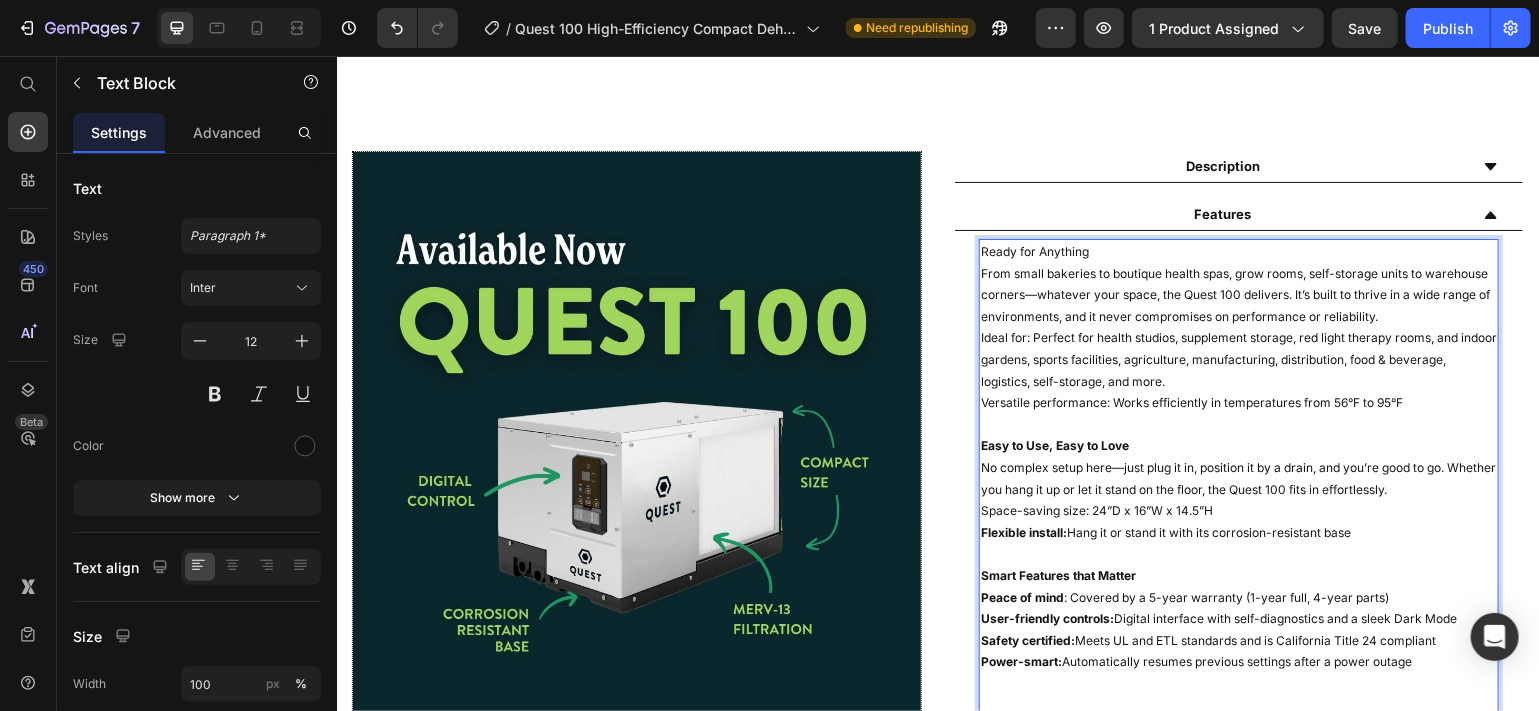 click on "Ready for Anything" at bounding box center [1238, 251] 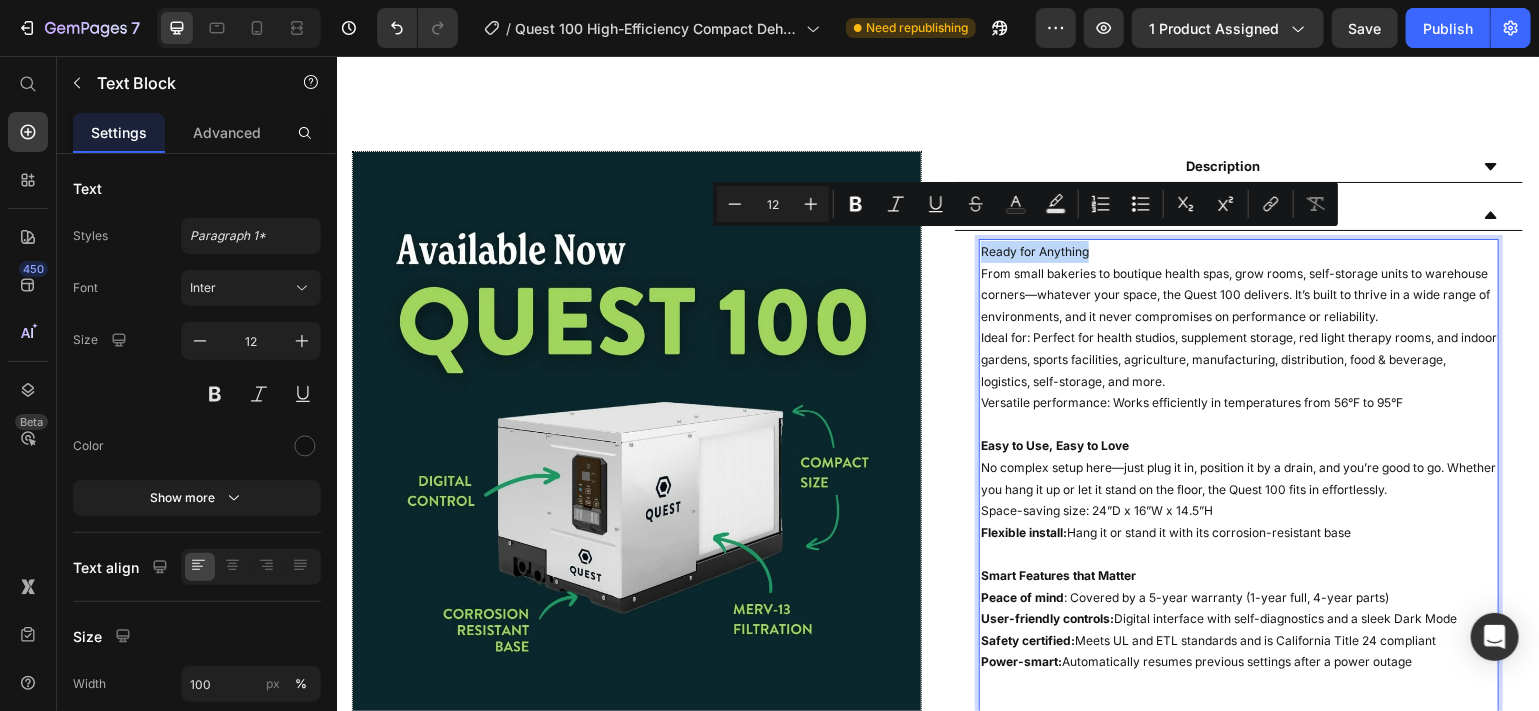 drag, startPoint x: 1088, startPoint y: 239, endPoint x: 968, endPoint y: 235, distance: 120.06665 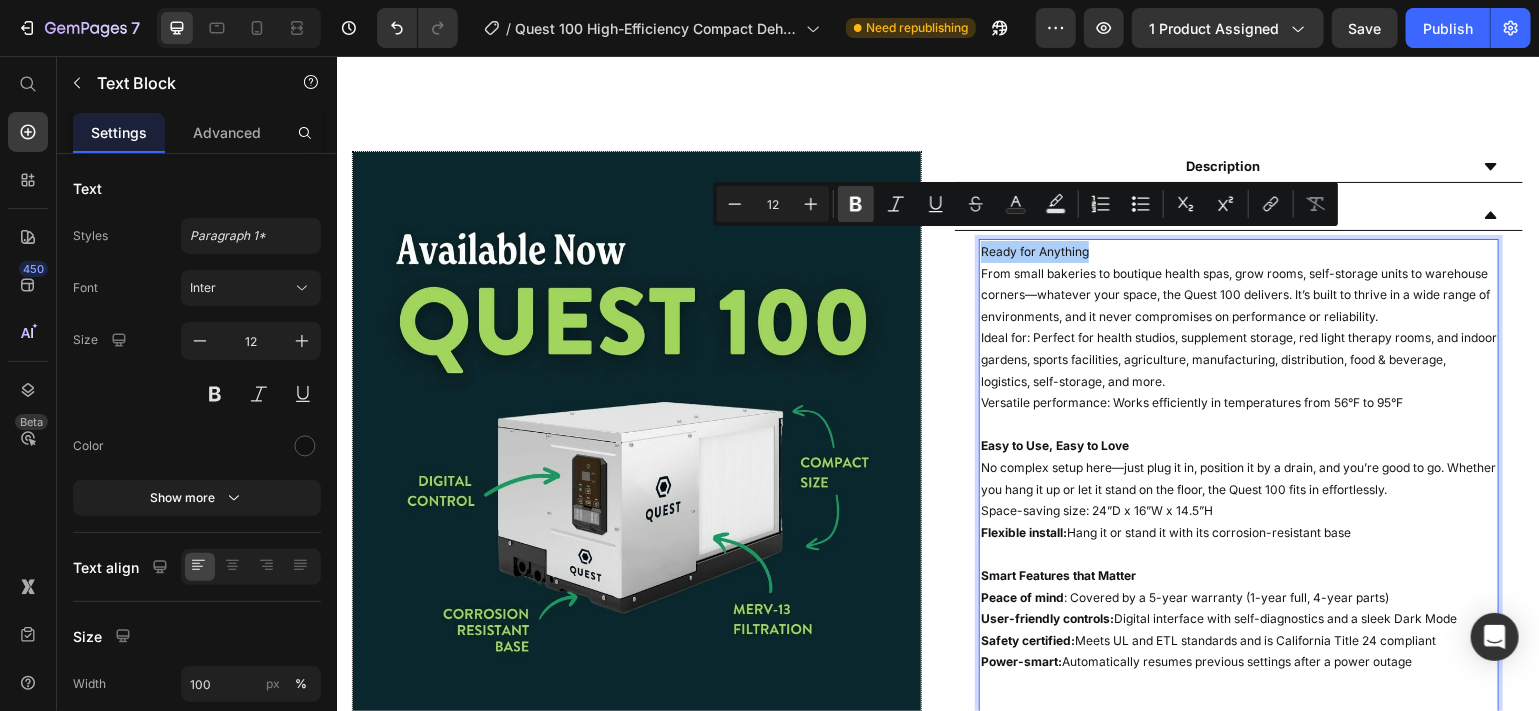 click 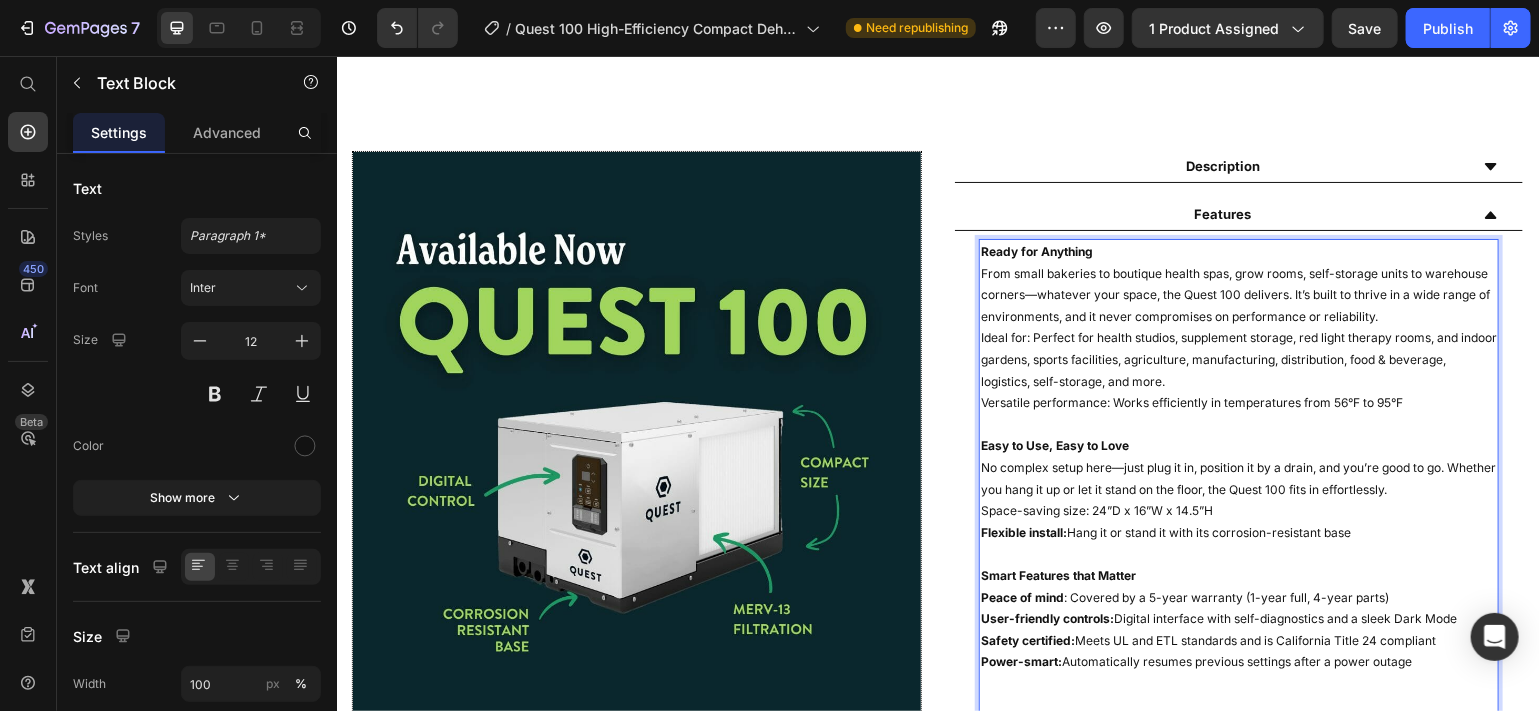 click on "From small bakeries to boutique health spas, grow rooms, self-storage units to warehouse corners—whatever your space, the Quest 100 delivers. It’s built to thrive in a wide range of environments, and it never compromises on performance or reliability." at bounding box center [1238, 294] 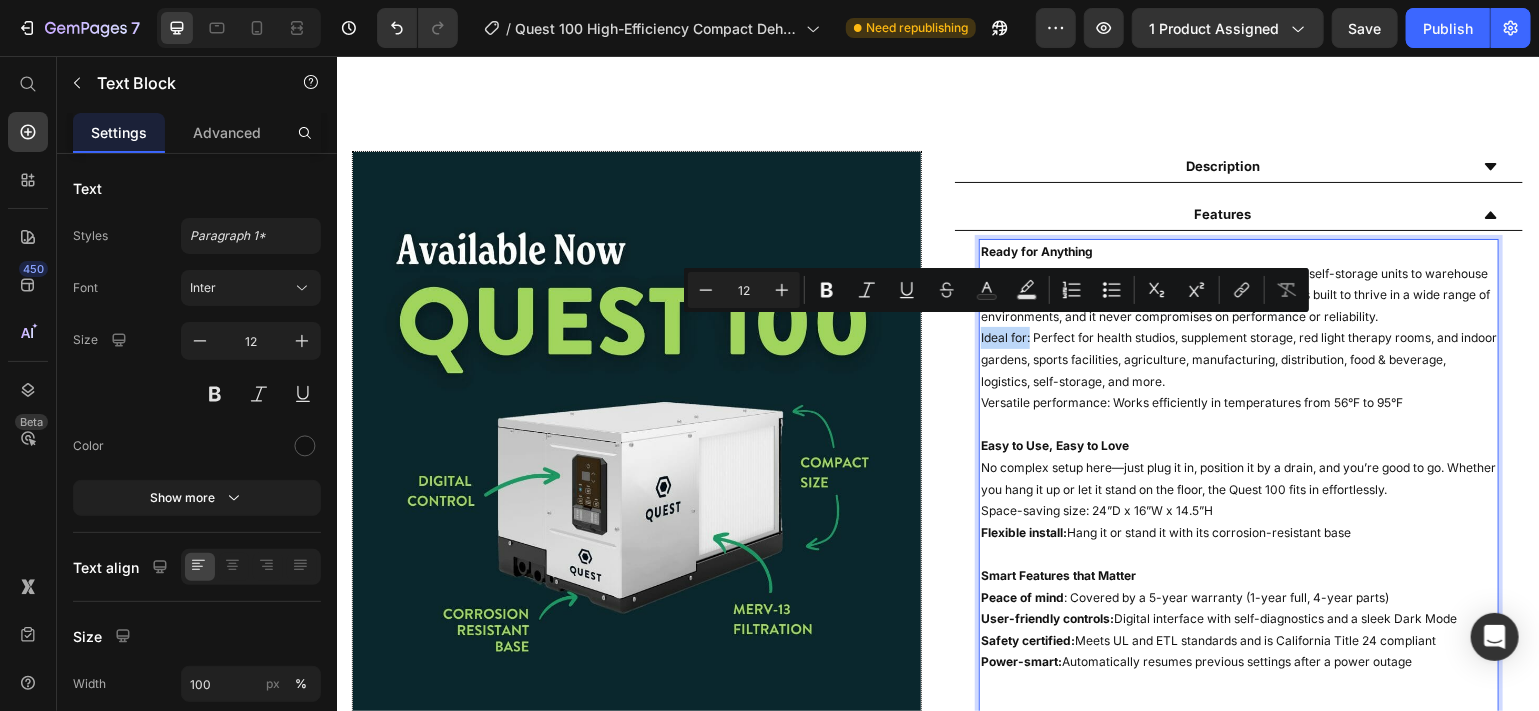 drag, startPoint x: 1020, startPoint y: 329, endPoint x: 970, endPoint y: 327, distance: 50.039986 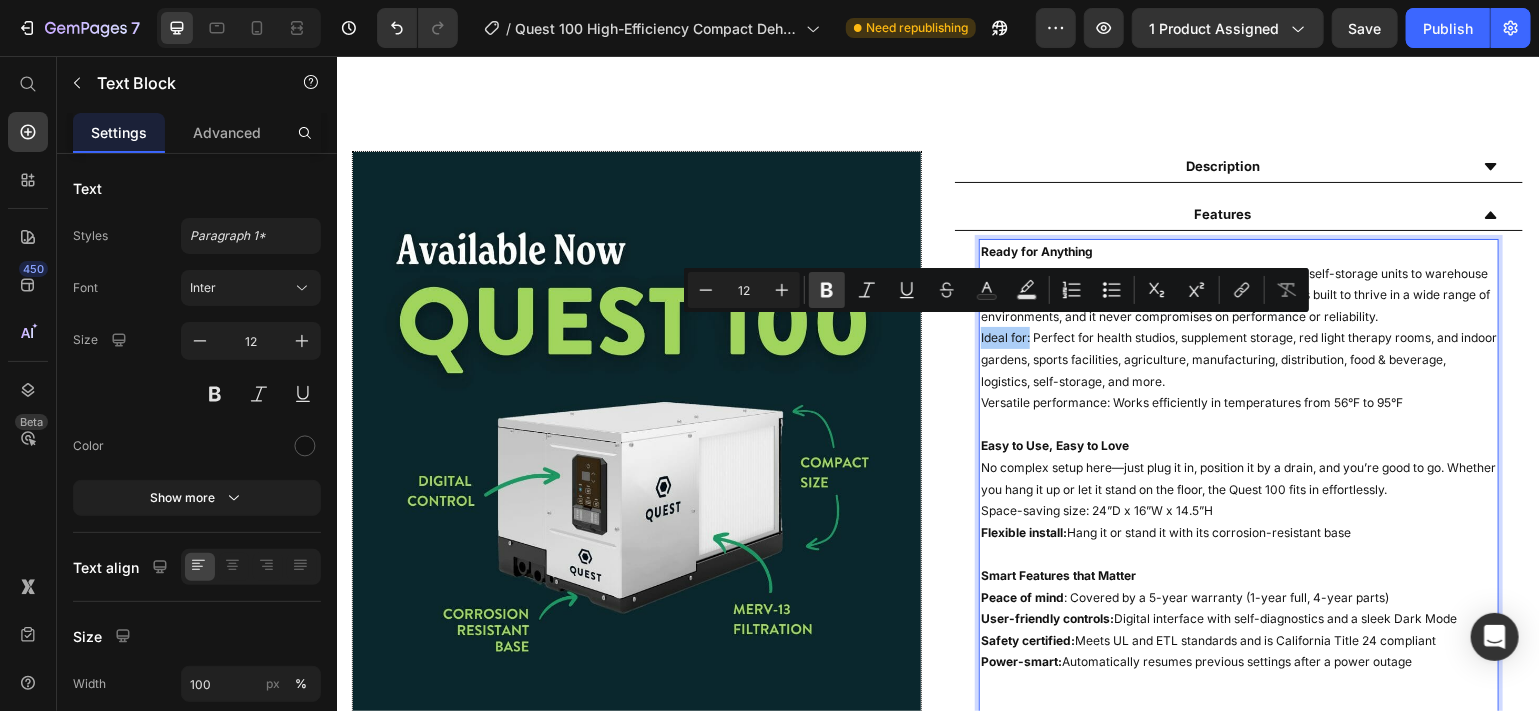 click 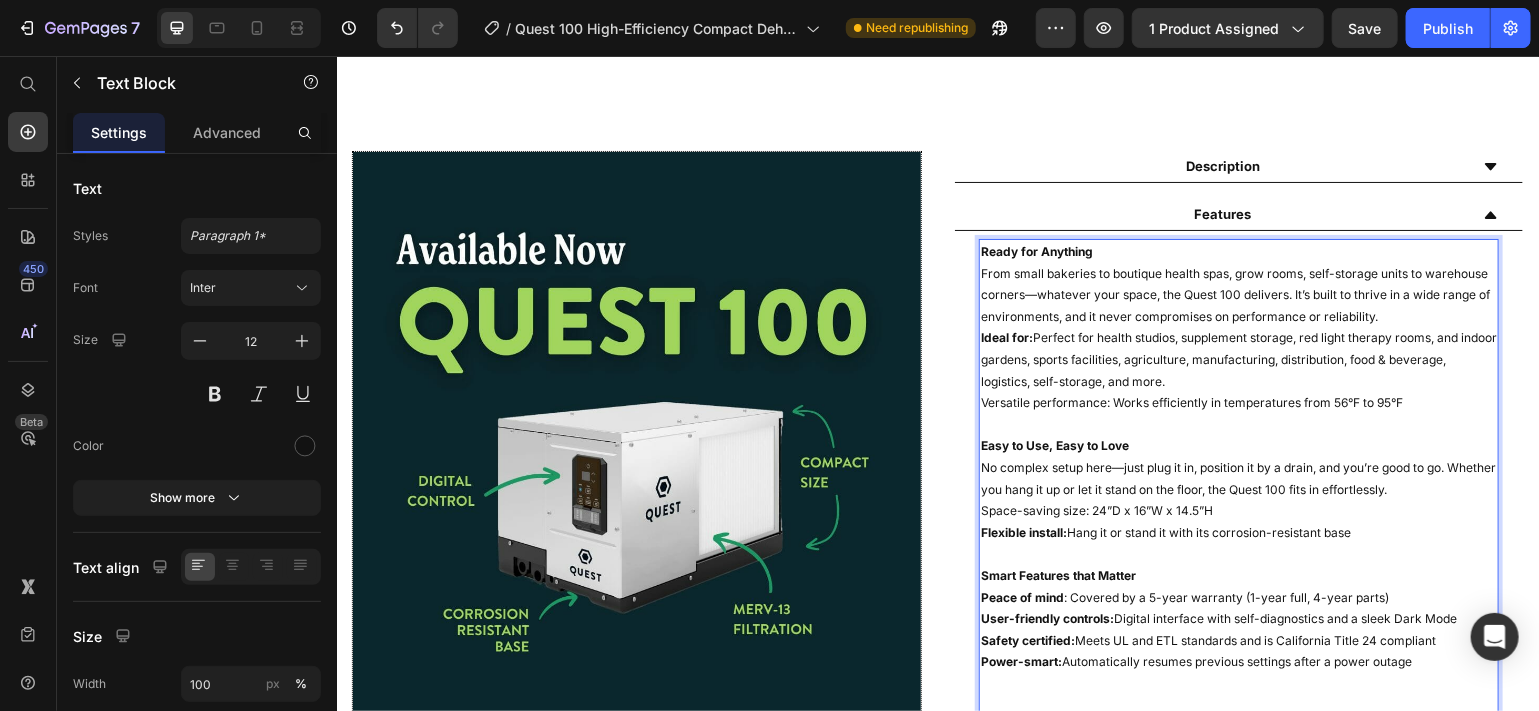 click on "Ideal for: Perfect for health studios, supplement storage, red light therapy rooms, and indoor gardens, sports facilities, agriculture, manufacturing, distribution, food & beverage, logistics, self-storage, and more." at bounding box center (1238, 358) 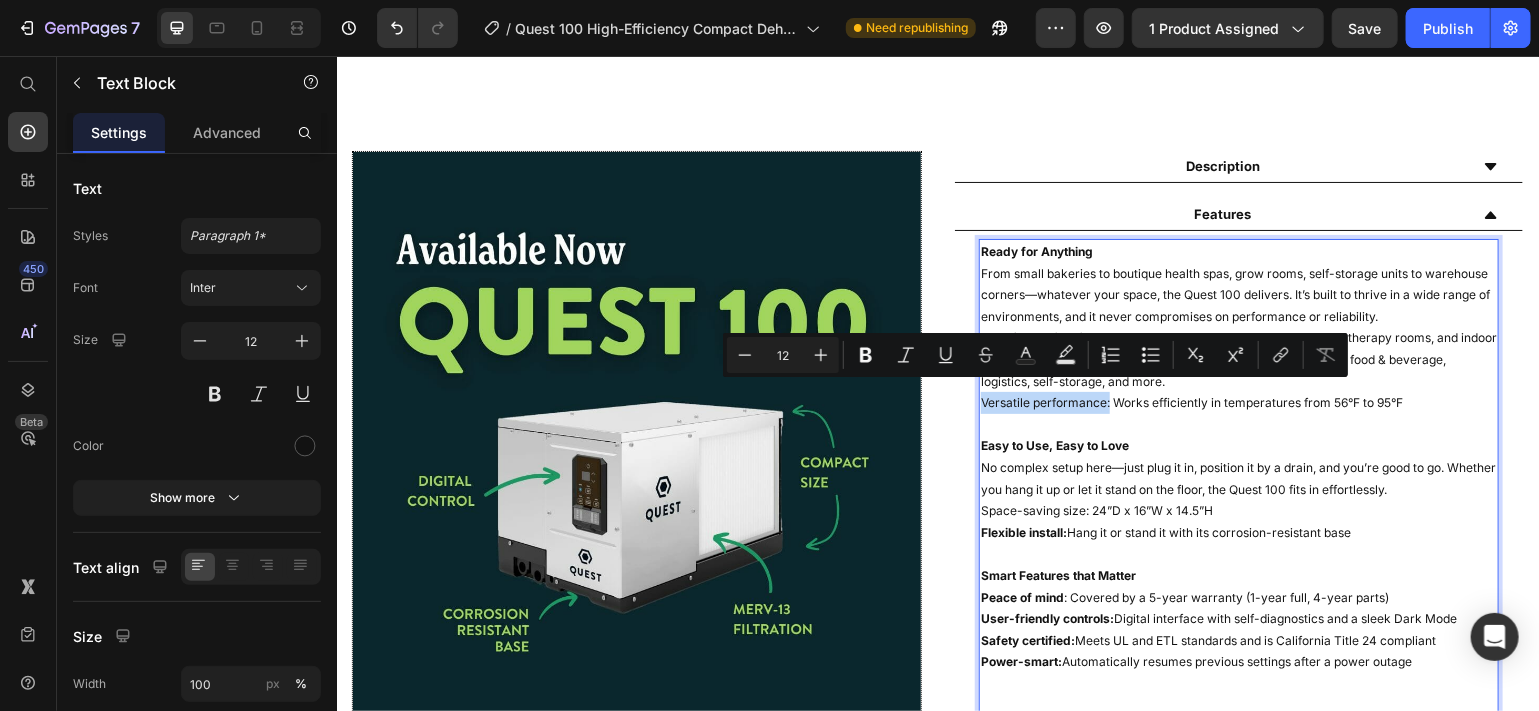 drag, startPoint x: 1097, startPoint y: 393, endPoint x: 967, endPoint y: 392, distance: 130.00385 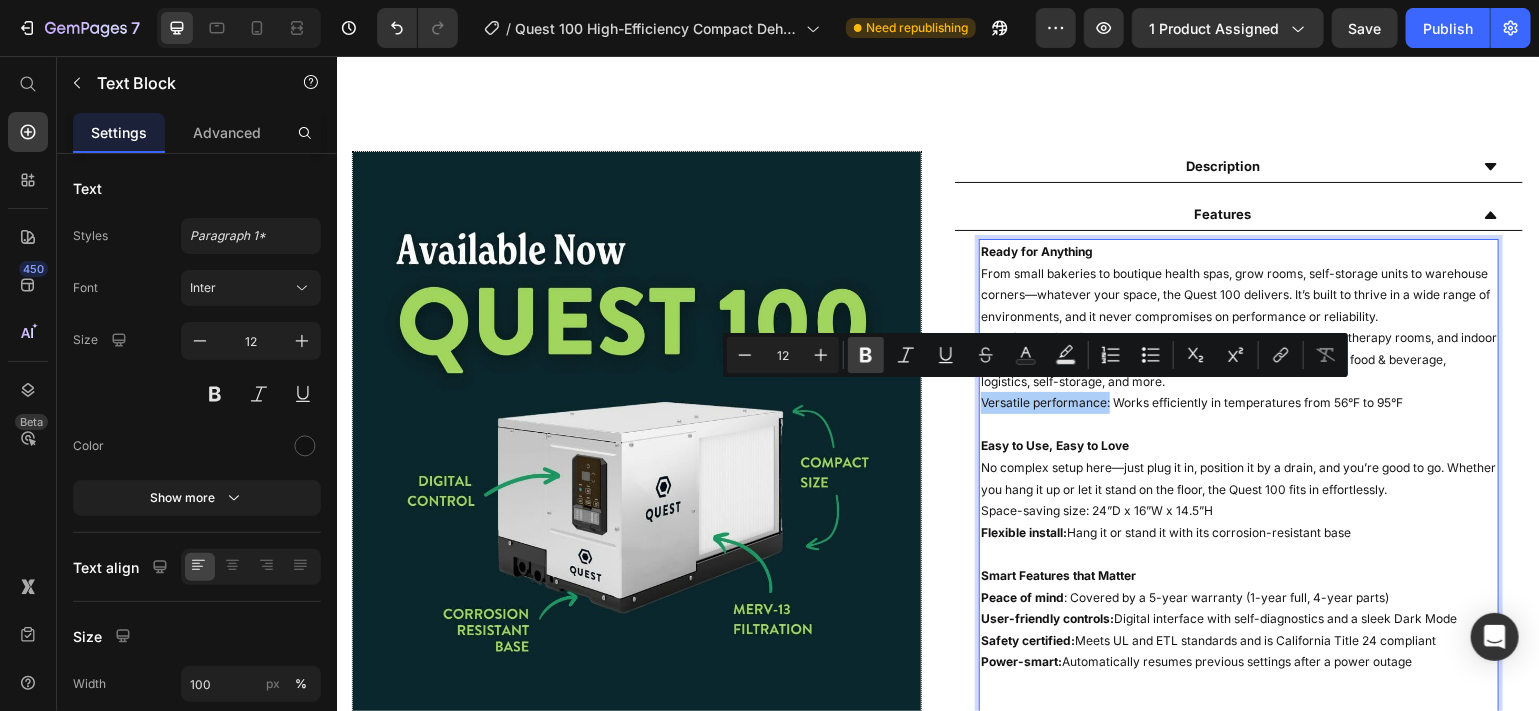 click 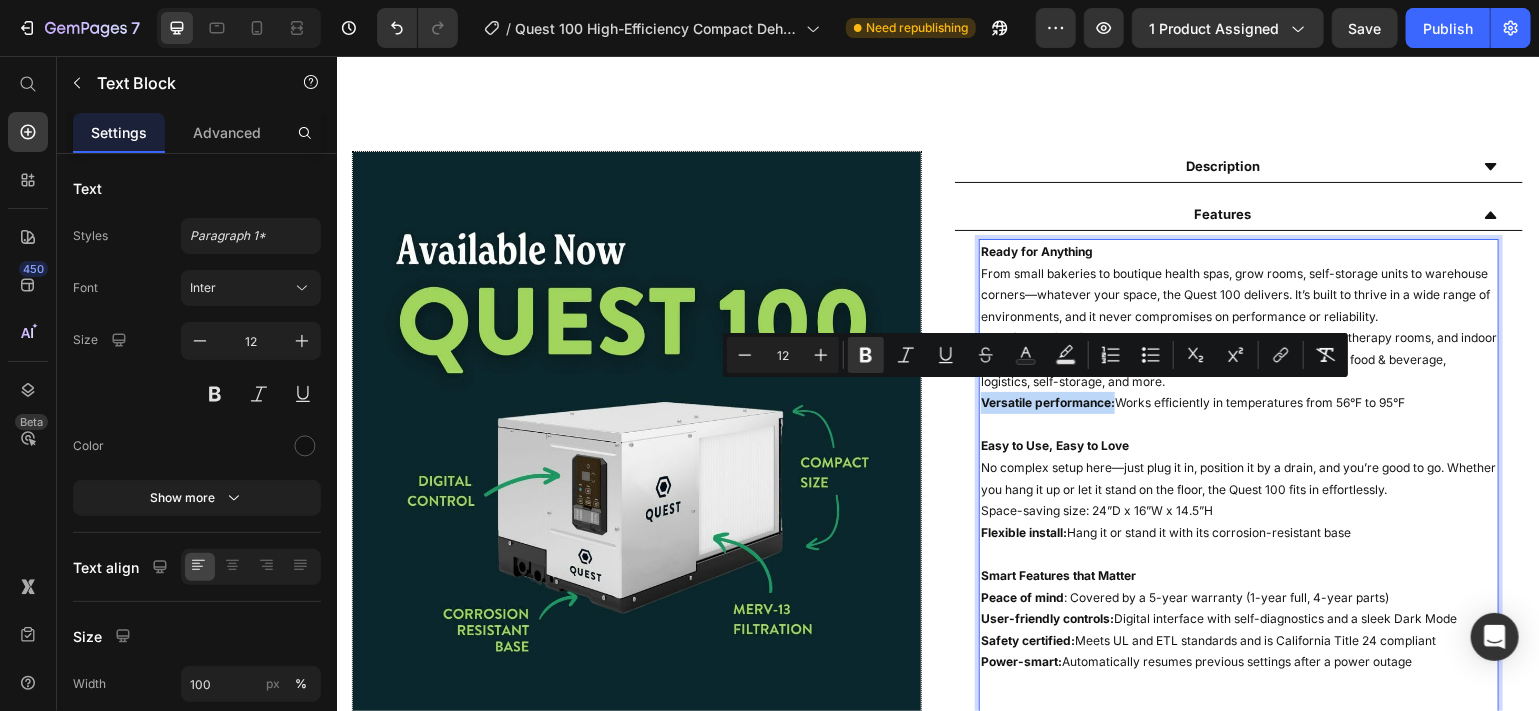 click on "Versatile performance: Works efficiently in temperatures from 56°F to 95°F" at bounding box center [1238, 402] 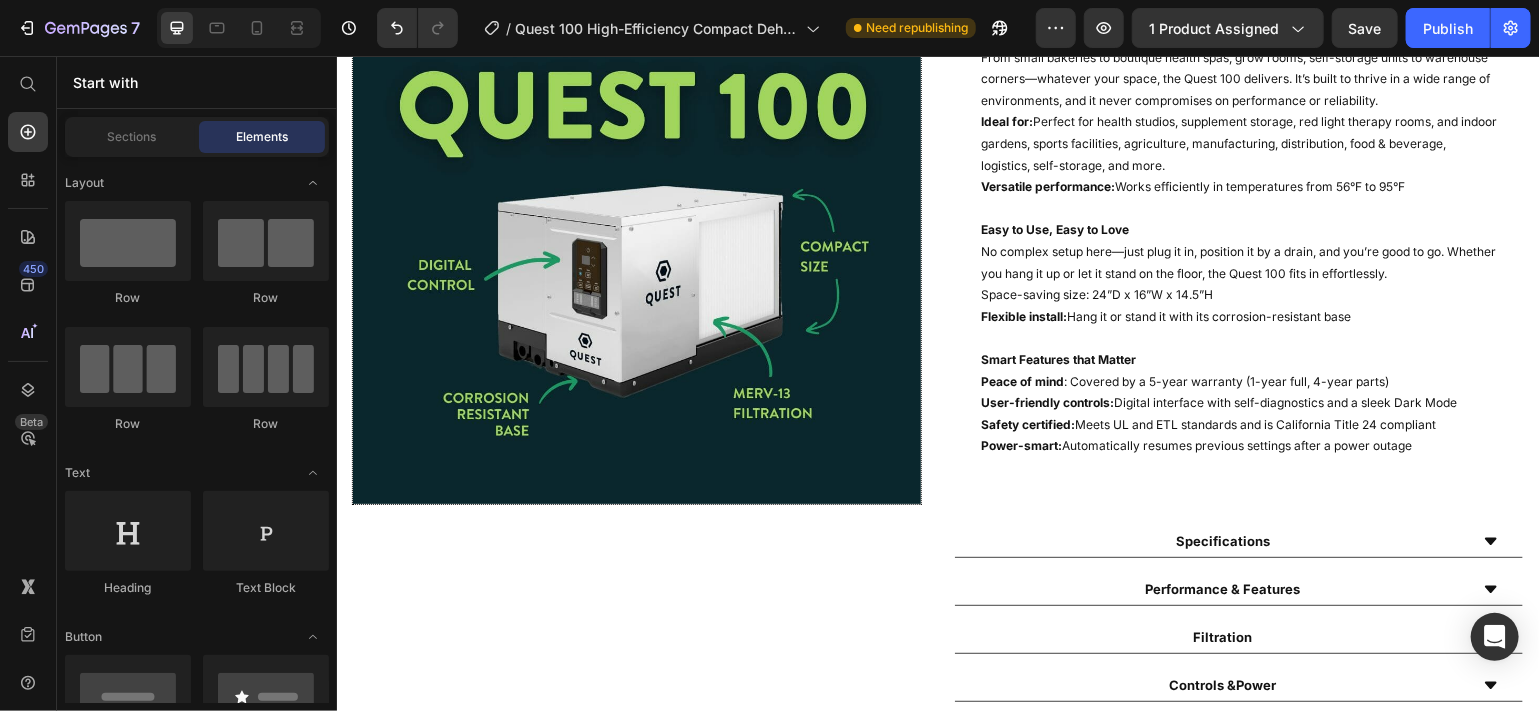 scroll, scrollTop: 1096, scrollLeft: 0, axis: vertical 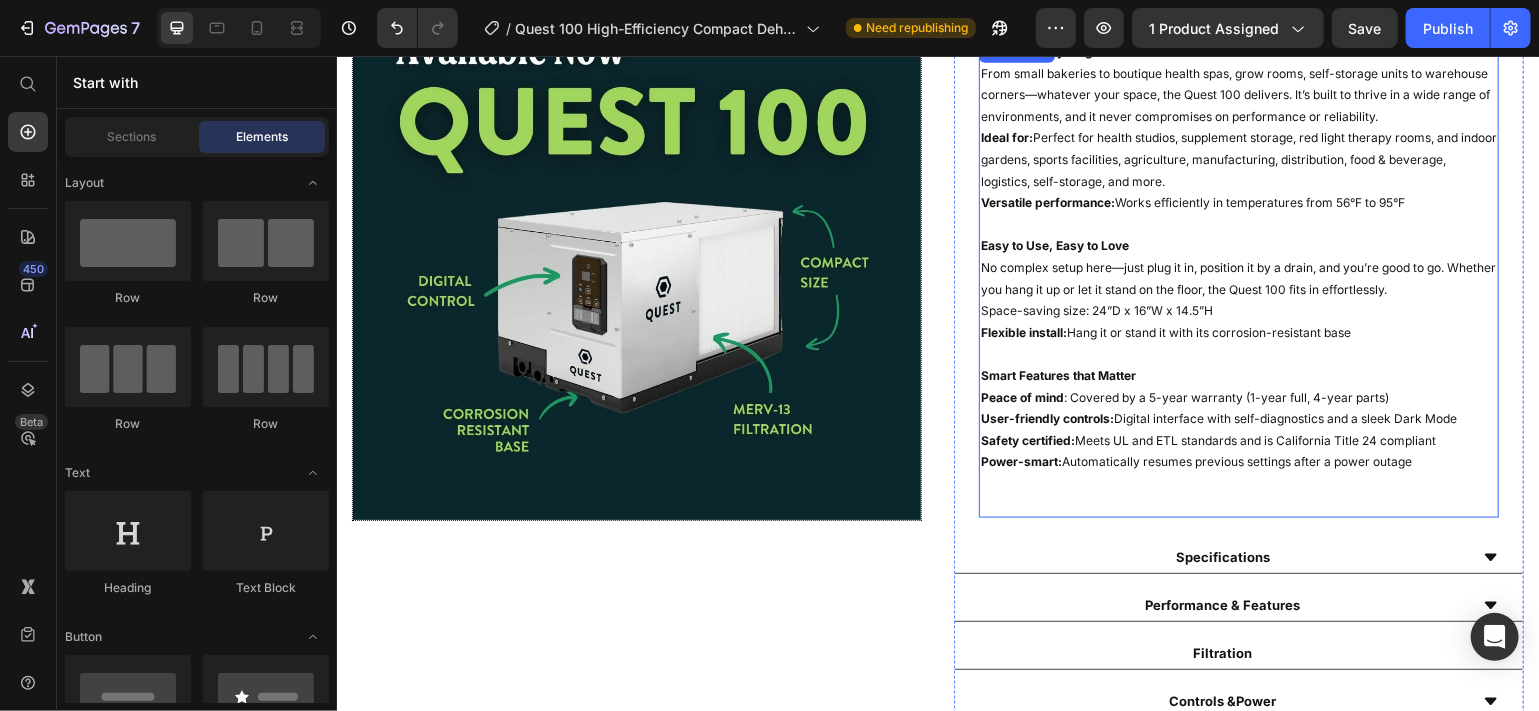 click on "Space-saving size: 24”D x 16”W x 14.5”H" at bounding box center [1238, 310] 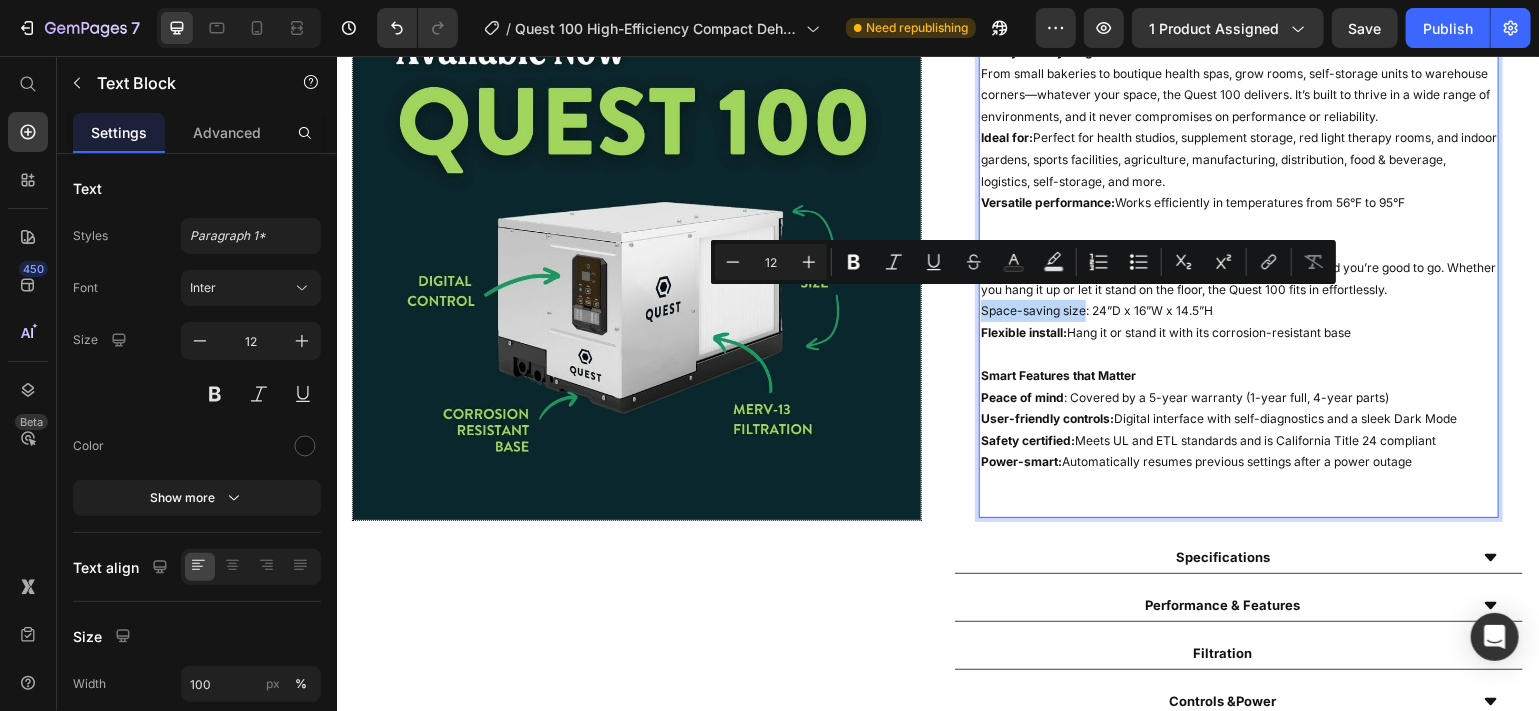 drag, startPoint x: 1074, startPoint y: 302, endPoint x: 969, endPoint y: 302, distance: 105 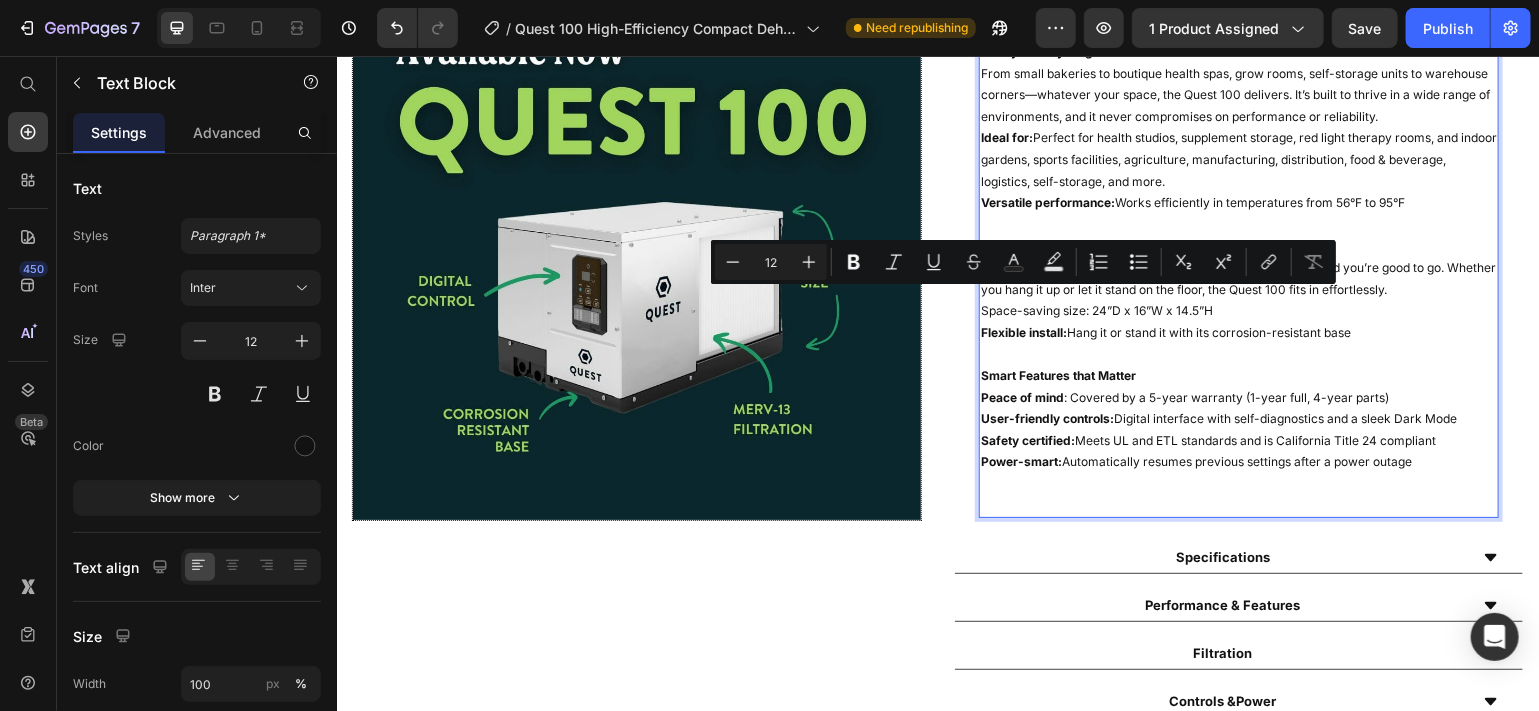 click on "Space-saving size: 24”D x 16”W x 14.5”H" at bounding box center [1238, 310] 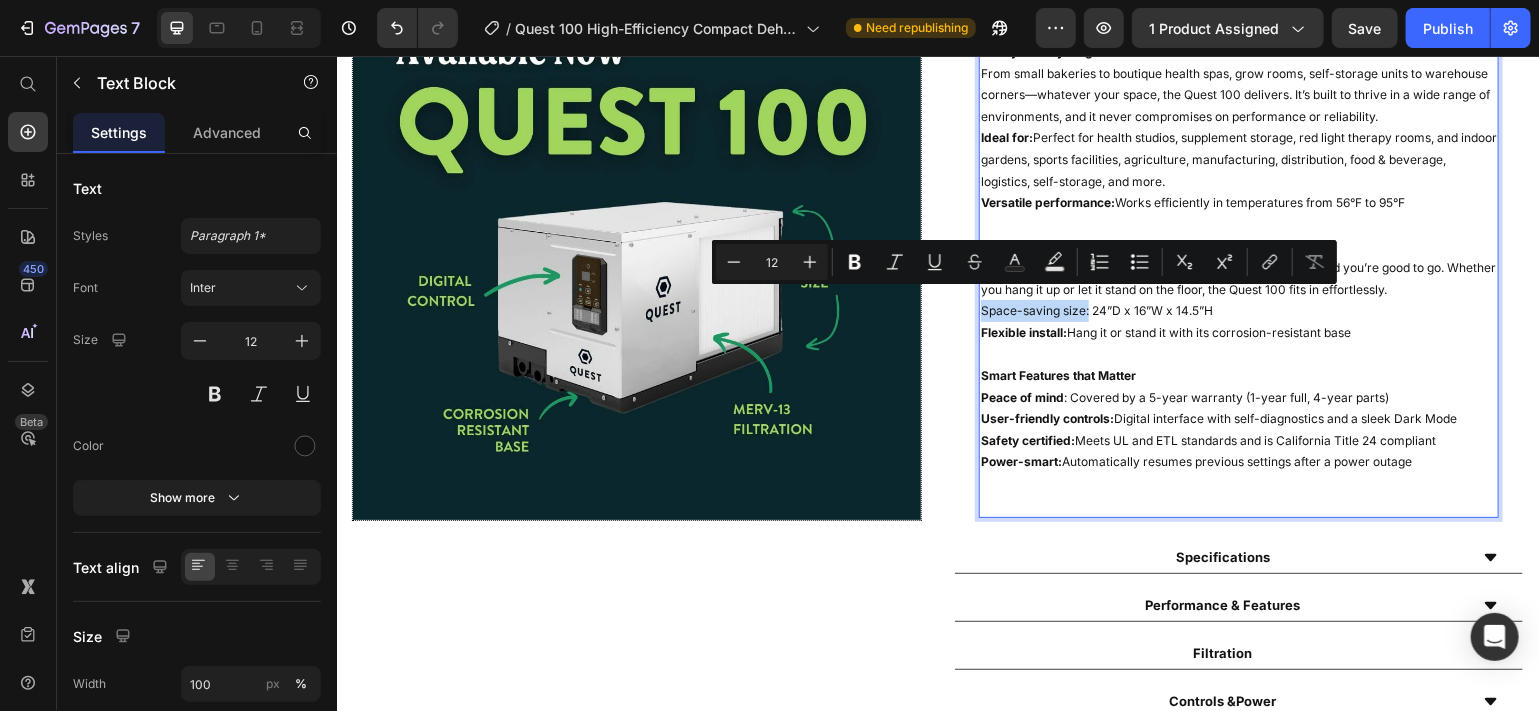 drag, startPoint x: 1076, startPoint y: 300, endPoint x: 971, endPoint y: 299, distance: 105.00476 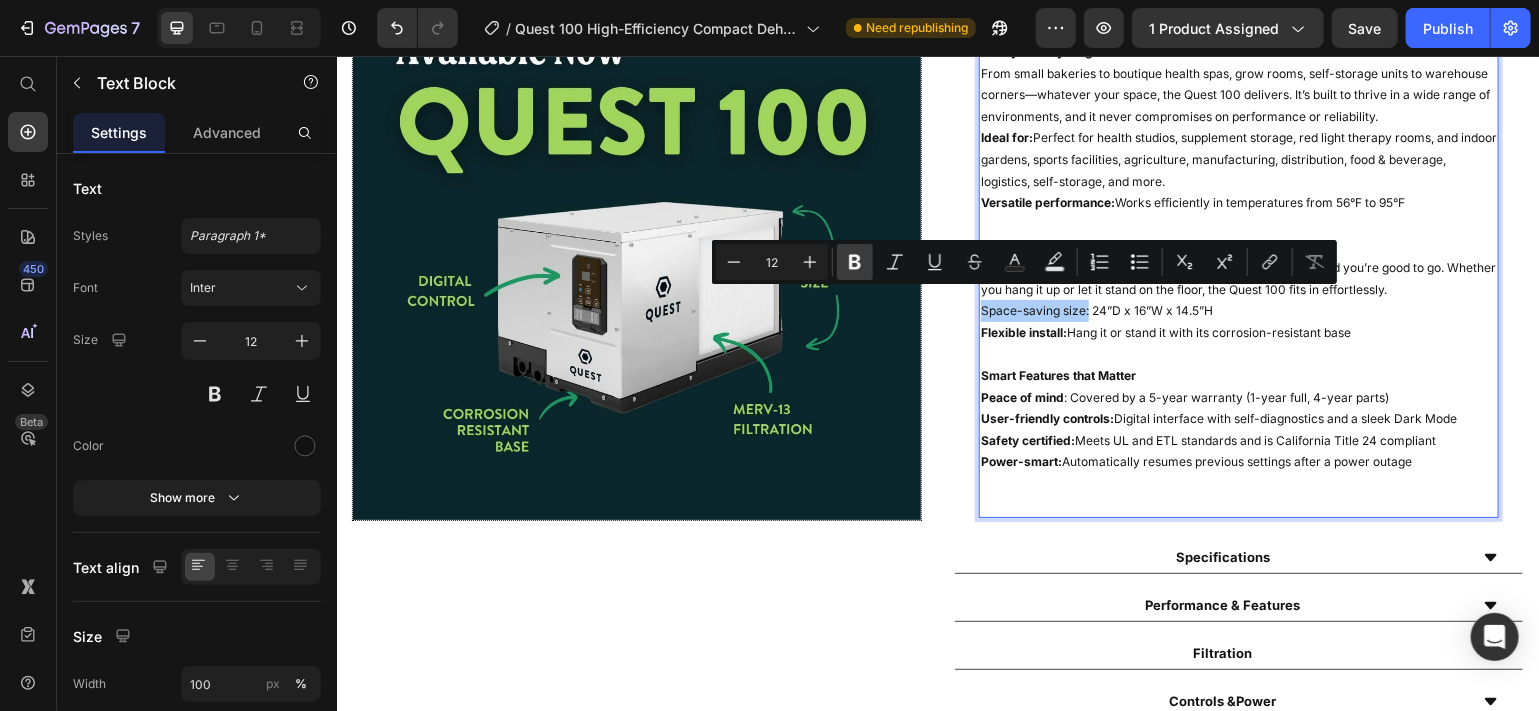 click 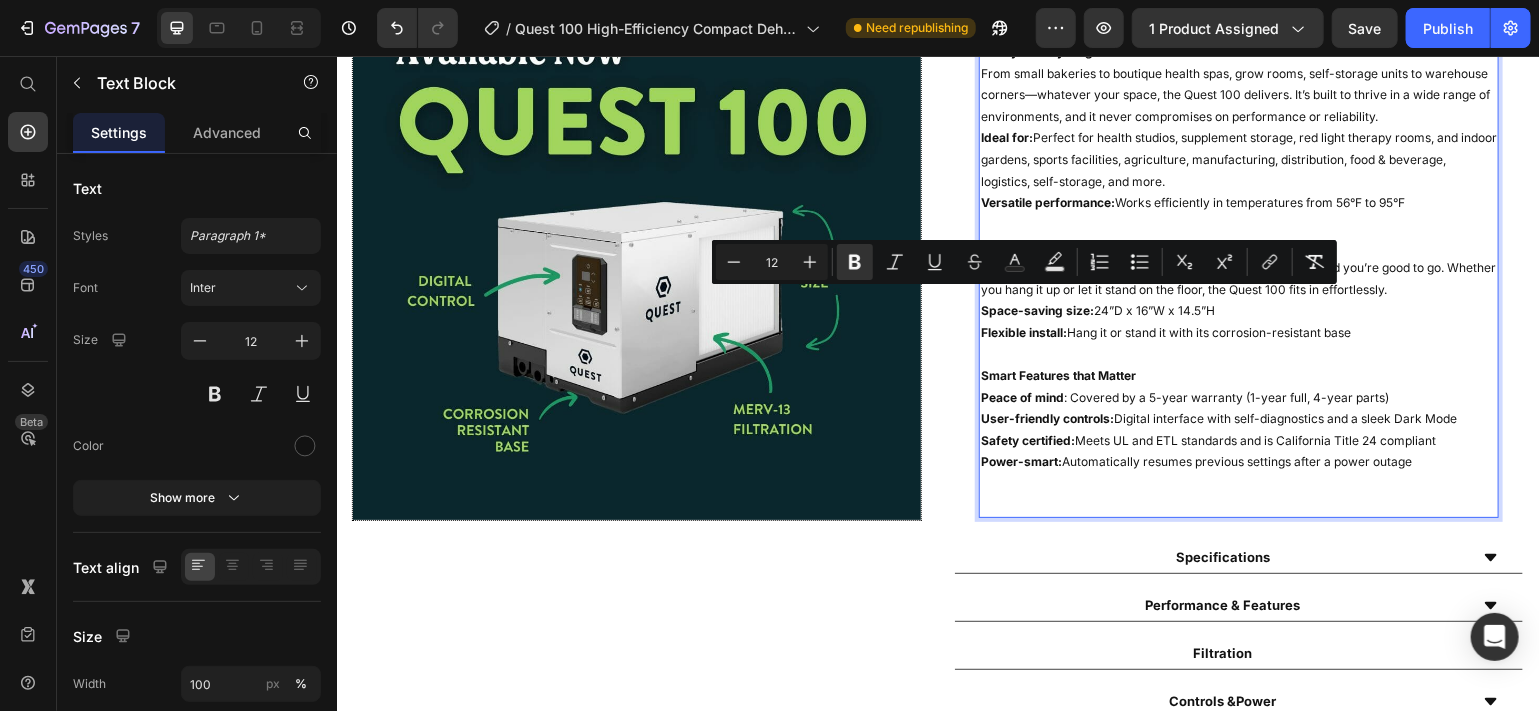 click at bounding box center [1238, 353] 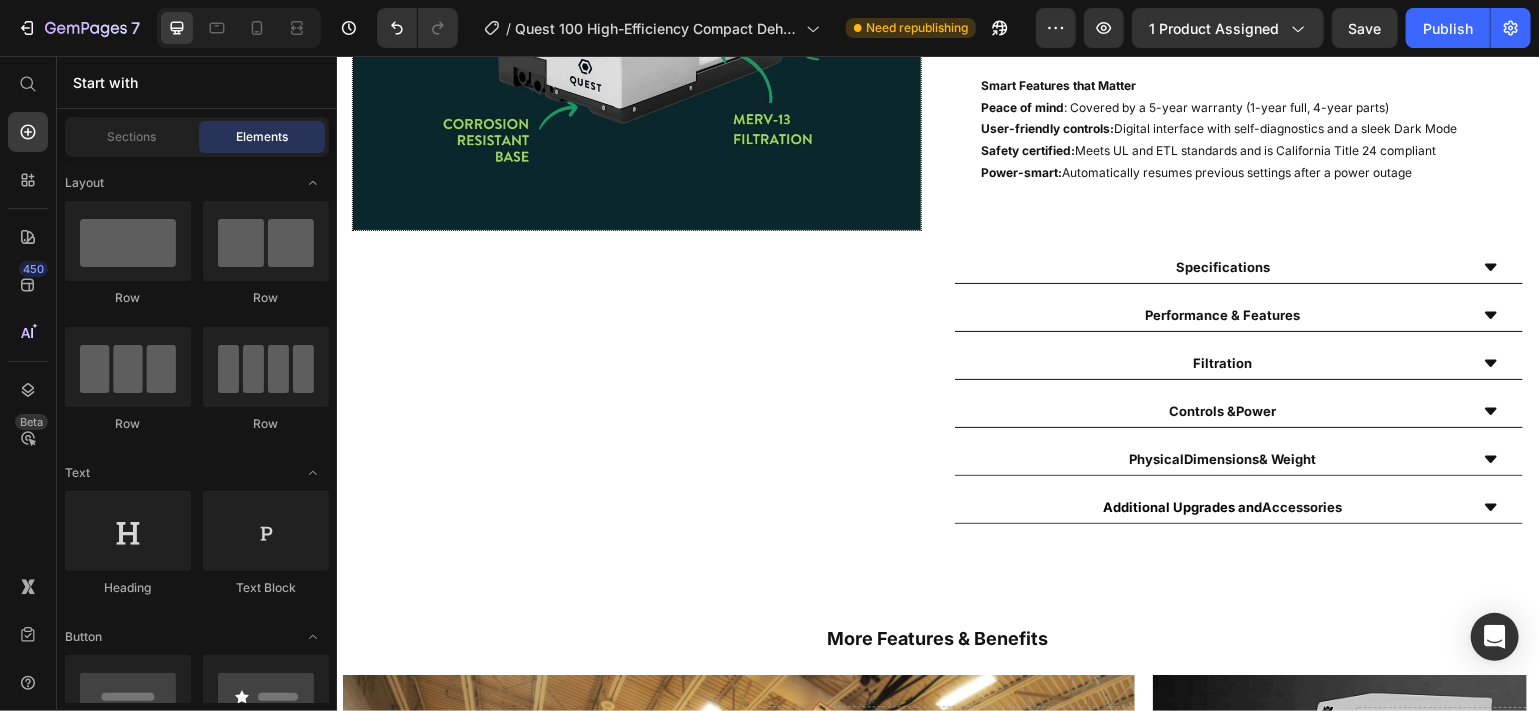 scroll, scrollTop: 1407, scrollLeft: 0, axis: vertical 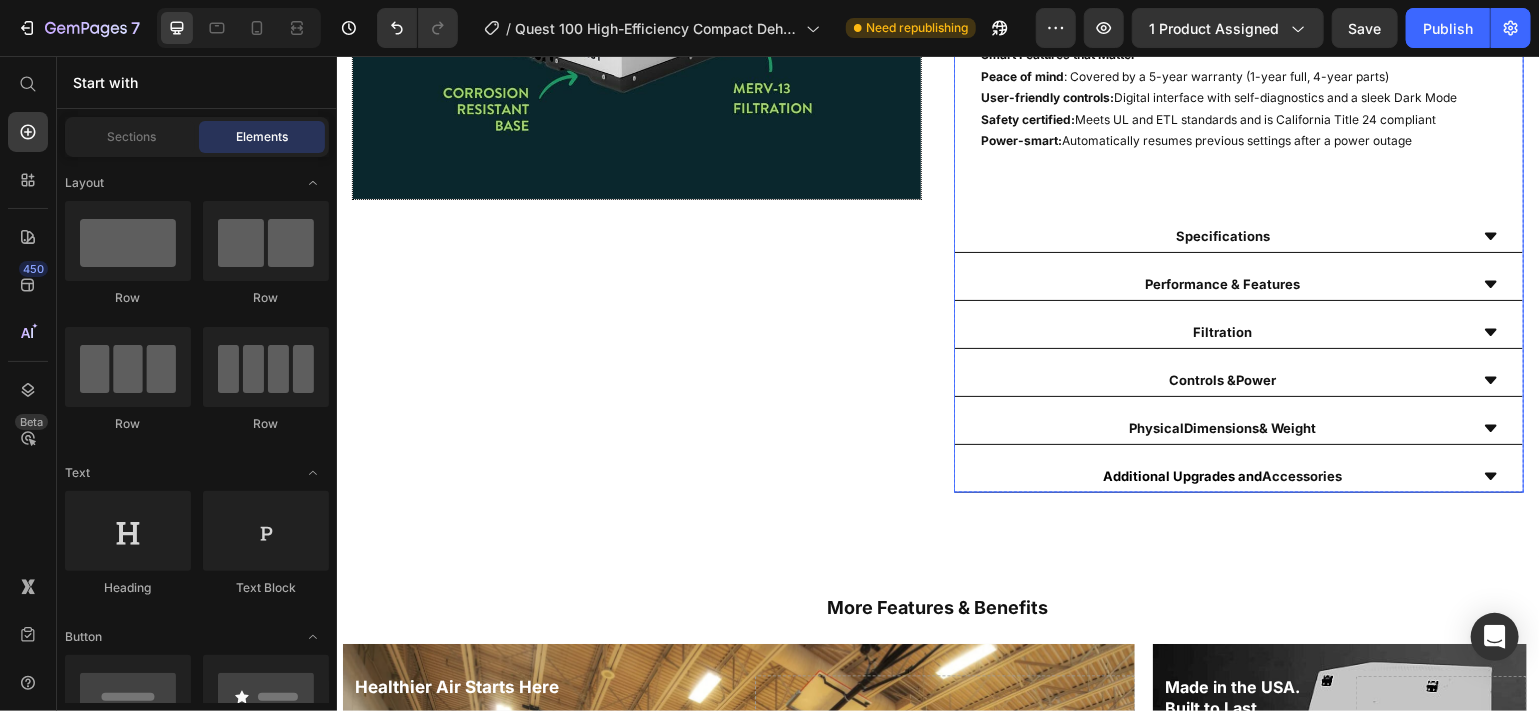 click on "Specifications" at bounding box center [1238, 236] 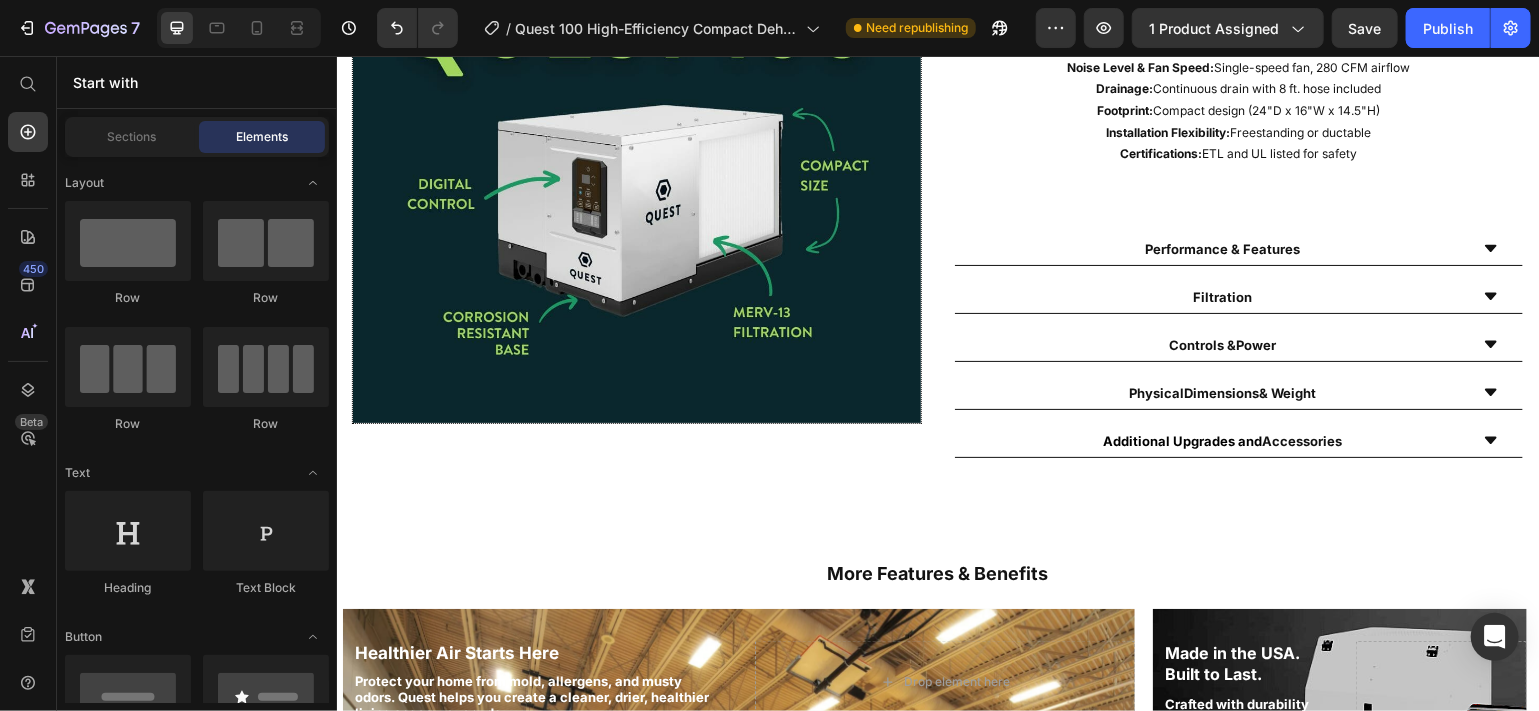 scroll, scrollTop: 1209, scrollLeft: 0, axis: vertical 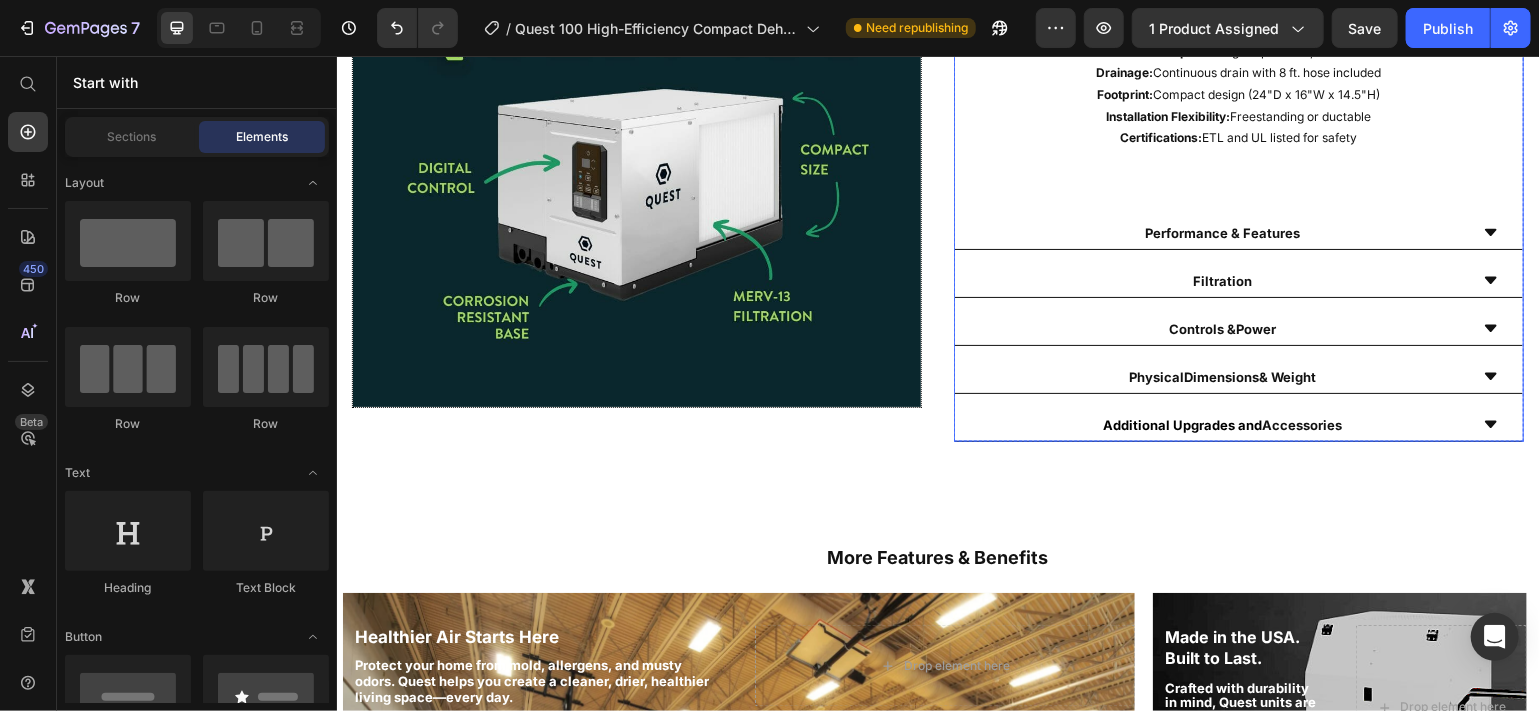 click 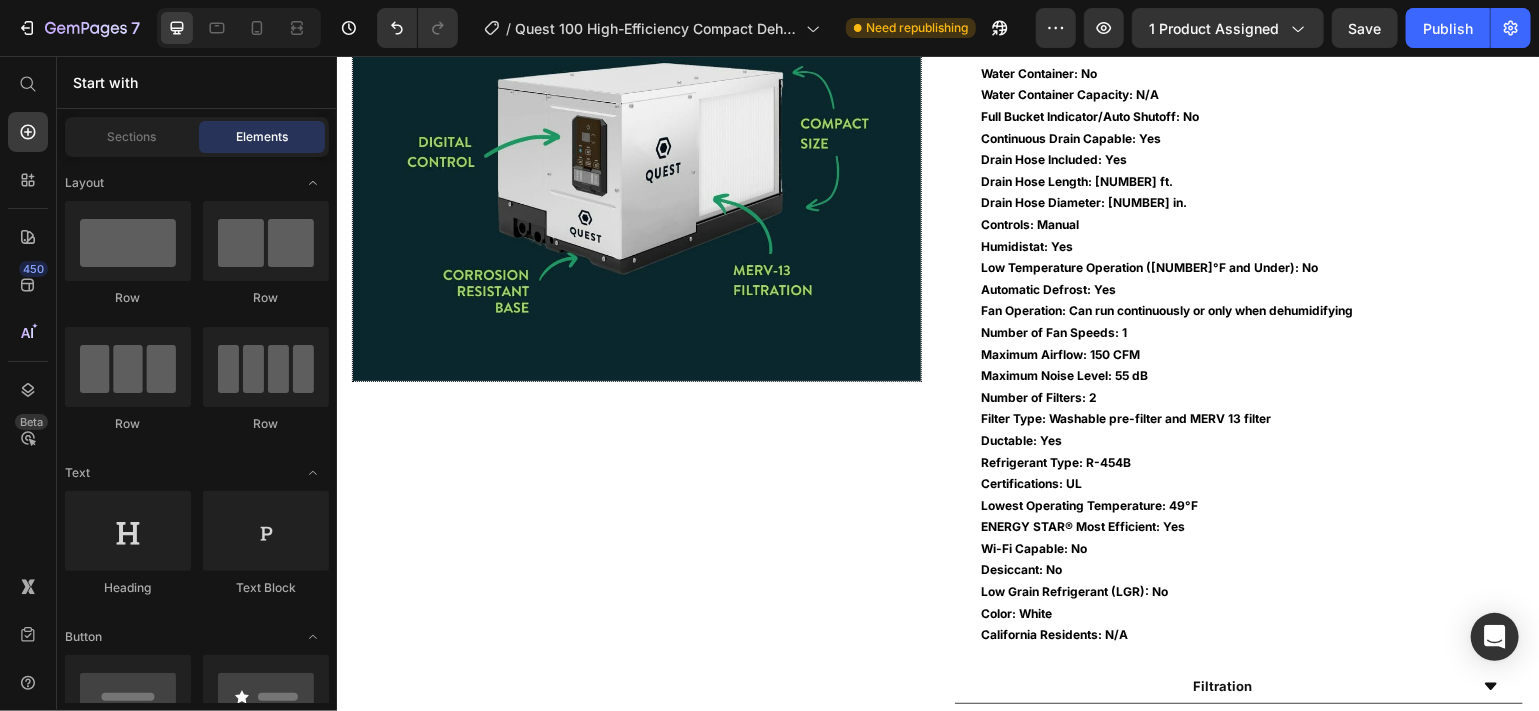scroll, scrollTop: 1218, scrollLeft: 0, axis: vertical 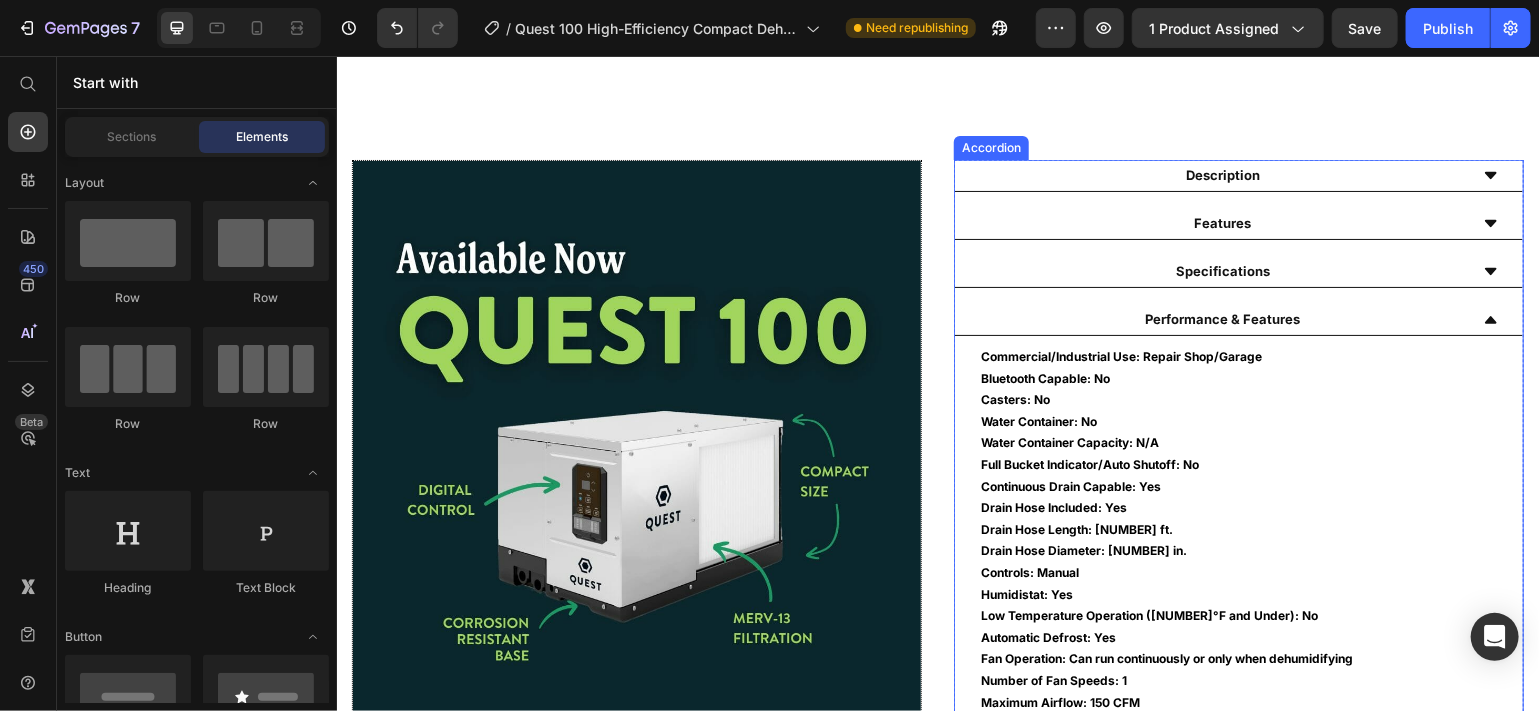 click 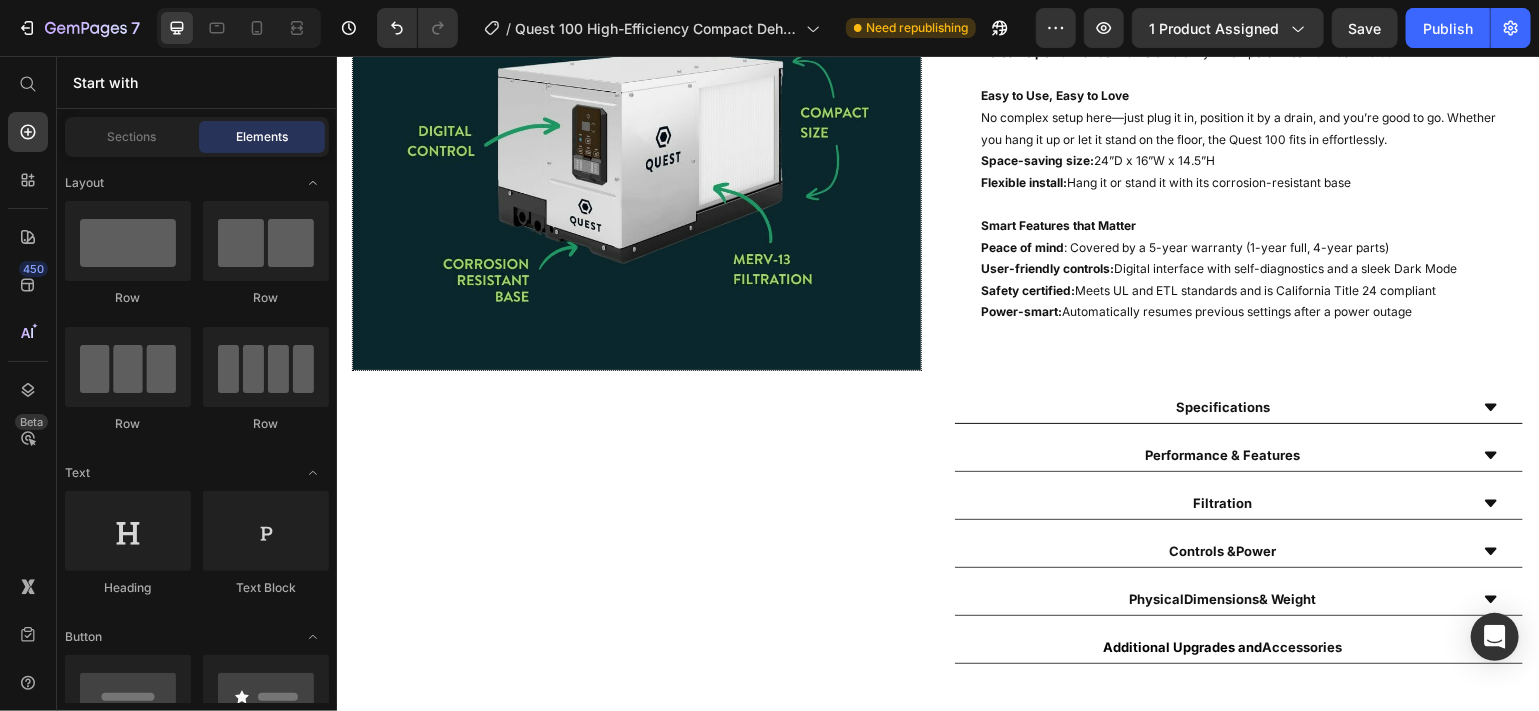 scroll, scrollTop: 1262, scrollLeft: 0, axis: vertical 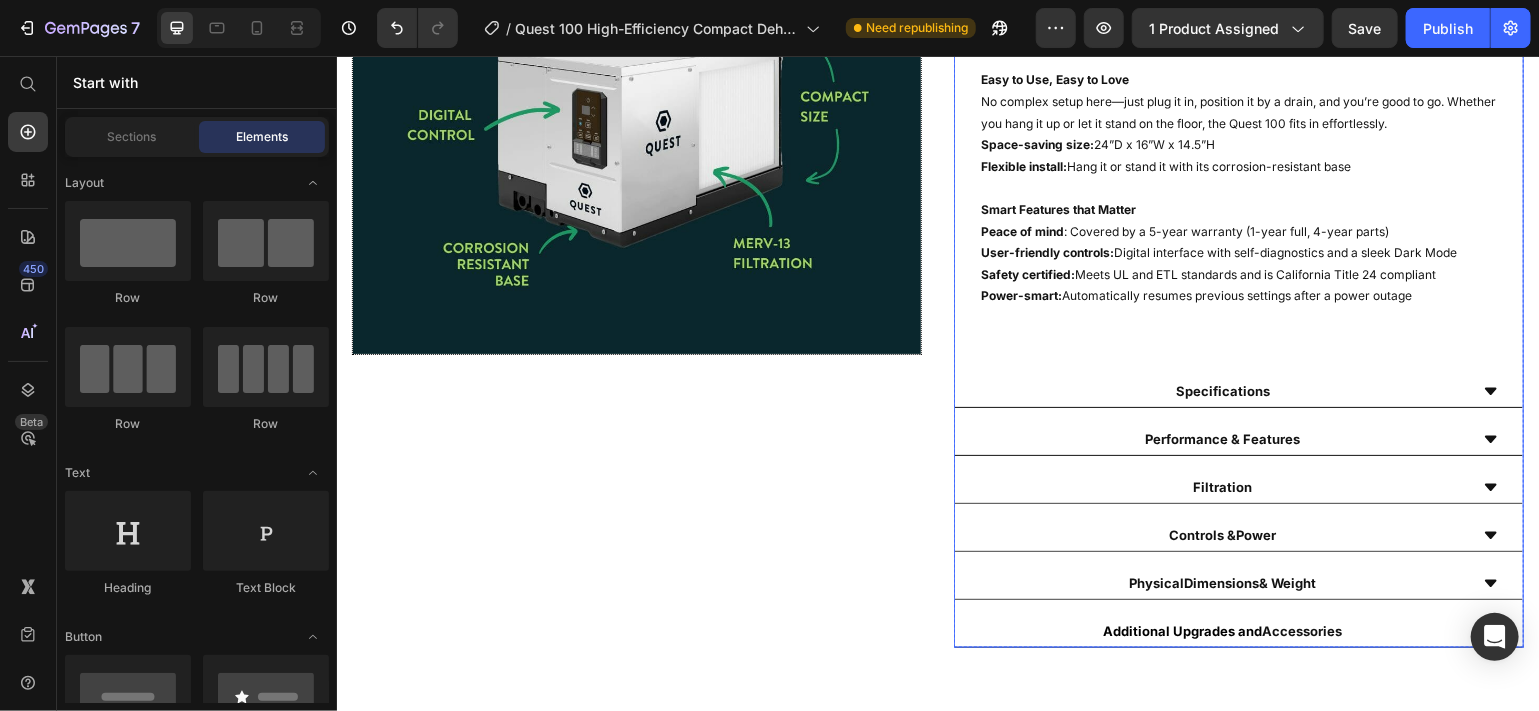 click 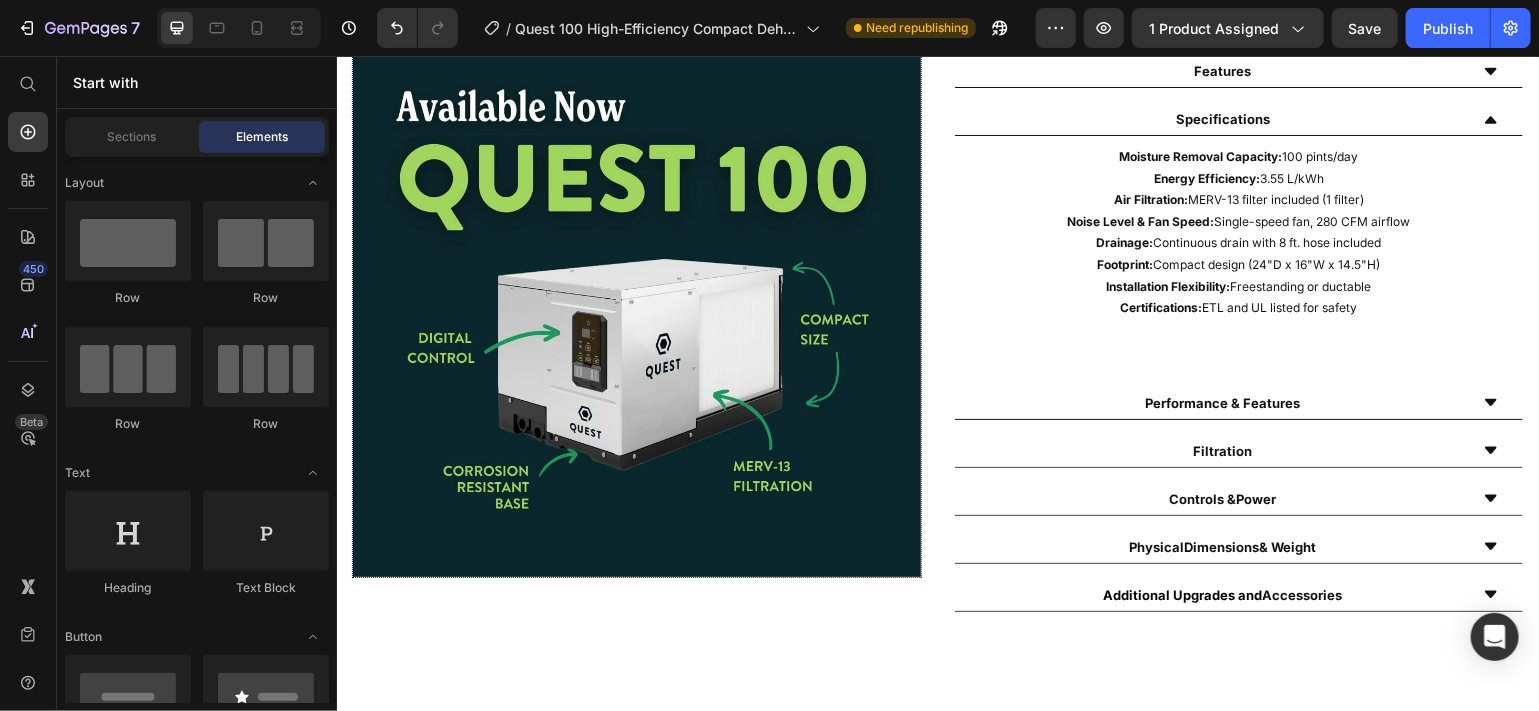 scroll, scrollTop: 1024, scrollLeft: 0, axis: vertical 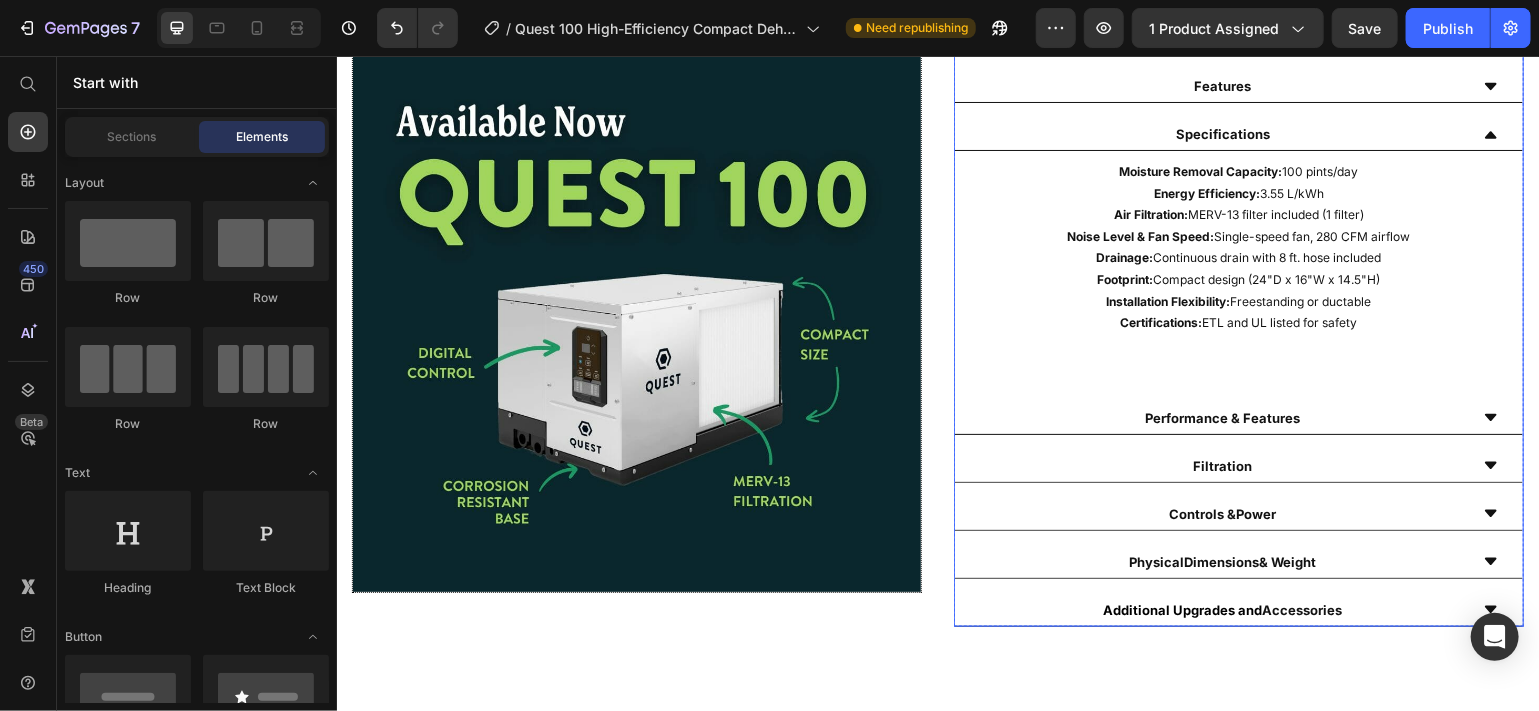 click 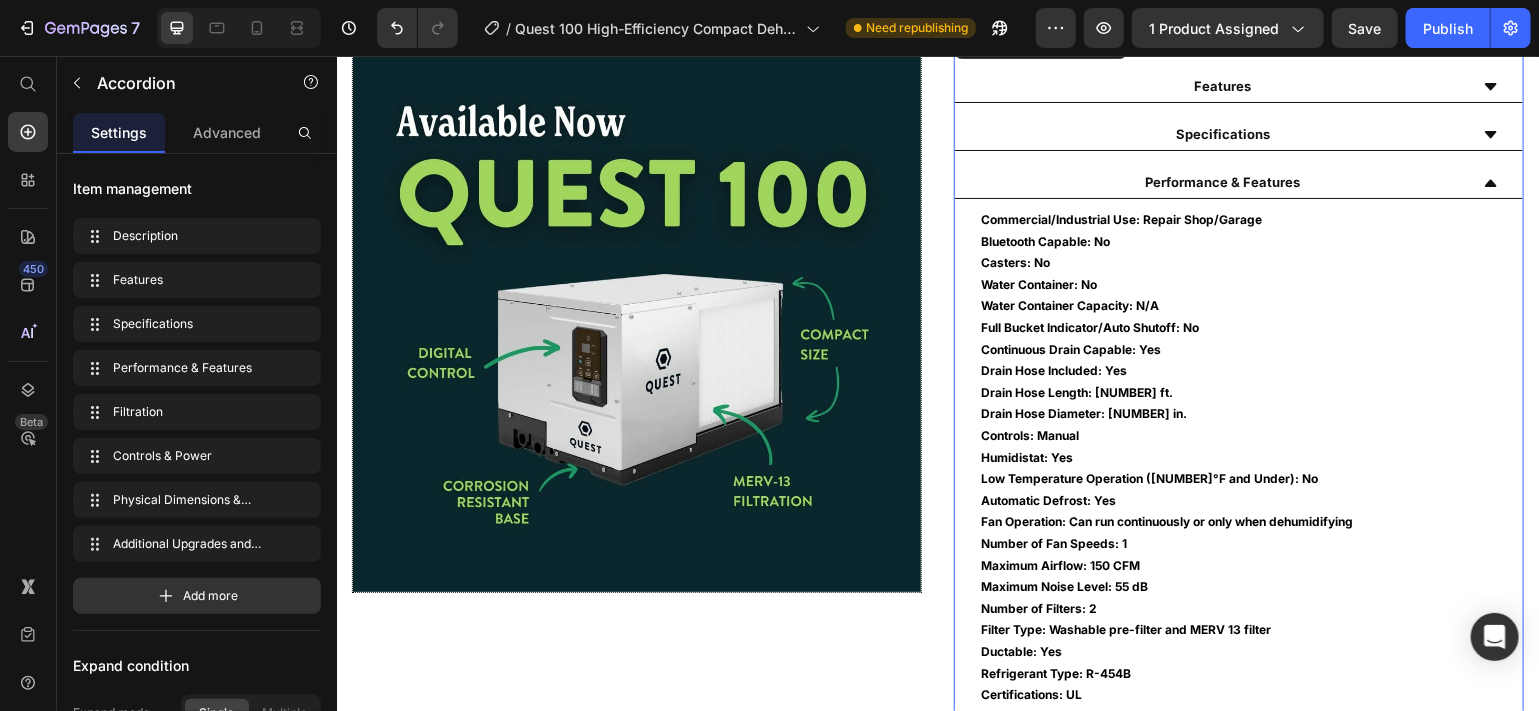 click 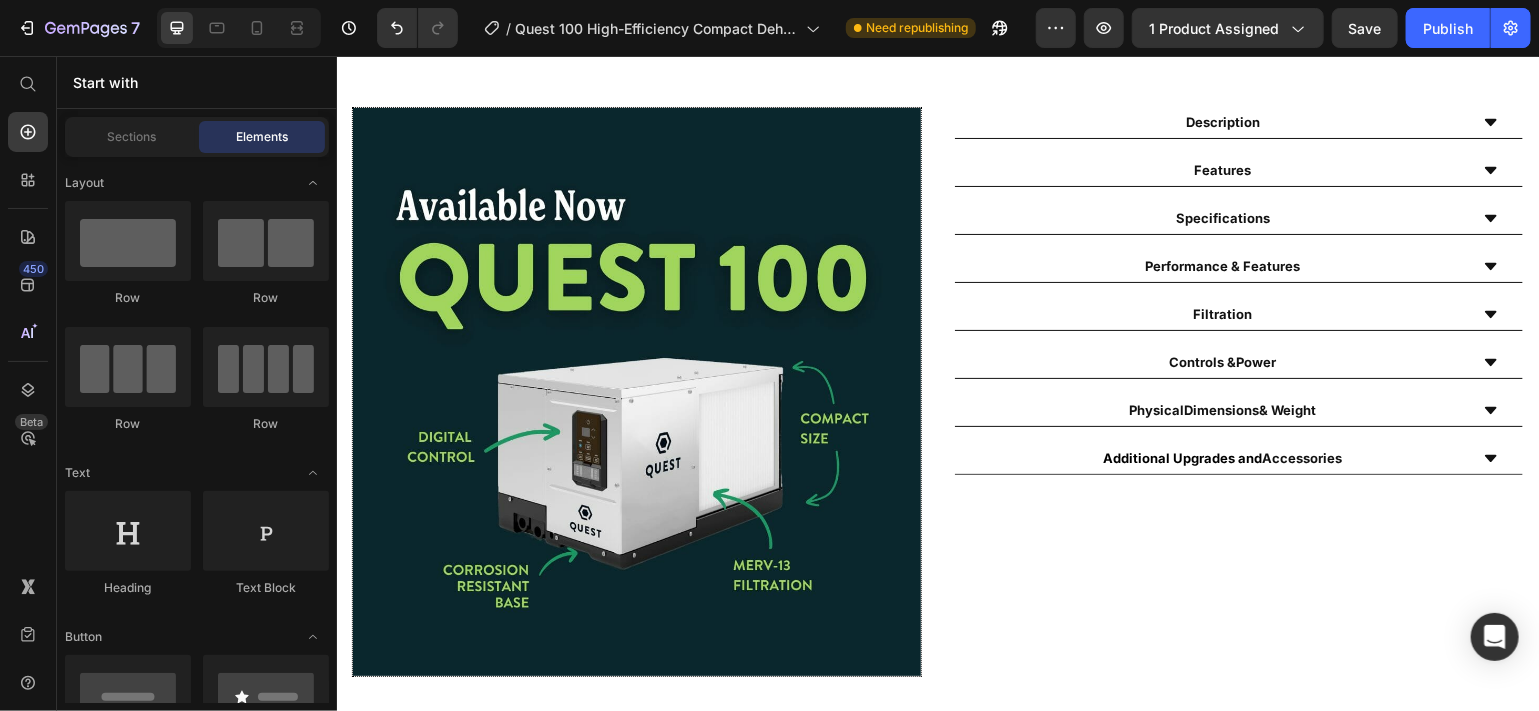 scroll, scrollTop: 894, scrollLeft: 0, axis: vertical 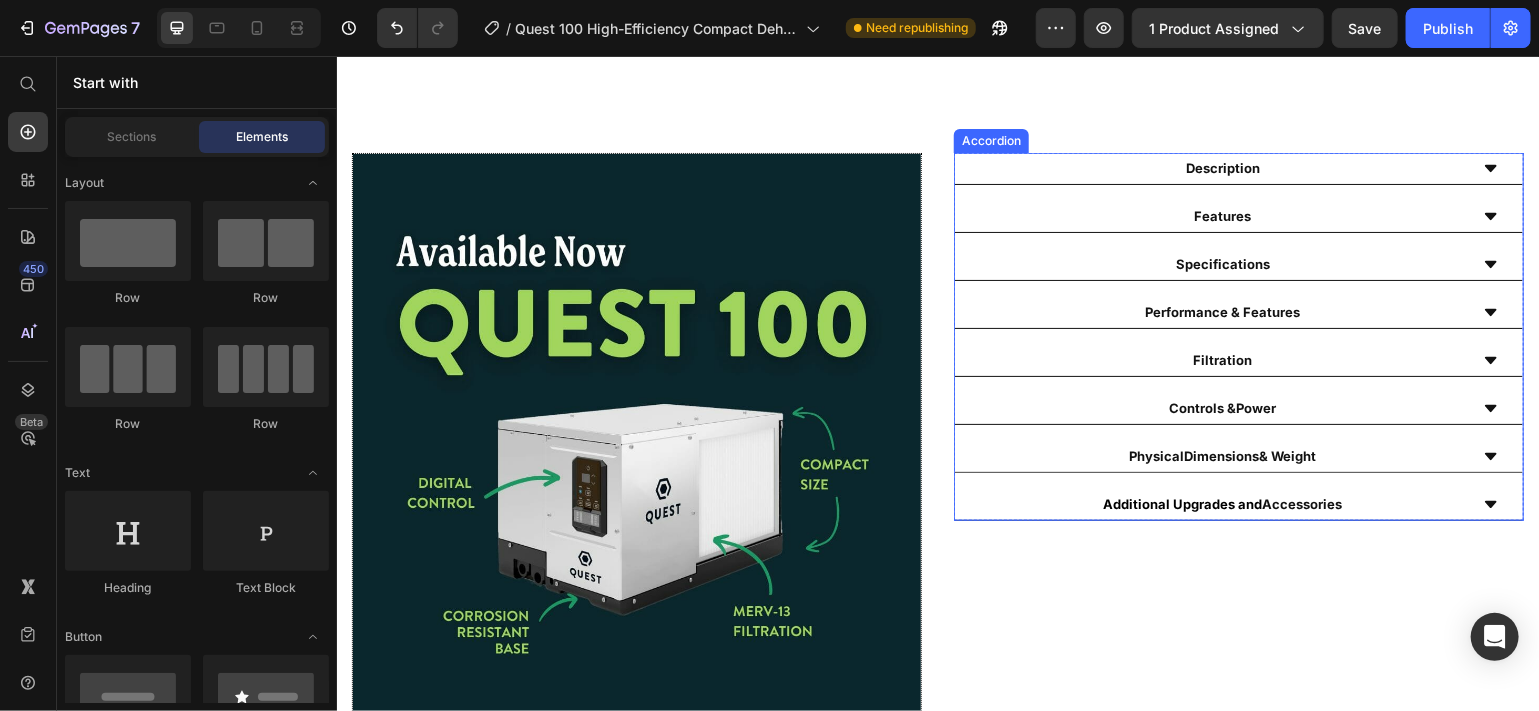 click on "Features" at bounding box center (1238, 216) 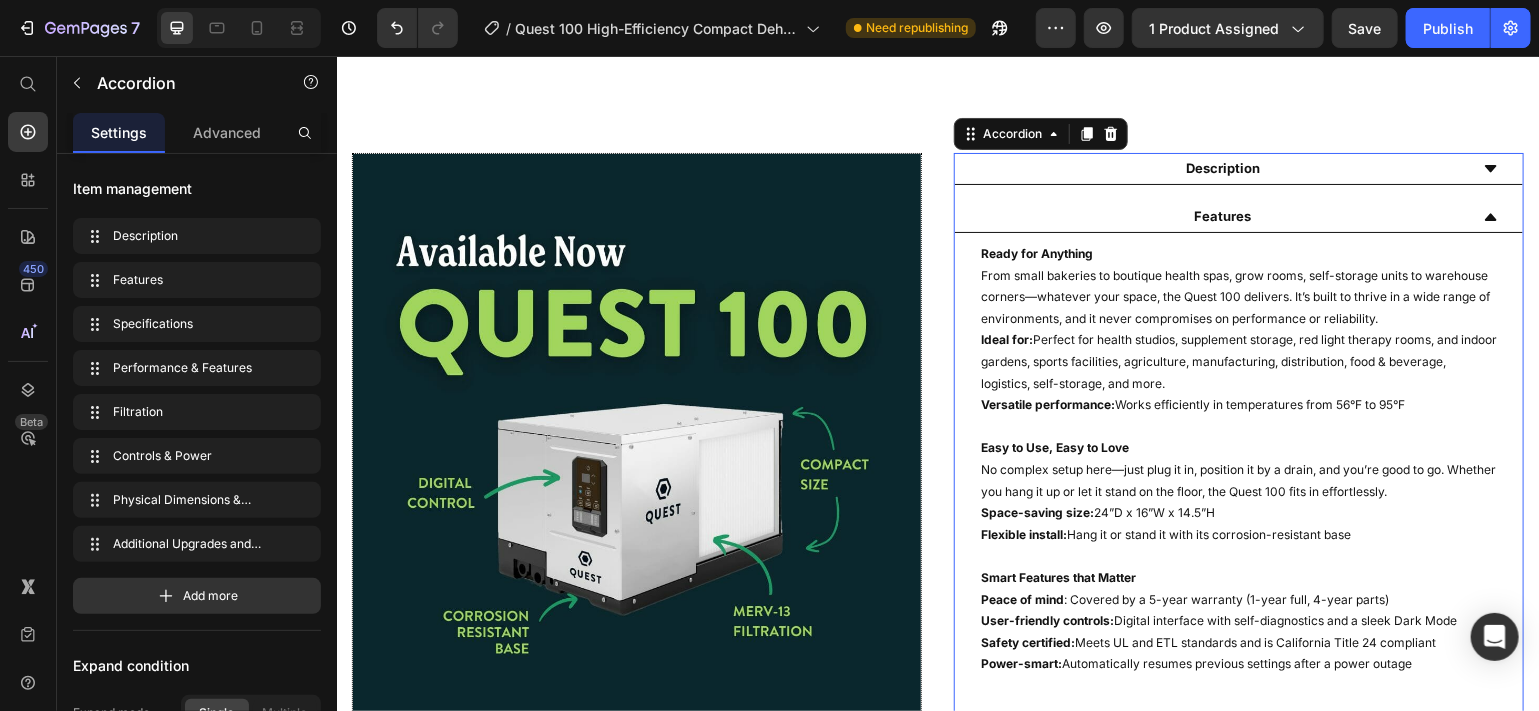 click on "Features" at bounding box center [1238, 216] 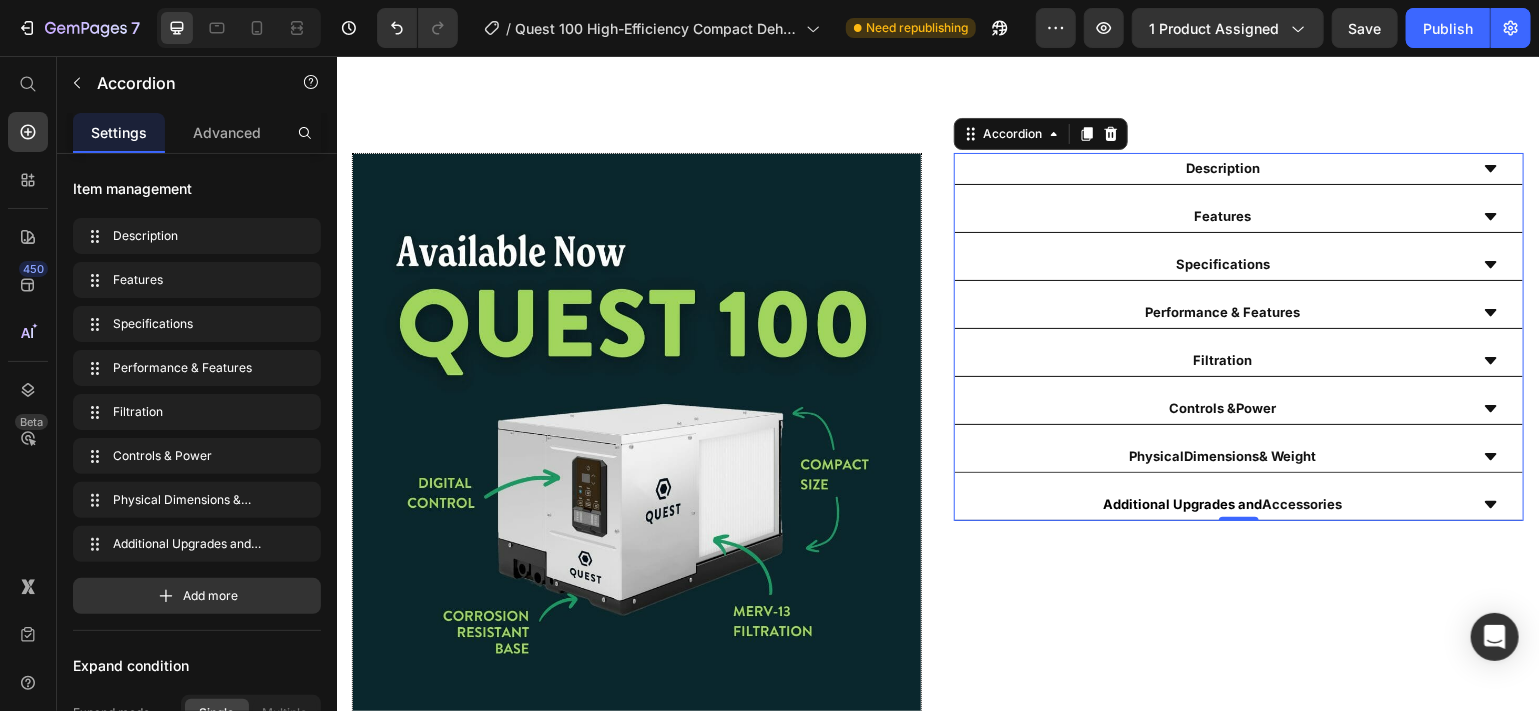 click 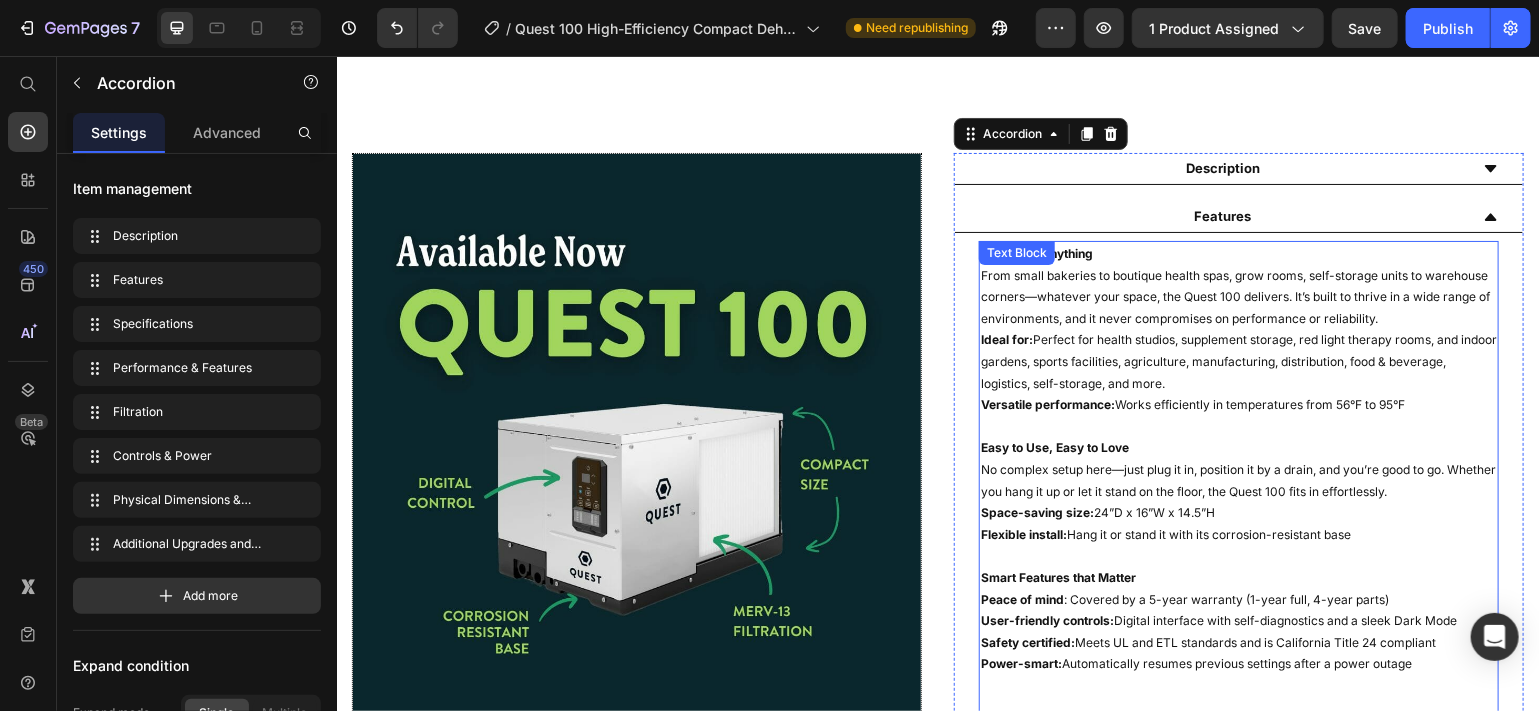 click on "Flexible install:  Hang it or stand it with its corrosion-resistant base" at bounding box center [1238, 534] 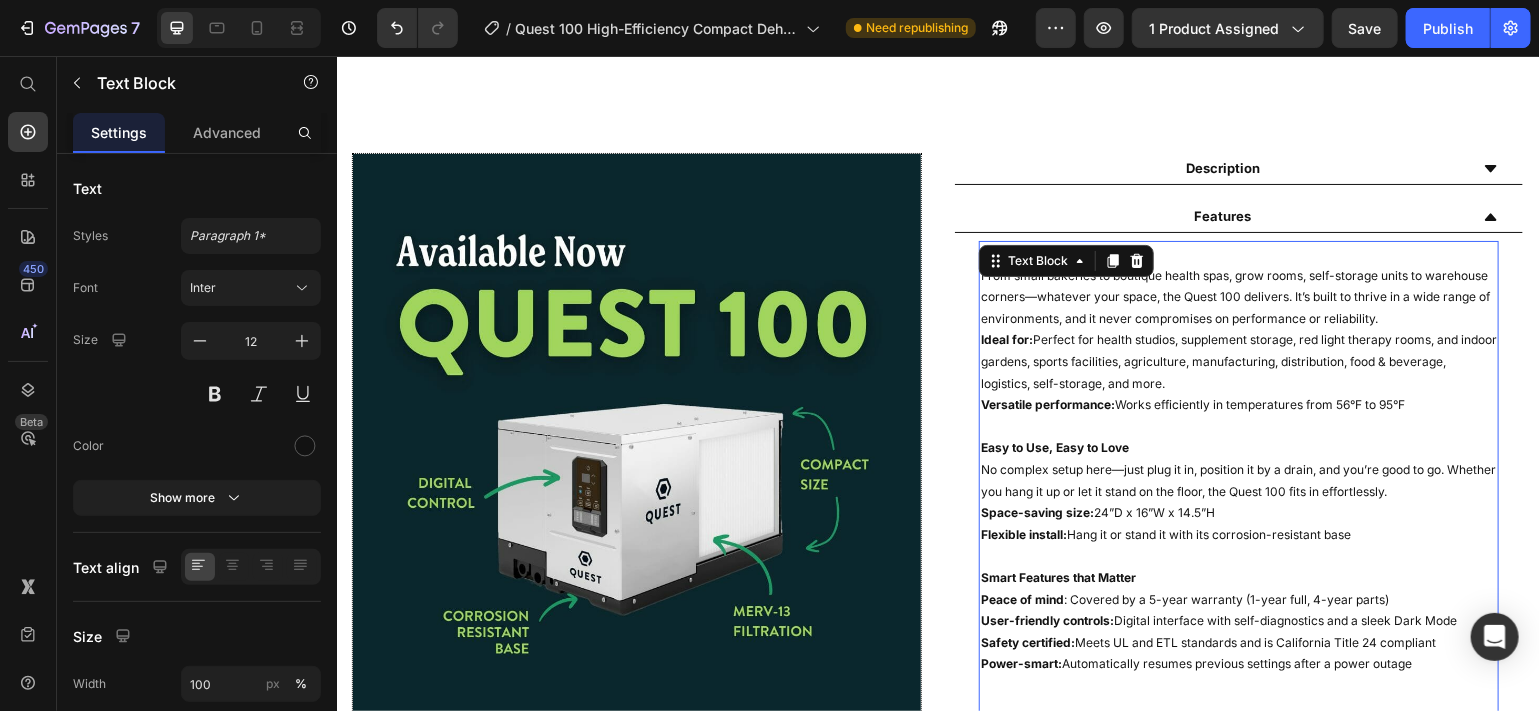 click on "Flexible install:  Hang it or stand it with its corrosion-resistant base" at bounding box center (1238, 534) 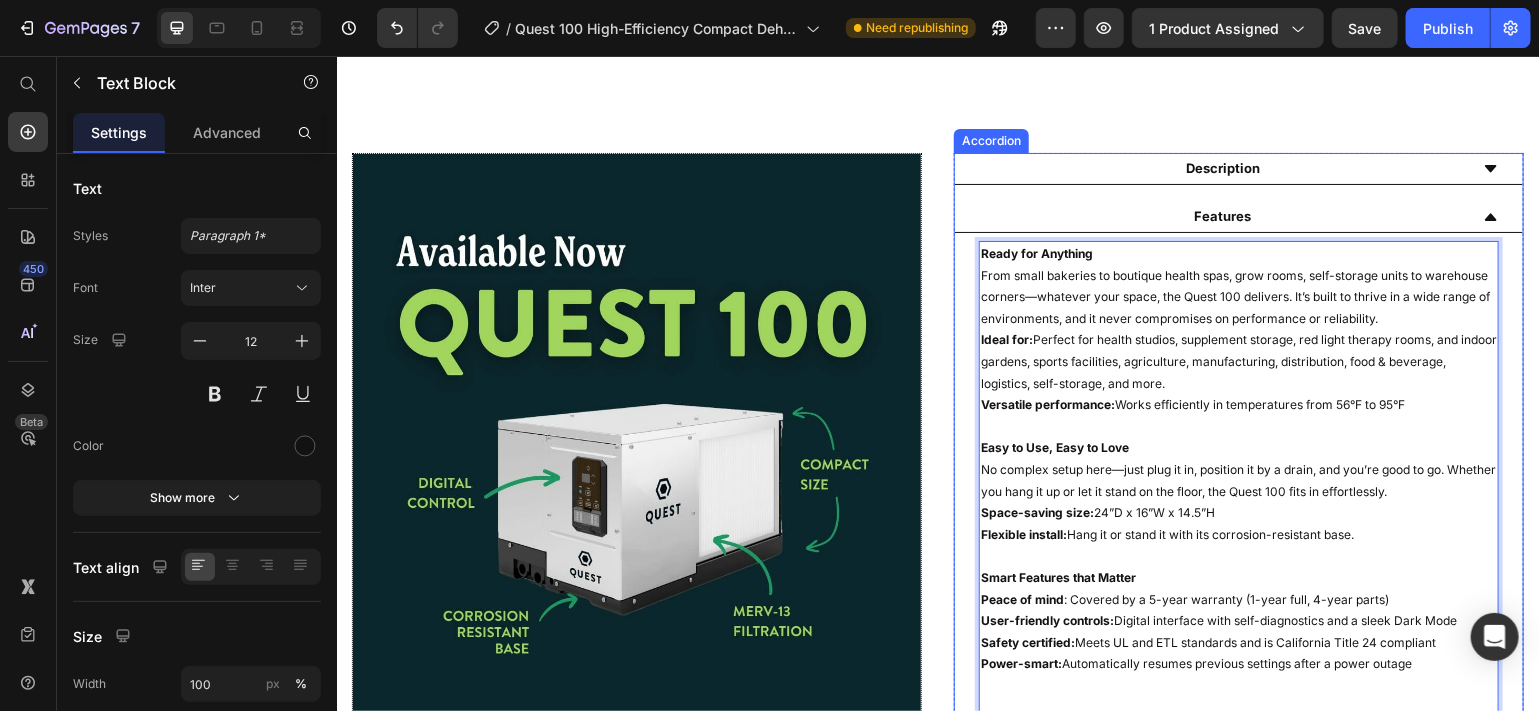 click 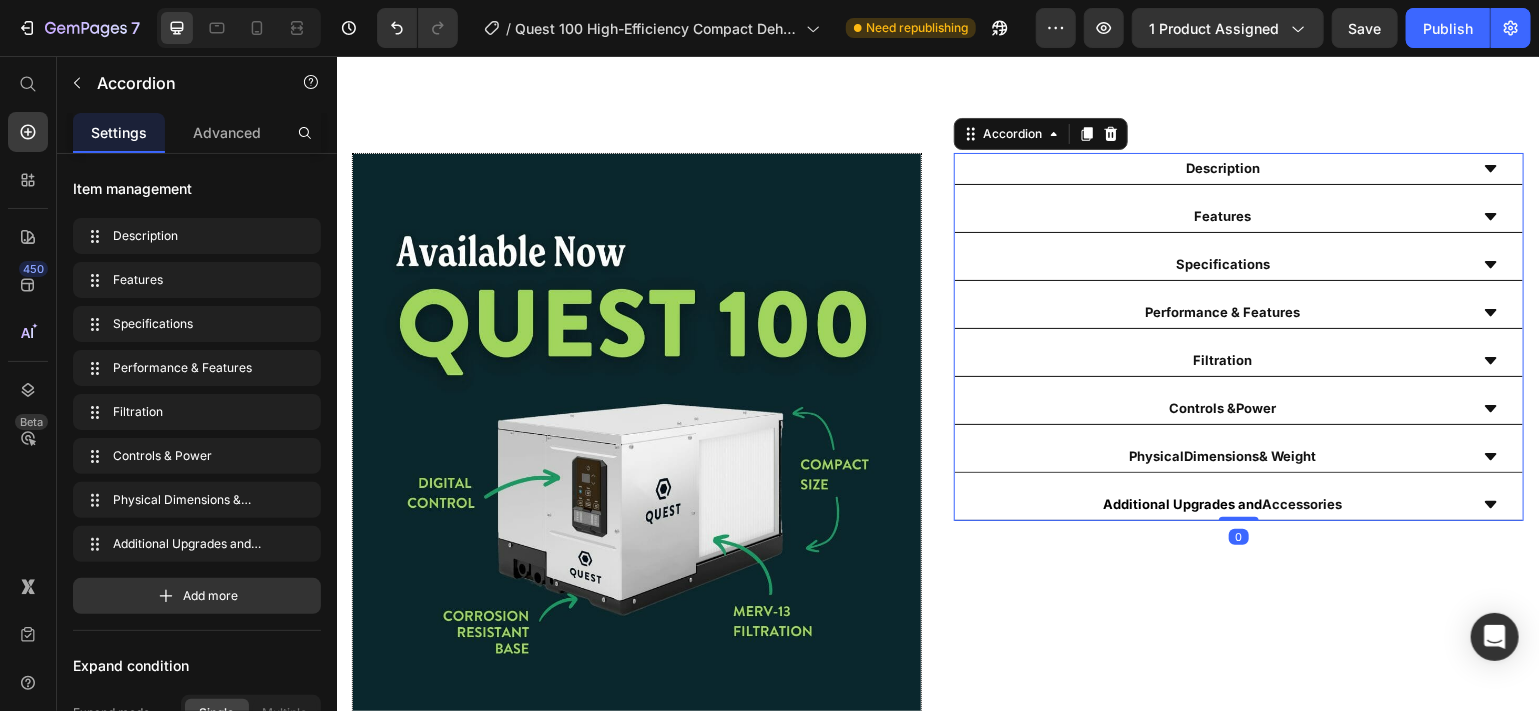 click 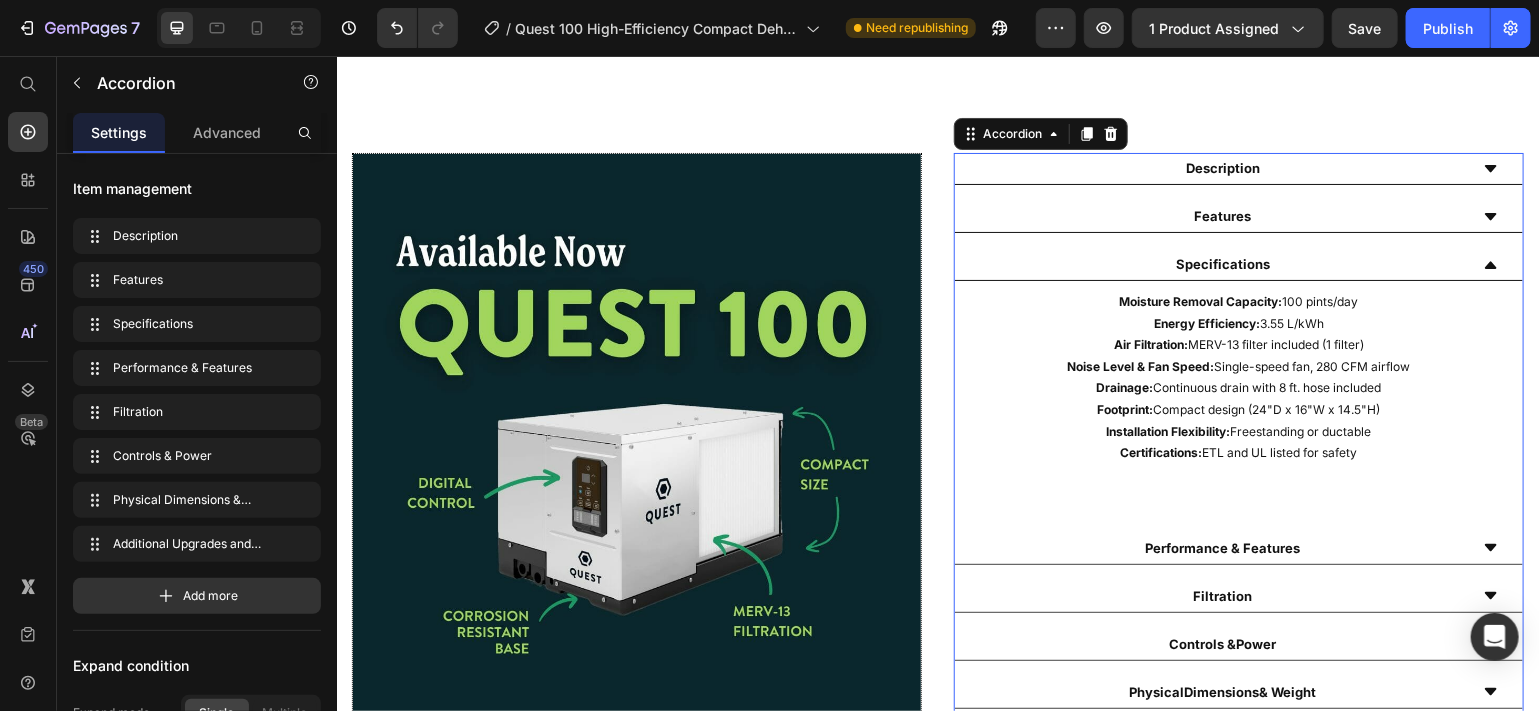 click on "Specifications" at bounding box center (1238, 264) 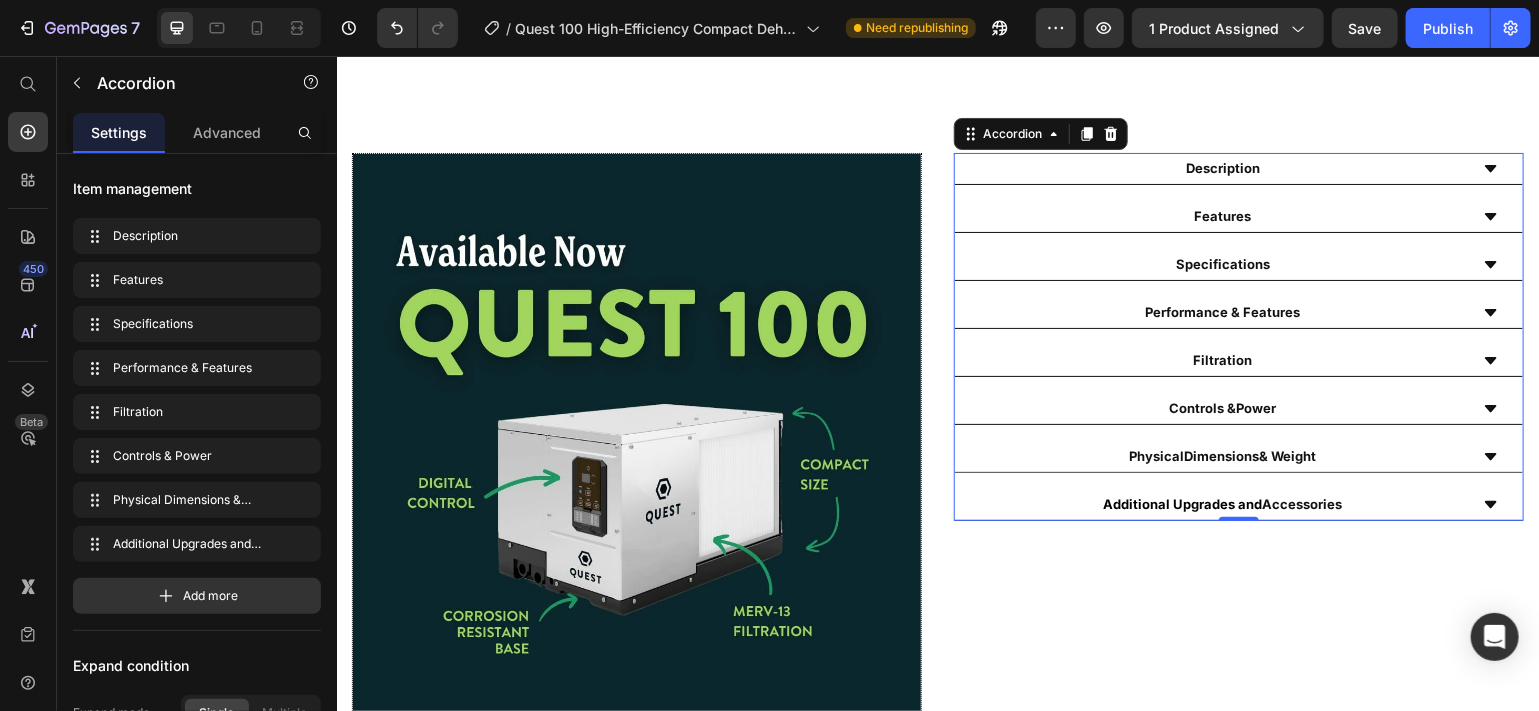 click 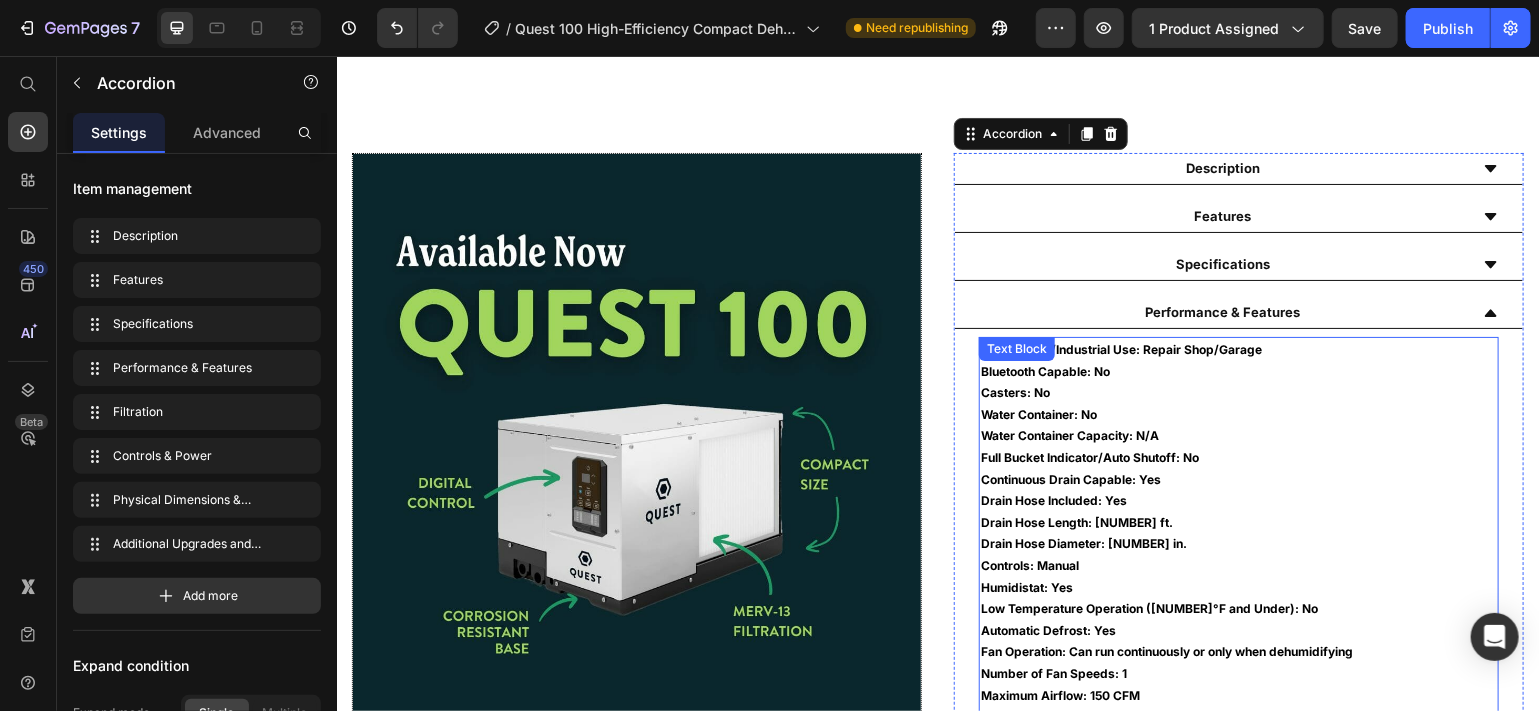 click on "Water Container Capacity: N/A" at bounding box center [1238, 435] 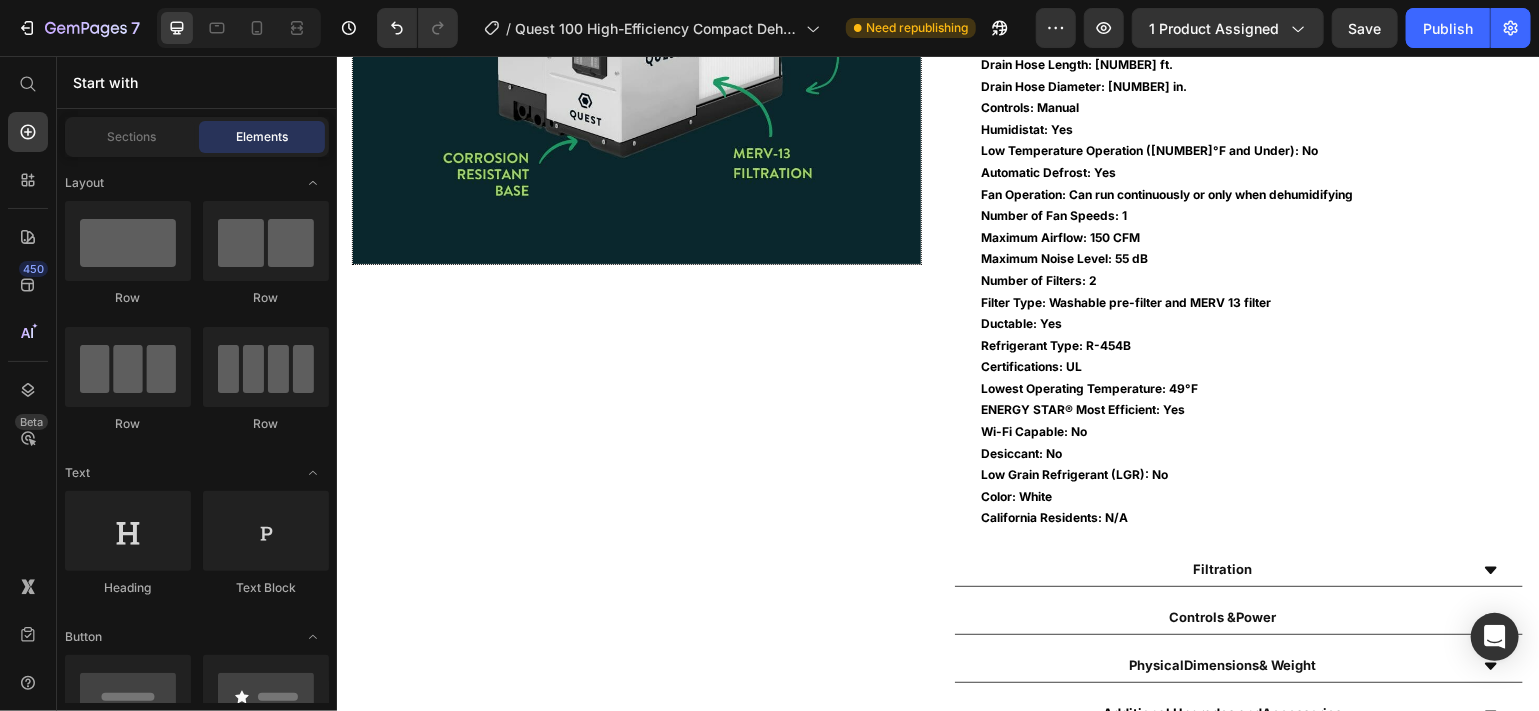 scroll, scrollTop: 1375, scrollLeft: 0, axis: vertical 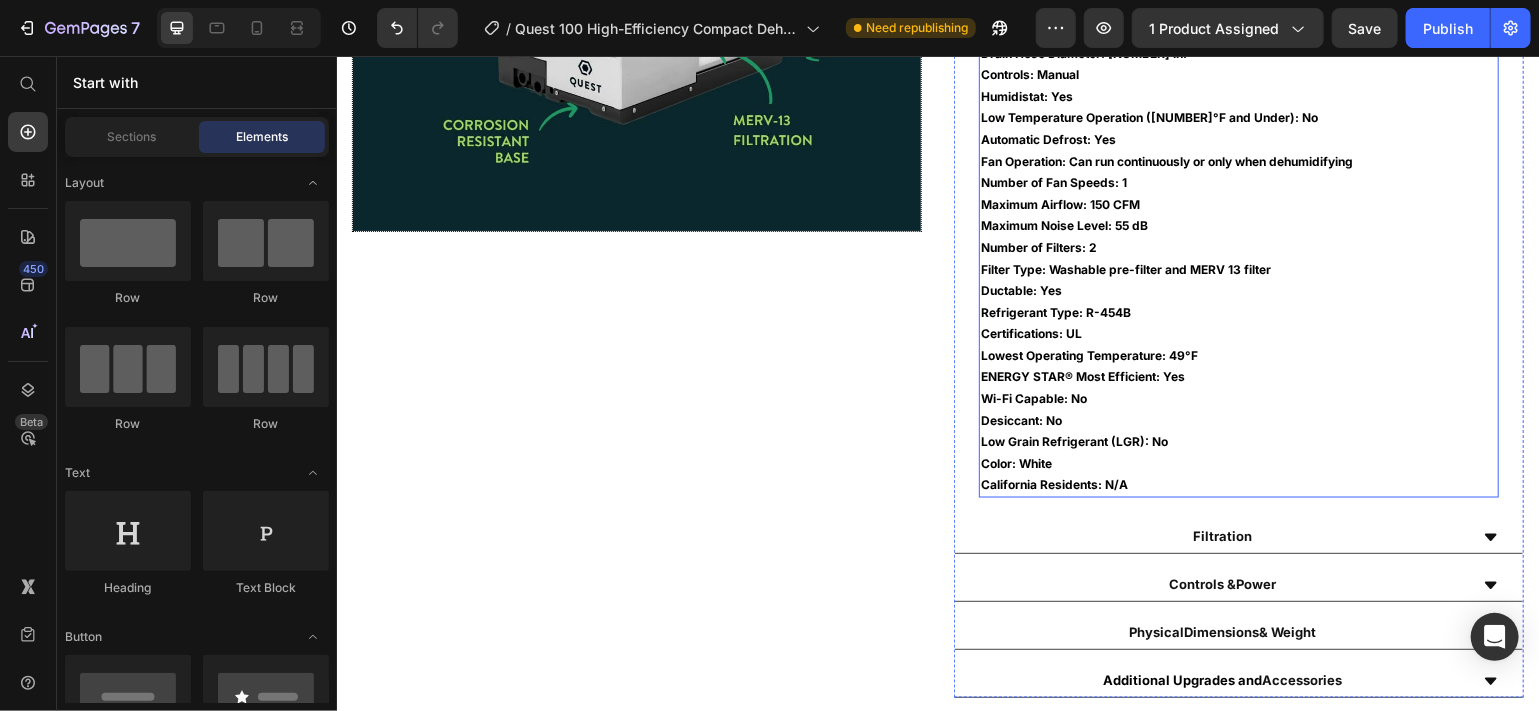 click on "Color: White" at bounding box center [1238, 463] 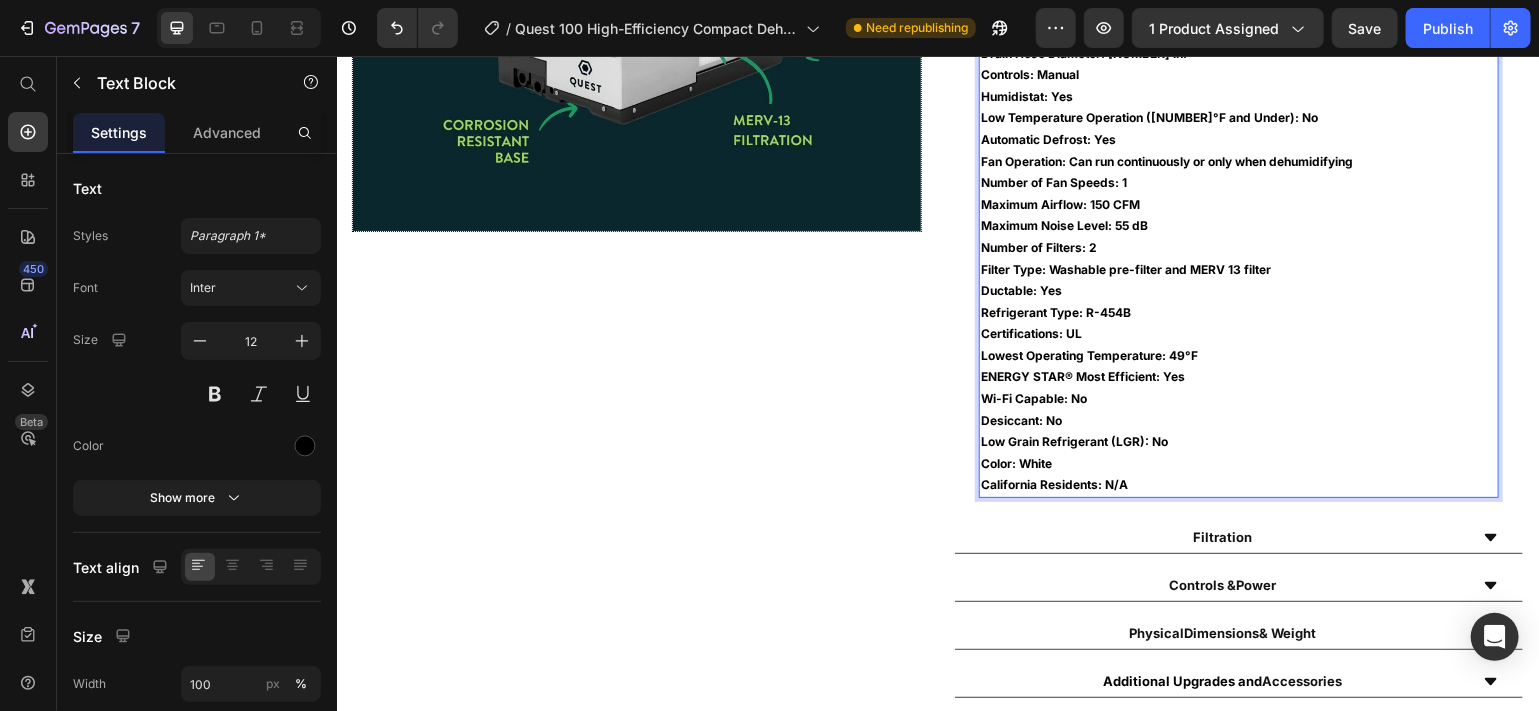 click on "California Residents: N/A" at bounding box center (1238, 484) 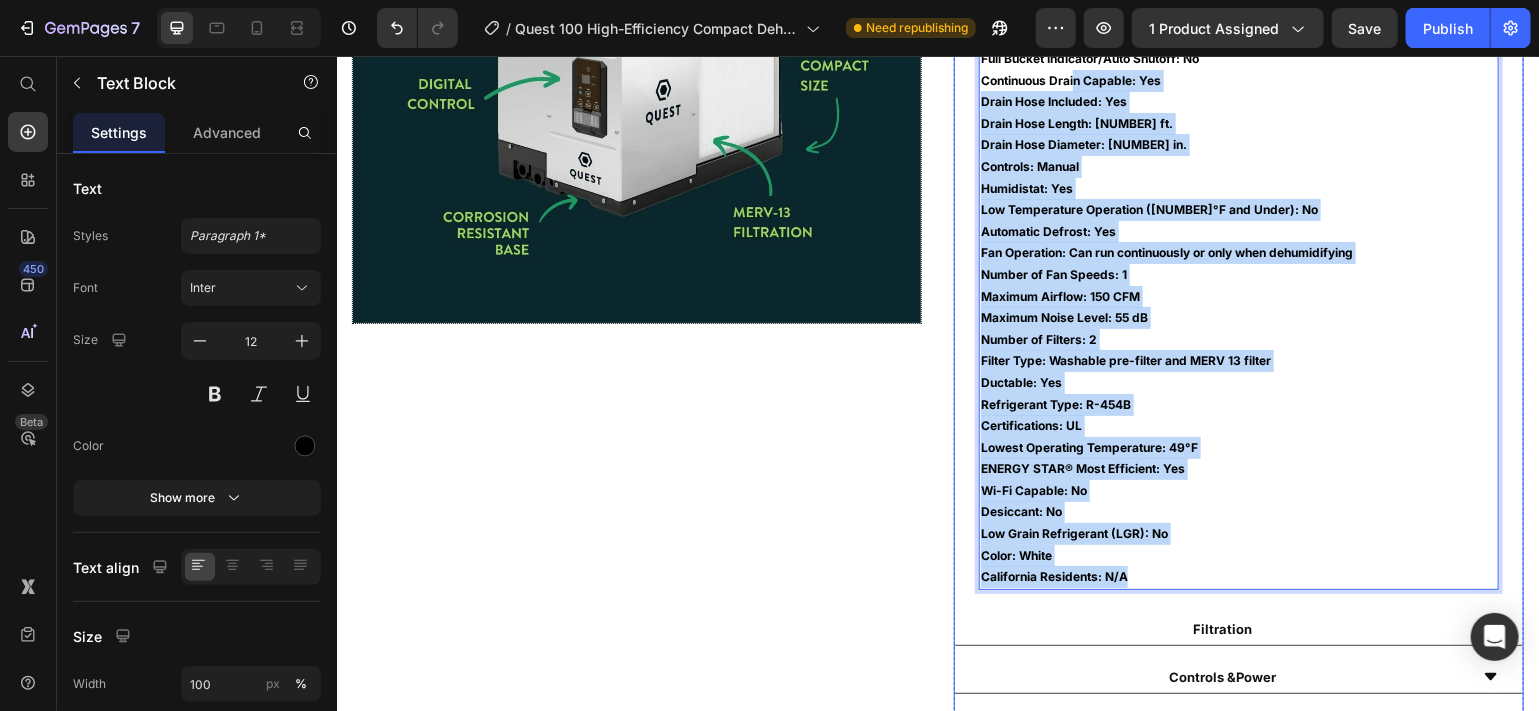 scroll, scrollTop: 1037, scrollLeft: 0, axis: vertical 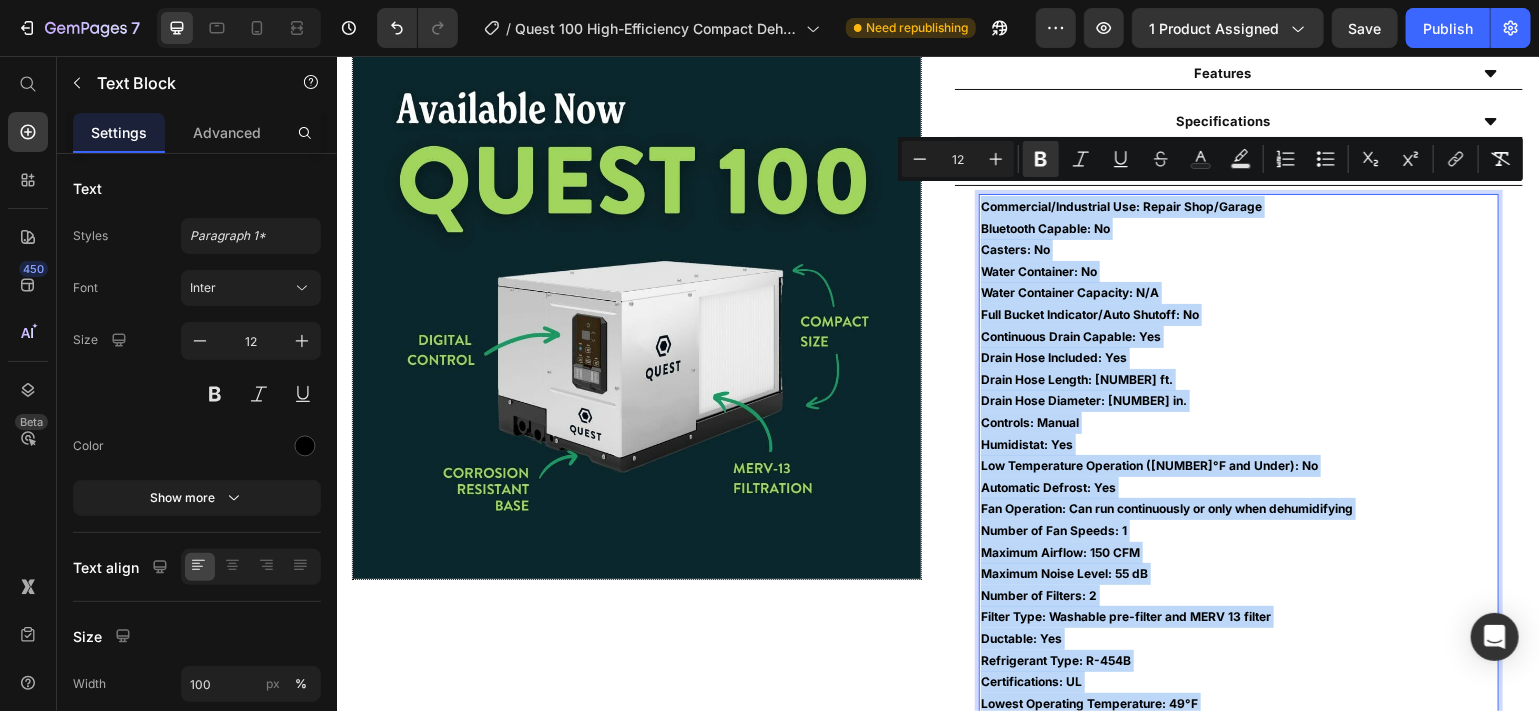 drag, startPoint x: 1137, startPoint y: 484, endPoint x: 969, endPoint y: 198, distance: 331.69263 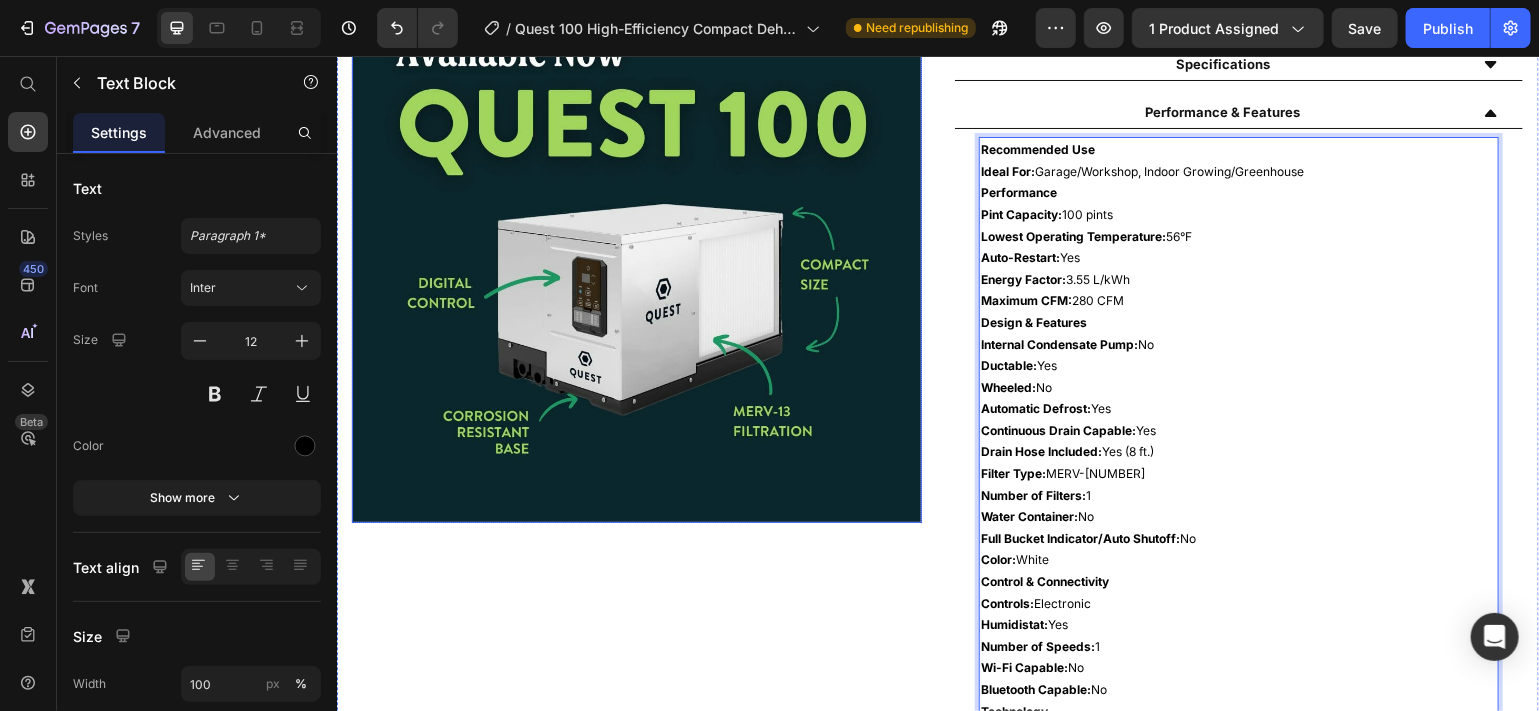 scroll, scrollTop: 1609, scrollLeft: 0, axis: vertical 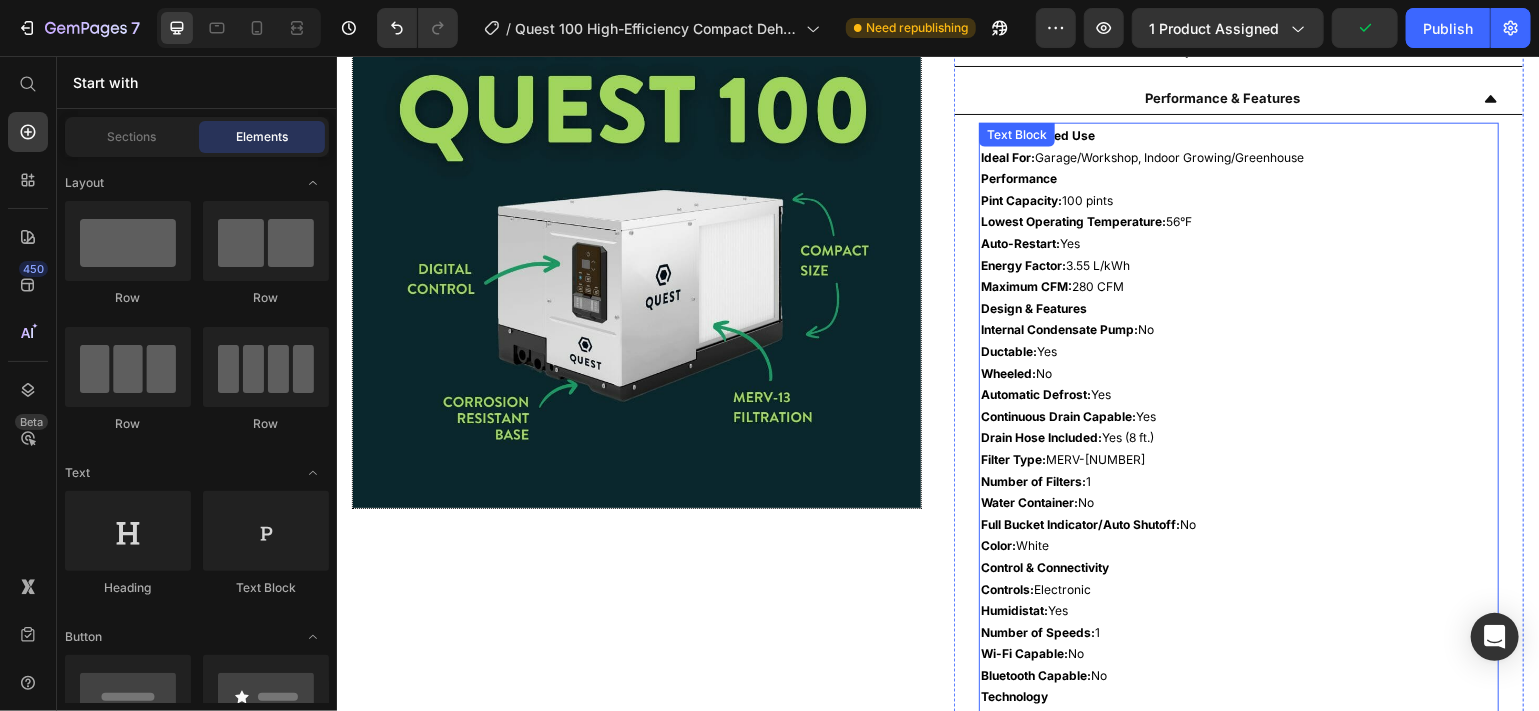 click on "Ideal For: Garage/Workshop, Indoor Growing/Greenhouse" at bounding box center (1238, 157) 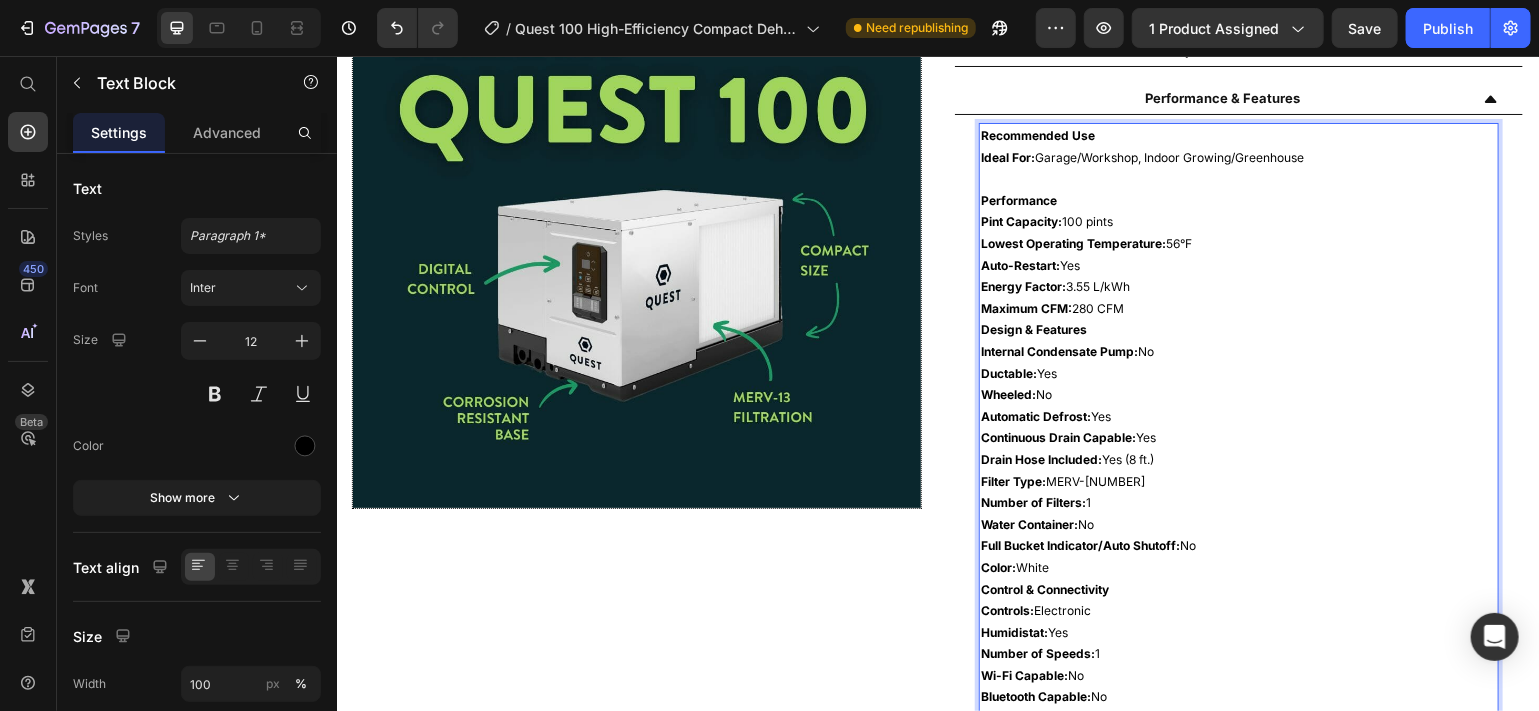click on "Maximum CFM:  280 CFM" at bounding box center (1238, 308) 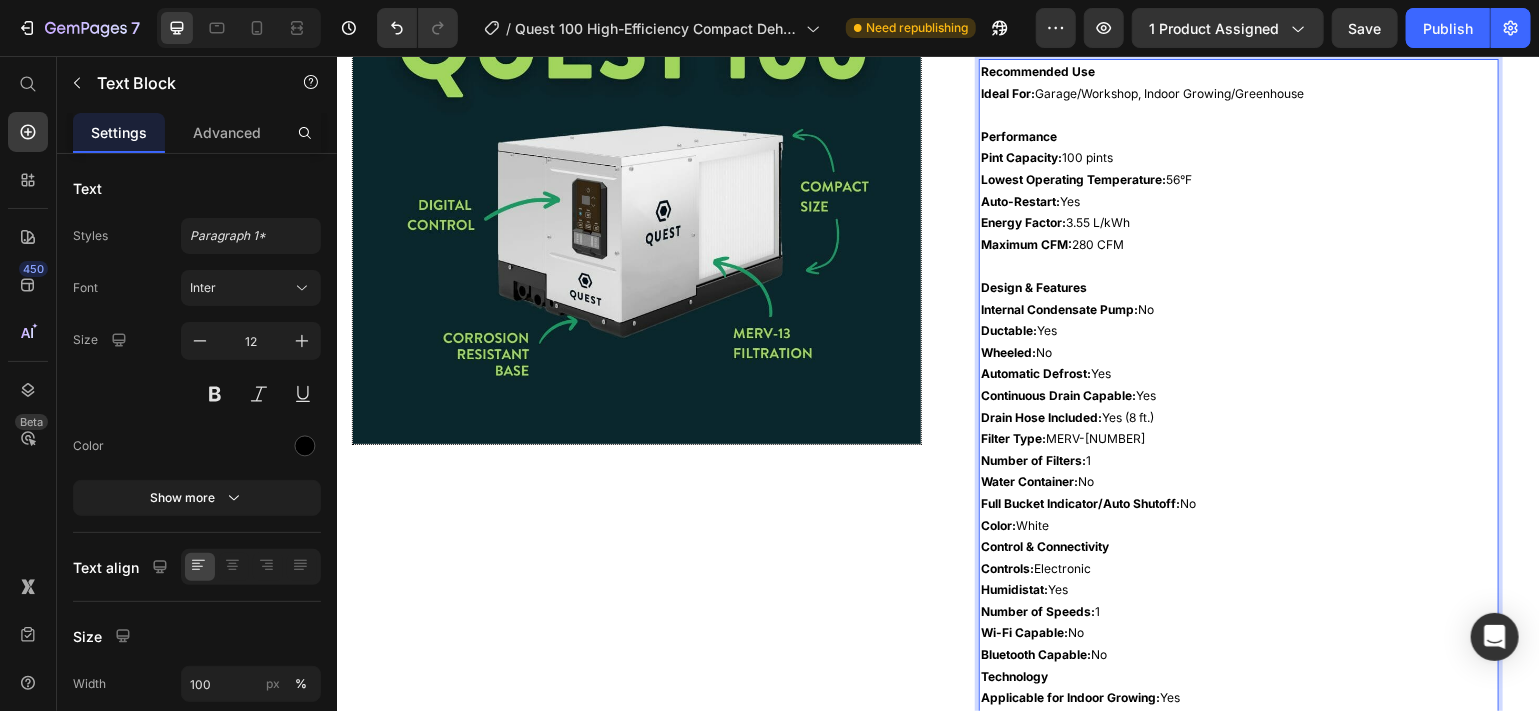 scroll, scrollTop: 1177, scrollLeft: 0, axis: vertical 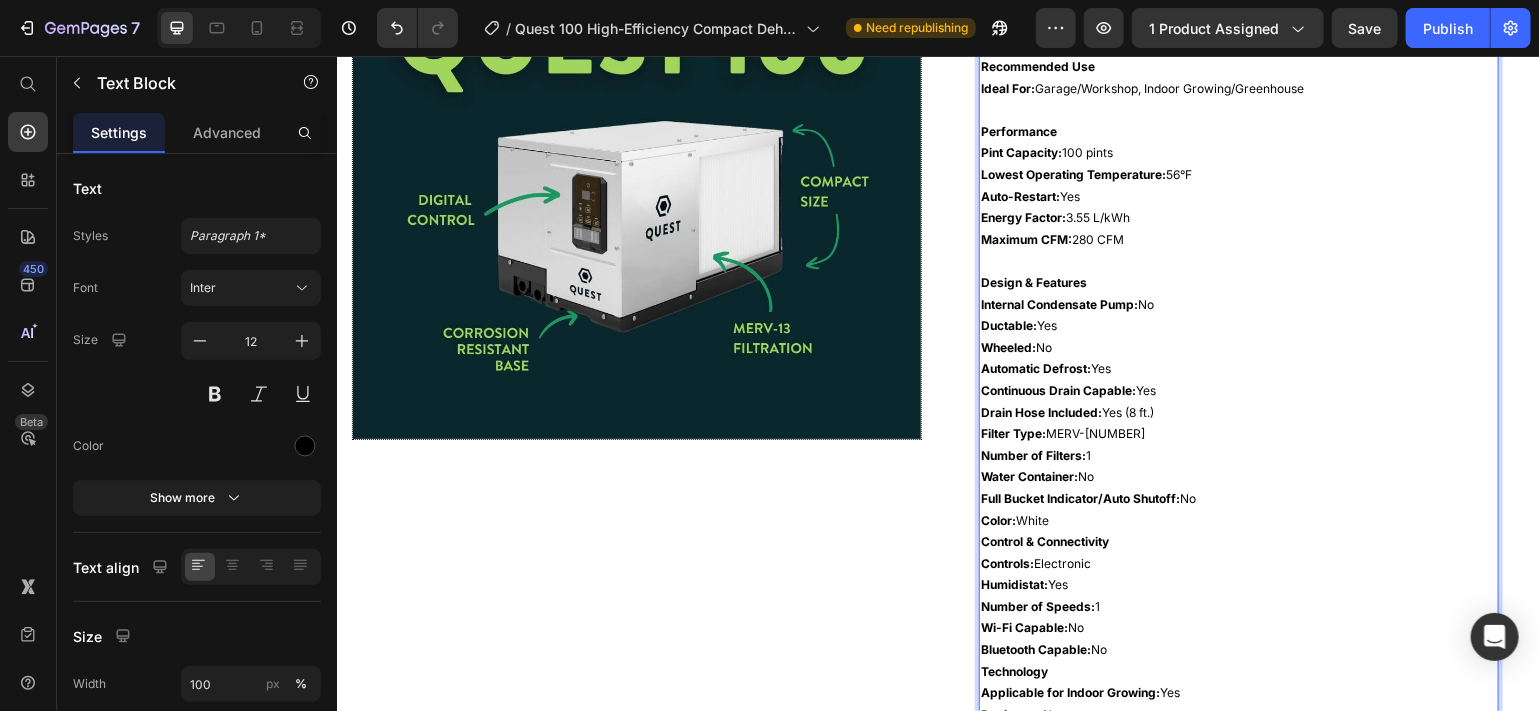 click on "Color:  White" at bounding box center [1238, 520] 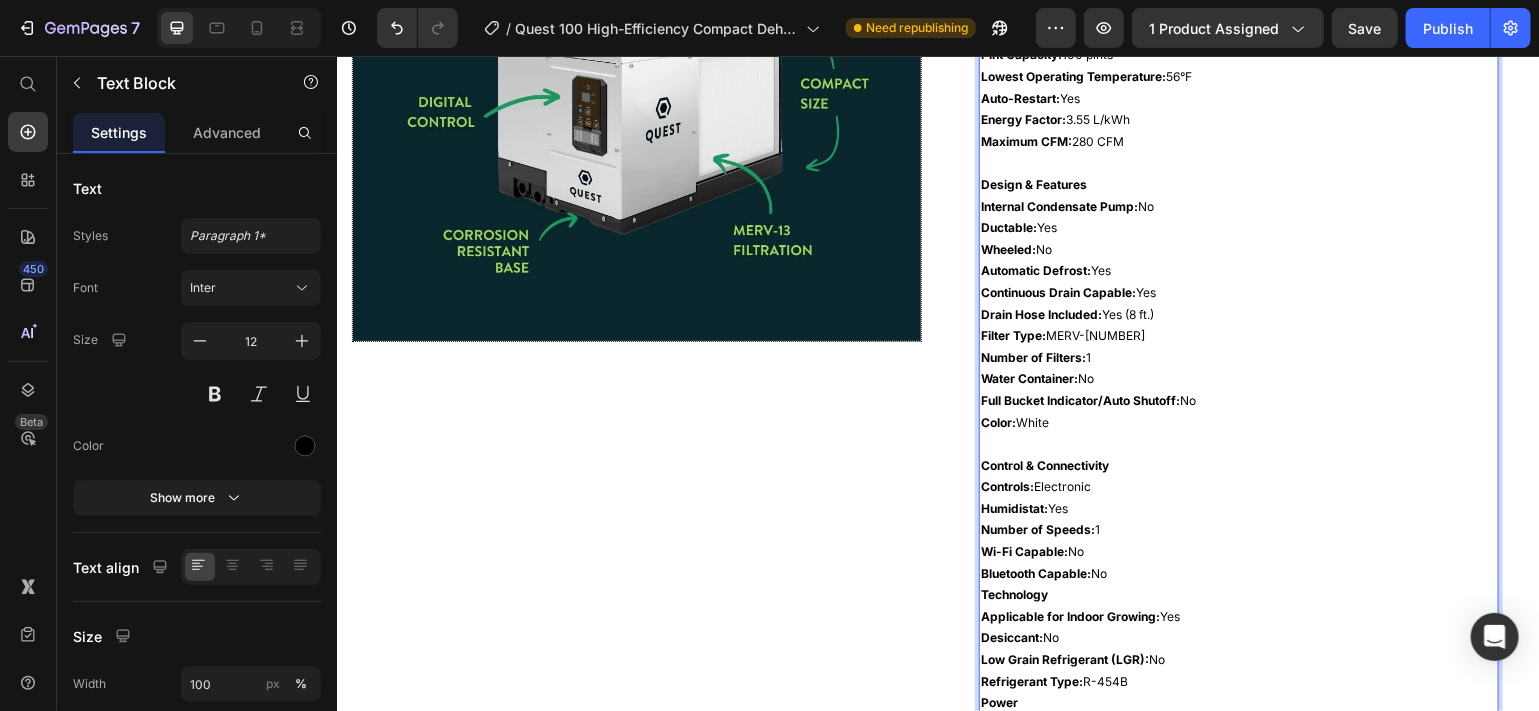 scroll, scrollTop: 1278, scrollLeft: 0, axis: vertical 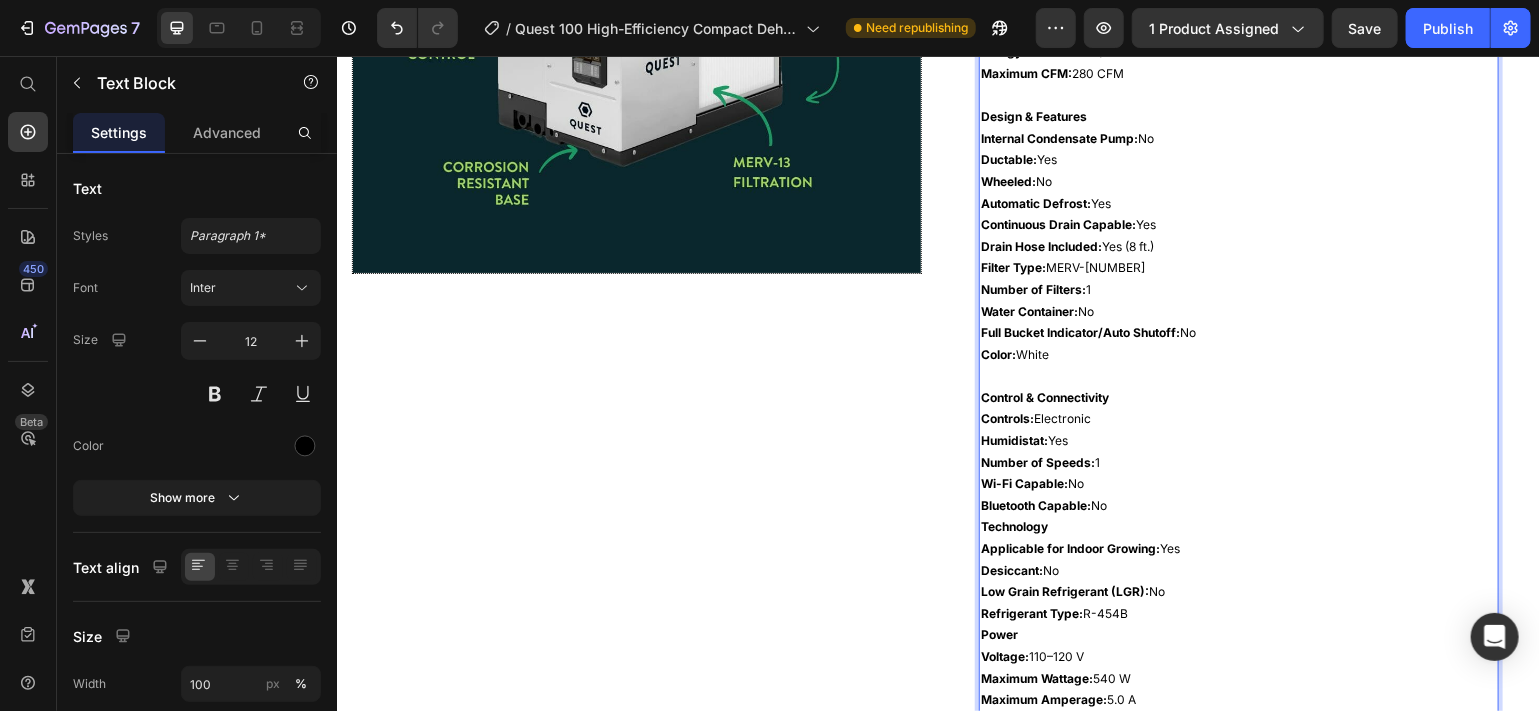 click on "Bluetooth Capable: No" at bounding box center (1238, 505) 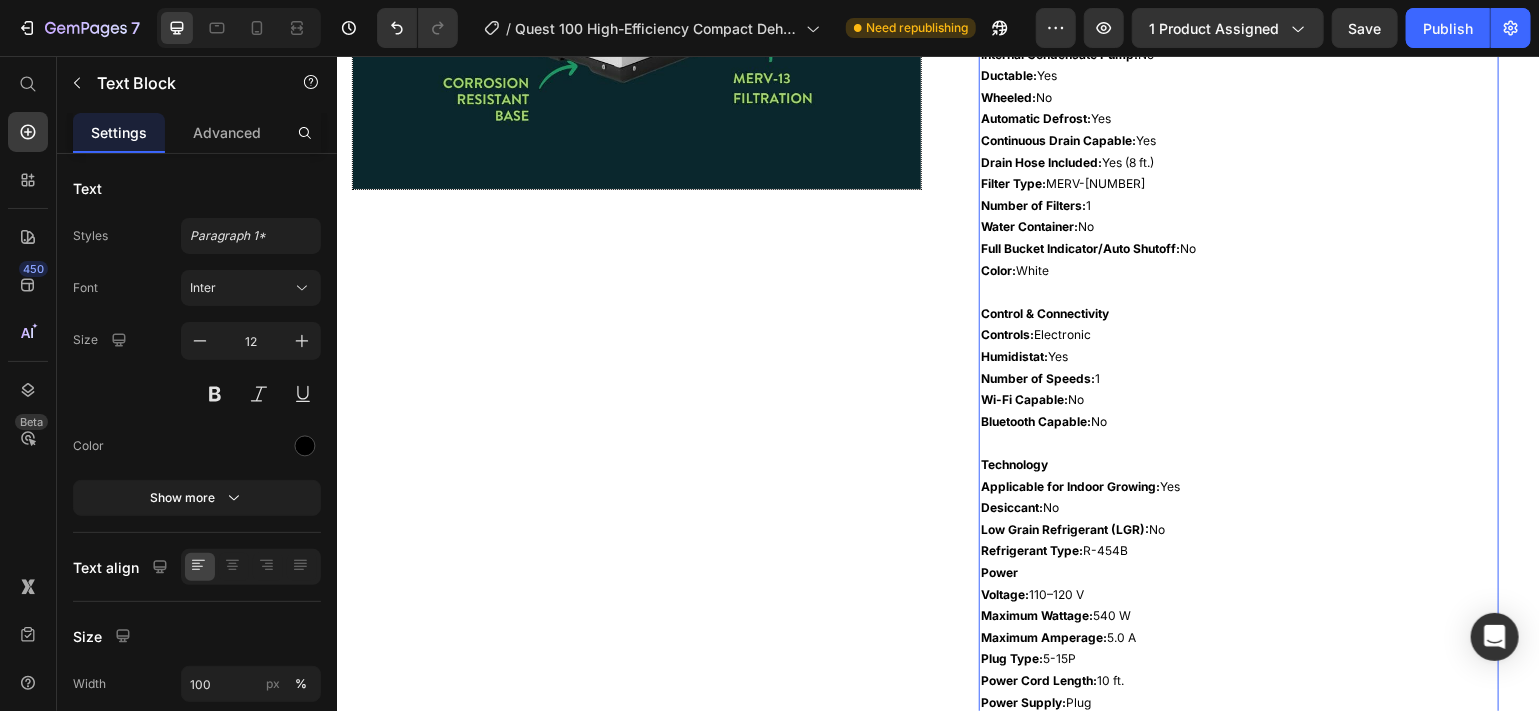 scroll, scrollTop: 1493, scrollLeft: 0, axis: vertical 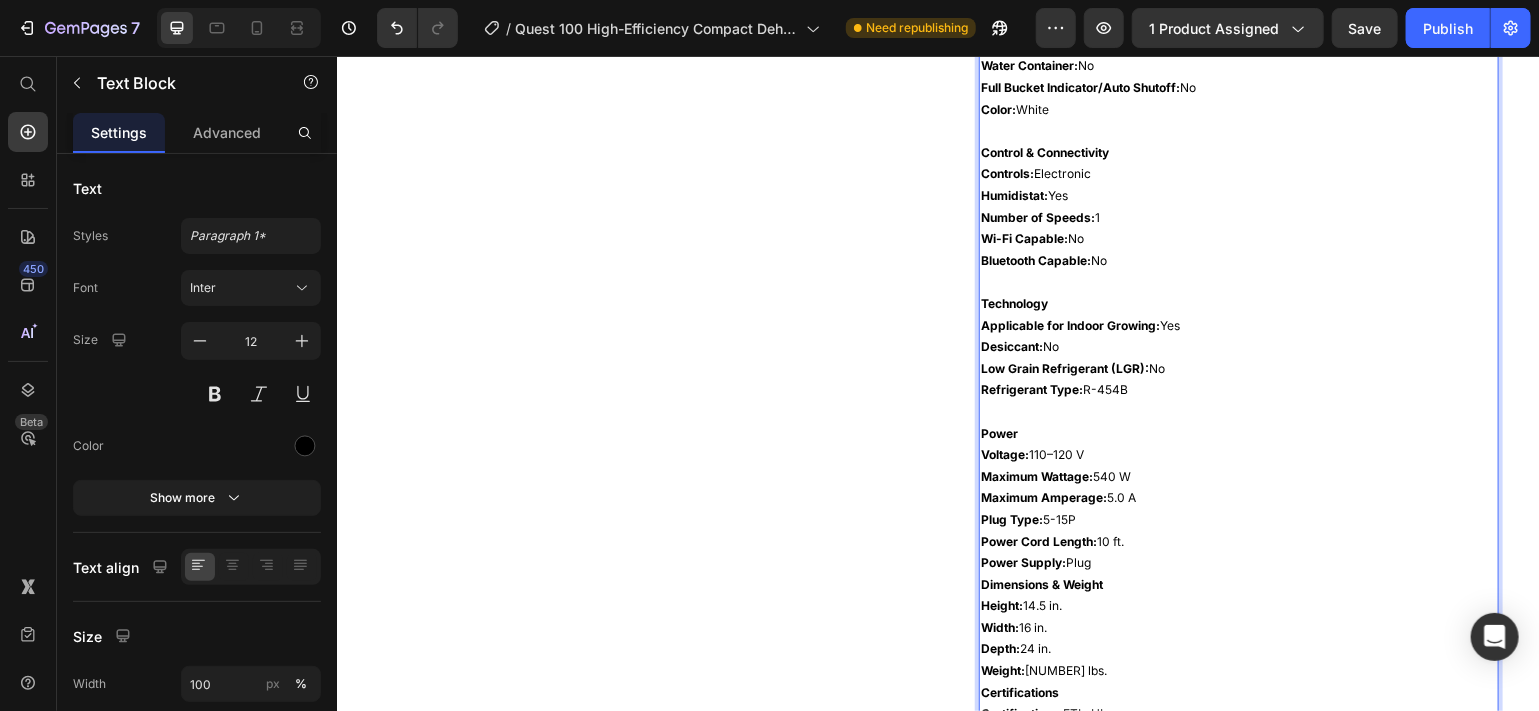 click on "Power Supply:  Plug" at bounding box center (1238, 562) 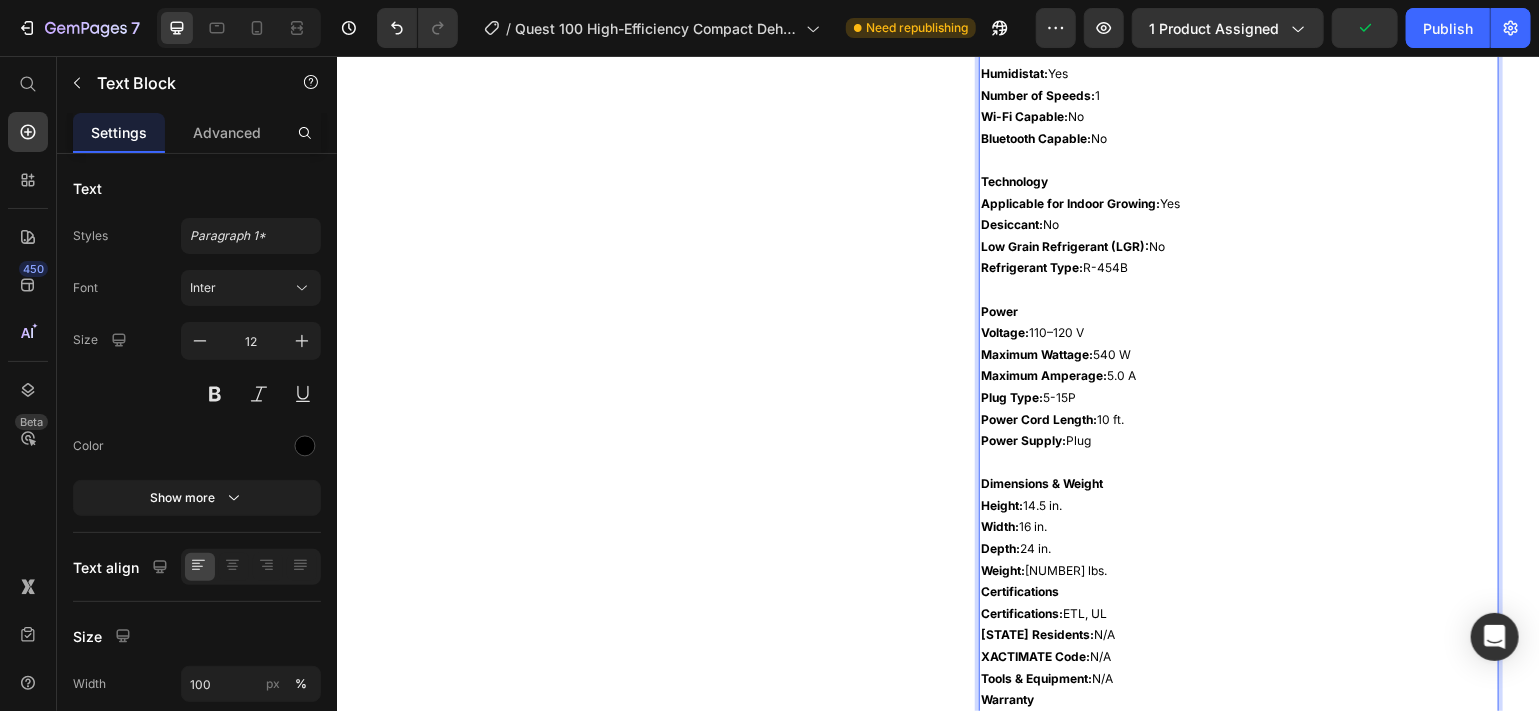 scroll, scrollTop: 1701, scrollLeft: 0, axis: vertical 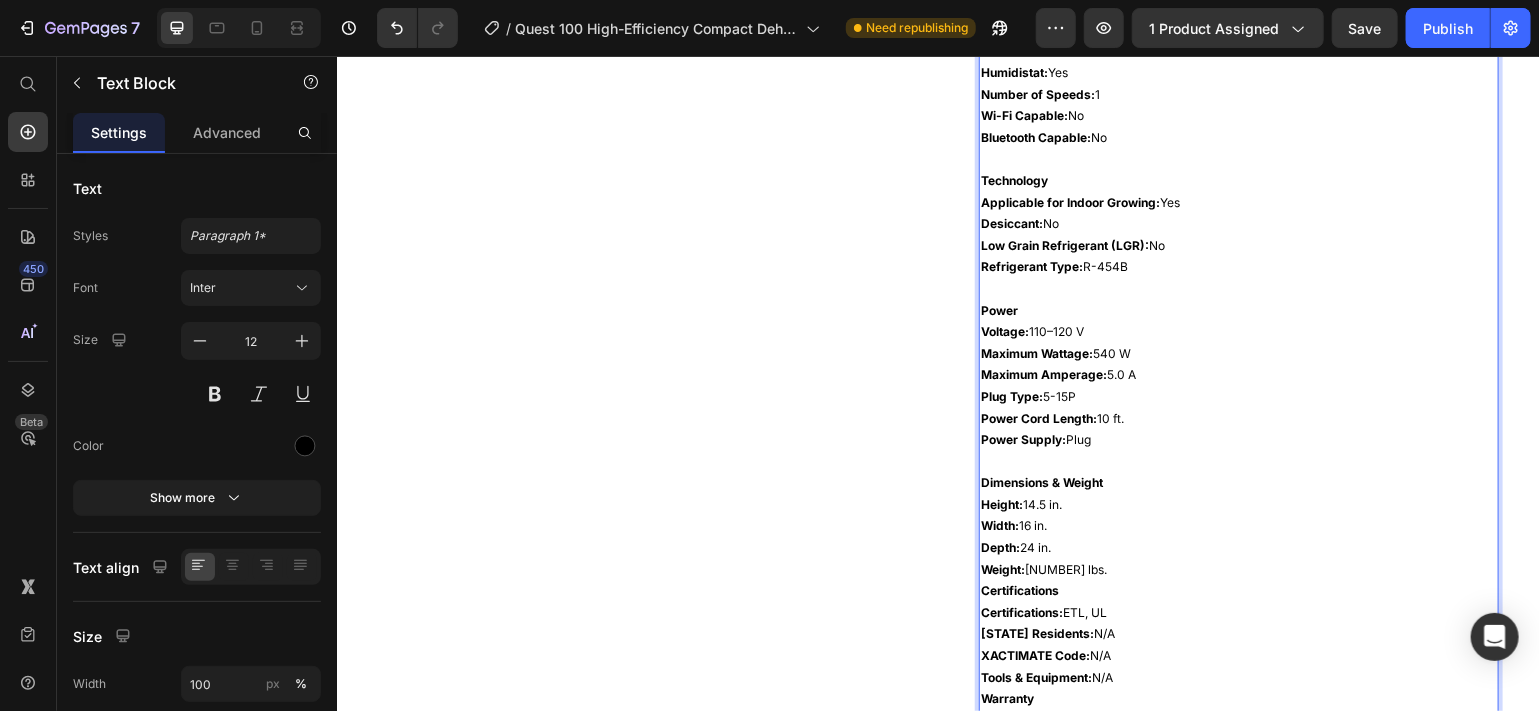 click on "Weight: 60 lbs." at bounding box center (1238, 569) 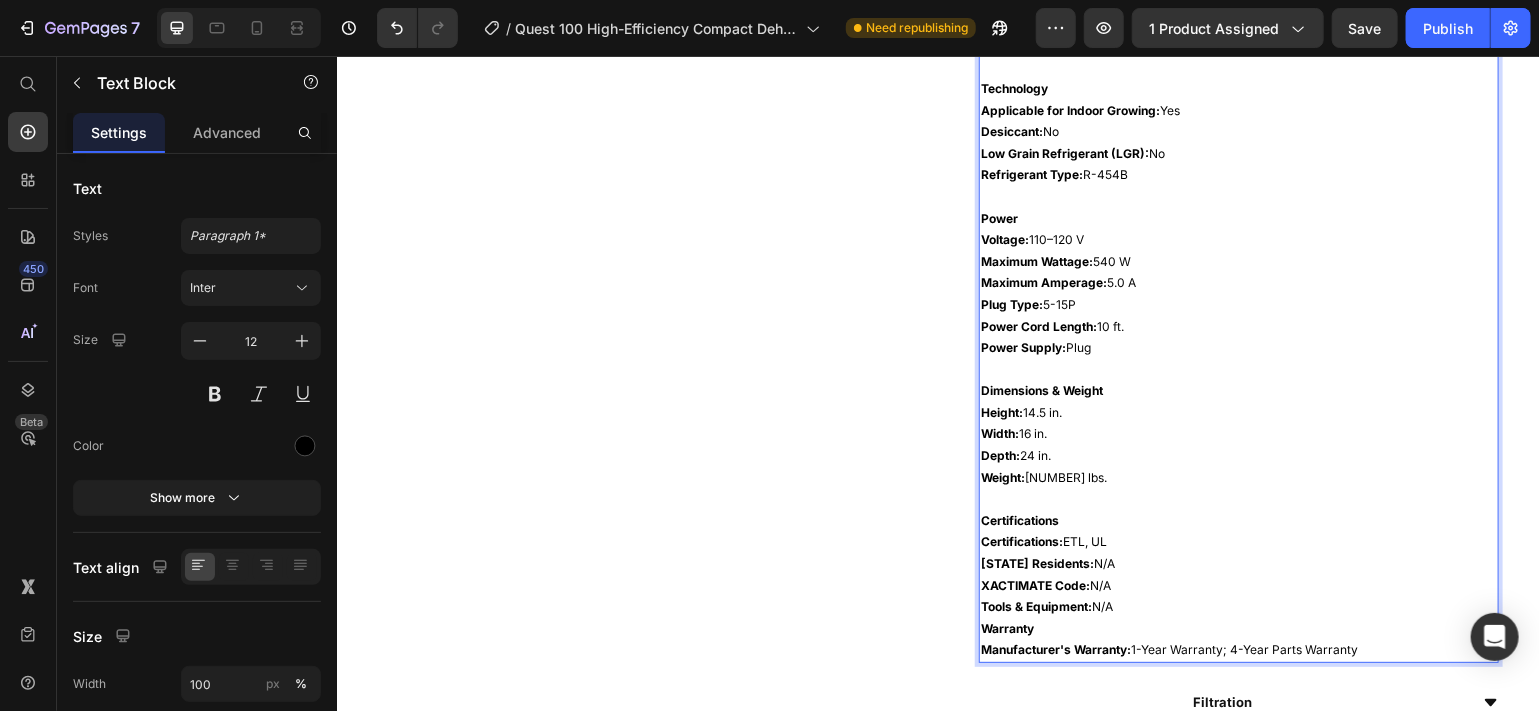 scroll, scrollTop: 1798, scrollLeft: 0, axis: vertical 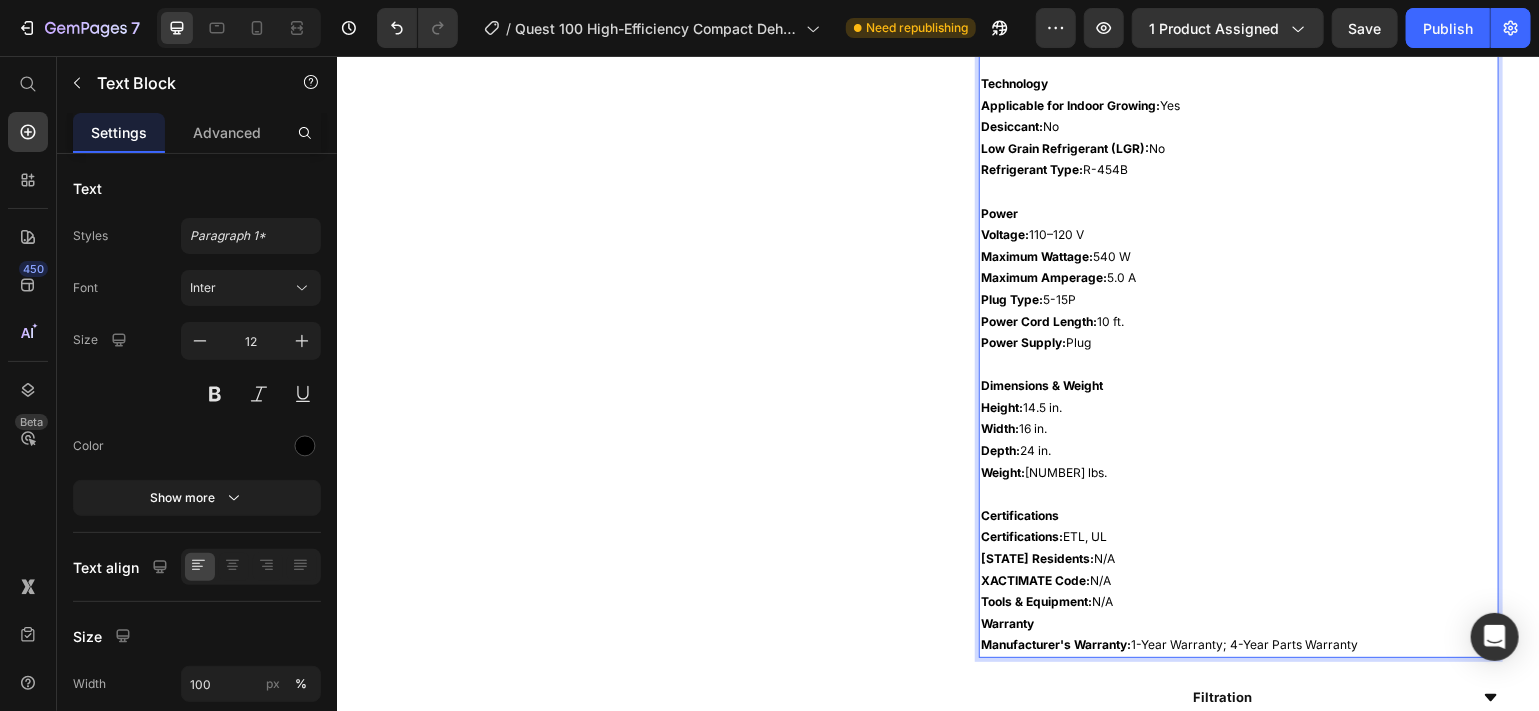 click on "Tools & Equipment: N/A" at bounding box center [1238, 601] 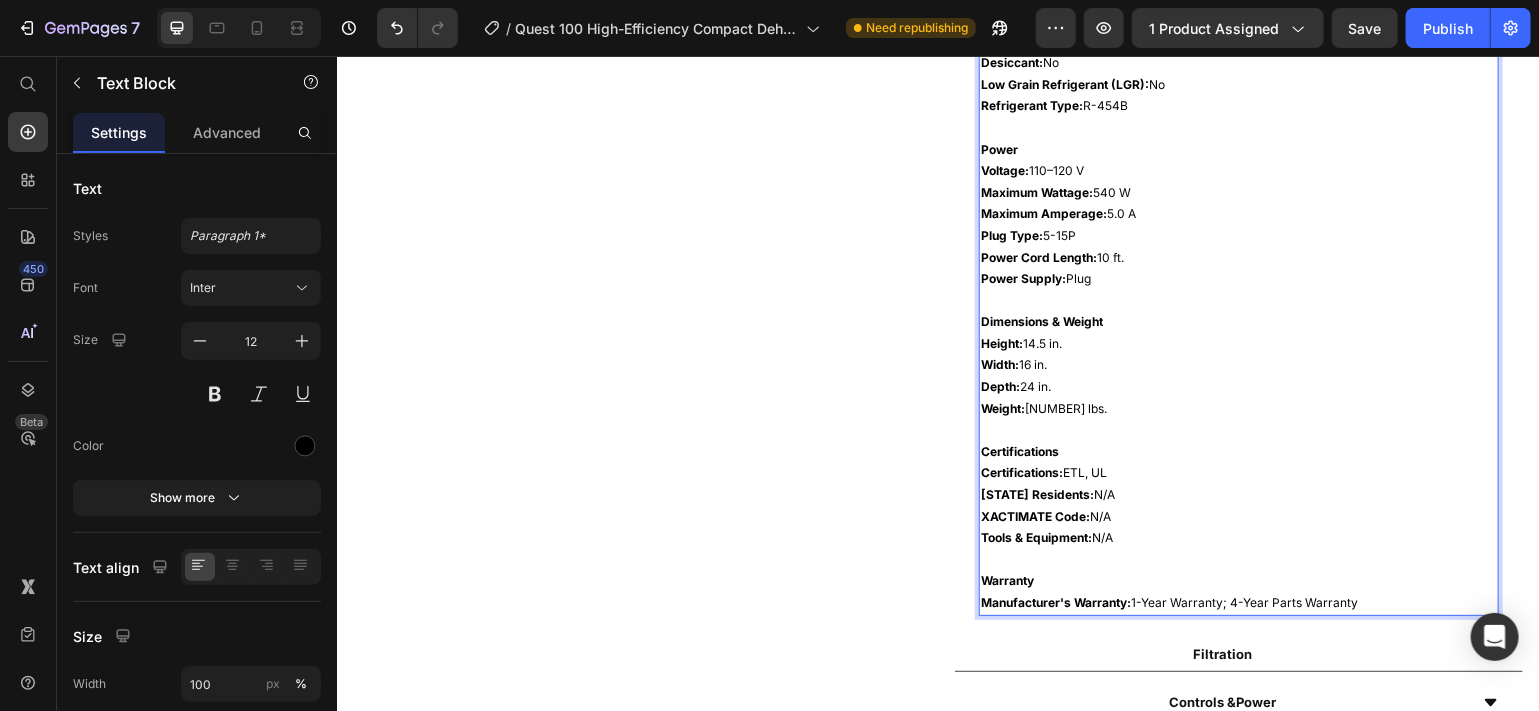 scroll, scrollTop: 1867, scrollLeft: 0, axis: vertical 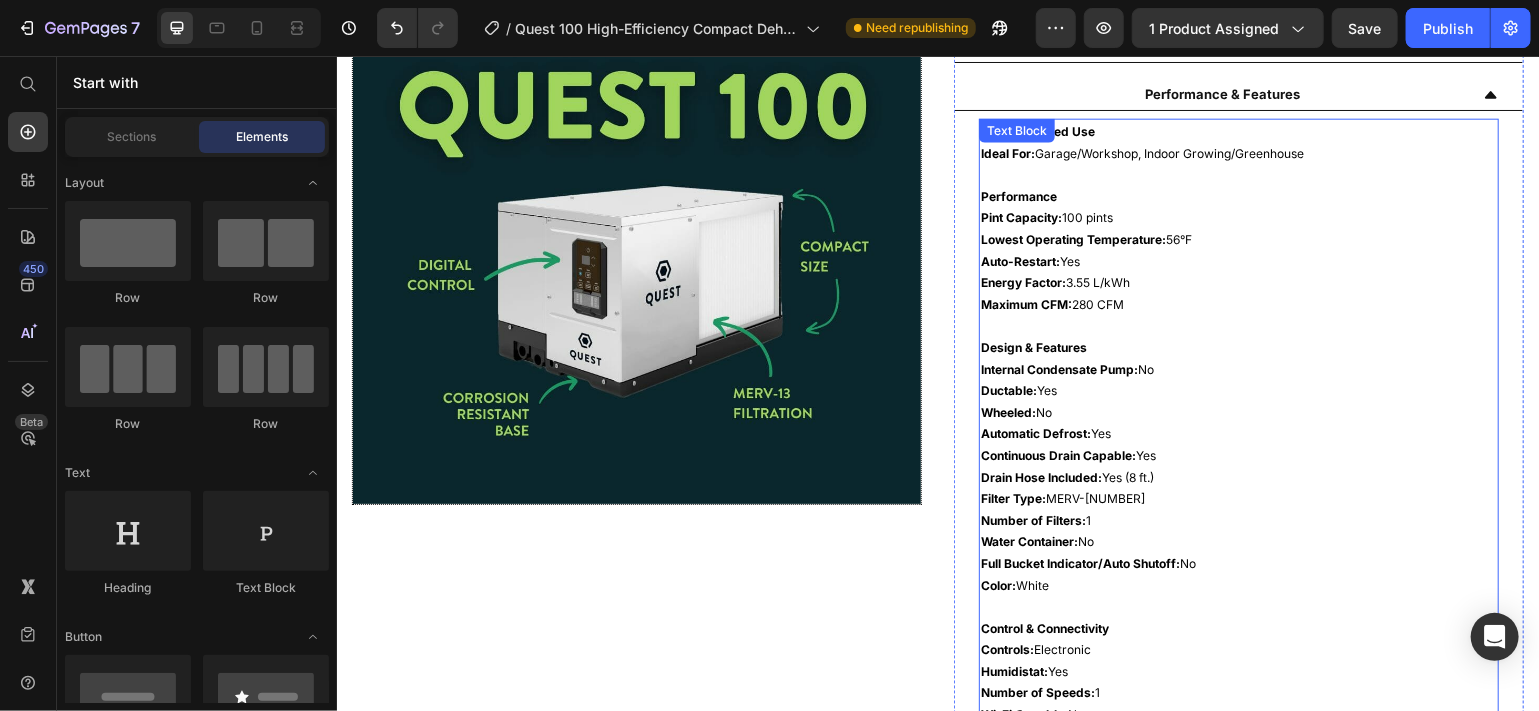 click on "Recommended Use" at bounding box center (1238, 131) 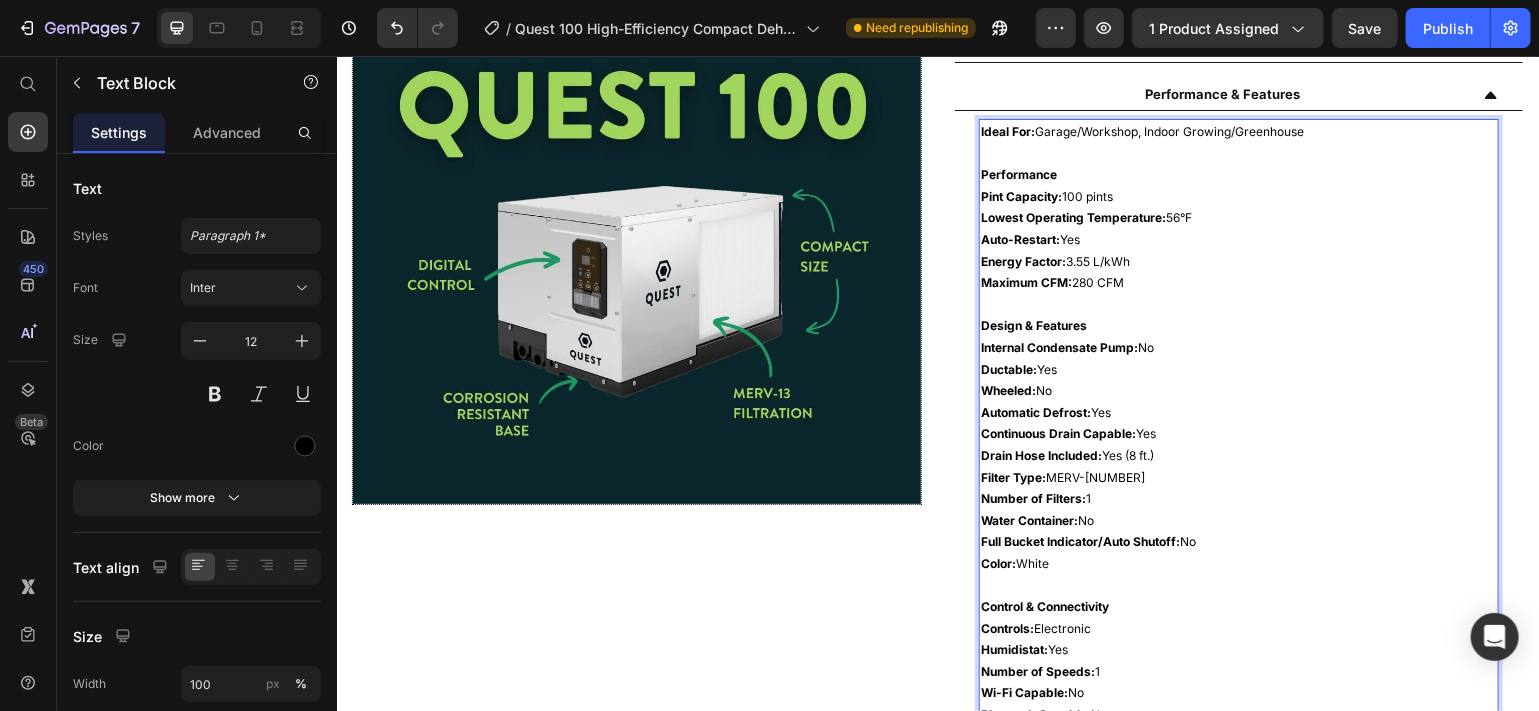 click at bounding box center [1238, 153] 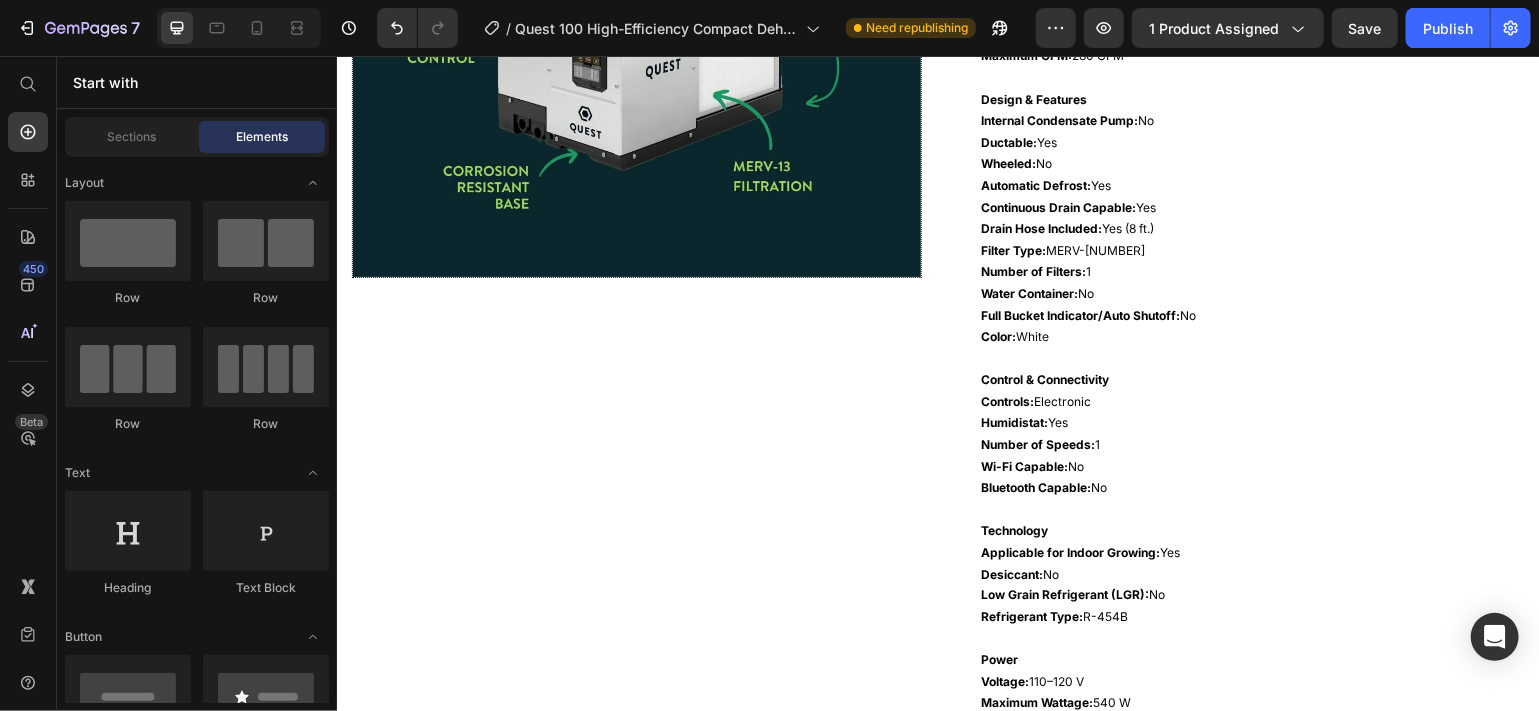 scroll, scrollTop: 1347, scrollLeft: 0, axis: vertical 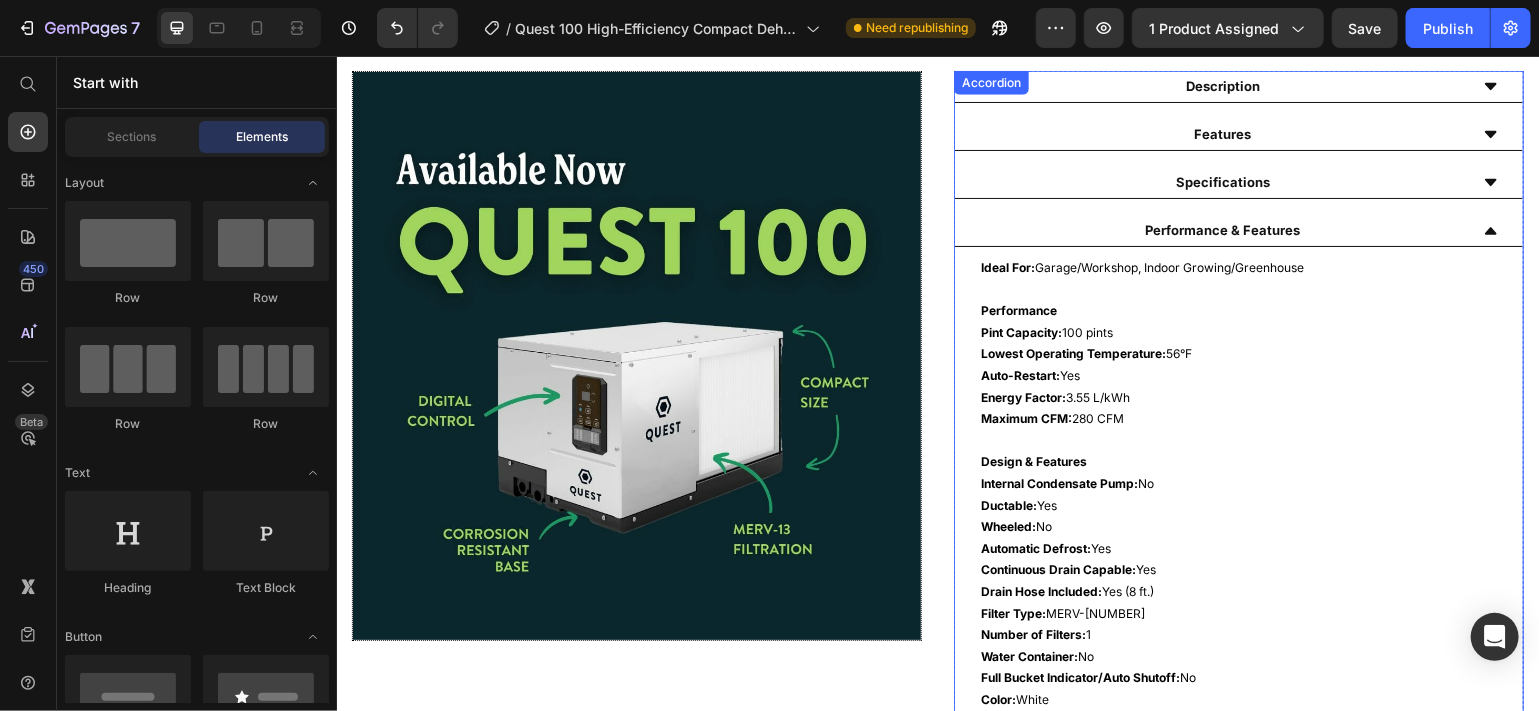 click 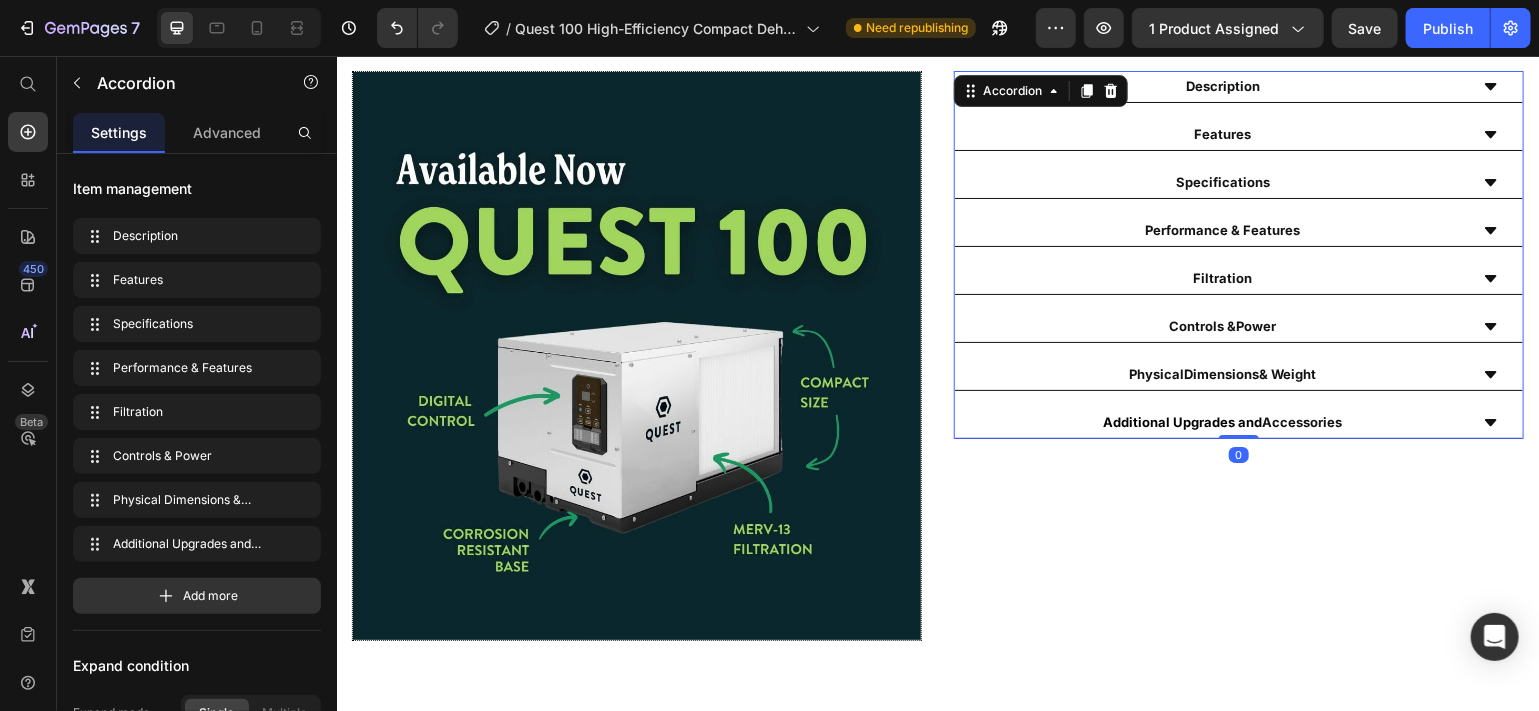 click 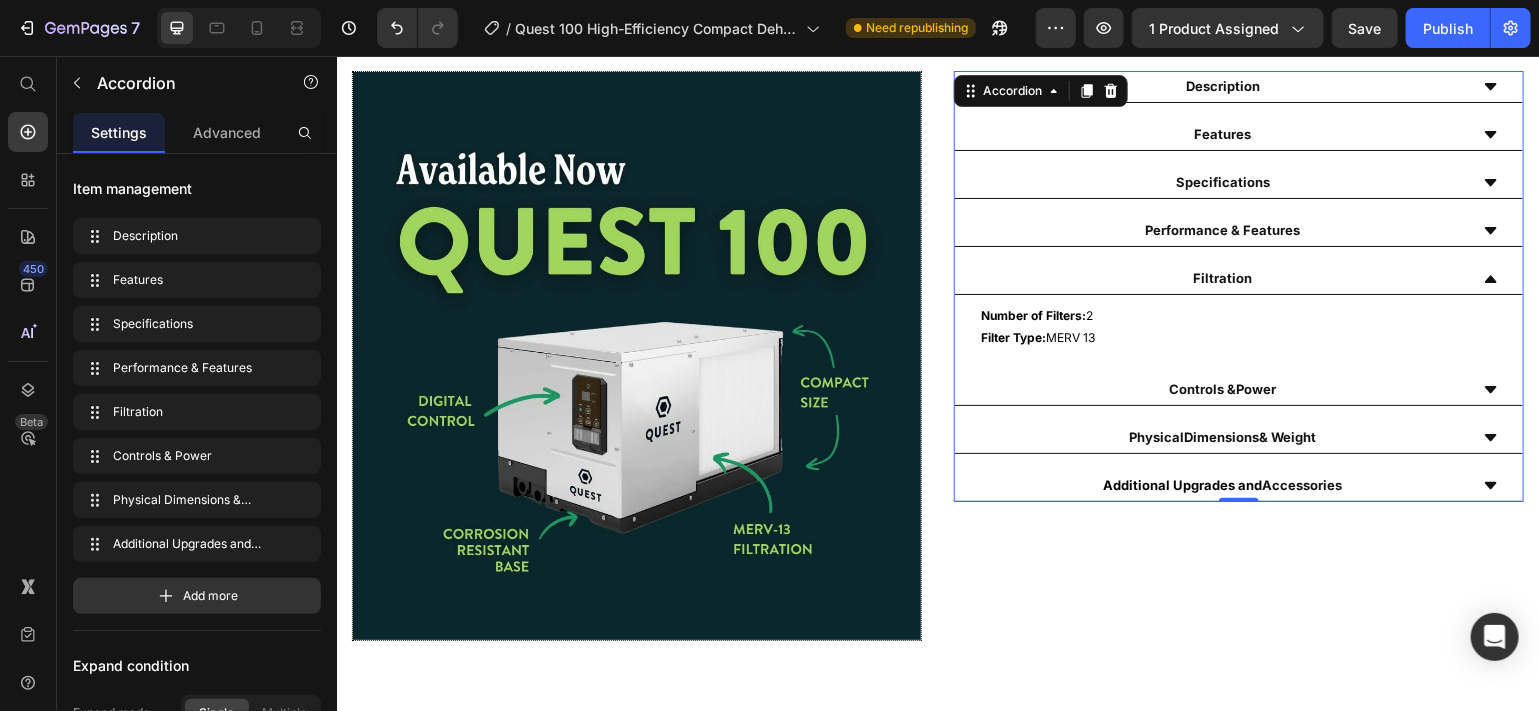 click on "Performance & Features" at bounding box center (1238, 230) 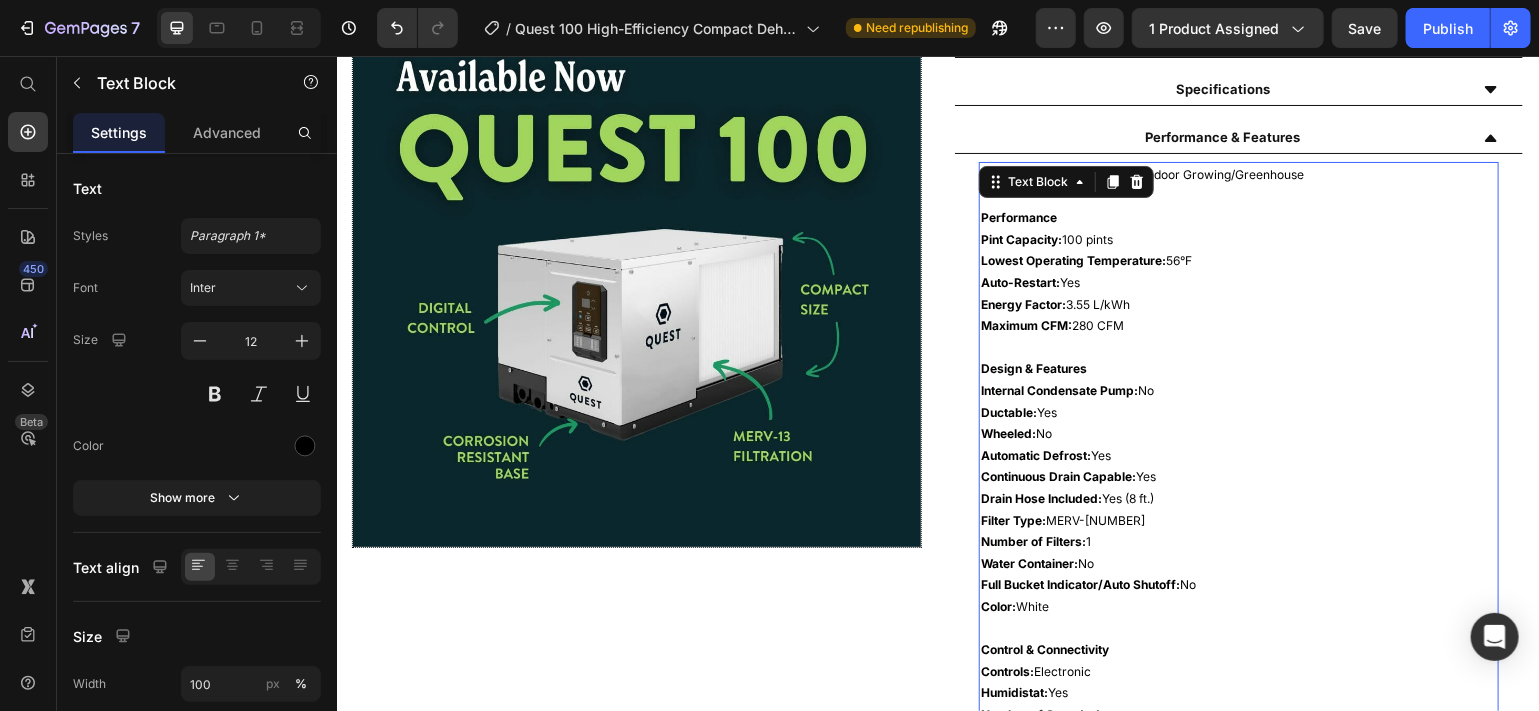 scroll, scrollTop: 1075, scrollLeft: 0, axis: vertical 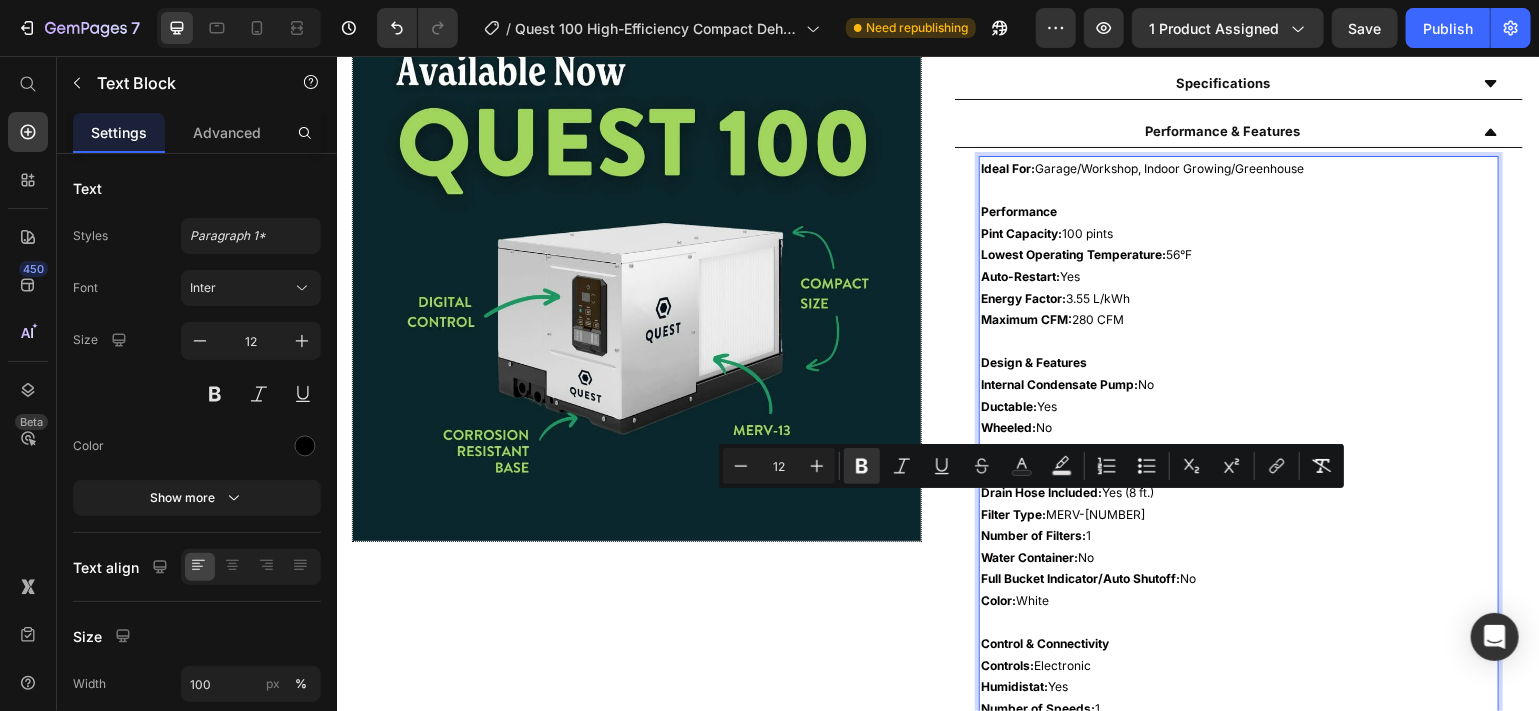 drag, startPoint x: 1099, startPoint y: 526, endPoint x: 970, endPoint y: 505, distance: 130.69812 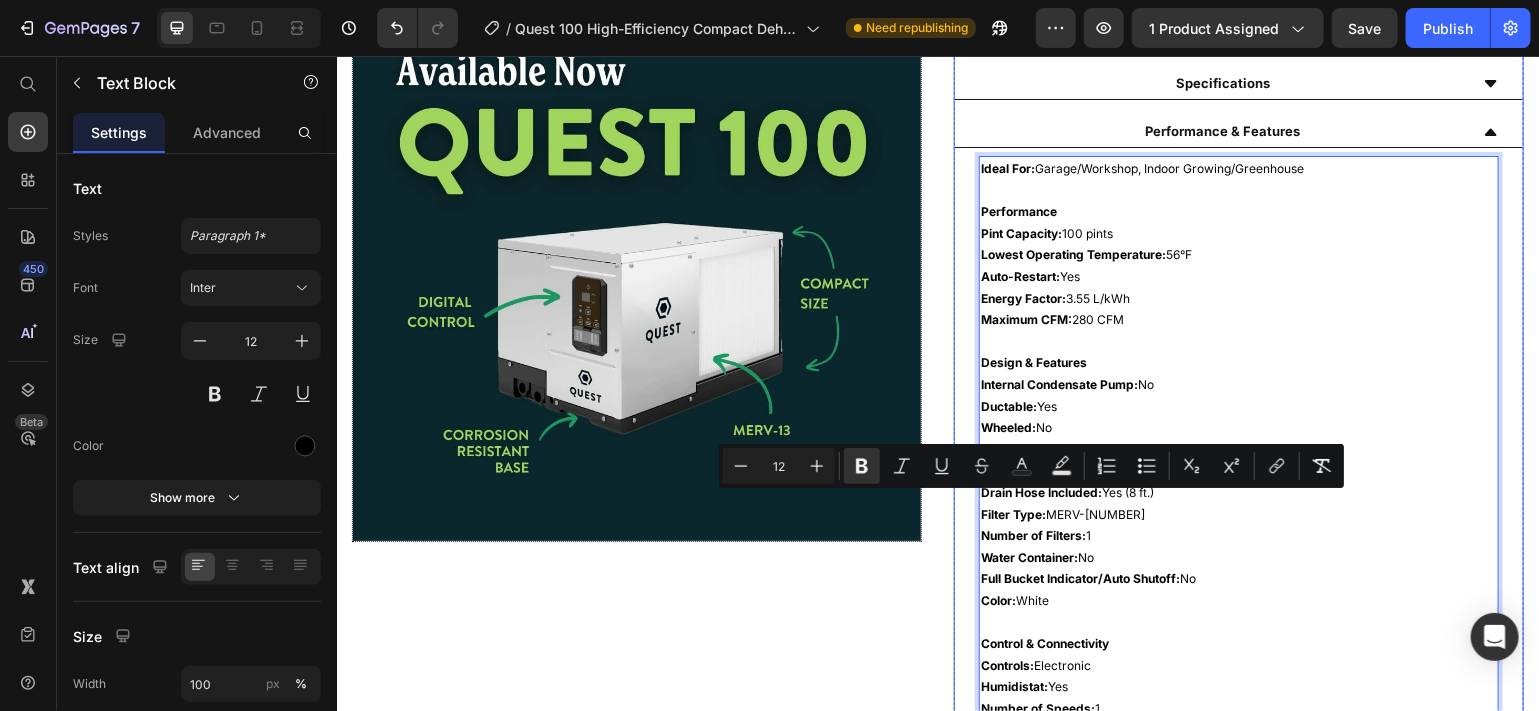 click 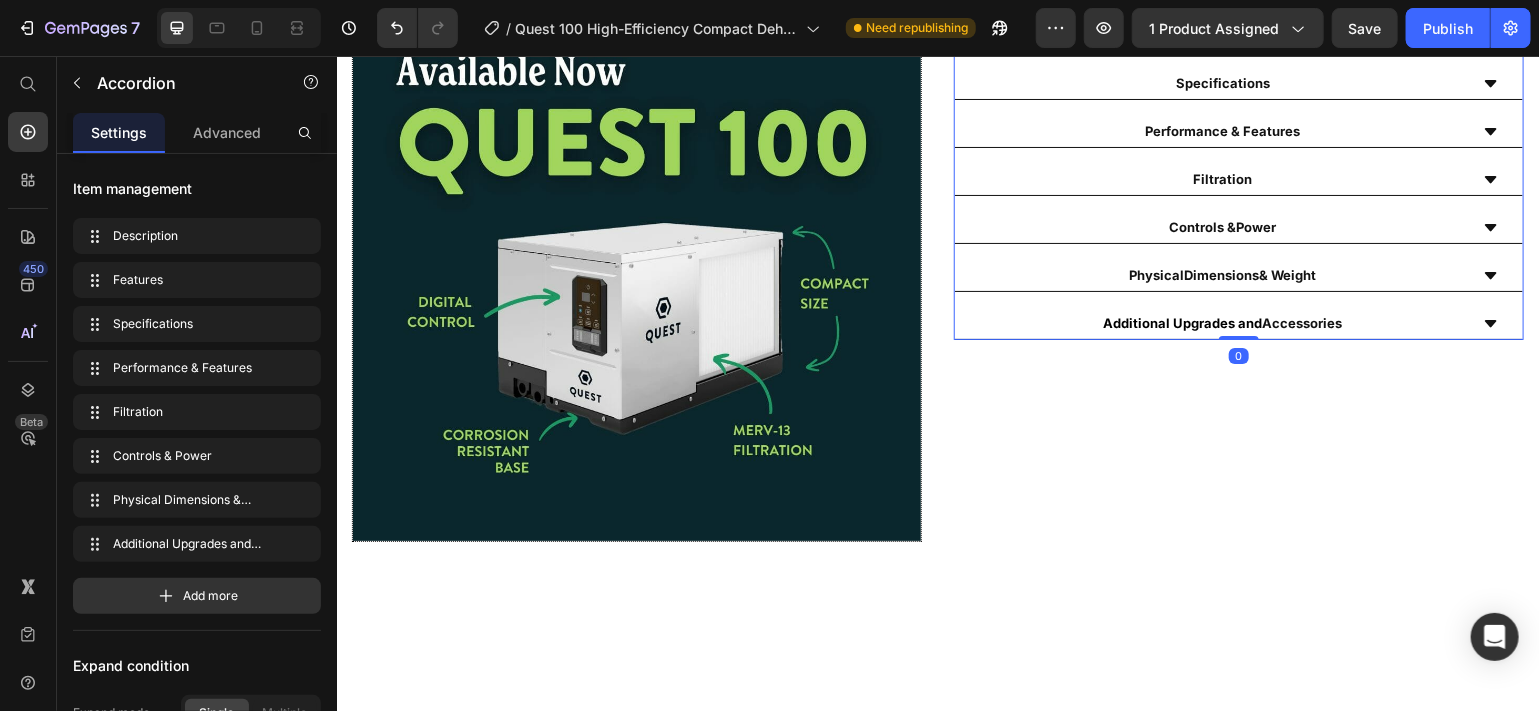 click 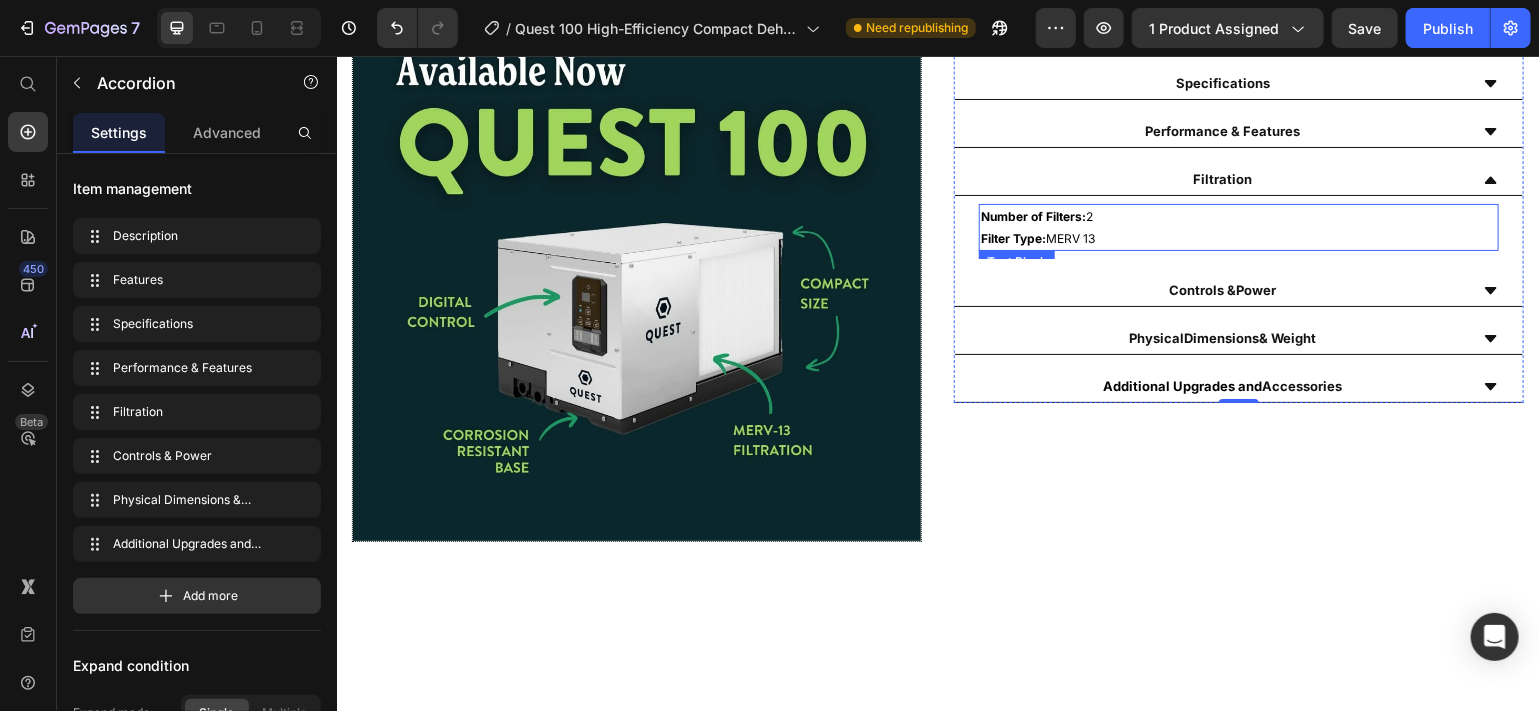 click on "Filter Type:  MERV 13" at bounding box center [1238, 238] 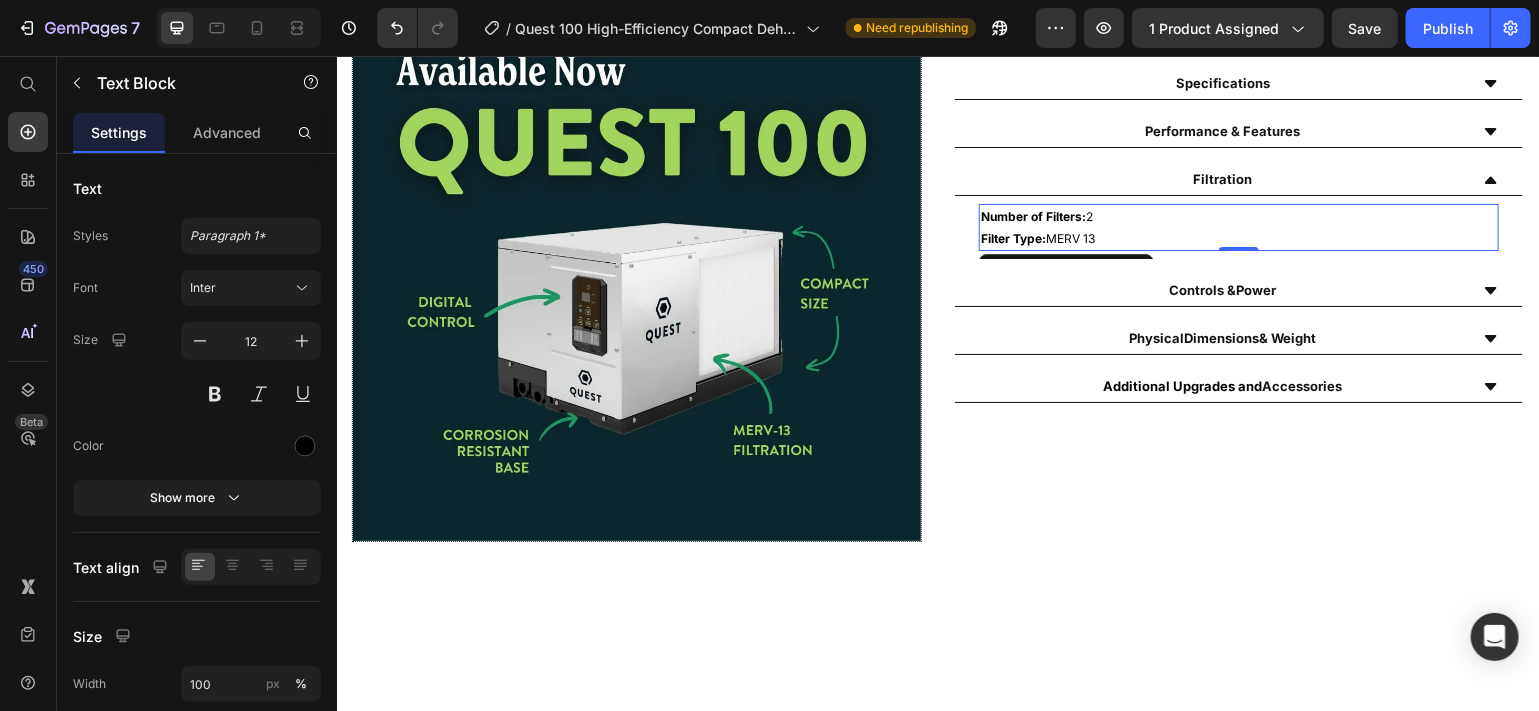 click on "Filter Type:  MERV 13" at bounding box center (1238, 238) 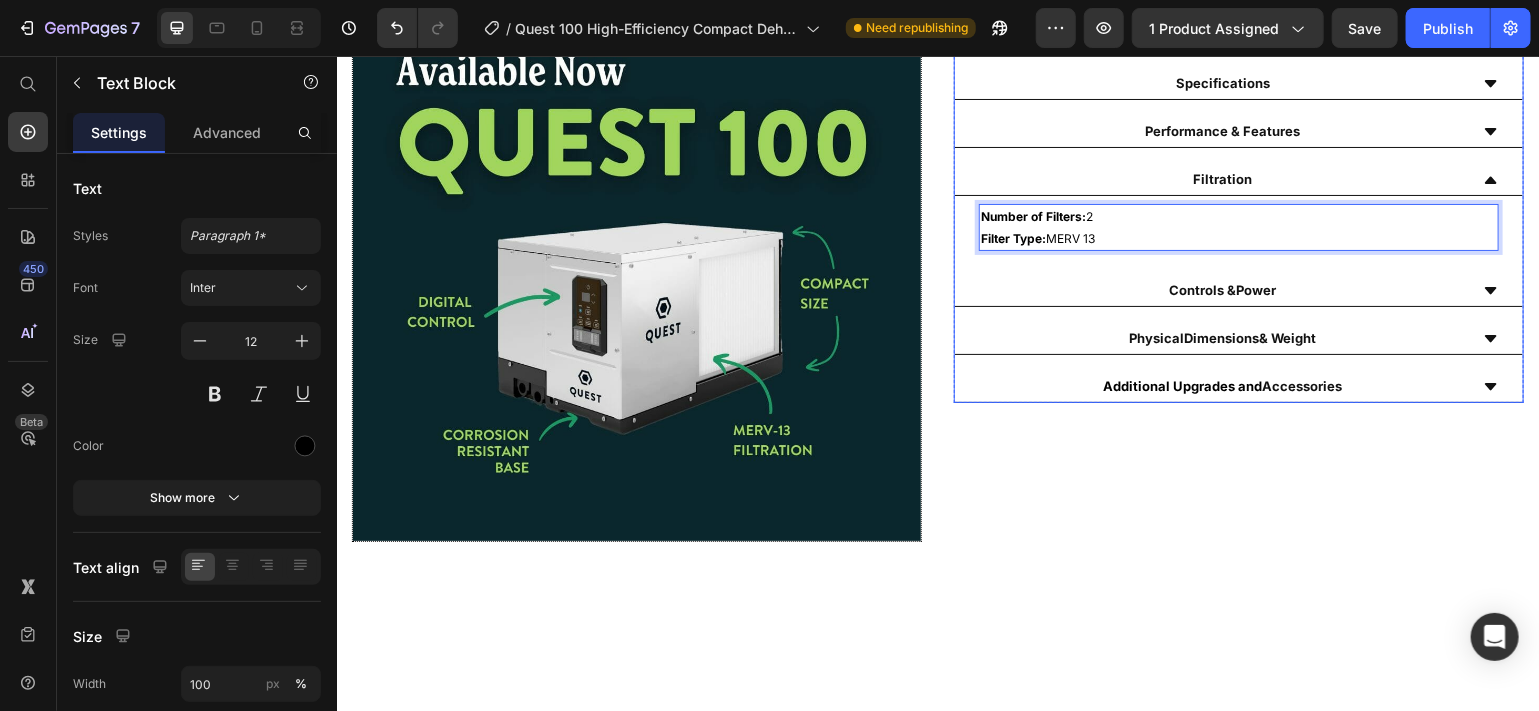 click 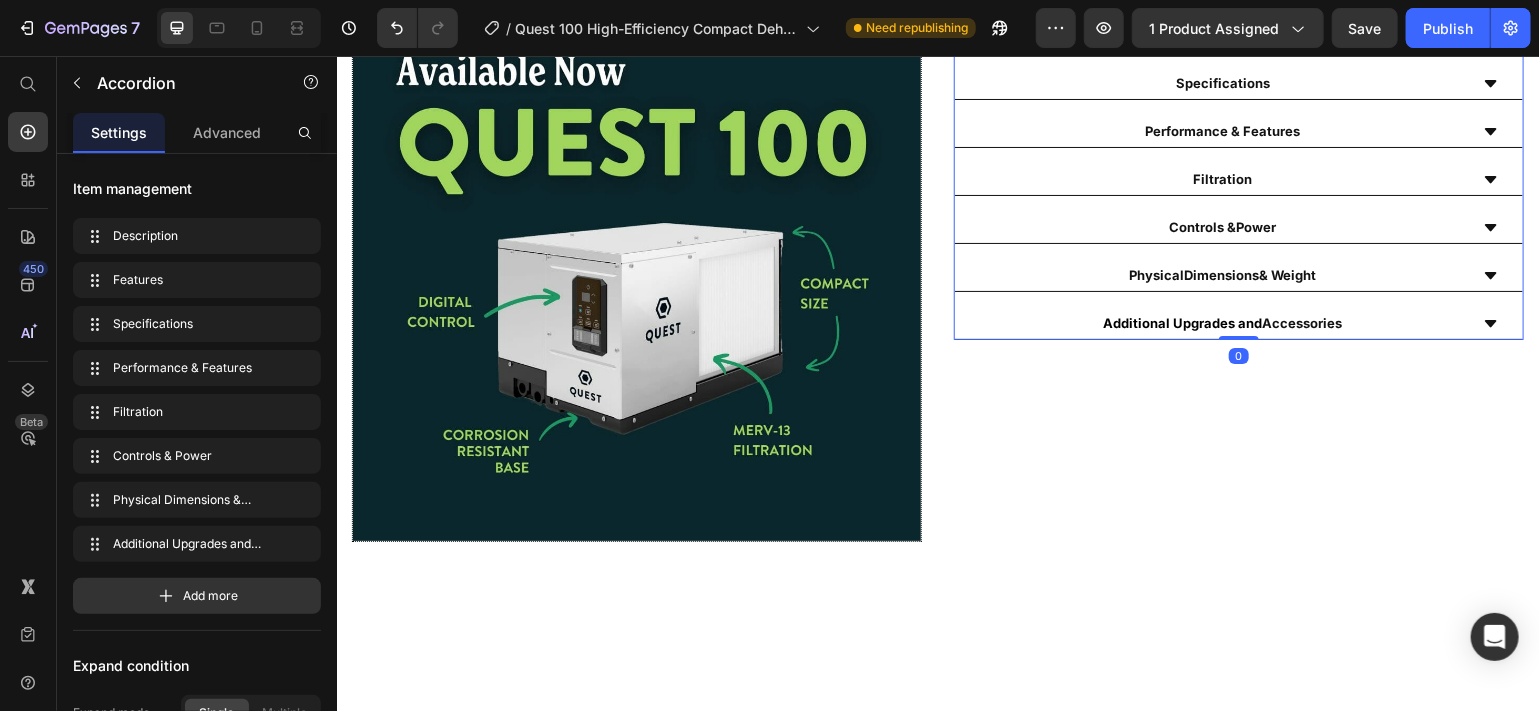 click 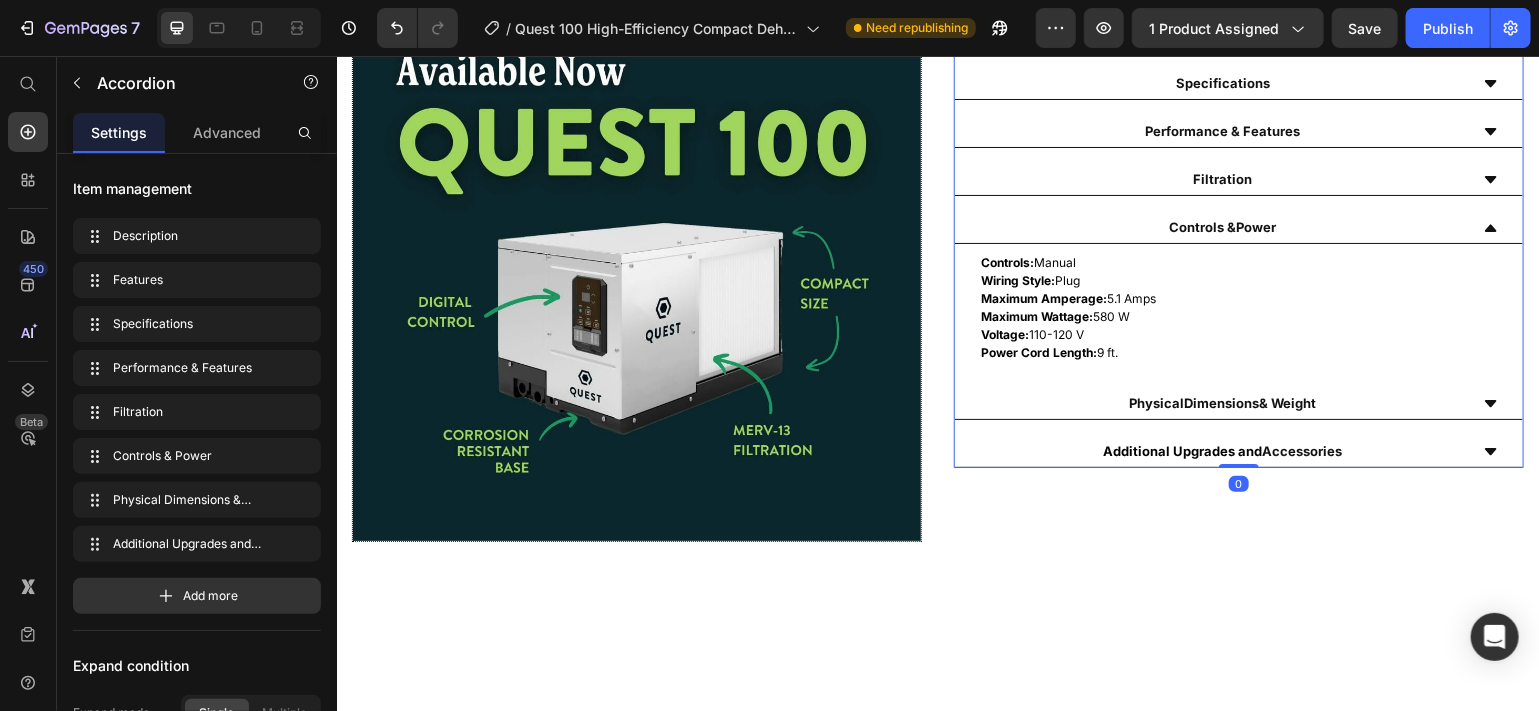 click 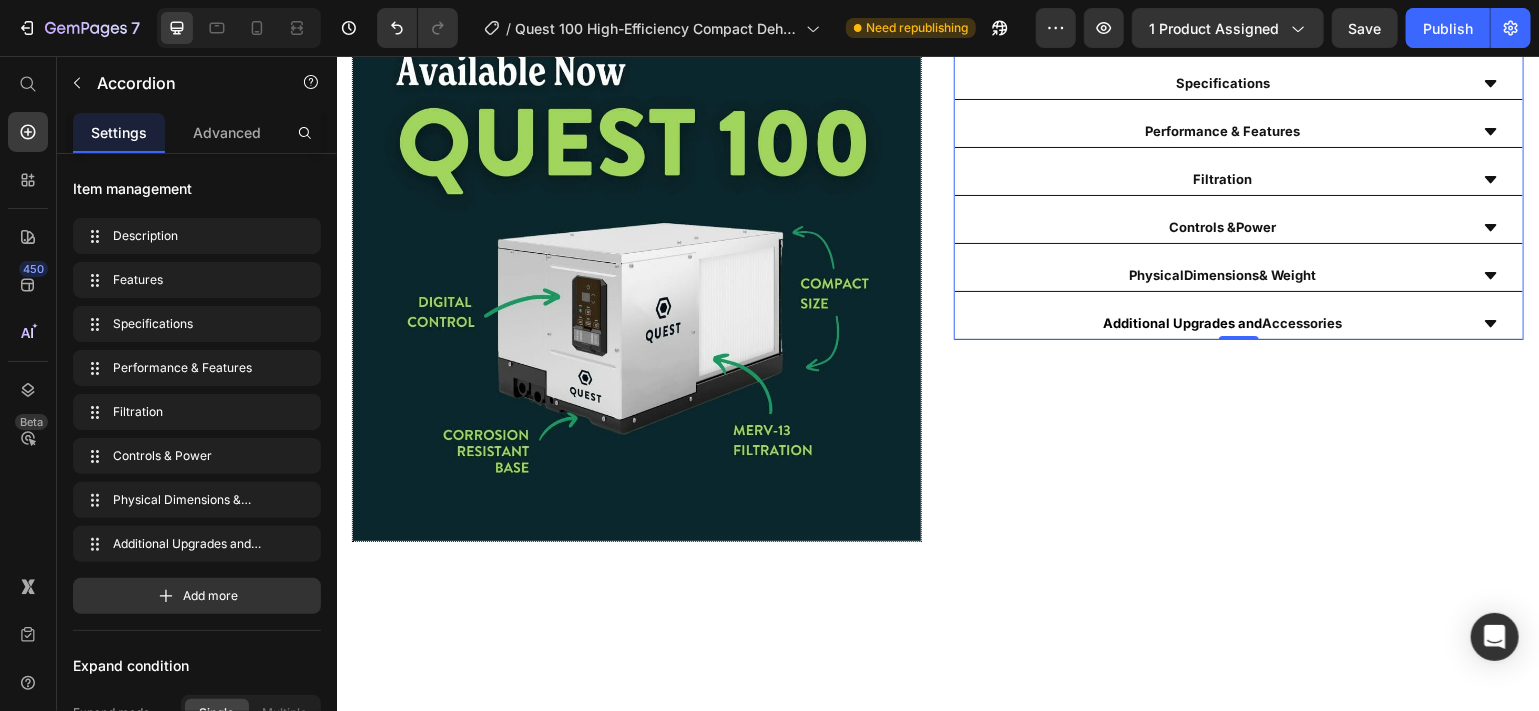click on "Specifications" at bounding box center (1238, 83) 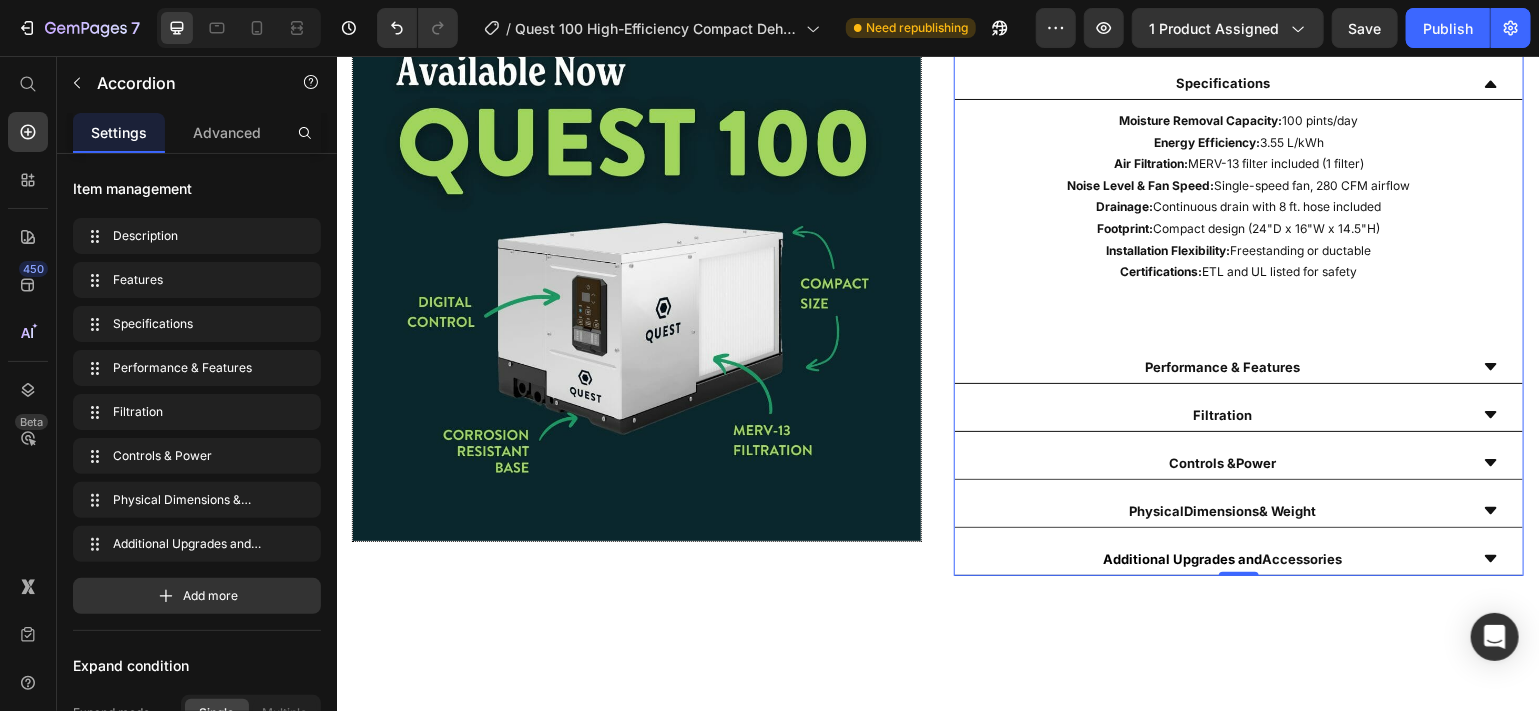 click 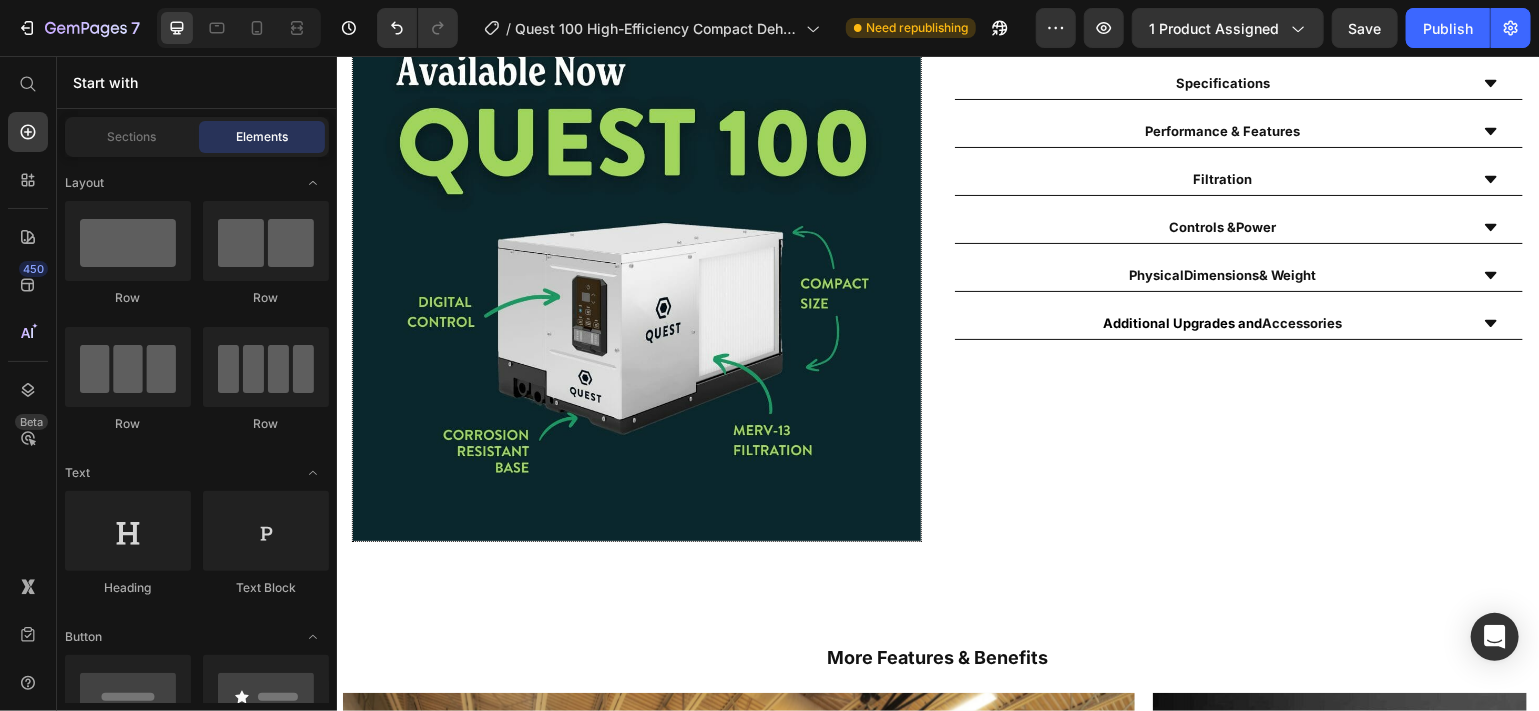scroll, scrollTop: 1024, scrollLeft: 0, axis: vertical 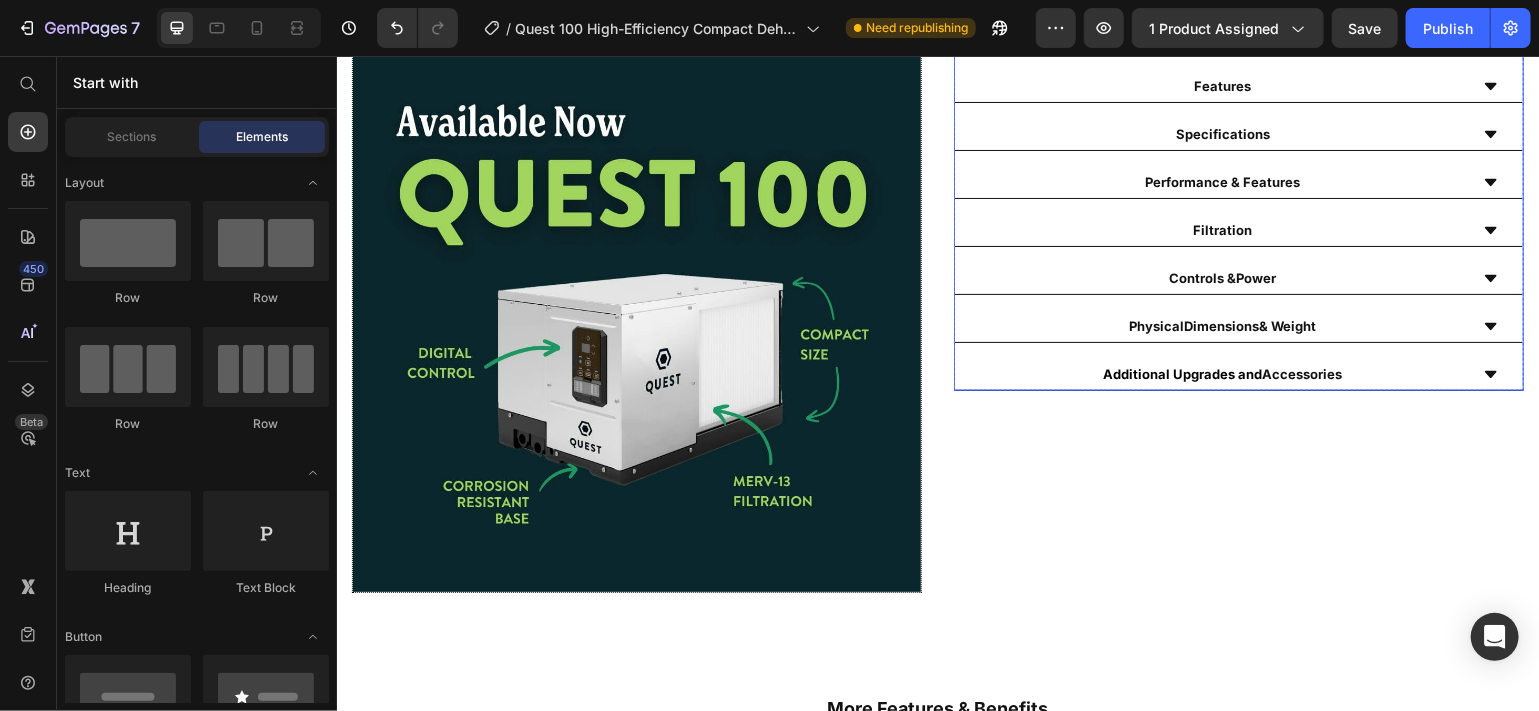 click 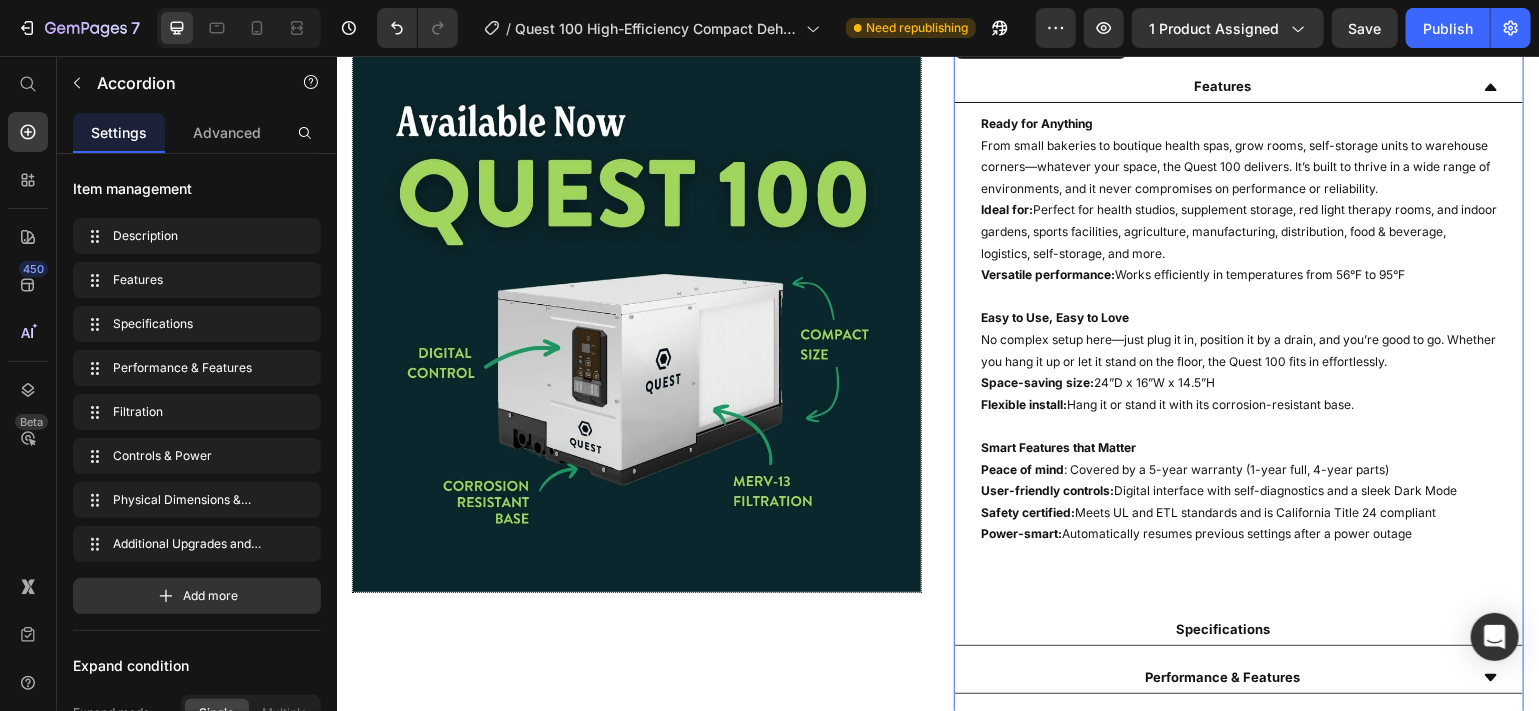 click 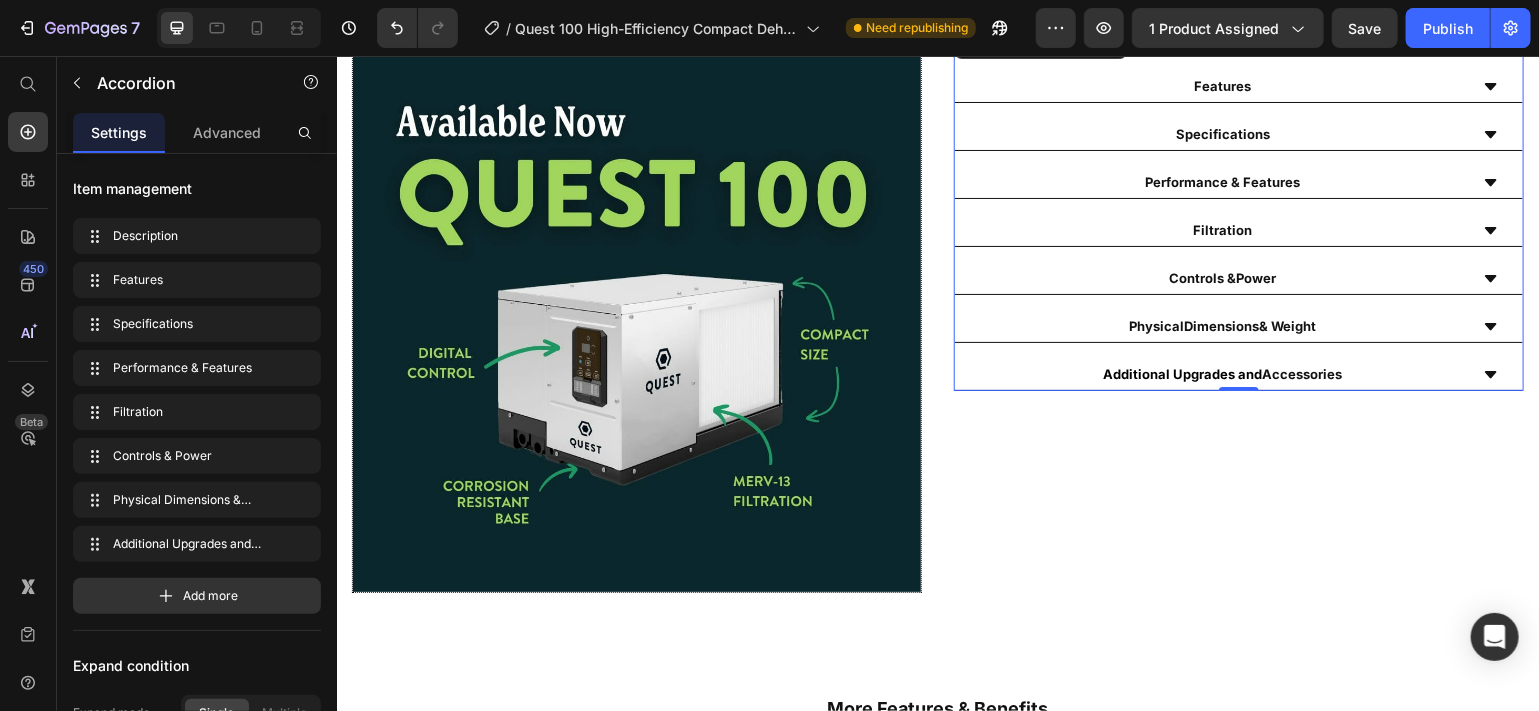 click 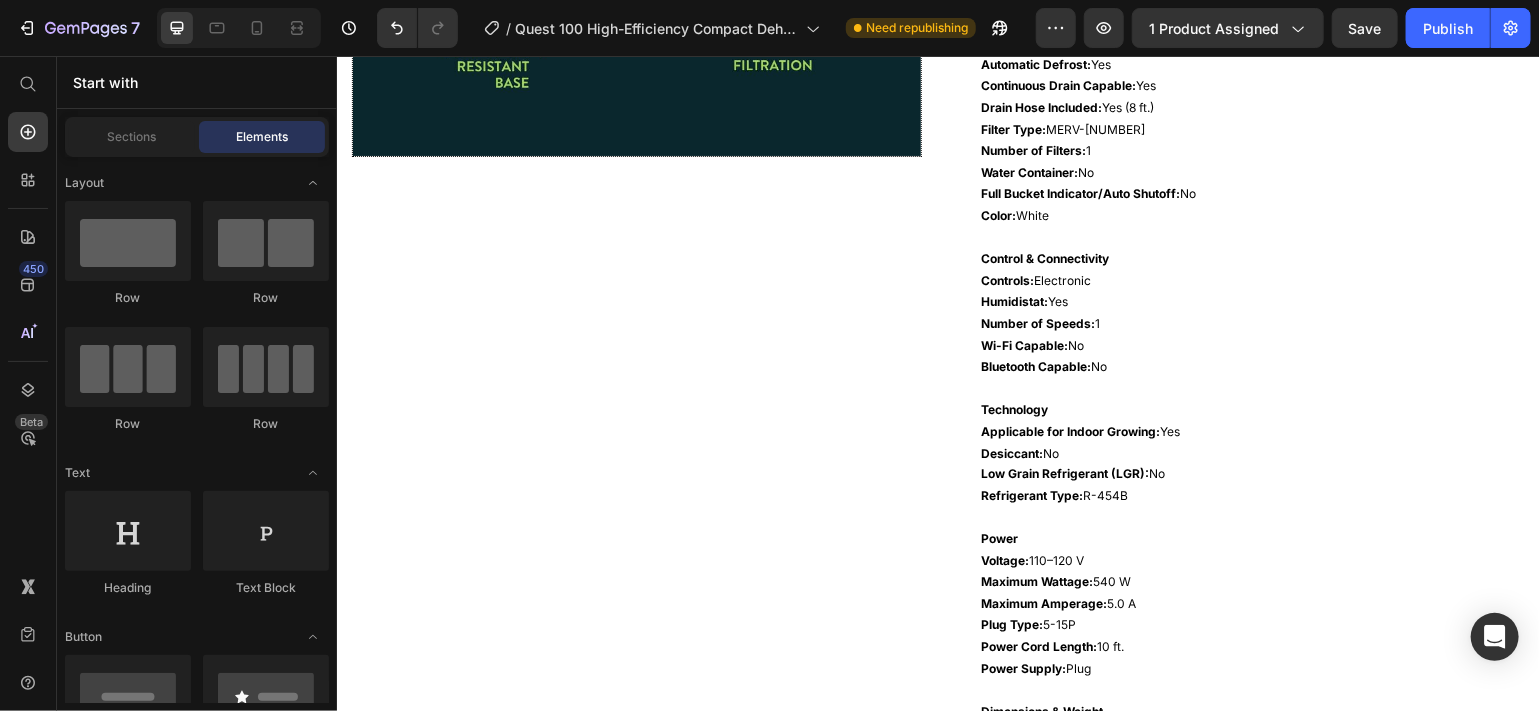scroll, scrollTop: 1485, scrollLeft: 0, axis: vertical 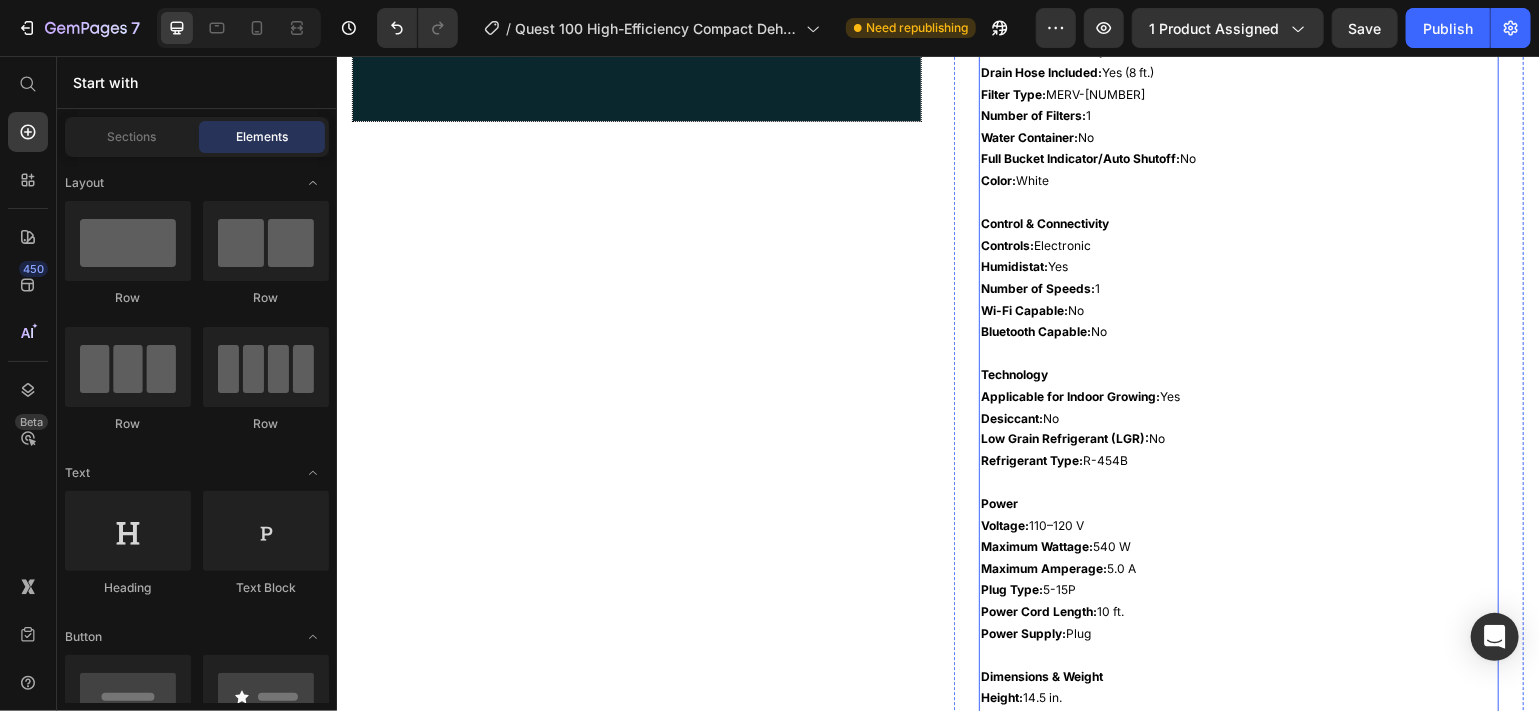 click on "Bluetooth Capable: No" at bounding box center (1238, 331) 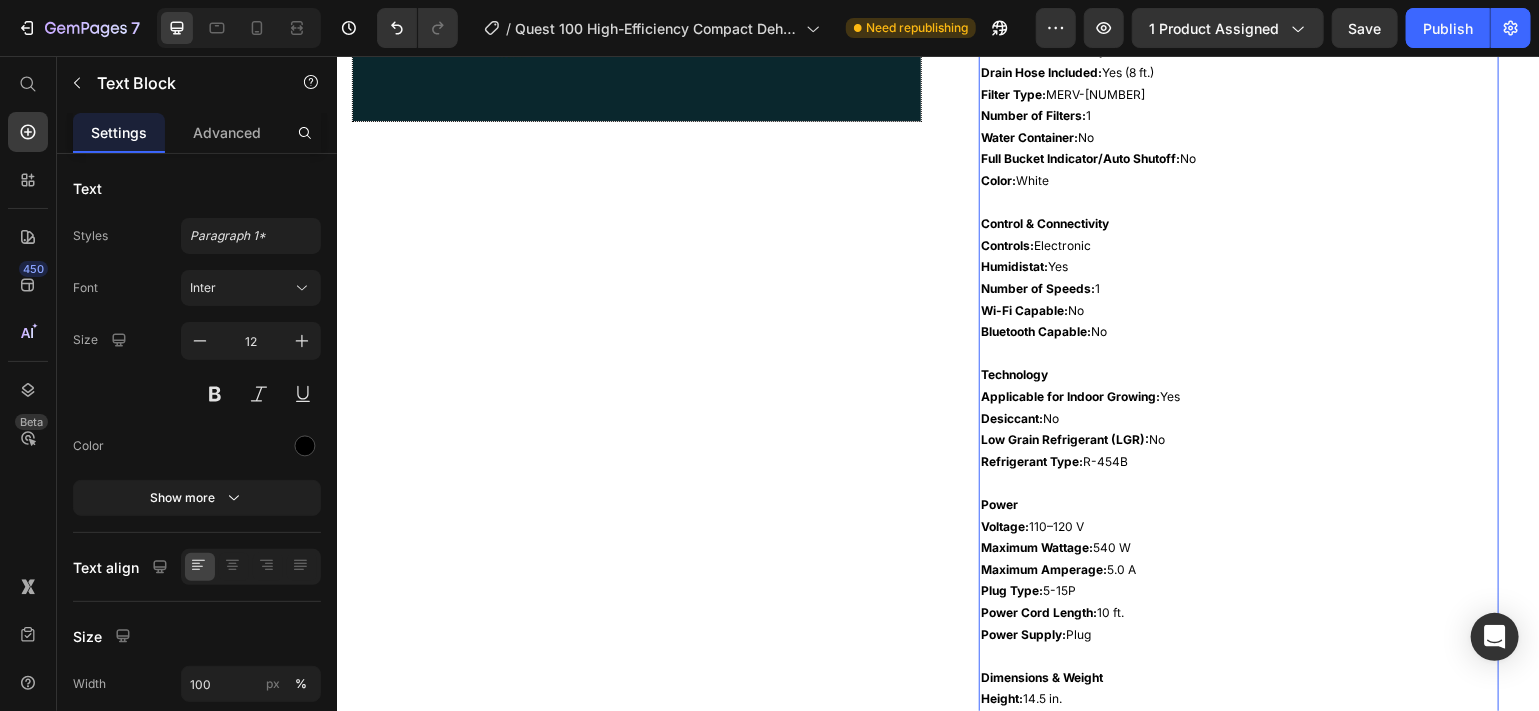 click on "Bluetooth Capable: No" at bounding box center (1238, 331) 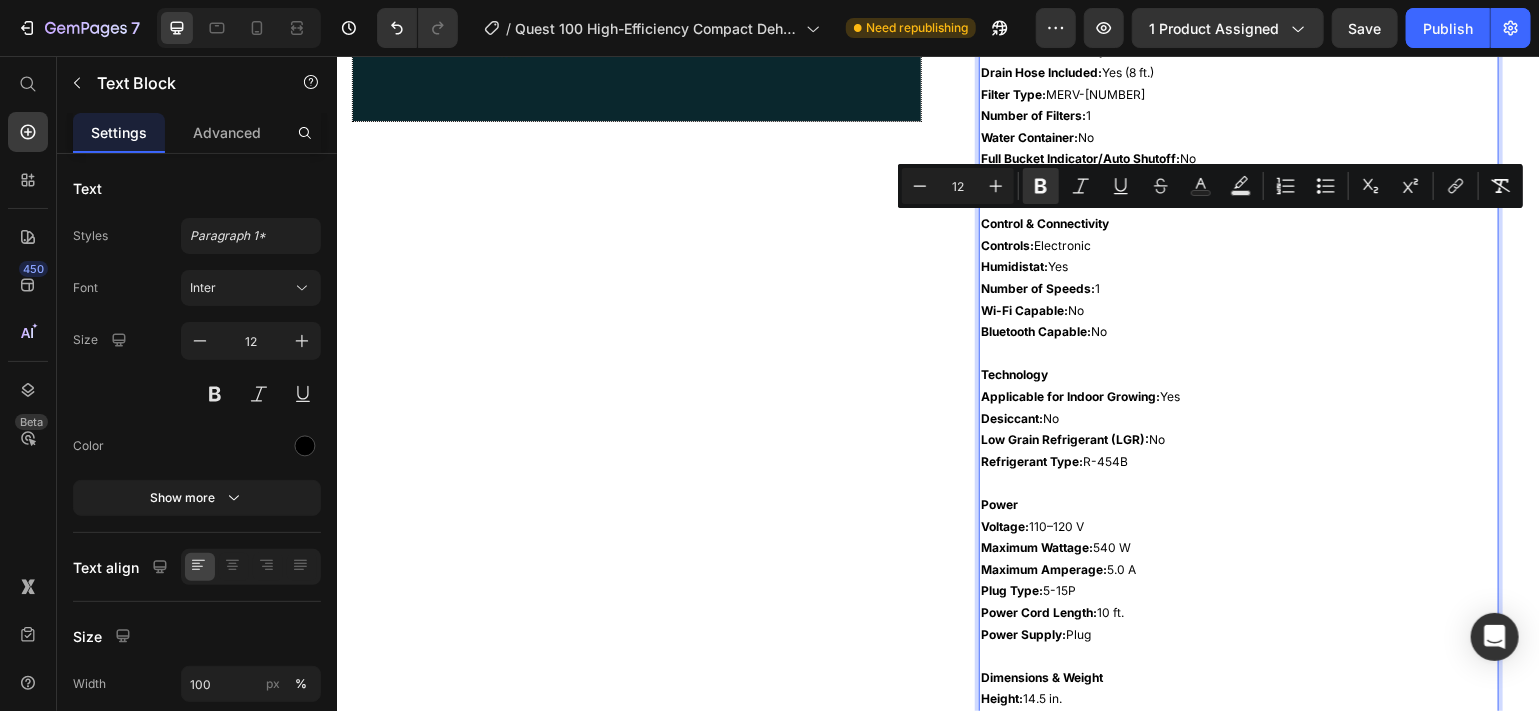 drag, startPoint x: 1109, startPoint y: 331, endPoint x: 970, endPoint y: 226, distance: 174.20103 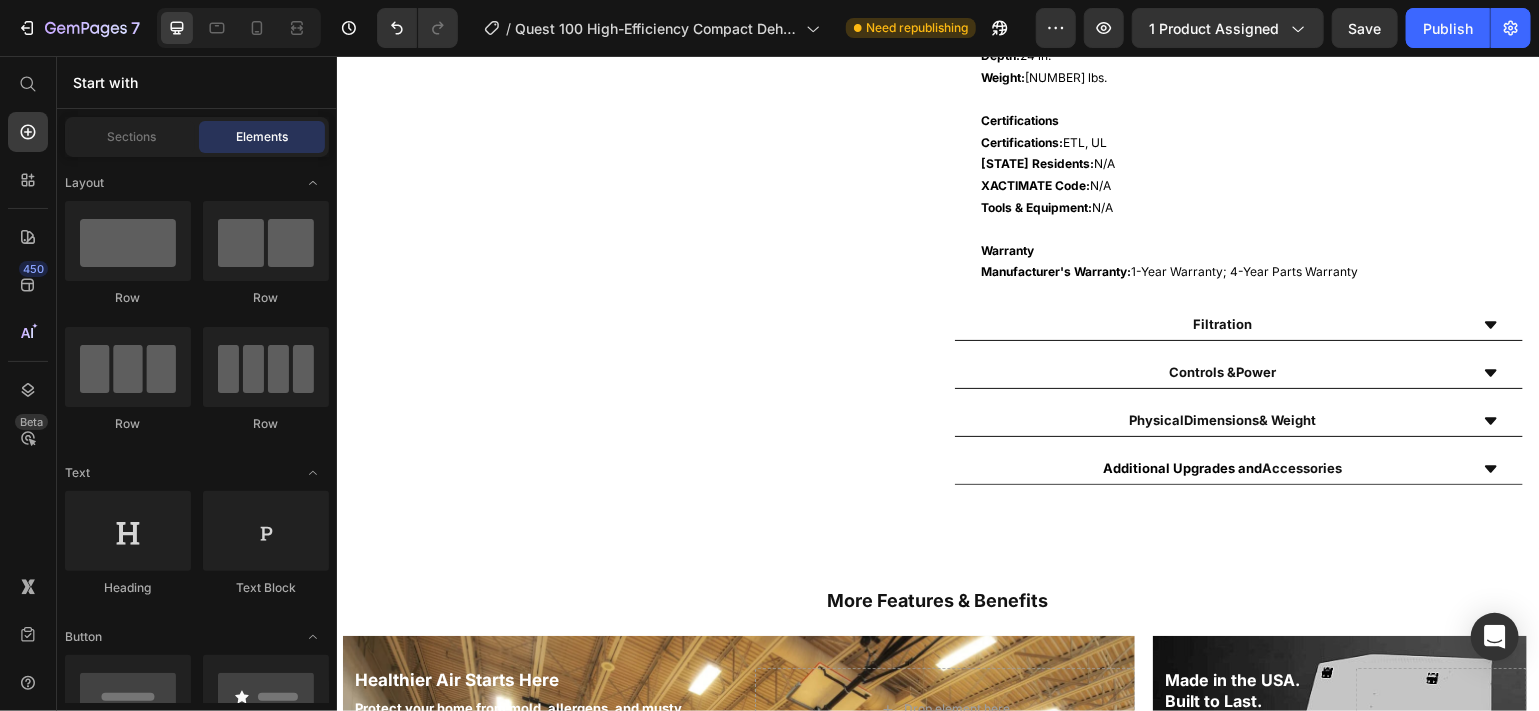 scroll, scrollTop: 2257, scrollLeft: 0, axis: vertical 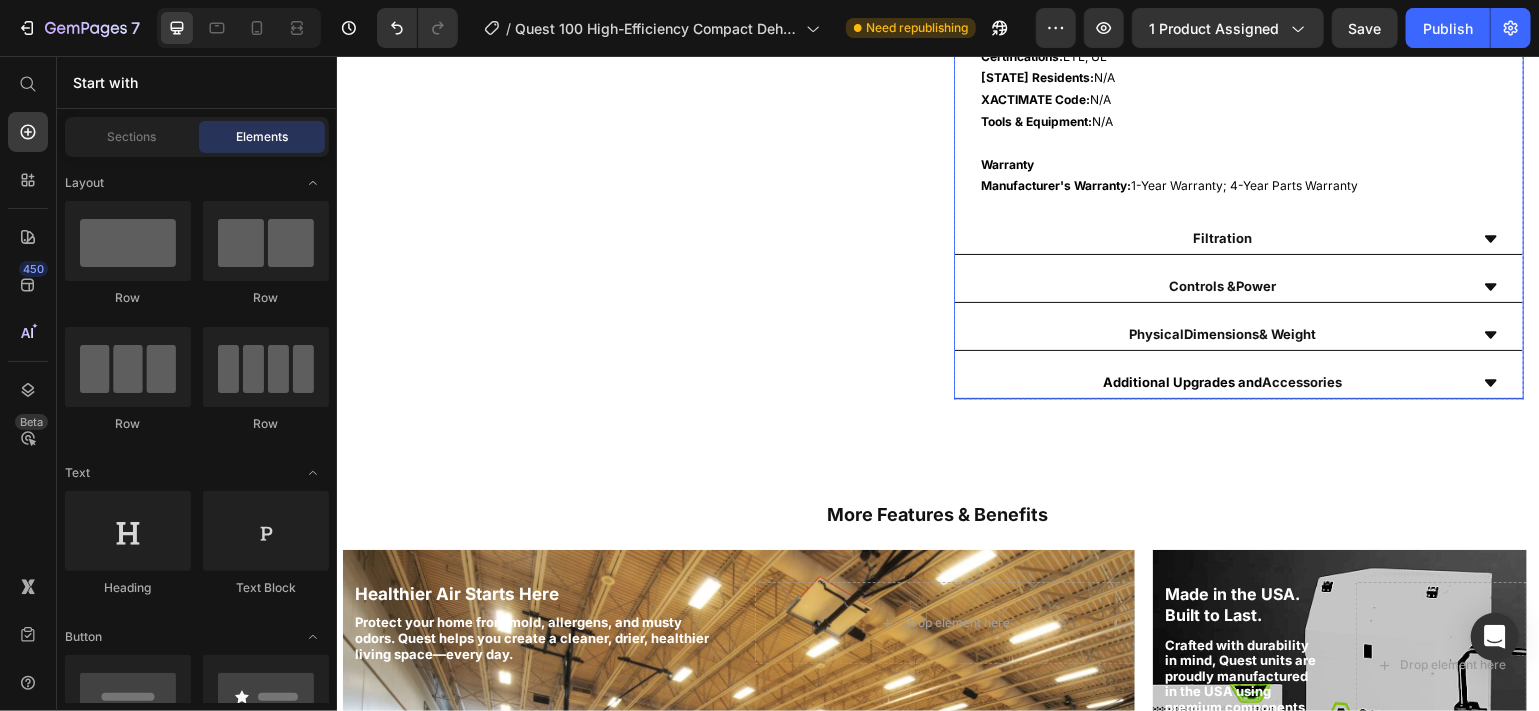 click on "Controls &  Power" at bounding box center [1238, 286] 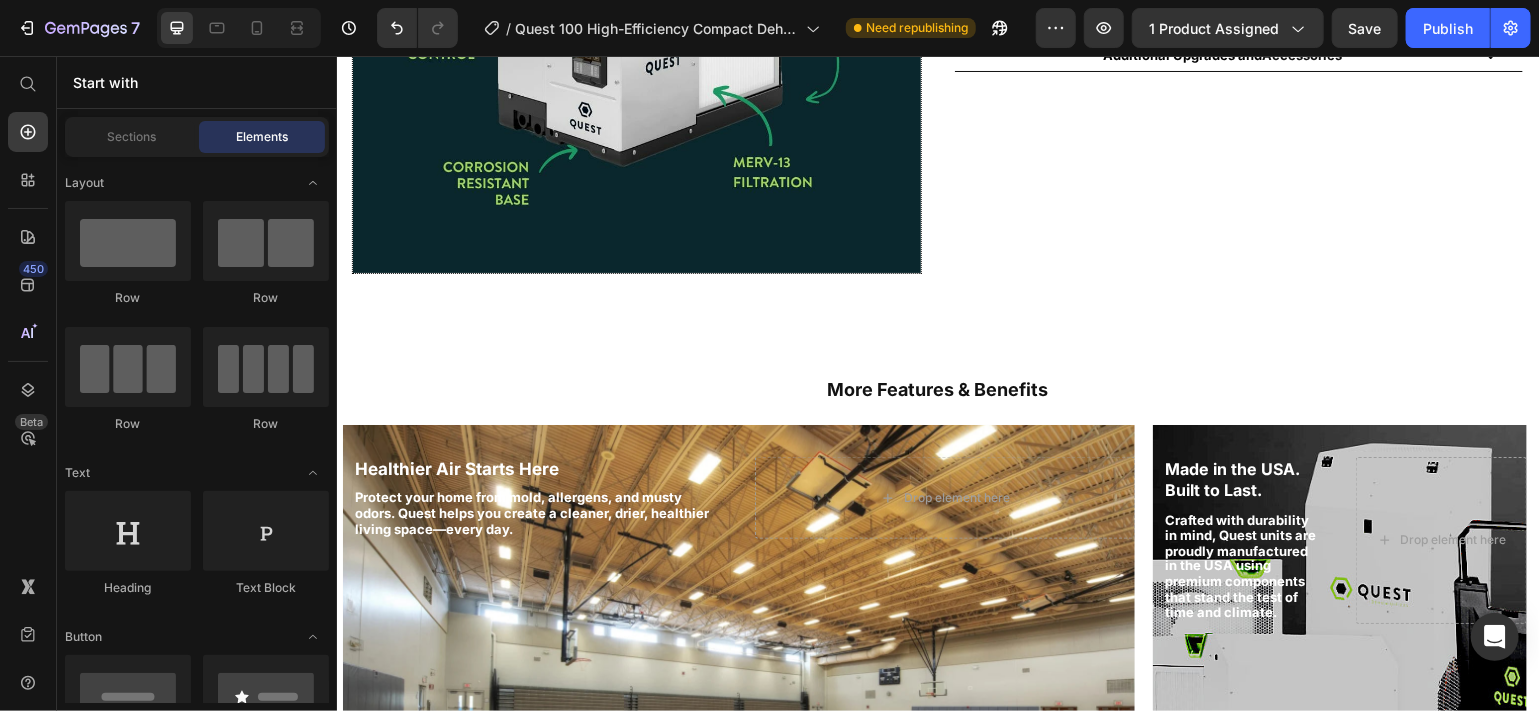 scroll, scrollTop: 943, scrollLeft: 0, axis: vertical 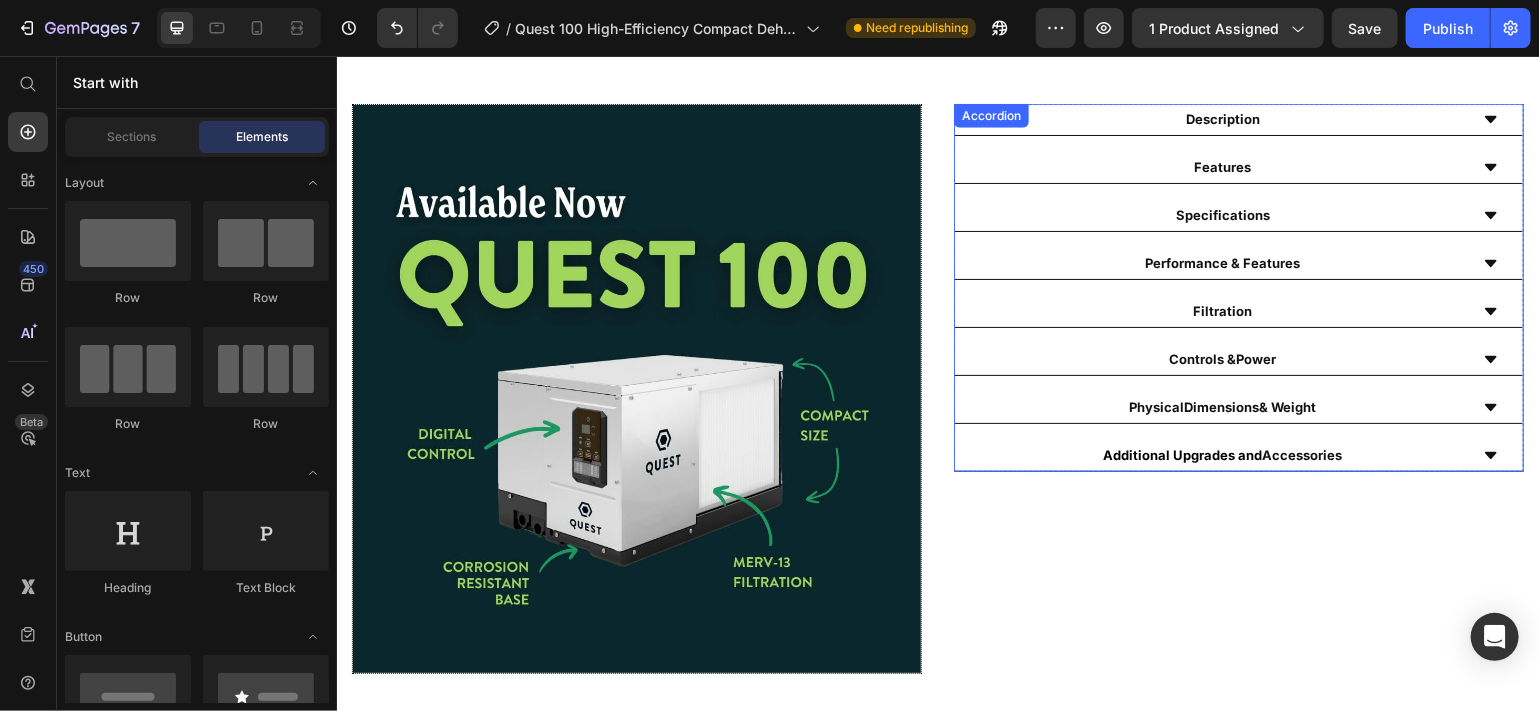 click on "Controls &  Power" at bounding box center [1238, 359] 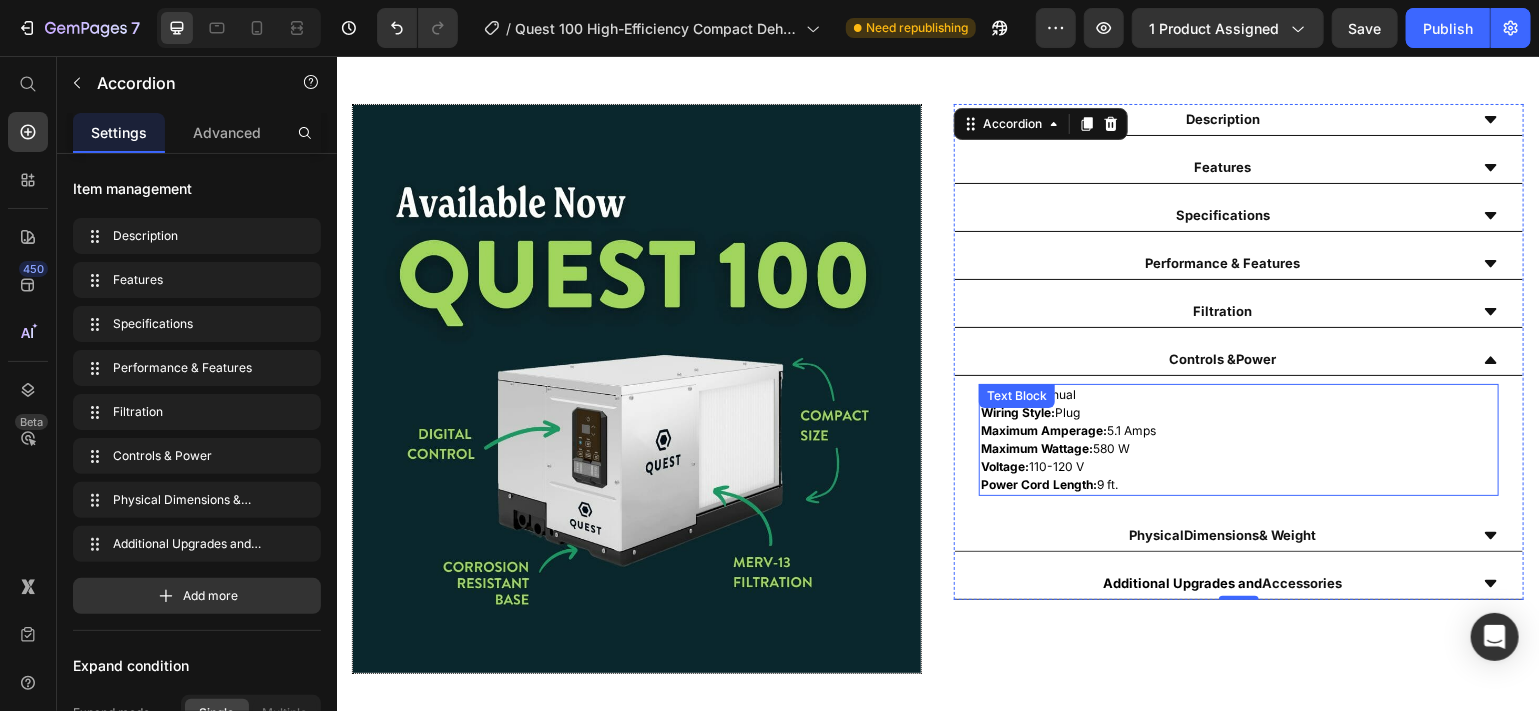 click on "Power Cord Length:  9 ft." at bounding box center [1238, 484] 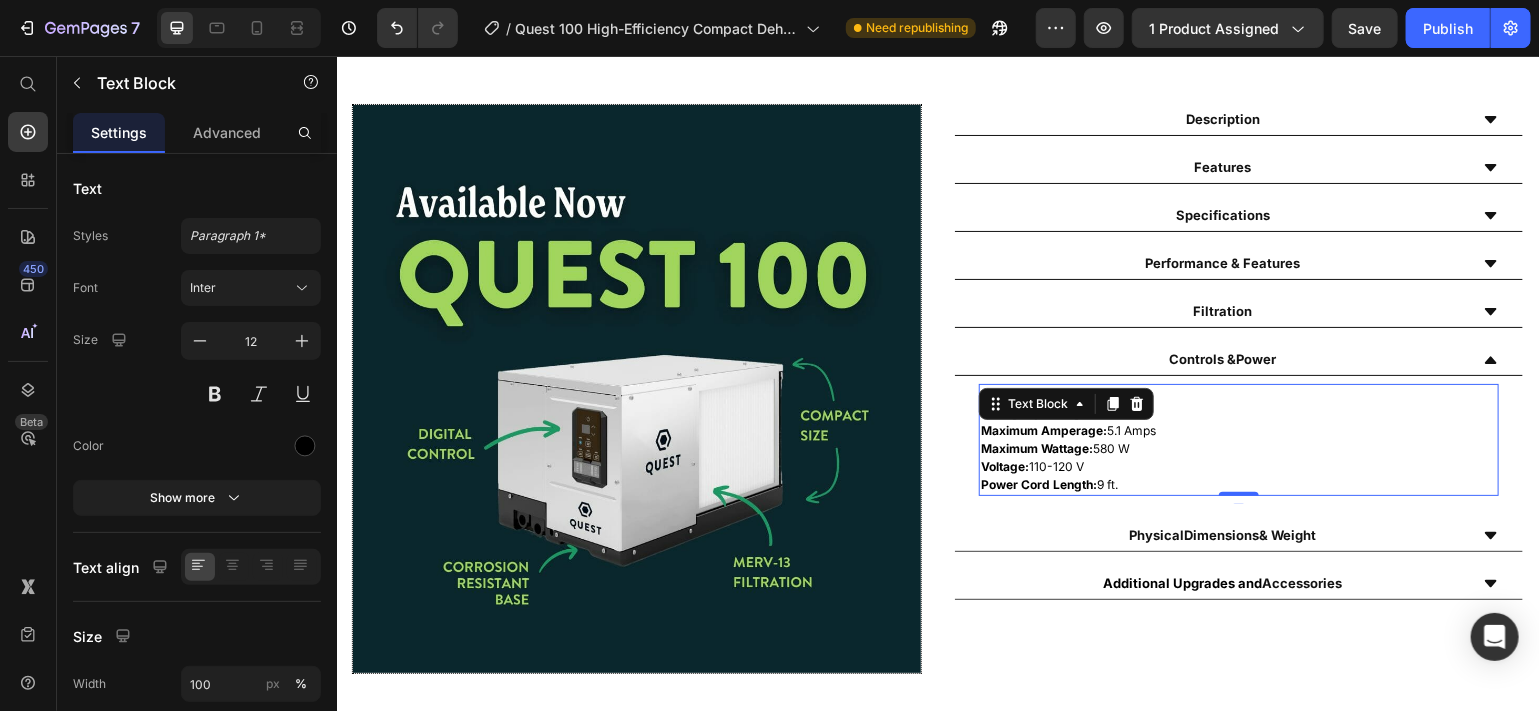 click on "Power Cord Length:  9 ft." at bounding box center (1238, 484) 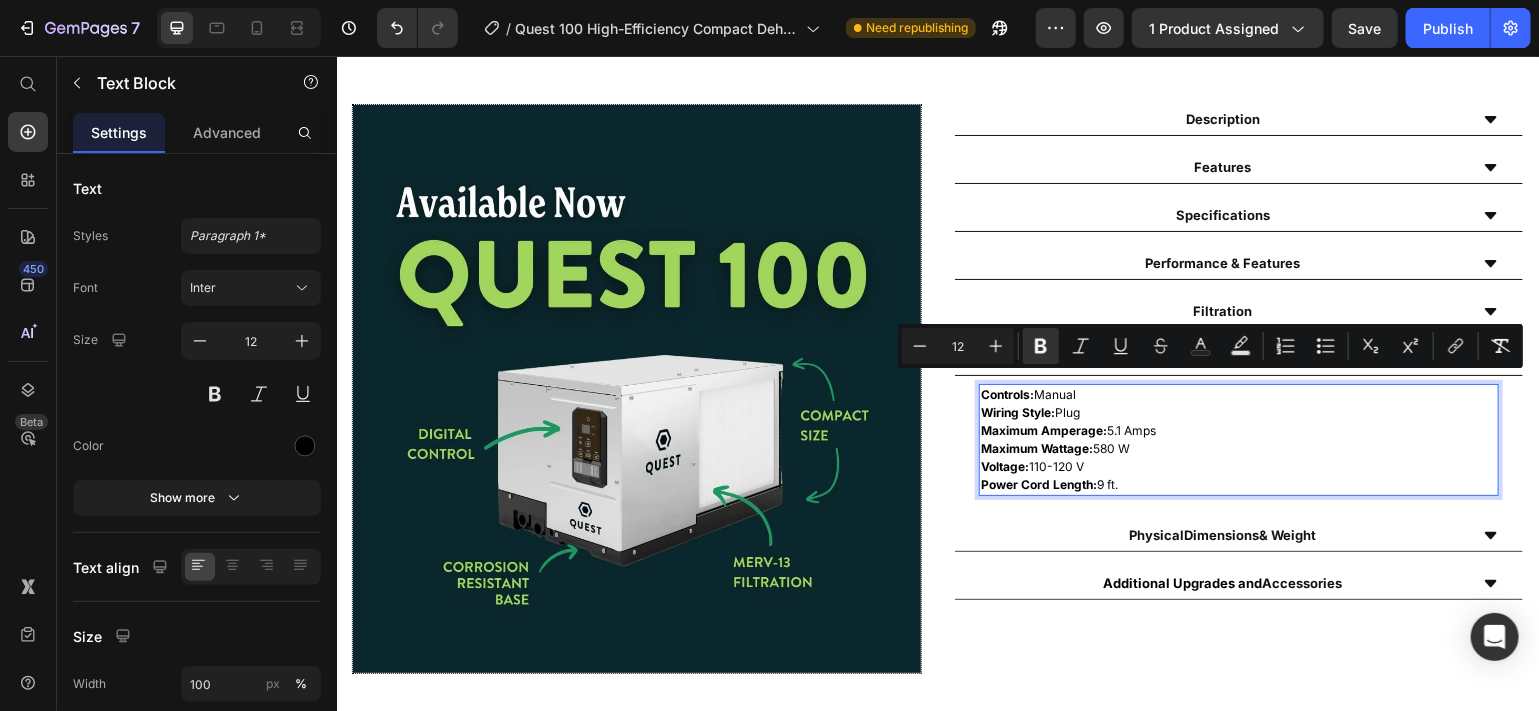 drag, startPoint x: 1118, startPoint y: 467, endPoint x: 969, endPoint y: 385, distance: 170.07352 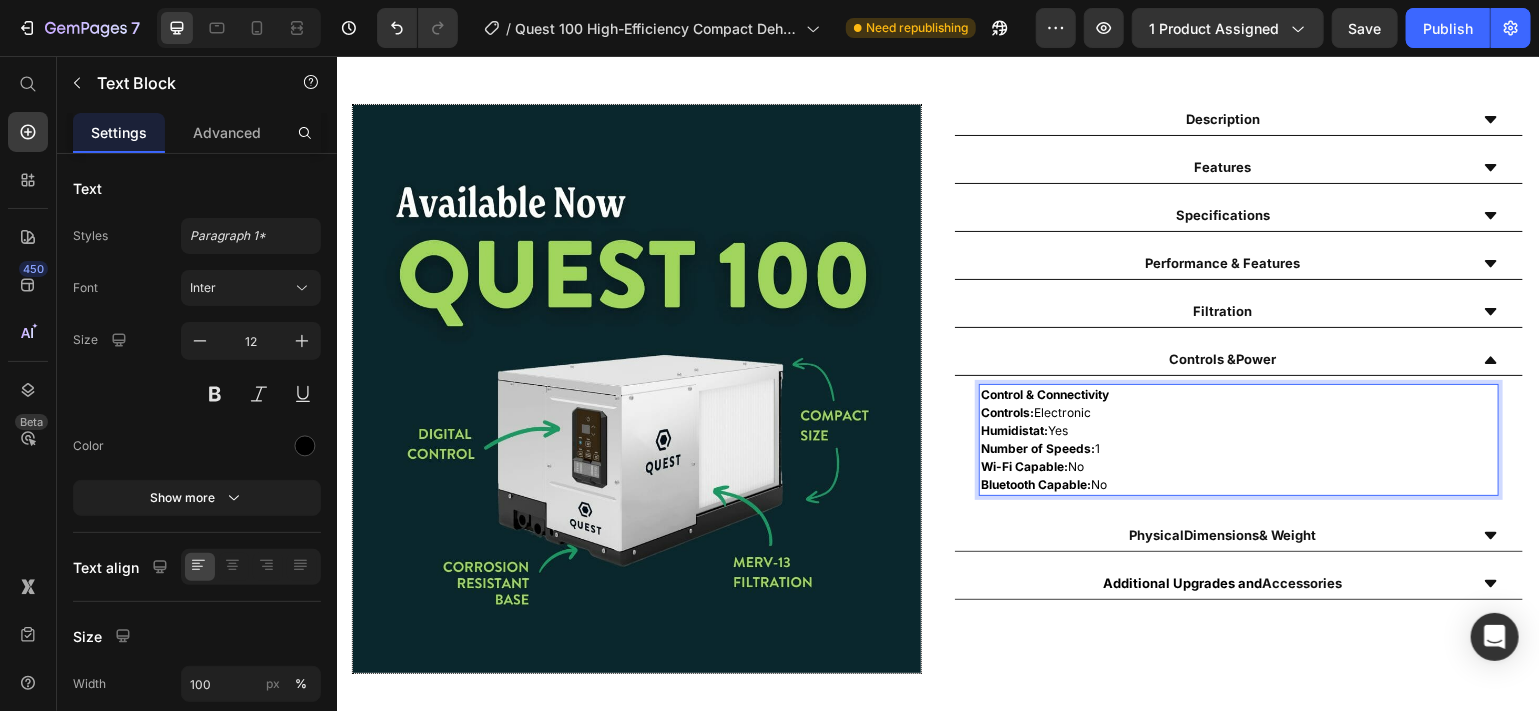 click on "Wi-Fi Capable: No" at bounding box center (1238, 466) 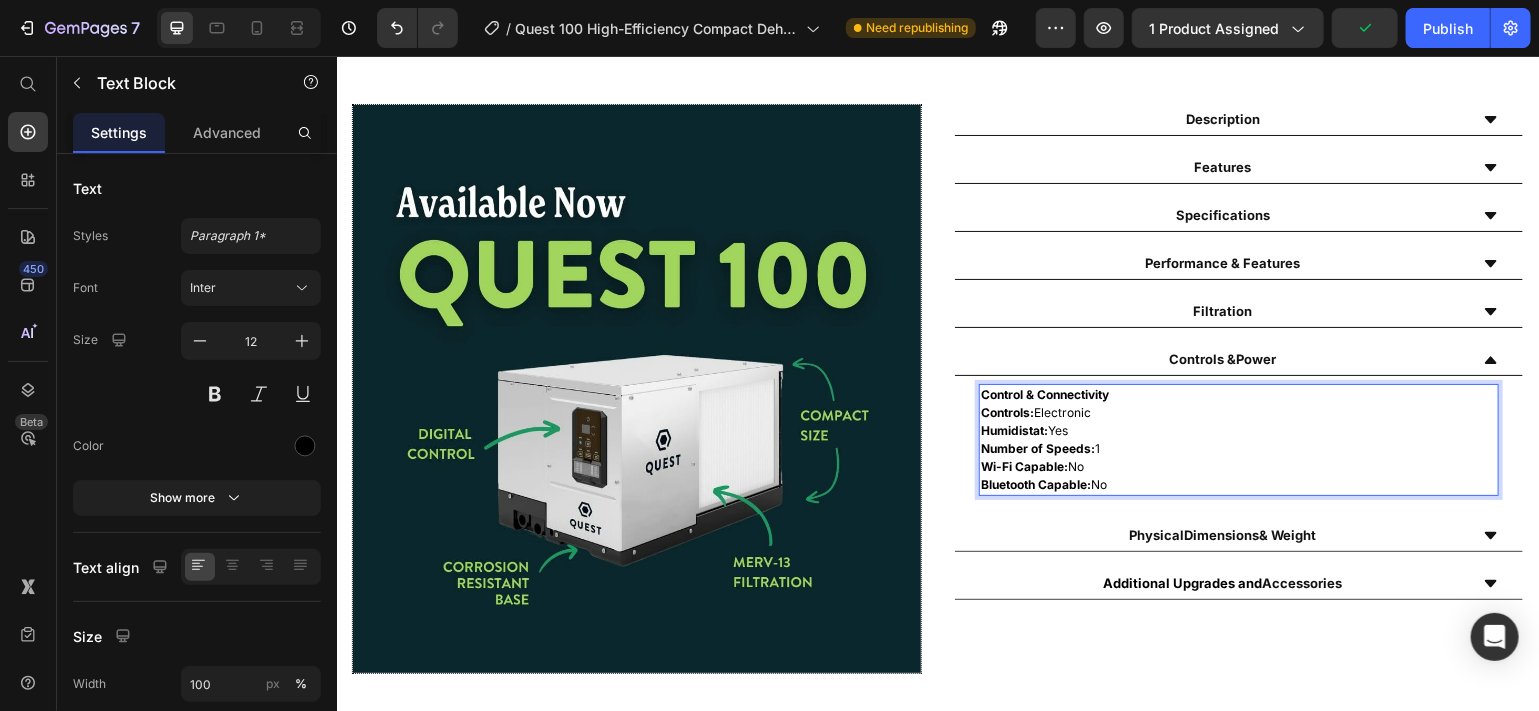 click on "Bluetooth Capable: No" at bounding box center [1238, 484] 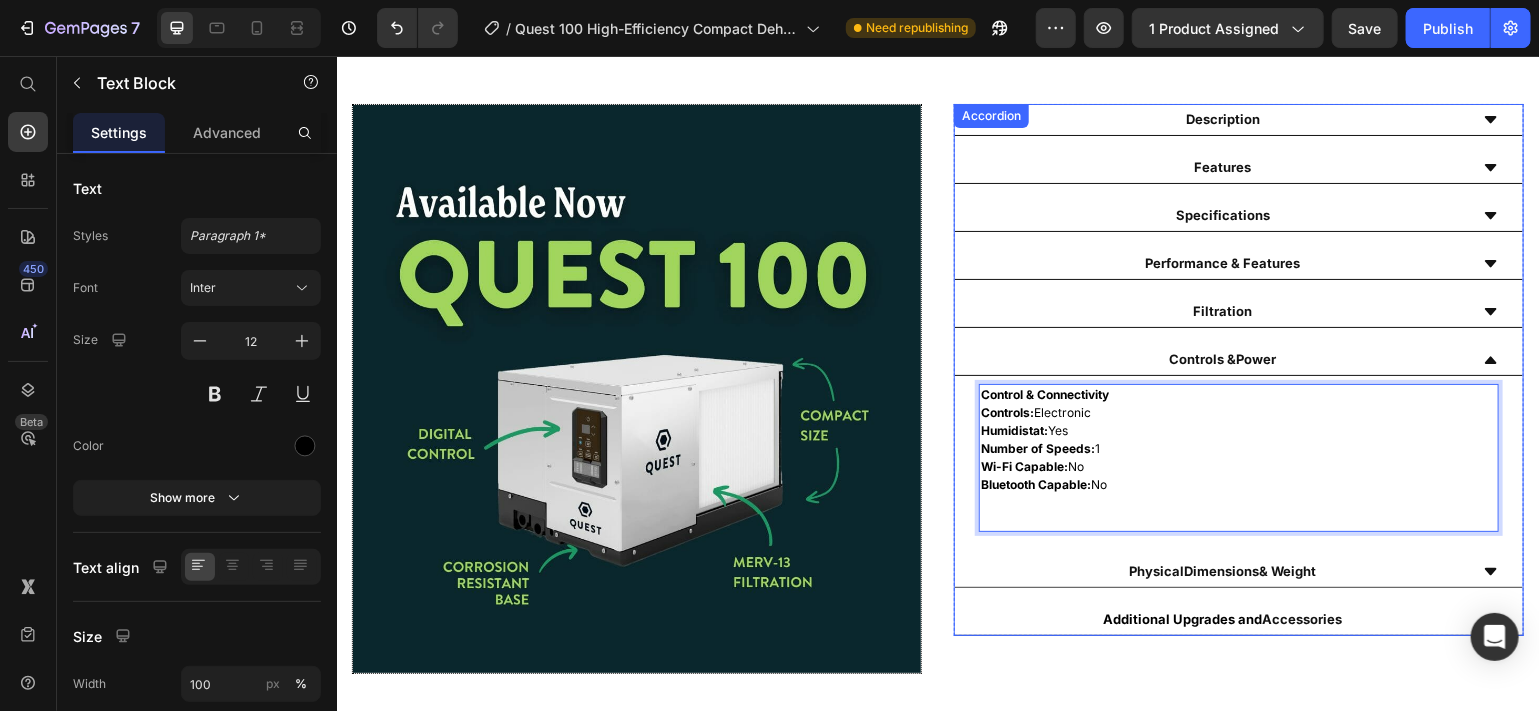 click 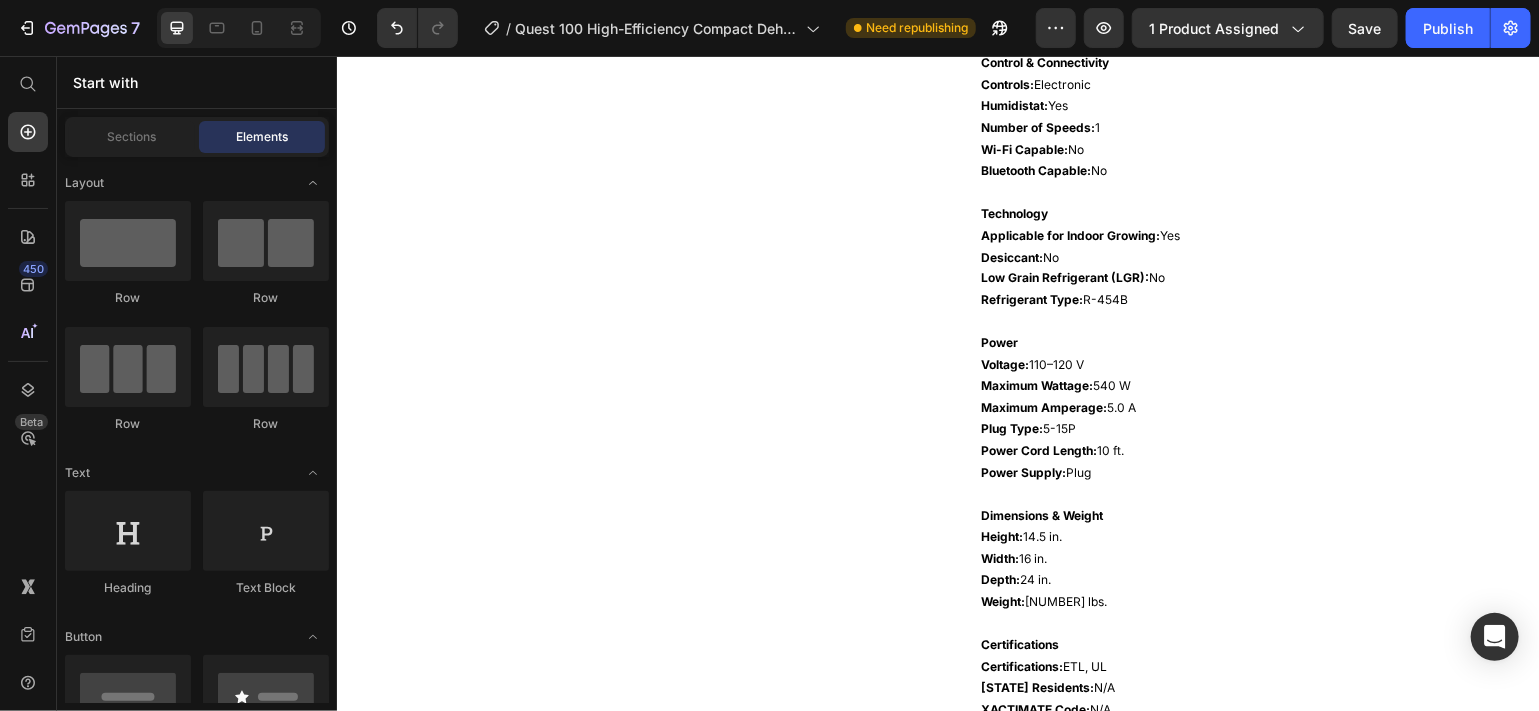 scroll, scrollTop: 1699, scrollLeft: 0, axis: vertical 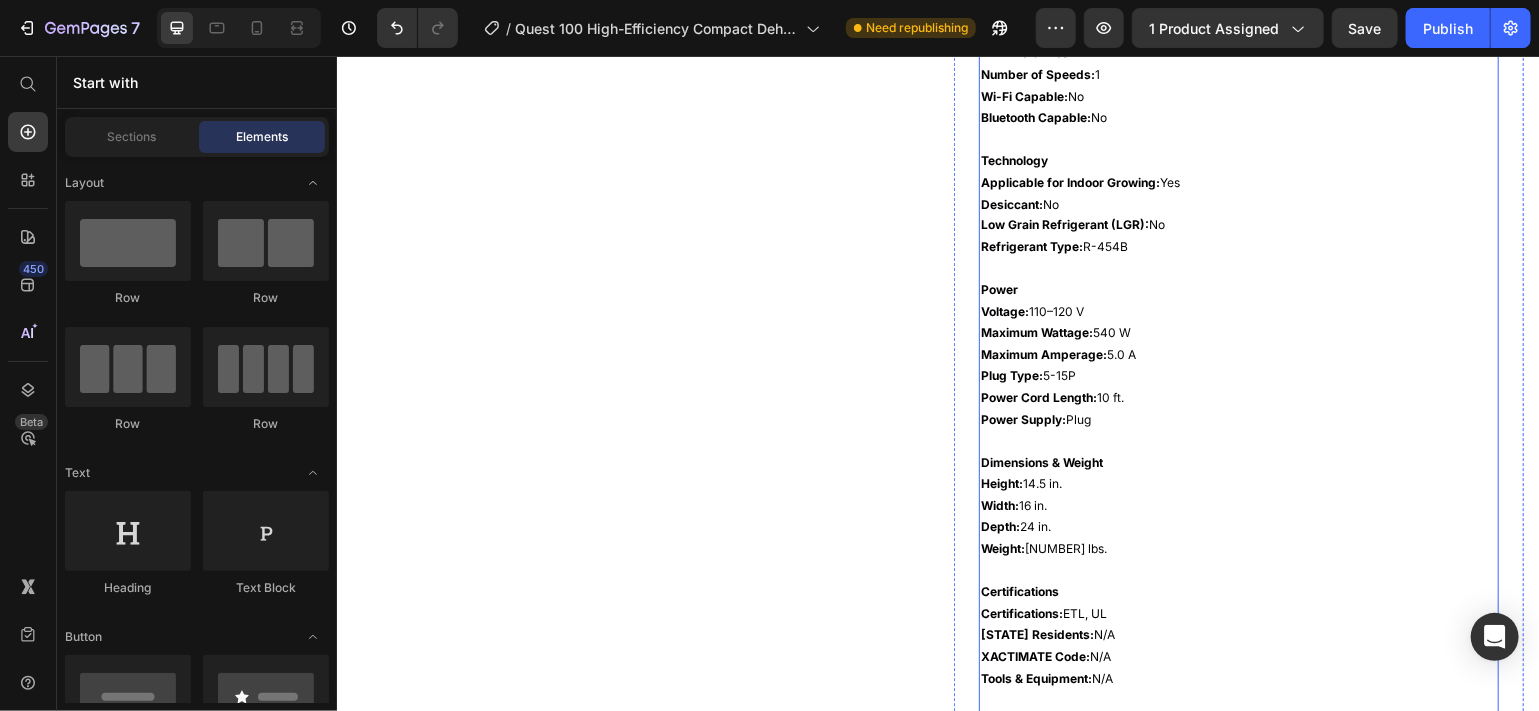 click on "Power Supply:  Plug" at bounding box center (1238, 420) 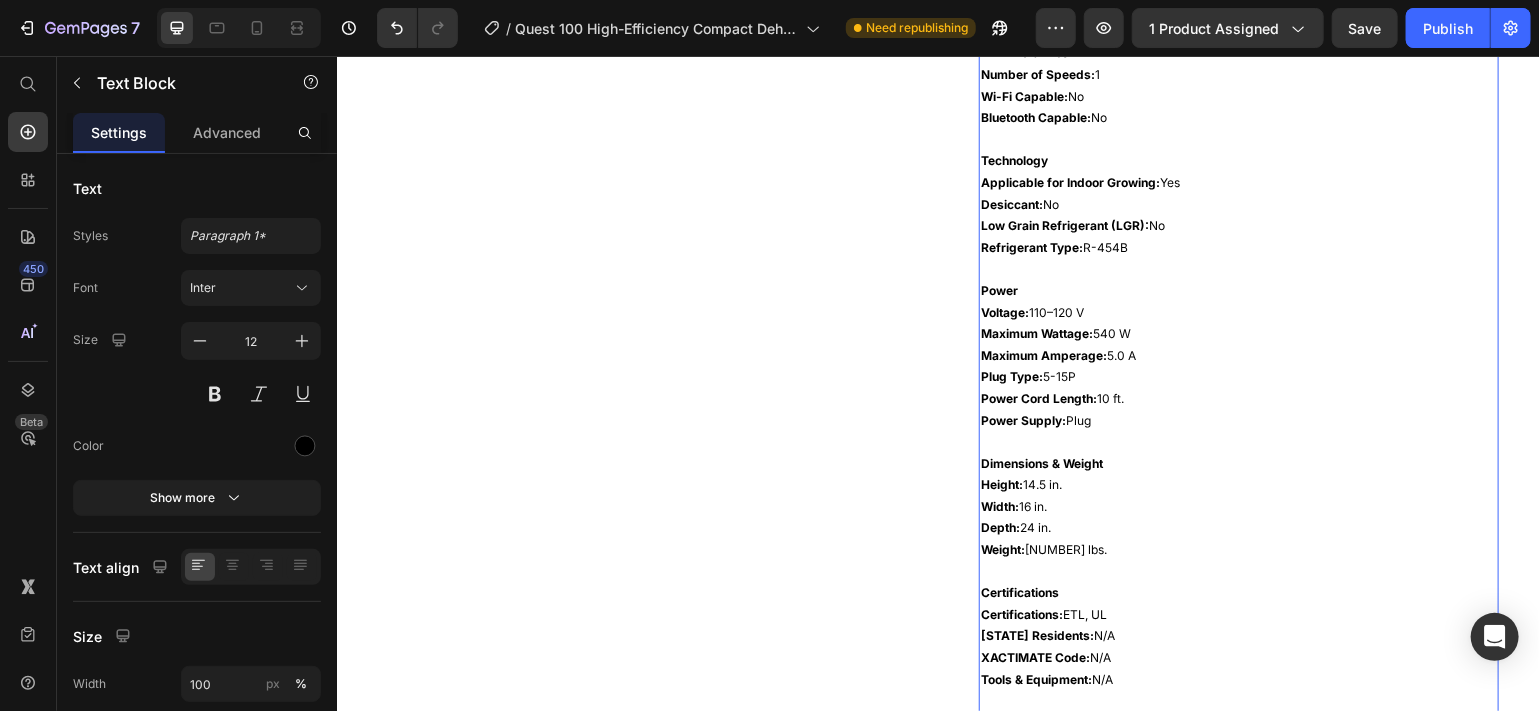 click on "Power Supply:  Plug" at bounding box center (1238, 420) 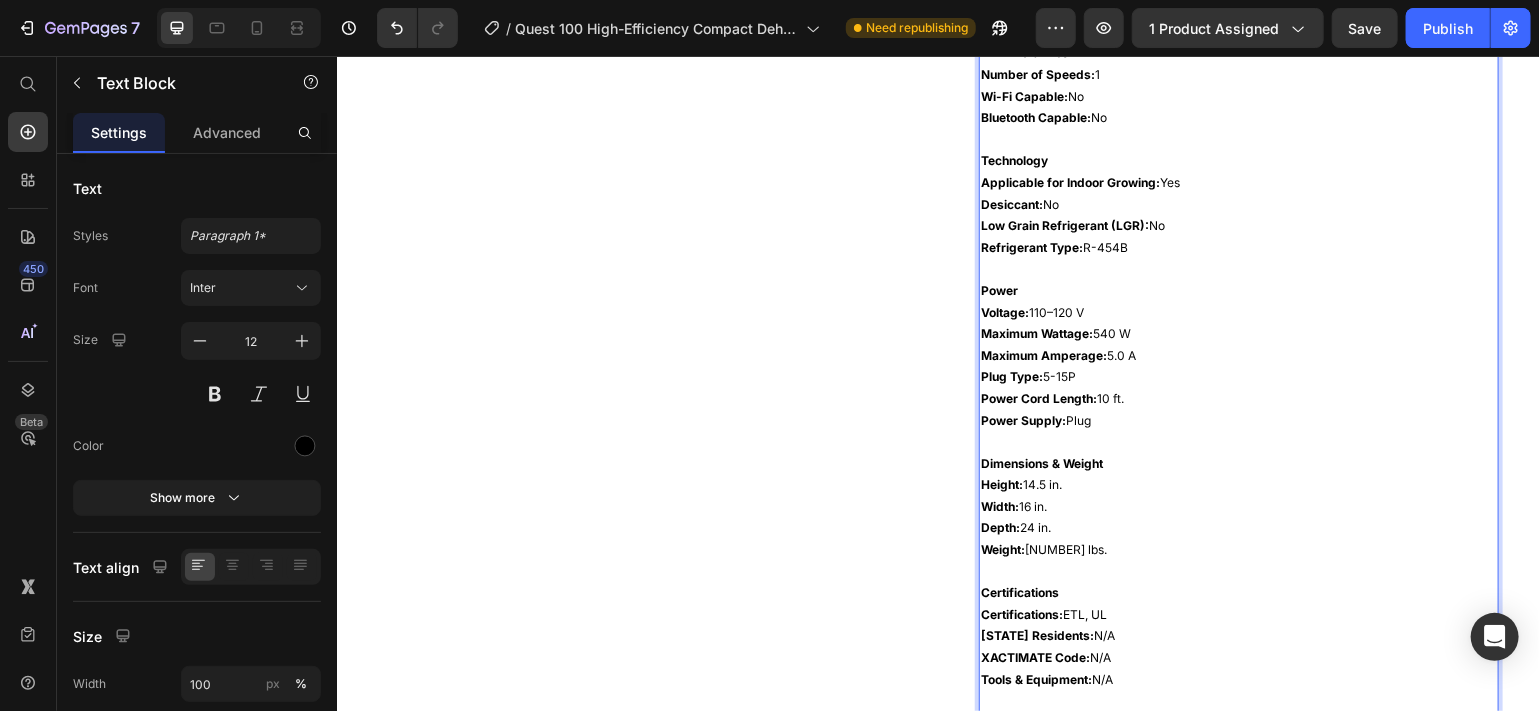 click on "Power Supply:  Plug" at bounding box center [1238, 420] 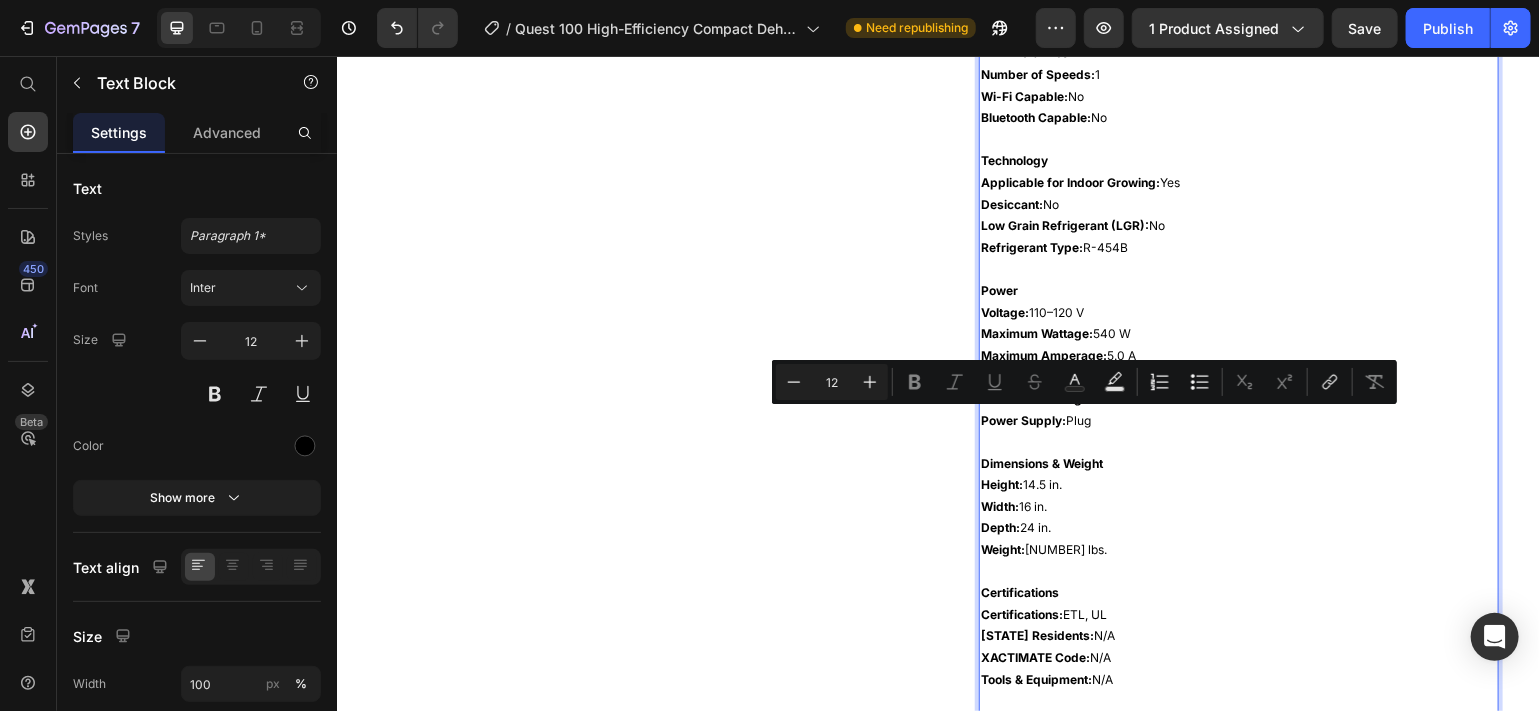 click on "Power Supply:  Plug" at bounding box center (1238, 420) 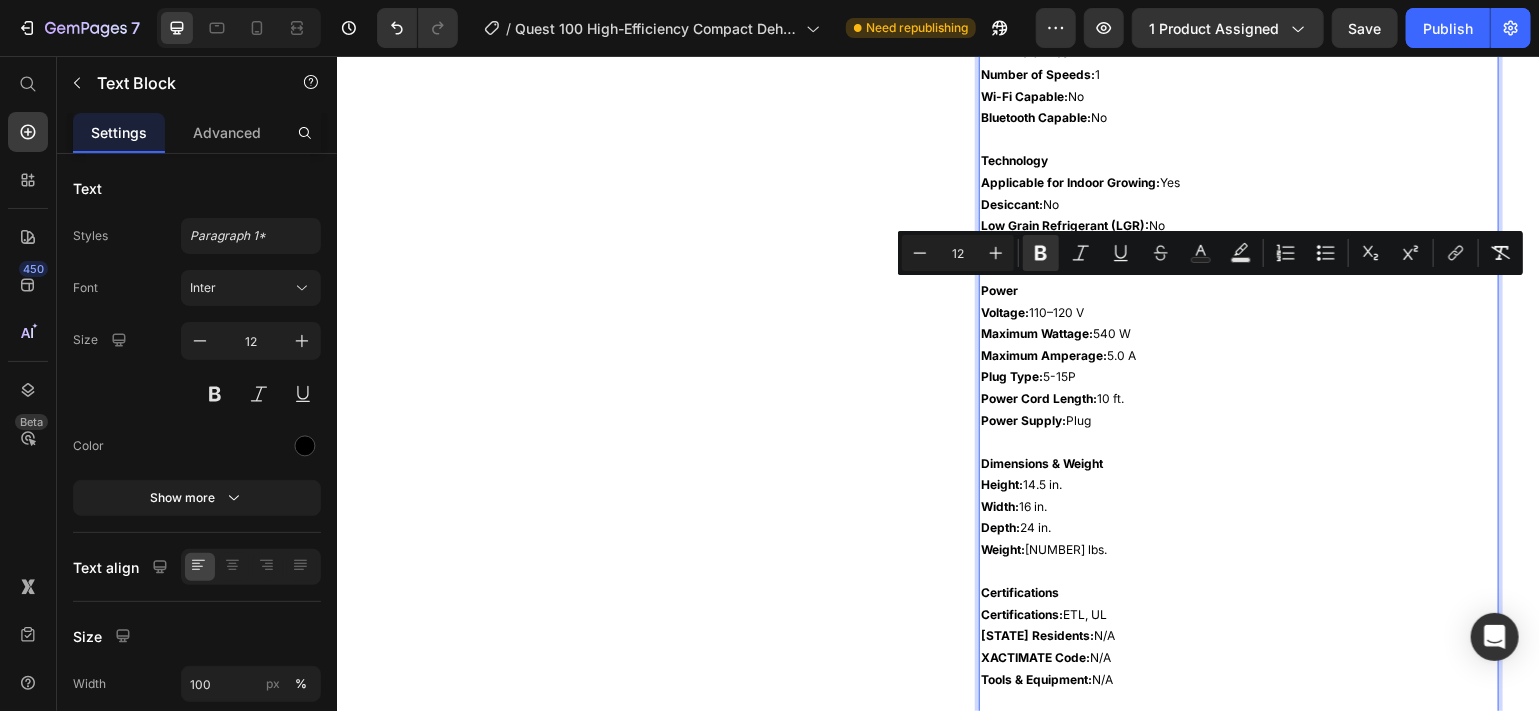 drag, startPoint x: 1091, startPoint y: 421, endPoint x: 967, endPoint y: 292, distance: 178.93295 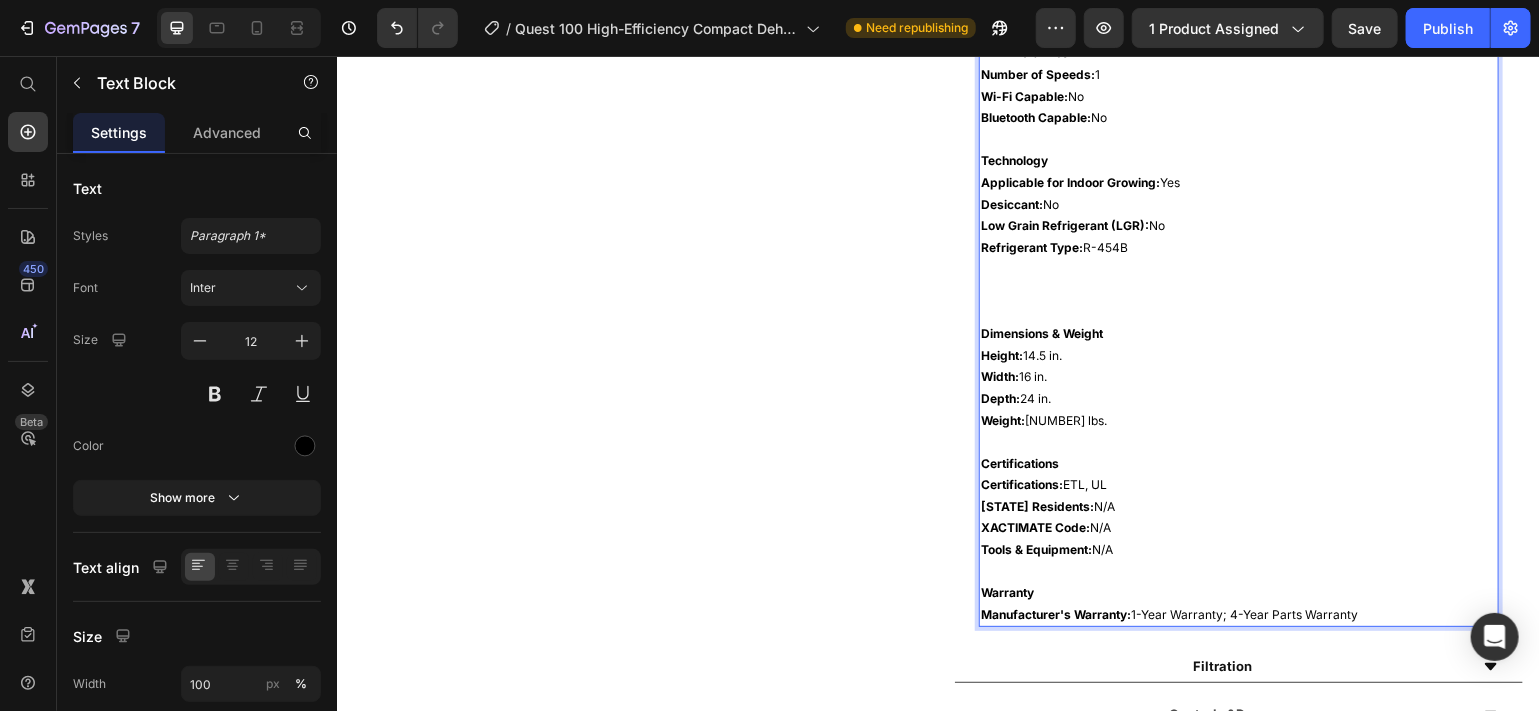 click at bounding box center [1238, 290] 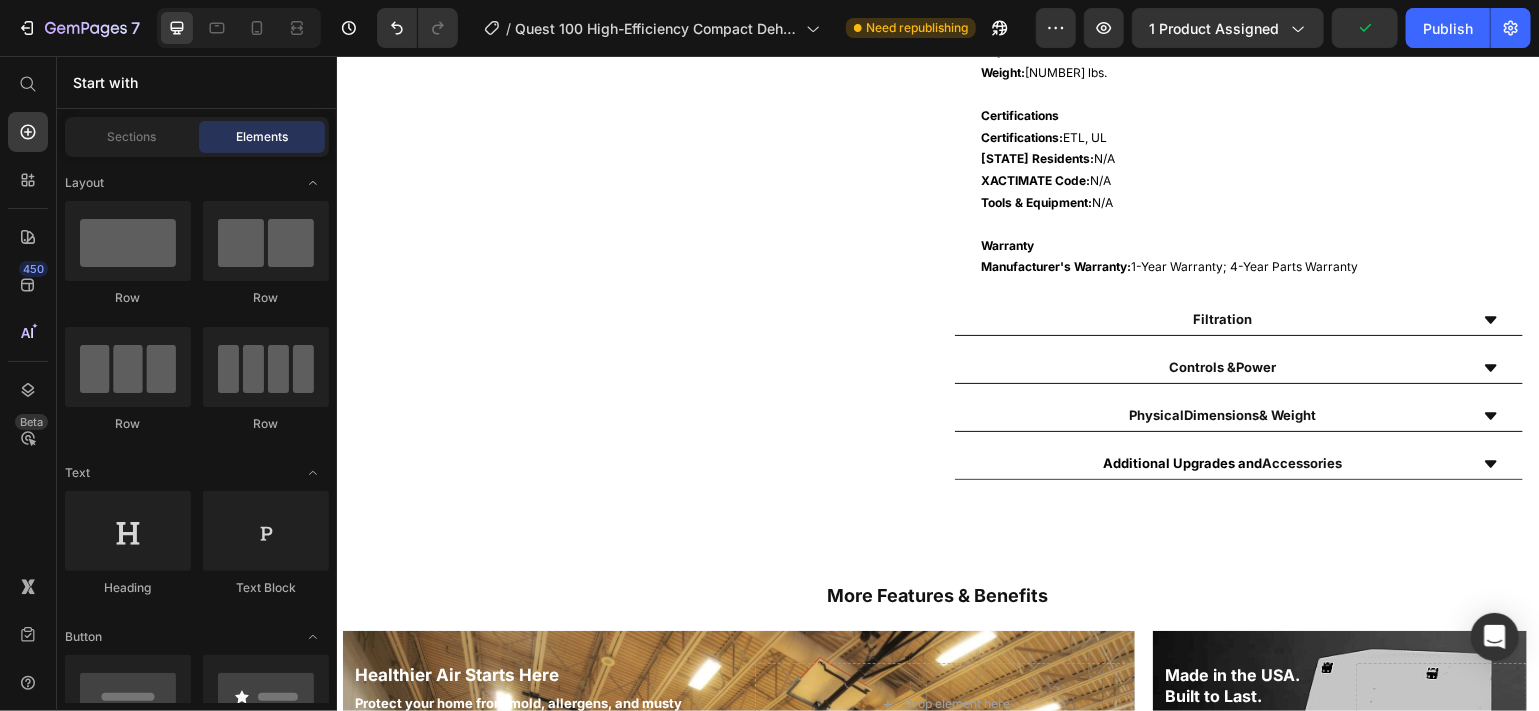 scroll, scrollTop: 2228, scrollLeft: 0, axis: vertical 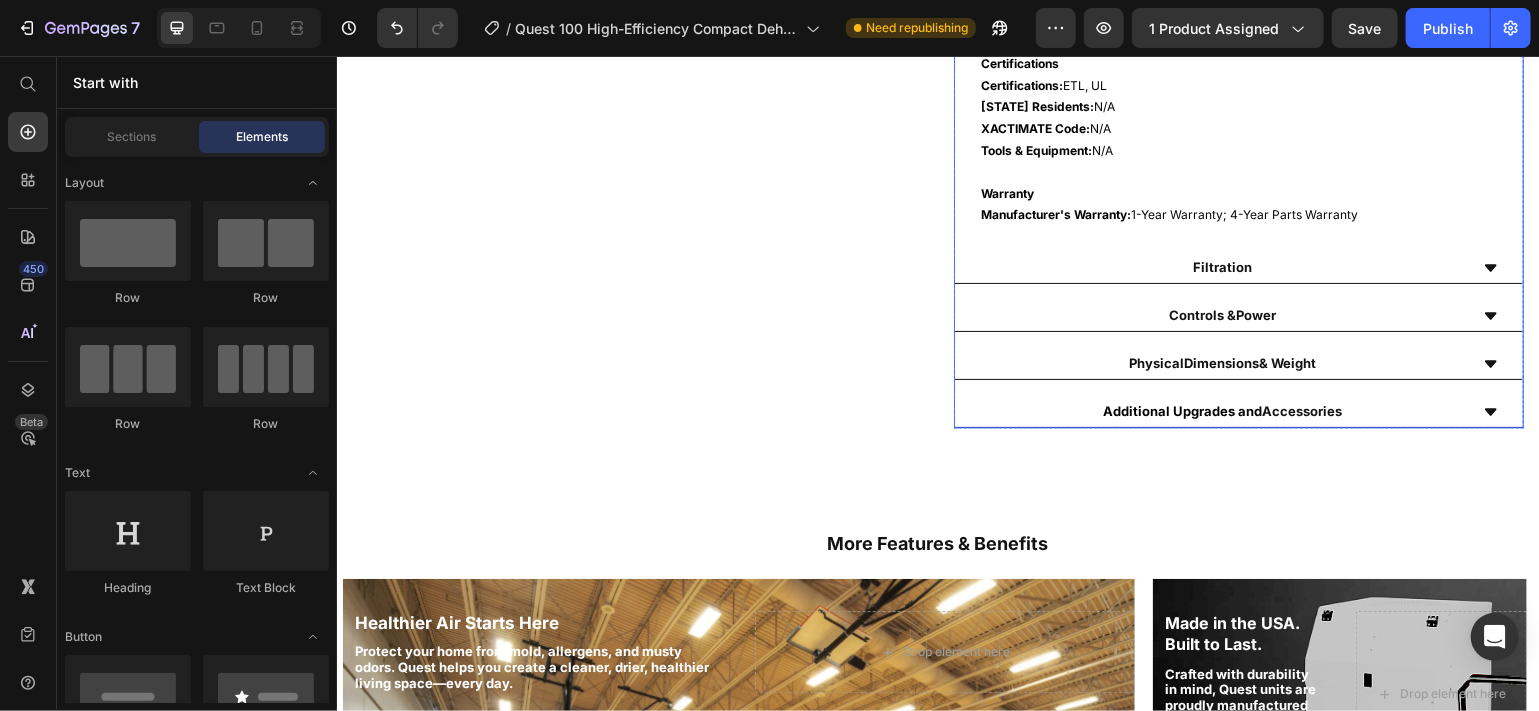 click 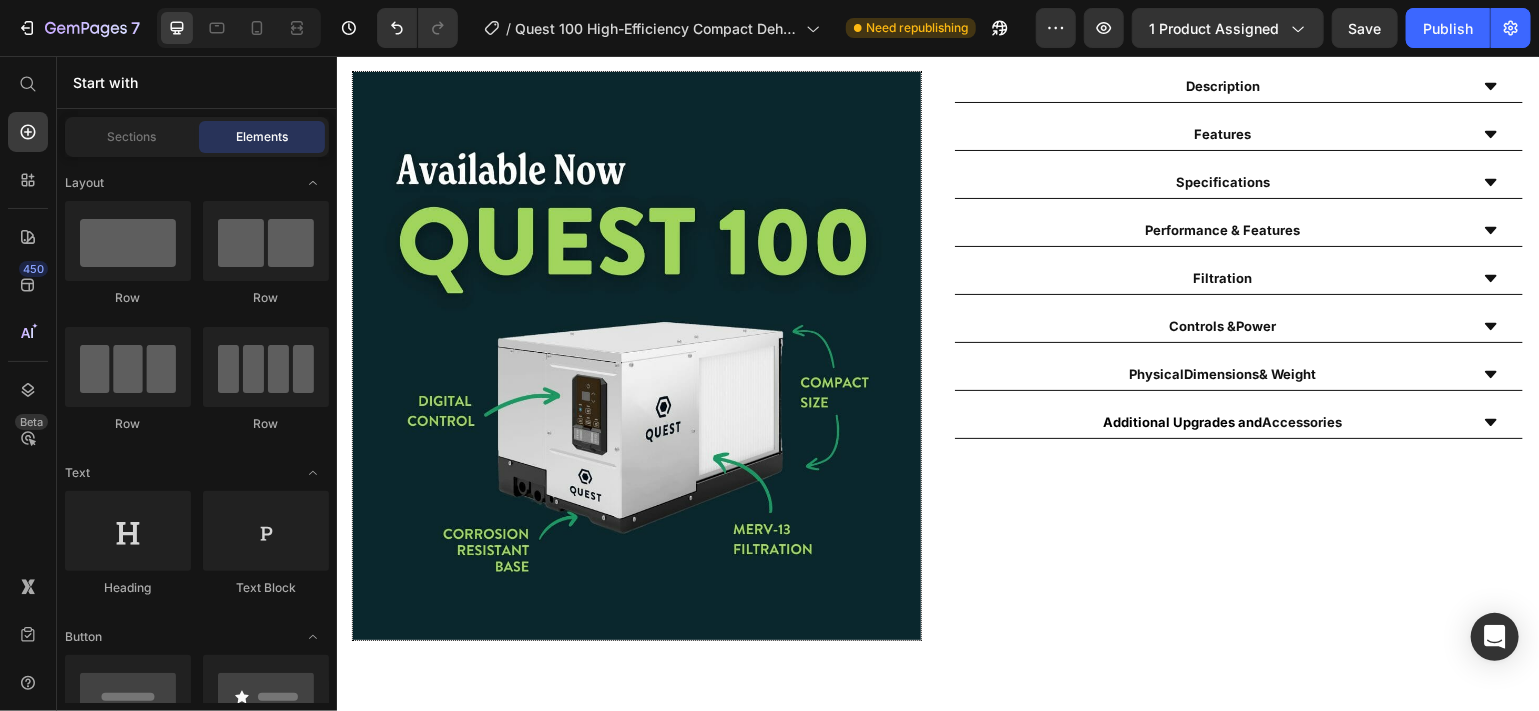 scroll, scrollTop: 992, scrollLeft: 0, axis: vertical 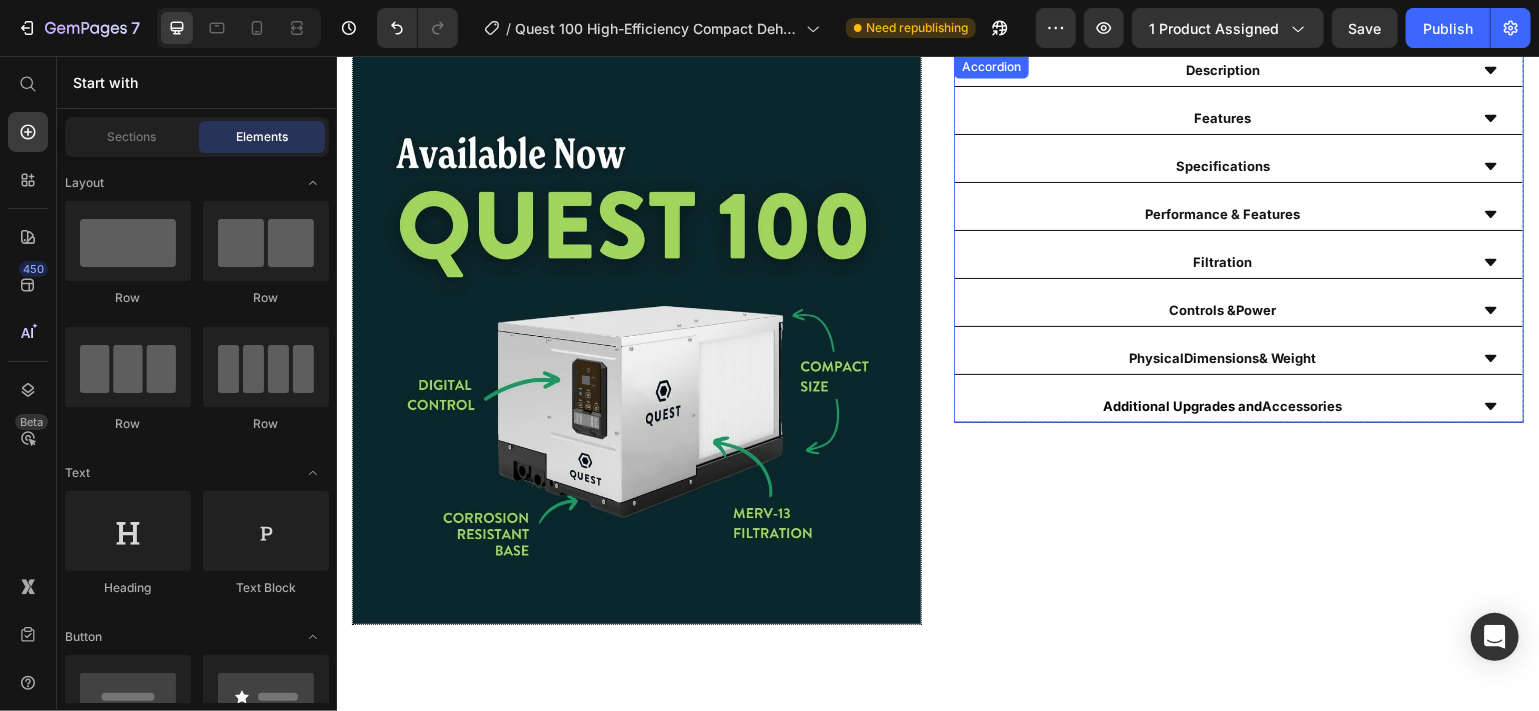 click 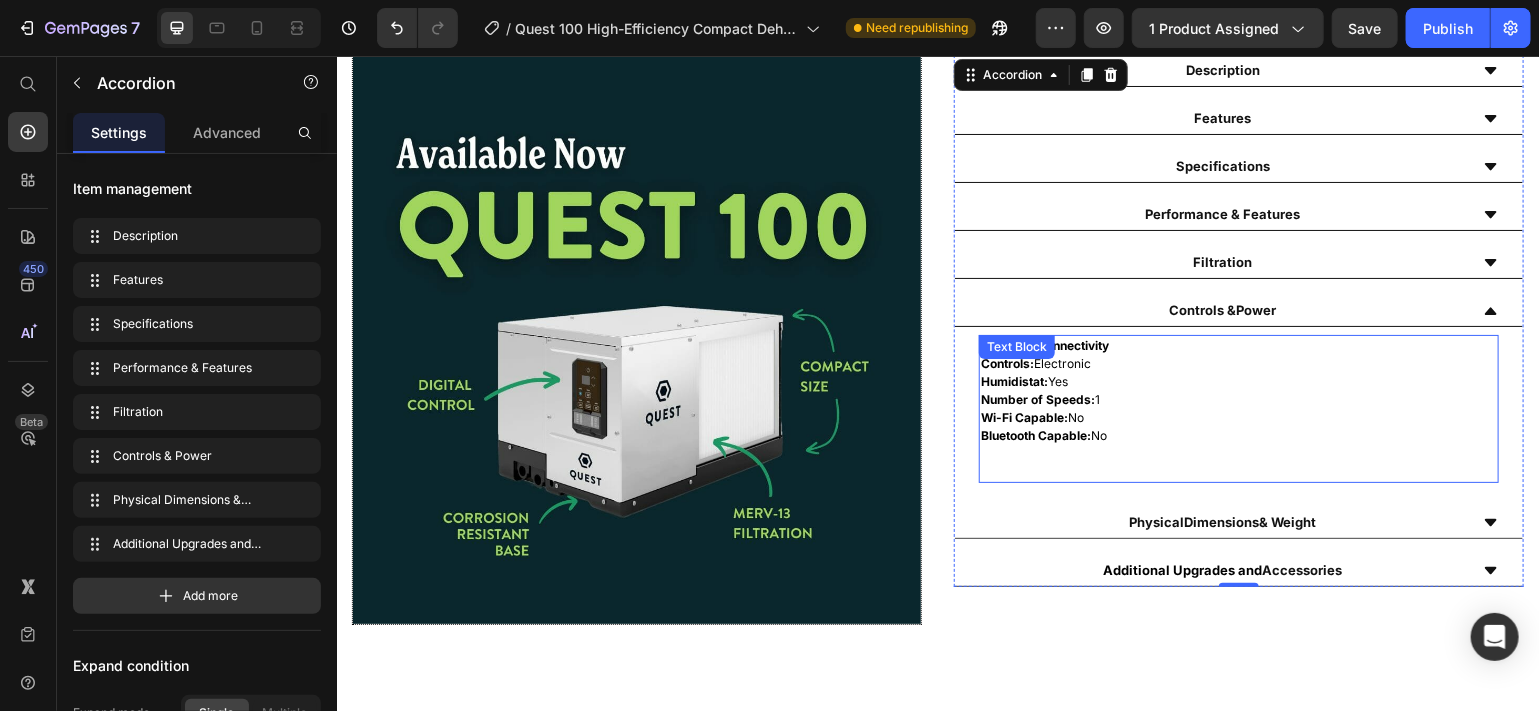 click at bounding box center (1238, 471) 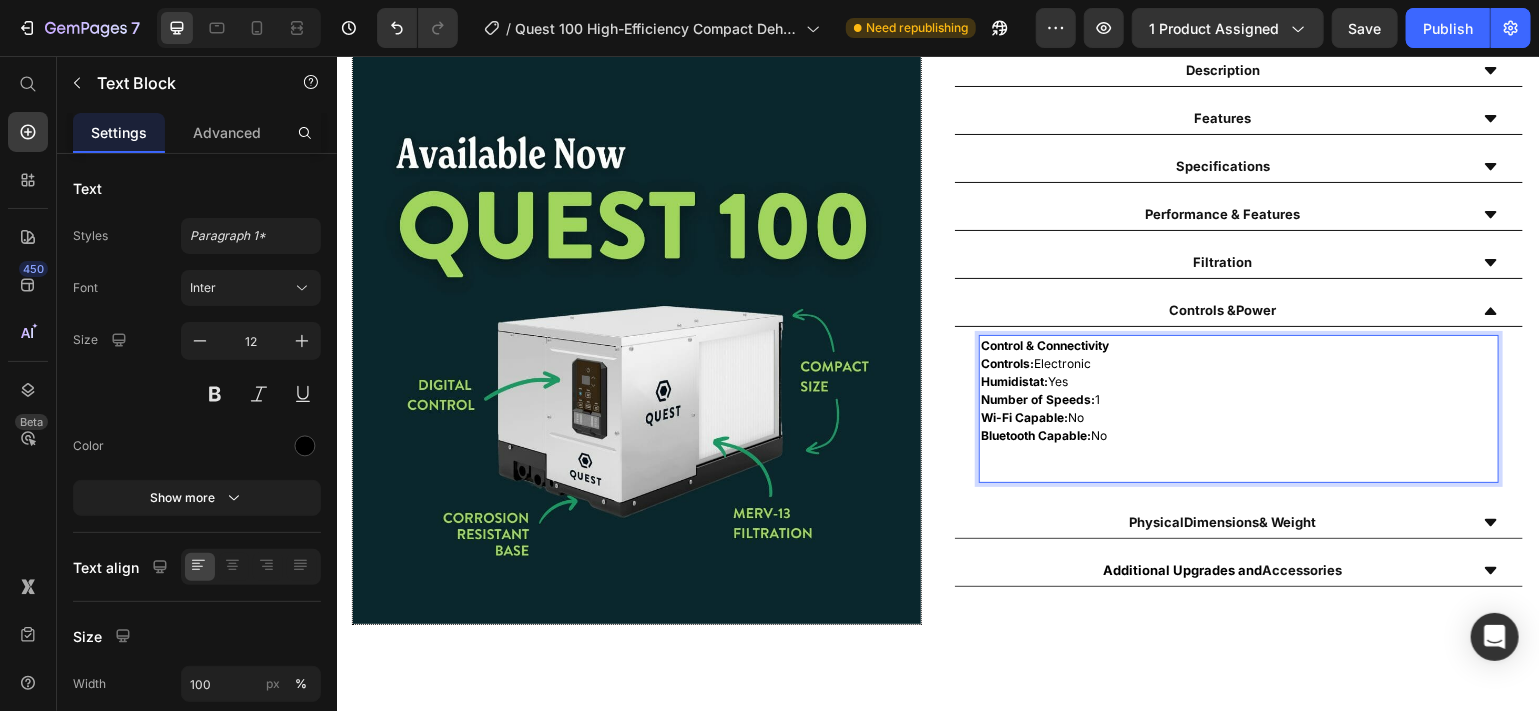 click at bounding box center (1238, 471) 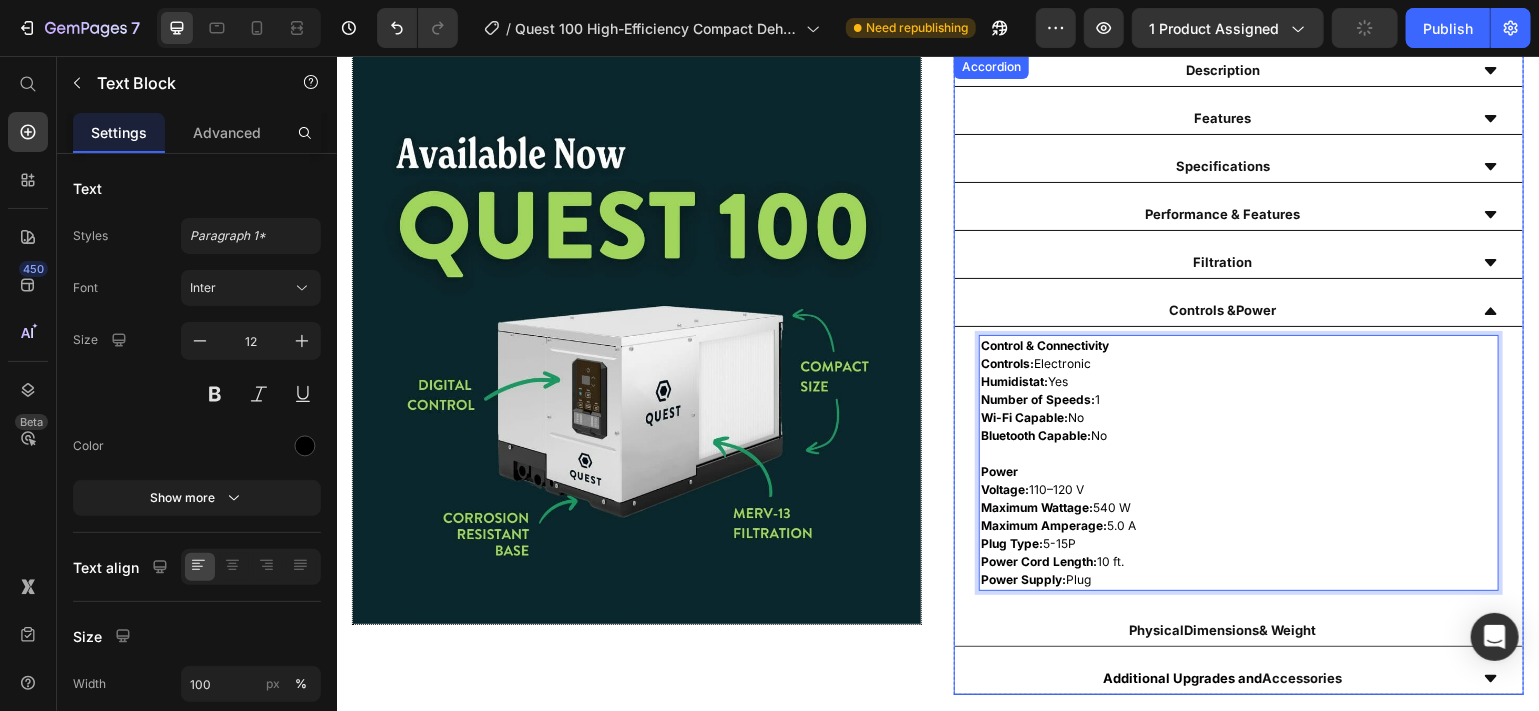 click 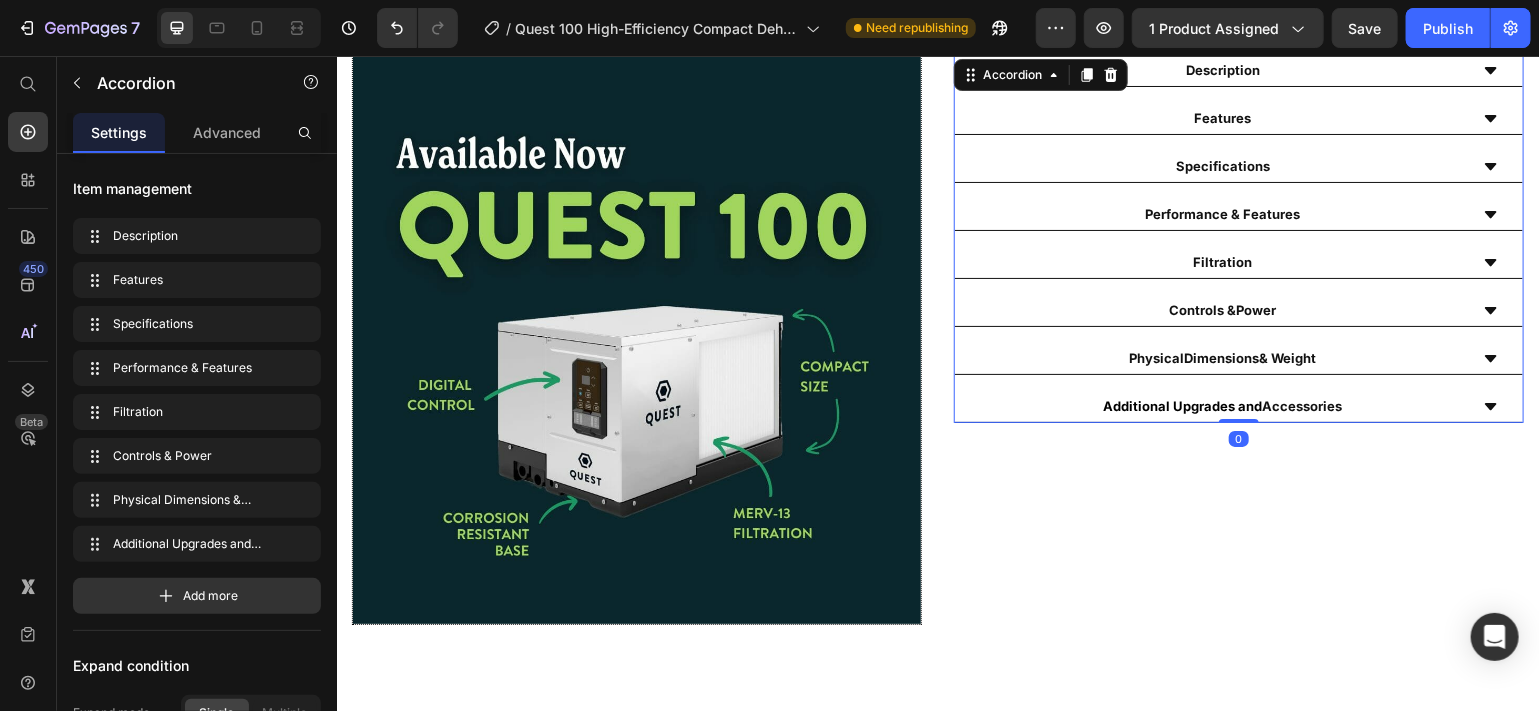 click on "Physical  Dimensions  & Weight" at bounding box center (1238, 358) 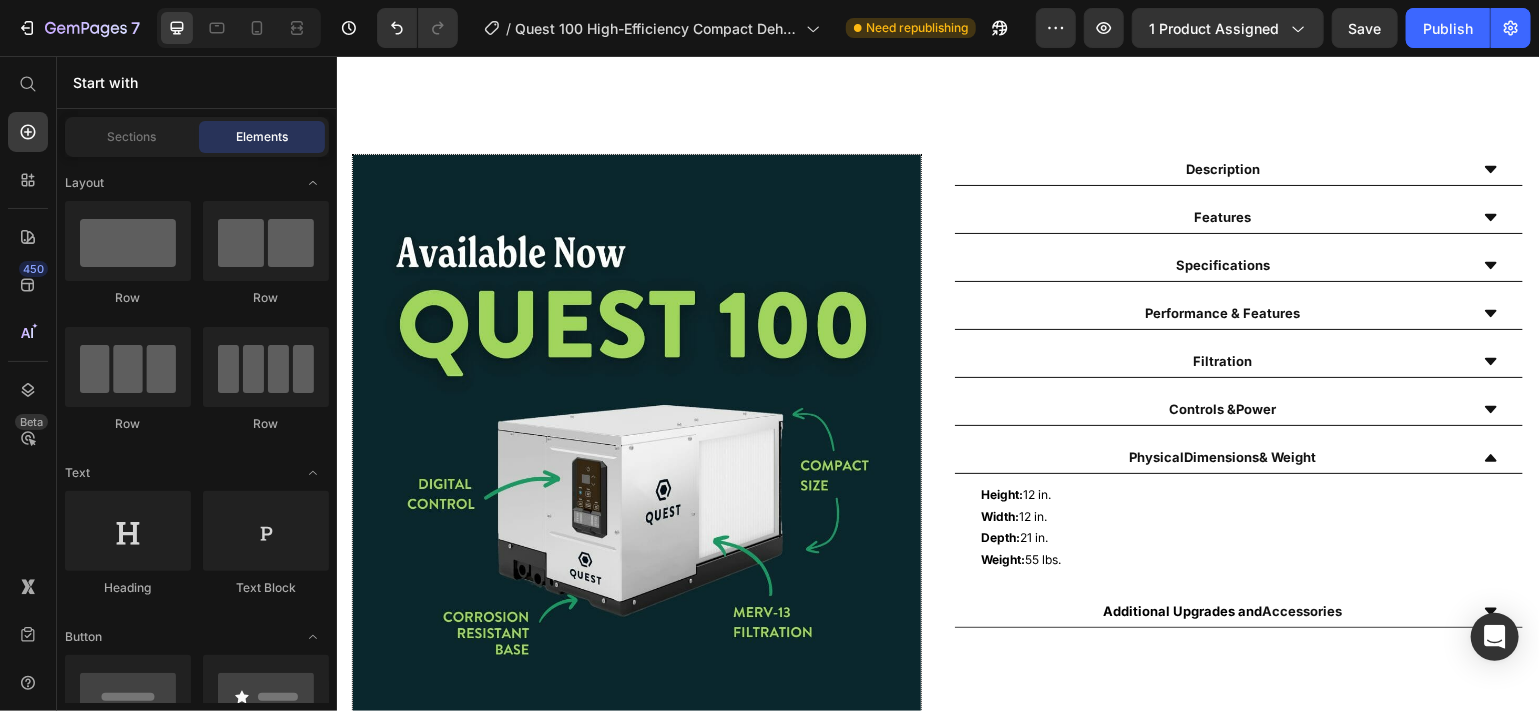 scroll, scrollTop: 862, scrollLeft: 0, axis: vertical 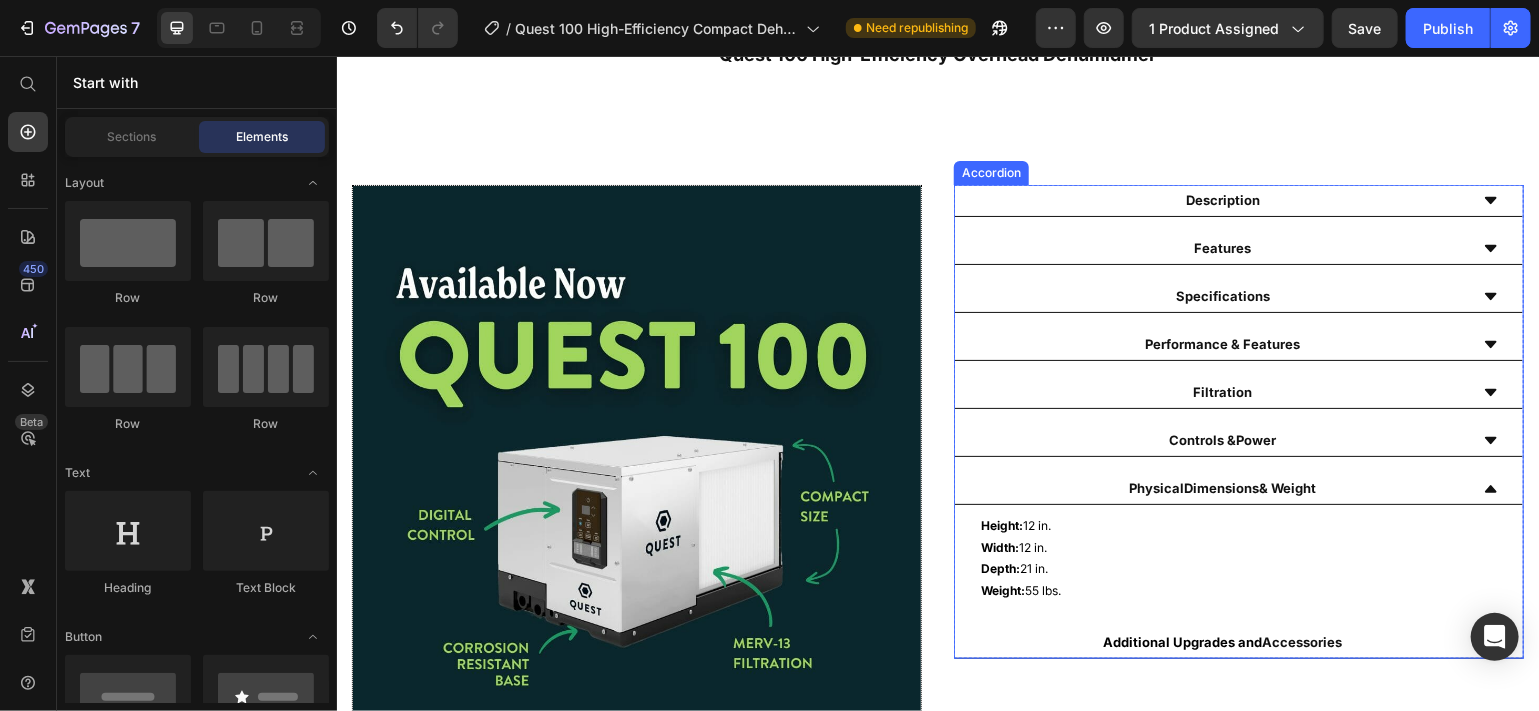 click 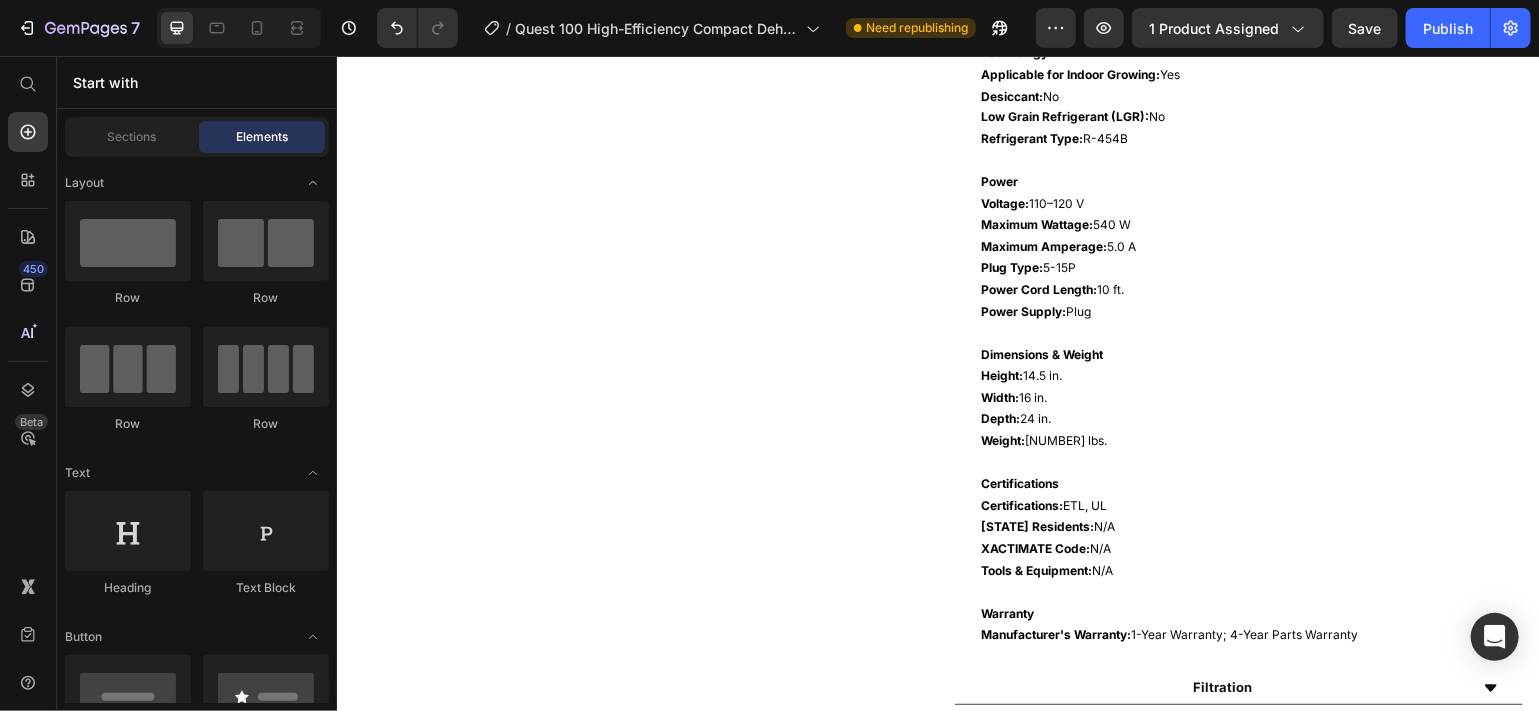 scroll, scrollTop: 1859, scrollLeft: 0, axis: vertical 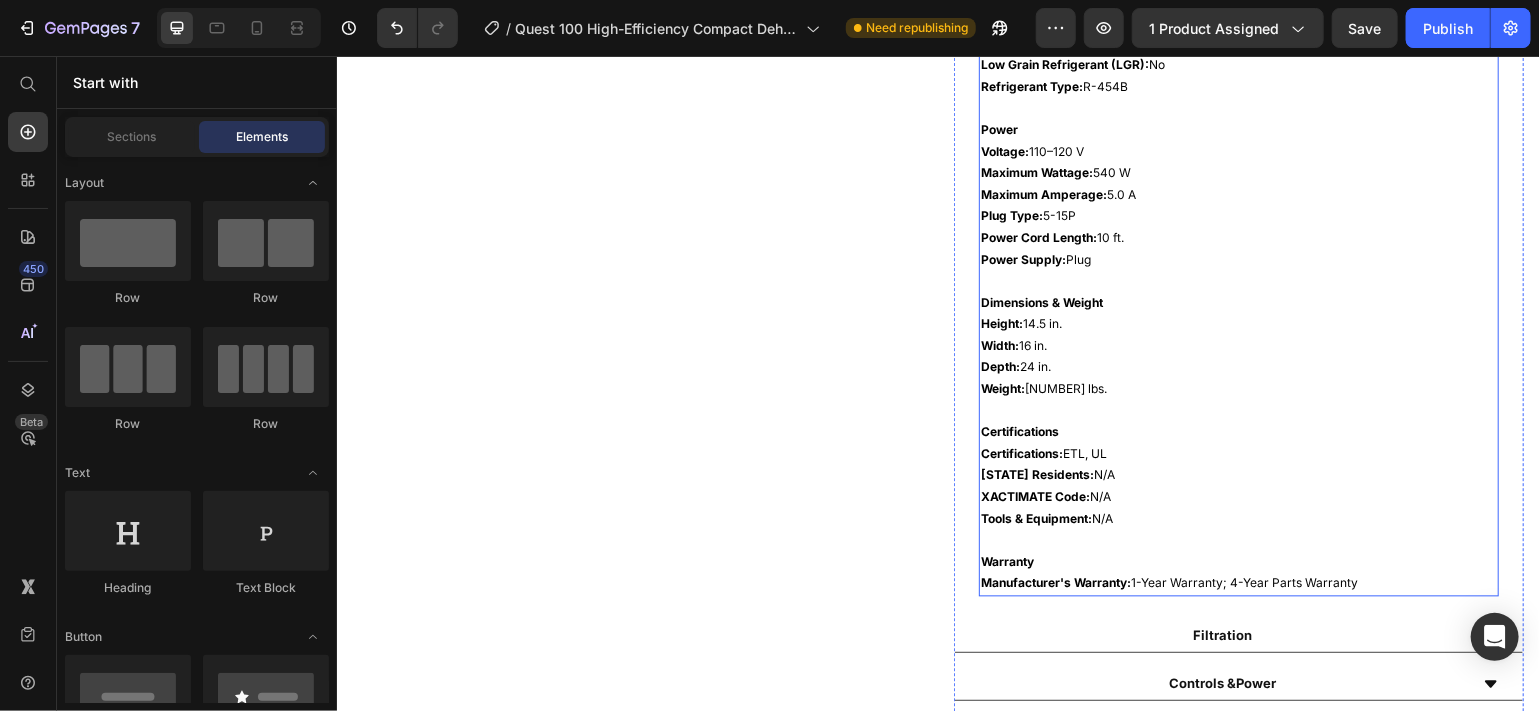 click on "Weight: 60 lbs." at bounding box center (1238, 389) 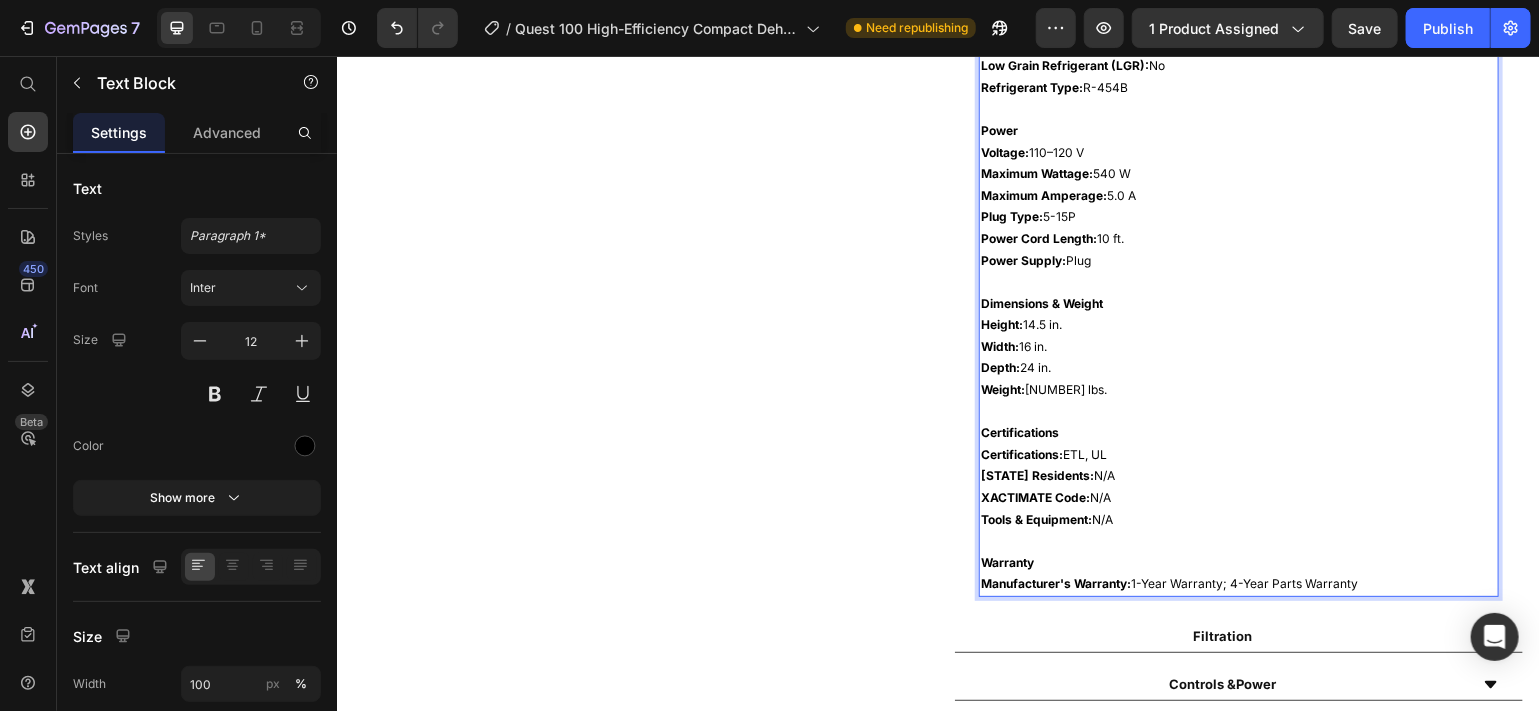 click on "Weight: 60 lbs." at bounding box center [1238, 389] 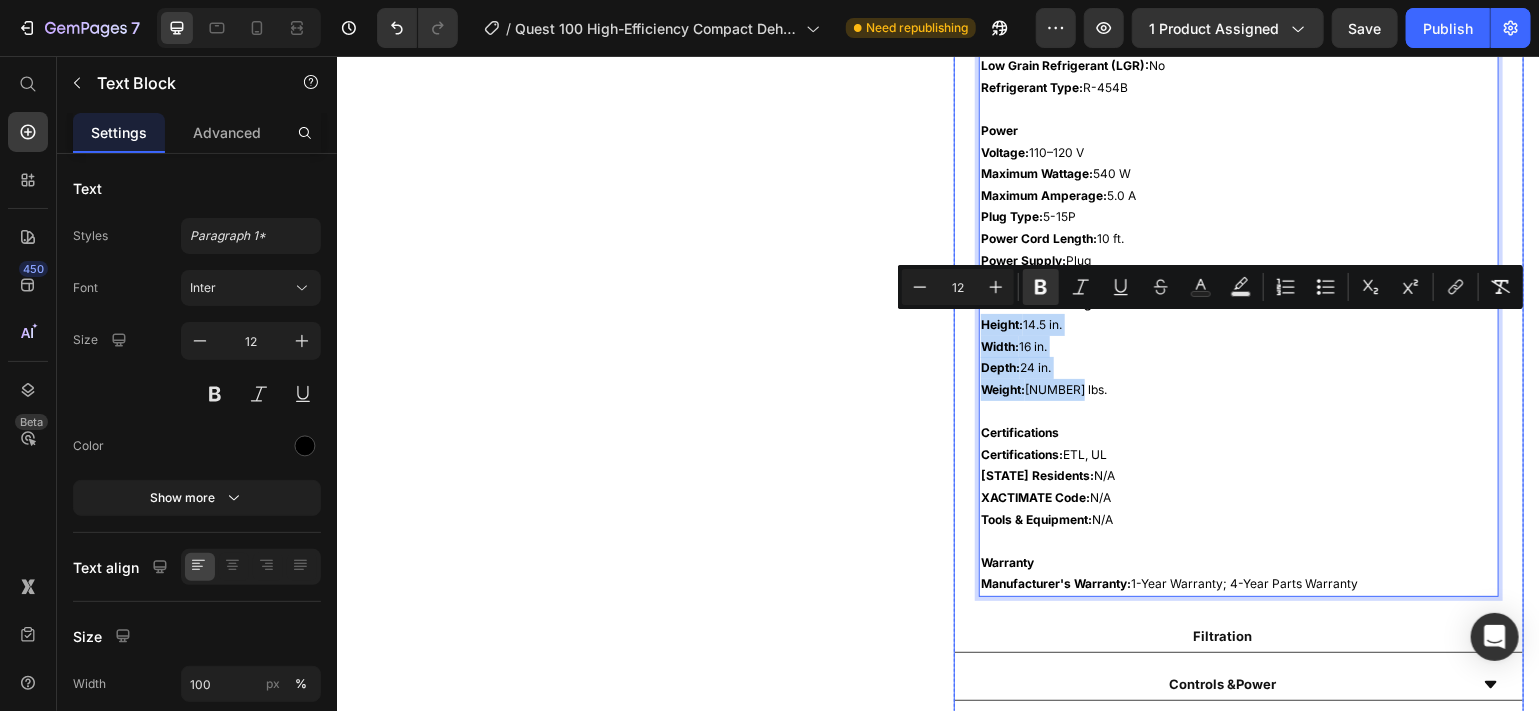 drag, startPoint x: 1060, startPoint y: 392, endPoint x: 966, endPoint y: 328, distance: 113.71895 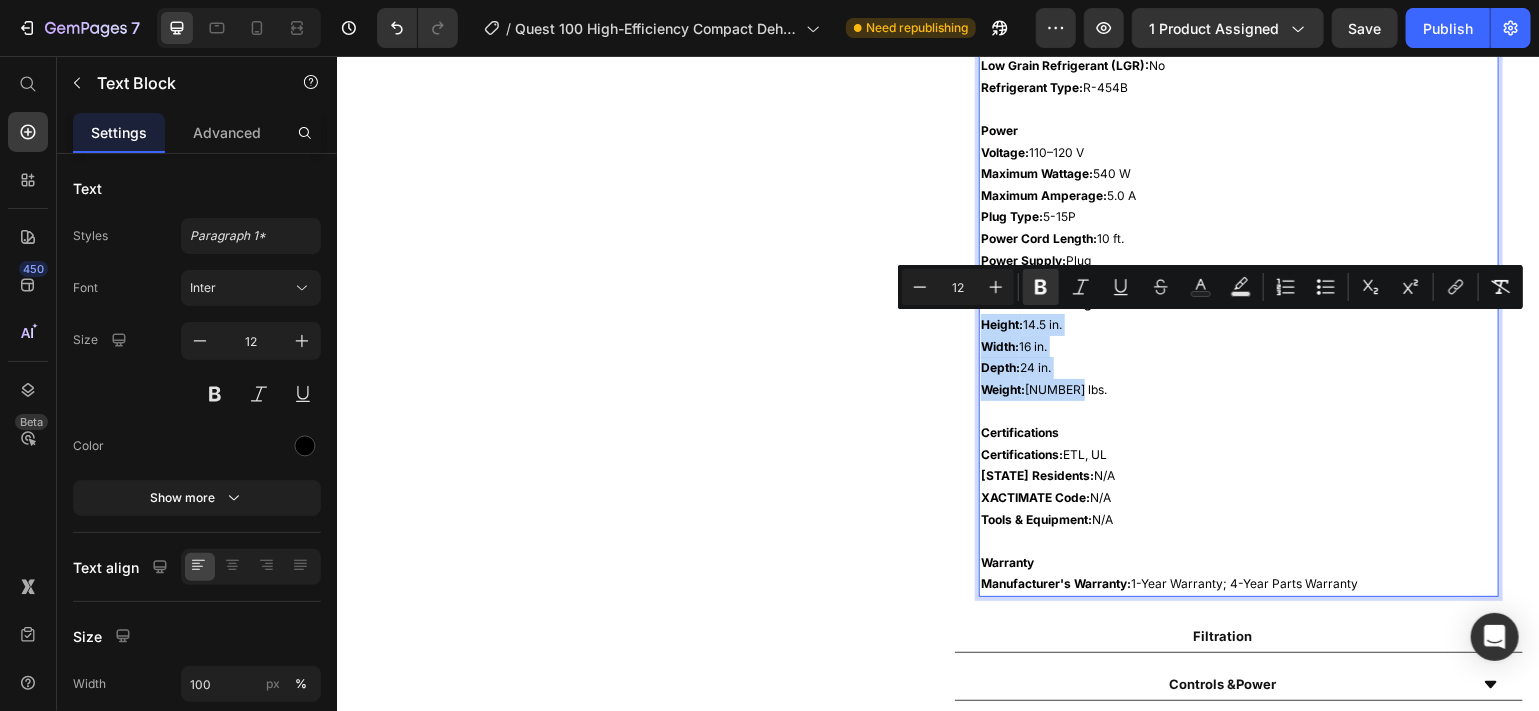 copy on "Height: 14.5 in. Width: 16 in. Depth: 24 in. Weight: 60 lbs." 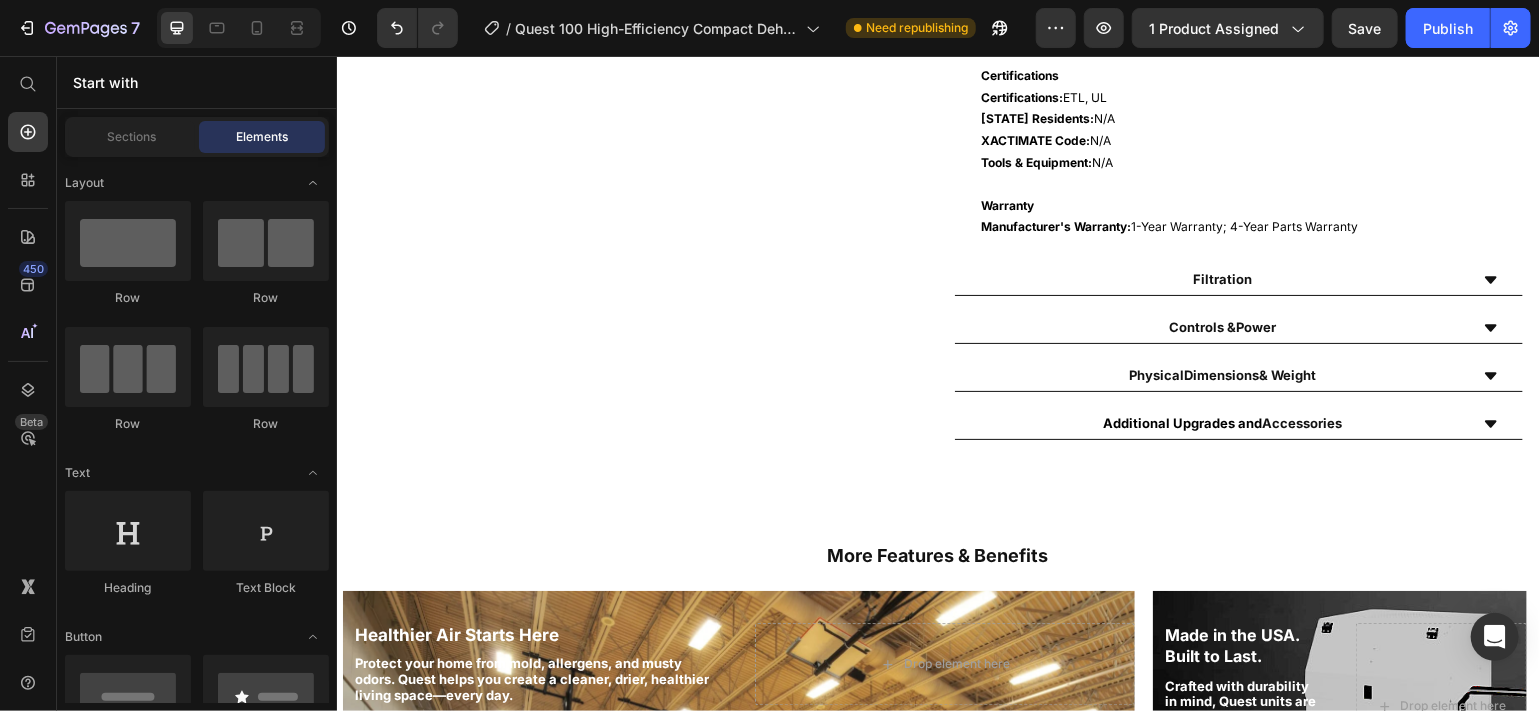 scroll, scrollTop: 2233, scrollLeft: 0, axis: vertical 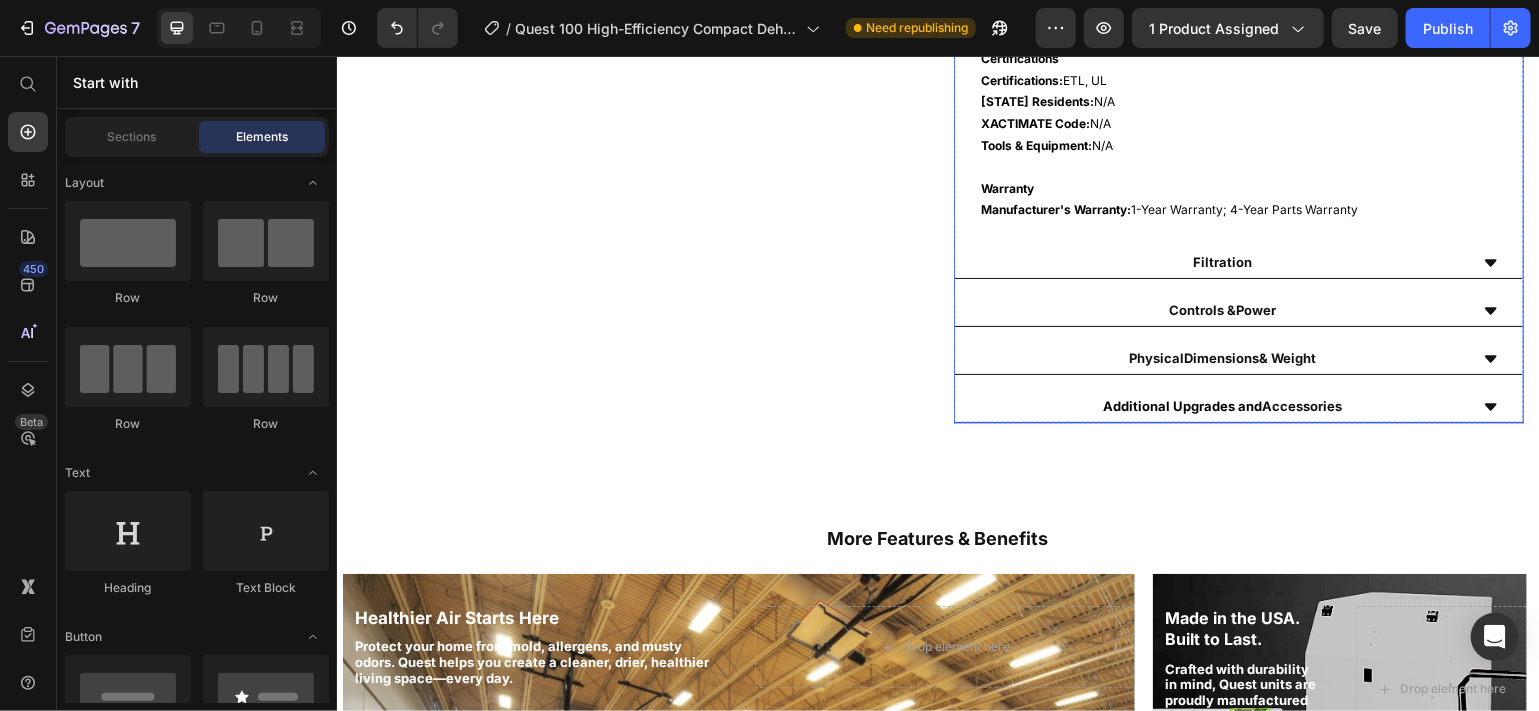 click 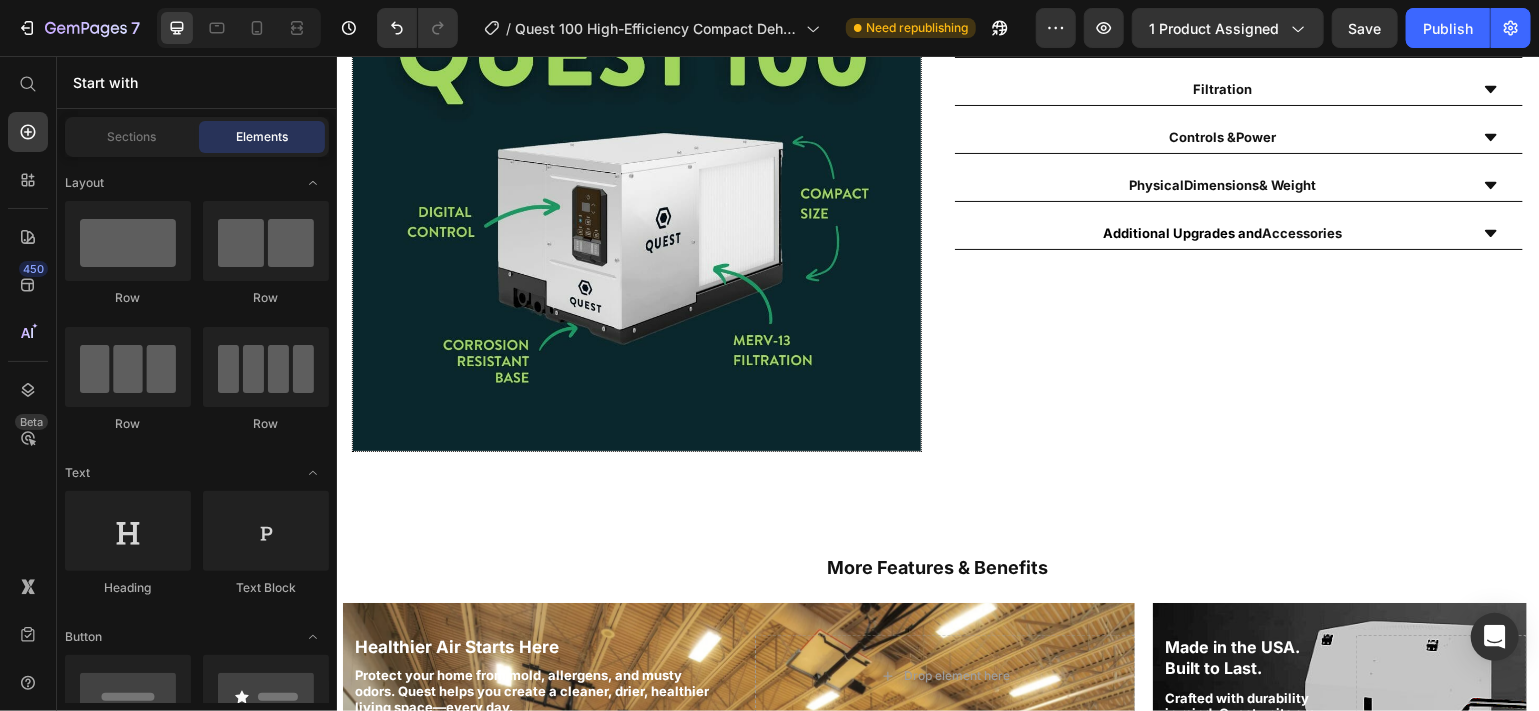 scroll, scrollTop: 1135, scrollLeft: 0, axis: vertical 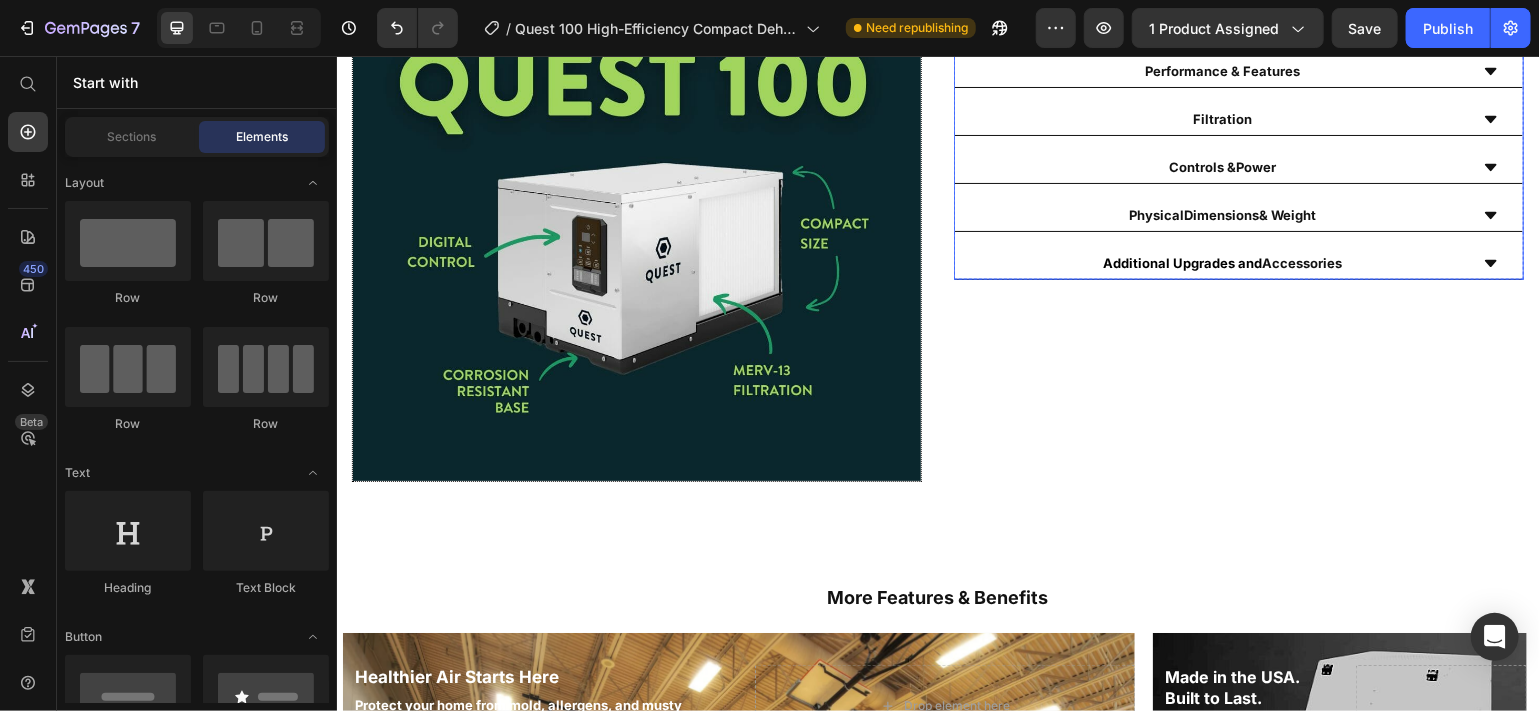 click 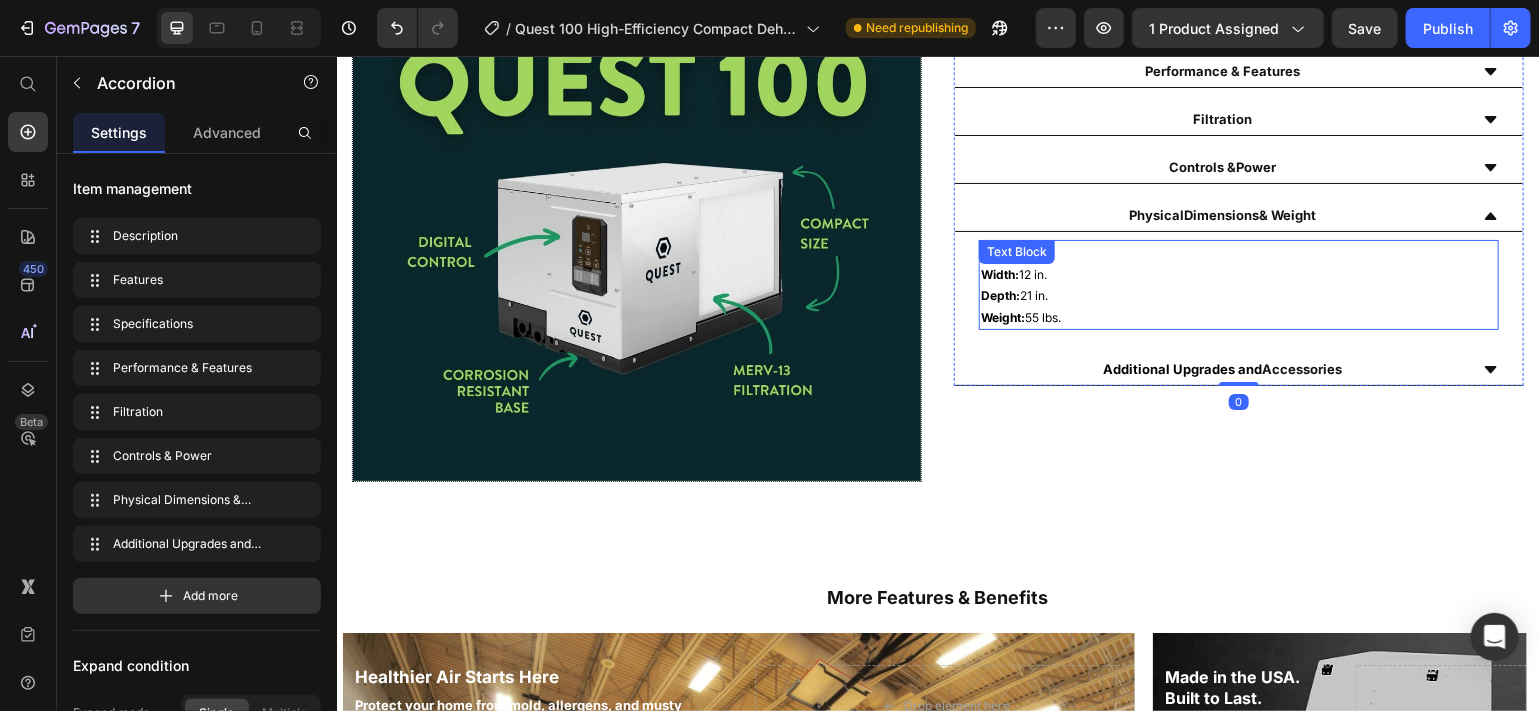 click on "Weight: 55 lbs." at bounding box center [1238, 317] 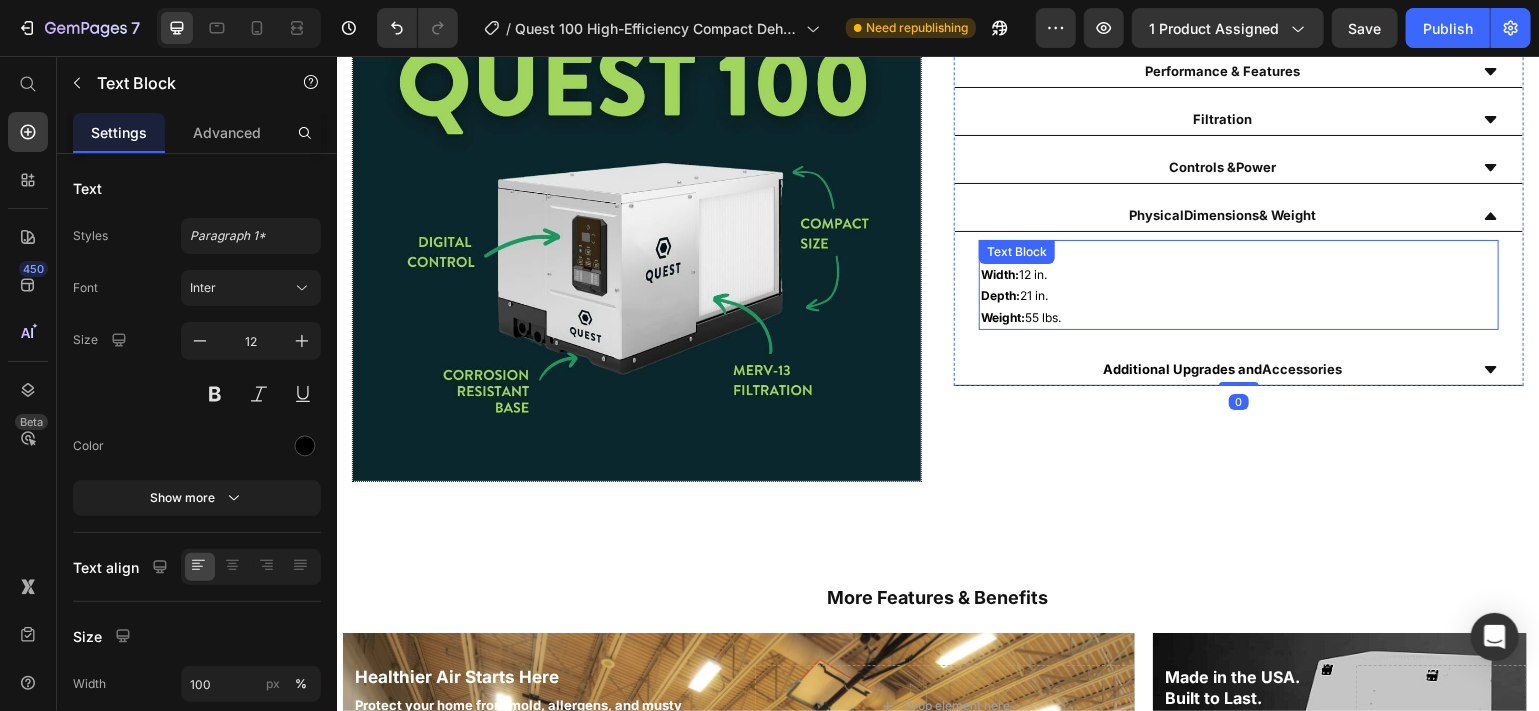 click on "Weight: 55 lbs." at bounding box center [1238, 317] 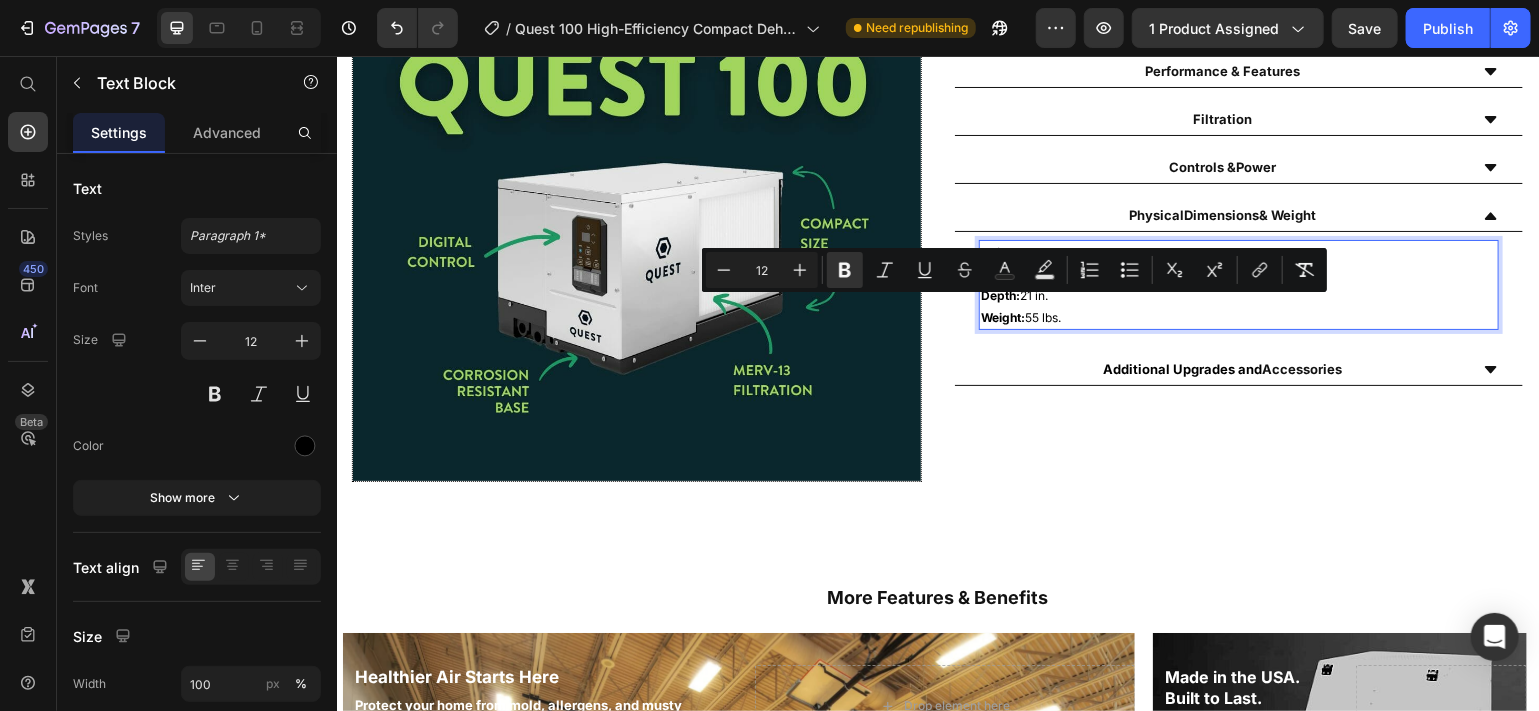 click on "Weight: 55 lbs." at bounding box center [1238, 317] 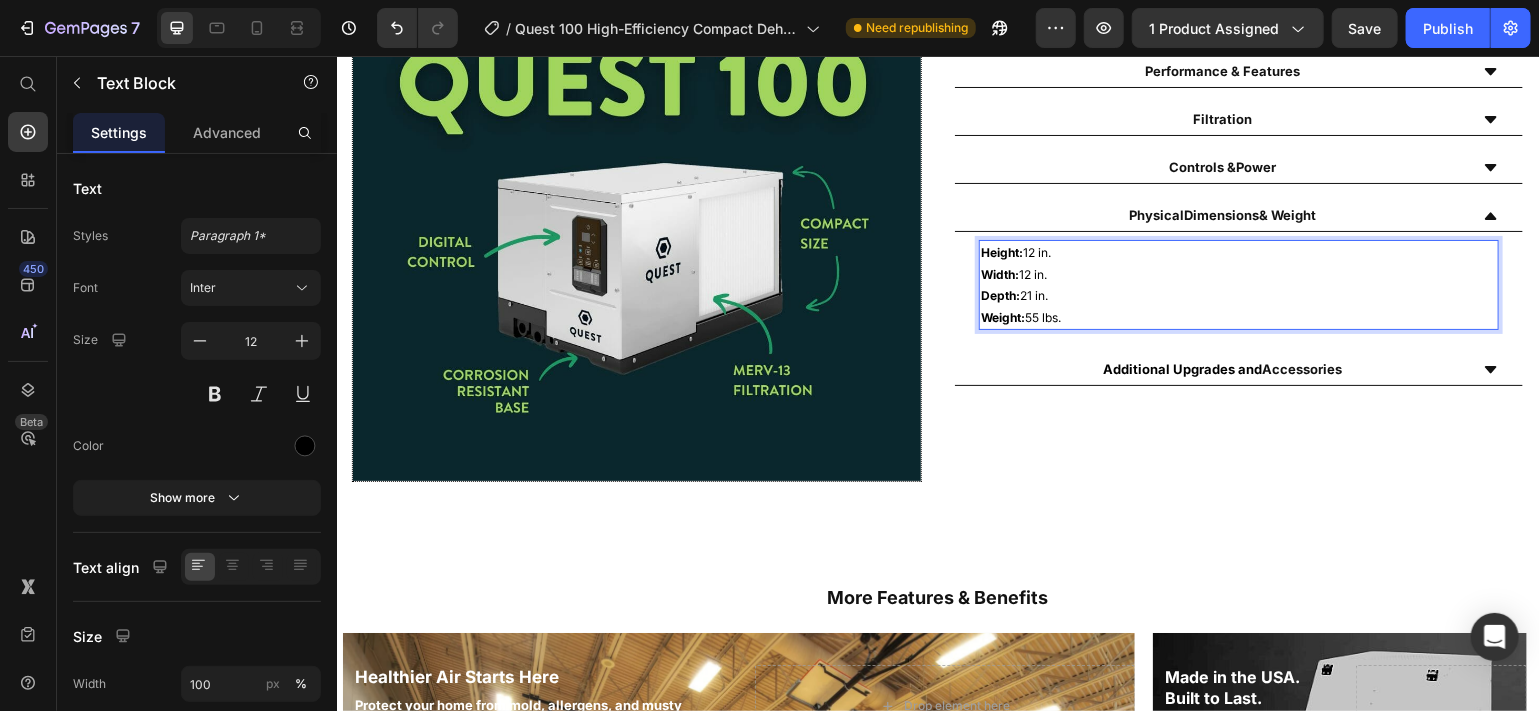 click on "Weight: 55 lbs." at bounding box center (1238, 317) 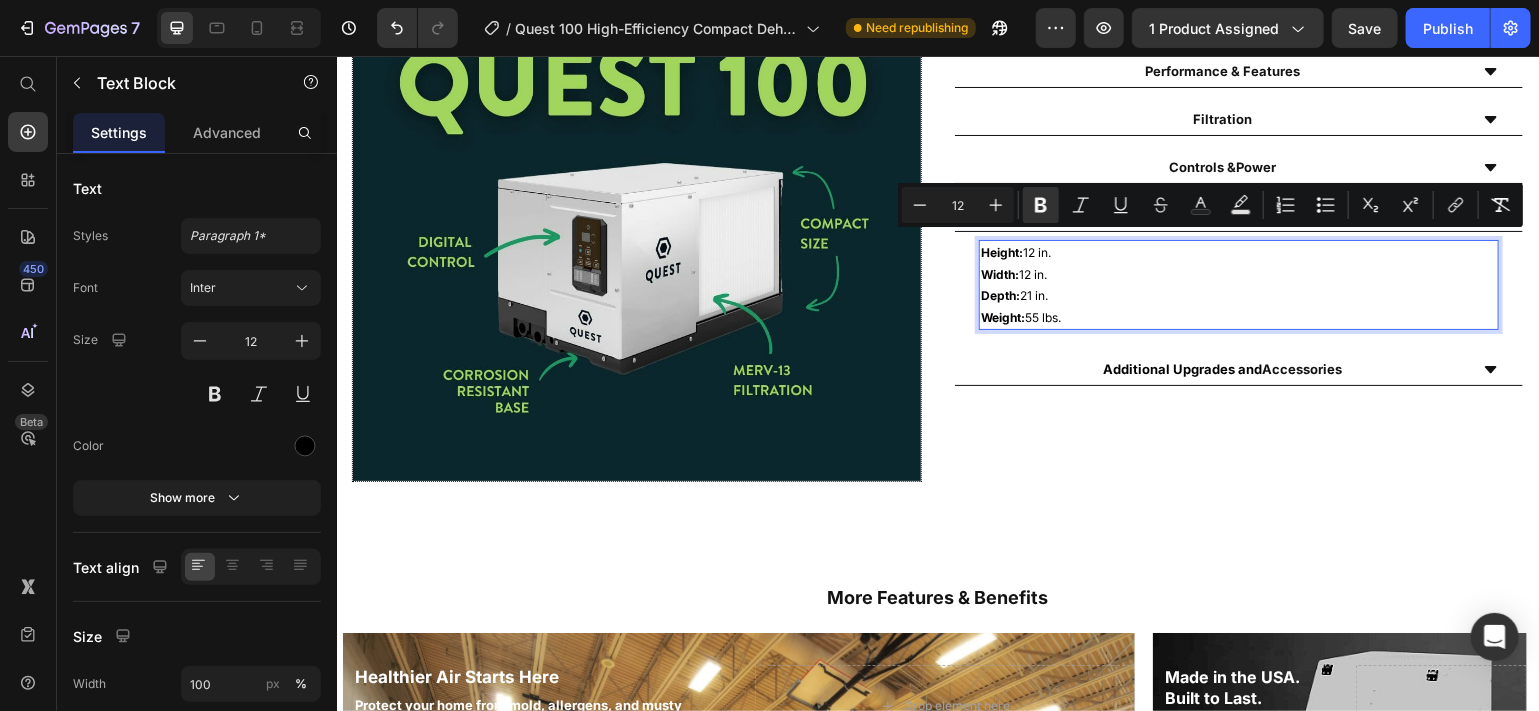 drag, startPoint x: 1084, startPoint y: 304, endPoint x: 968, endPoint y: 231, distance: 137.05838 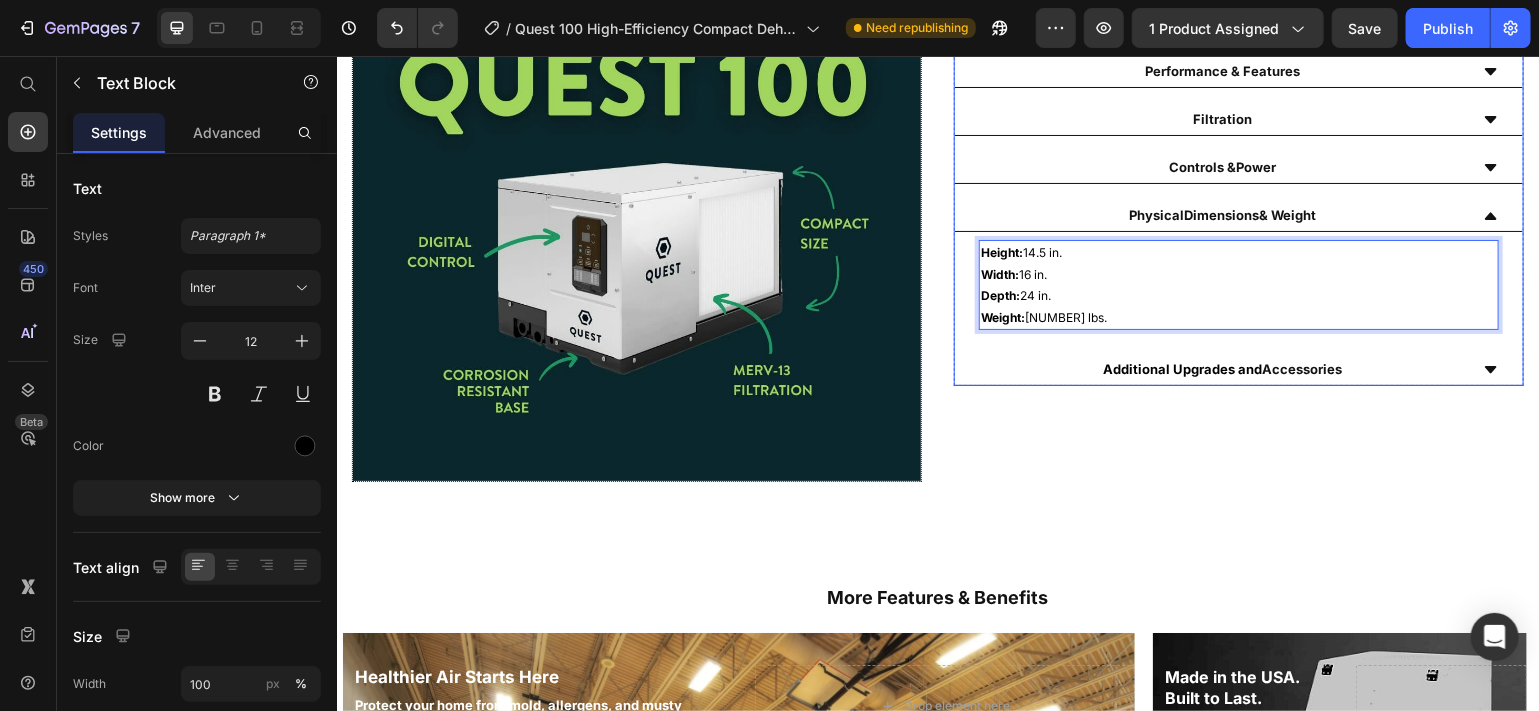 click 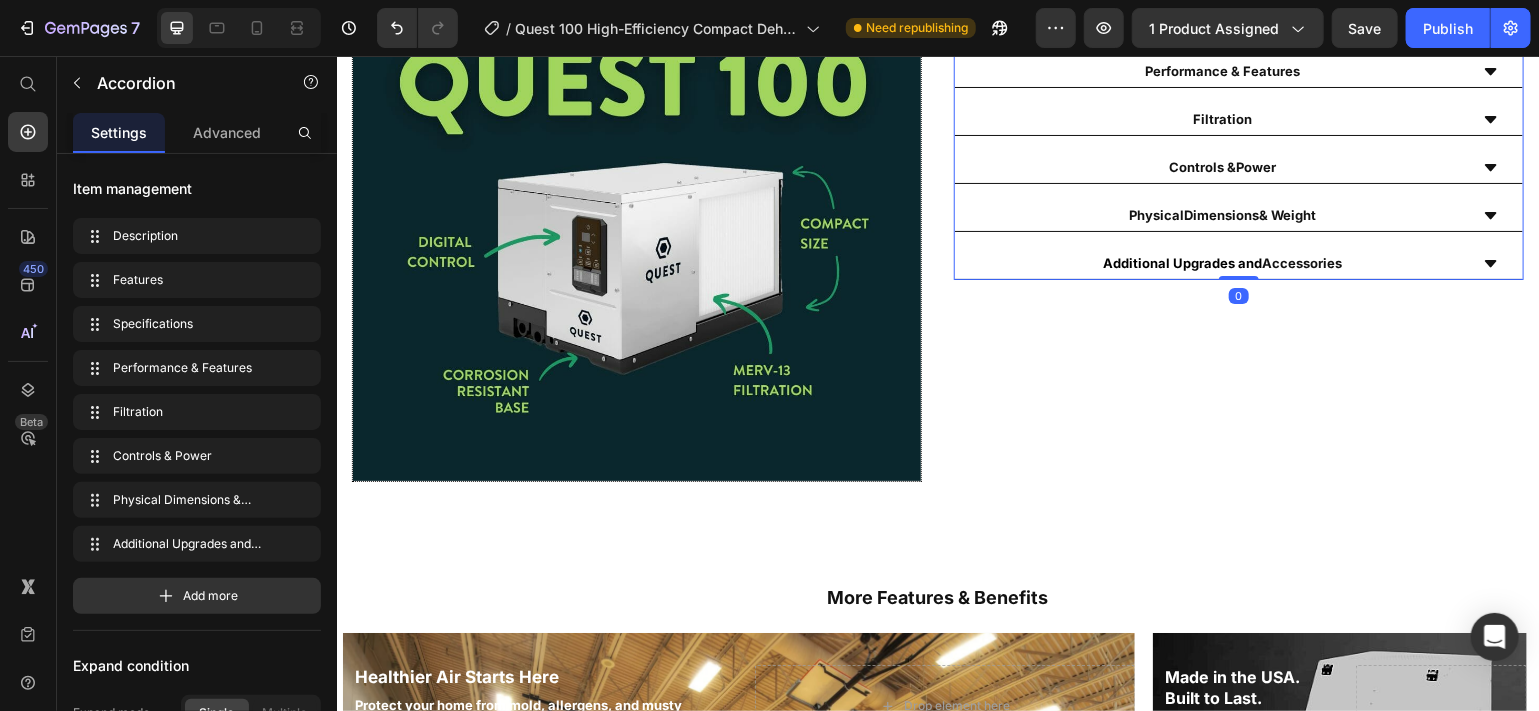 click 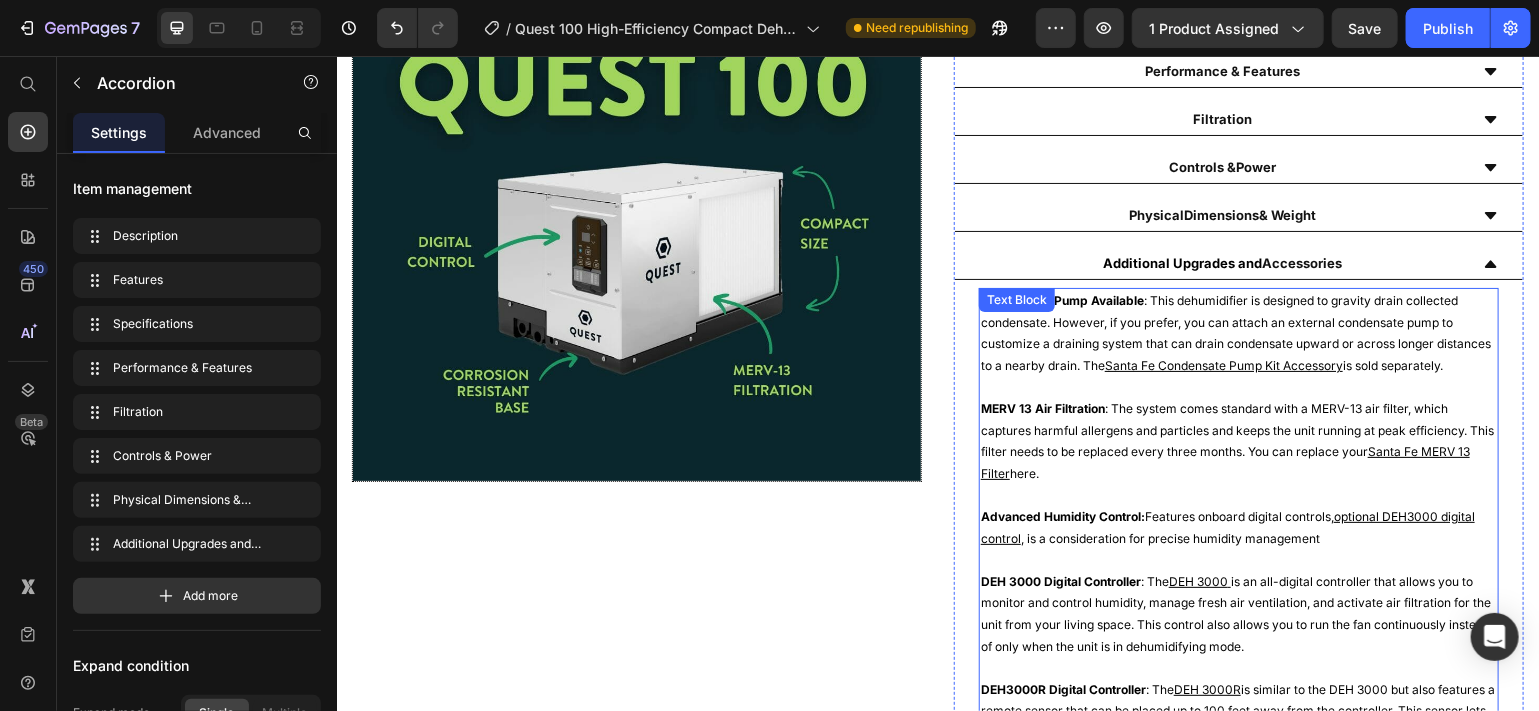 click on "Condensate Pump Available : This dehumidifier is designed to gravity drain collected condensate. However, if you prefer, you can attach an external condensate pump to customize a draining system that can drain condensate upward or across longer distances to a nearby drain. The Santa Fe Condensate Pump Kit Accessory is sold separately." at bounding box center (1238, 332) 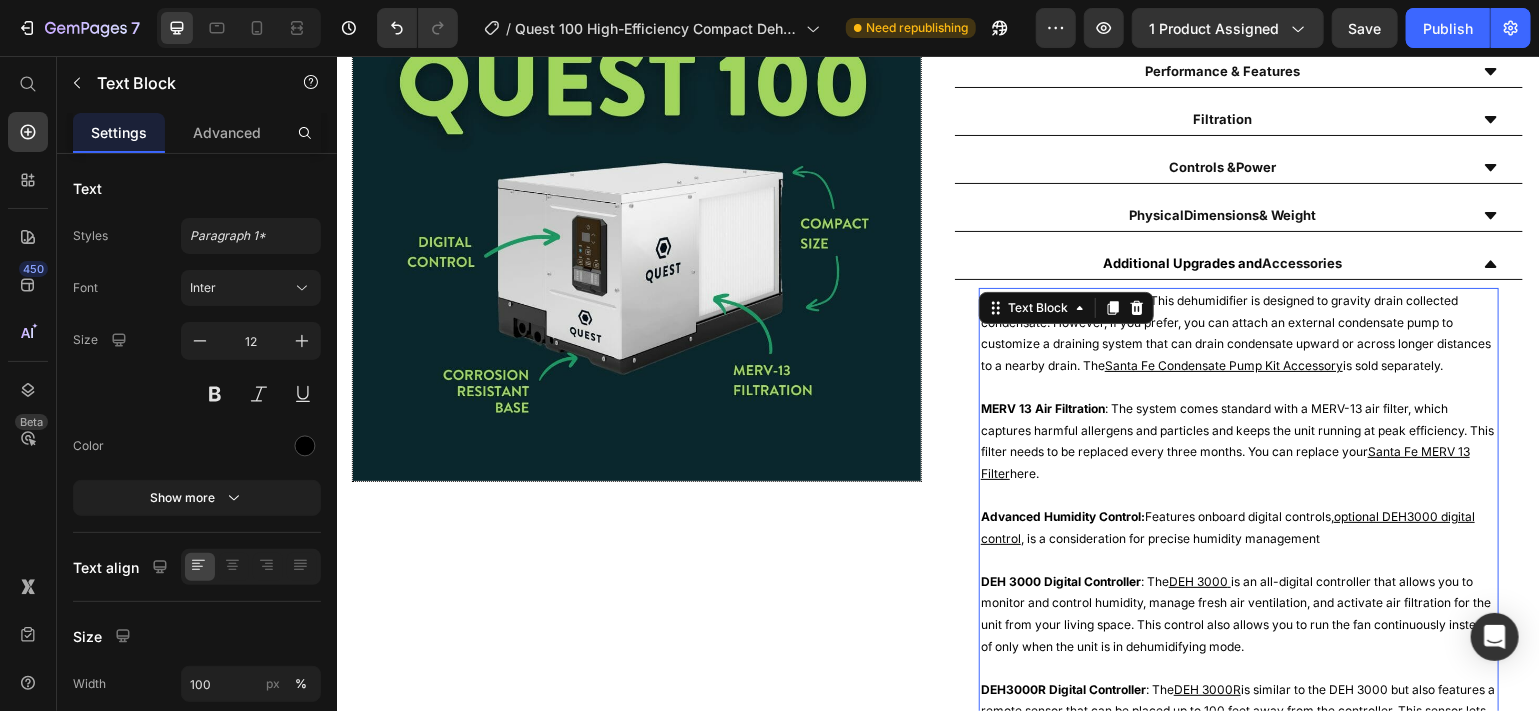click on "Condensate Pump Available : This dehumidifier is designed to gravity drain collected condensate. However, if you prefer, you can attach an external condensate pump to customize a draining system that can drain condensate upward or across longer distances to a nearby drain. The Santa Fe Condensate Pump Kit Accessory is sold separately." at bounding box center (1238, 332) 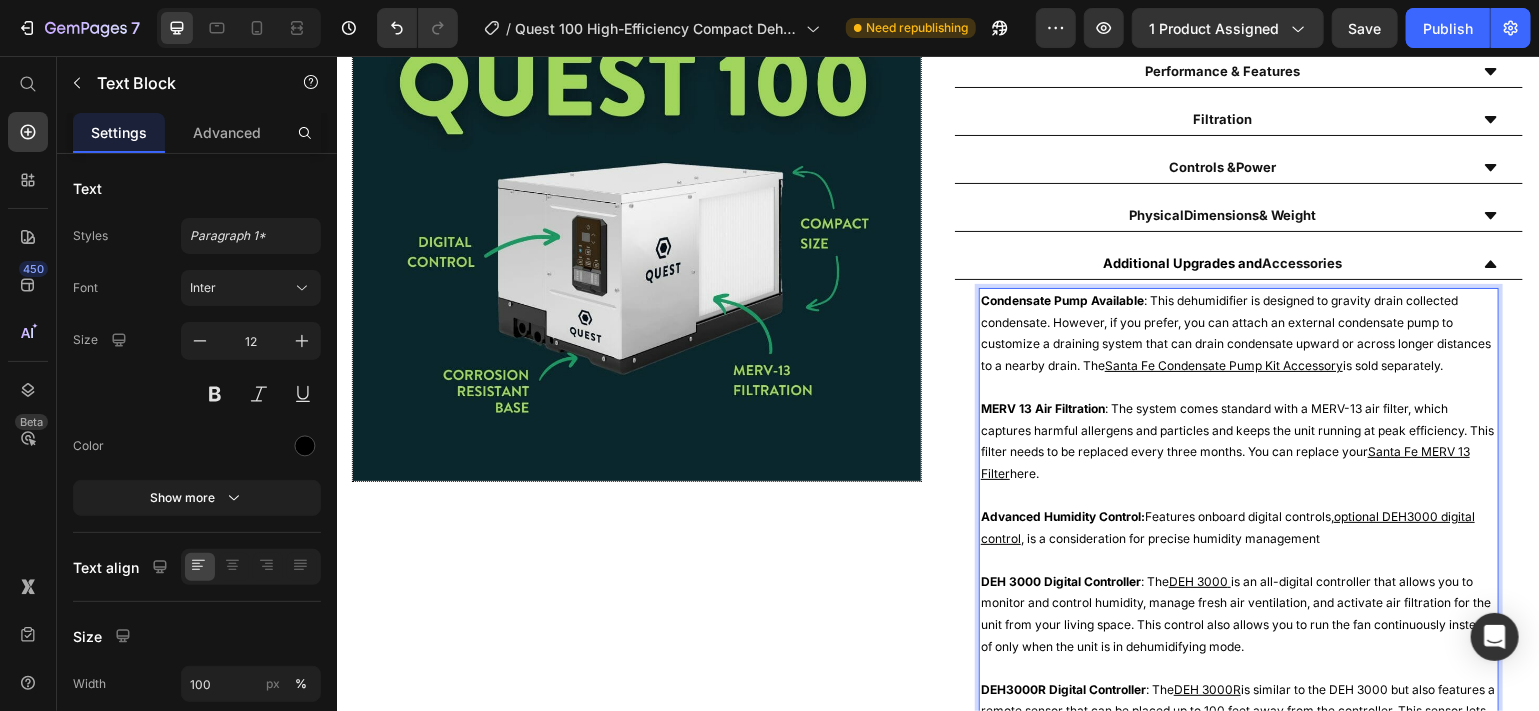 click on "Condensate Pump Available : This dehumidifier is designed to gravity drain collected condensate. However, if you prefer, you can attach an external condensate pump to customize a draining system that can drain condensate upward or across longer distances to a nearby drain. The Santa Fe Condensate Pump Kit Accessory is sold separately." at bounding box center [1238, 332] 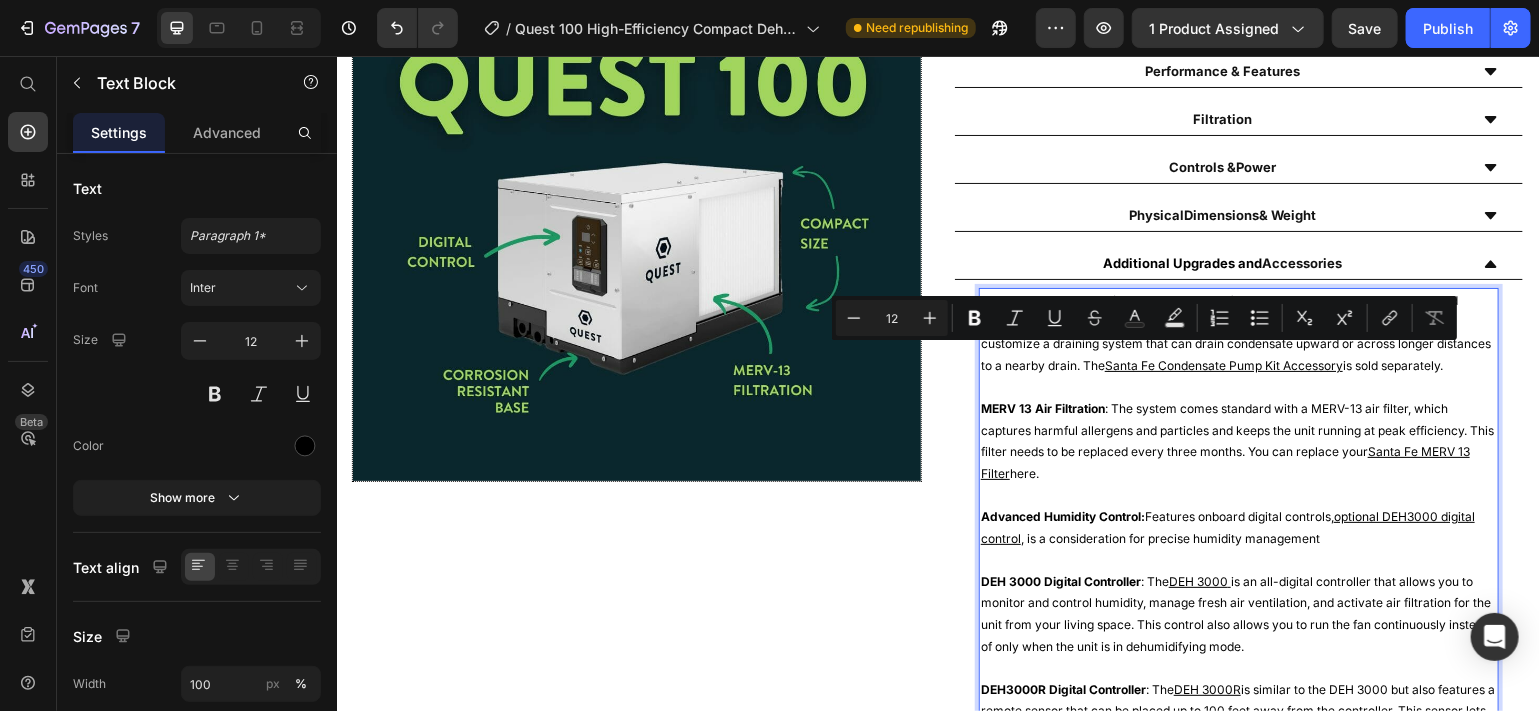 click on "Condensate Pump Available : This dehumidifier is designed to gravity drain collected condensate. However, if you prefer, you can attach an external condensate pump to customize a draining system that can drain condensate upward or across longer distances to a nearby drain. The Santa Fe Condensate Pump Kit Accessory is sold separately." at bounding box center [1238, 332] 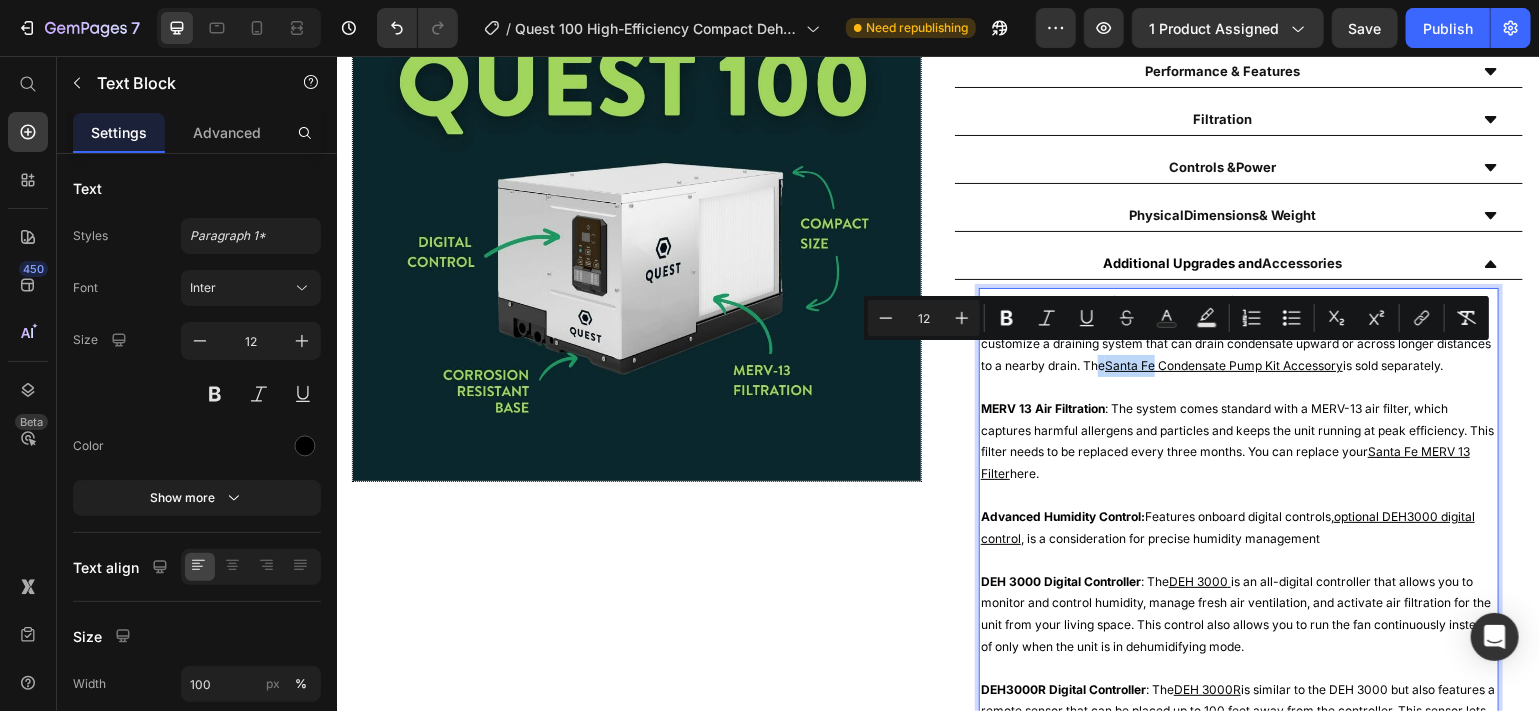 drag, startPoint x: 1146, startPoint y: 354, endPoint x: 1204, endPoint y: 354, distance: 58 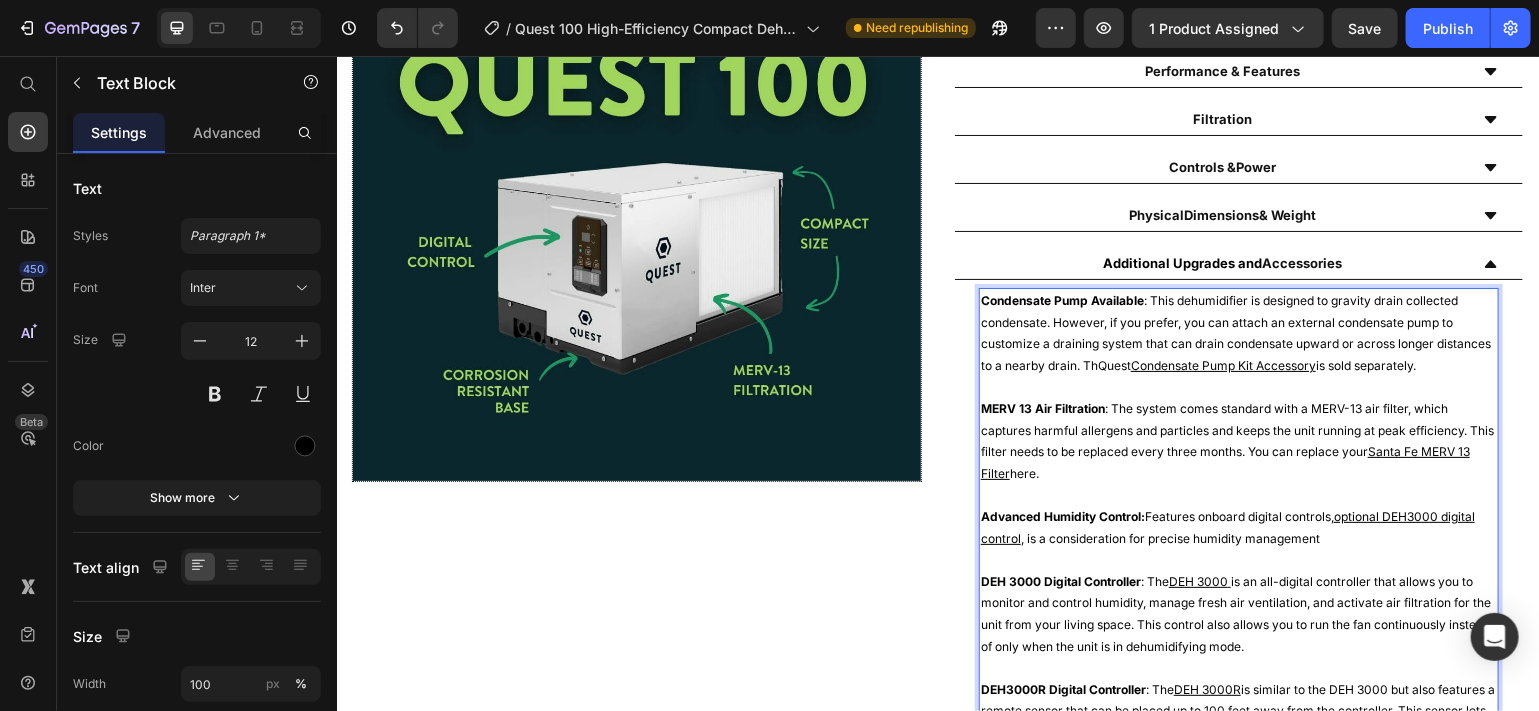 click on "Condensate Pump Available : This dehumidifier is designed to gravity drain collected condensate. However, if you prefer, you can attach an external condensate pump to customize a draining system that can drain condensate upward or across longer distances to a nearby drain. ThQuest Condensate Pump Kit Accessory is sold separately." at bounding box center (1238, 332) 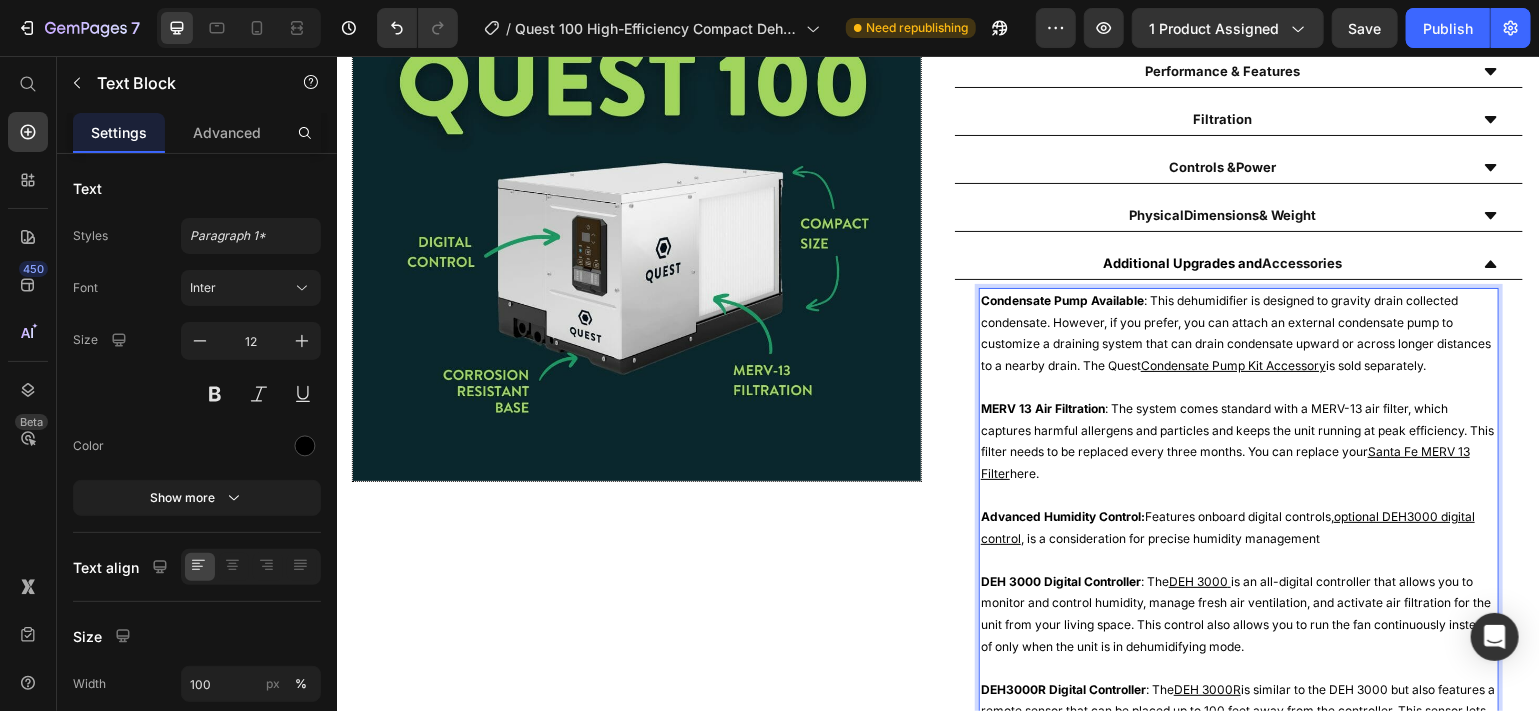 click on "Condensate Pump Kit Accessory" at bounding box center [1232, 364] 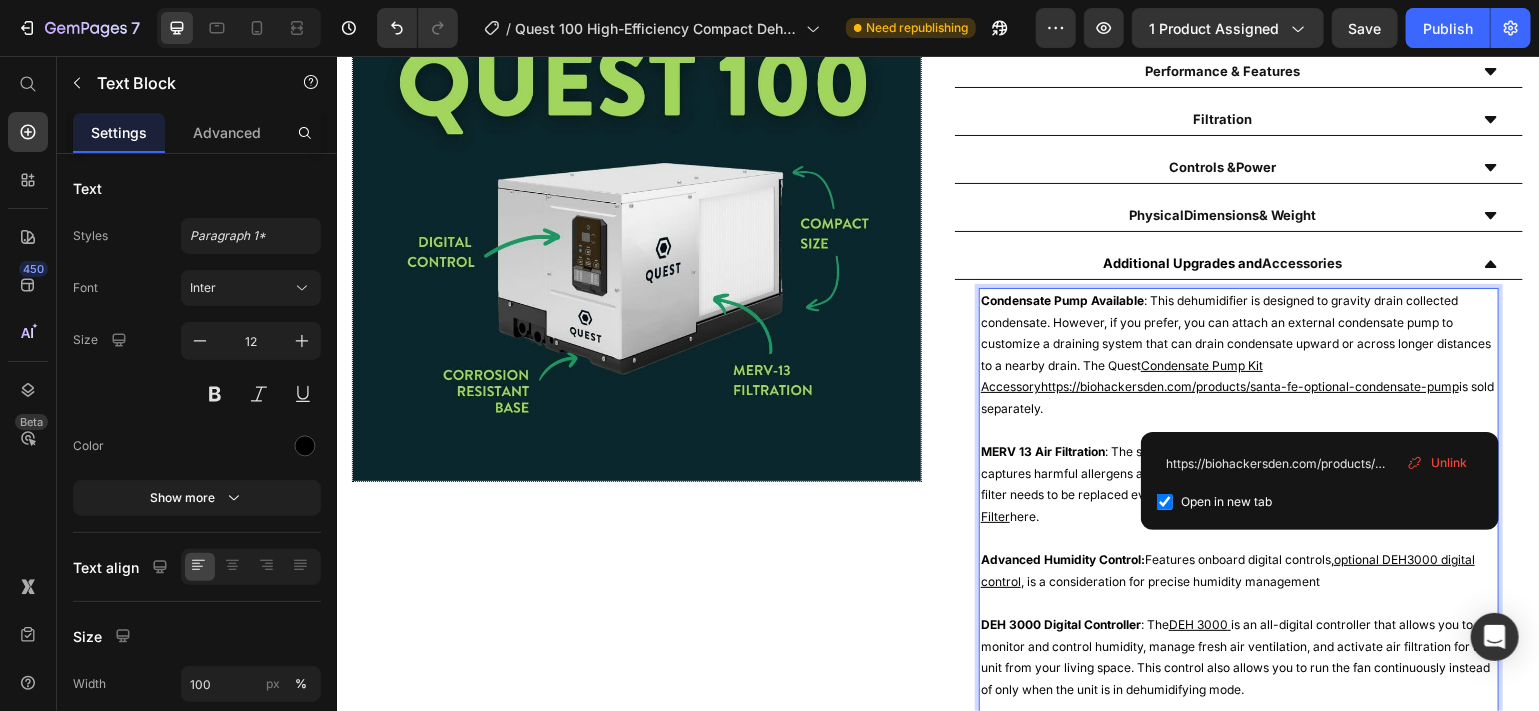 click on "Unlink" at bounding box center [1449, 463] 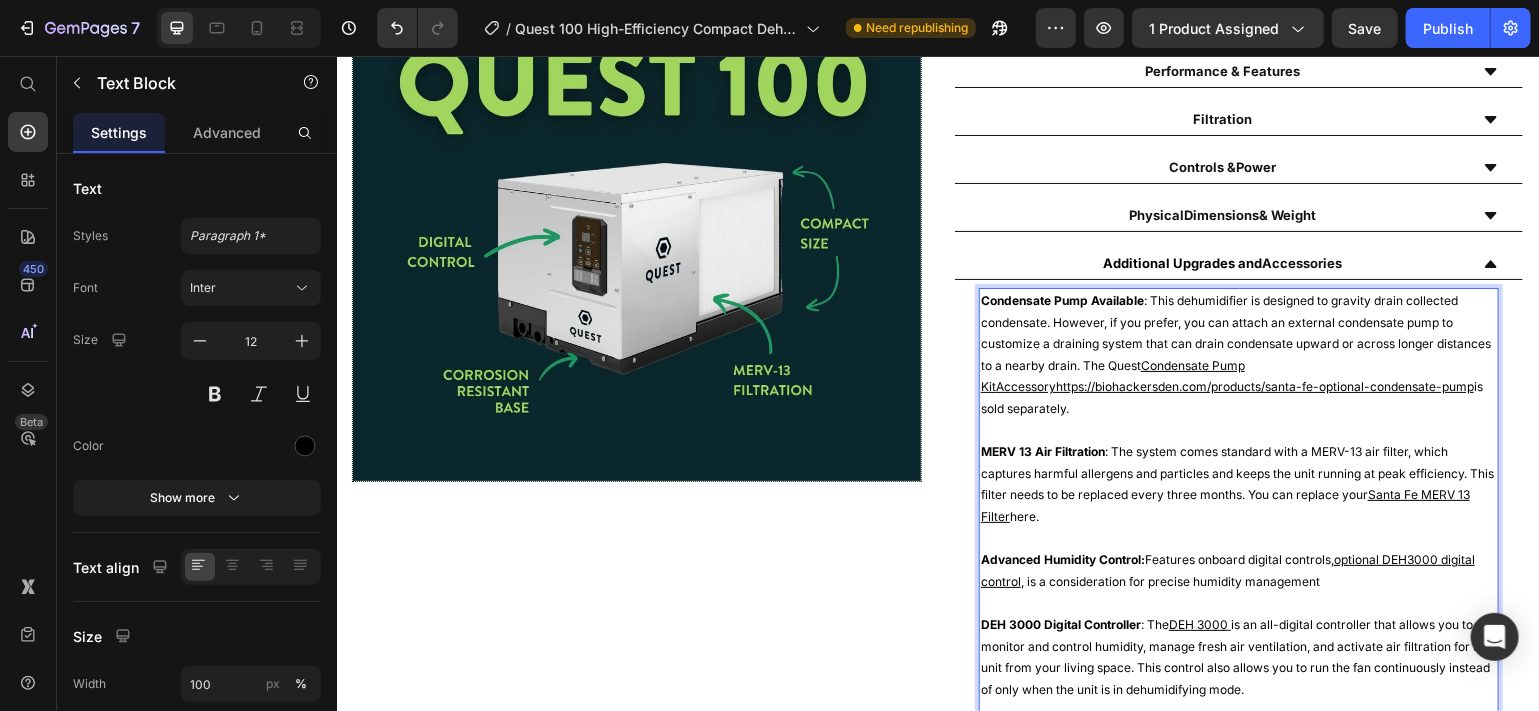 click on "MERV 13 Air Filtration : The system comes standard with a MERV-13 air filter, which captures harmful allergens and particles and keeps the unit running at peak efficiency. This filter needs to be replaced every three months. You can replace your  Santa Fe MERV 13 Filter  here." at bounding box center (1238, 483) 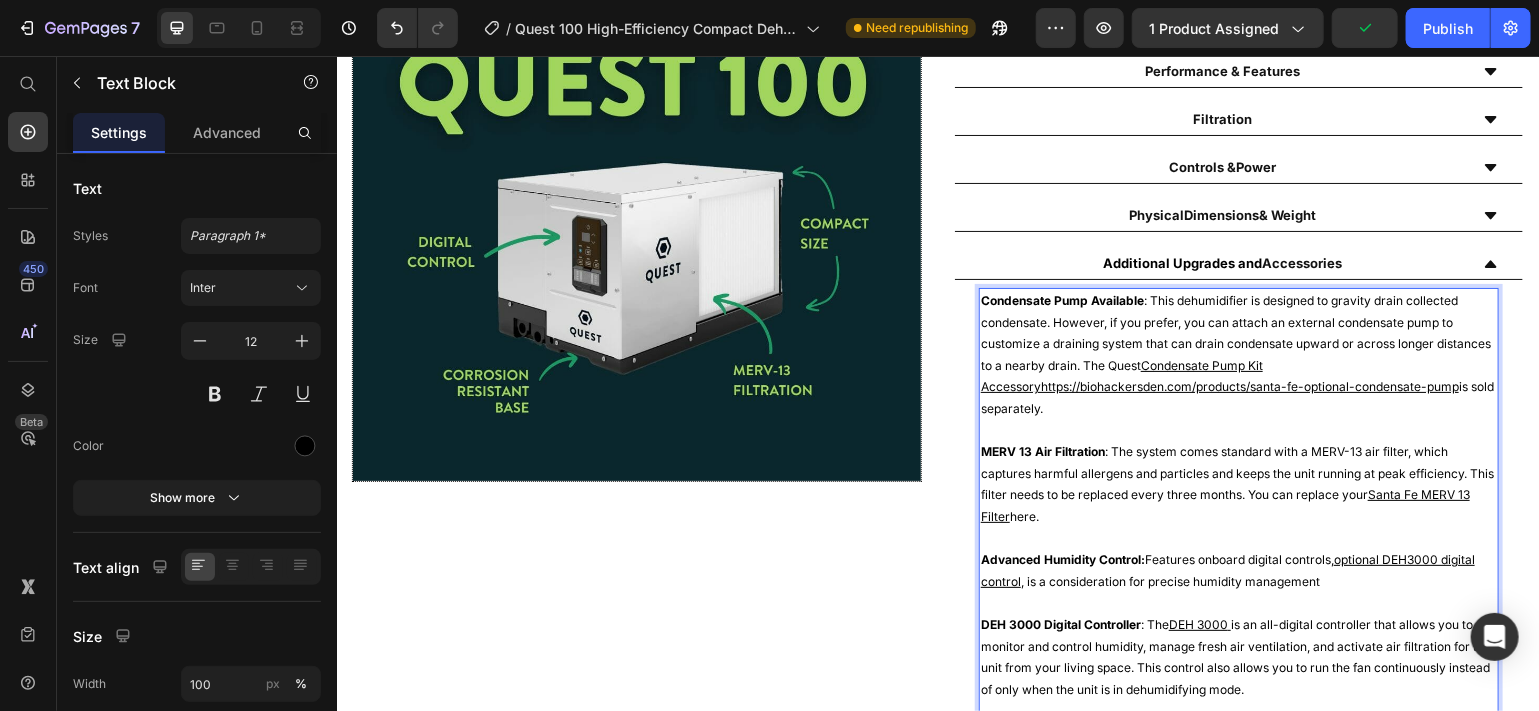 click on "Condensate Pump Kit Accessoryhttps://biohackersden.com/products/santa-fe-optional-condensate-pump" at bounding box center [1219, 375] 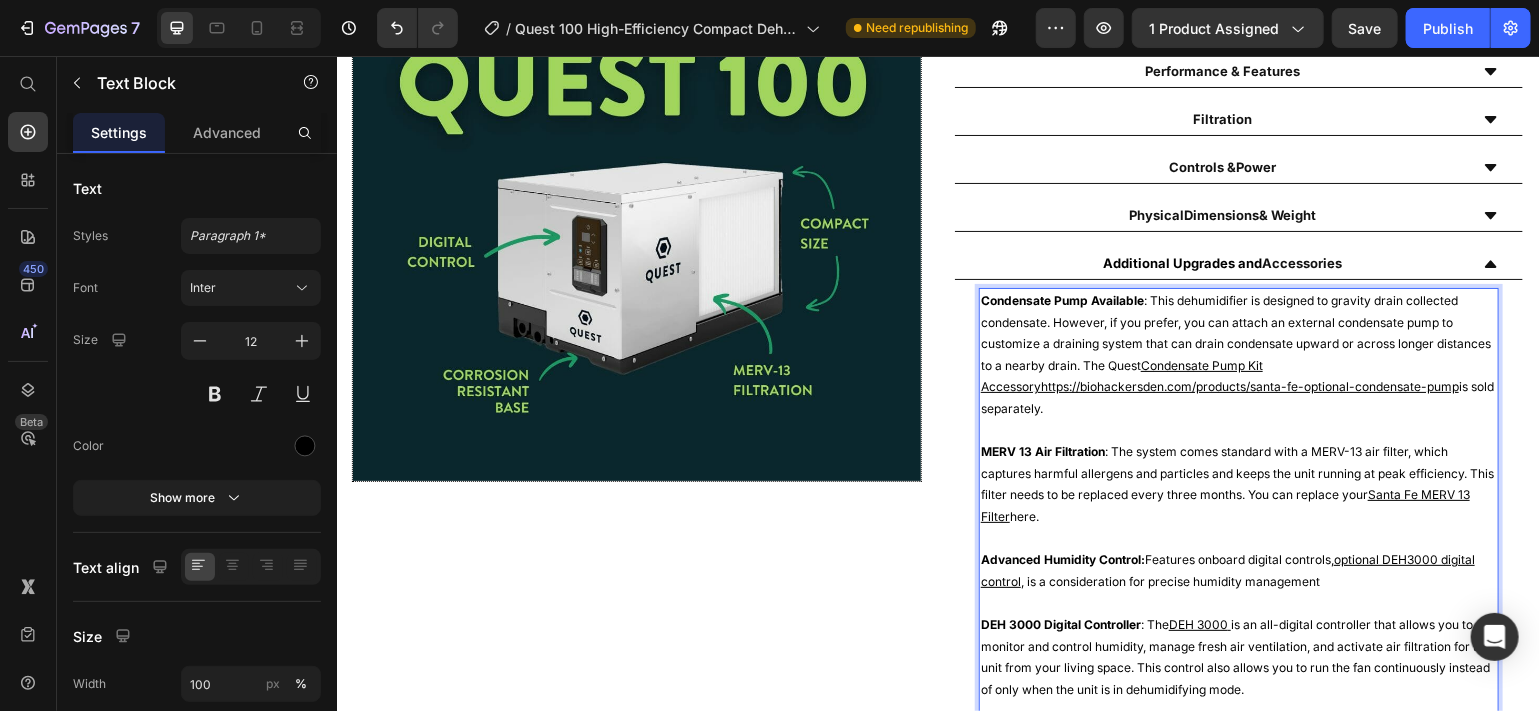 click on "Condensate Pump Kit Accessoryhttps://biohackersden.com/products/santa-fe-optional-condensate-pump" at bounding box center (1219, 375) 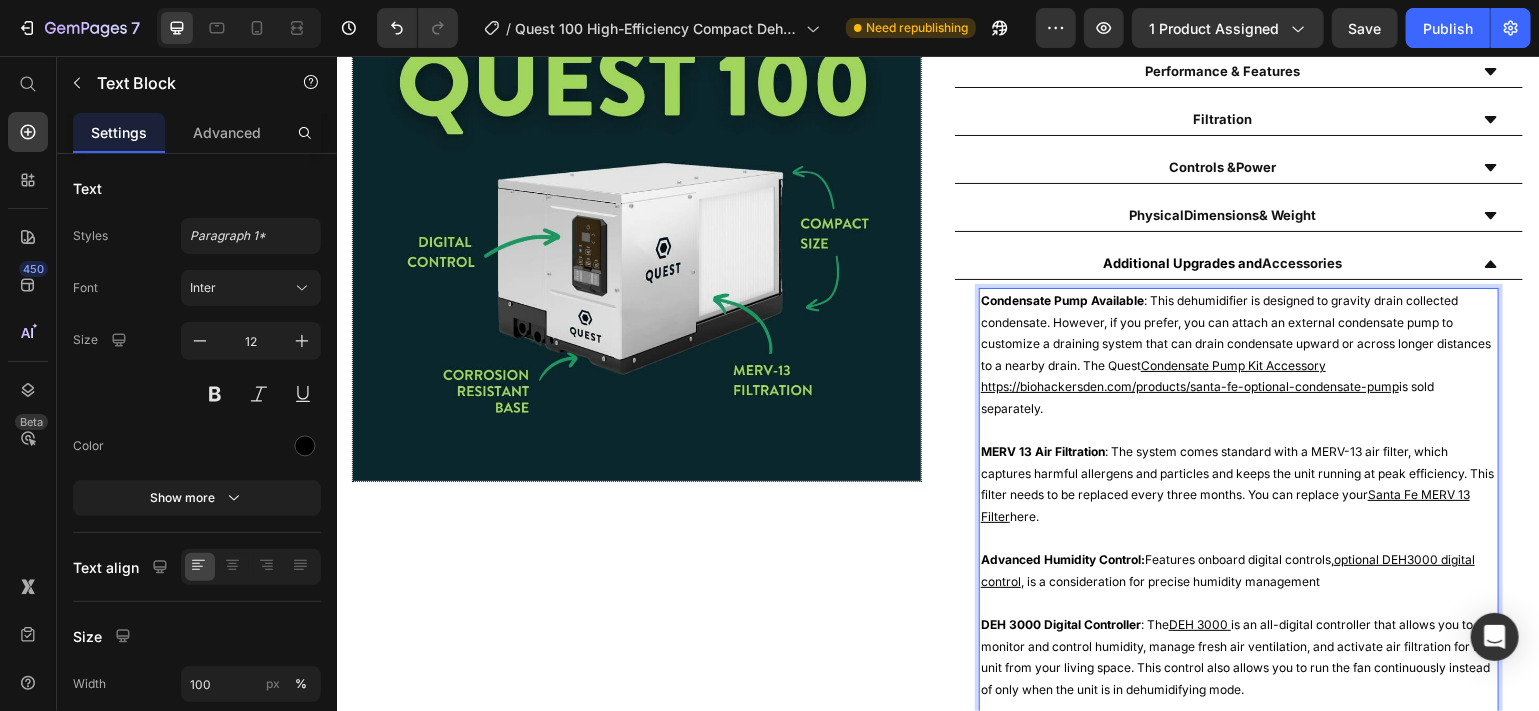 click on "Condensate Pump Available : This dehumidifier is designed to gravity drain collected condensate. However, if you prefer, you can attach an external condensate pump to customize a draining system that can drain condensate upward or across longer distances to a nearby drain. The Quest   Condensate Pump Kit Accessory https://biohackersden.com/products/santa-fe-optional-condensate-pump  is sold separately." at bounding box center [1238, 354] 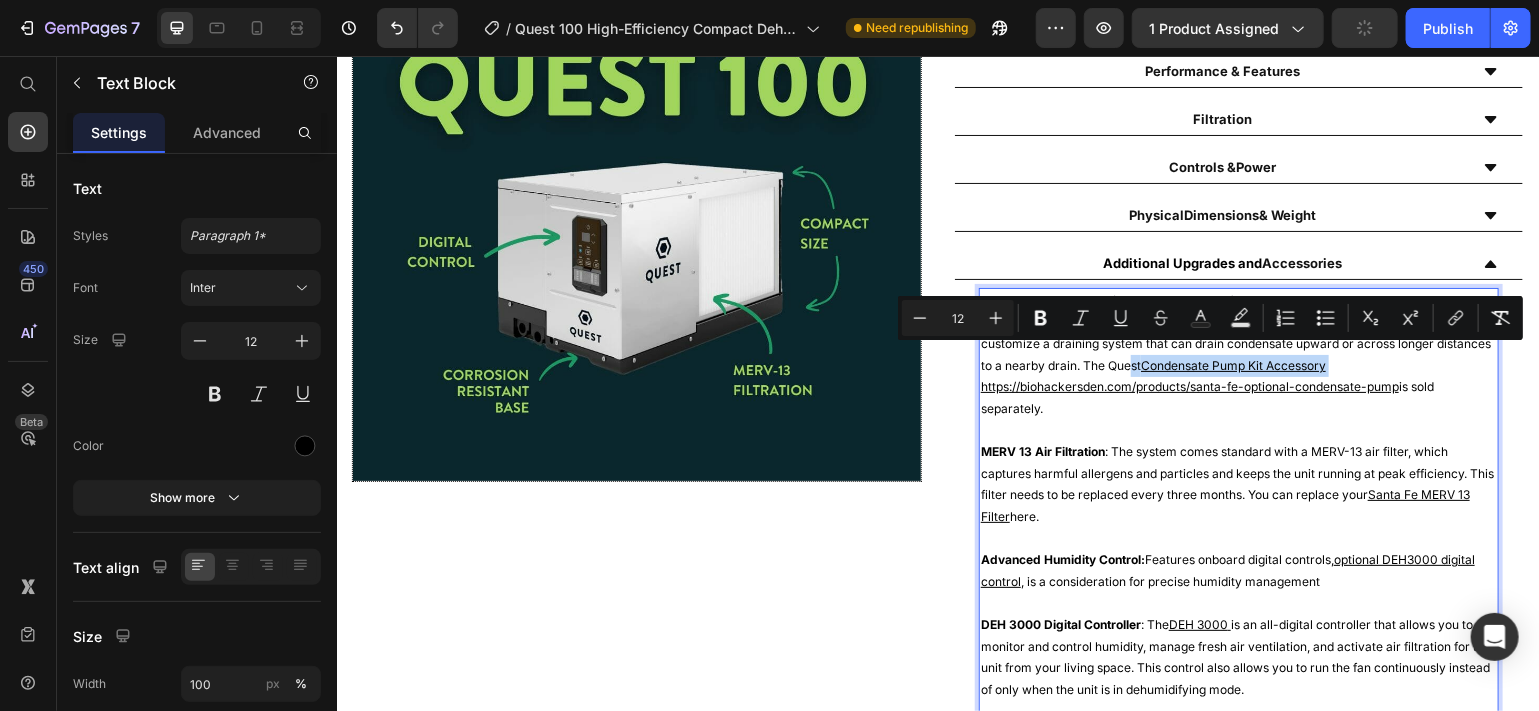 drag, startPoint x: 1396, startPoint y: 355, endPoint x: 1180, endPoint y: 355, distance: 216 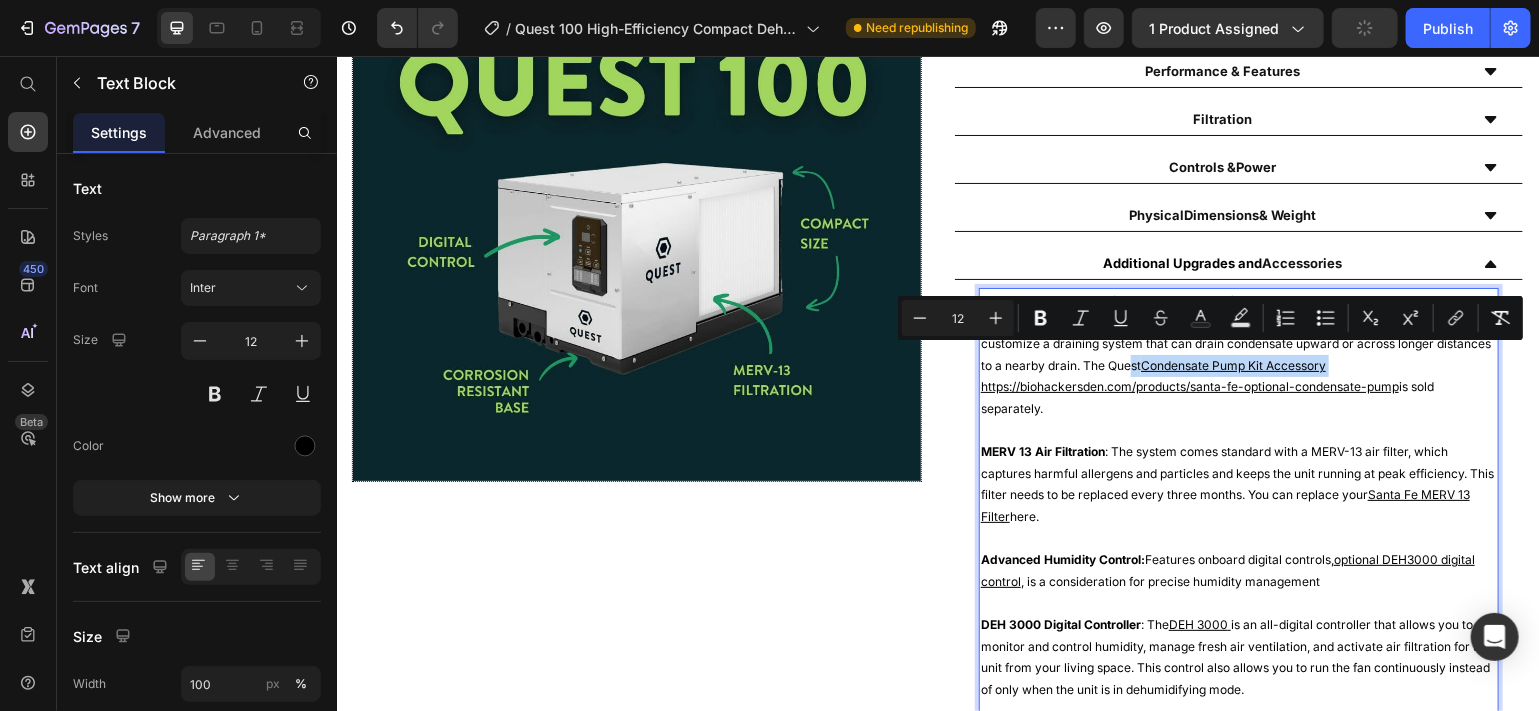 click on "Condensate Pump Available : This dehumidifier is designed to gravity drain collected condensate. However, if you prefer, you can attach an external condensate pump to customize a draining system that can drain condensate upward or across longer distances to a nearby drain. The Quest   Condensate Pump Kit Accessory https://biohackersden.com/products/santa-fe-optional-condensate-pump  is sold separately." at bounding box center (1238, 354) 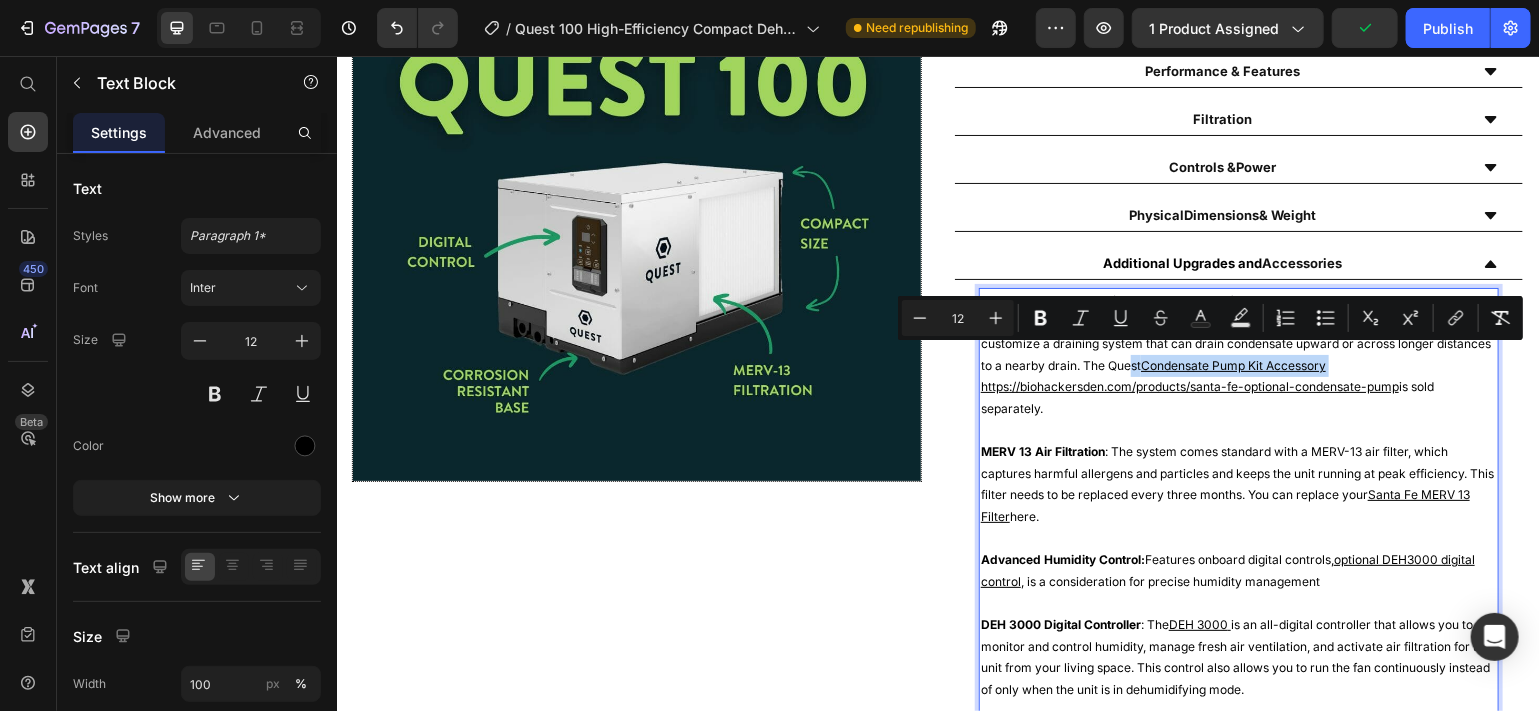 click on "Condensate Pump Available : This dehumidifier is designed to gravity drain collected condensate. However, if you prefer, you can attach an external condensate pump to customize a draining system that can drain condensate upward or across longer distances to a nearby drain. The Quest   Condensate Pump Kit Accessory https://biohackersden.com/products/santa-fe-optional-condensate-pump  is sold separately." at bounding box center [1238, 354] 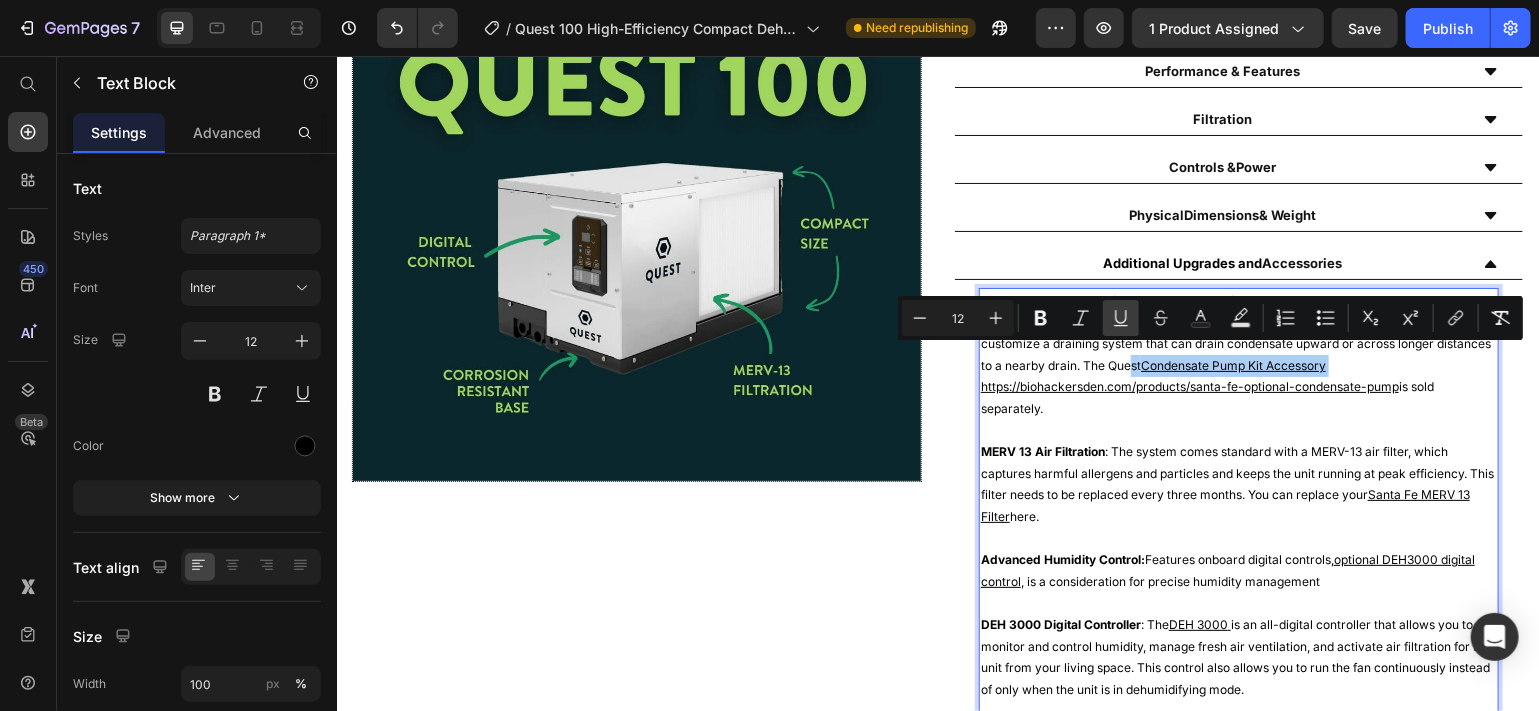 click 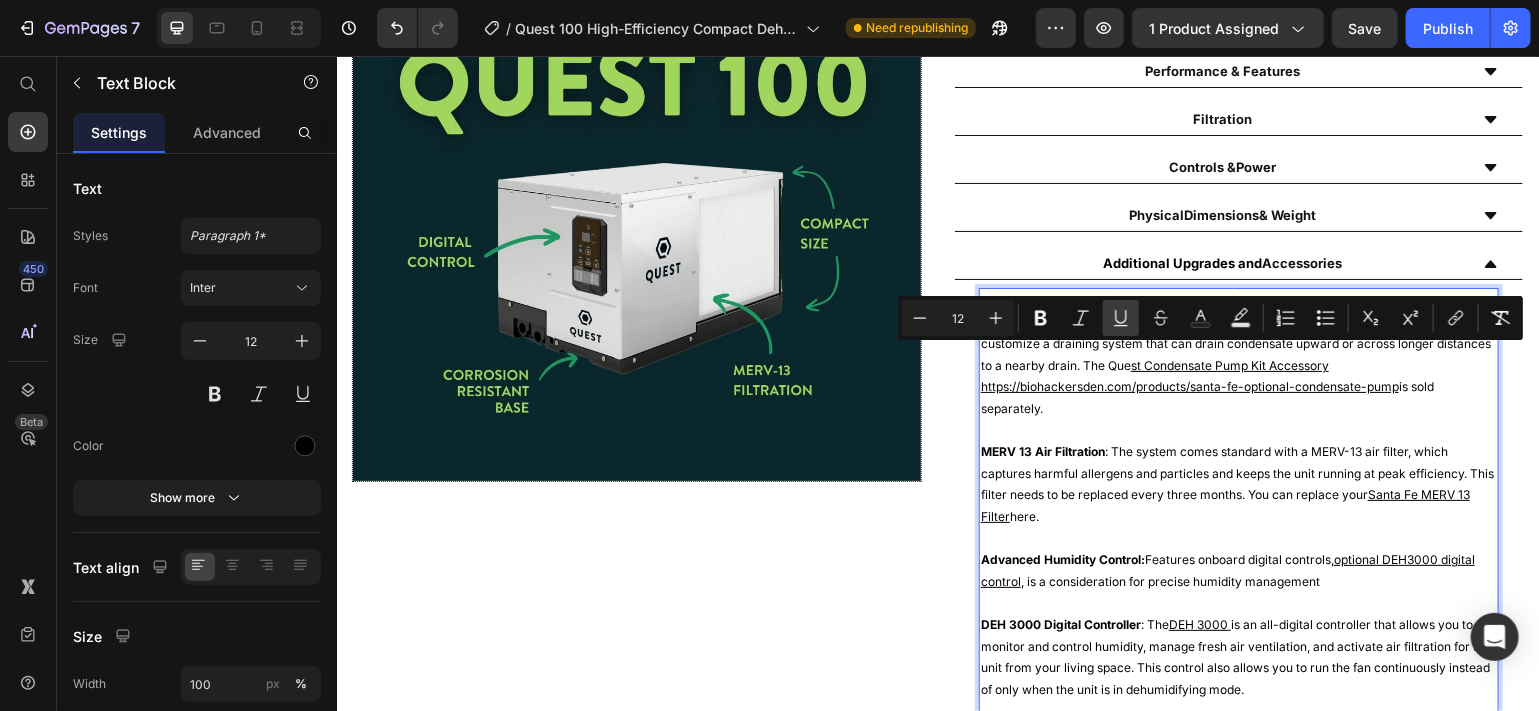 click 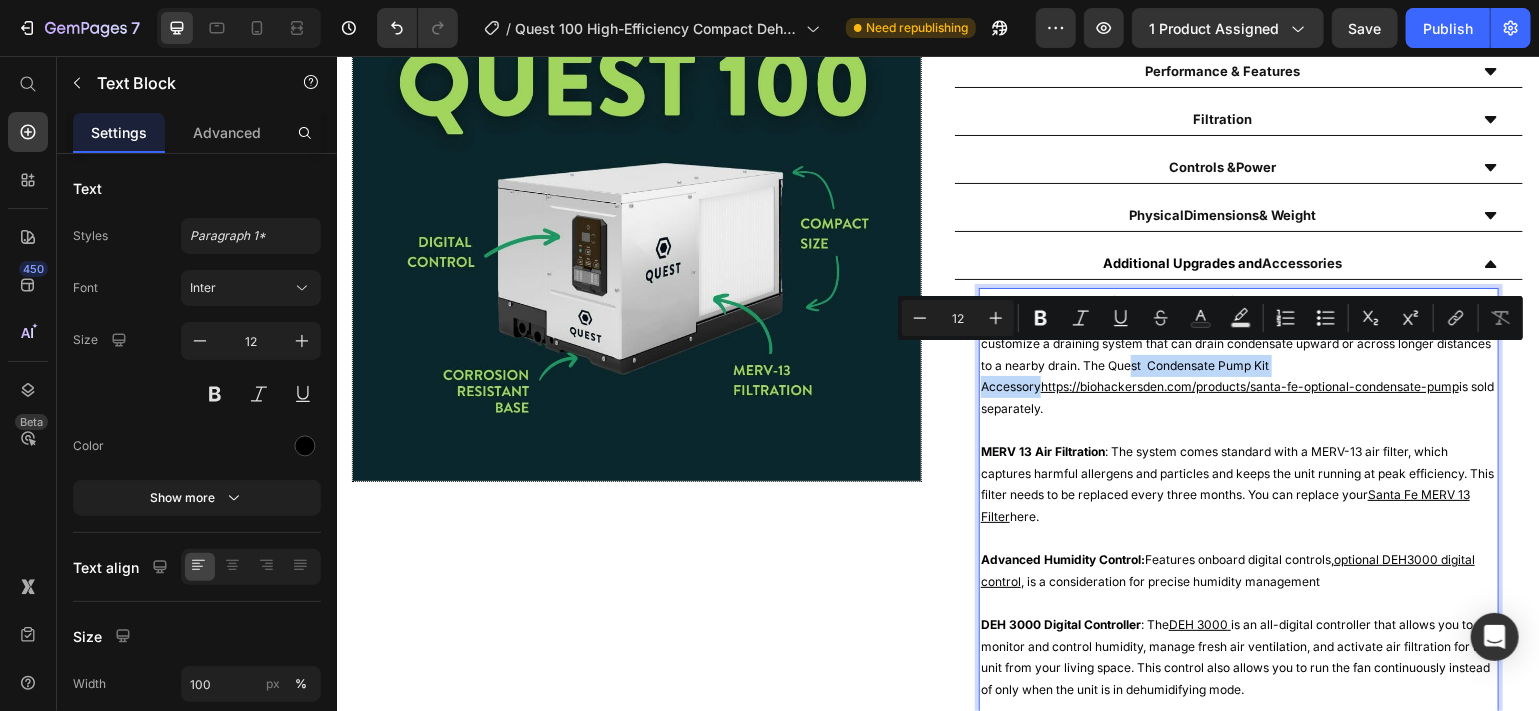 click on "Condensate Pump Available : This dehumidifier is designed to gravity drain collected condensate. However, if you prefer, you can attach an external condensate pump to customize a draining system that can drain condensate upward or across longer distances to a nearby drain. The Quest Condensate Pump Kit Accessory https://biohackersden.com/products/santa-fe-optional-condensate-pump is sold separately." at bounding box center [1238, 354] 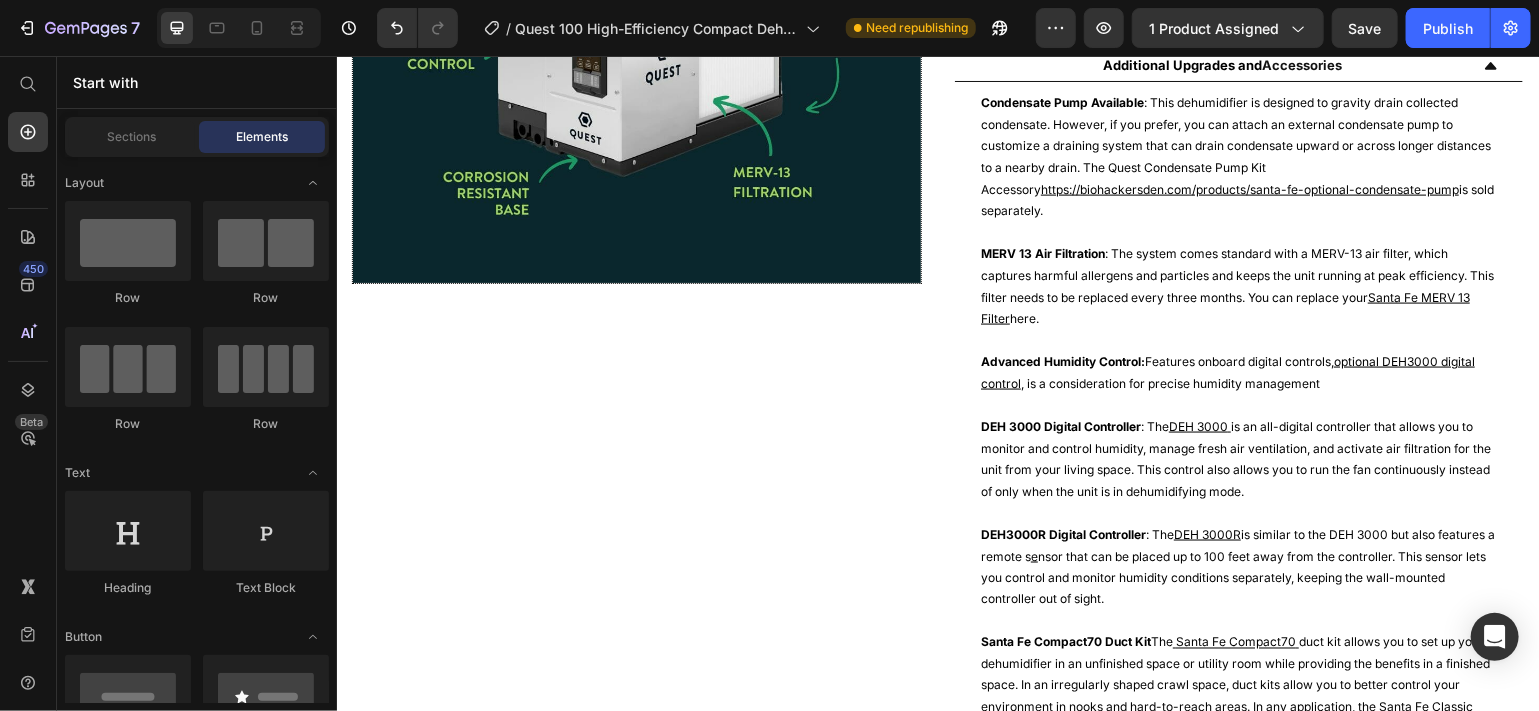 scroll, scrollTop: 1306, scrollLeft: 0, axis: vertical 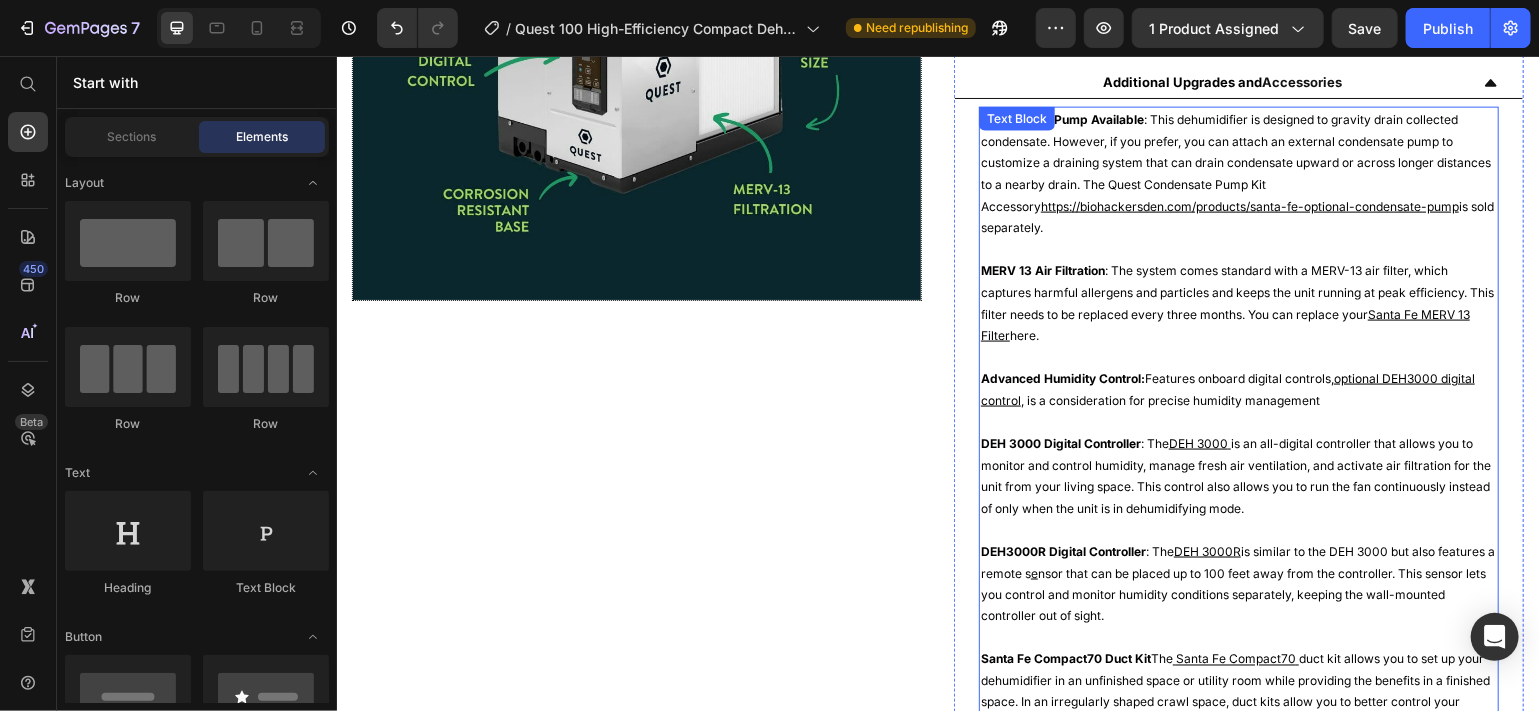 click on "Condensate Pump Available : This dehumidifier is designed to gravity drain collected condensate. However, if you prefer, you can attach an external condensate pump to customize a draining system that can drain condensate upward or across longer distances to a nearby drain. The Quest Condensate Pump Kit Accessory https://biohackersden.com/products/santa-fe-optional-condensate-pump is sold separately." at bounding box center (1238, 173) 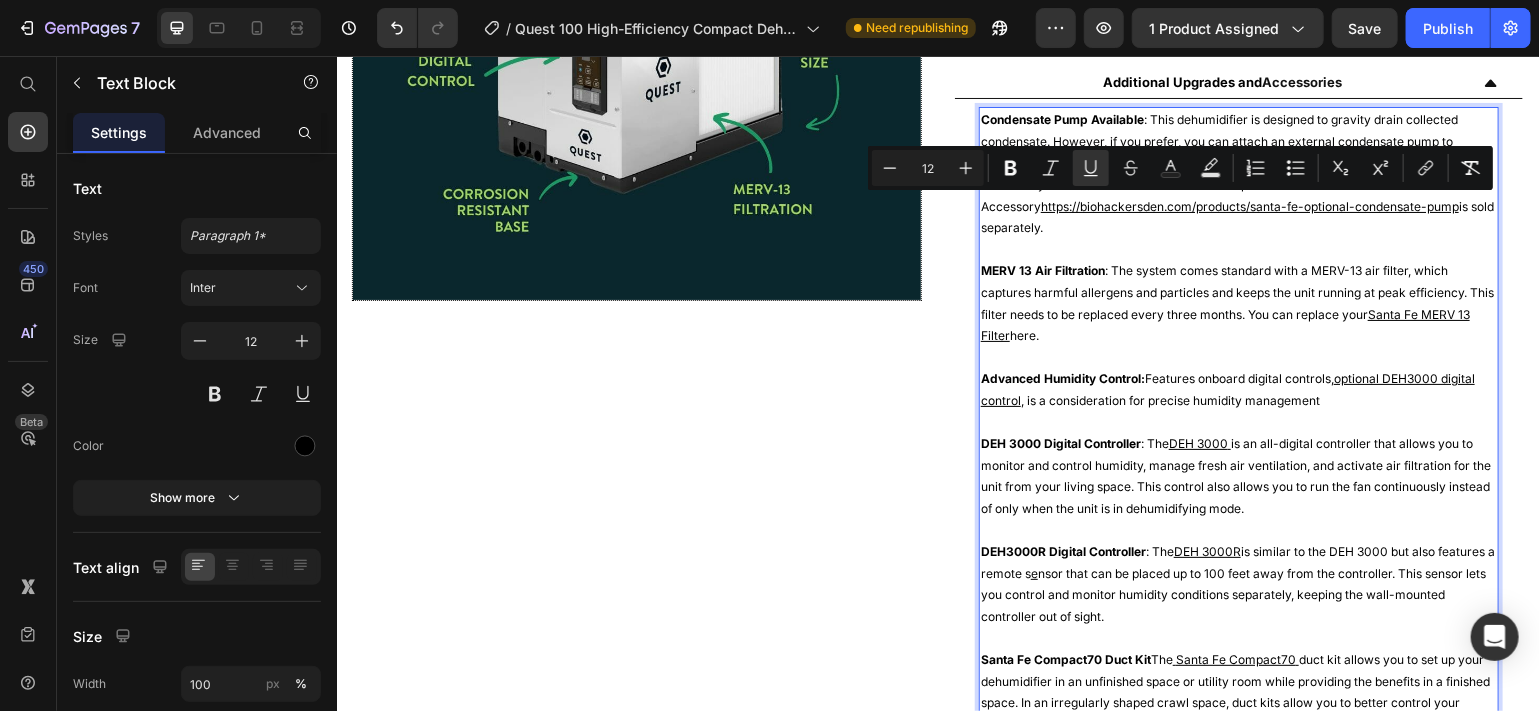 drag, startPoint x: 1388, startPoint y: 203, endPoint x: 969, endPoint y: 201, distance: 419.00476 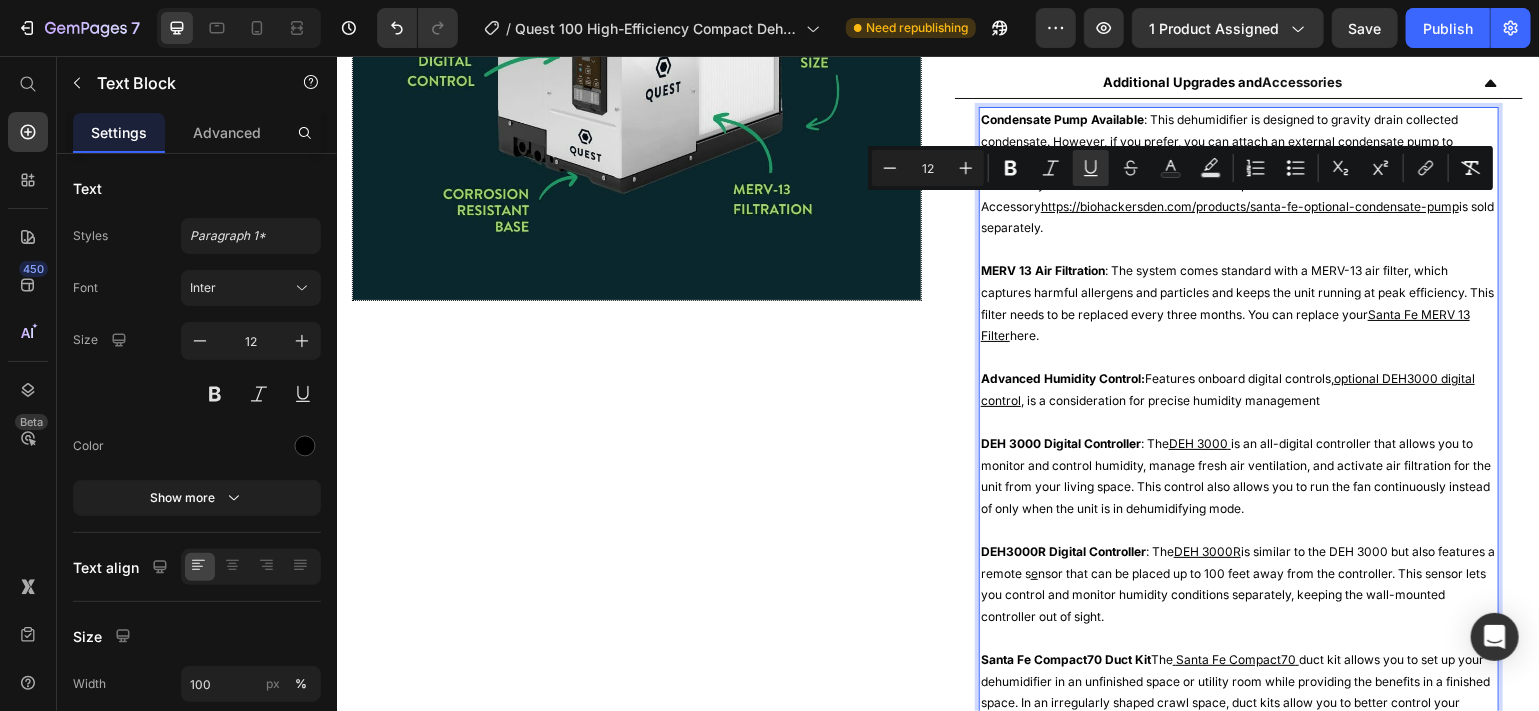 click on "https://biohackersden.com/products/santa-fe-optional-condensate-pump" at bounding box center (1249, 205) 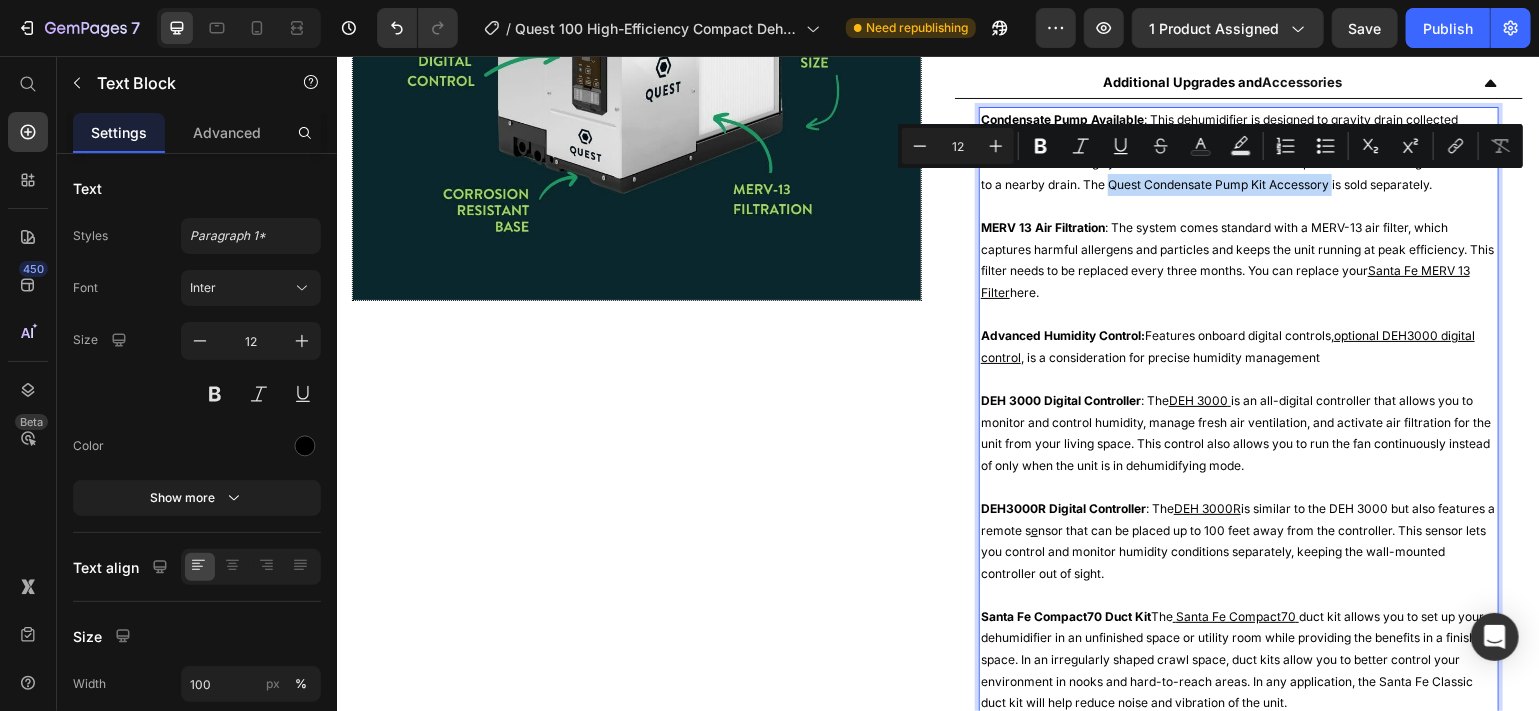 drag, startPoint x: 1381, startPoint y: 186, endPoint x: 1157, endPoint y: 187, distance: 224.00223 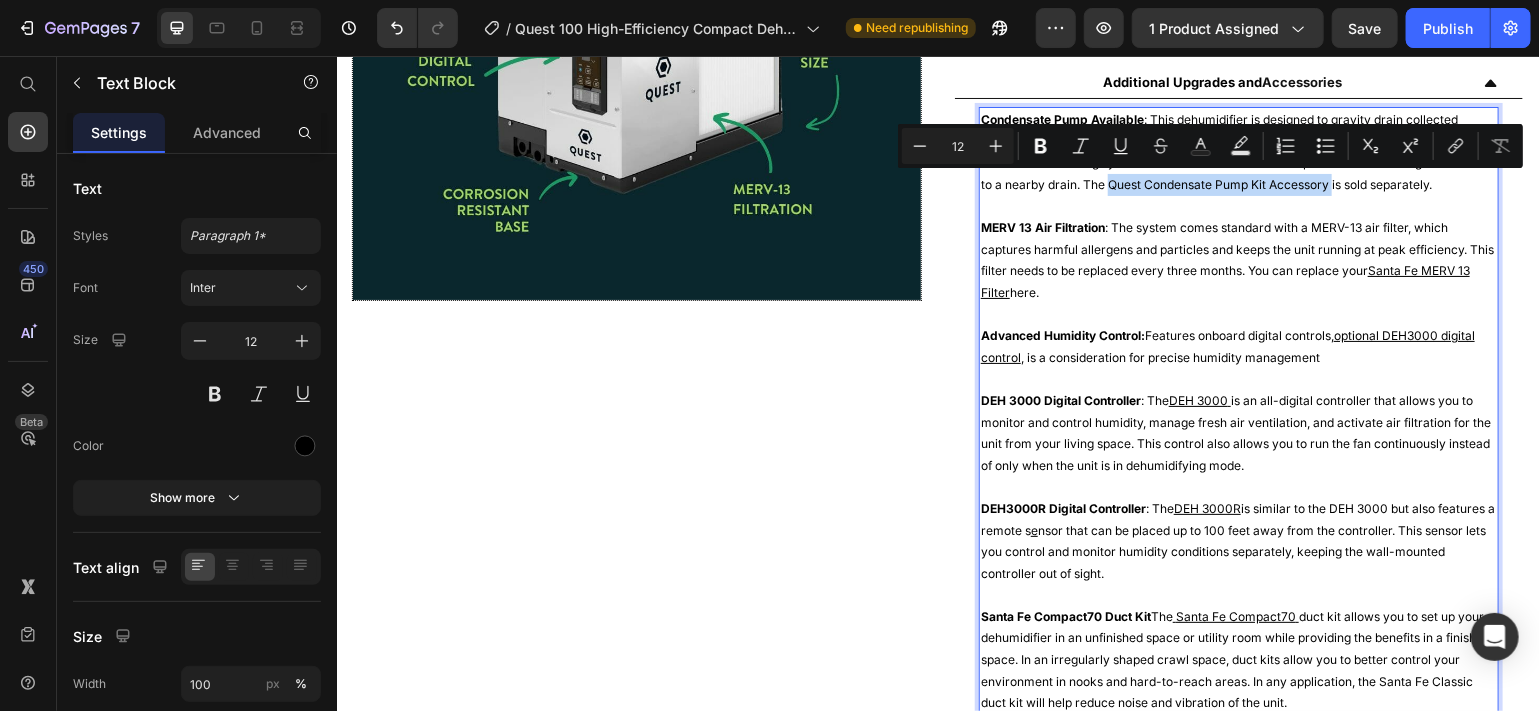 click on "Condensate Pump Available : This dehumidifier is designed to gravity drain collected condensate. However, if you prefer, you can attach an external condensate pump to customize a draining system that can drain condensate upward or across longer distances to a nearby drain. The Quest Condensate Pump Kit Accessory is sold separately." at bounding box center (1238, 151) 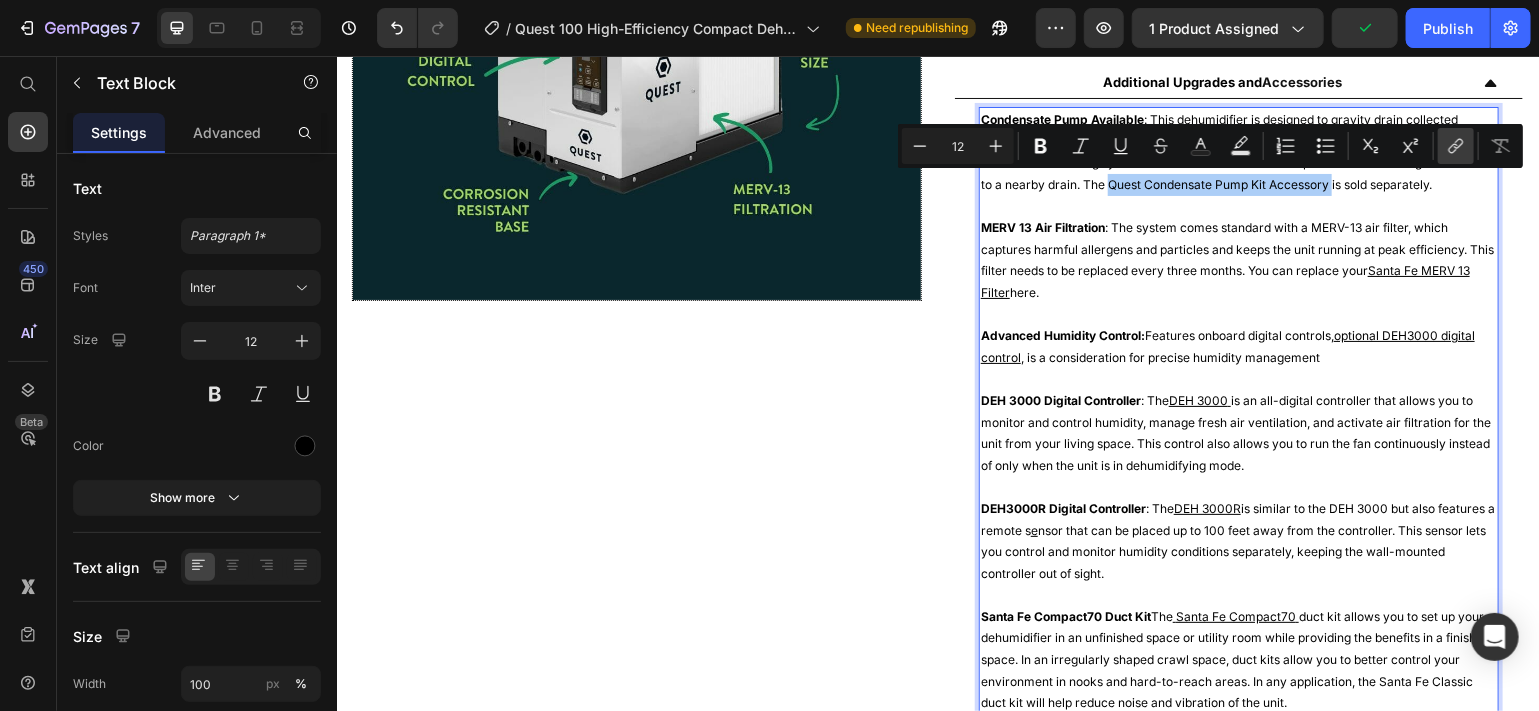 click 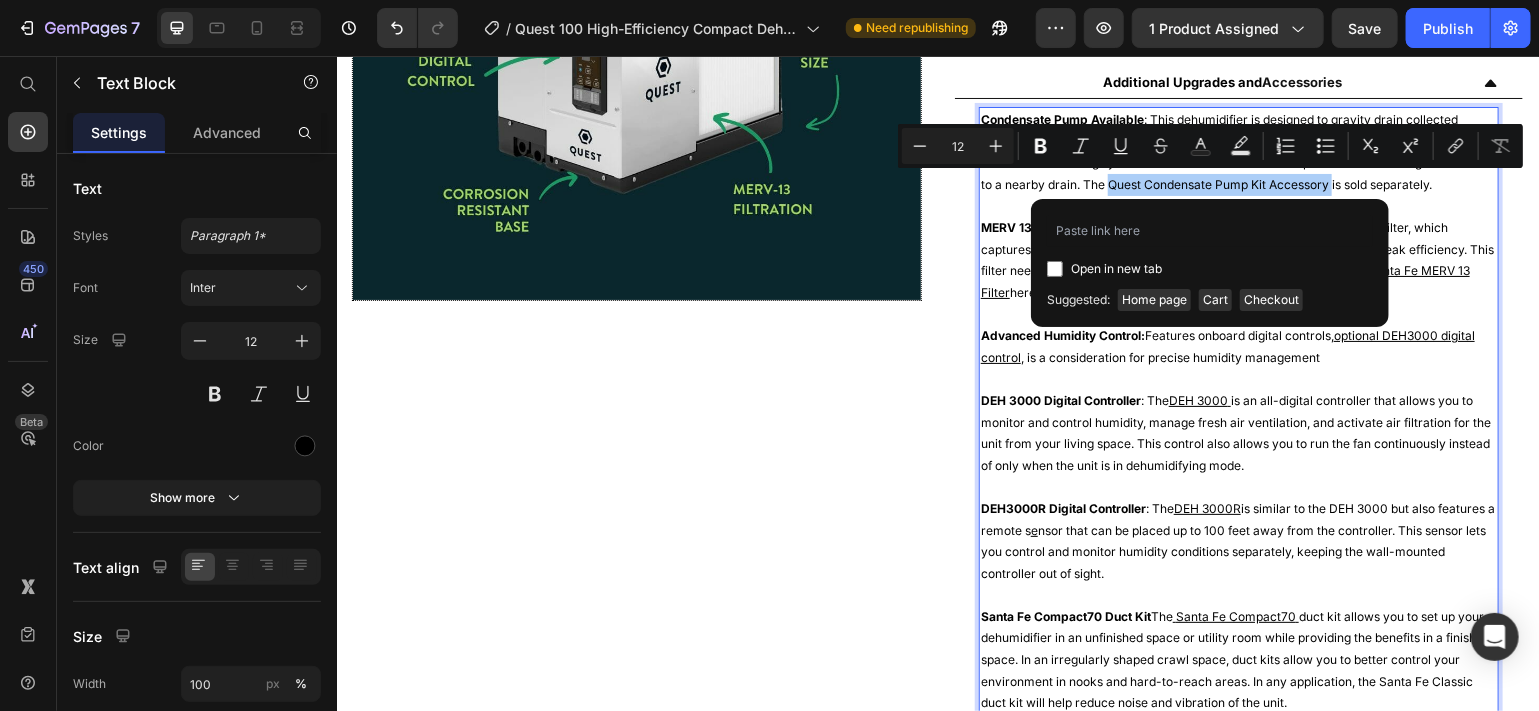 click at bounding box center [1055, 269] 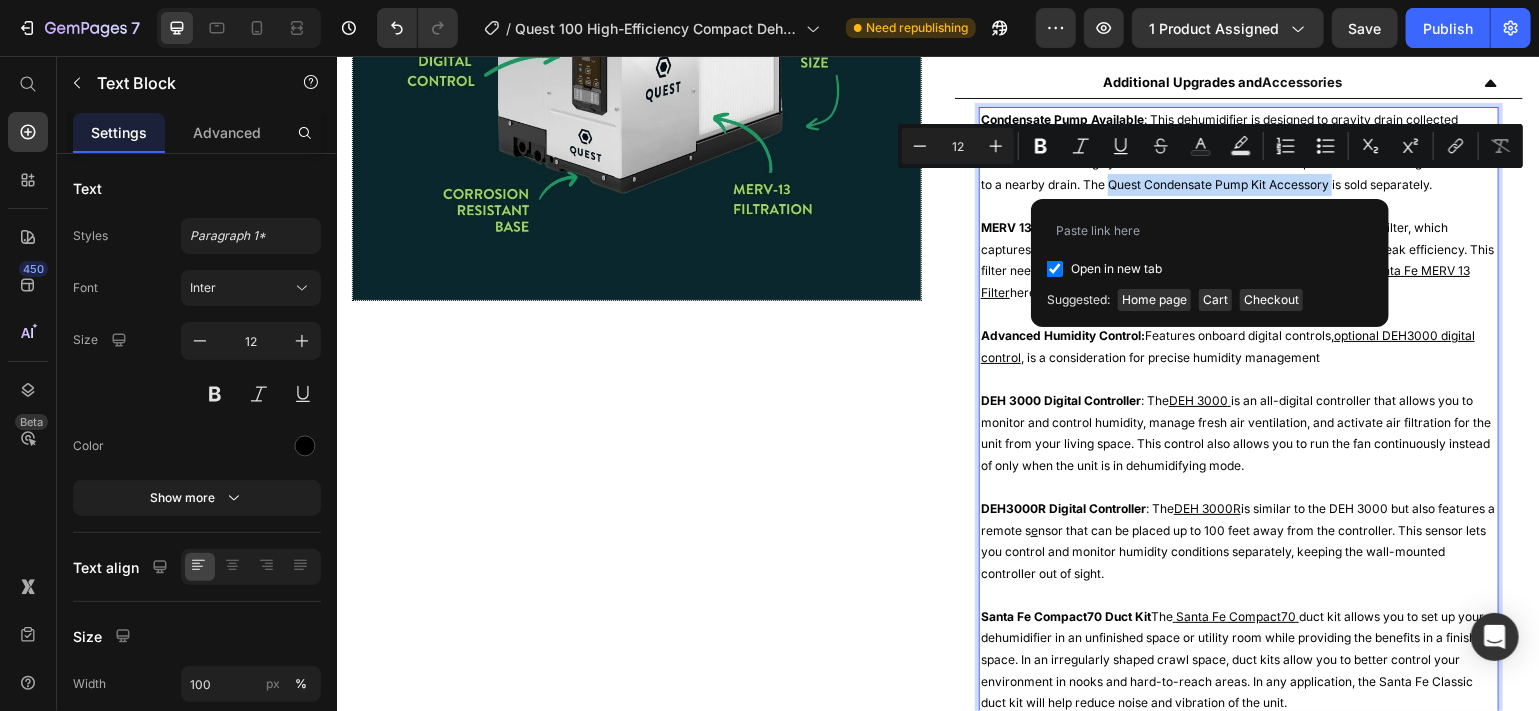 checkbox on "true" 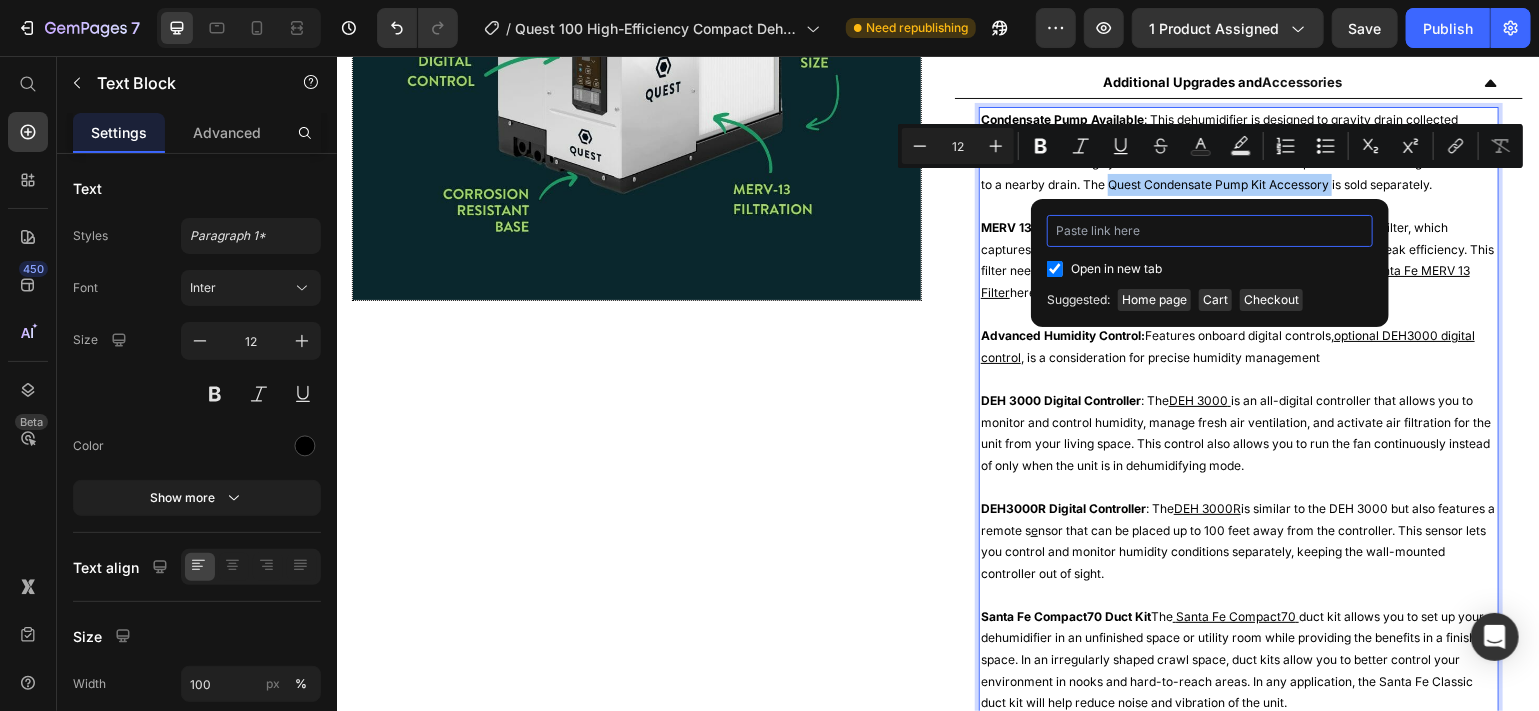 click at bounding box center [1210, 231] 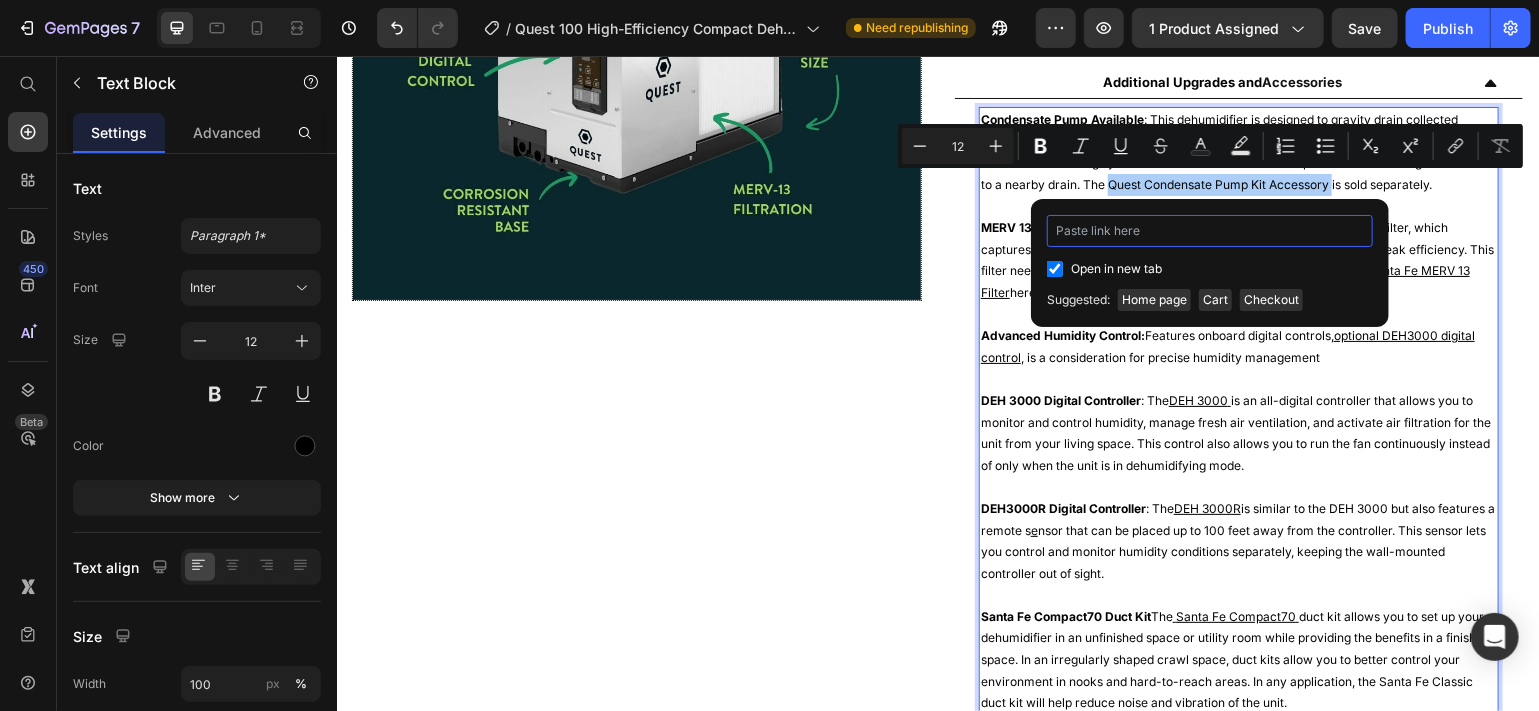 type on "https://biohackersden.com/products/santa-fe-optional-condensate-pump" 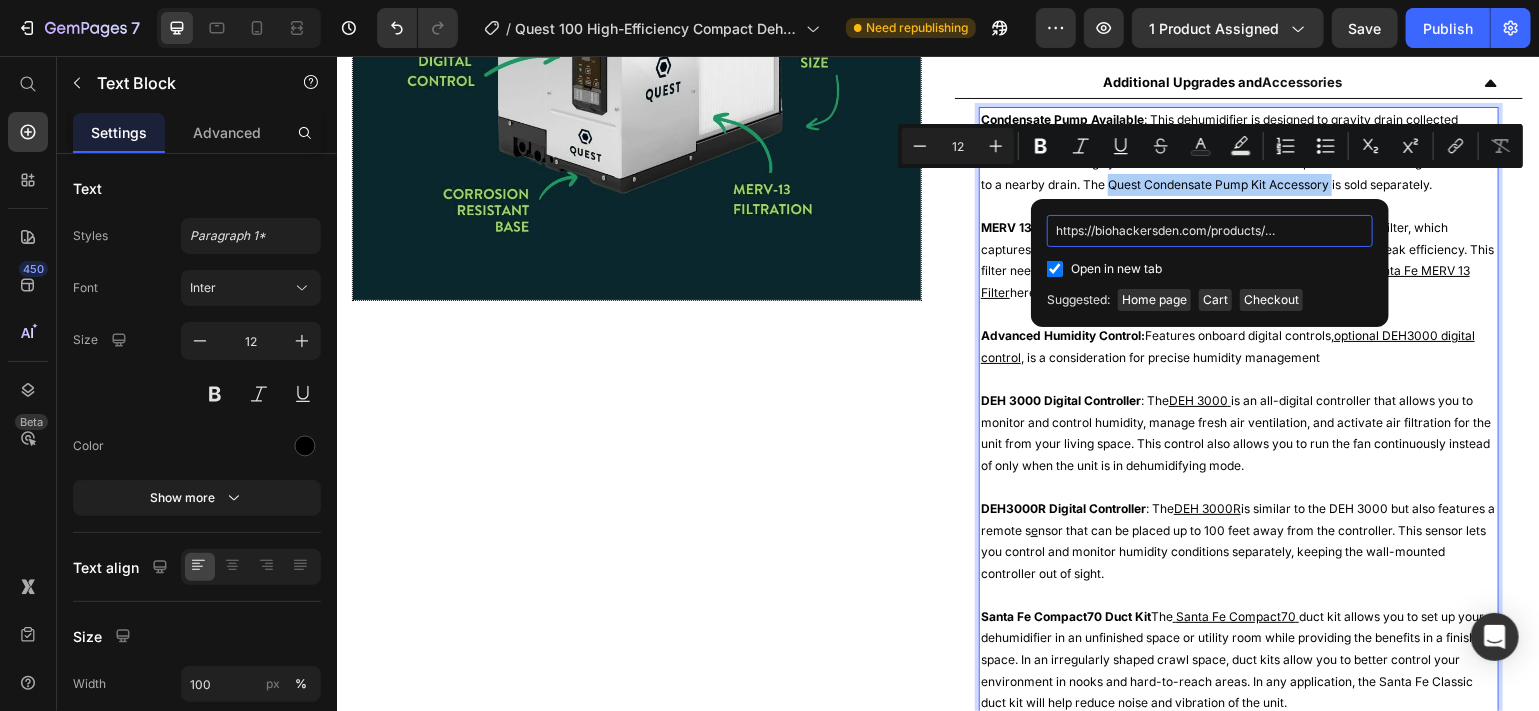 scroll, scrollTop: 0, scrollLeft: 194, axis: horizontal 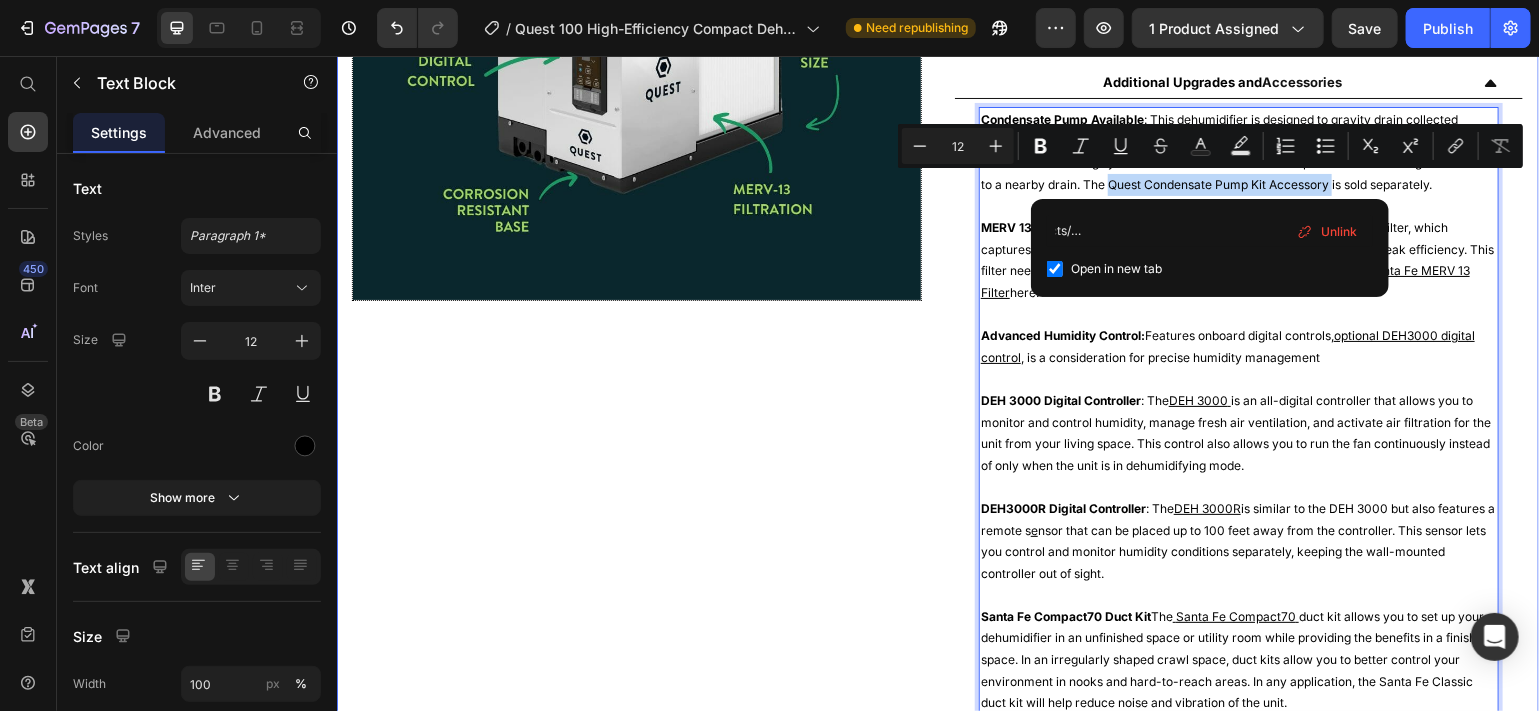 click on "Image" at bounding box center [636, 226] 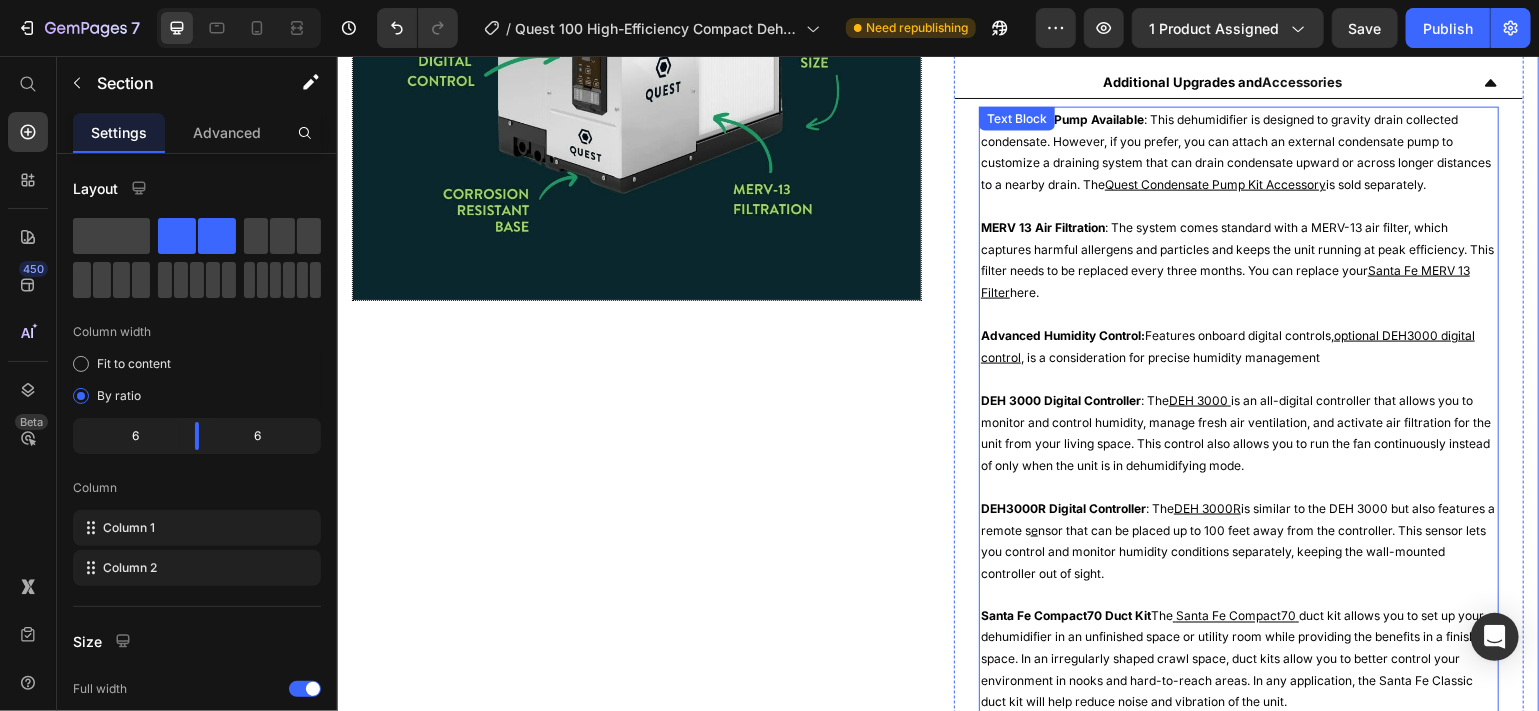 click on "Quest Condensate Pump Kit Accessory" at bounding box center [1214, 183] 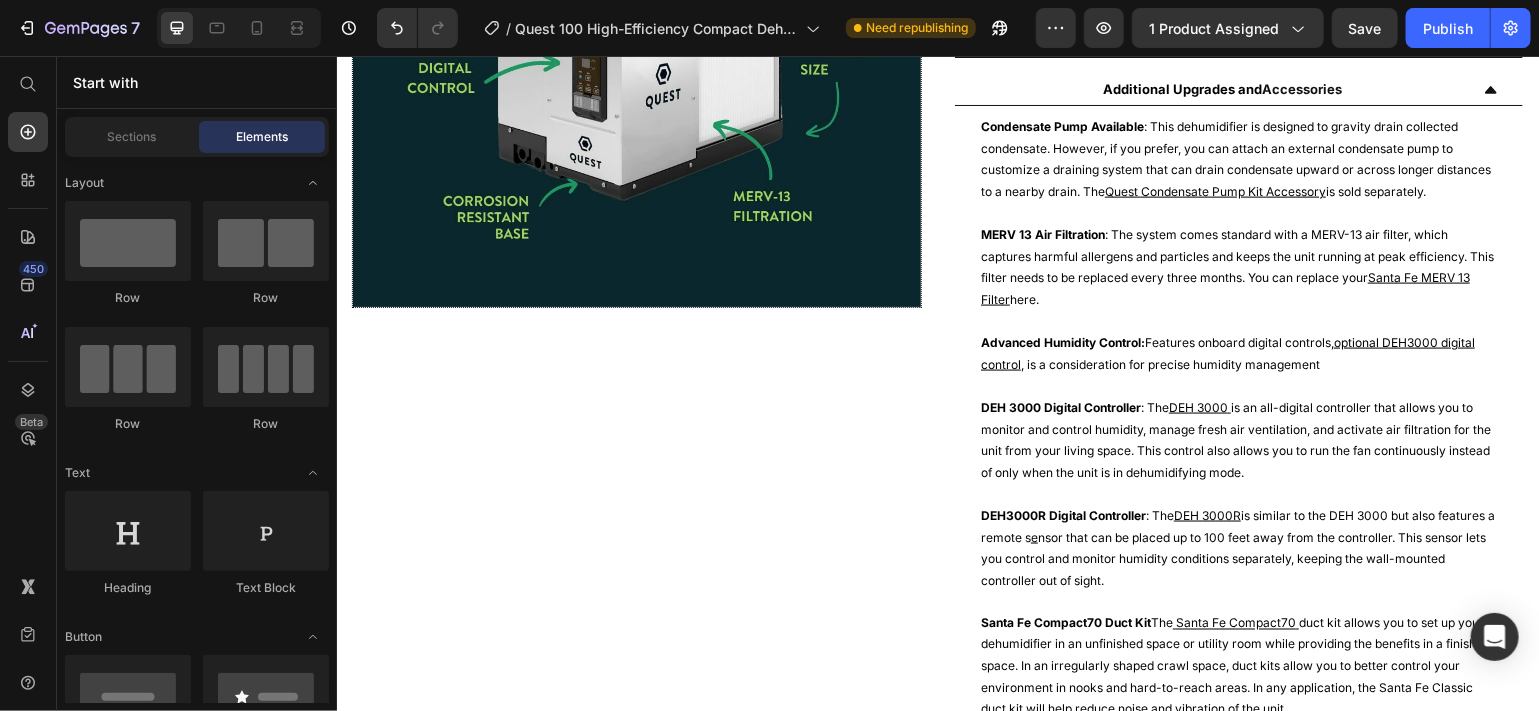 scroll, scrollTop: 1316, scrollLeft: 0, axis: vertical 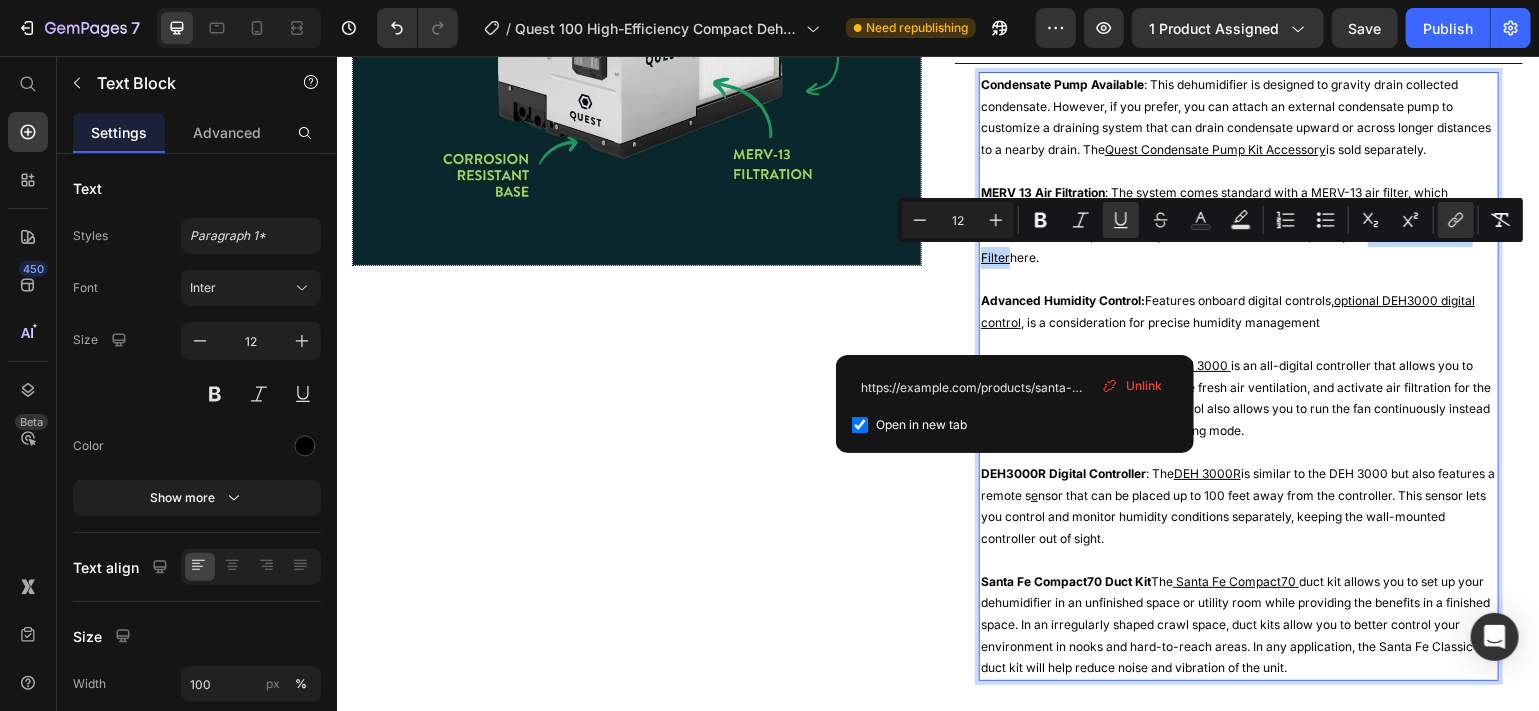 drag, startPoint x: 1013, startPoint y: 288, endPoint x: 1388, endPoint y: 248, distance: 377.1273 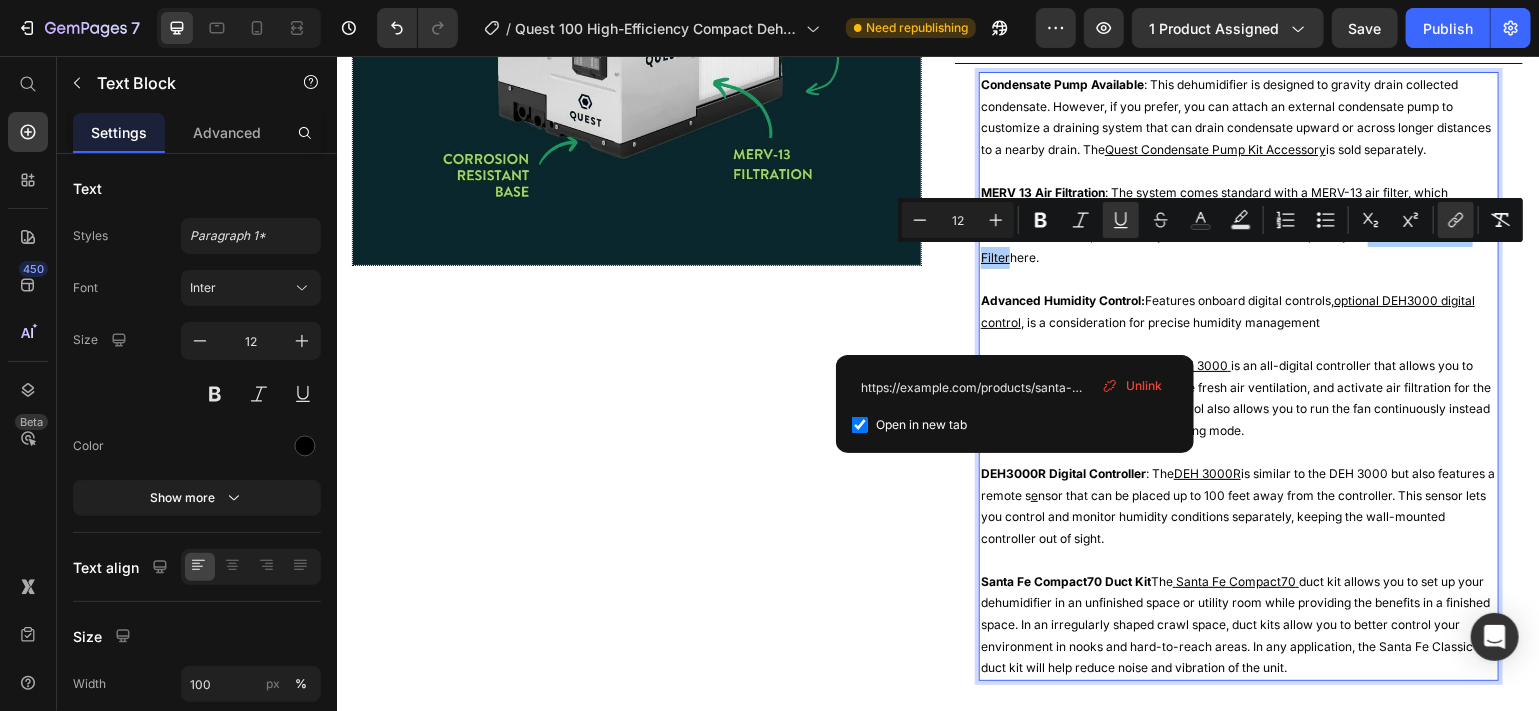 click on "Unlink" at bounding box center (1144, 386) 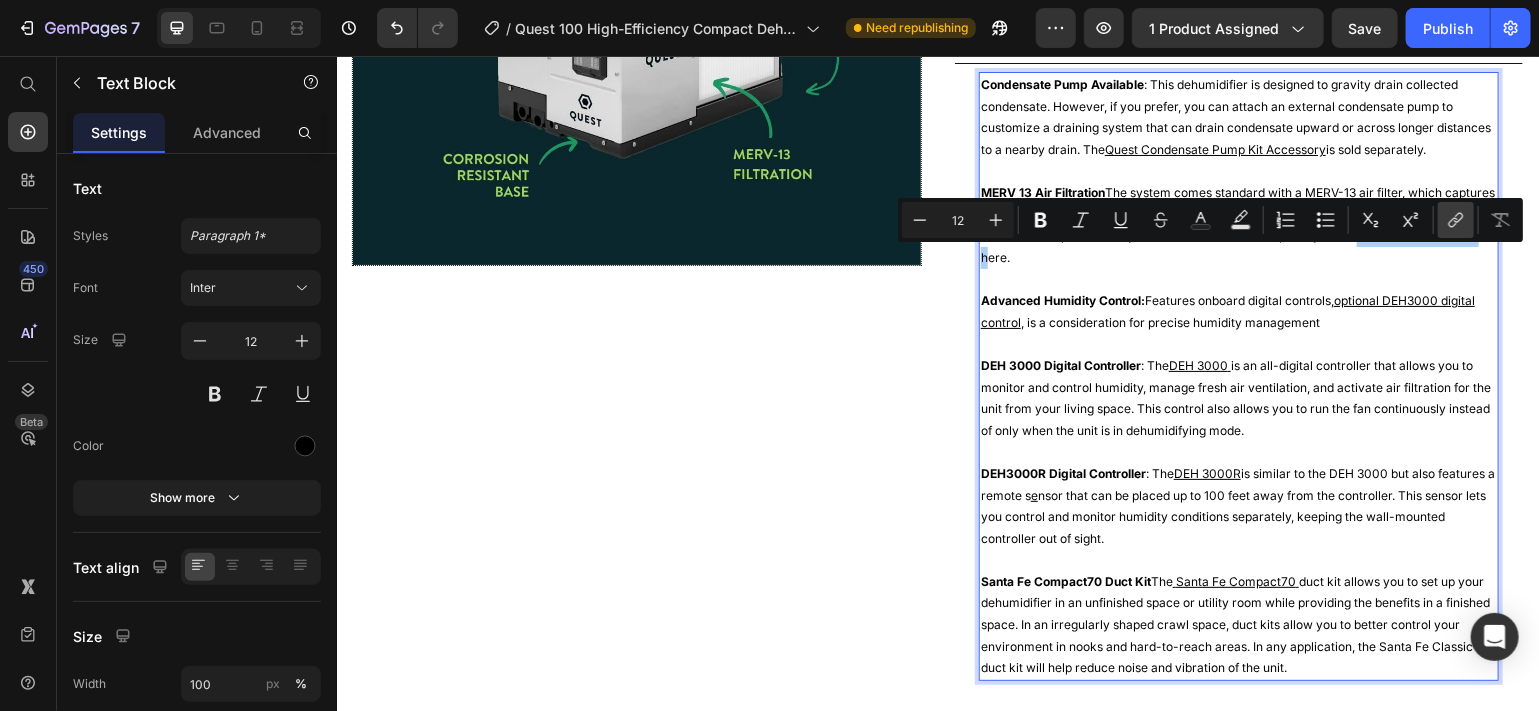 click 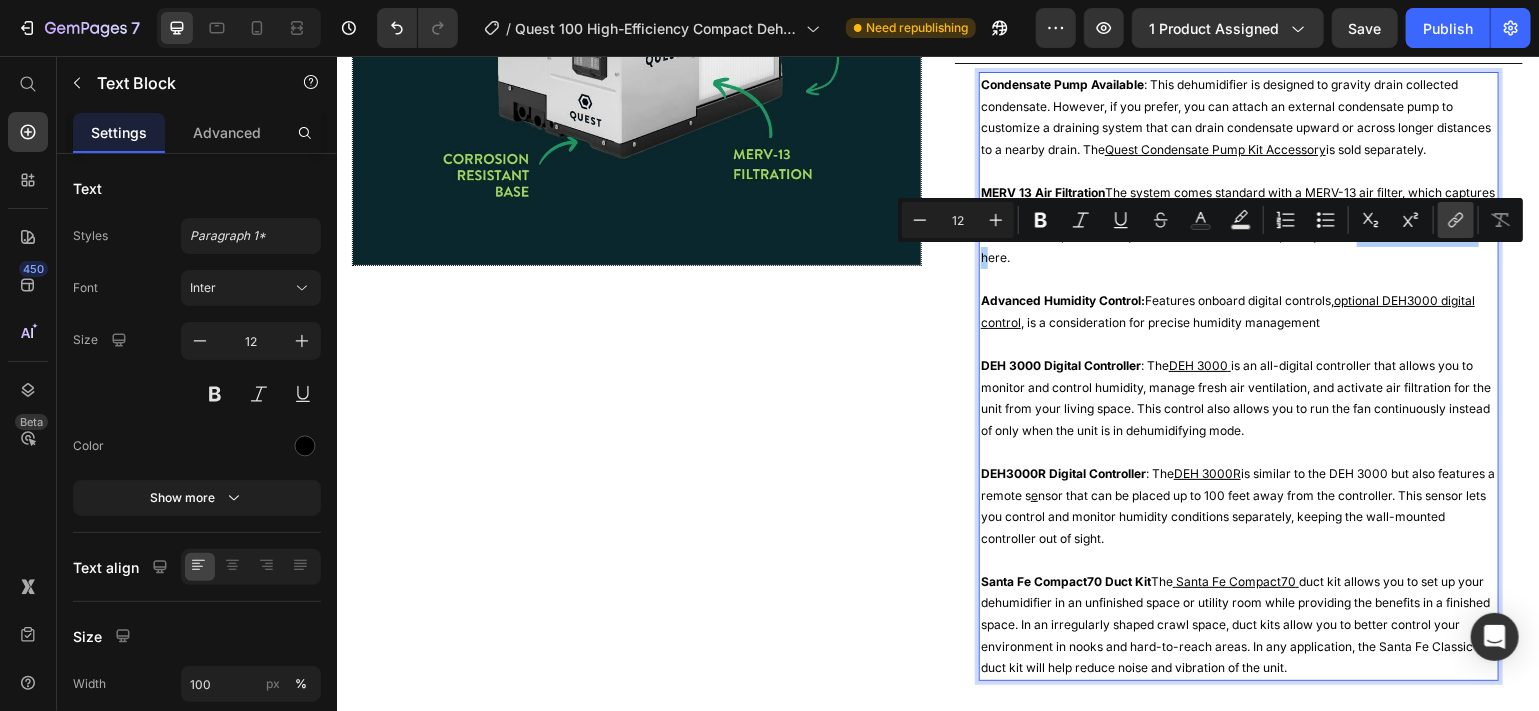 click 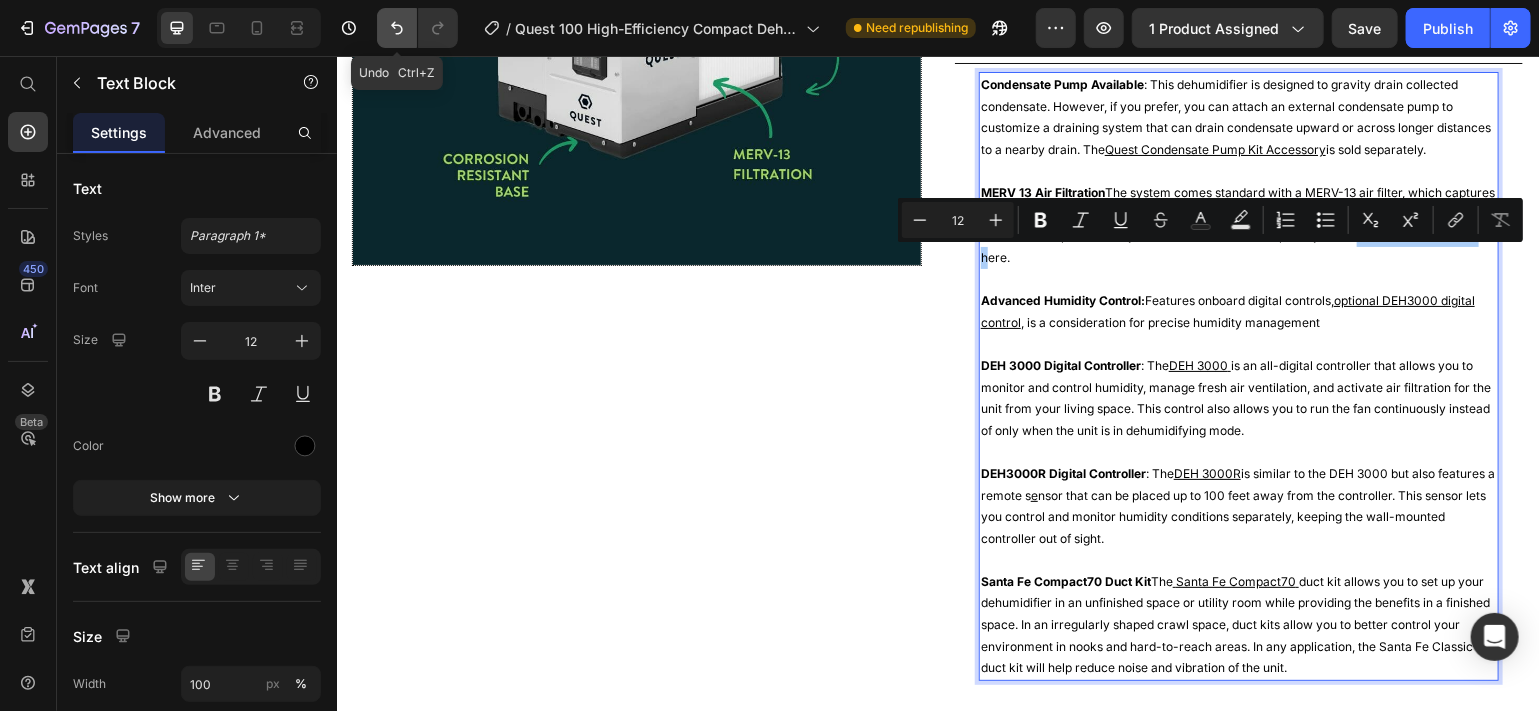 click 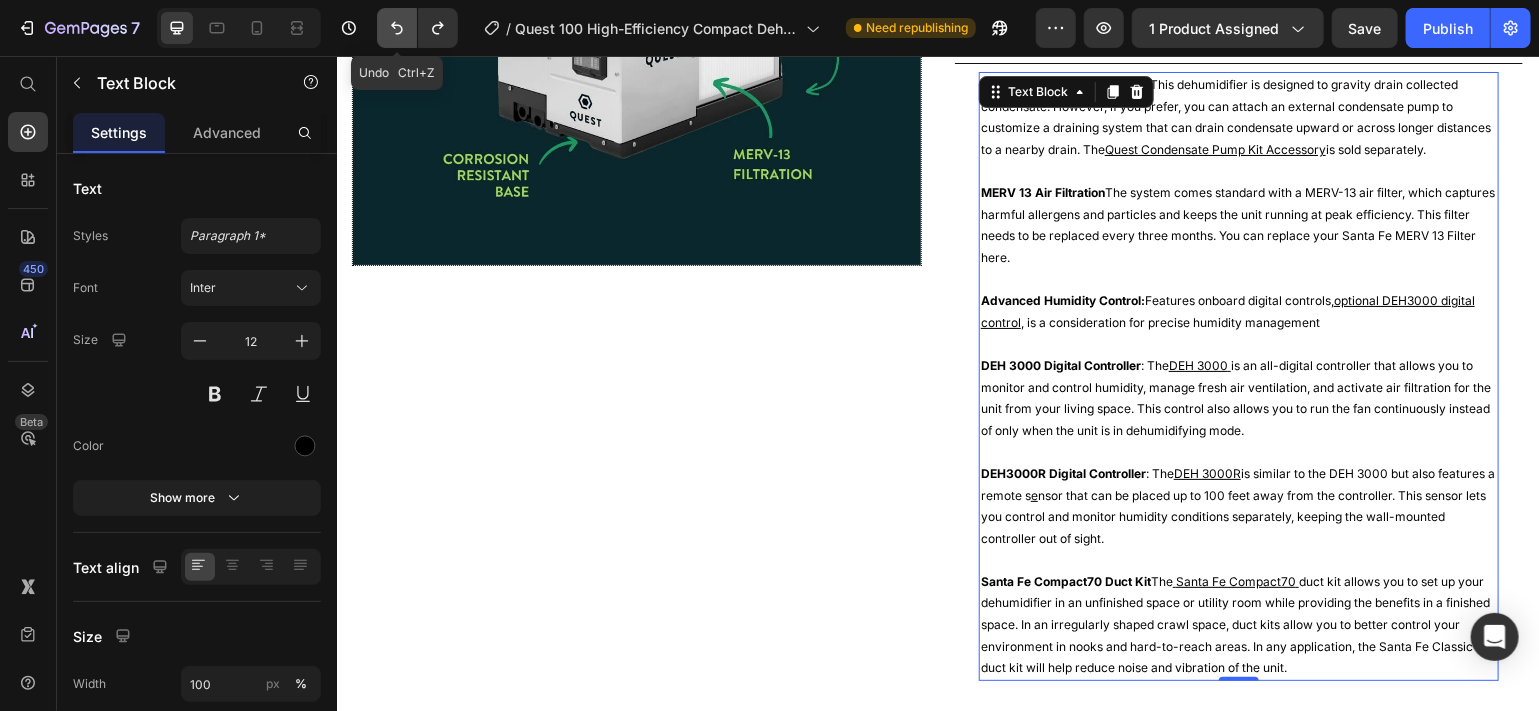click 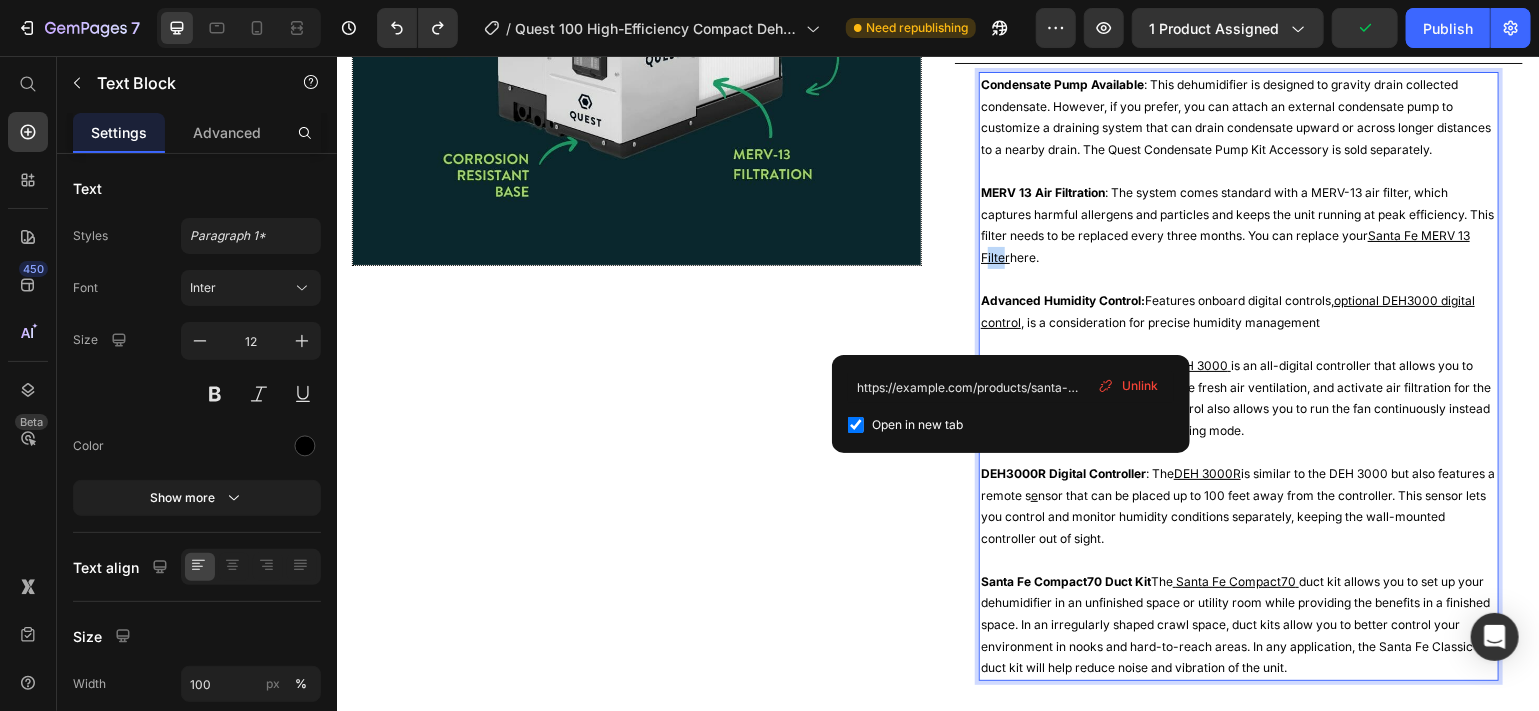 drag, startPoint x: 1008, startPoint y: 282, endPoint x: 989, endPoint y: 278, distance: 19.416489 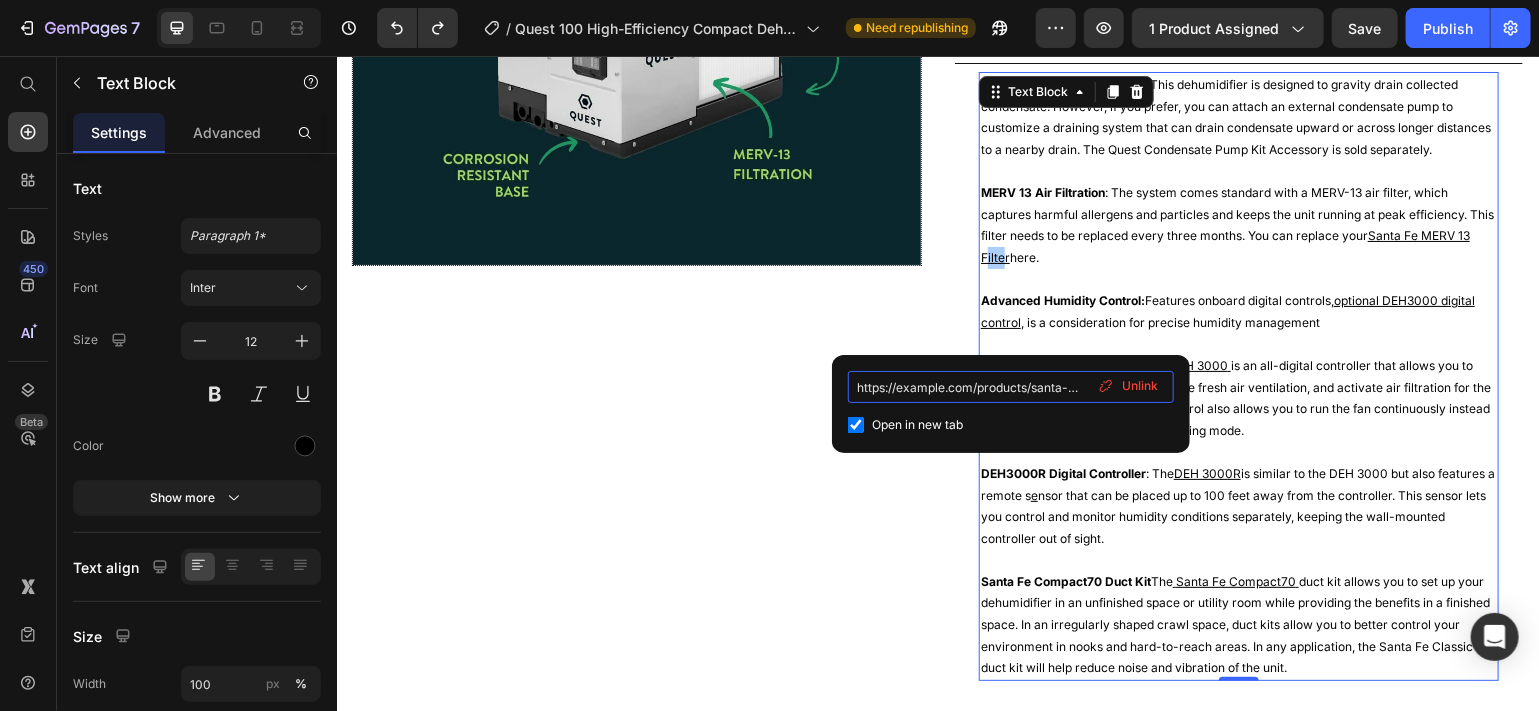 drag, startPoint x: 853, startPoint y: 388, endPoint x: 868, endPoint y: 388, distance: 15 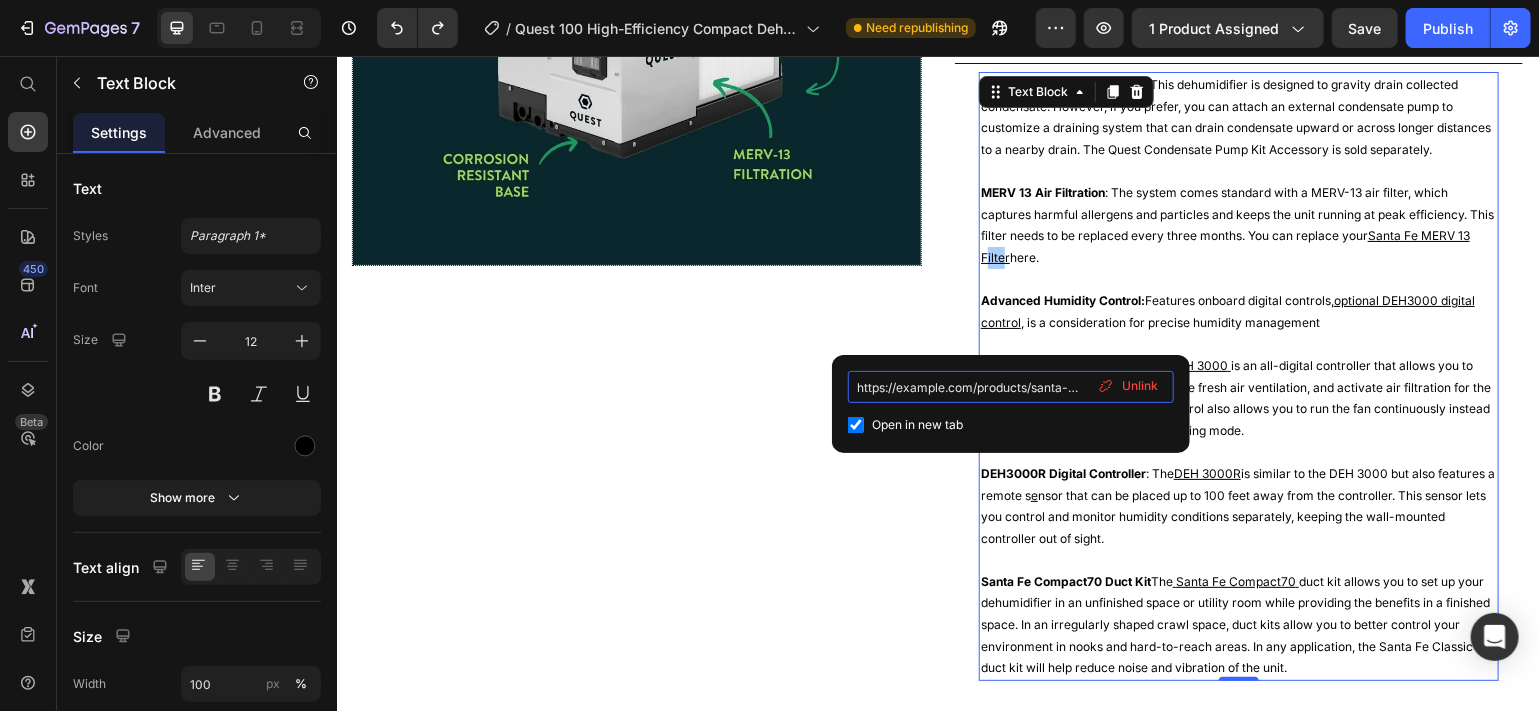 click on "https://example.com/products/santa-fe-certified-merv-13-dehumidifier-filter-14-x-17-5-x-1-75" at bounding box center [1011, 387] 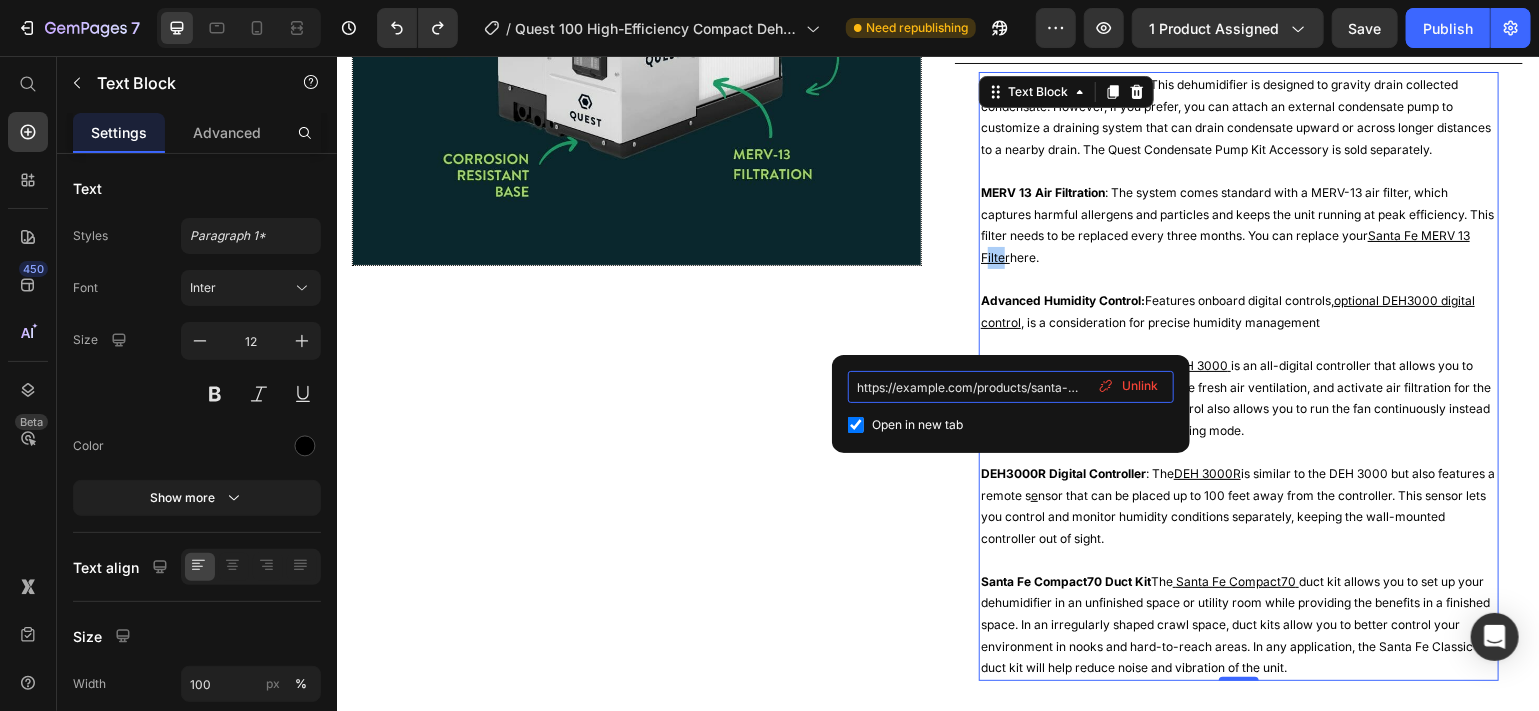 click on "https://example.com/products/santa-fe-certified-merv-13-dehumidifier-filter-14-x-17-5-x-1-75" at bounding box center (1011, 387) 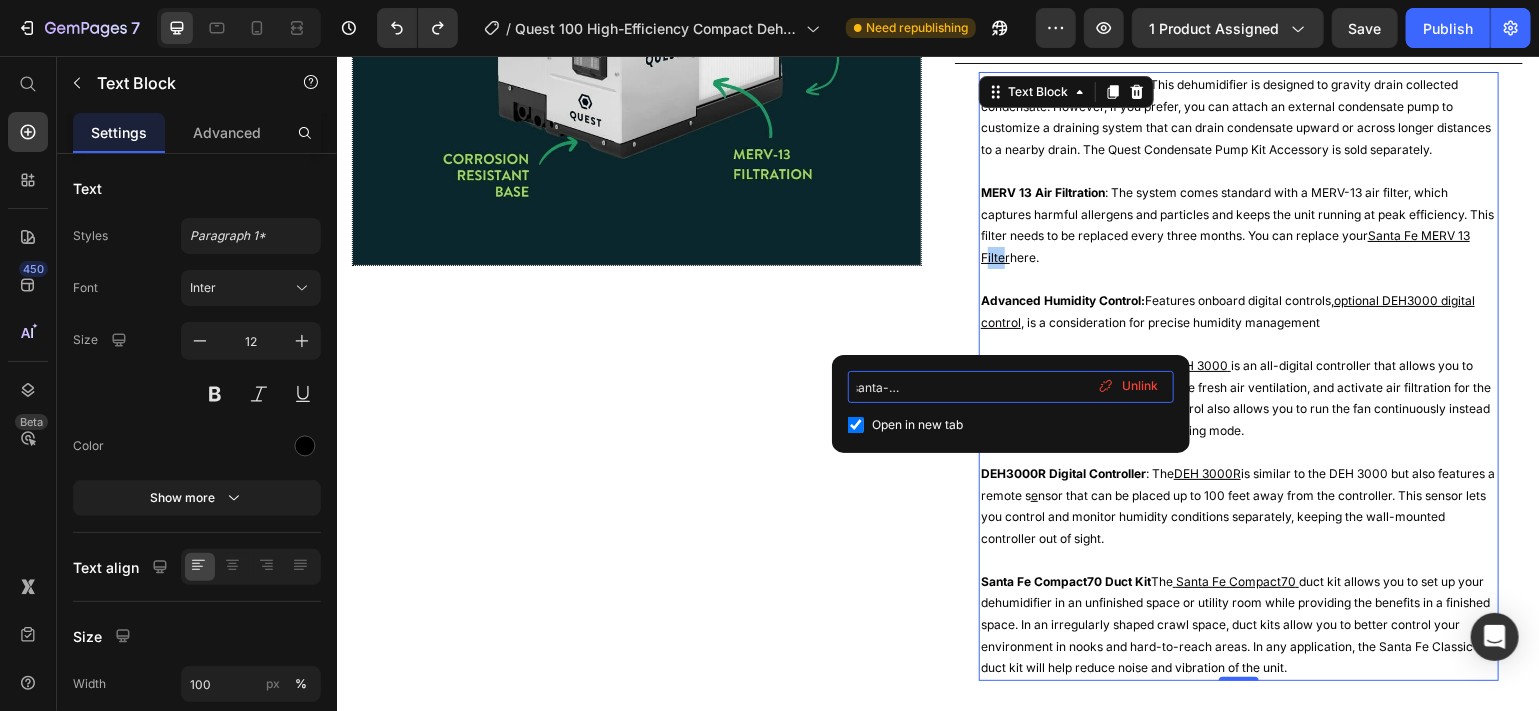 scroll, scrollTop: 0, scrollLeft: 346, axis: horizontal 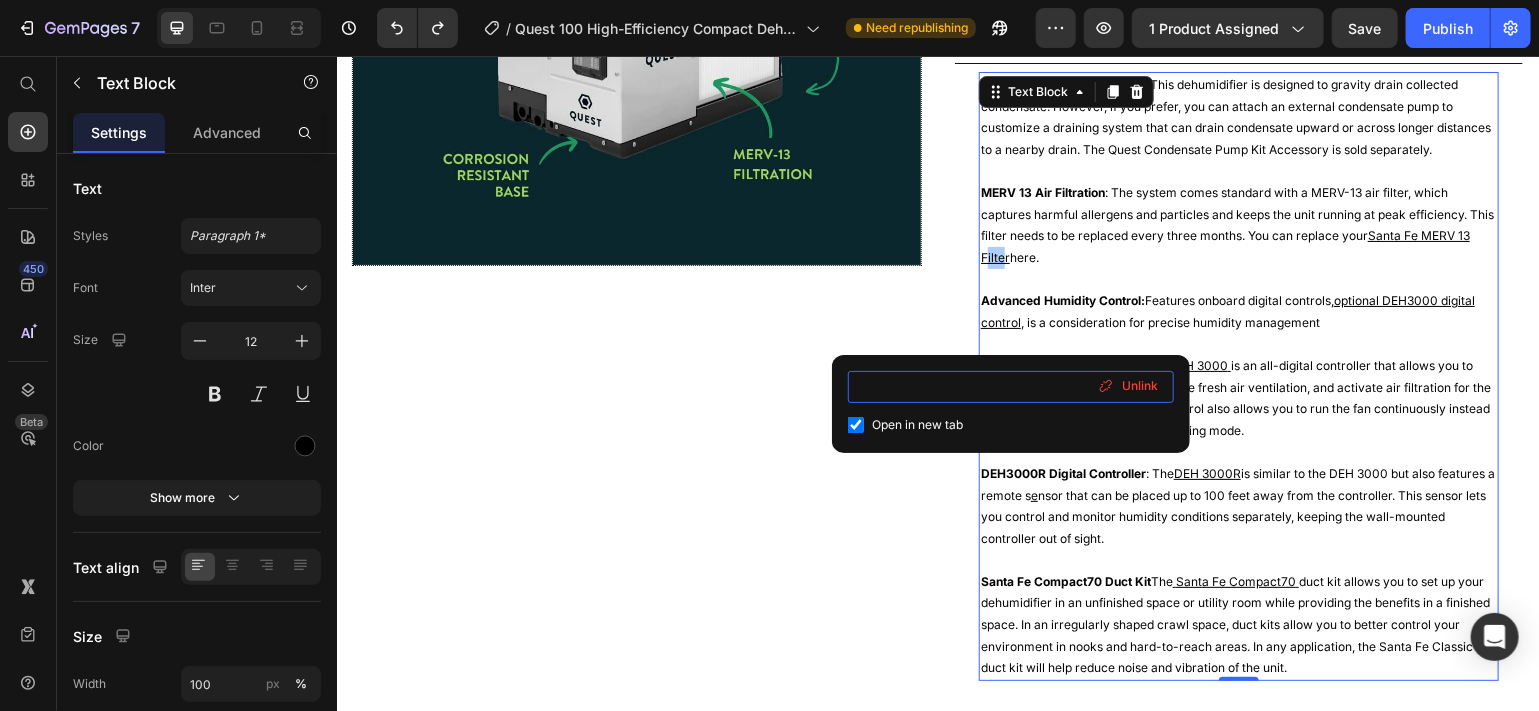 drag, startPoint x: 853, startPoint y: 388, endPoint x: 1189, endPoint y: 372, distance: 336.38074 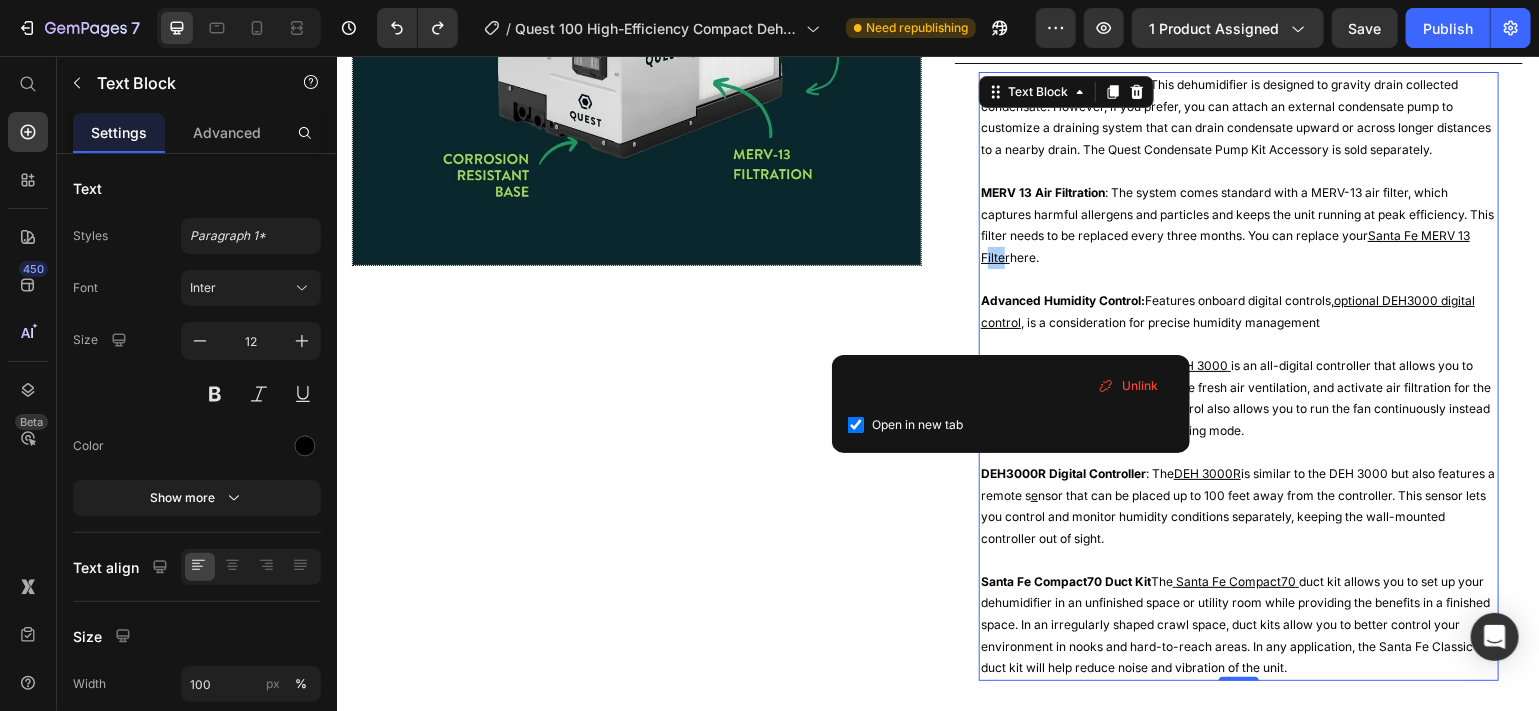 click on "Unlink" at bounding box center [1140, 386] 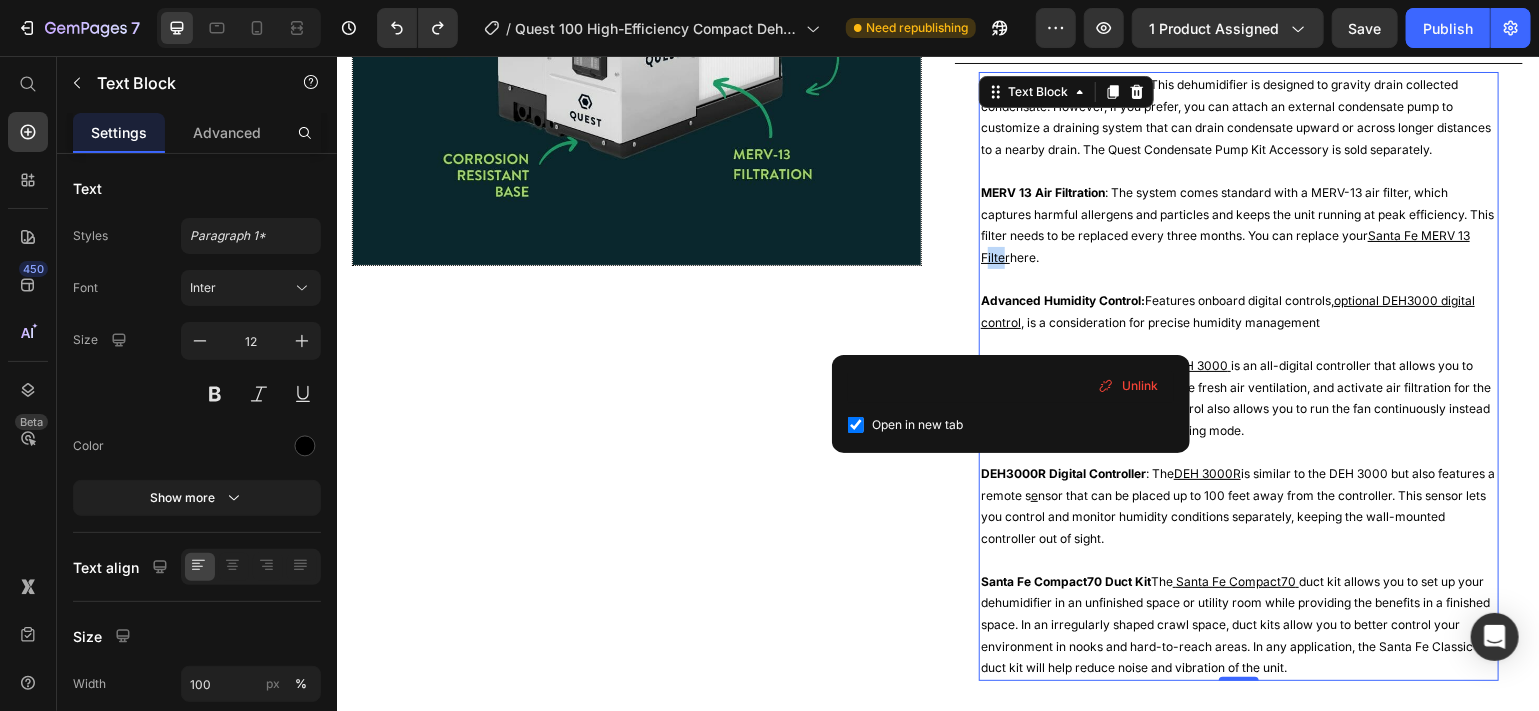 scroll, scrollTop: 0, scrollLeft: 0, axis: both 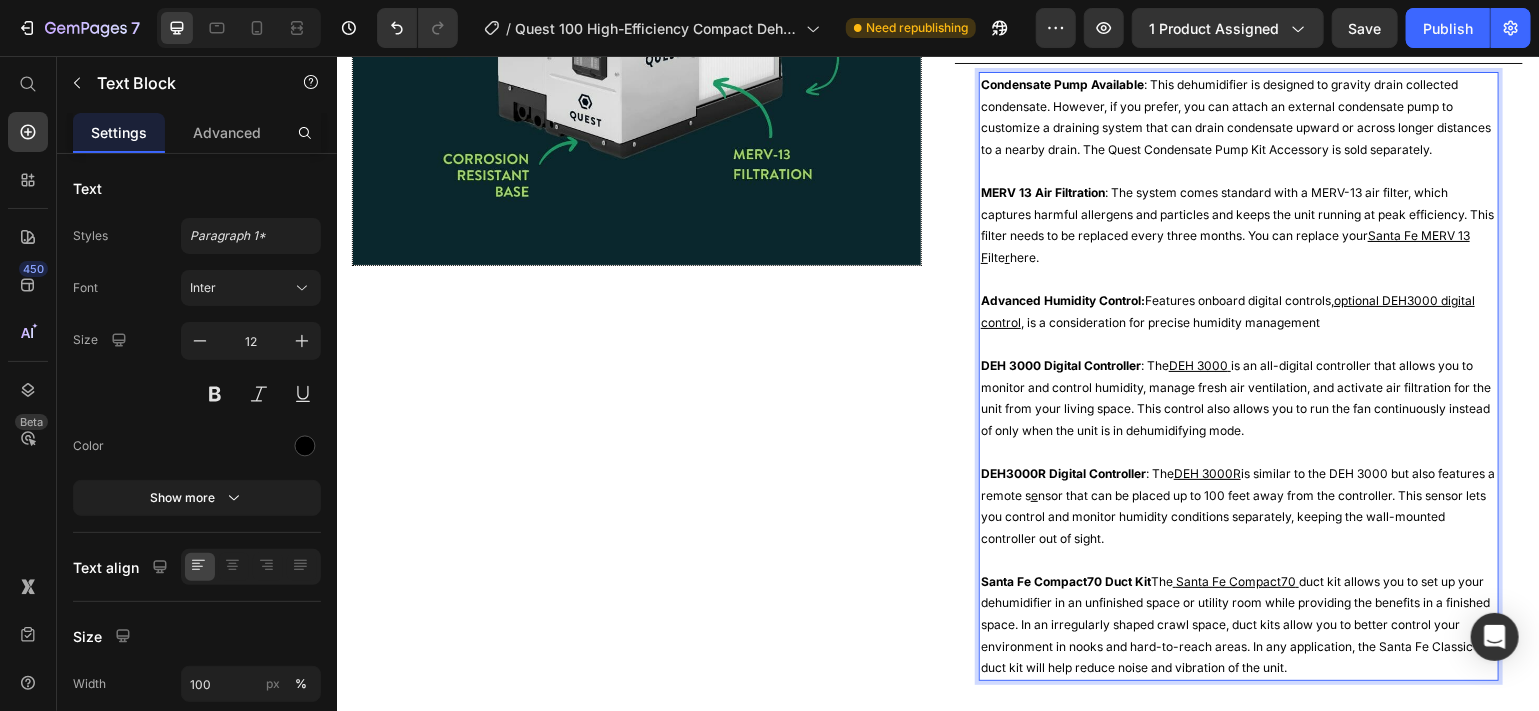 click on "Santa Fe MERV 13 F" at bounding box center [1224, 245] 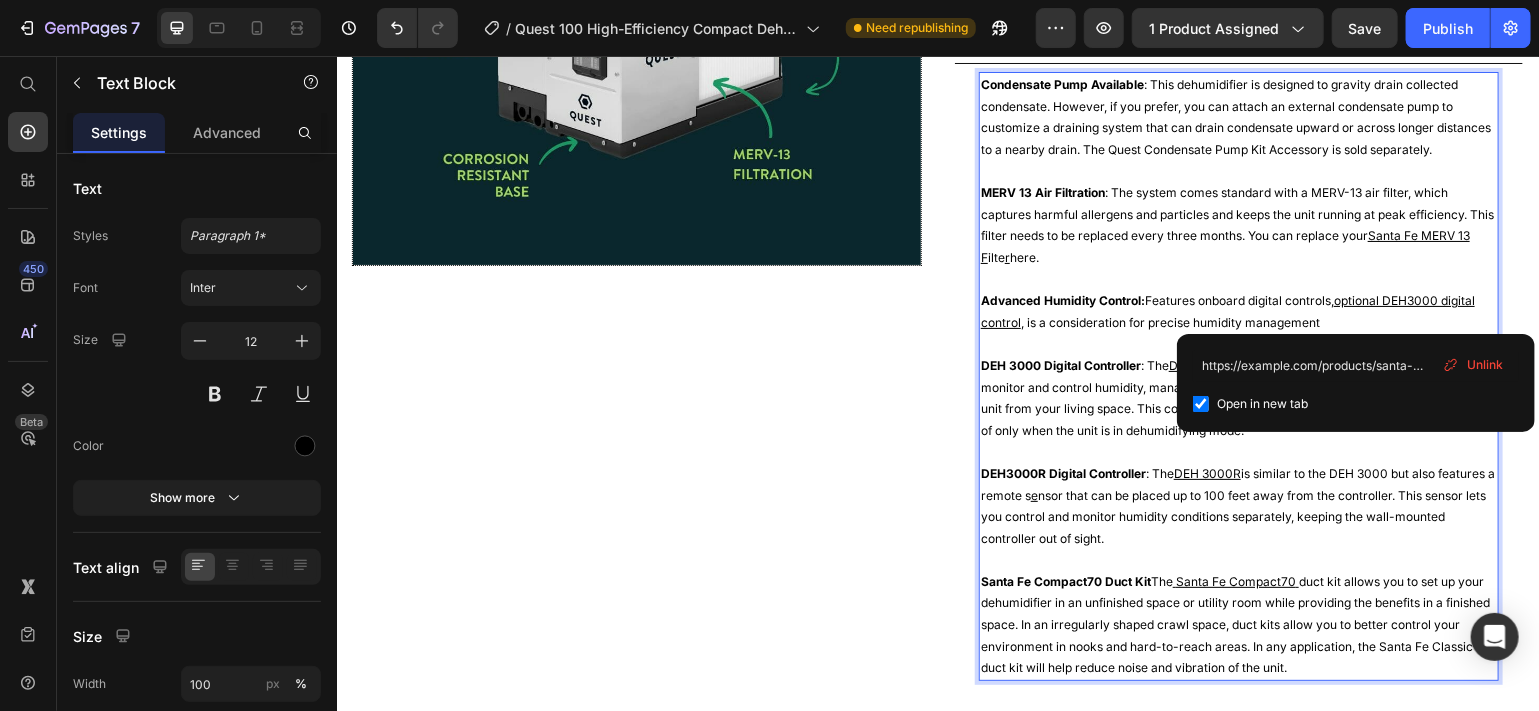 click on "Unlink" at bounding box center [1485, 365] 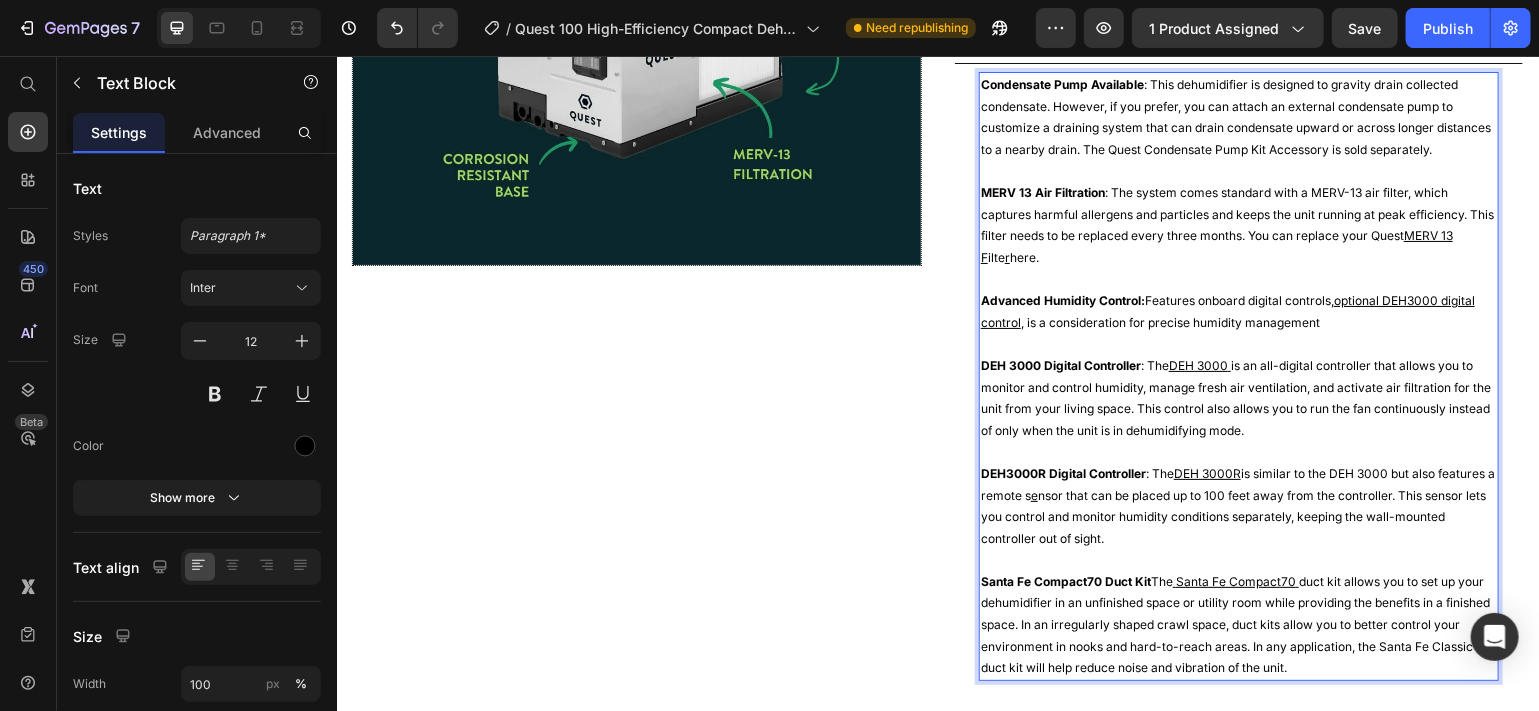 click on "MERV 13 Air Filtration : The system comes standard with a MERV-13 air filter, which captures harmful allergens and particles and keeps the unit running at peak efficiency. This filter needs to be replaced every three months. You can replace your Quest MERV 13 F ilte r here." at bounding box center (1238, 224) 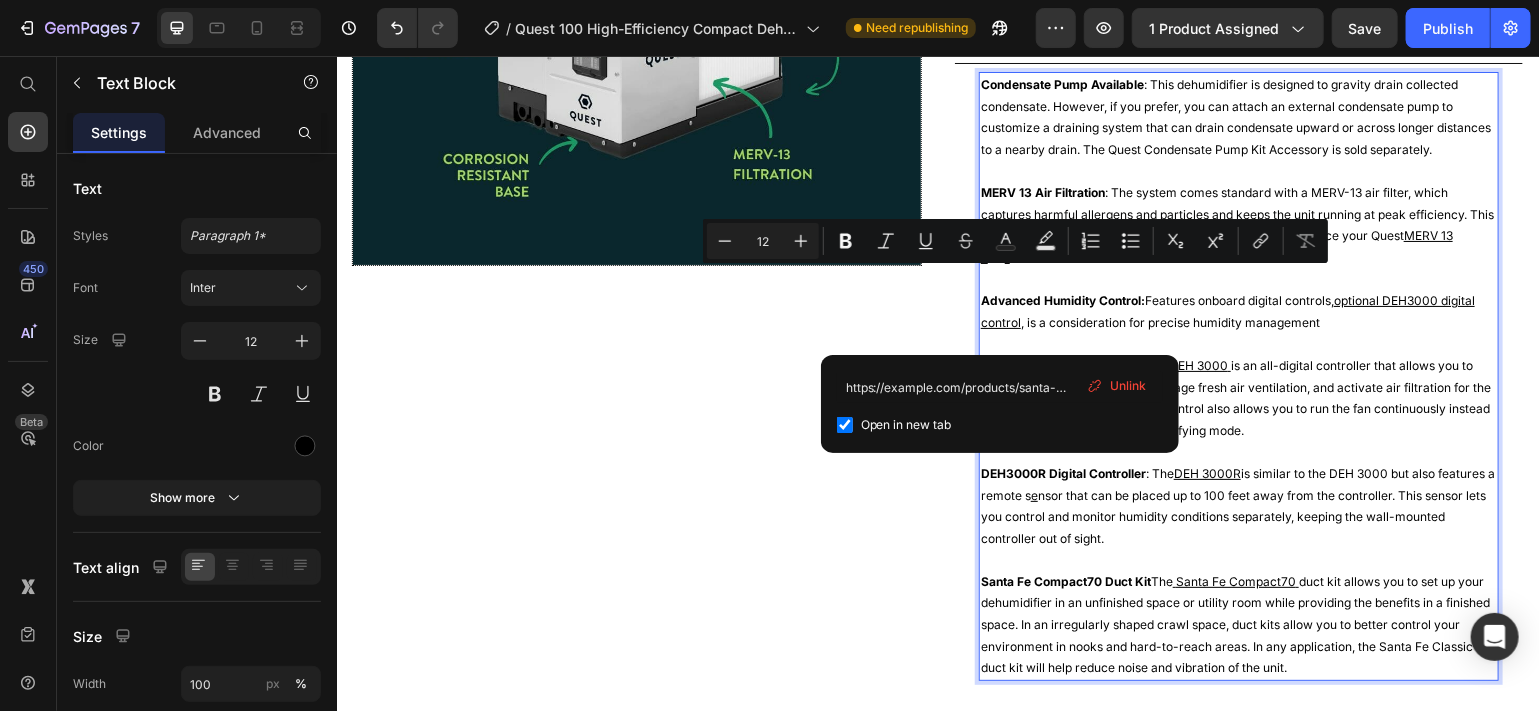 drag, startPoint x: 999, startPoint y: 284, endPoint x: 1090, endPoint y: 276, distance: 91.350975 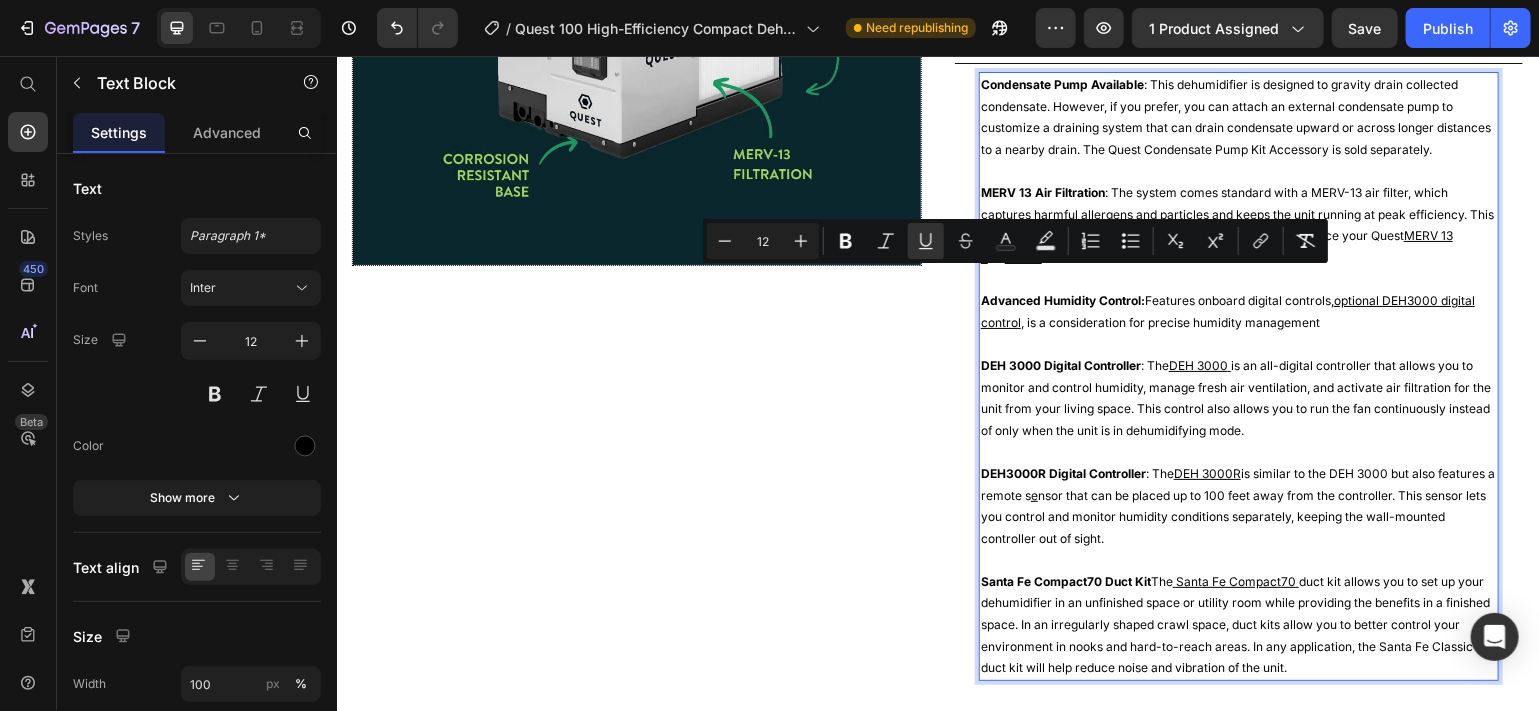 click on "MERV [NUMBER] Air Filtration : The system comes standard with a MERV-[NUMBER] air filter, which captures harmful allergens and particles and keeps the unit running at peak efficiency. This filter needs to be replaced every three months. You can replace your Quest MERV [NUMBER] Filter here." at bounding box center [1238, 224] 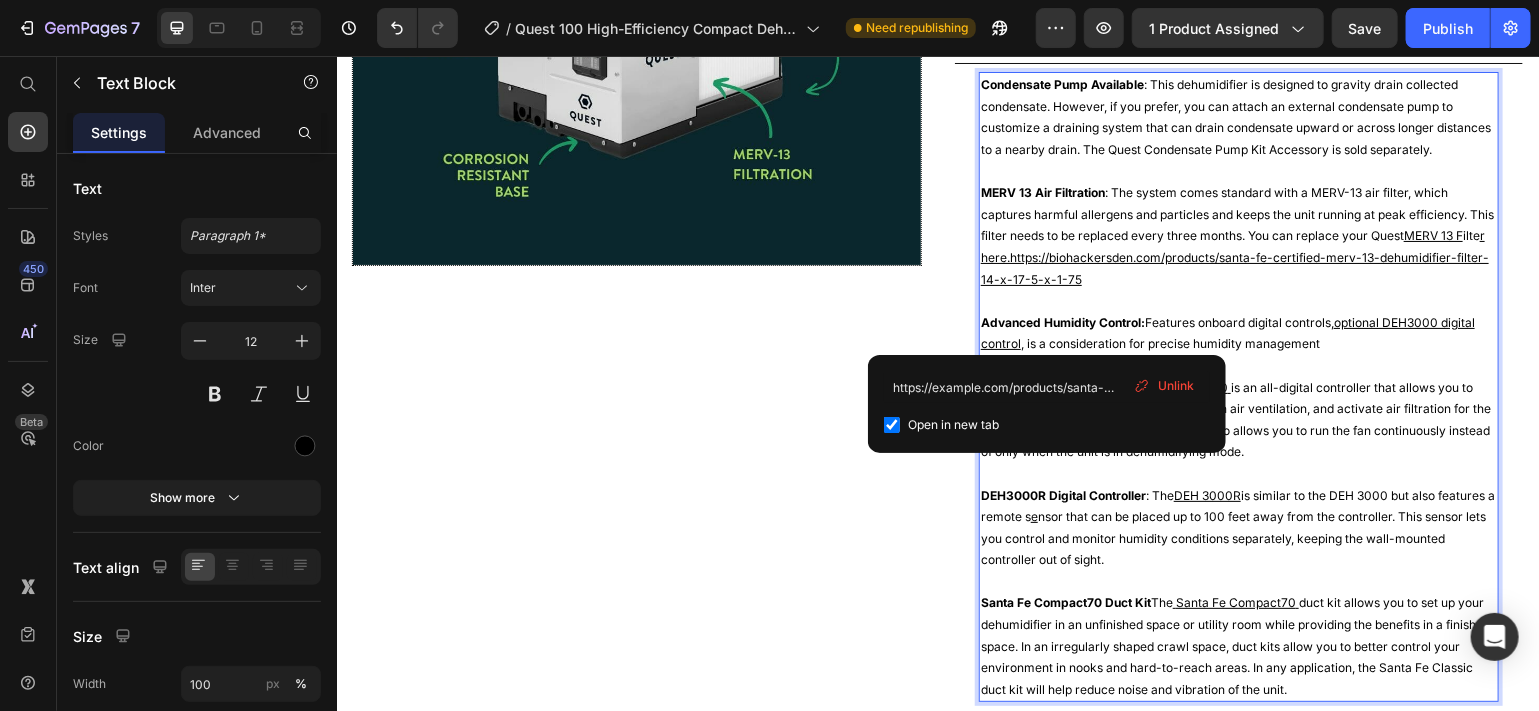 click on "MERV 13 Air Filtration : The system comes standard with a MERV-13 air filter, which captures harmful allergens and particles and keeps the unit running at peak efficiency. This filter needs to be replaced every three months. You can replace your Quest MERV 13 F ilte r here.https://example.com/products/santa-fe-certified-merv-13-dehumidifier-filter-14-x-17-5-x-1-75 ⁠⁠⁠⁠⁠⁠⁠" at bounding box center [1238, 235] 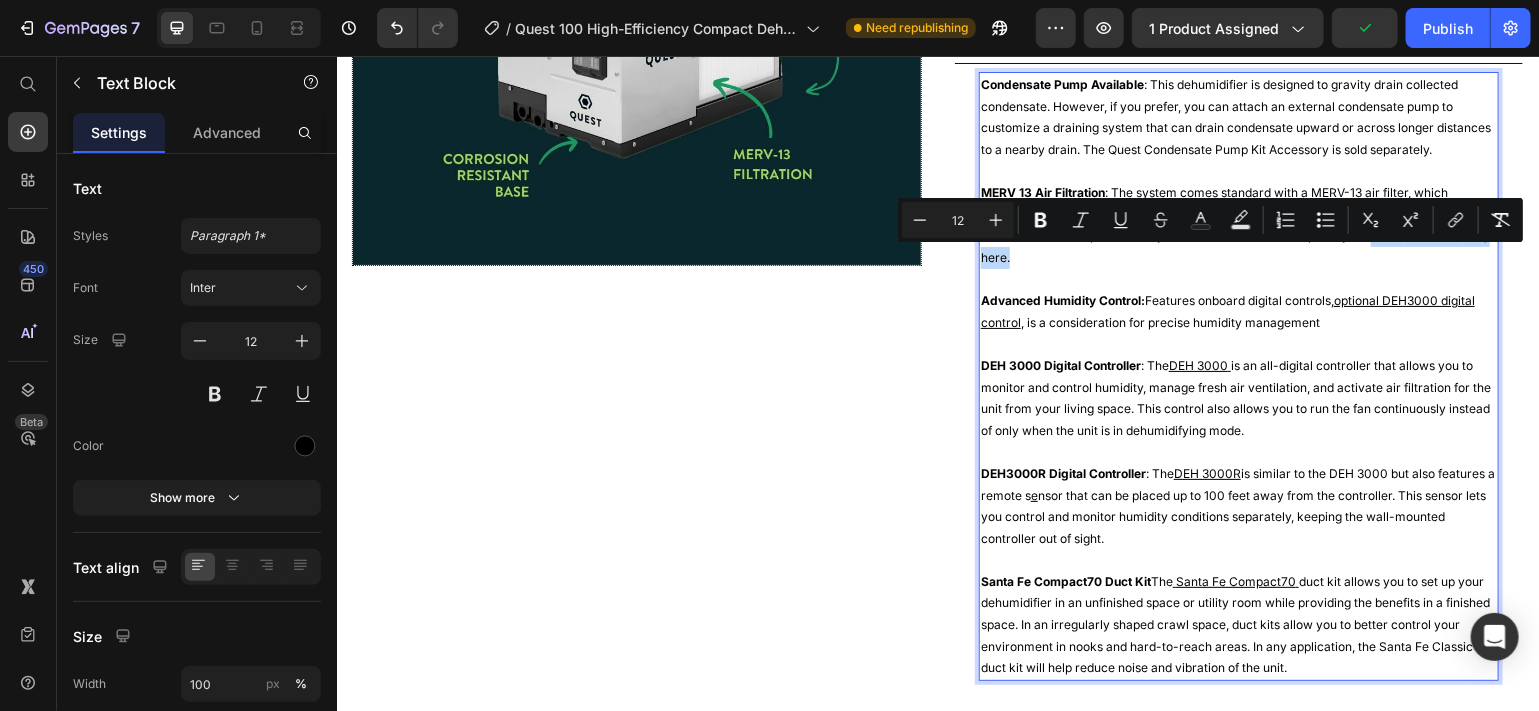 drag, startPoint x: 1391, startPoint y: 256, endPoint x: 1426, endPoint y: 274, distance: 39.357338 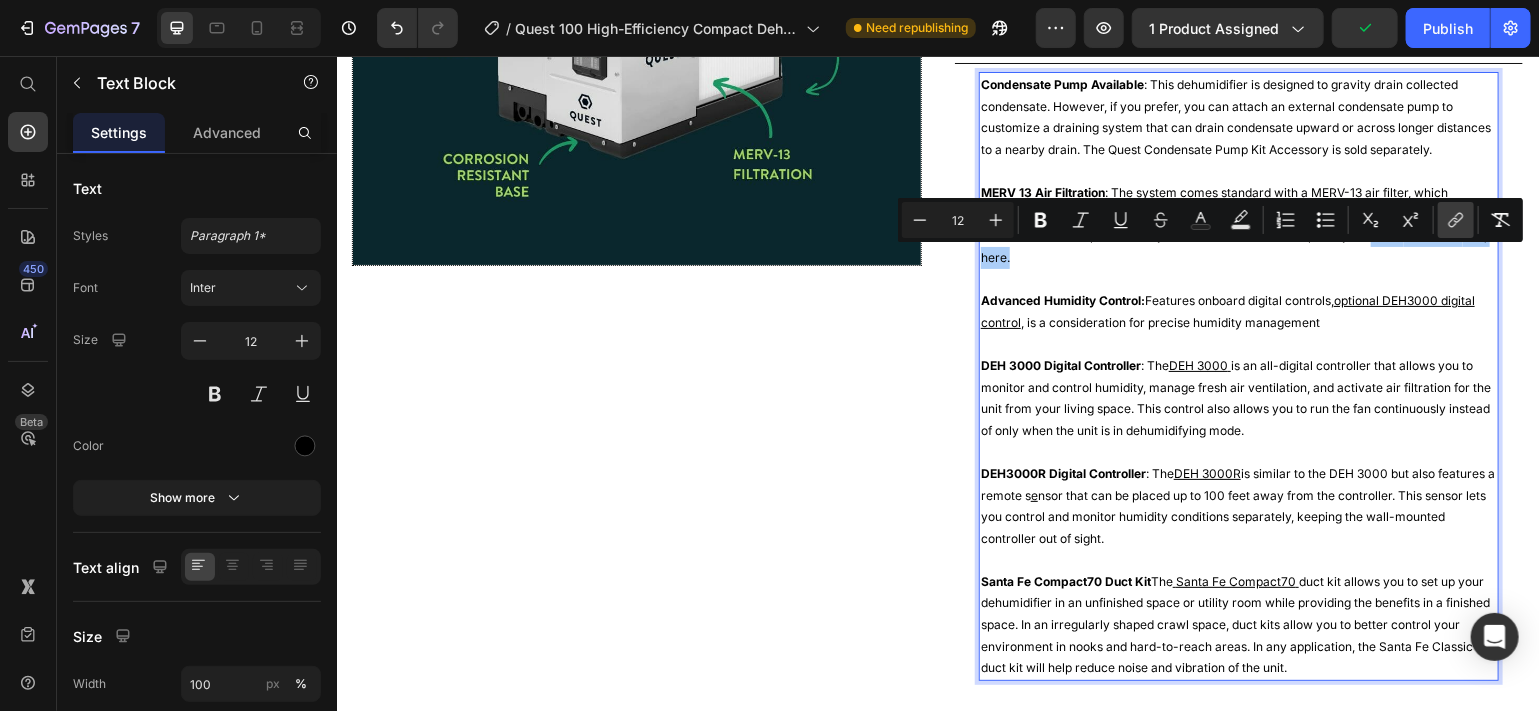 click 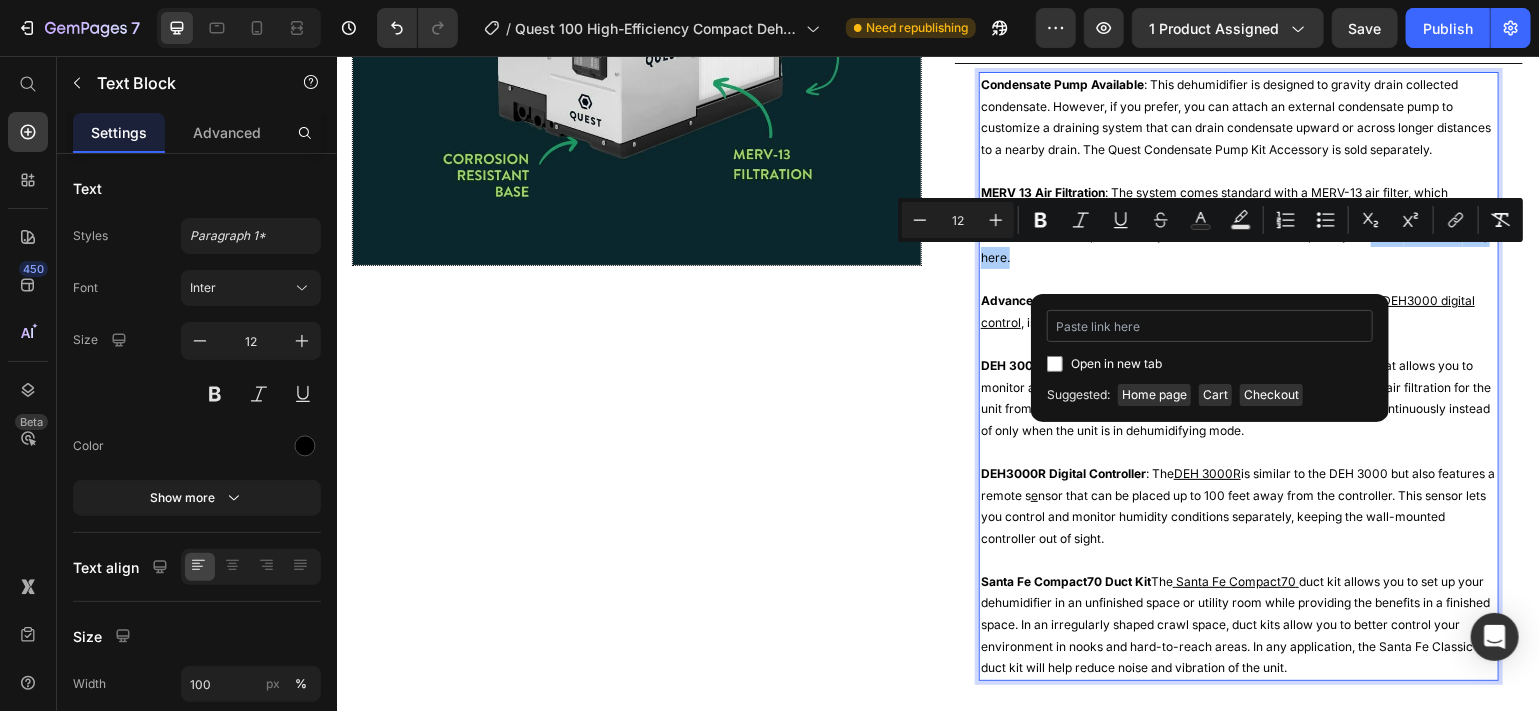 click at bounding box center (1210, 326) 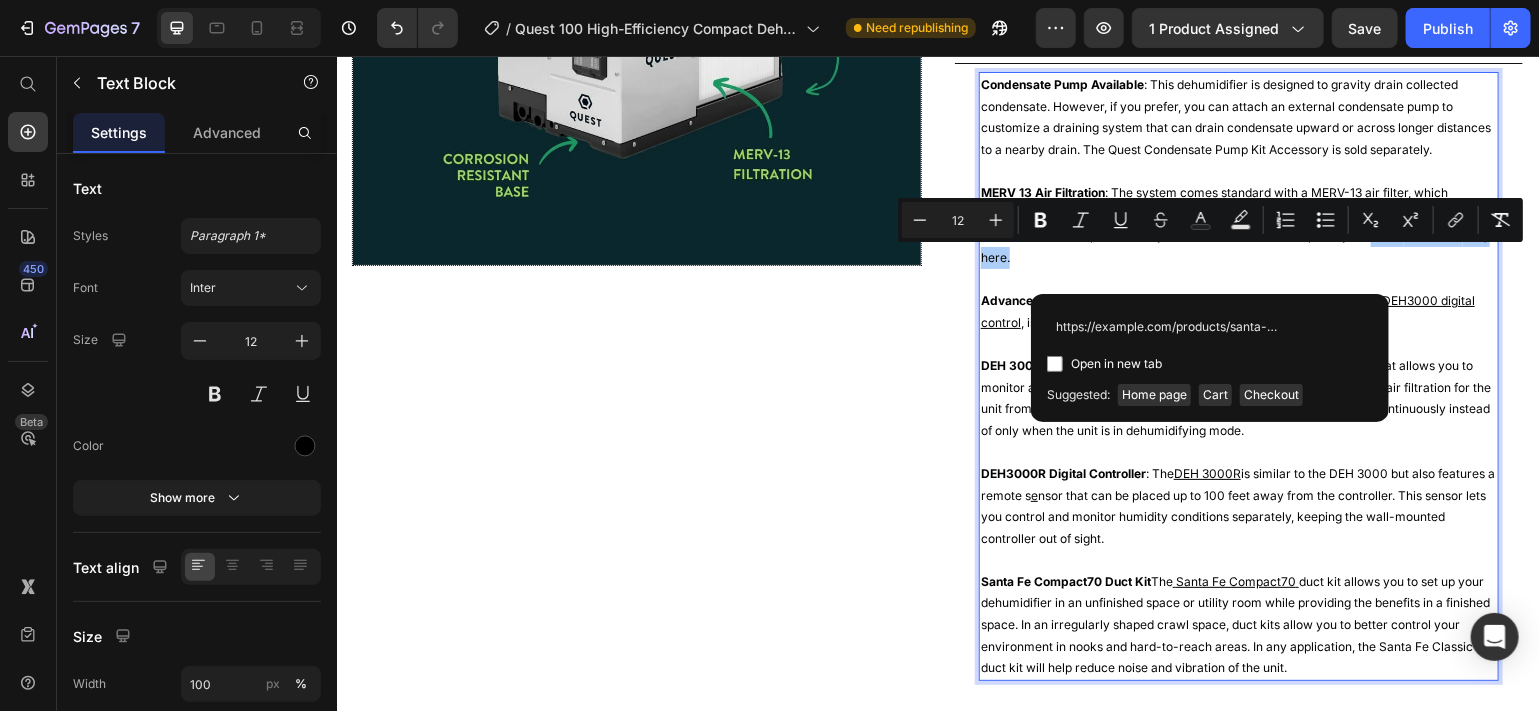 scroll, scrollTop: 0, scrollLeft: 346, axis: horizontal 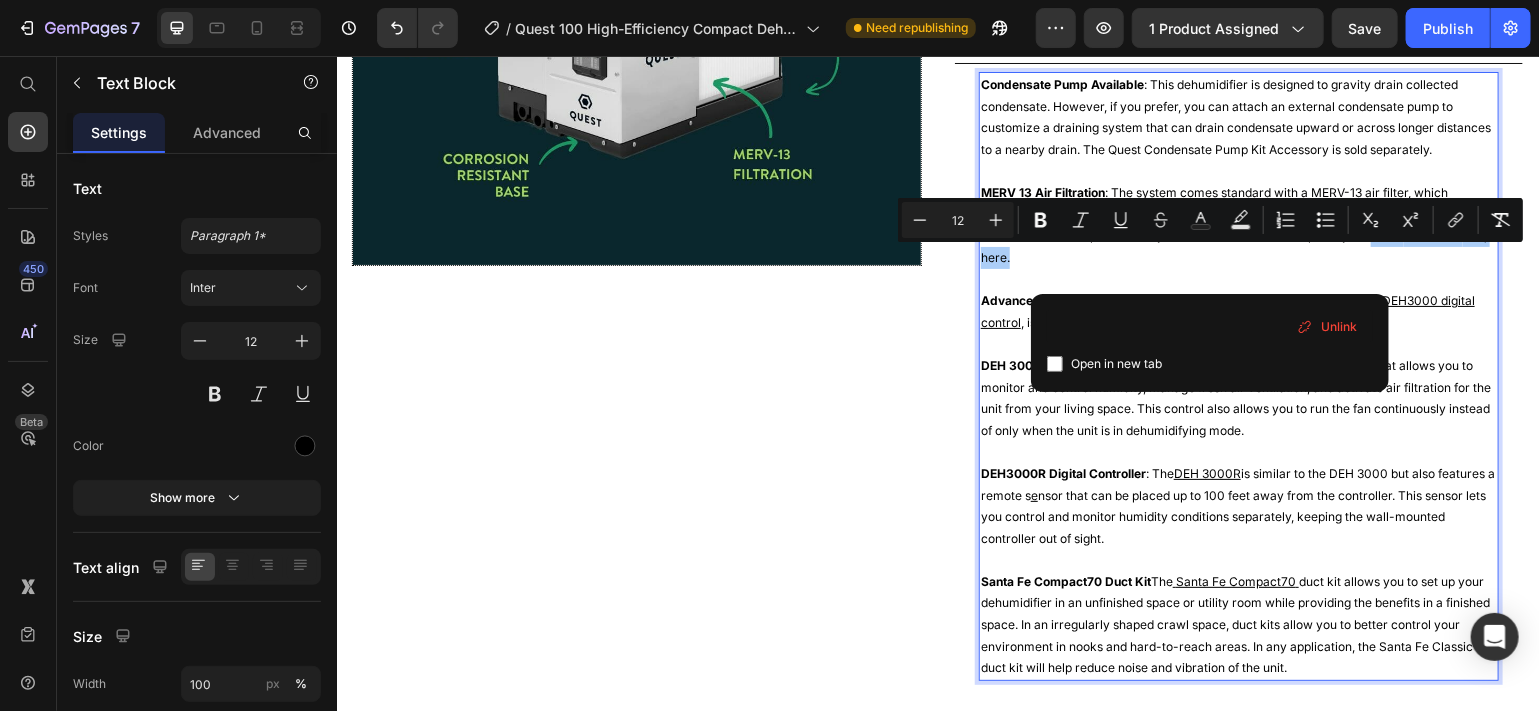 type on "https://example.com/products/santa-fe-certified-merv-13-dehumidifier-filter-14-x-17-5-x-1-75" 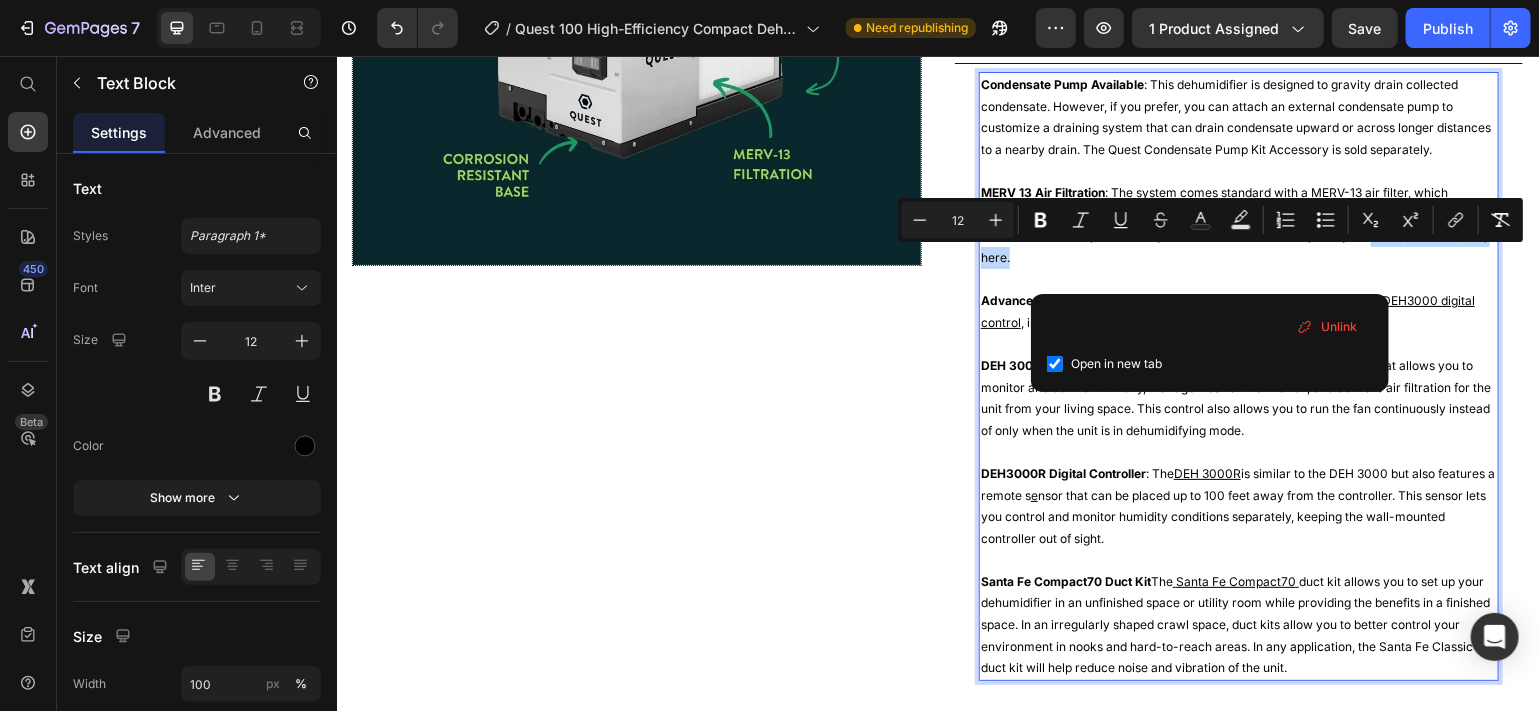checkbox on "true" 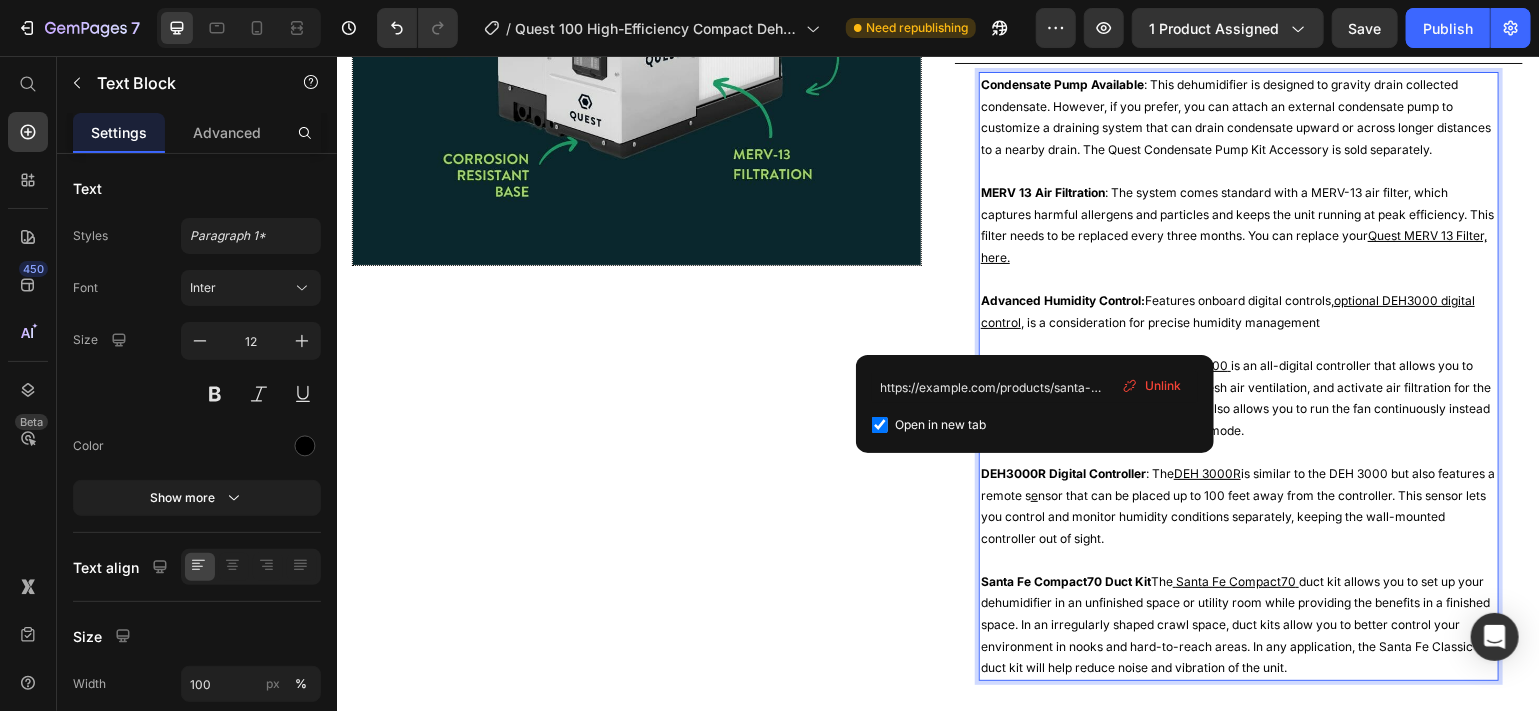click on "MERV 13 Air Filtration : The system comes standard with a MERV-13 air filter, which captures harmful allergens and particles and keeps the unit running at peak efficiency. This filter needs to be replaced every three months. You can replace your Quest MERV 13 Filter, here." at bounding box center (1238, 224) 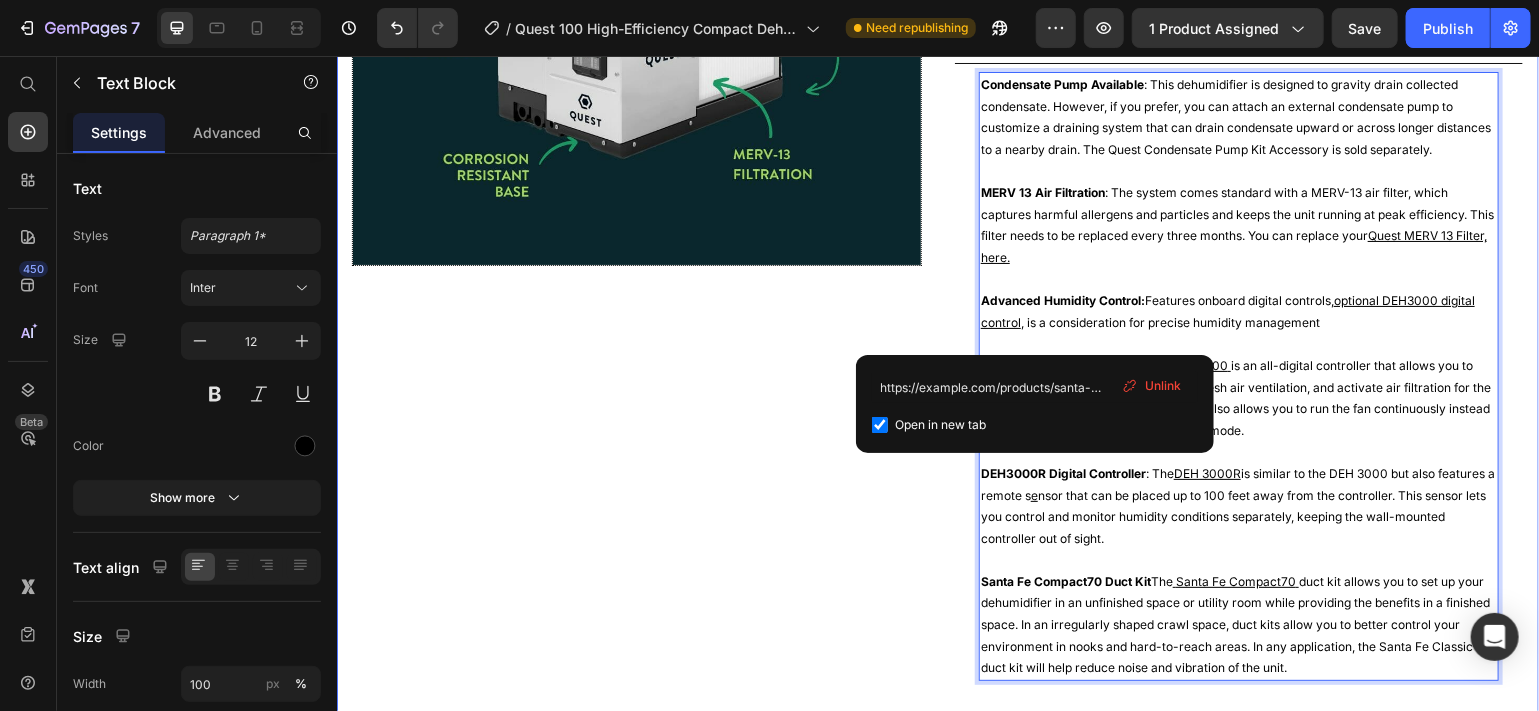 click on "Image" at bounding box center [636, 191] 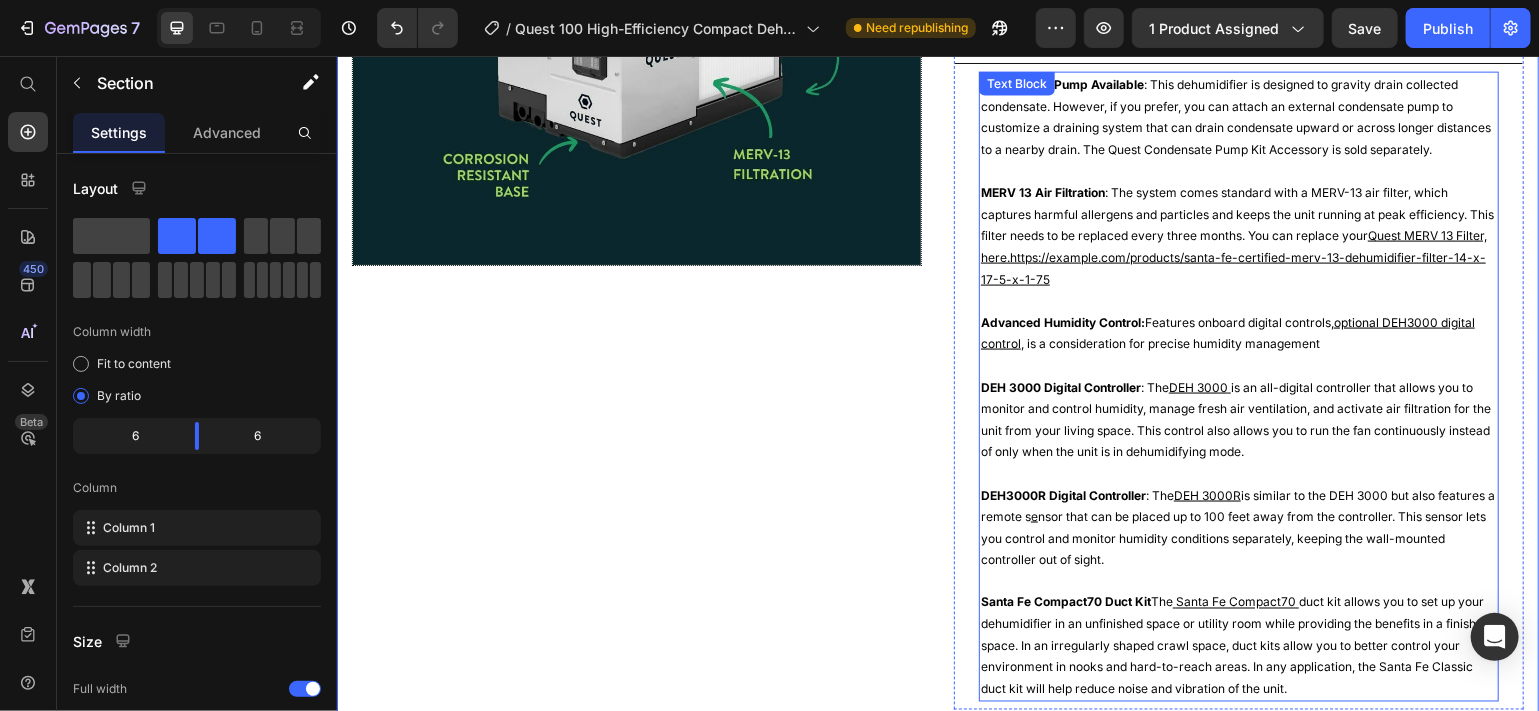 click on "MERV 13 Air Filtration : The system comes standard with a MERV-13 air filter, which captures harmful allergens and particles and keeps the unit running at peak efficiency. This filter needs to be replaced every three months. You can replace your  Quest MERV 13 Filter, here.https://biohackersden.com/products/santa-fe-certified-merv-13-dehumidifier-filter-14-x-17-5-x-1-75" at bounding box center (1238, 235) 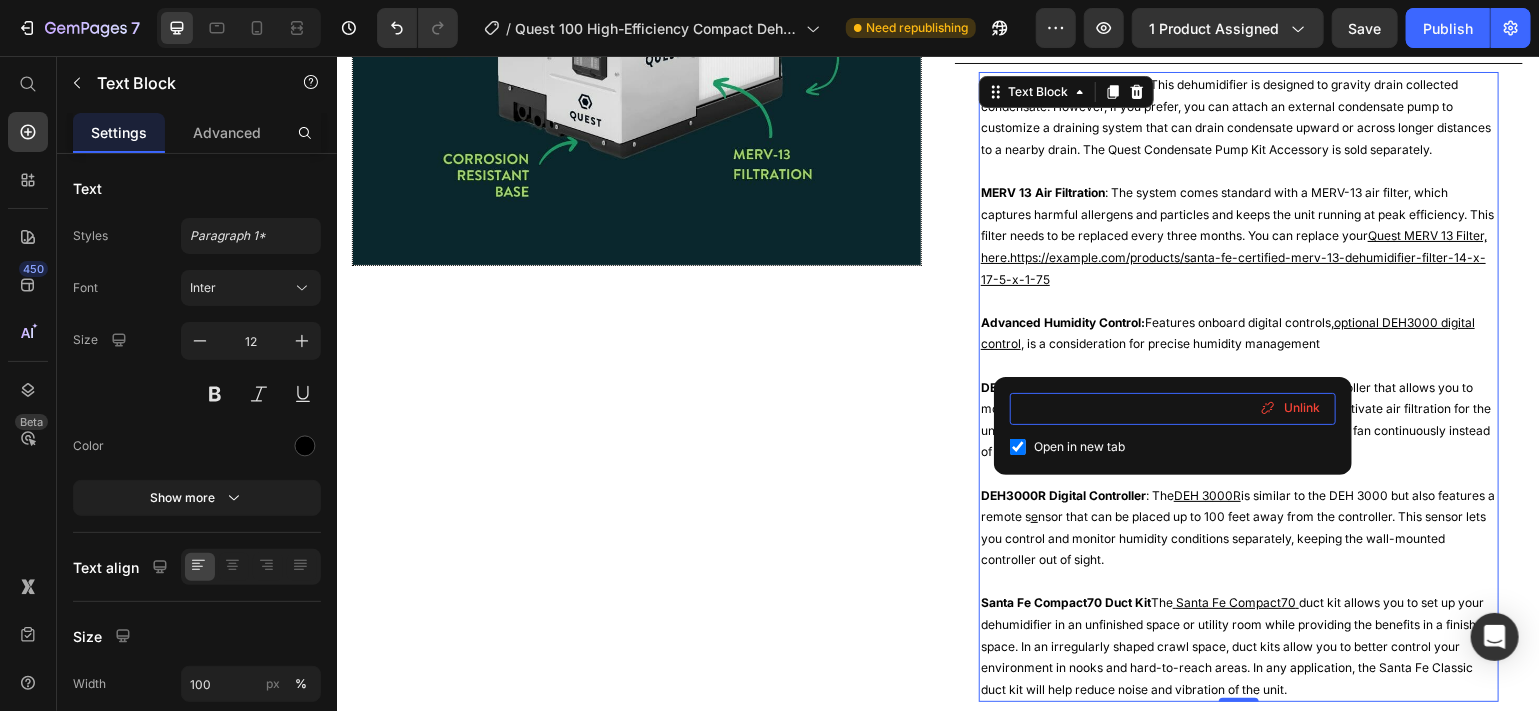 scroll, scrollTop: 0, scrollLeft: 346, axis: horizontal 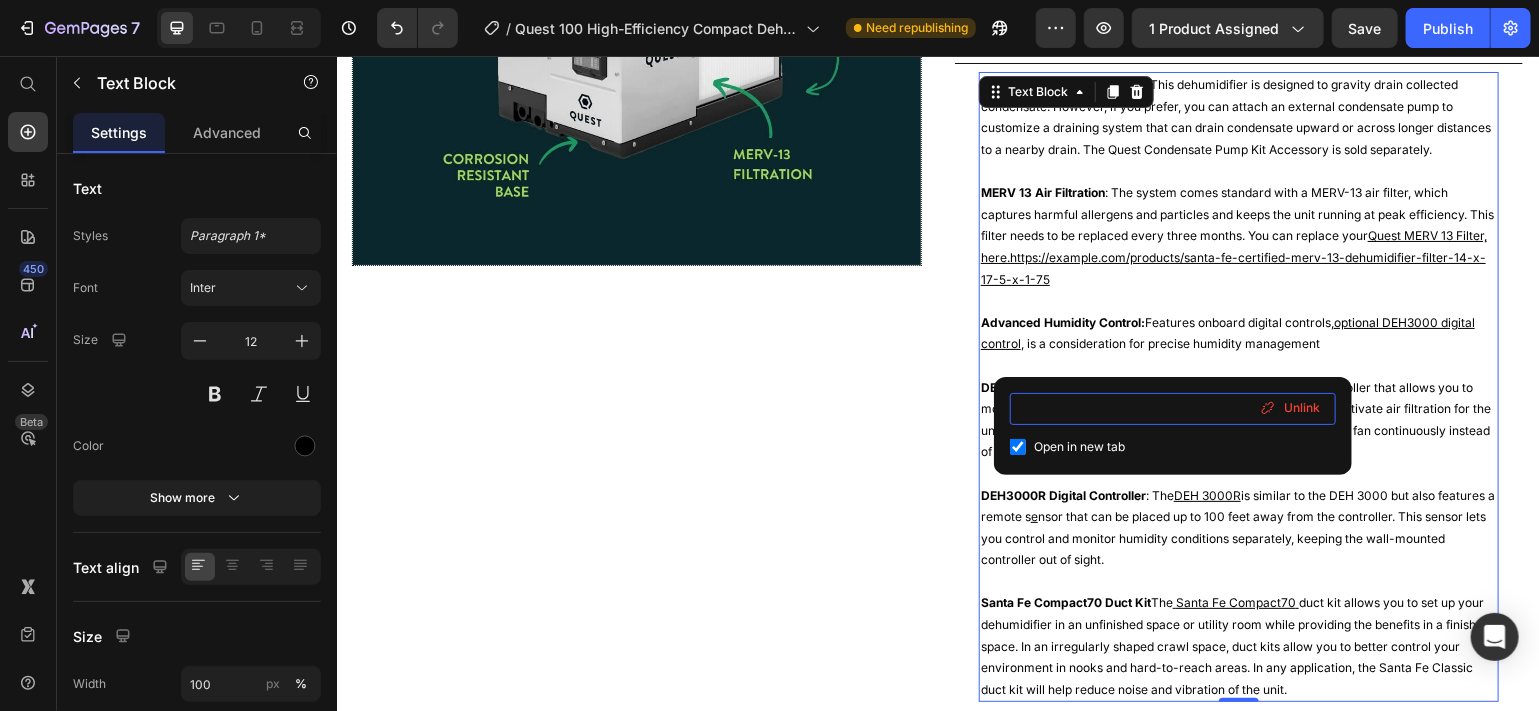 click on "https://example.com/products/santa-fe-certified-merv-13-dehumidifier-filter-14-x-17-5-x-1-75" at bounding box center [1173, 409] 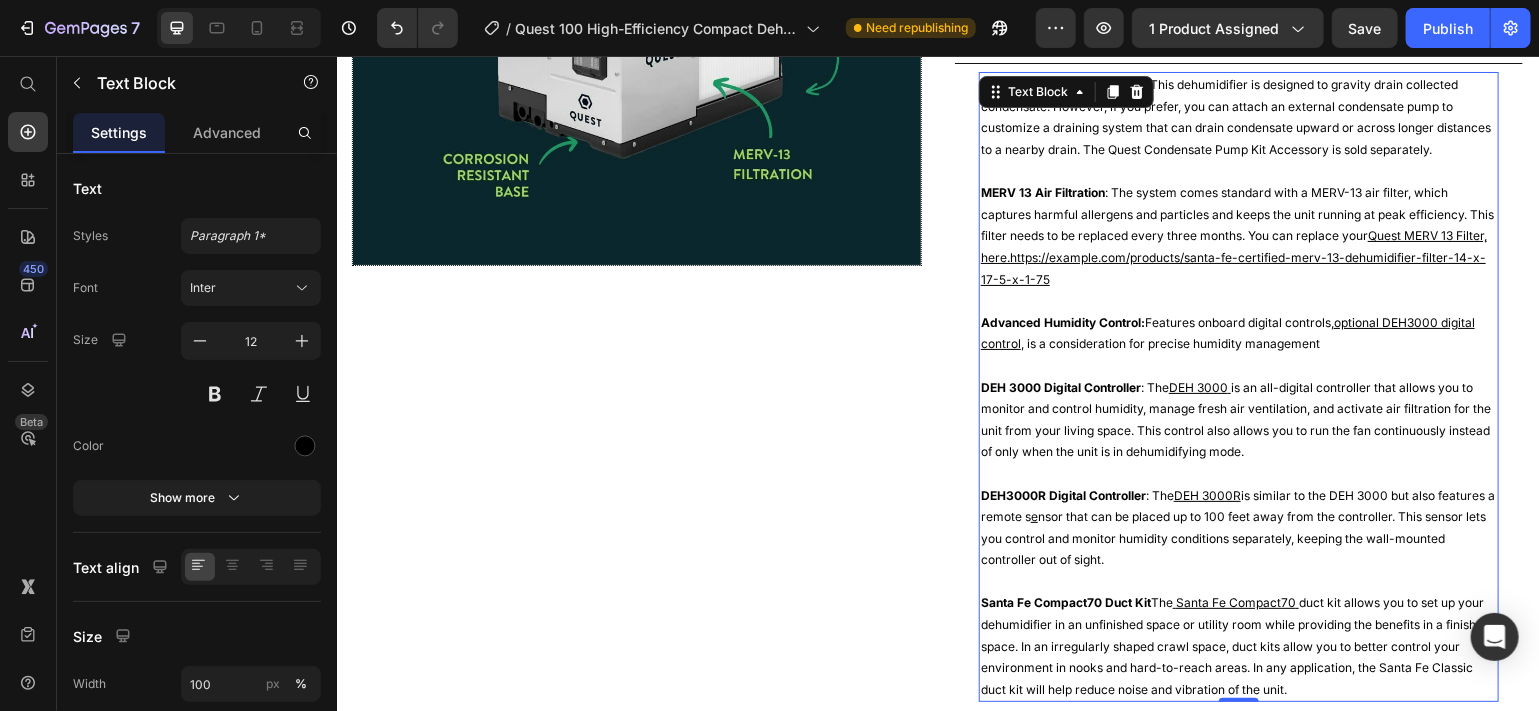click at bounding box center (1238, 300) 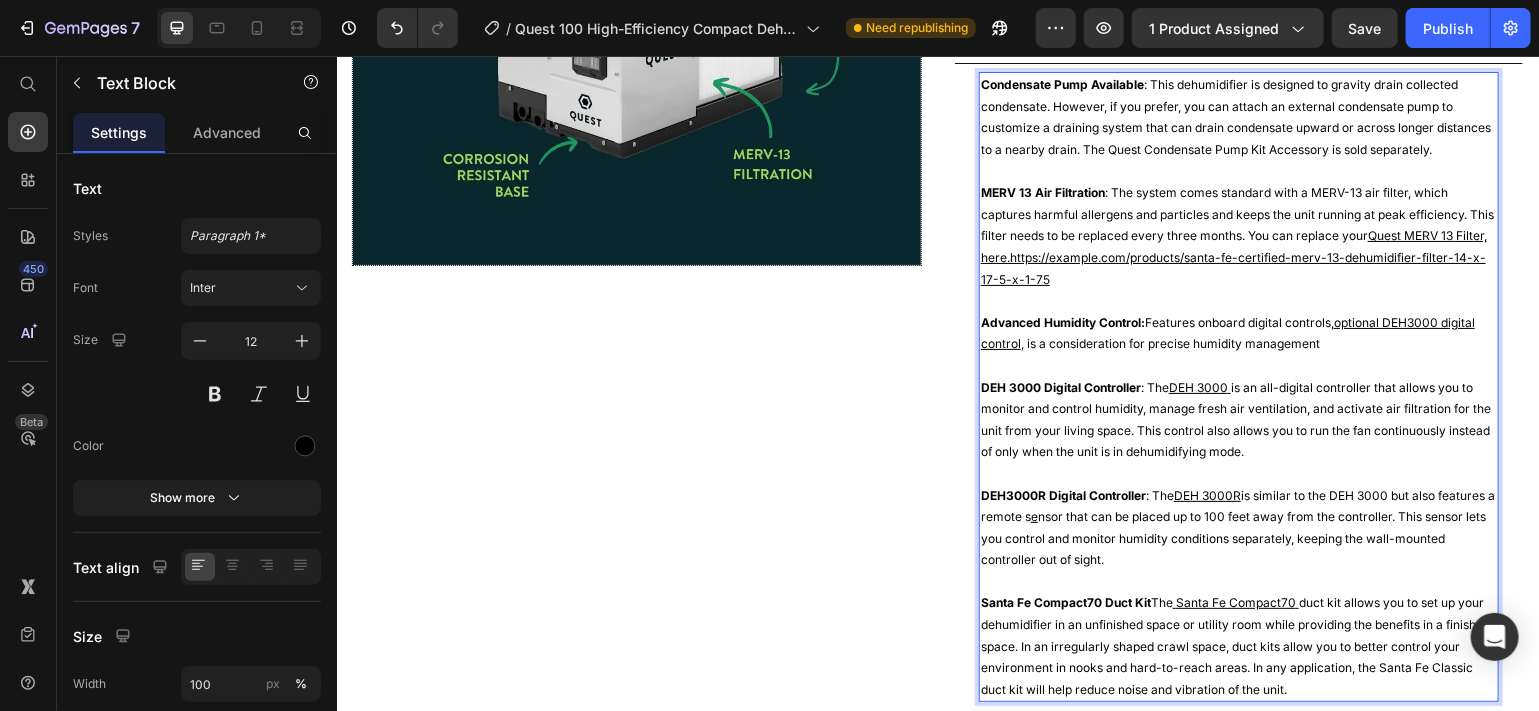 click on "MERV 13 Air Filtration : The system comes standard with a MERV-13 air filter, which captures harmful allergens and particles and keeps the unit running at peak efficiency. This filter needs to be replaced every three months. You can replace your  Quest MERV 13 Filter, here.https://biohackersden.com/products/santa-fe-certified-merv-13-dehumidifier-filter-14-x-17-5-x-1-75" at bounding box center (1238, 235) 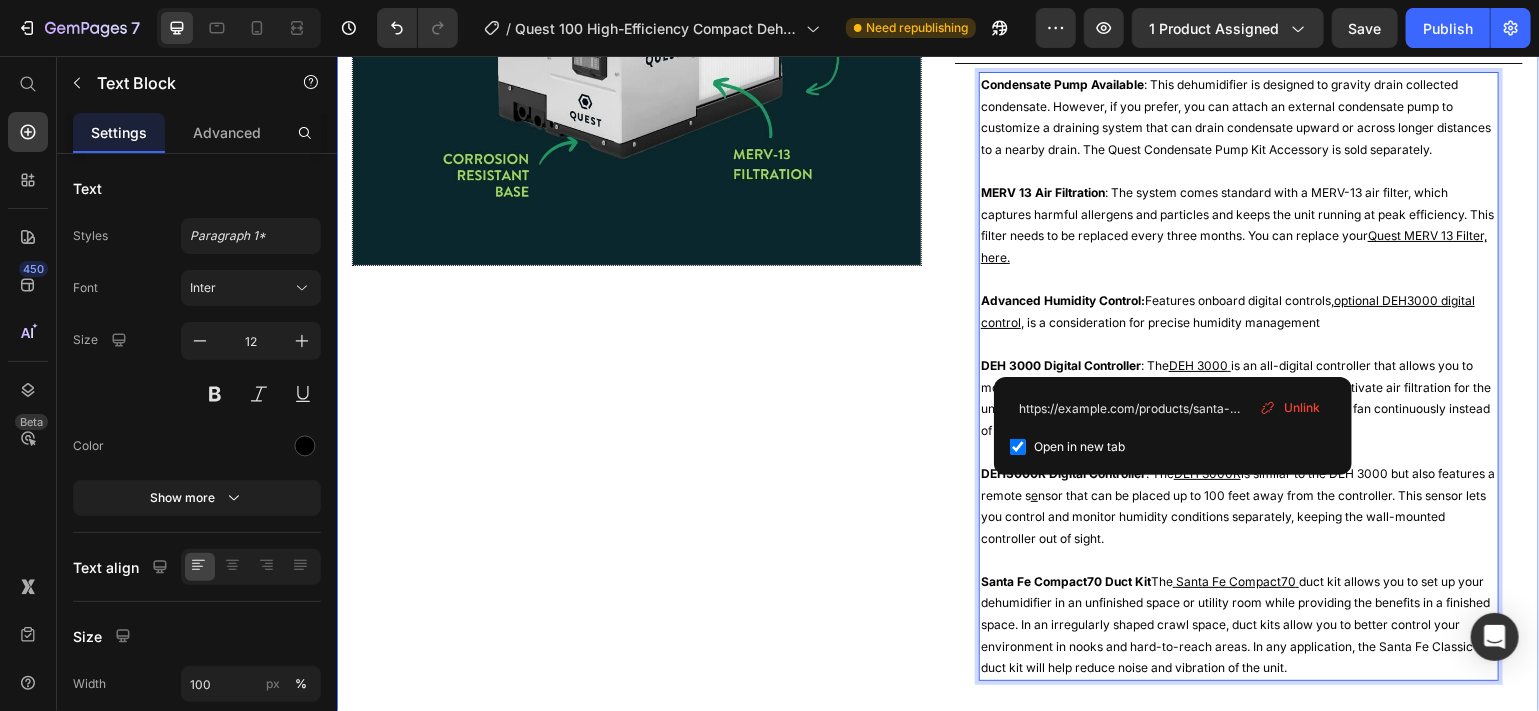 click on "Image" at bounding box center [636, 191] 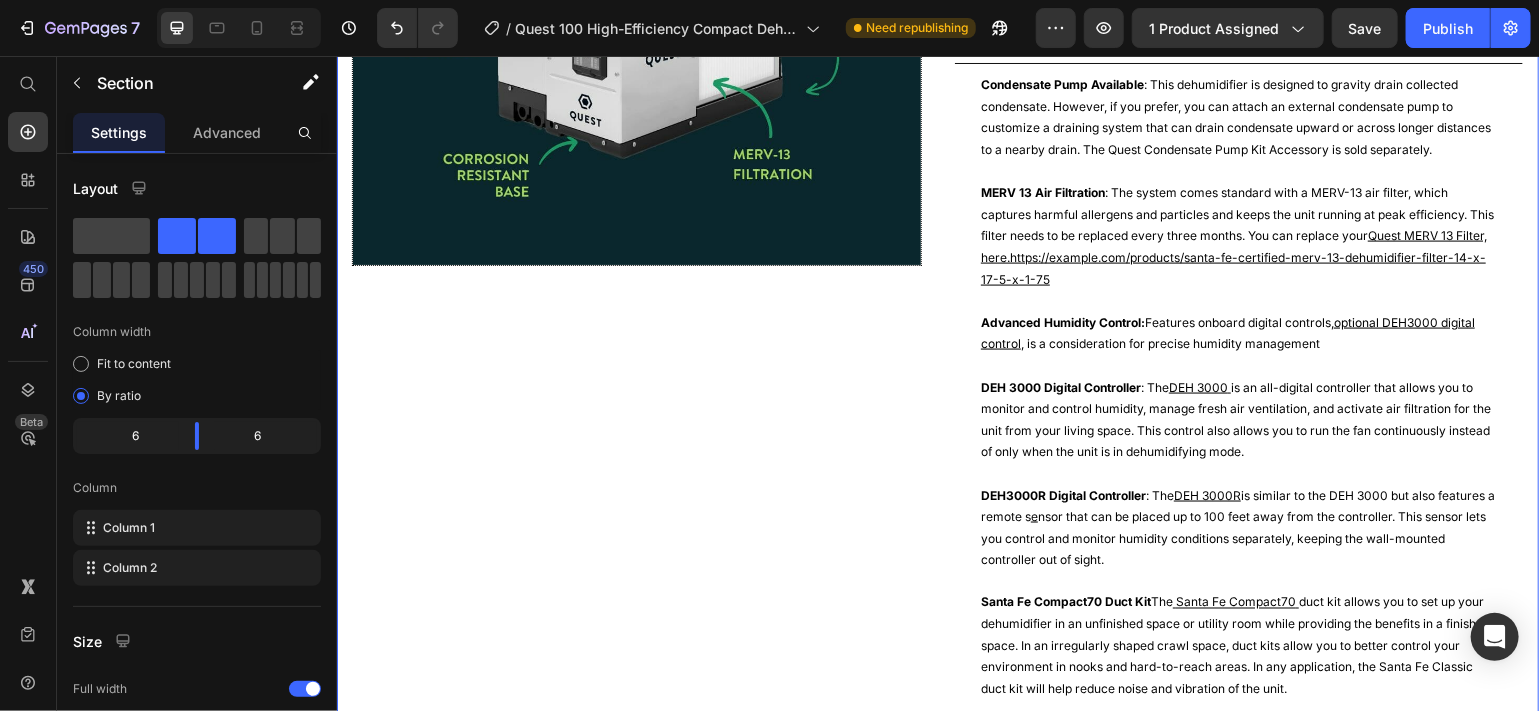 click on "Image" at bounding box center (636, 202) 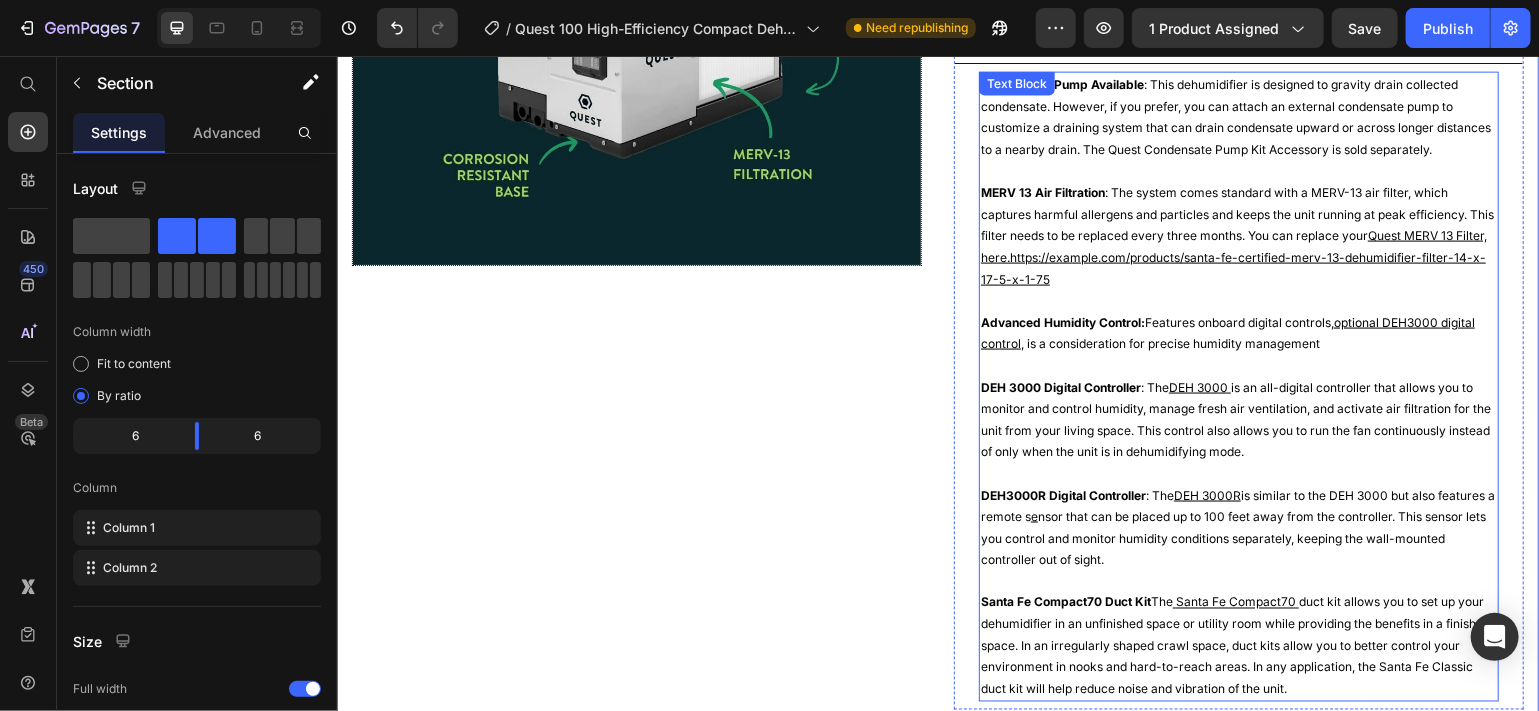click on "MERV 13 Air Filtration : The system comes standard with a MERV-13 air filter, which captures harmful allergens and particles and keeps the unit running at peak efficiency. This filter needs to be replaced every three months. You can replace your  Quest MERV 13 Filter, here.https://biohackersden.com/products/santa-fe-certified-merv-13-dehumidifier-filter-14-x-17-5-x-1-75" at bounding box center [1238, 235] 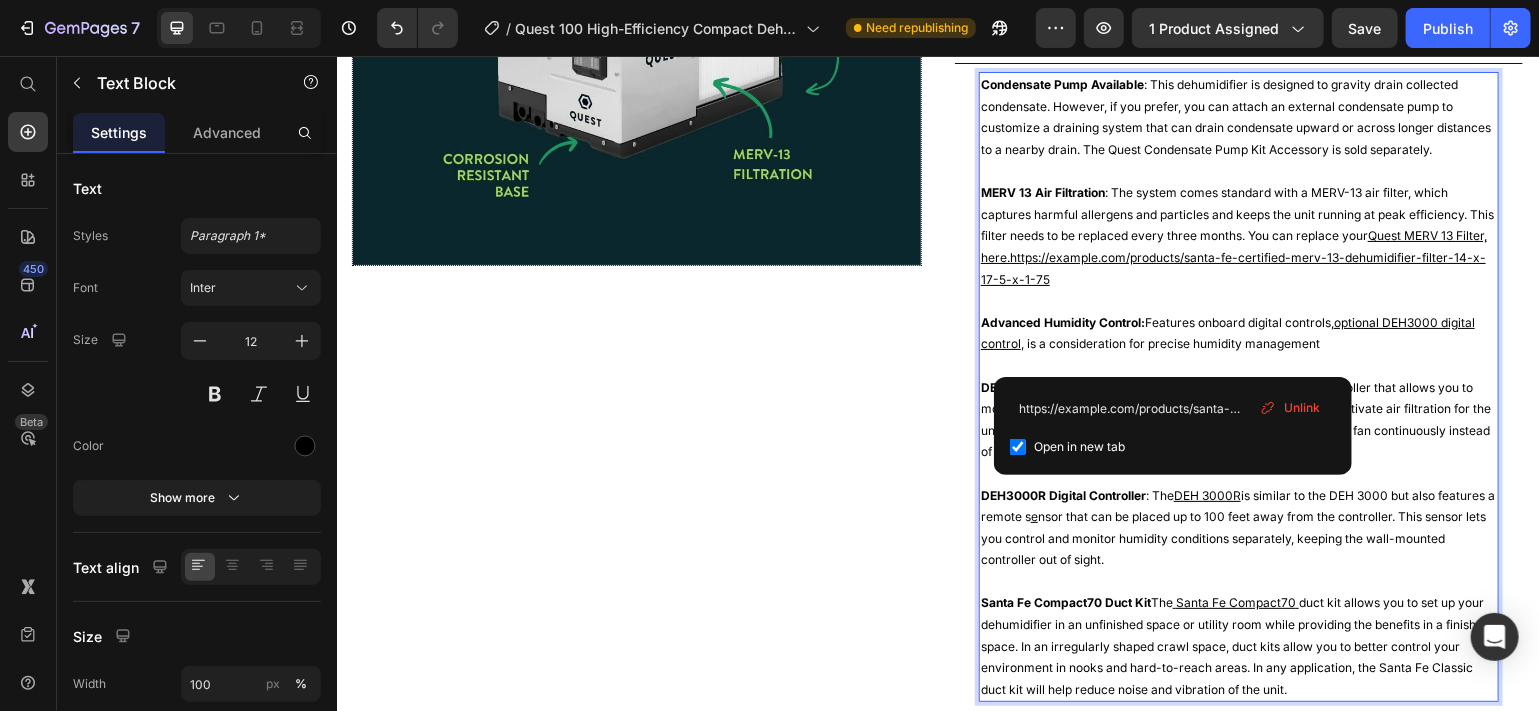 click 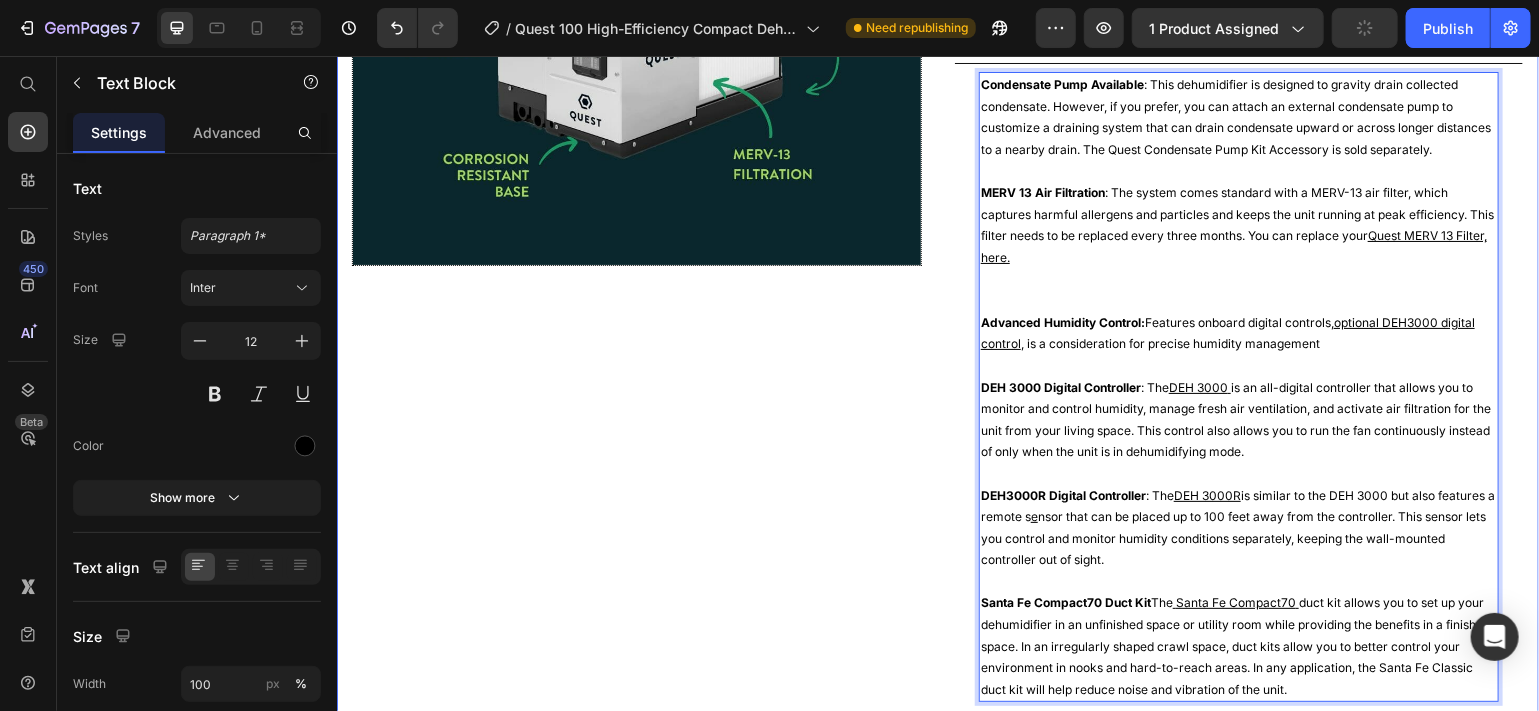 click on "Image" at bounding box center (636, 202) 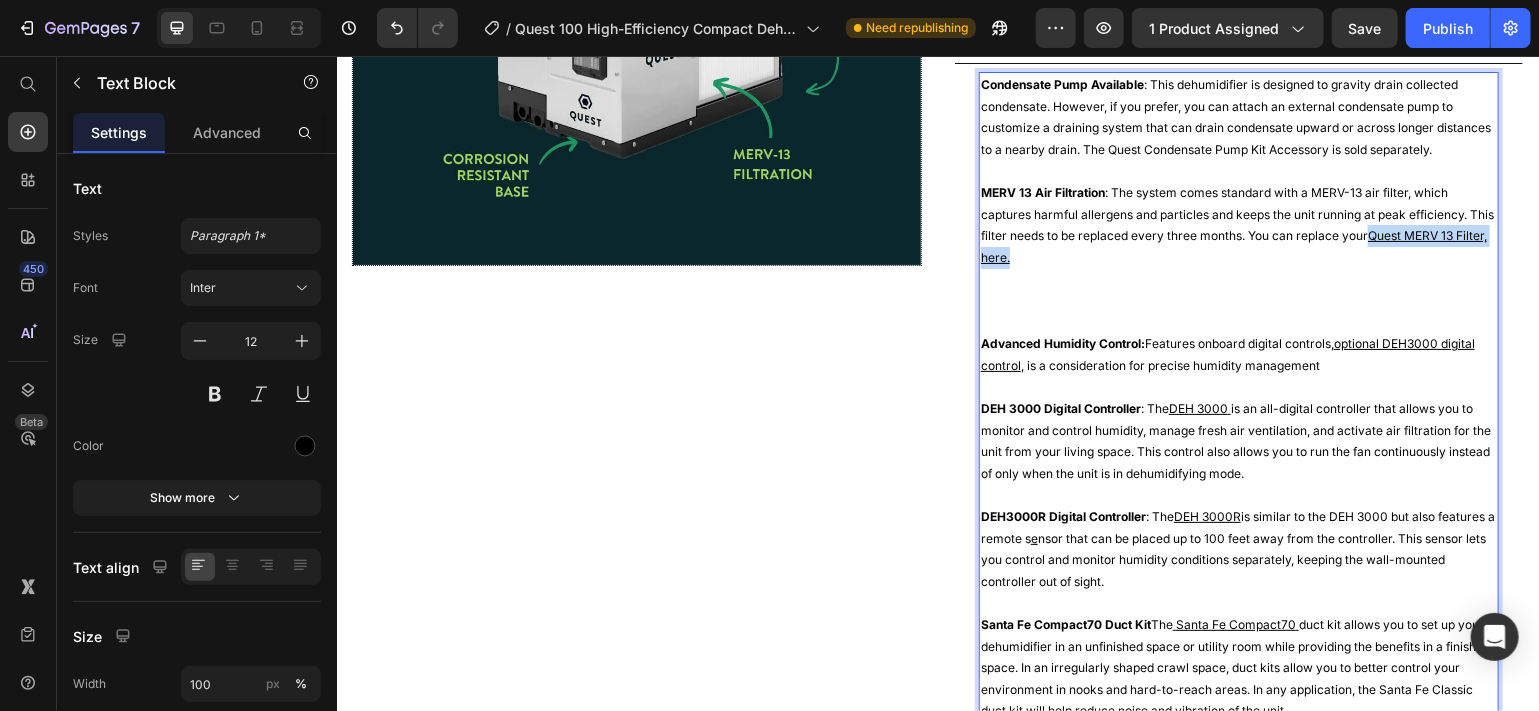 drag, startPoint x: 1034, startPoint y: 282, endPoint x: 1386, endPoint y: 257, distance: 352.88666 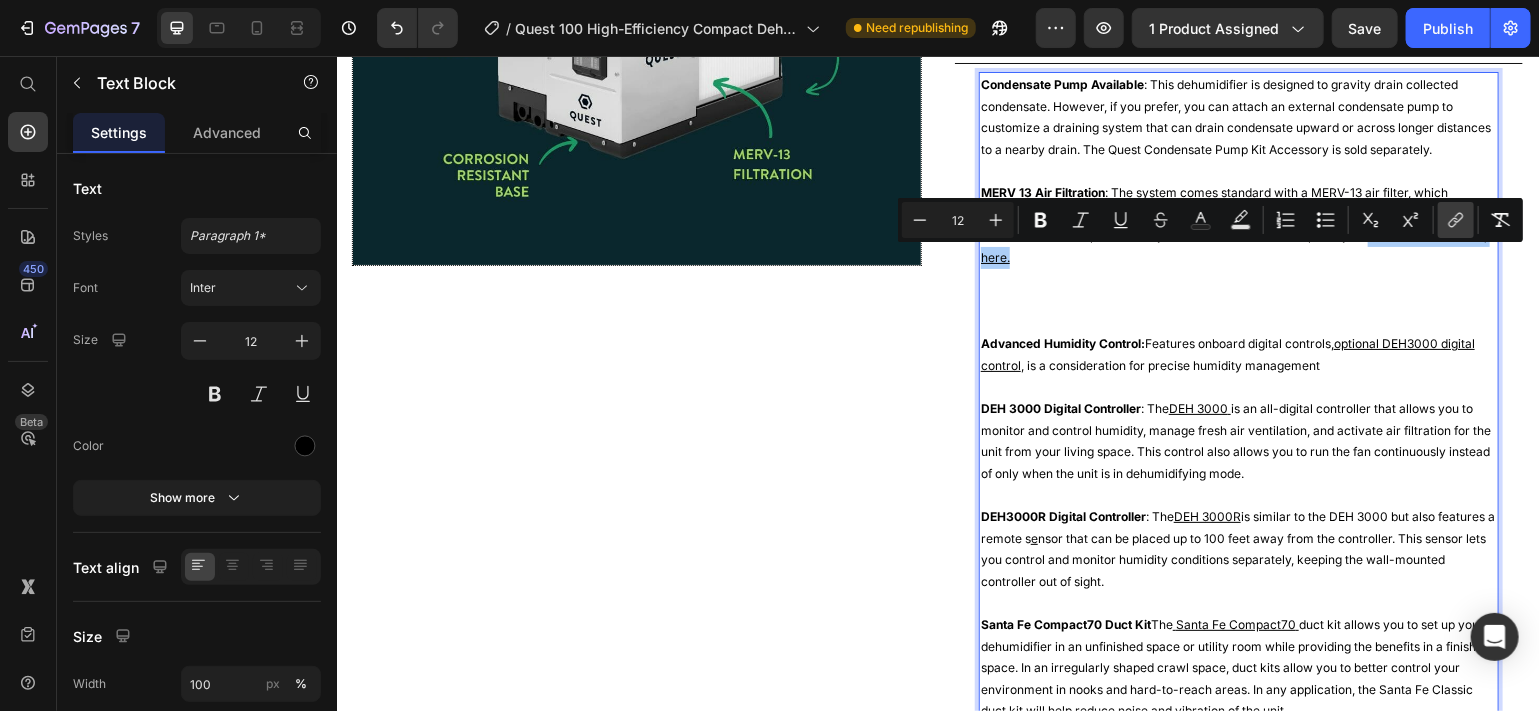 click 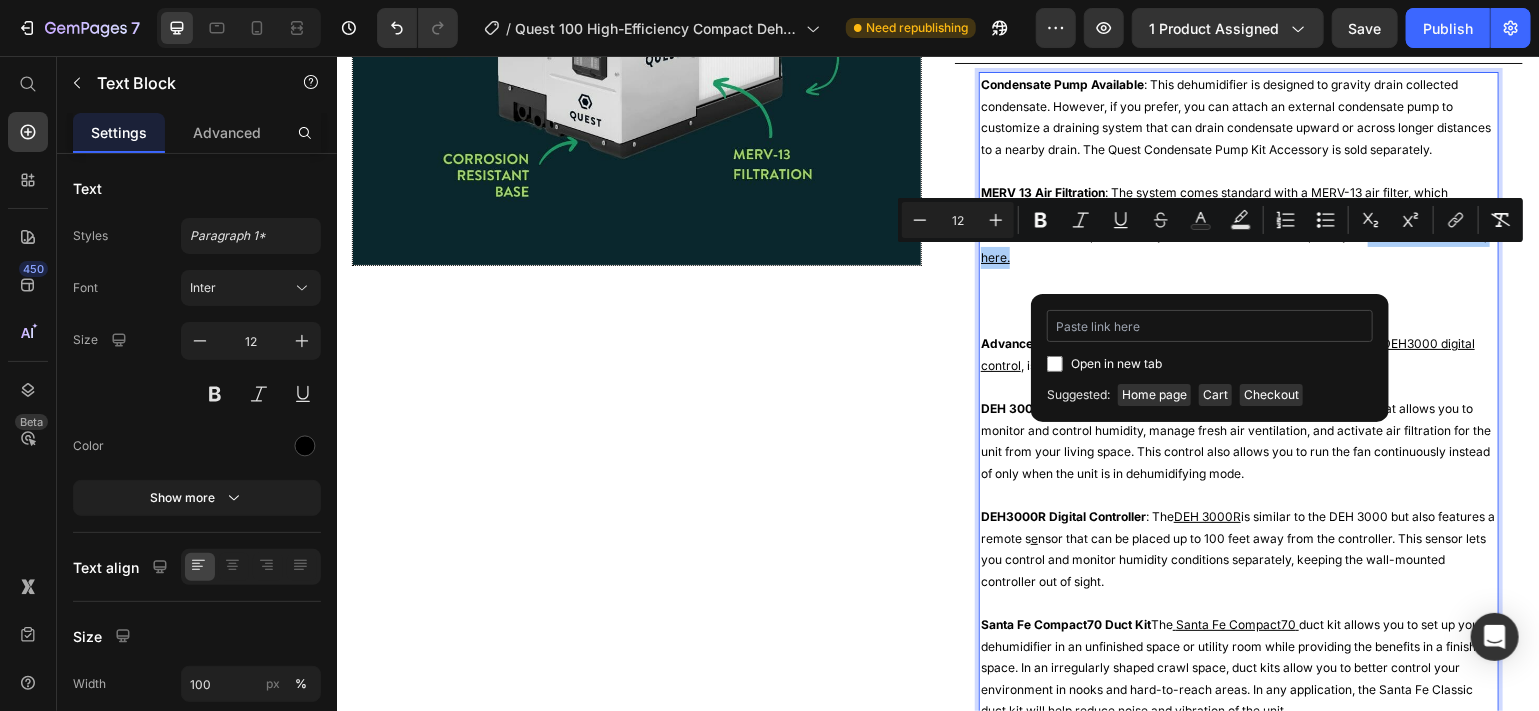 click at bounding box center (1210, 326) 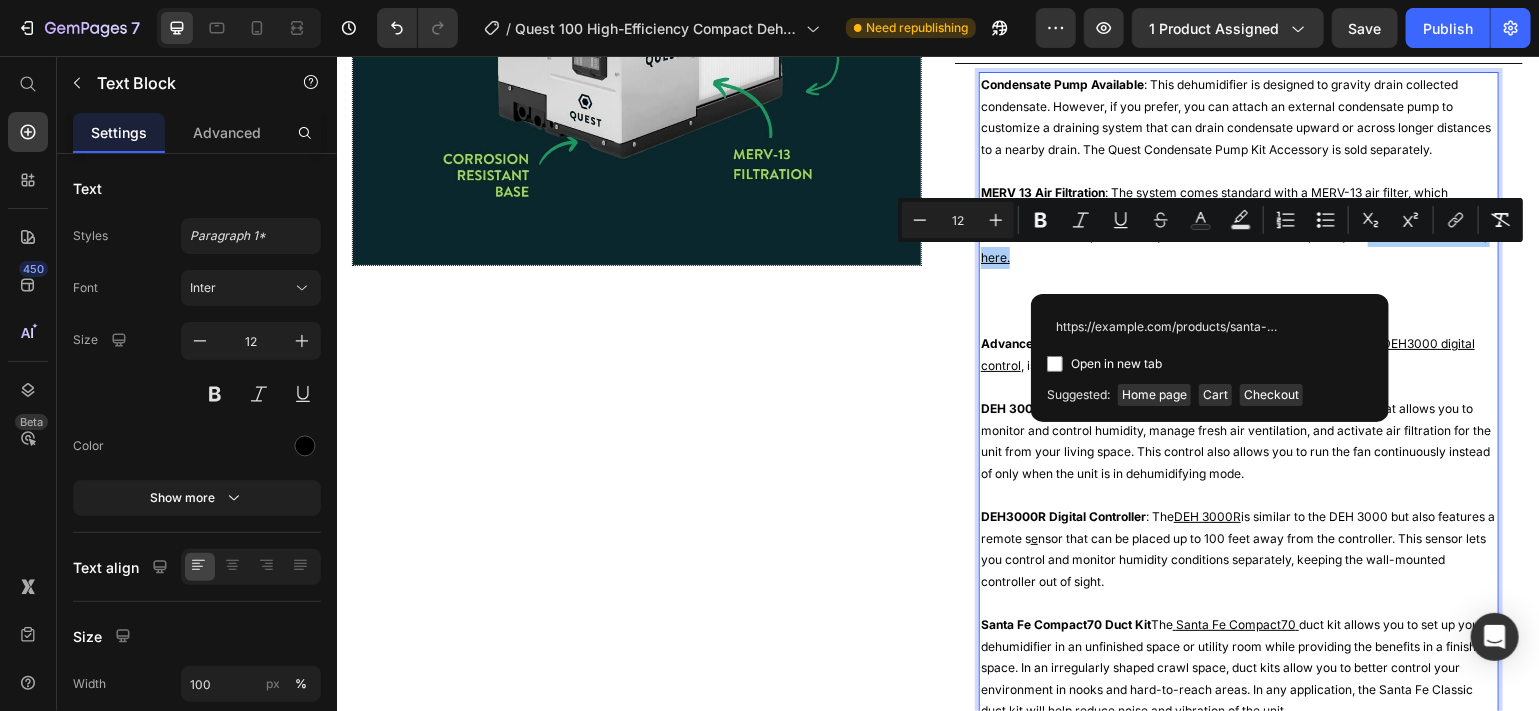 scroll, scrollTop: 0, scrollLeft: 346, axis: horizontal 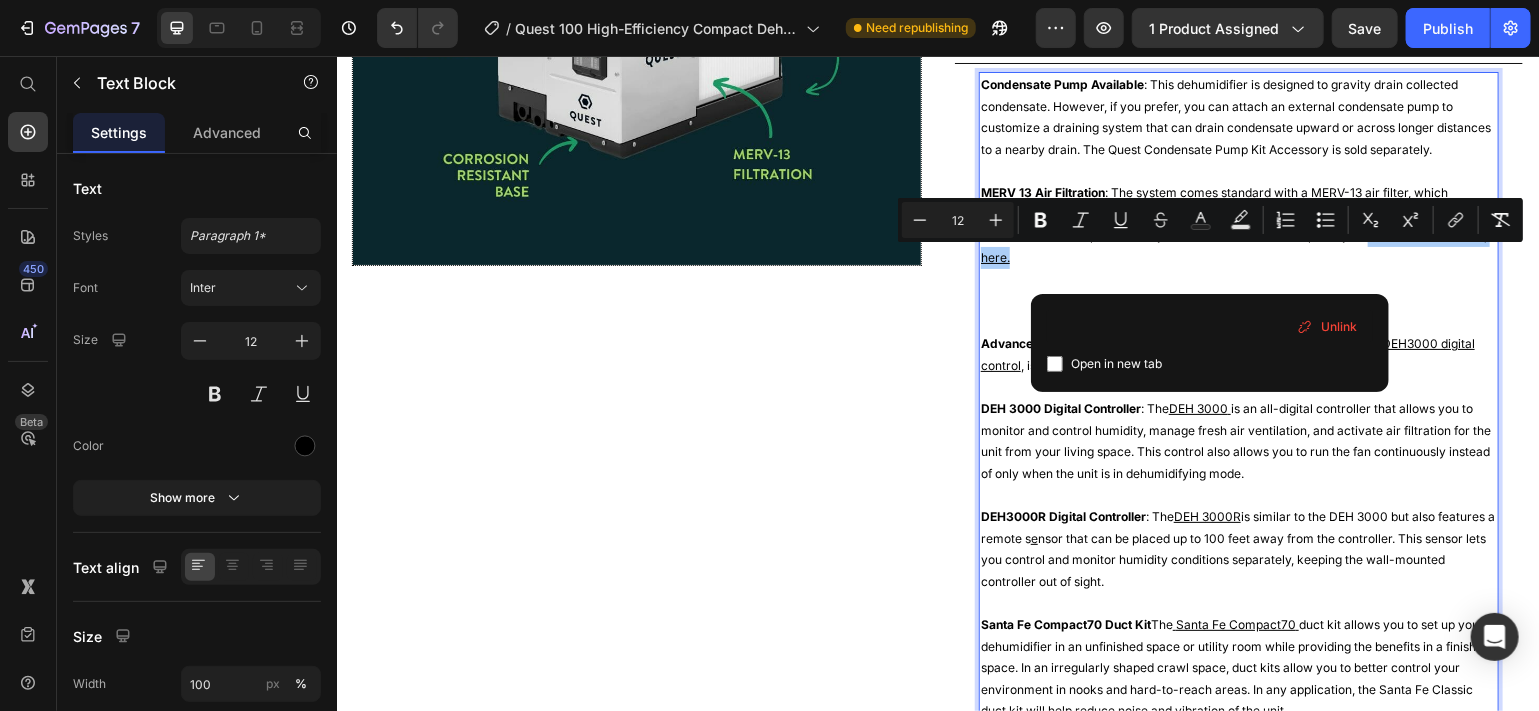 type on "https://example.com/products/santa-fe-certified-merv-13-dehumidifier-filter-14-x-17-5-x-1-75" 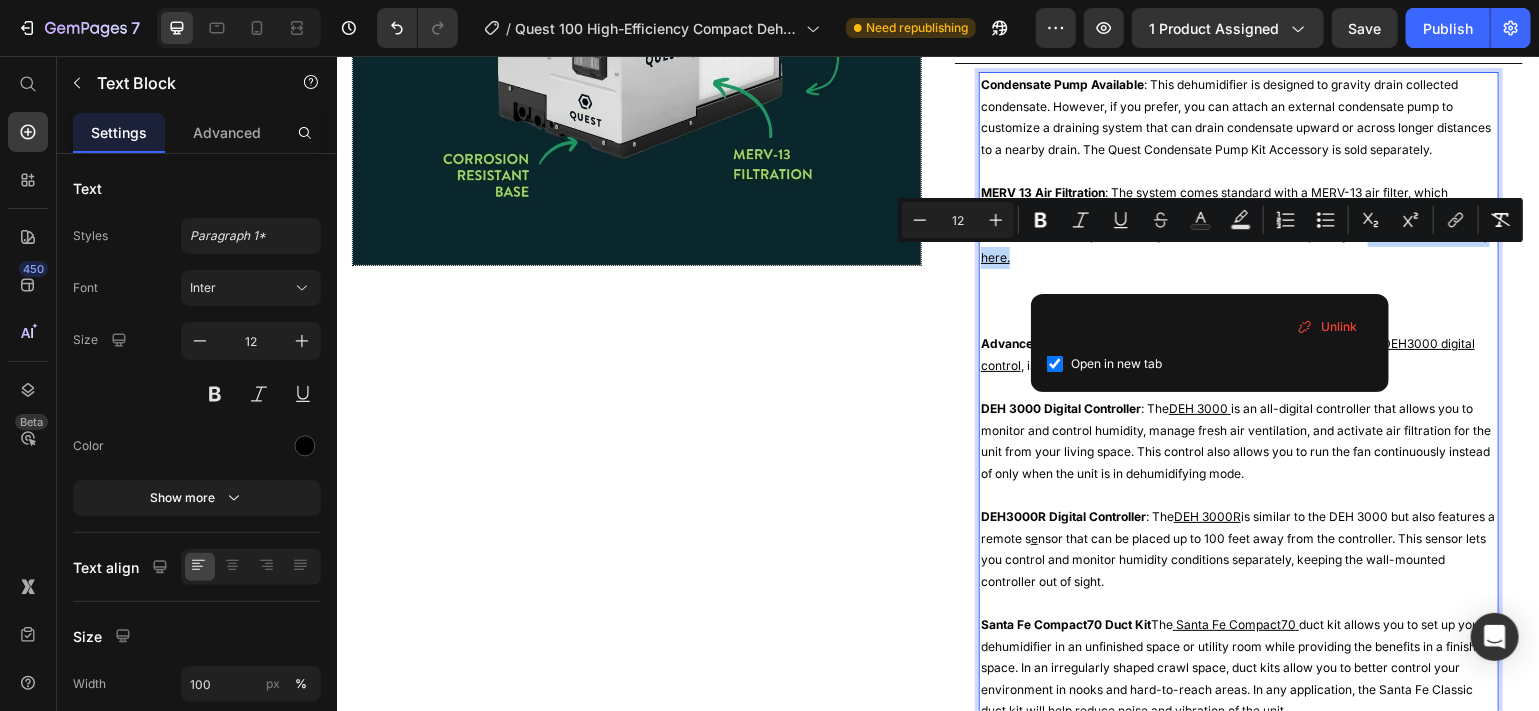 checkbox on "true" 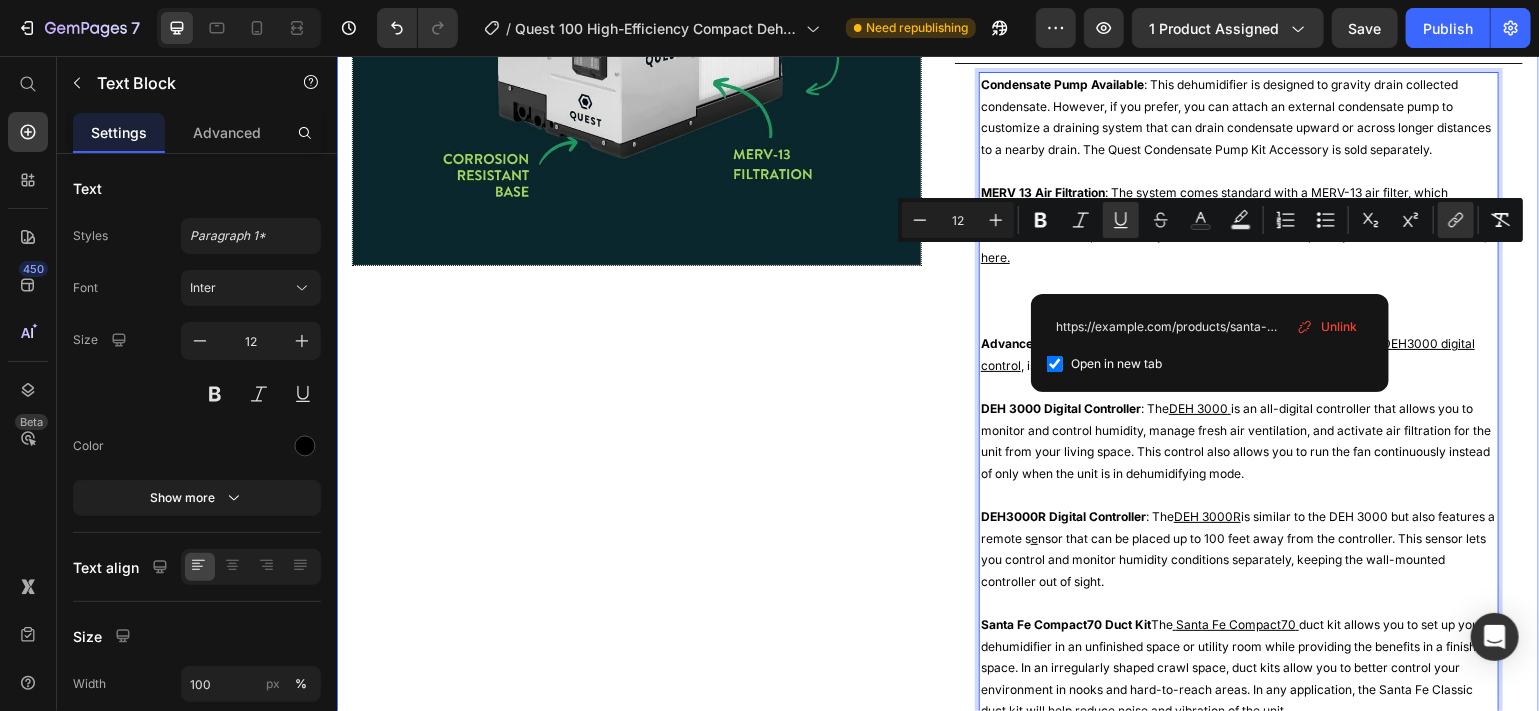 click on "Image" at bounding box center (636, 213) 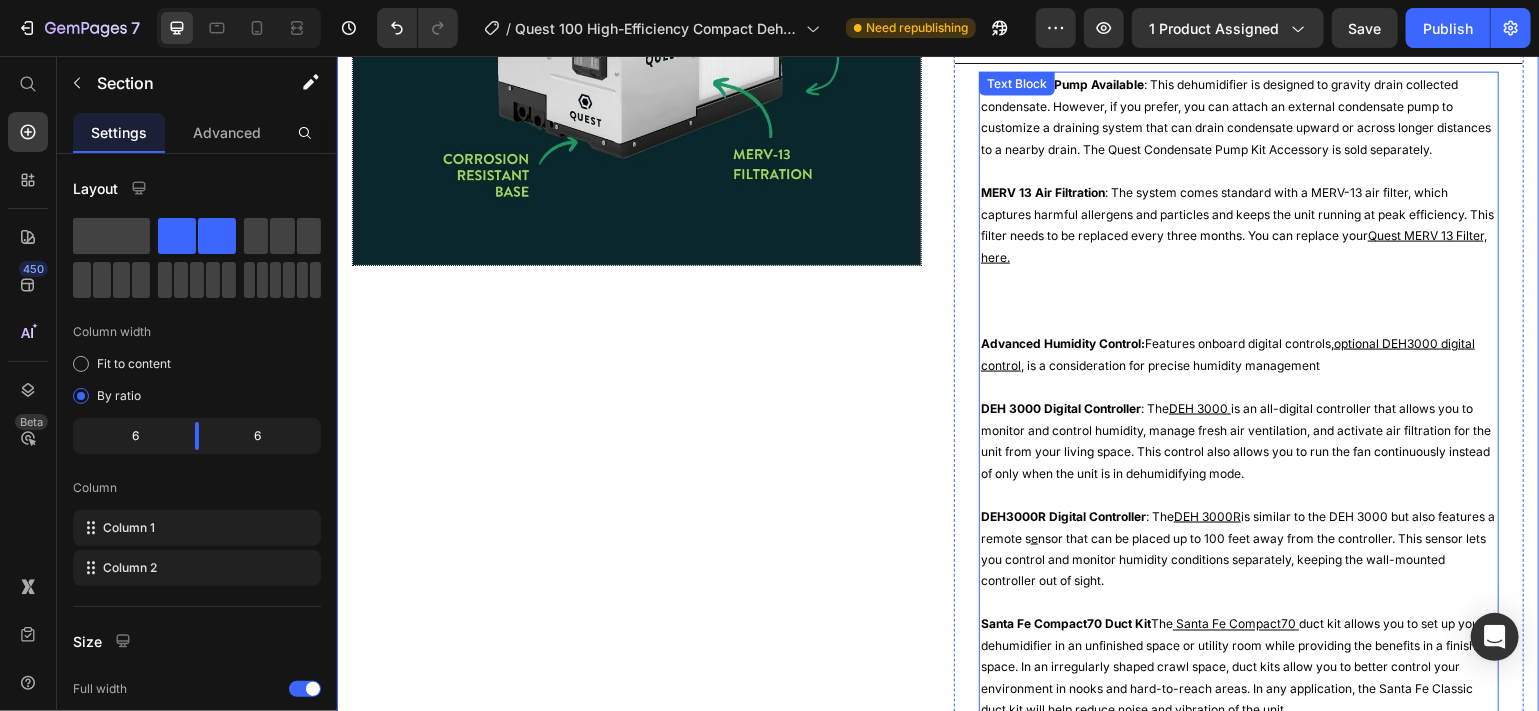 click at bounding box center [1238, 289] 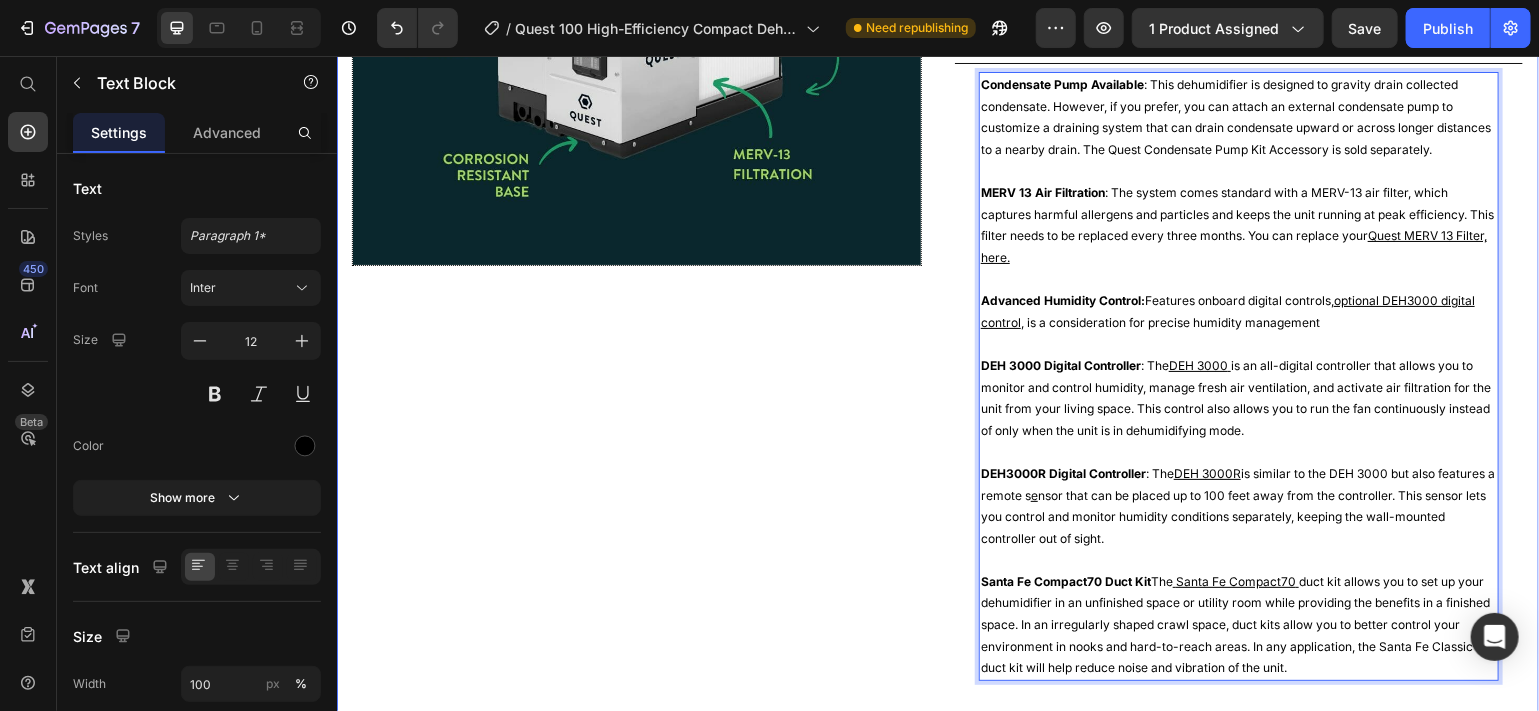 click on "Image" at bounding box center (636, 191) 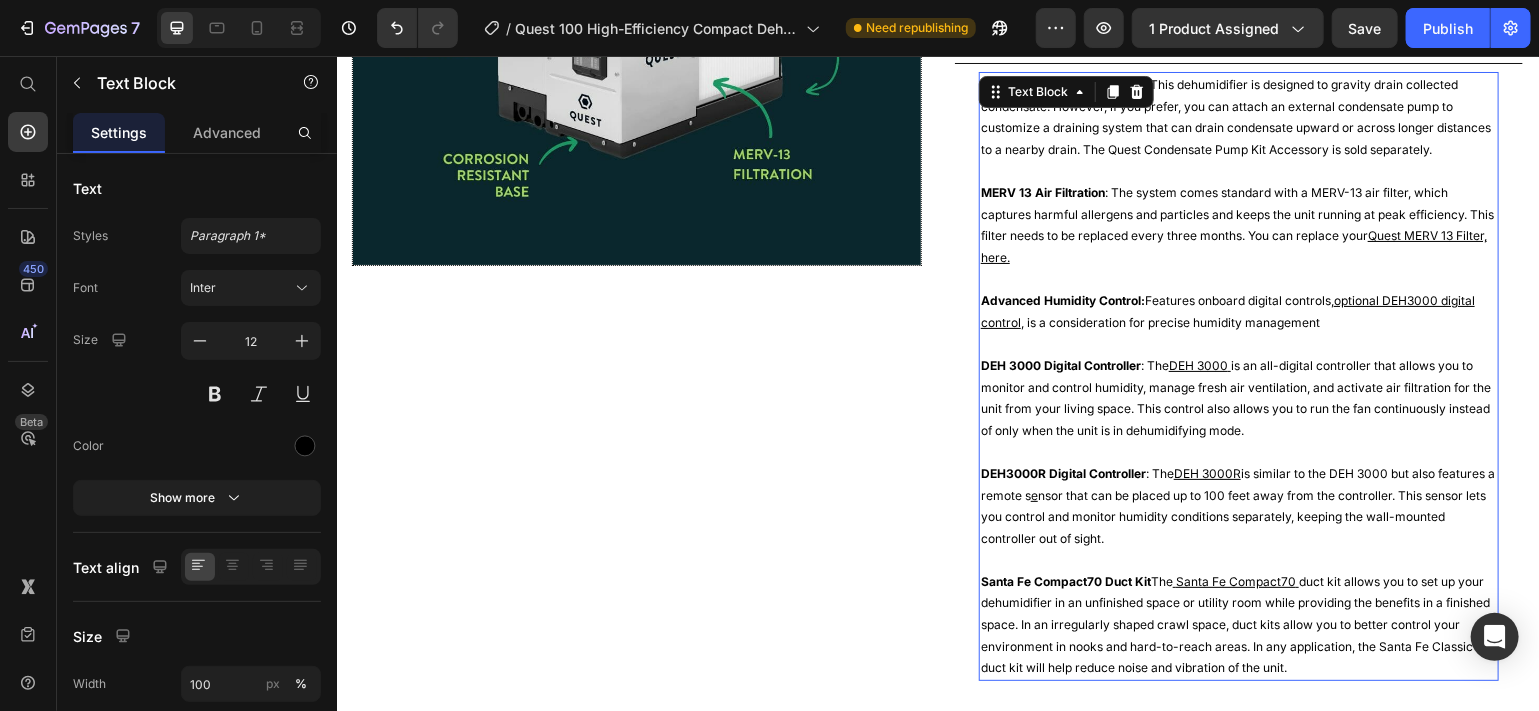 click on "Santa Fe Compact[NUMBER] Duct Kit The Santa Fe Compact[NUMBER] duct kit allows you to set up your dehumidifier in an unfinished space or utility room while providing the benefits in a finished space. In an irregularly shaped crawl space, duct kits allow you to better control your environment in nooks and hard-to-reach areas. In any application, the Santa Fe Classic duct kit will help reduce noise and vibration of the unit." at bounding box center [1238, 624] 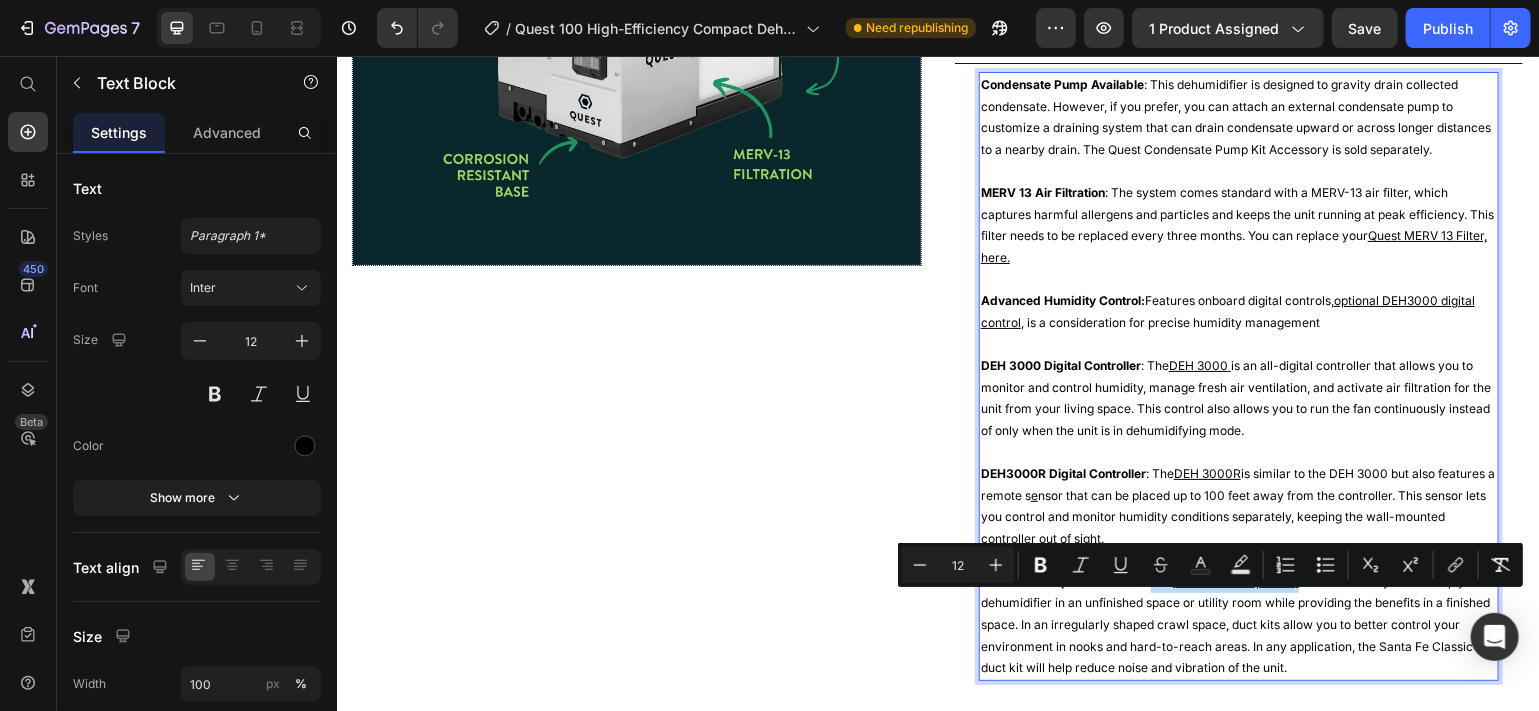 drag, startPoint x: 1290, startPoint y: 600, endPoint x: 1146, endPoint y: 608, distance: 144.22205 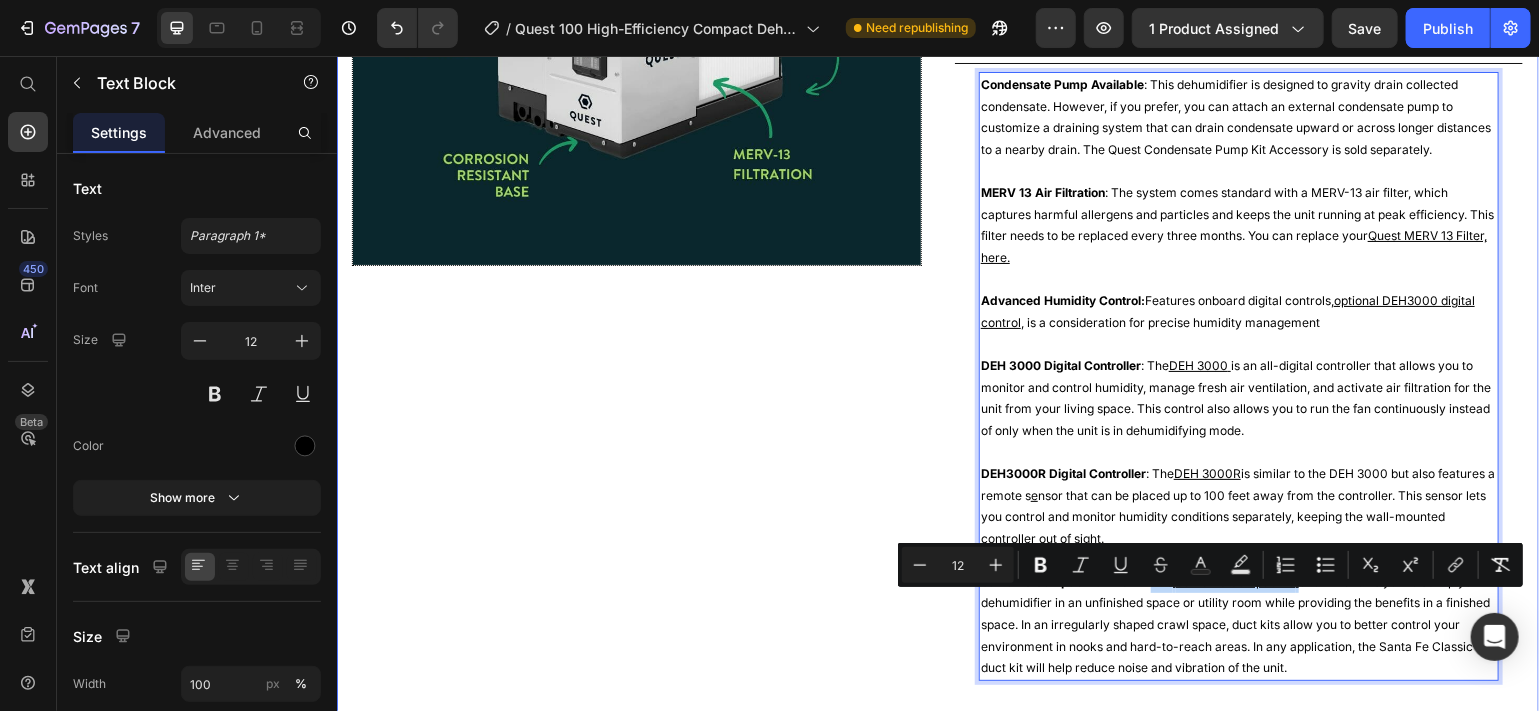 click on "Image" at bounding box center [636, 191] 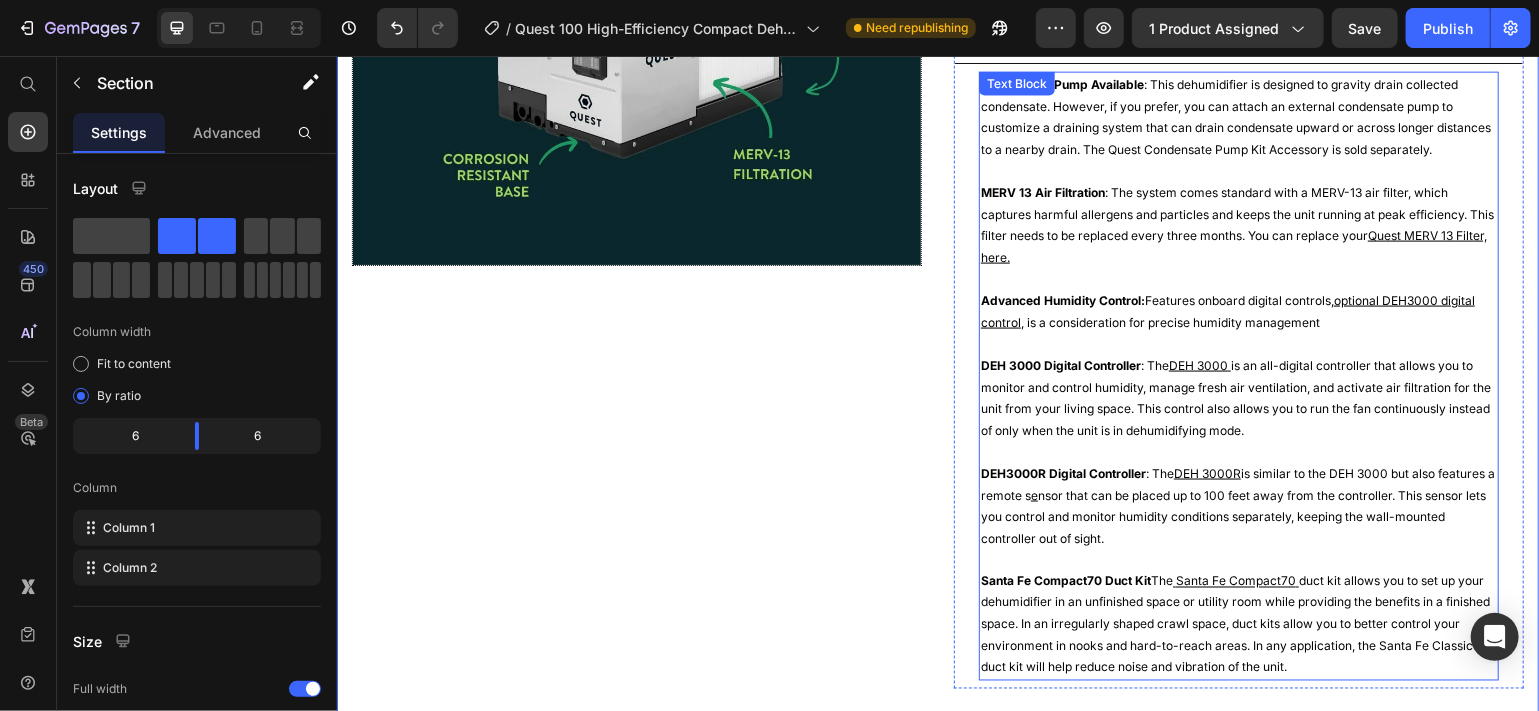 drag, startPoint x: 1288, startPoint y: 603, endPoint x: 1256, endPoint y: 607, distance: 32.24903 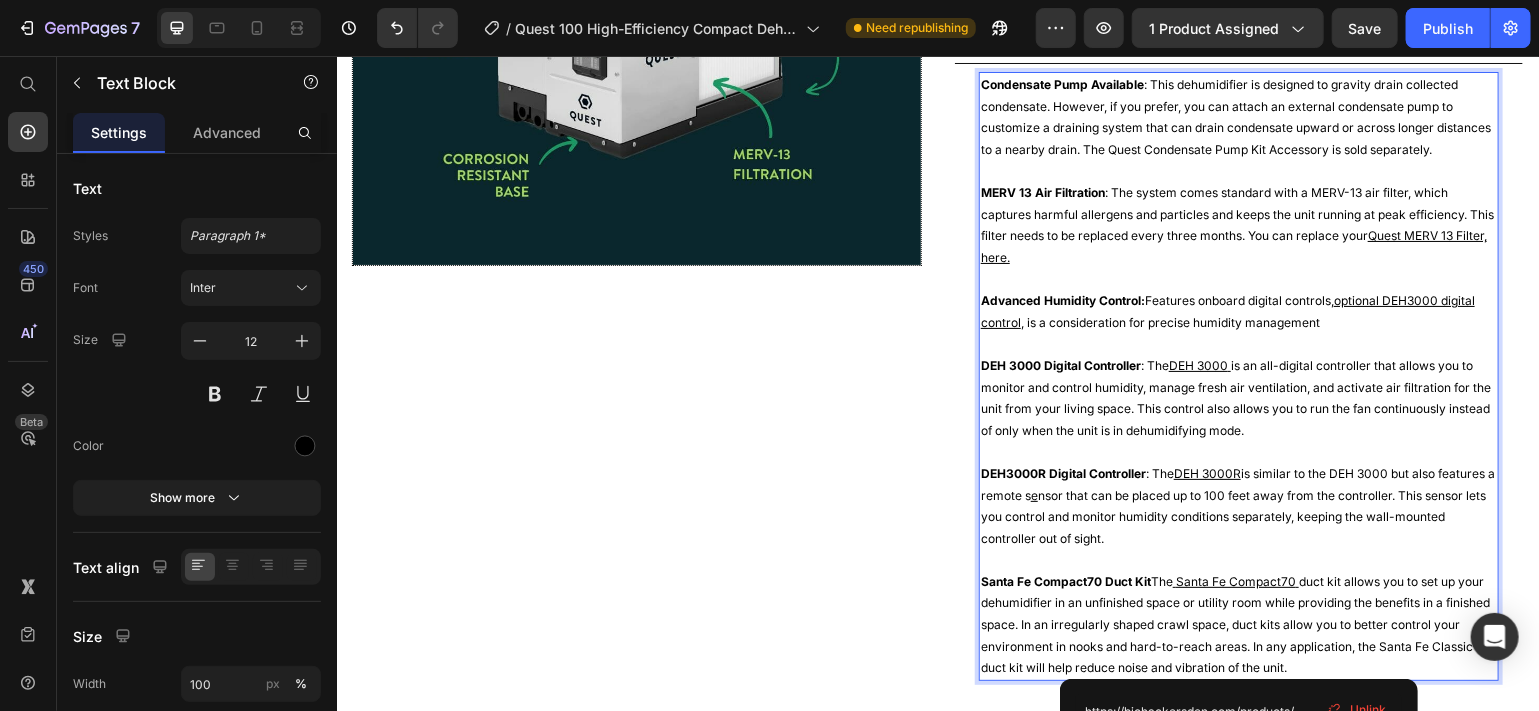 drag, startPoint x: 1287, startPoint y: 603, endPoint x: 1237, endPoint y: 606, distance: 50.08992 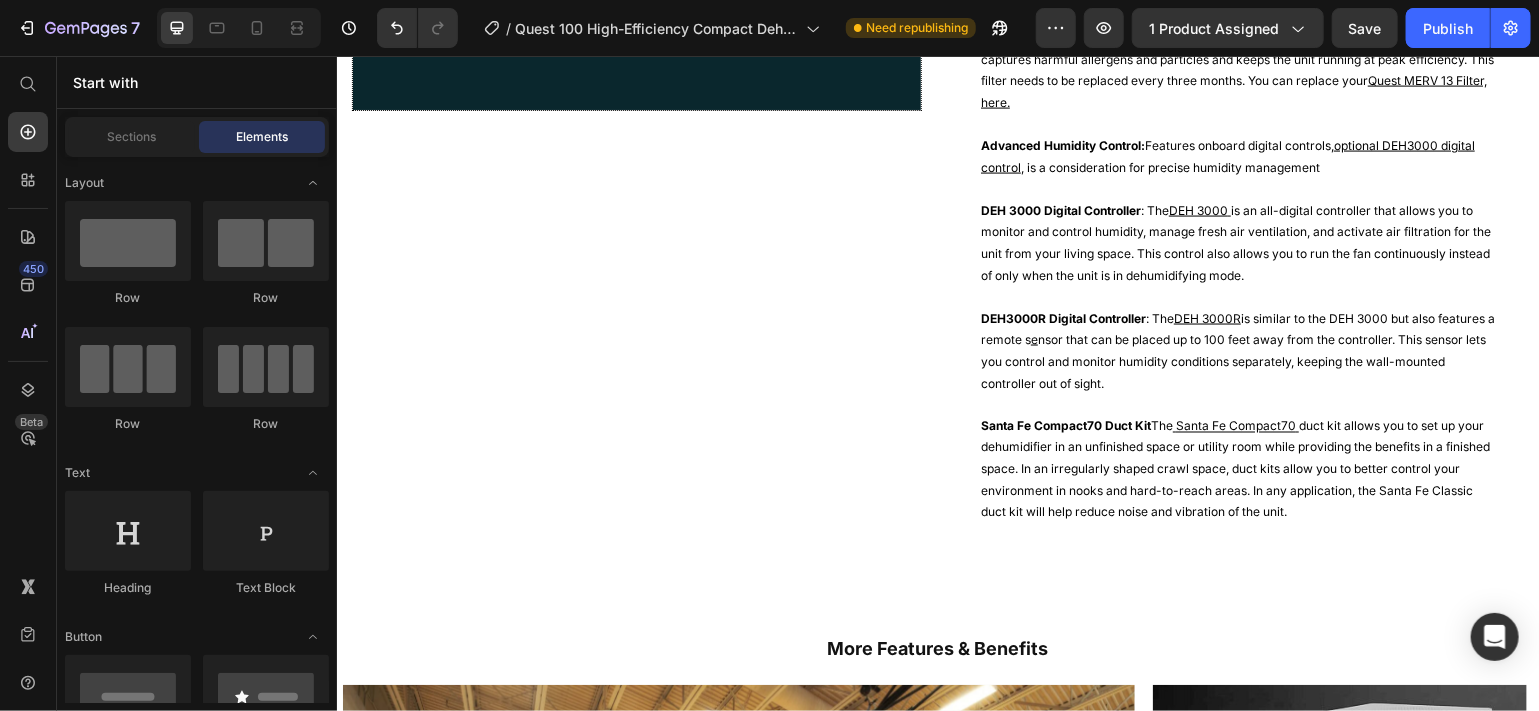 scroll, scrollTop: 1512, scrollLeft: 0, axis: vertical 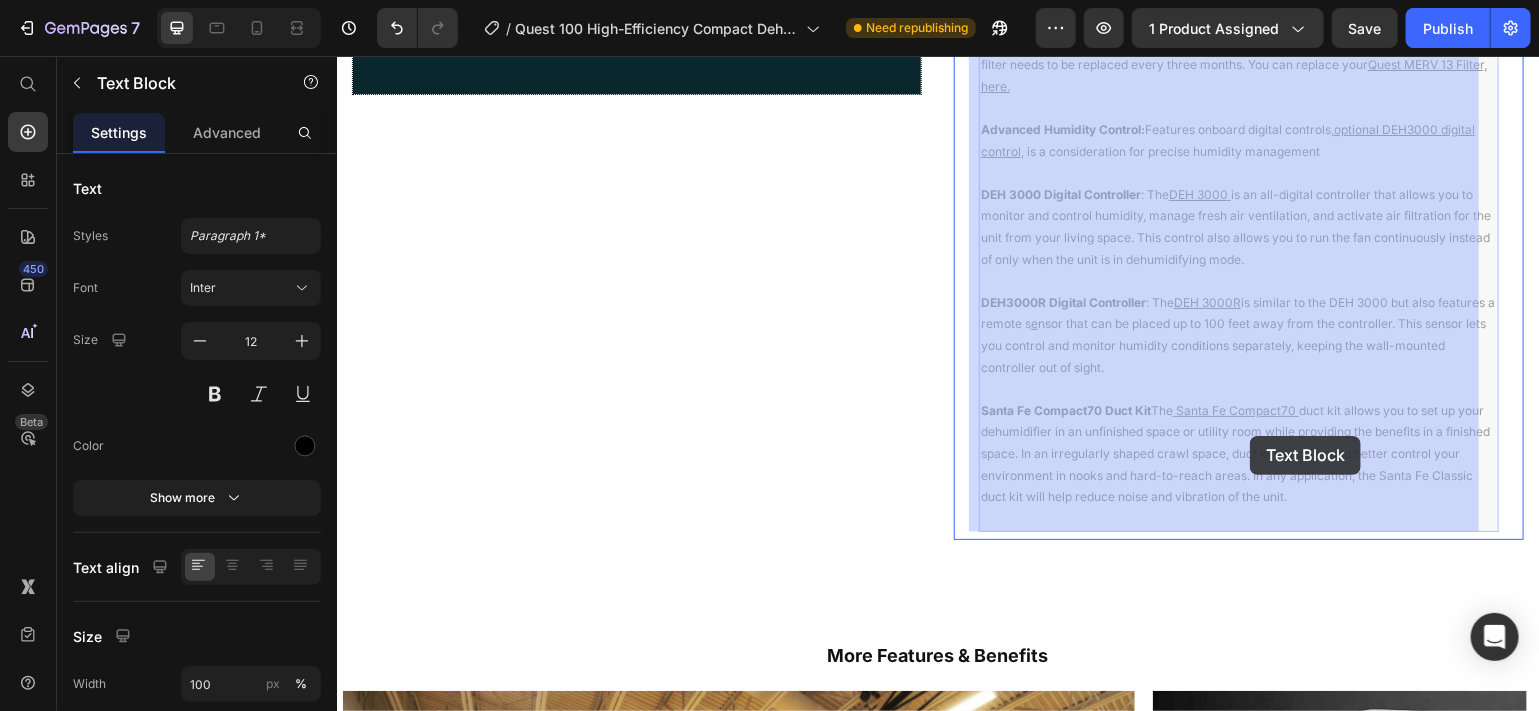 drag, startPoint x: 1288, startPoint y: 428, endPoint x: 1253, endPoint y: 430, distance: 35.057095 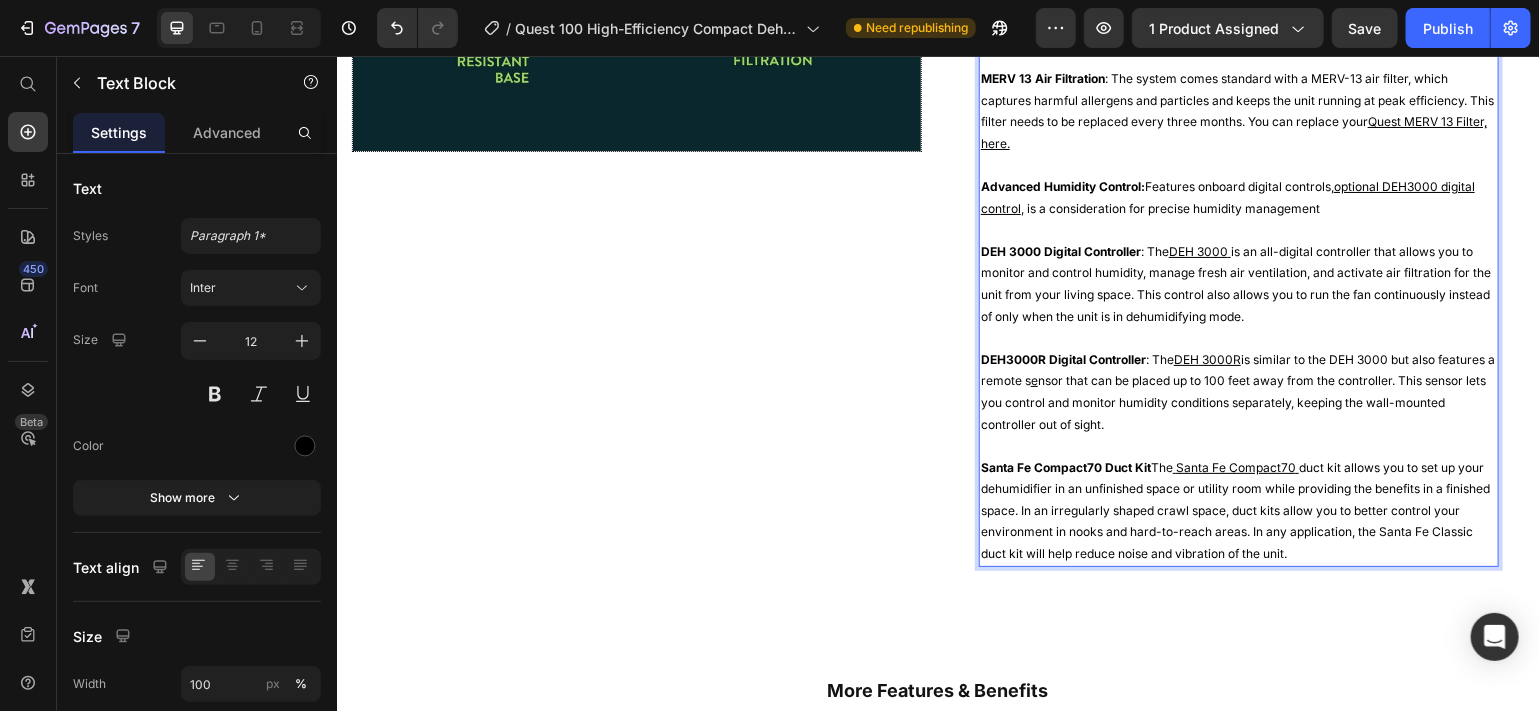 click on "Condensate Pump Available : This dehumidifier is designed to gravity drain collected condensate. However, if you prefer, you can attach an external condensate pump to customize a draining system that can drain condensate upward or across longer distances to a nearby drain. The Quest Condensate Pump Kit Accessory is sold separately. MERV 13 Air Filtration : The system comes standard with a MERV-13 air filter, which captures harmful allergens and particles and keeps the unit running at peak efficiency. This filter needs to be replaced every three months. You can replace your Quest MERV 13 Filter, here. Advanced Humidity Control: Features onboard digital controls, optional DEH3000 digital control , is a consideration for precise humidity management DEH 3000 Digital Controller : The DEH 3000 DEH3000R Digital Controller : The DEH 3000R is similar to the DEH 3000 but also features a remote s e Santa Fe Compact70 Duct Kit The Santa Fe Compact70" at bounding box center [1238, 261] 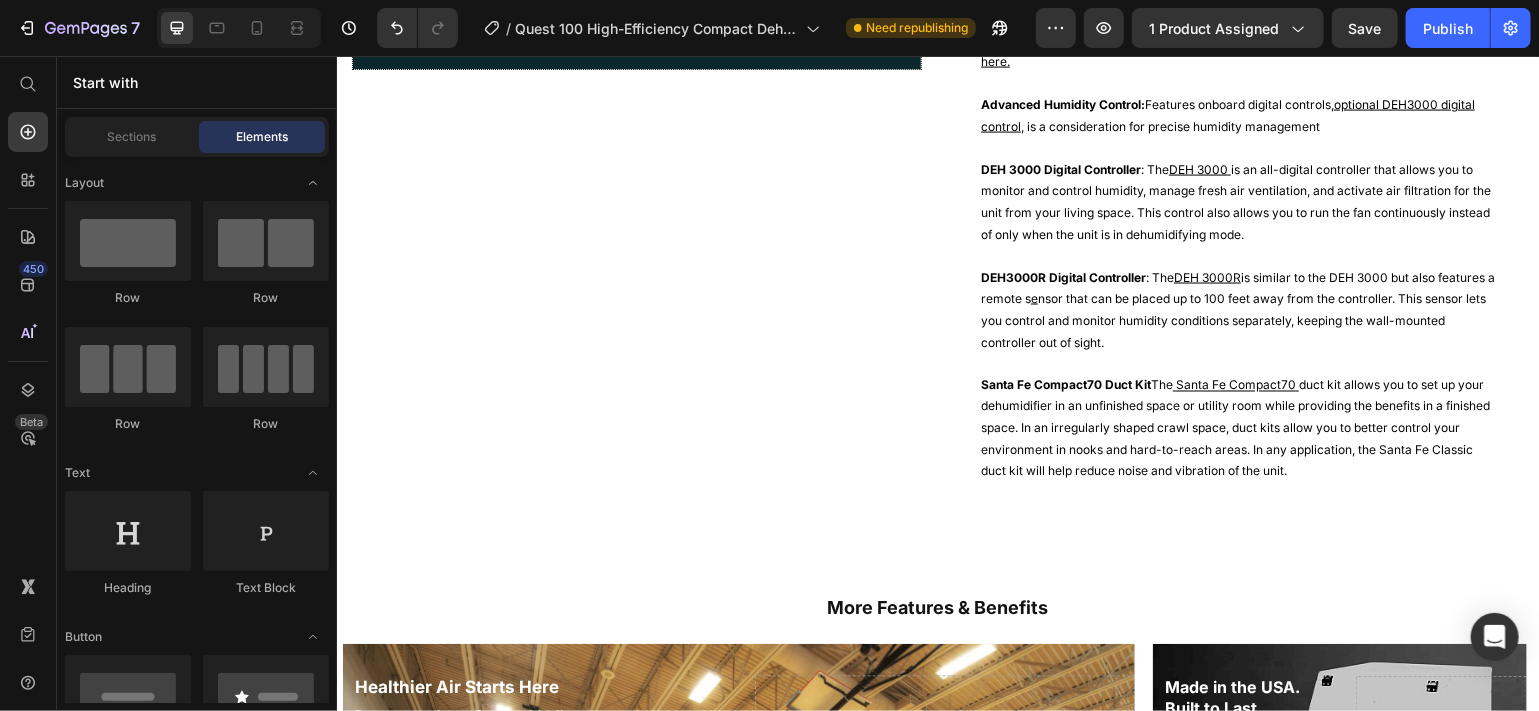 scroll, scrollTop: 1568, scrollLeft: 0, axis: vertical 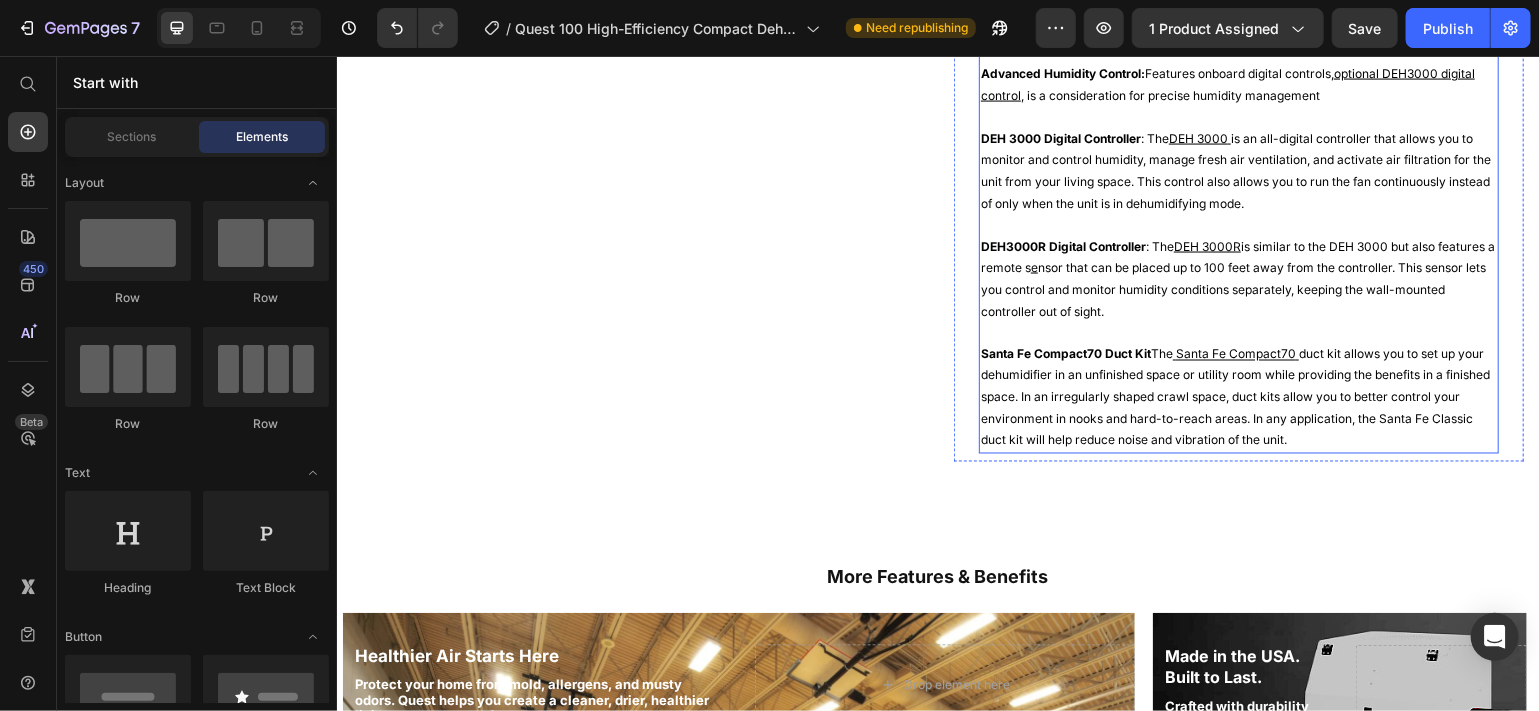 click at bounding box center (1296, 353) 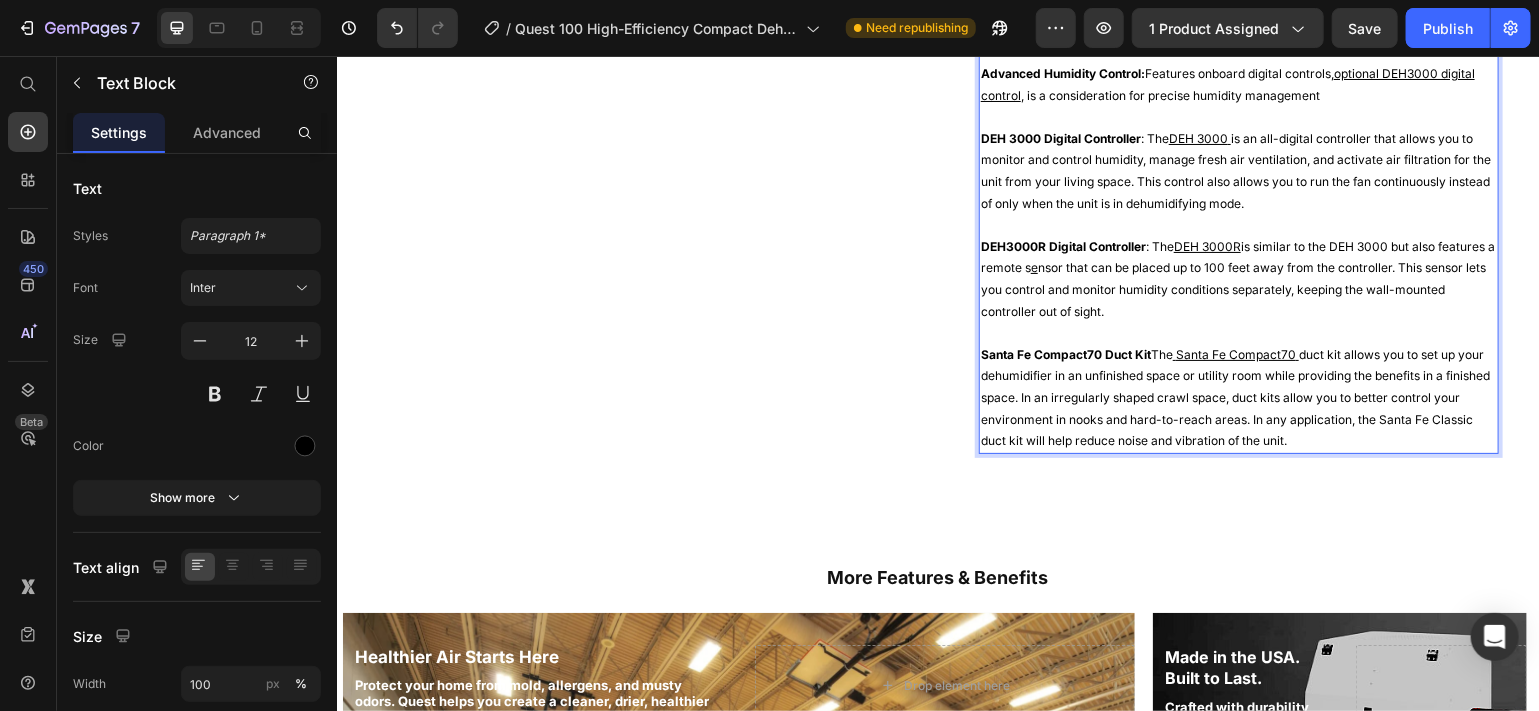 click on "Santa Fe Compact[NUMBER] Duct Kit The Santa Fe Compact[NUMBER] duct kit allows you to set up your dehumidifier in an unfinished space or utility room while providing the benefits in a finished space. In an irregularly shaped crawl space, duct kits allow you to better control your environment in nooks and hard-to-reach areas. In any application, the Santa Fe Classic duct kit will help reduce noise and vibration of the unit." at bounding box center [1238, 397] 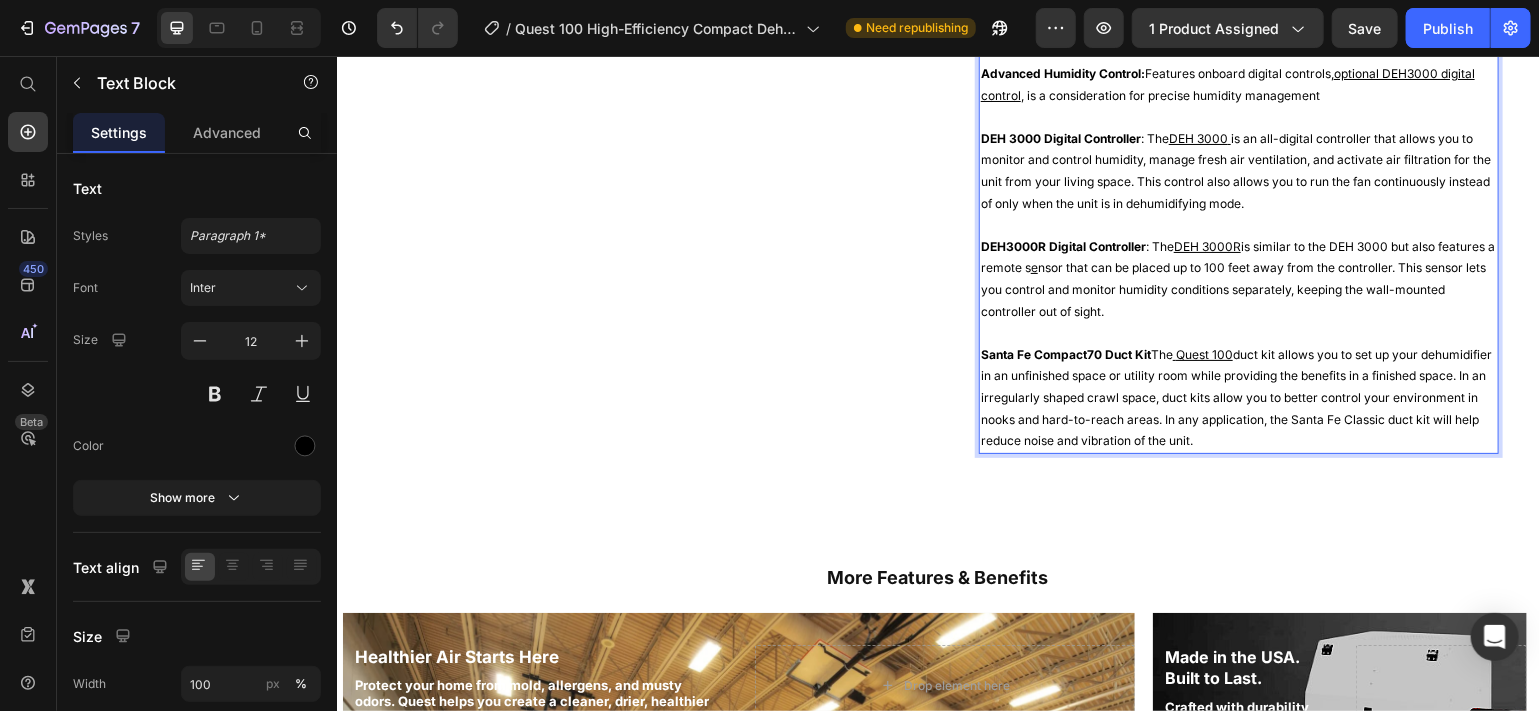 click on "Quest 100" at bounding box center (1203, 353) 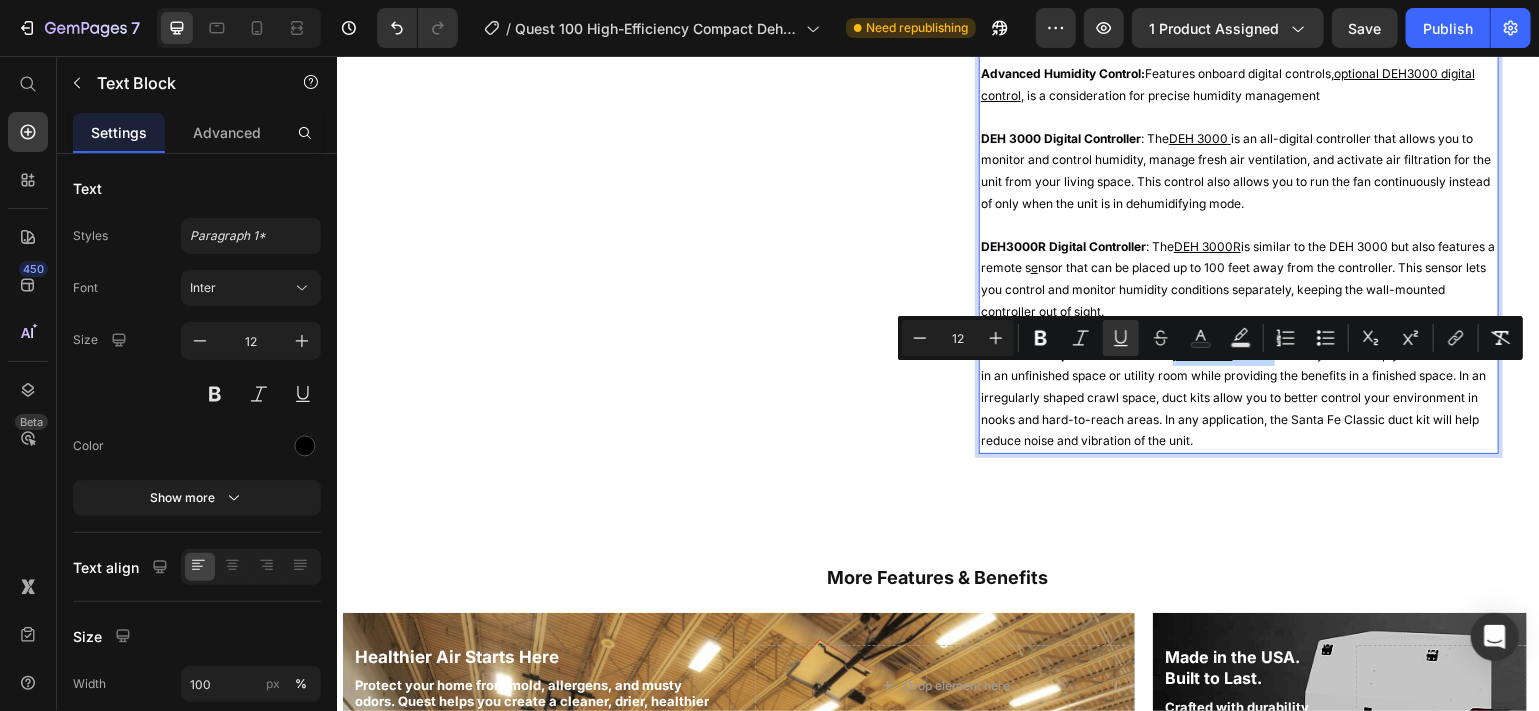 drag, startPoint x: 1271, startPoint y: 372, endPoint x: 1164, endPoint y: 374, distance: 107.01869 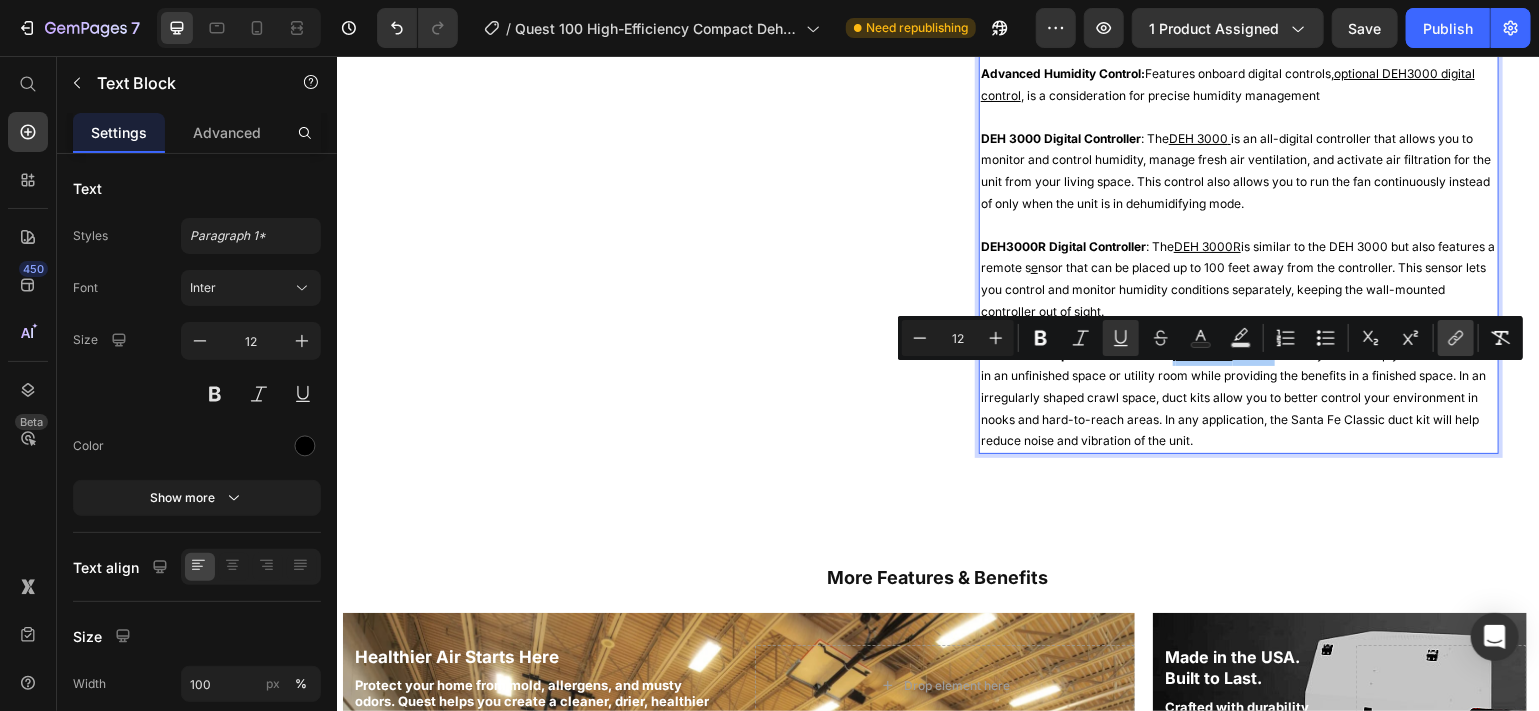 click 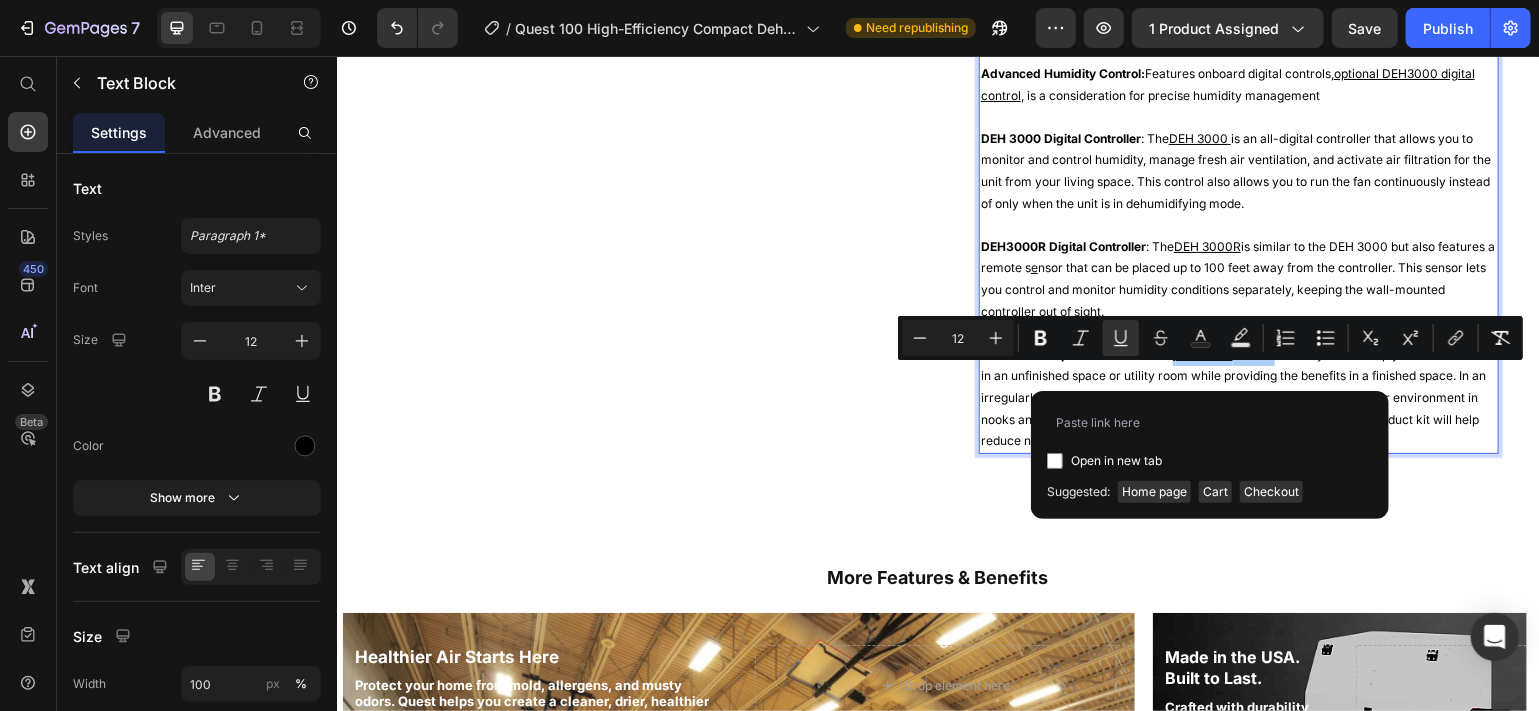 click at bounding box center (1055, 461) 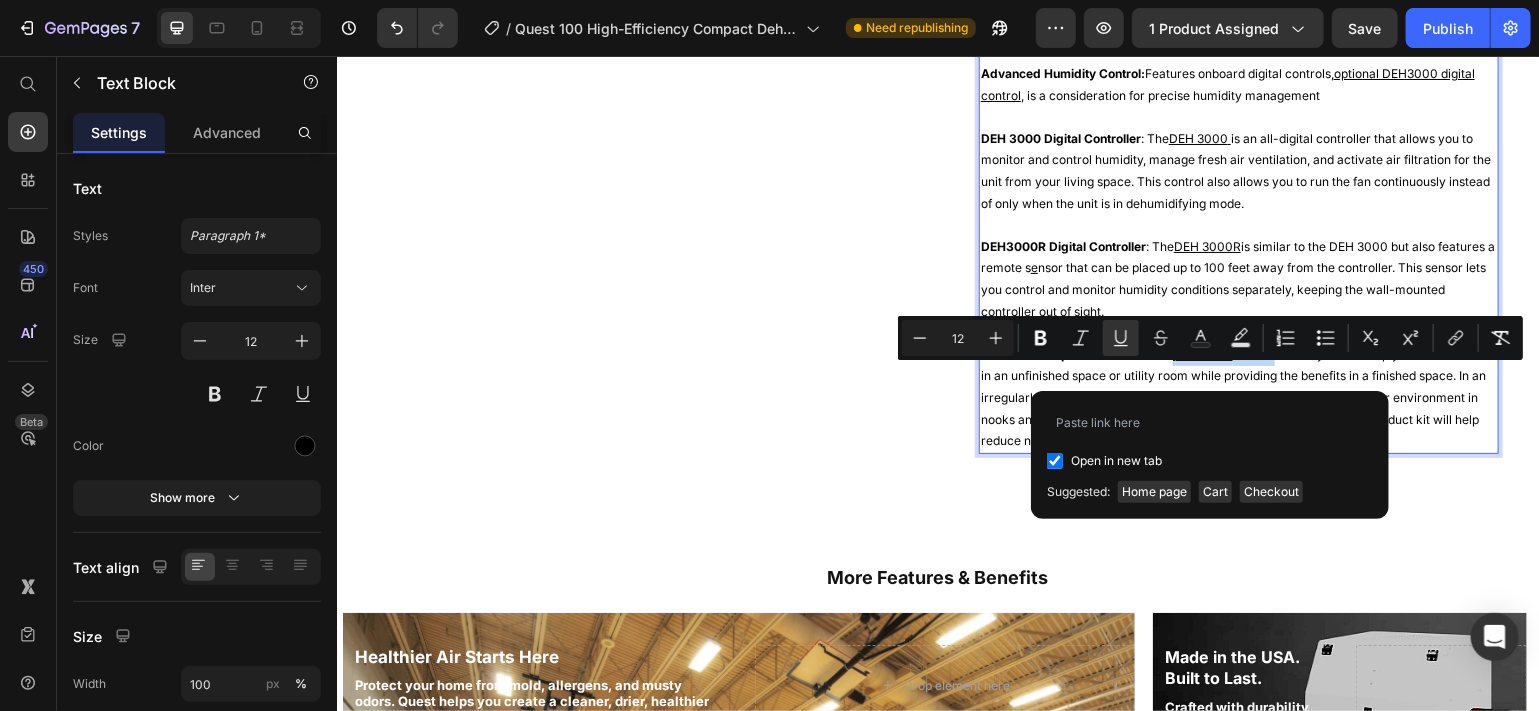 checkbox on "true" 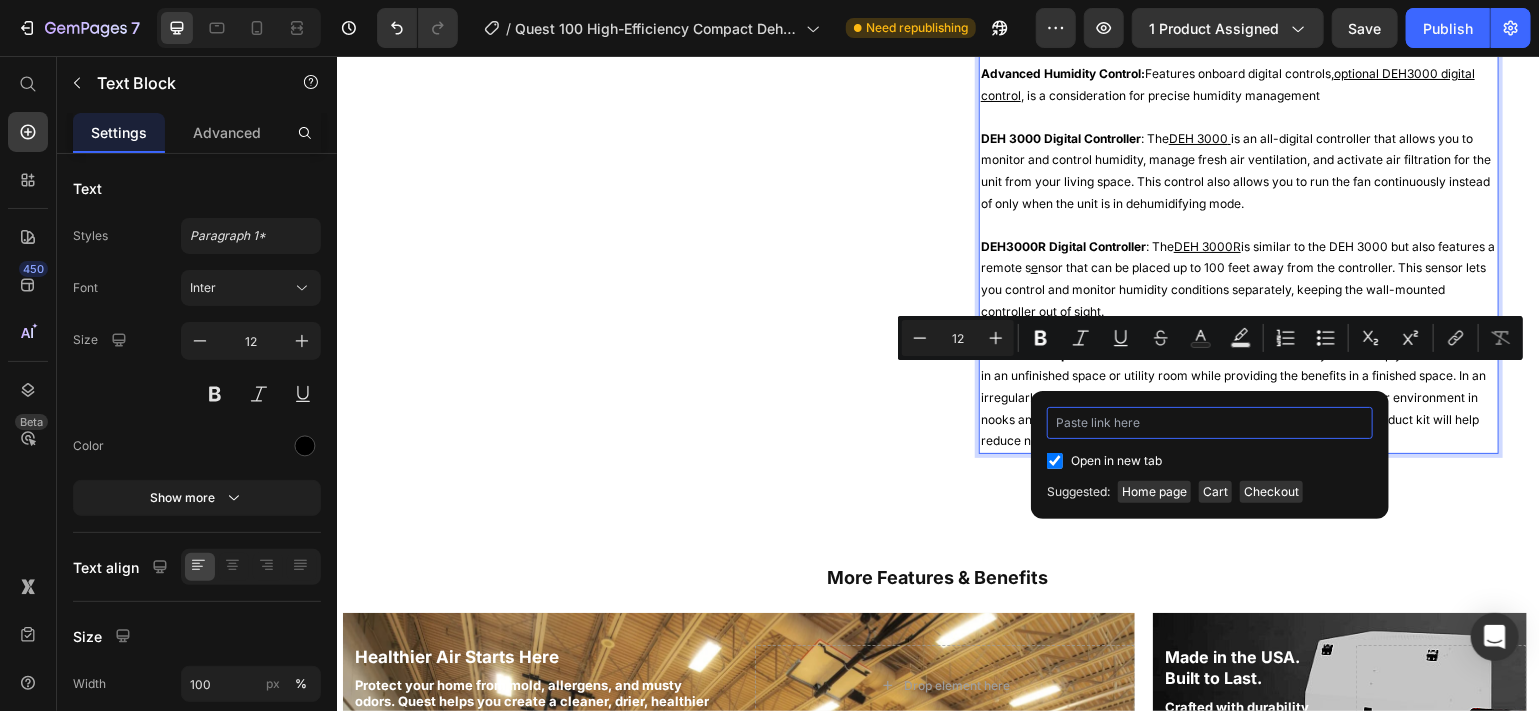 click at bounding box center (1210, 423) 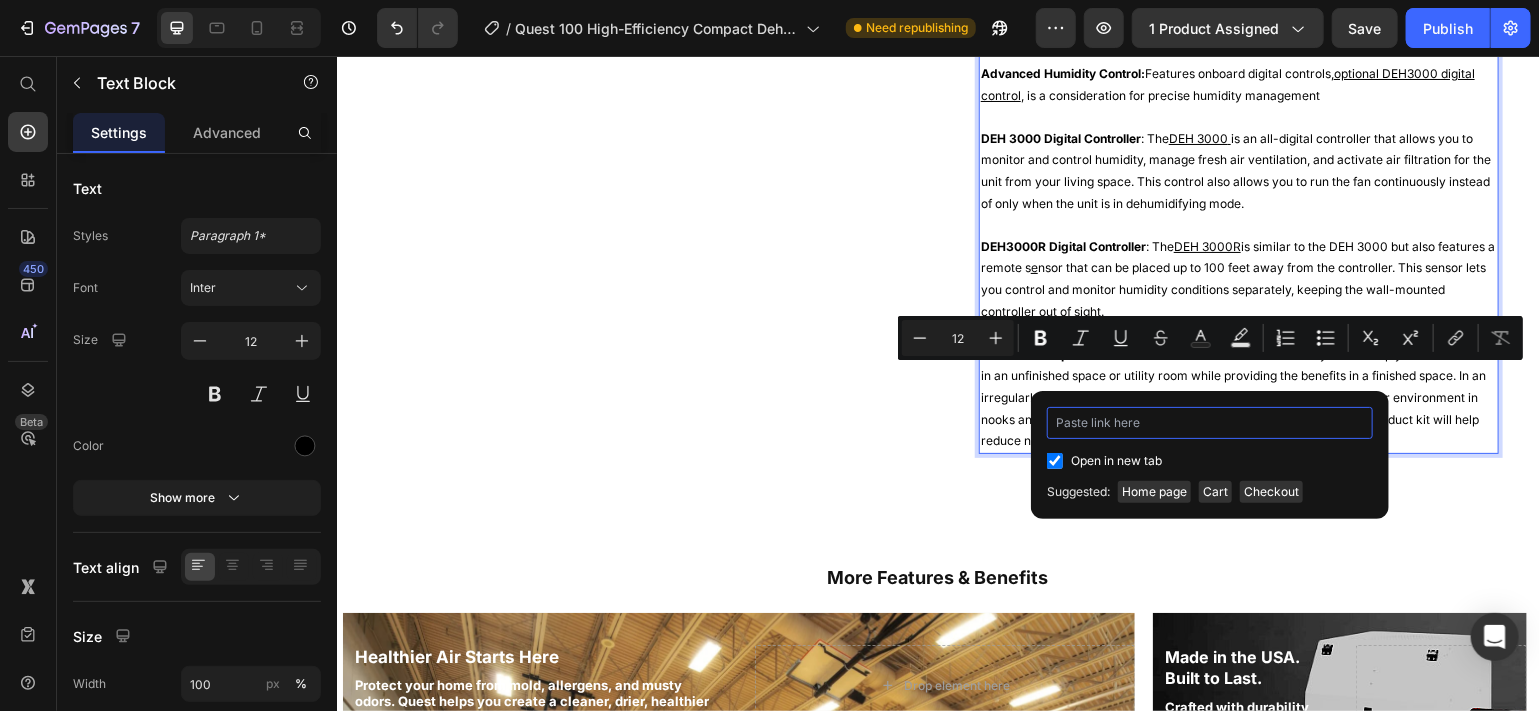 type on "https://biohackersden.com/products/santa-fe-oasis105-supply-return-duct-kit-4042265" 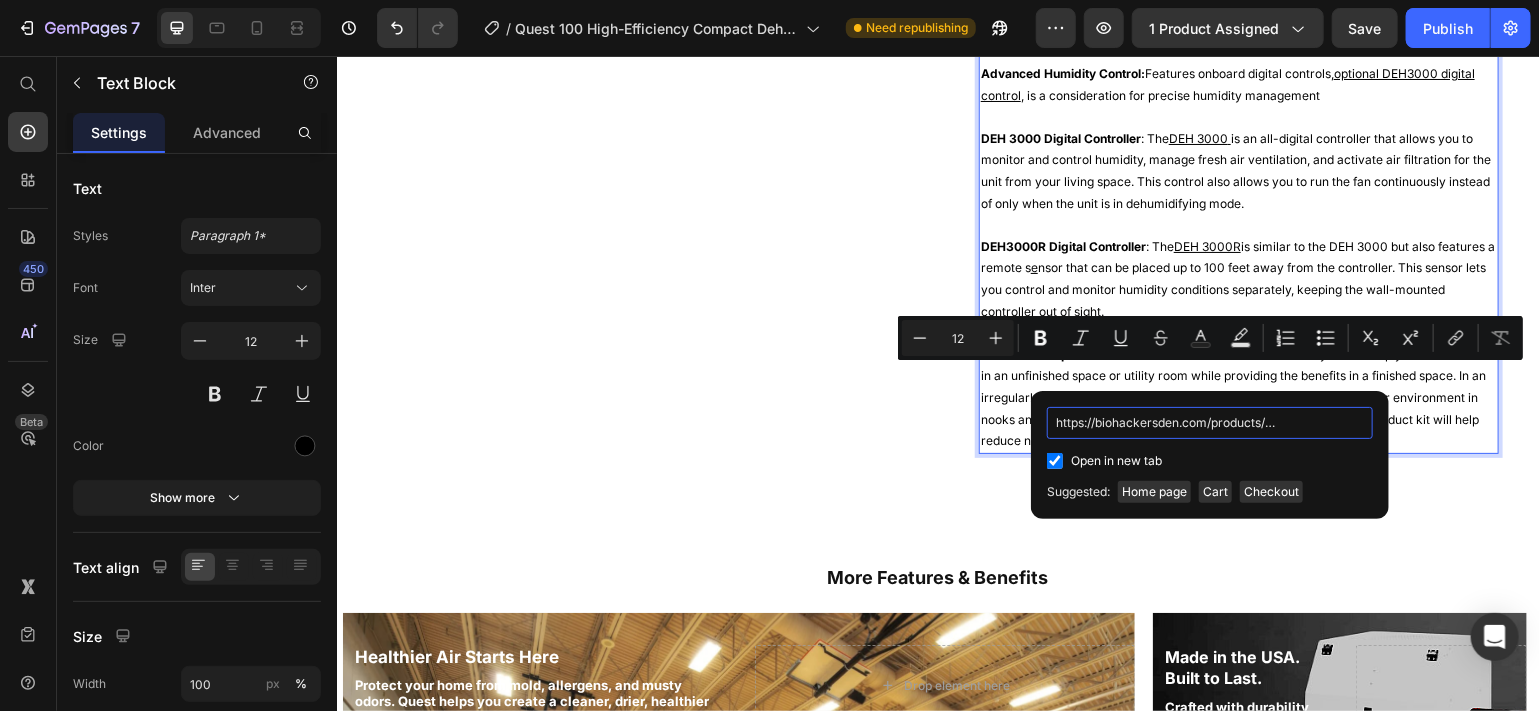 scroll, scrollTop: 0, scrollLeft: 279, axis: horizontal 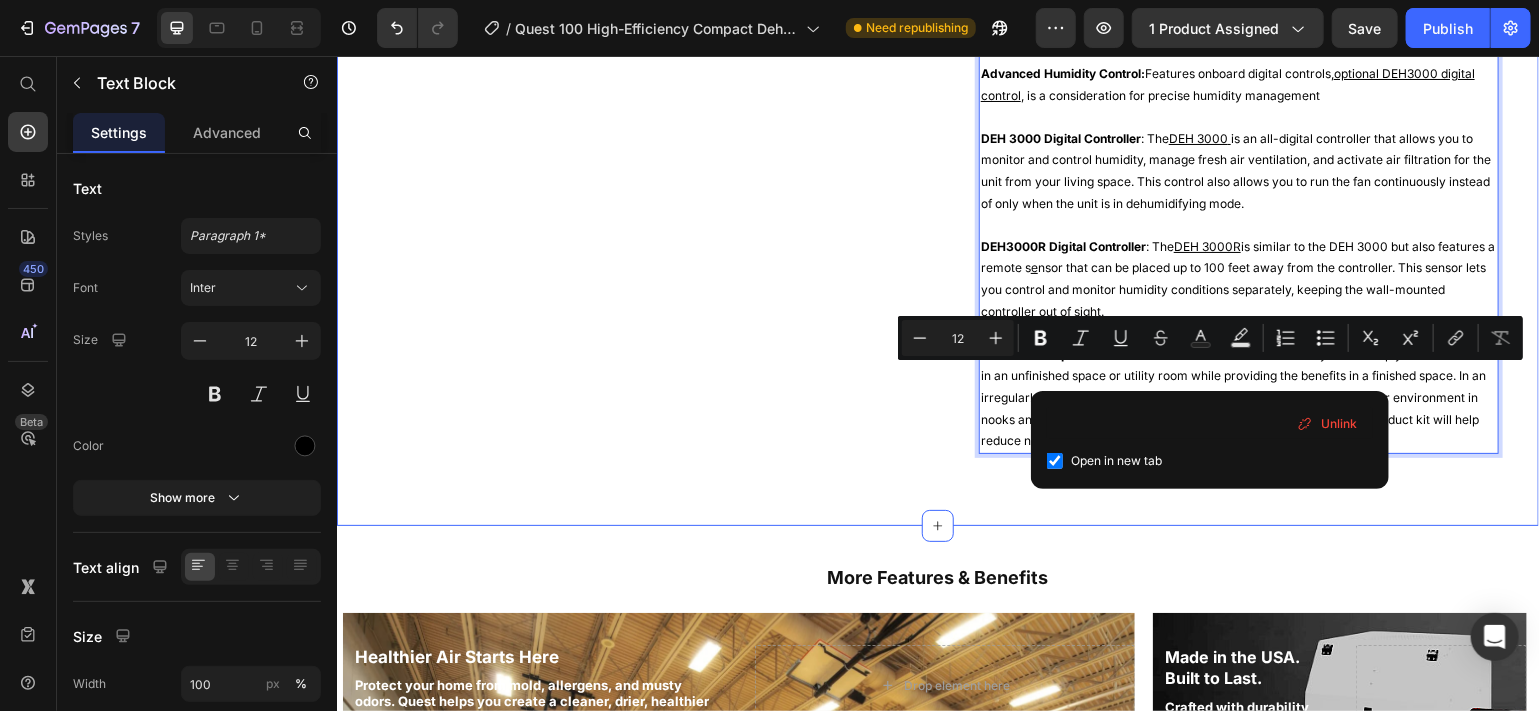 click on "Image" at bounding box center [636, -36] 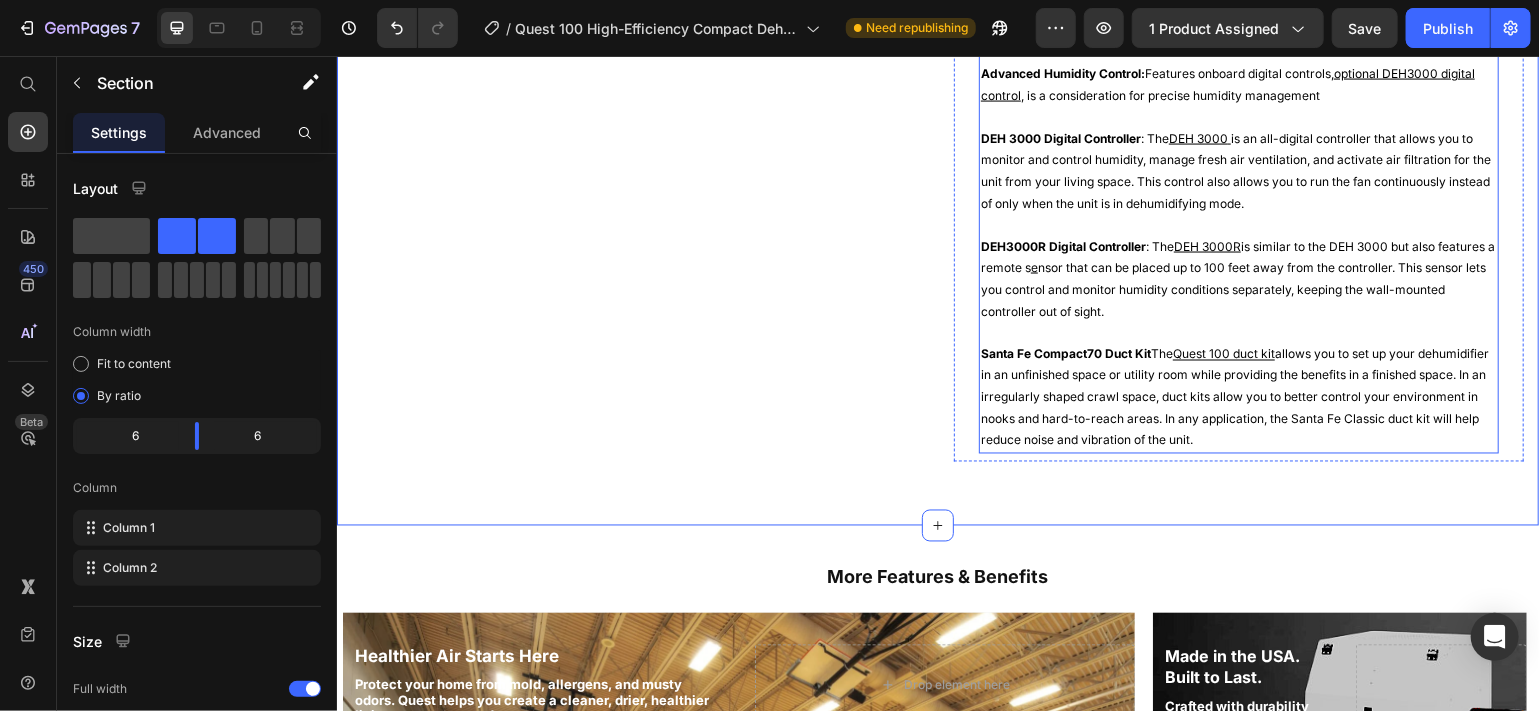 click on "Santa Fe Compact70 Duct Kit" at bounding box center [1065, 353] 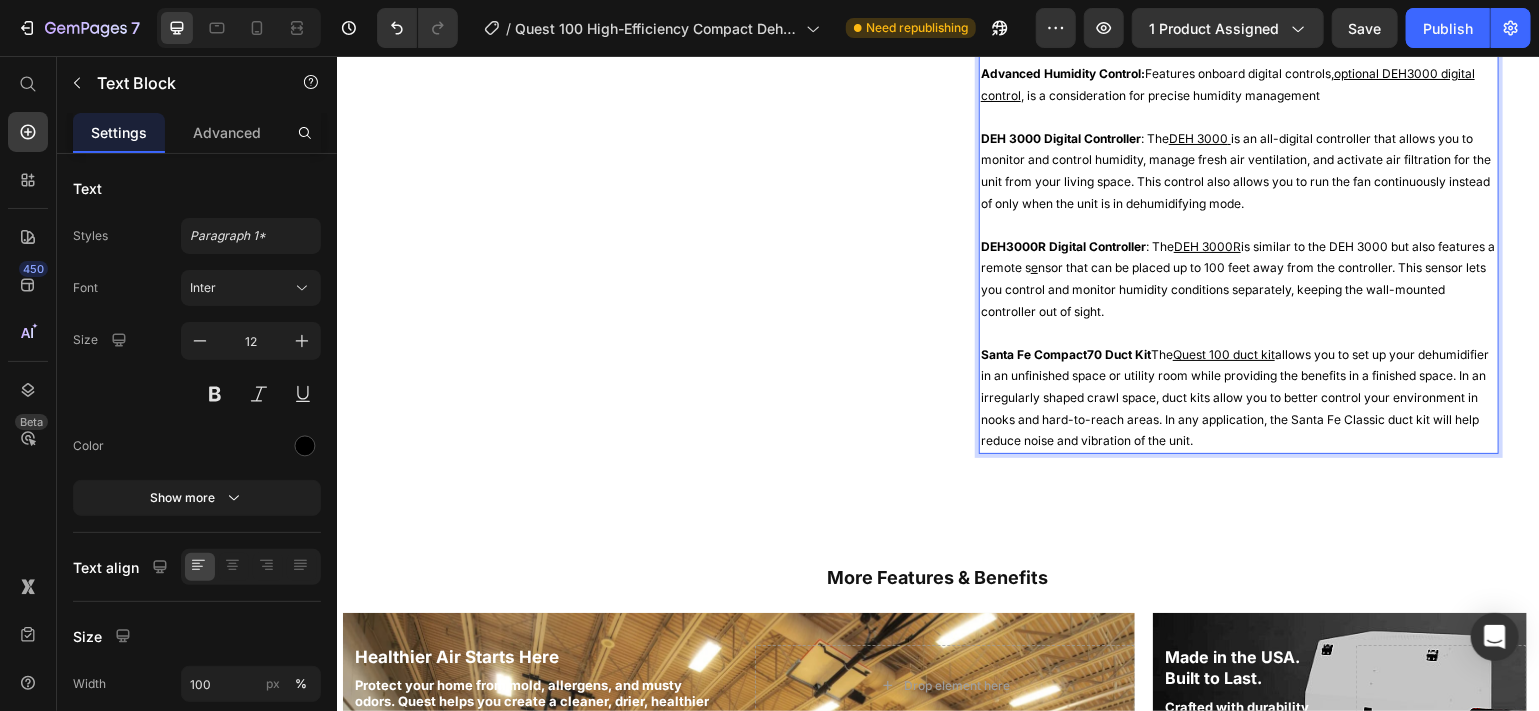 click on "Santa Fe Compact70 Duct Kit" at bounding box center (1065, 353) 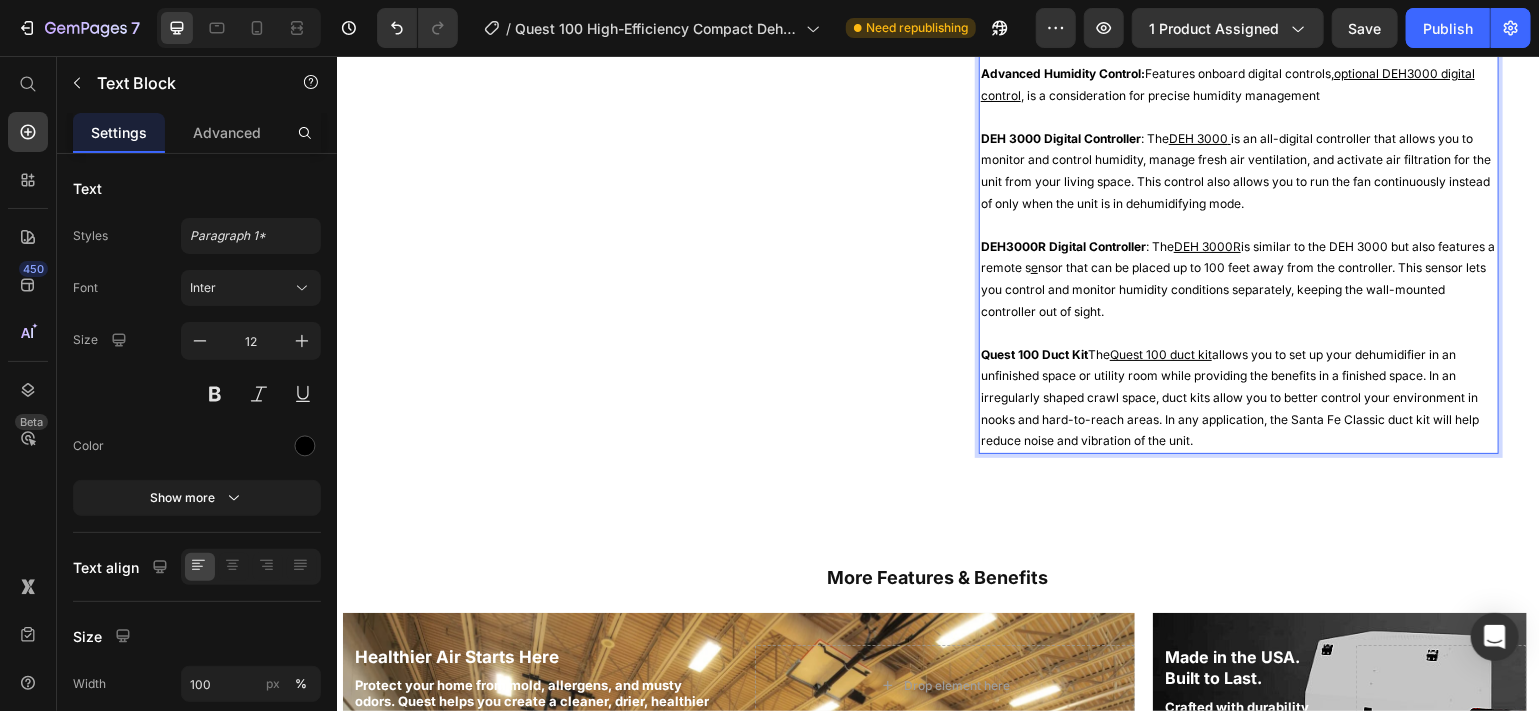 click on "Quest 100 Duct Kit" at bounding box center [1033, 353] 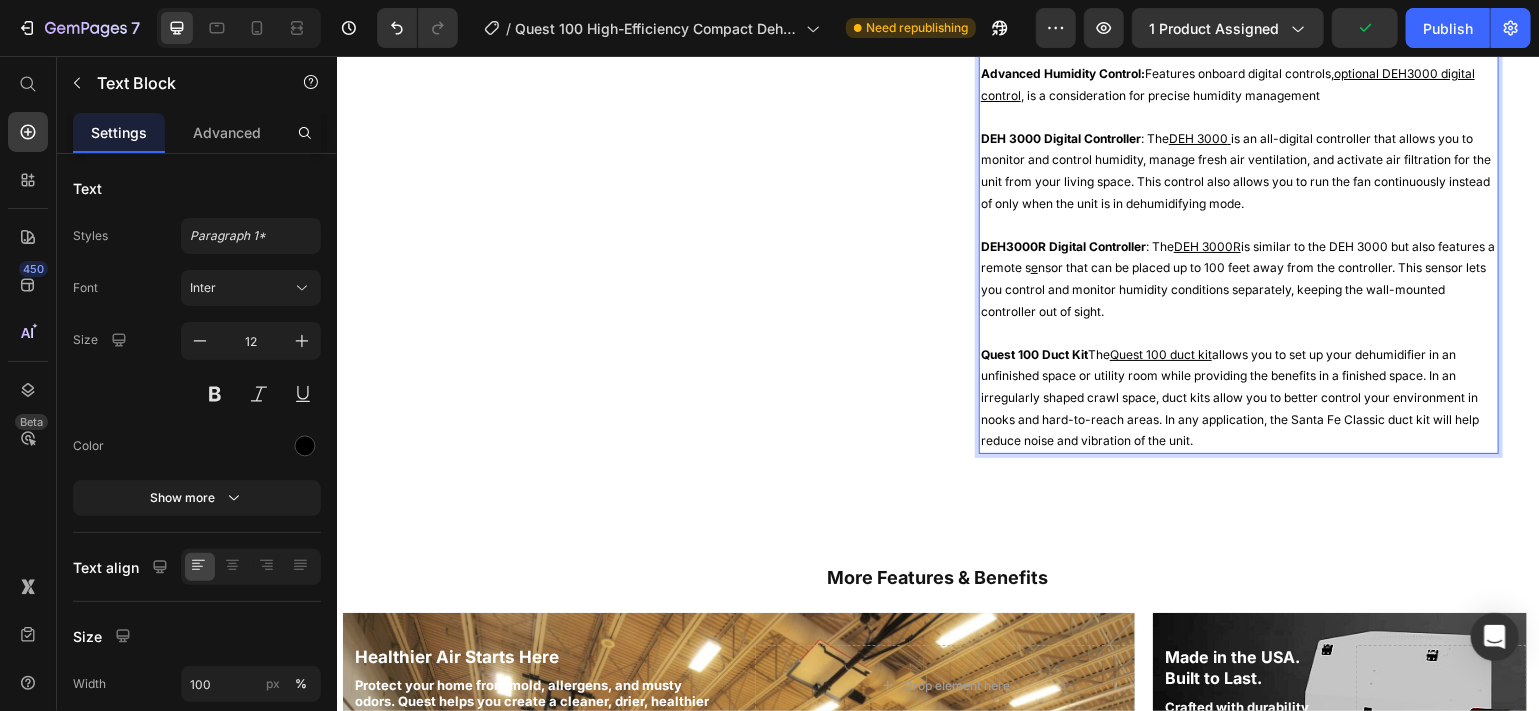 click on "Quest 100 Duct Kit" at bounding box center [1033, 353] 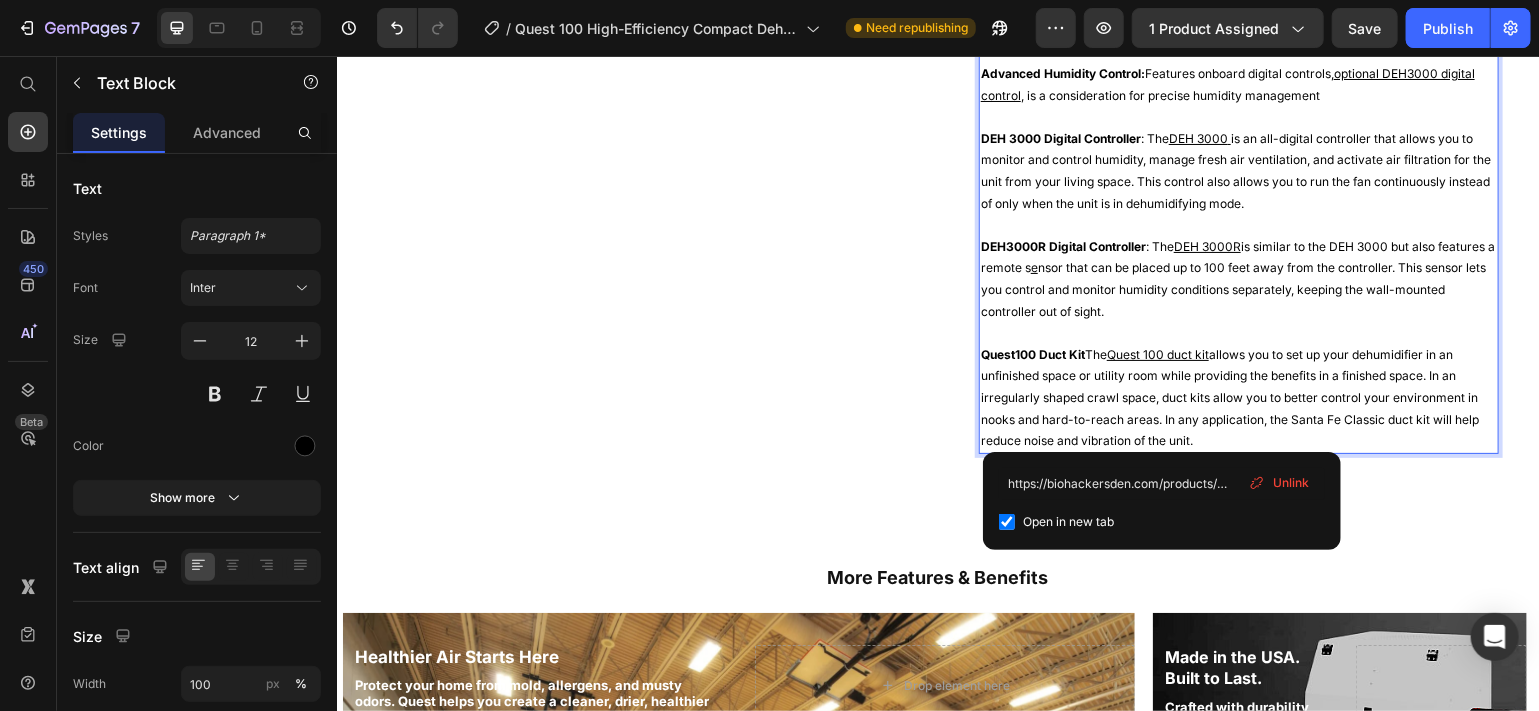 click on "Quest 100 duct kit" at bounding box center (1157, 353) 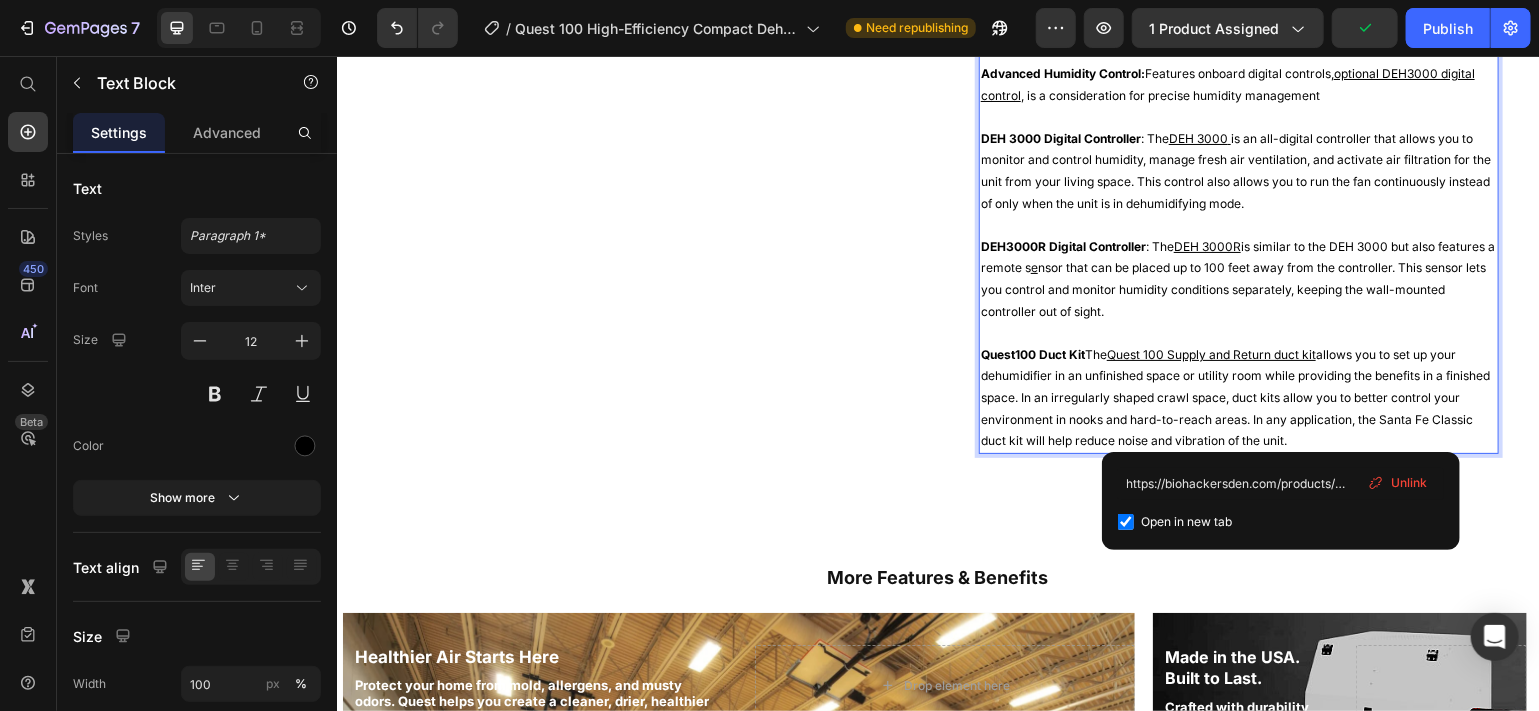 click on "Quest 100 Supply and Return duct kit" at bounding box center [1210, 353] 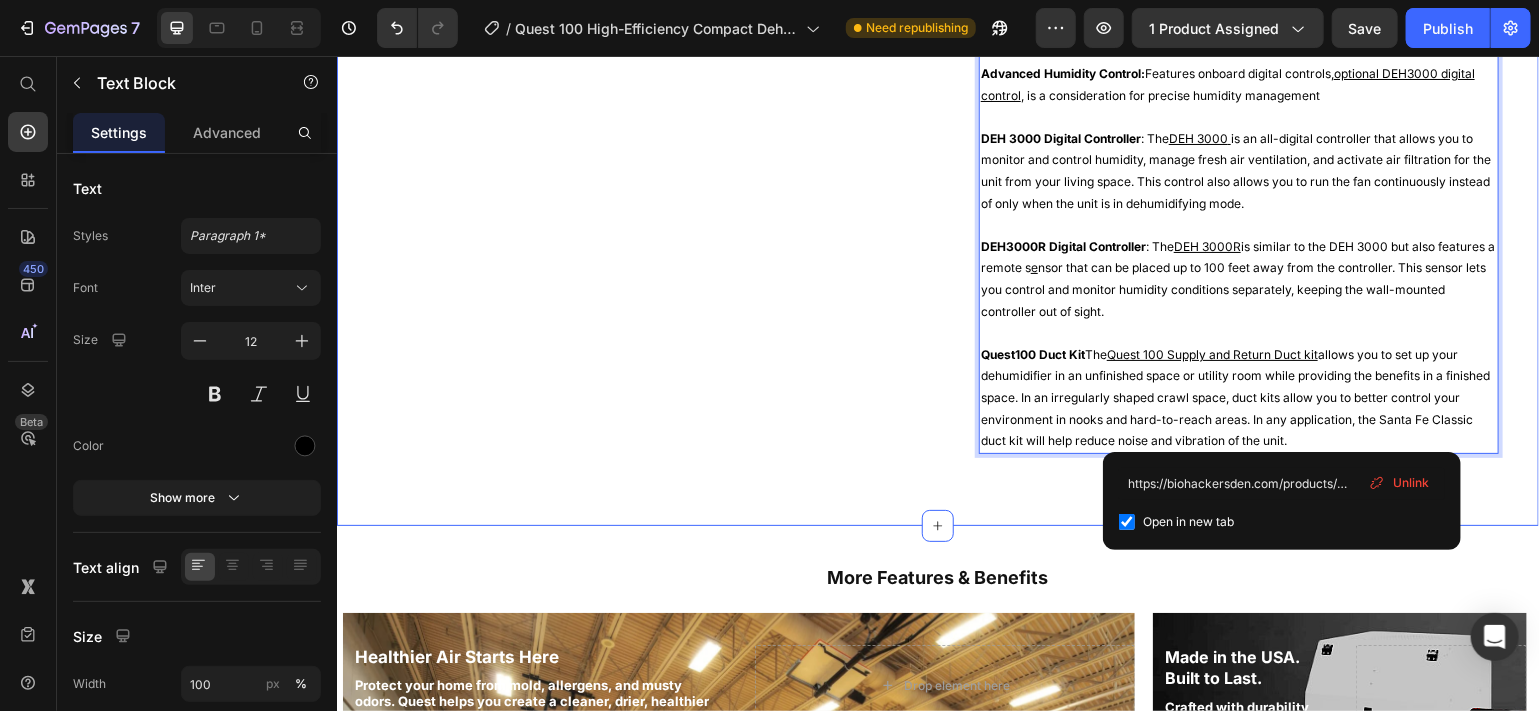 click on "Image" at bounding box center [636, -36] 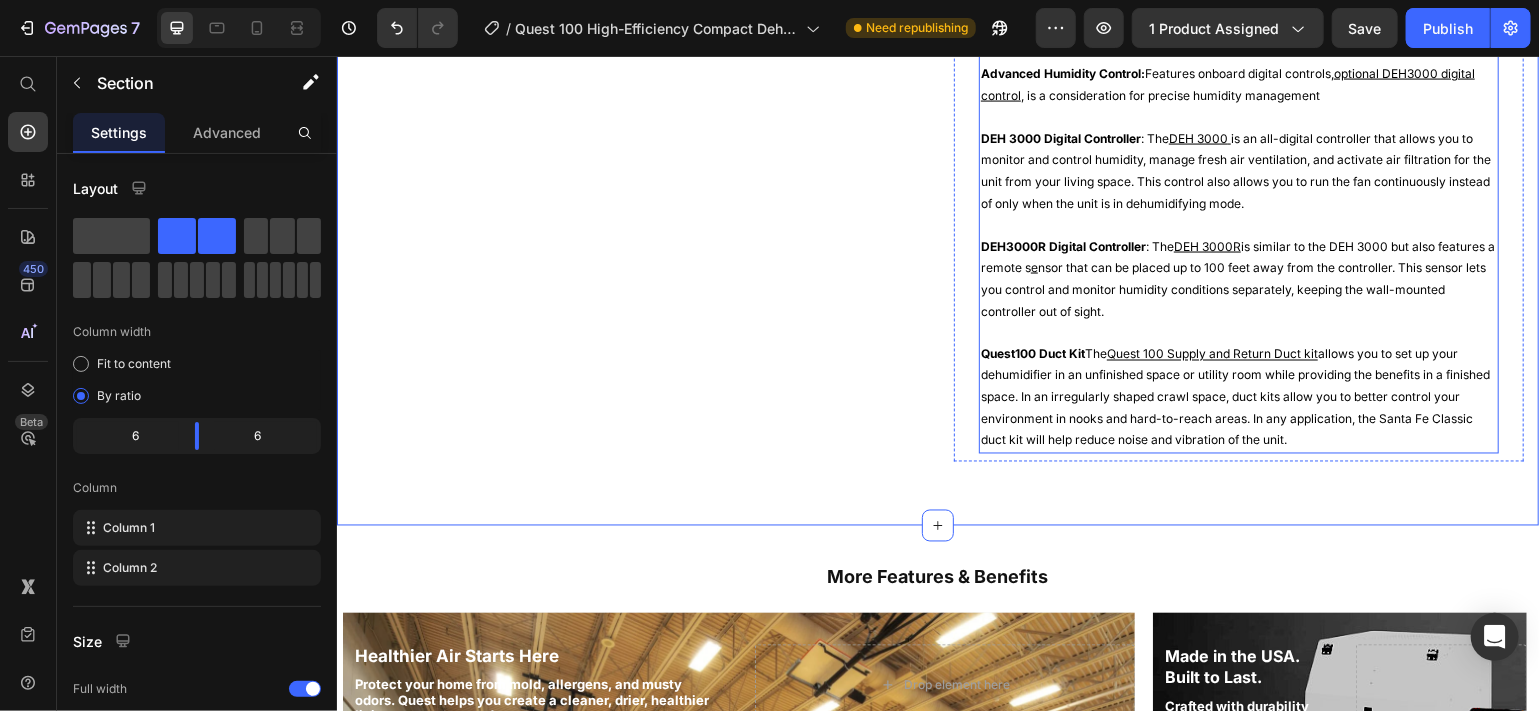 click on "Quest100 Duct Kit The Quest 100 Supply and Return Duct kit allows you to set up your dehumidifier in an unfinished space or utility room while providing the benefits in a finished space. In an irregularly shaped crawl space, duct kits allow you to better control your environment in nooks and hard-to-reach areas. In any application, the Santa Fe Classic duct kit will help reduce noise and vibration of the unit." at bounding box center [1238, 397] 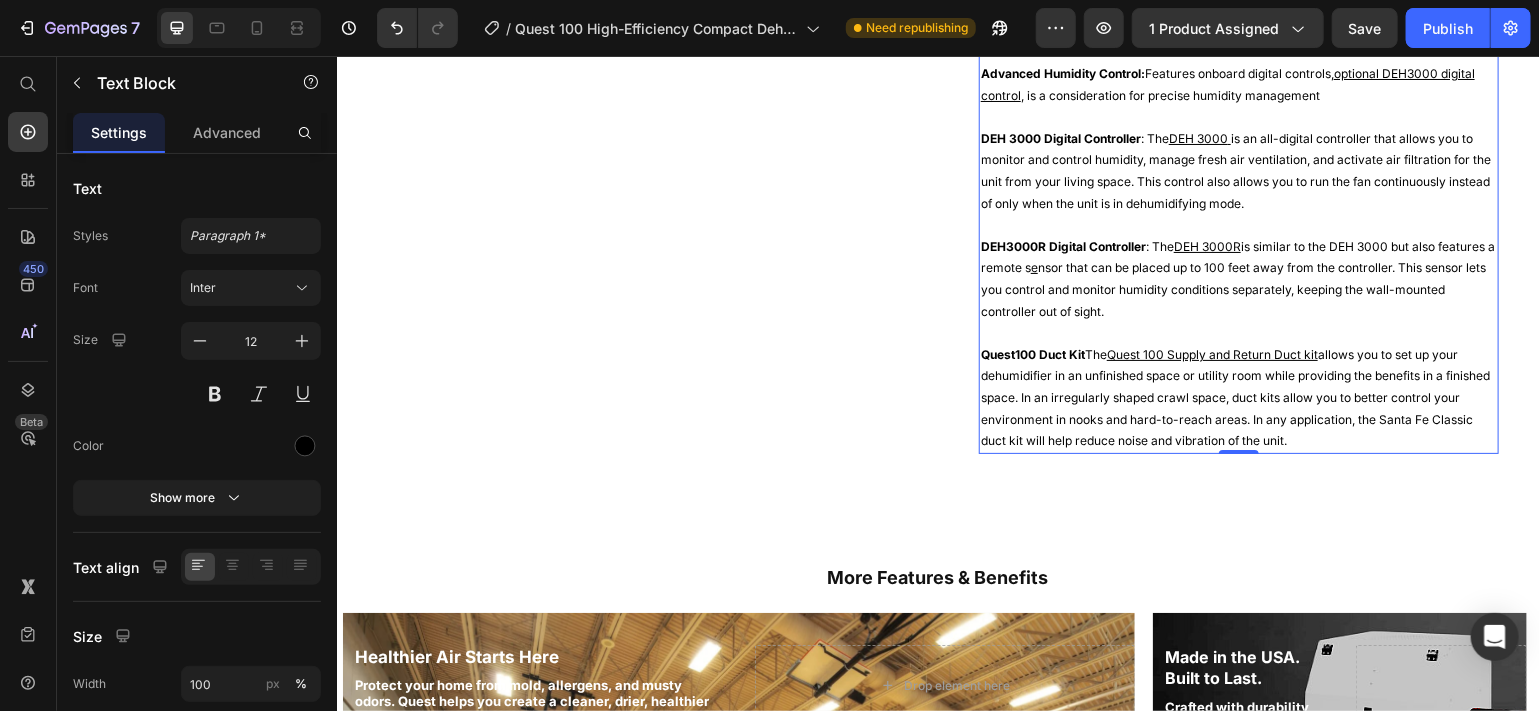 click on "Quest100 Duct Kit The Quest 100 Supply and Return Duct kit allows you to set up your dehumidifier in an unfinished space or utility room while providing the benefits in a finished space. In an irregularly shaped crawl space, duct kits allow you to better control your environment in nooks and hard-to-reach areas. In any application, the Santa Fe Classic duct kit will help reduce noise and vibration of the unit." at bounding box center [1238, 397] 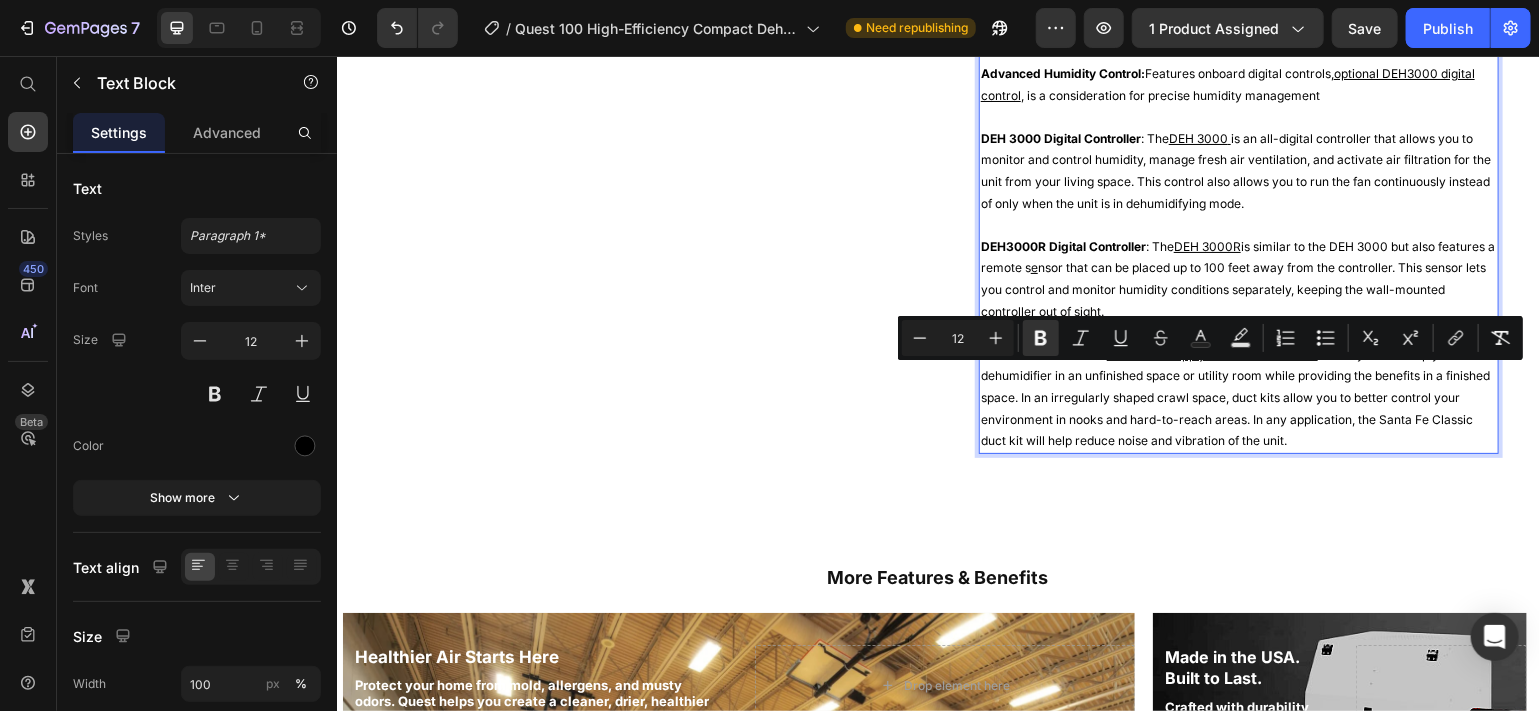 click on "Quest100 Duct Kit The Quest 100 Supply and Return Duct kit allows you to set up your dehumidifier in an unfinished space or utility room while providing the benefits in a finished space. In an irregularly shaped crawl space, duct kits allow you to better control your environment in nooks and hard-to-reach areas. In any application, the Santa Fe Classic duct kit will help reduce noise and vibration of the unit." at bounding box center (1238, 397) 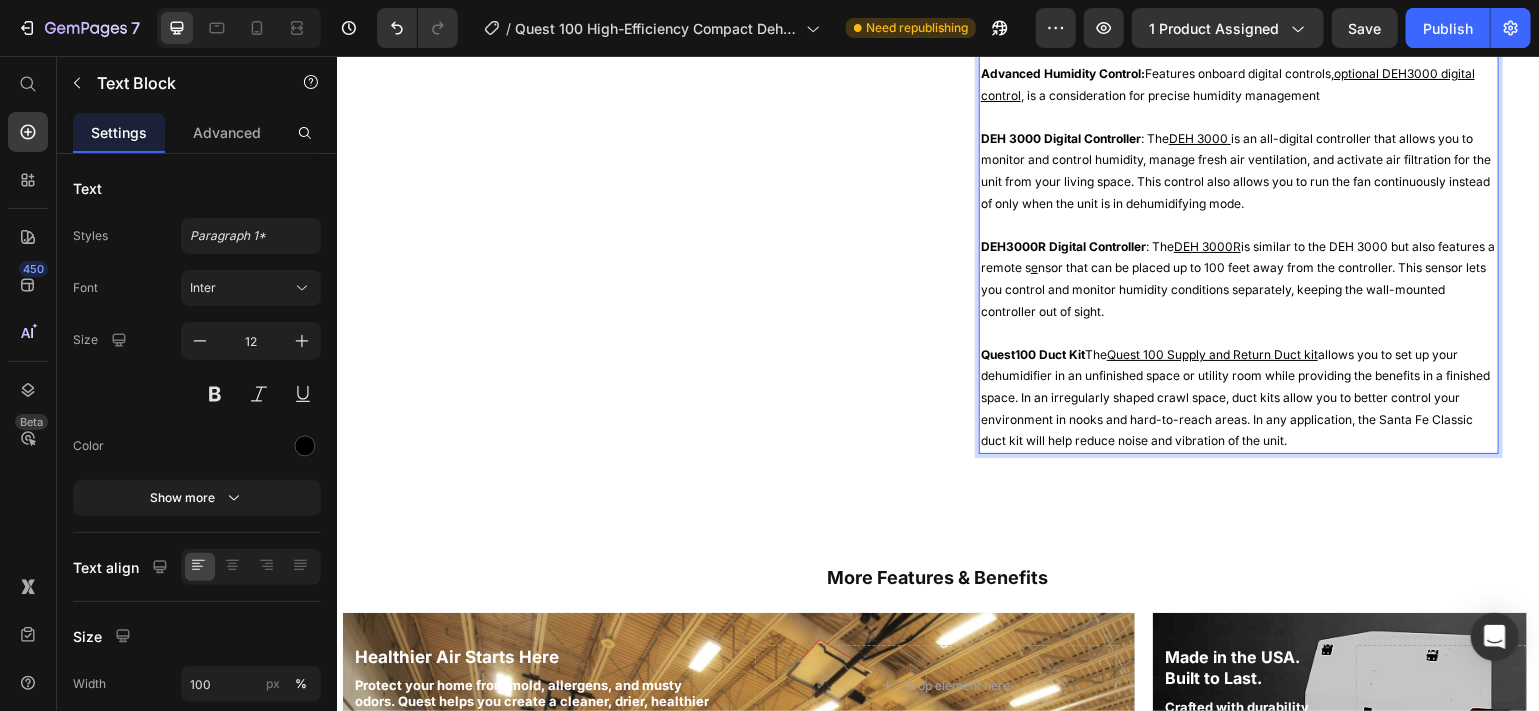 click on "Quest100 Duct Kit The Quest 100 Supply and Return Duct kit allows you to set up your dehumidifier in an unfinished space or utility room while providing the benefits in a finished space. In an irregularly shaped crawl space, duct kits allow you to better control your environment in nooks and hard-to-reach areas. In any application, the Santa Fe Classic duct kit will help reduce noise and vibration of the unit." at bounding box center [1238, 397] 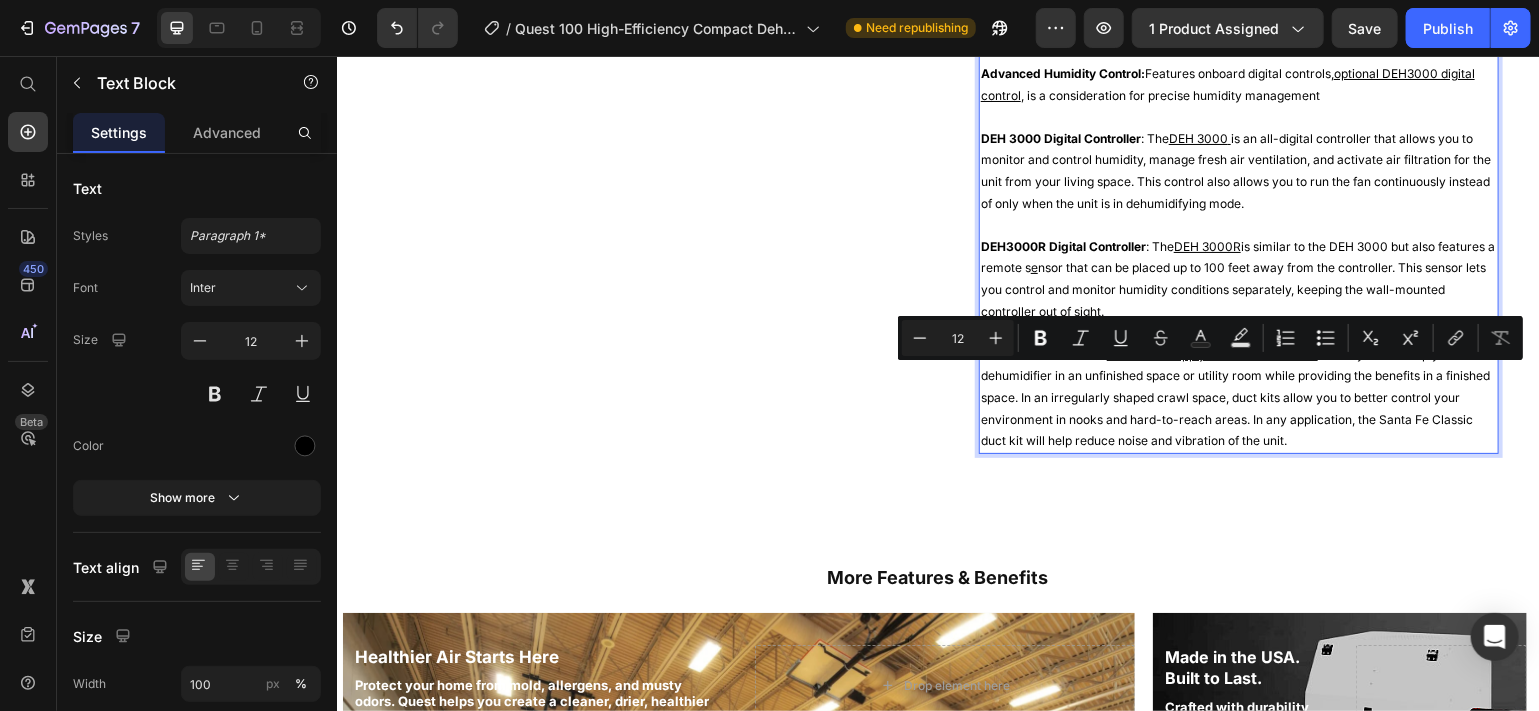 drag, startPoint x: 1332, startPoint y: 460, endPoint x: 1322, endPoint y: 373, distance: 87.57283 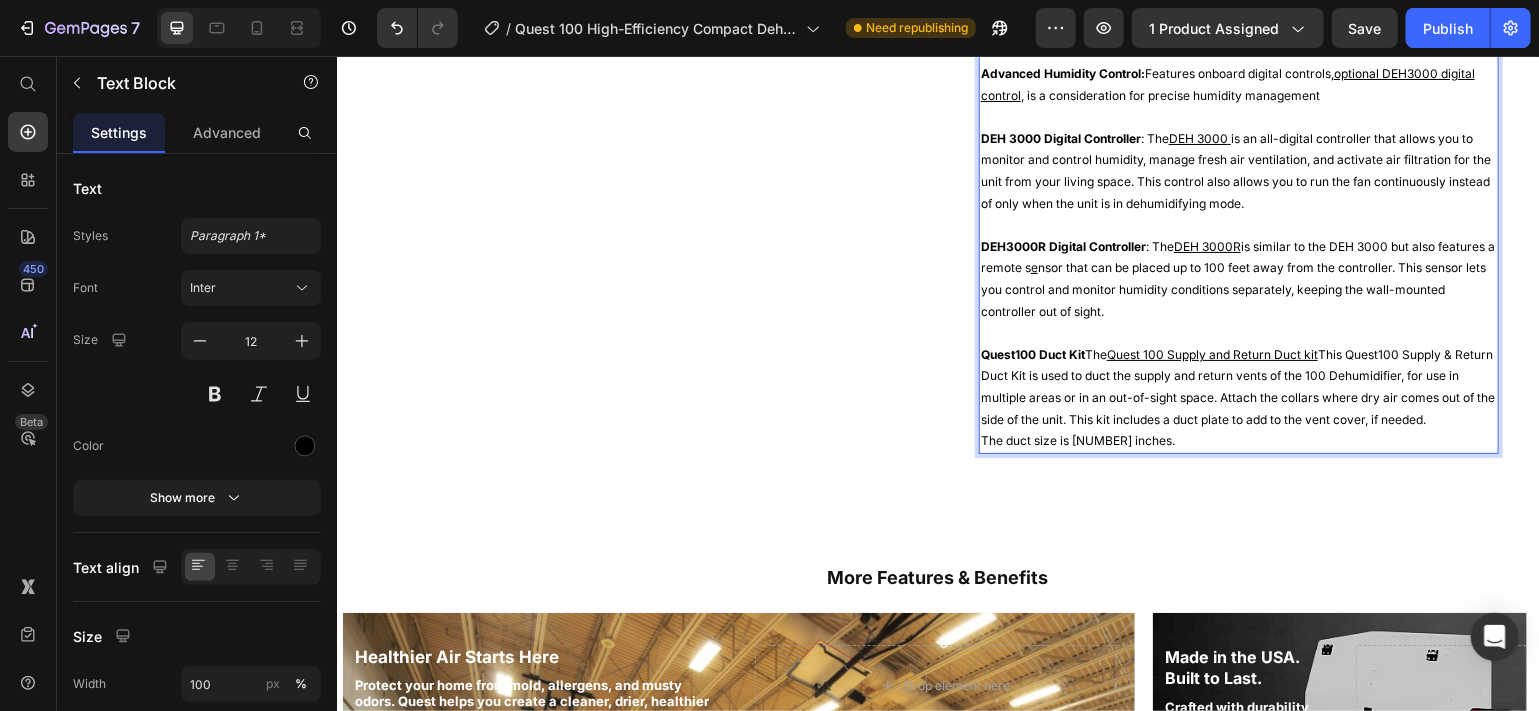 click on "Quest[NUMBER] Duct Kit The Quest [NUMBER] Supply and Return Duct kit This Quest[NUMBER] Supply & Return Duct Kit is used to duct the supply and return vents of the [NUMBER] Dehumidifier, for use in multiple areas or in an out-of-sight space. Attach the collars where dry air comes out of the side of the unit. This kit includes a duct plate to add to the vent cover, if needed." at bounding box center [1238, 386] 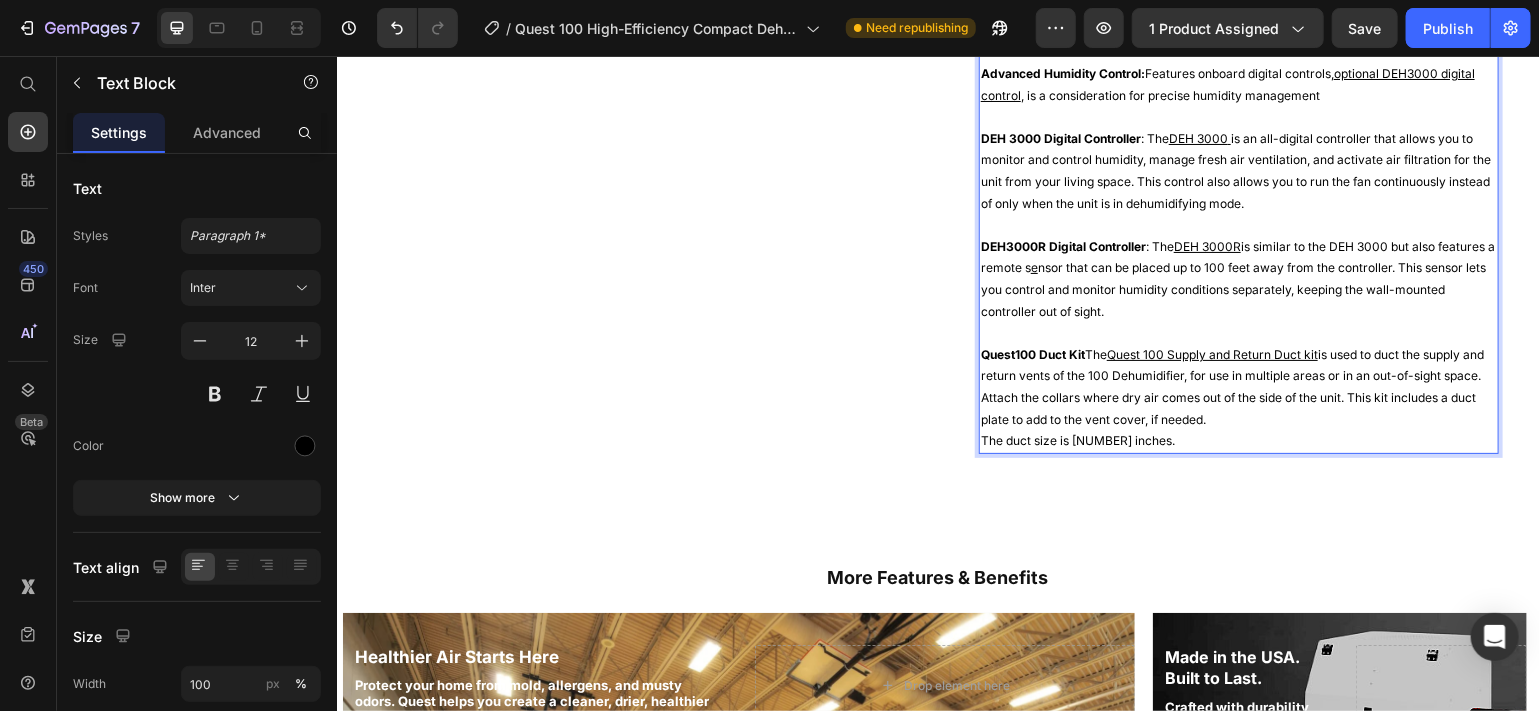 click on "The duct size is [NUMBER] inches." at bounding box center (1238, 440) 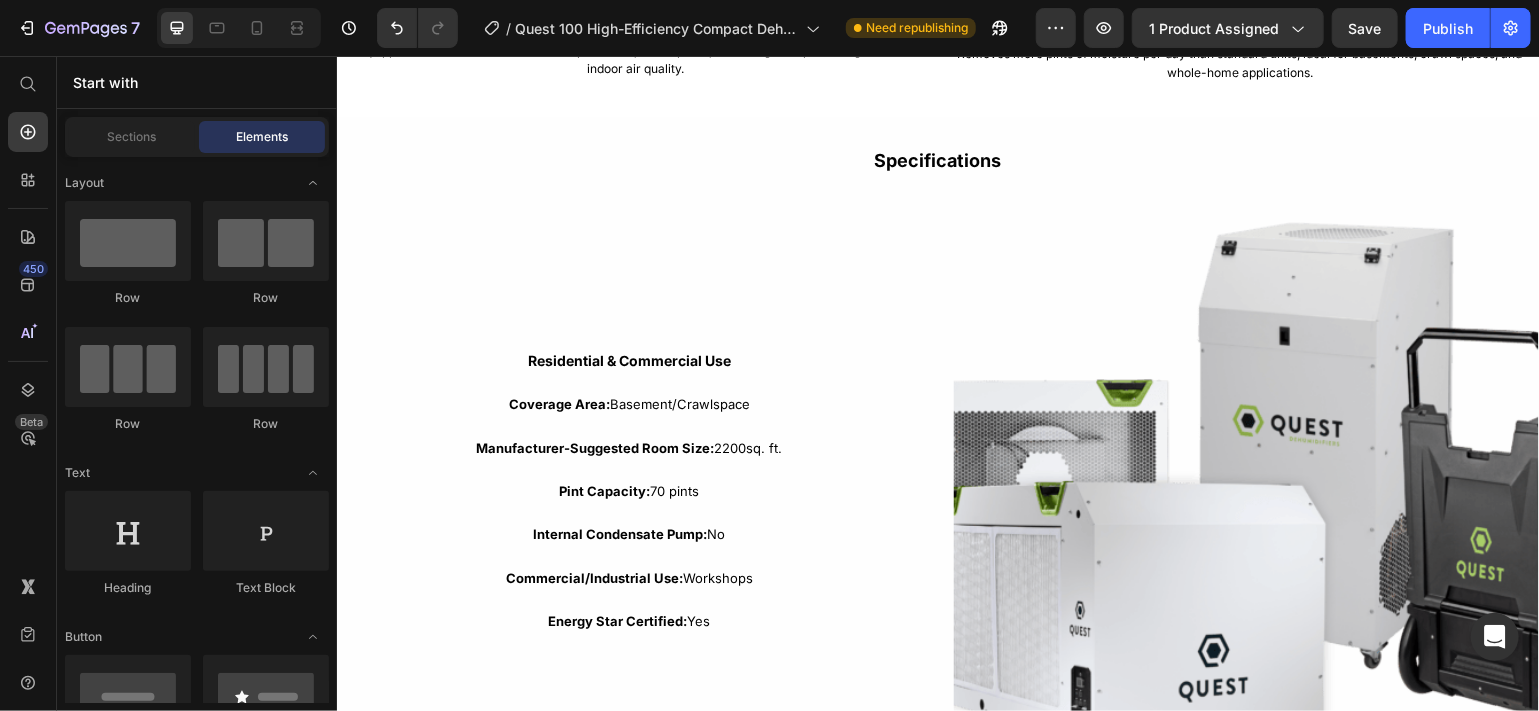 scroll, scrollTop: 3551, scrollLeft: 0, axis: vertical 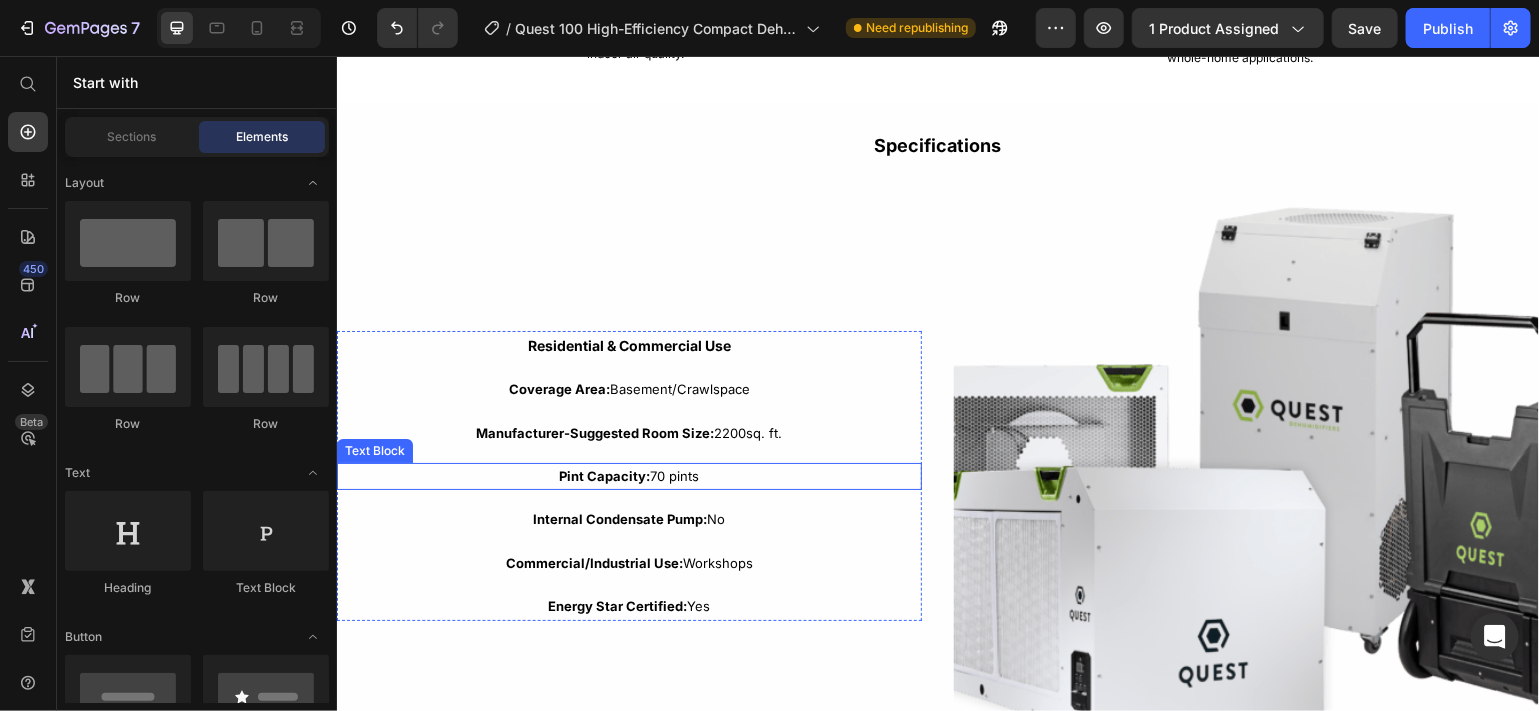 click on "Pint Capacity:  70 pints" at bounding box center (628, 475) 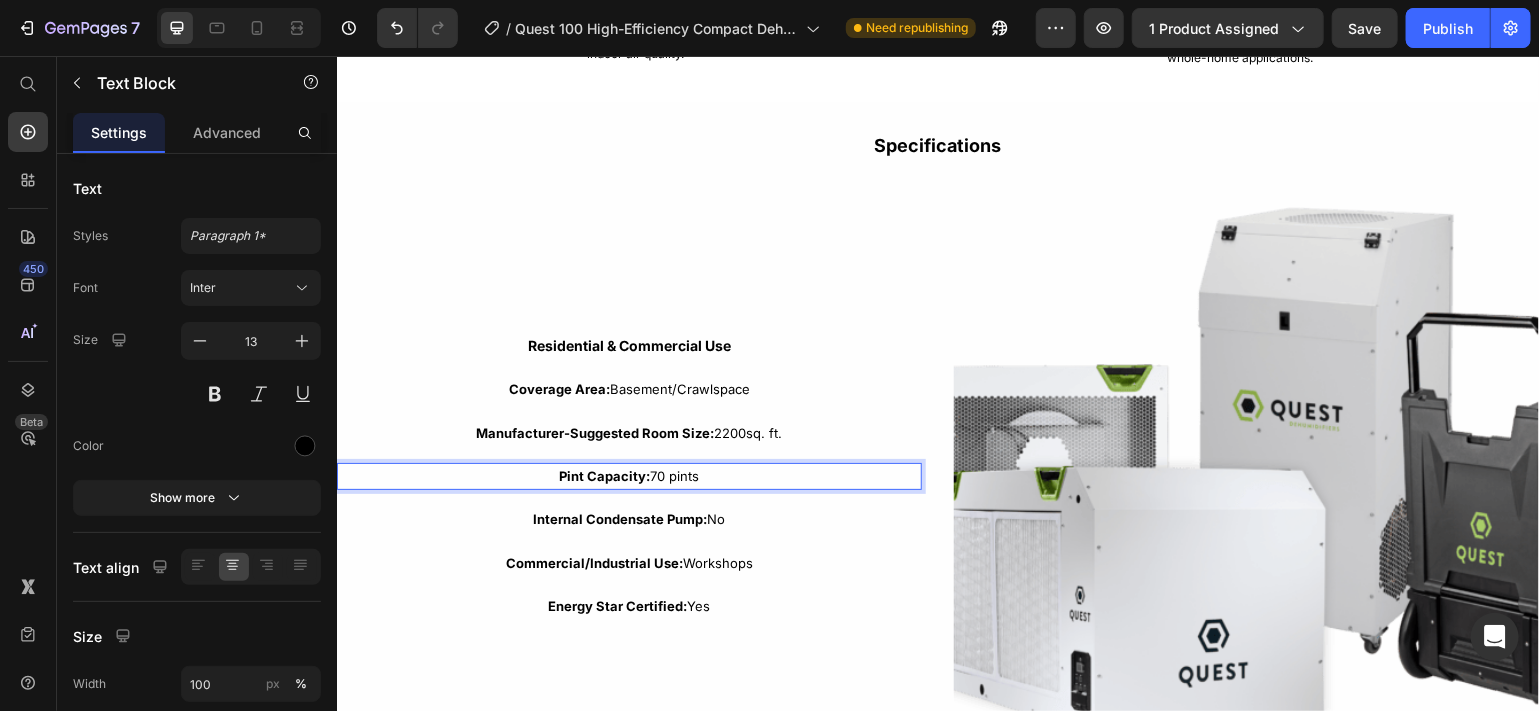 click on "Pint Capacity:  70 pints" at bounding box center [628, 475] 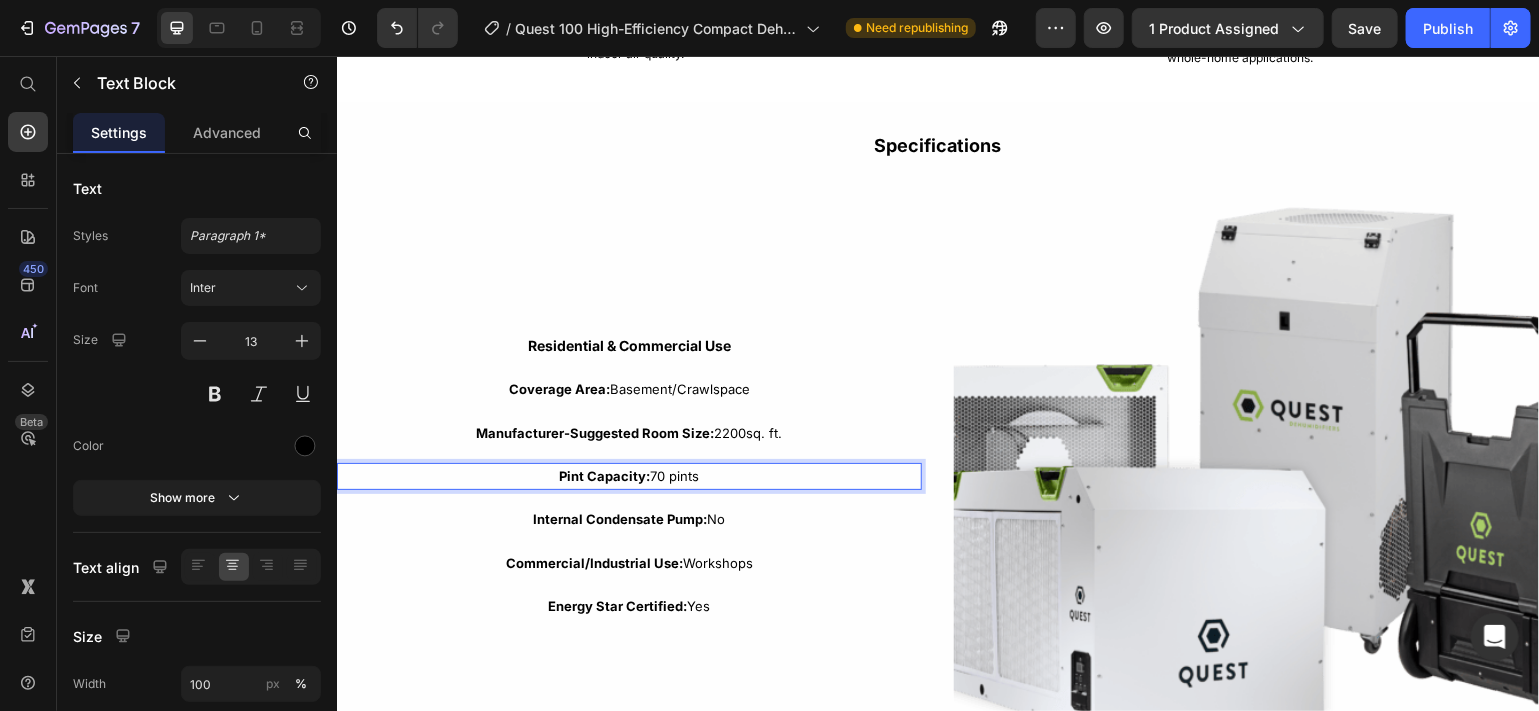 click on "Pint Capacity:  70 pints" at bounding box center (628, 475) 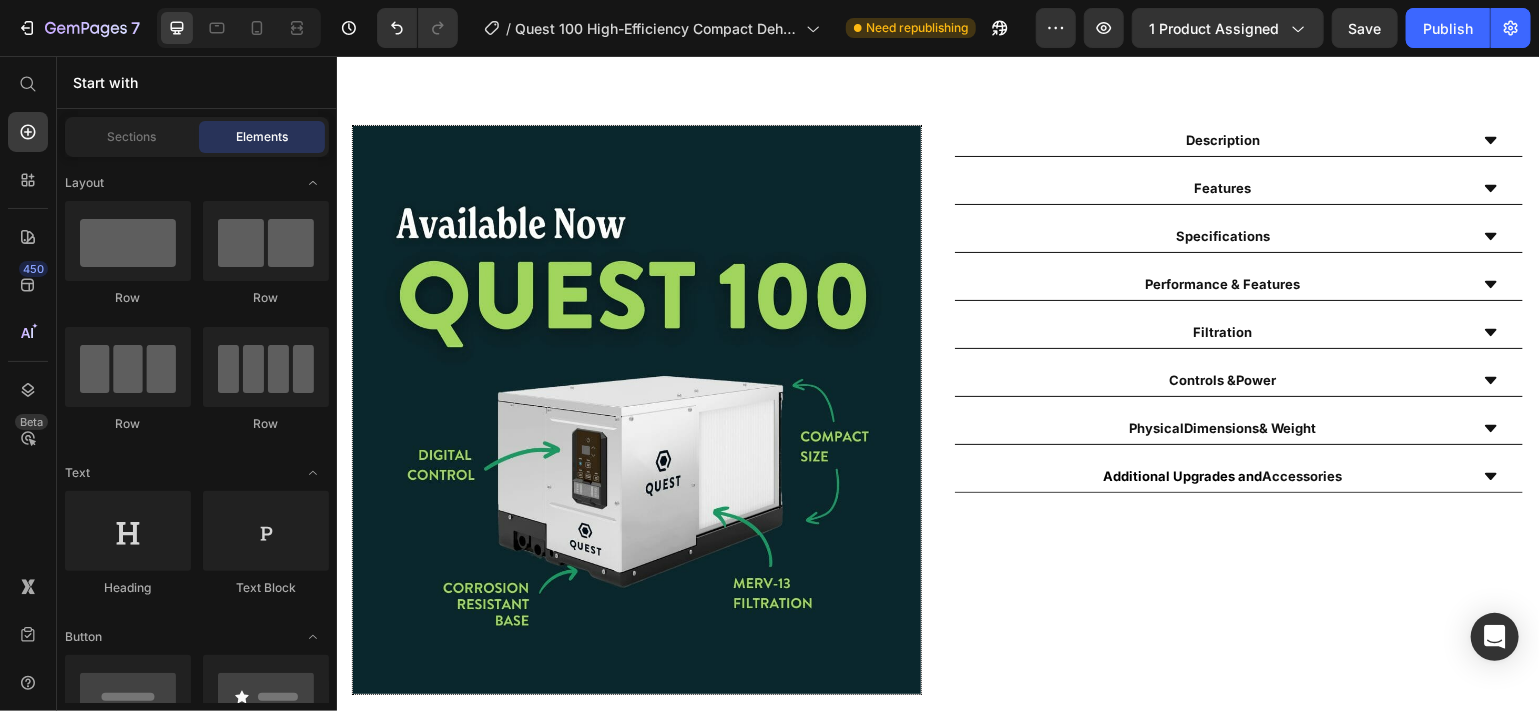 scroll, scrollTop: 938, scrollLeft: 0, axis: vertical 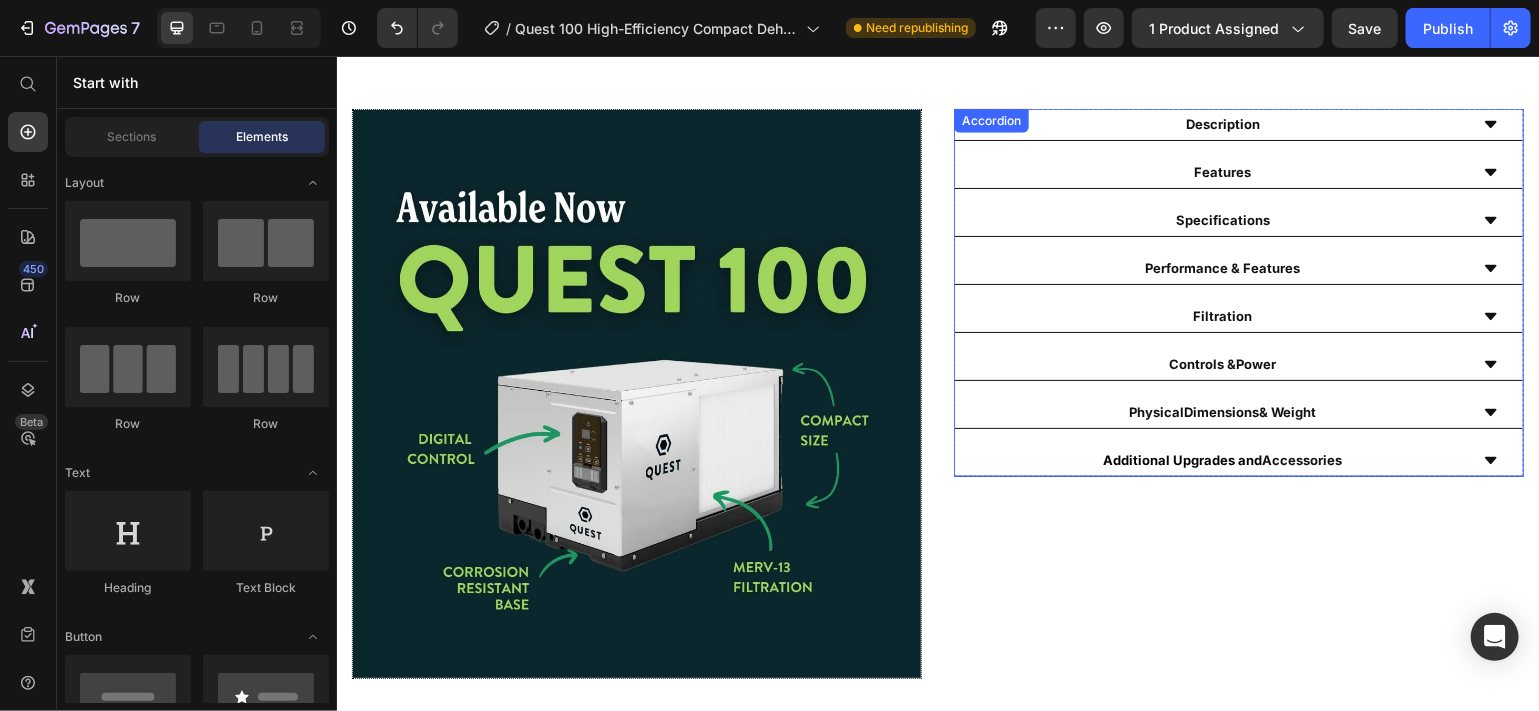 click on "Specifications" at bounding box center [1238, 220] 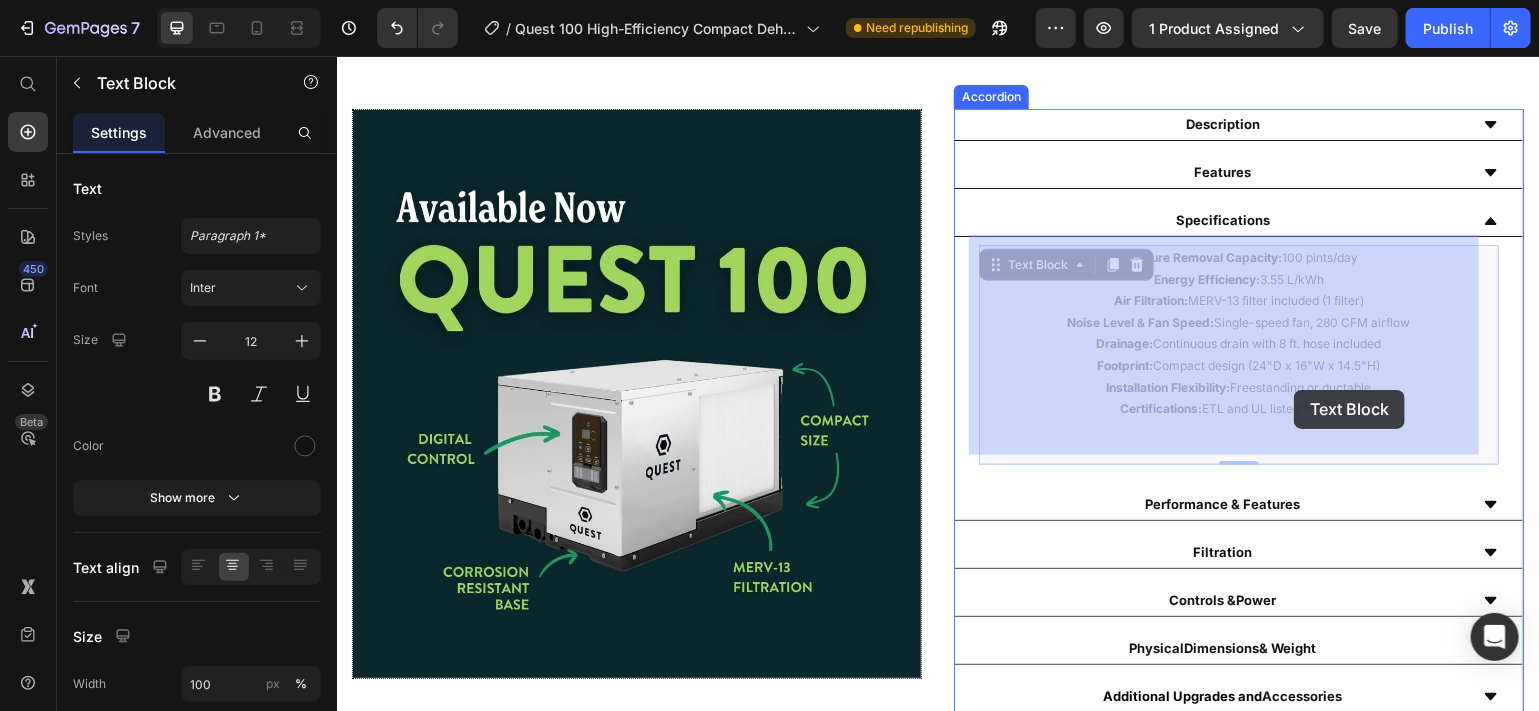 drag, startPoint x: 1355, startPoint y: 393, endPoint x: 1293, endPoint y: 389, distance: 62.1289 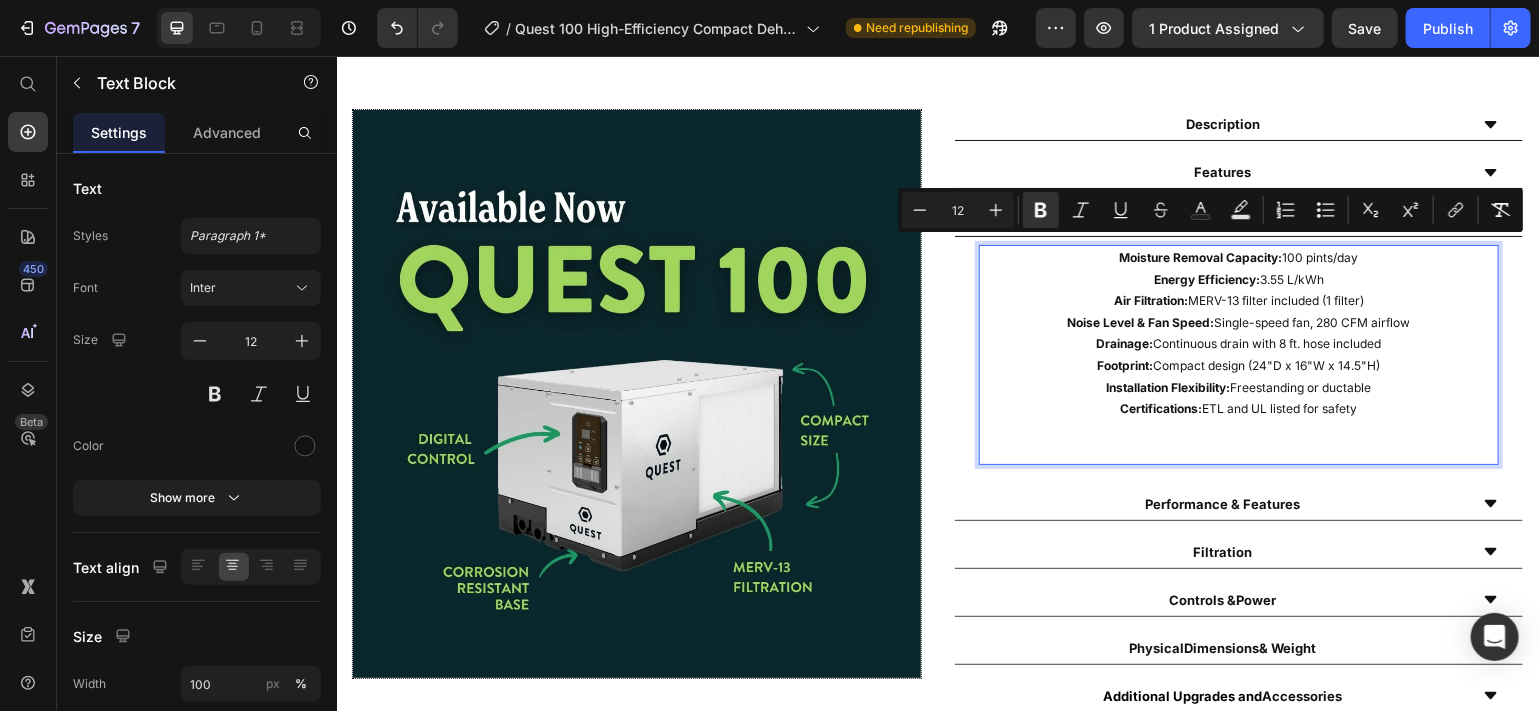 drag, startPoint x: 1347, startPoint y: 398, endPoint x: 1105, endPoint y: 244, distance: 286.8449 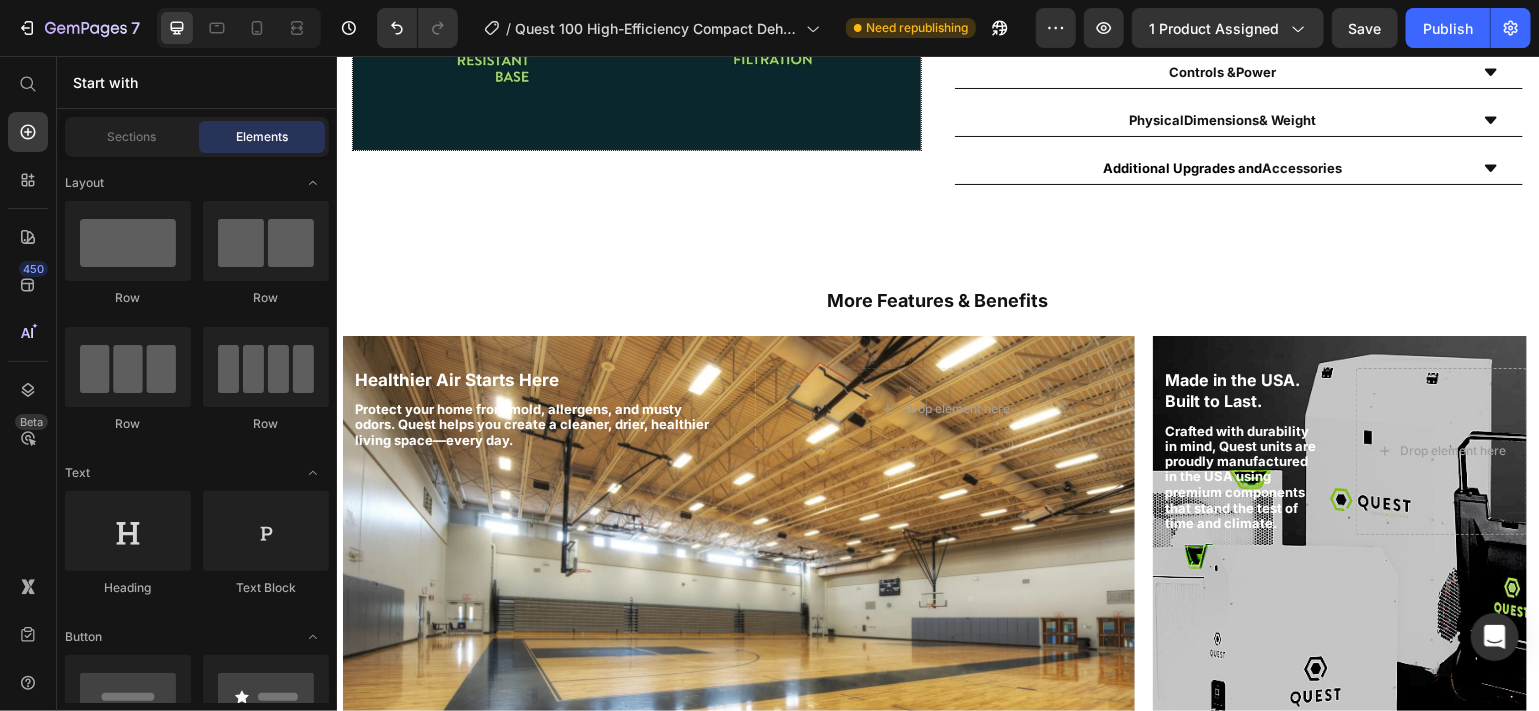 scroll, scrollTop: 2057, scrollLeft: 0, axis: vertical 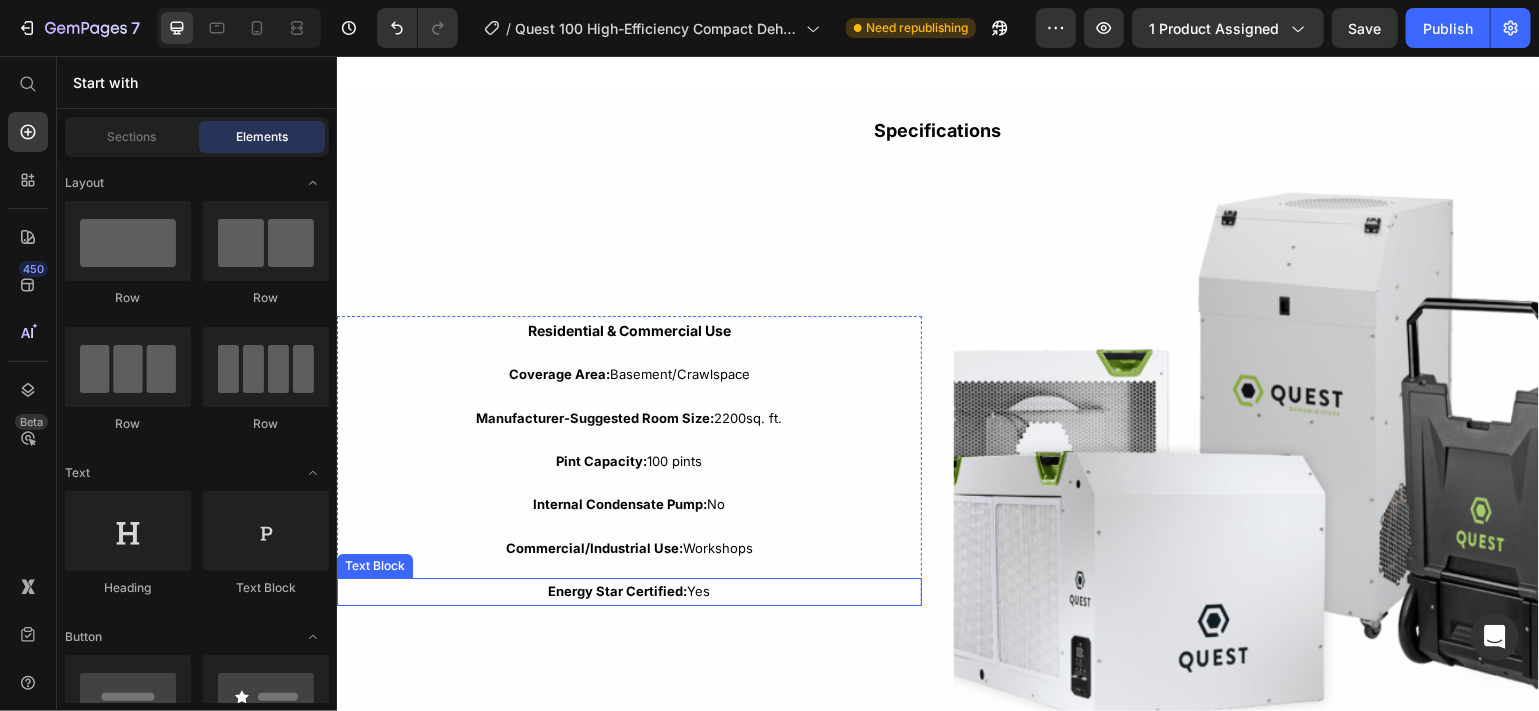 click on "Energy Star Certified:  Yes" at bounding box center (628, 590) 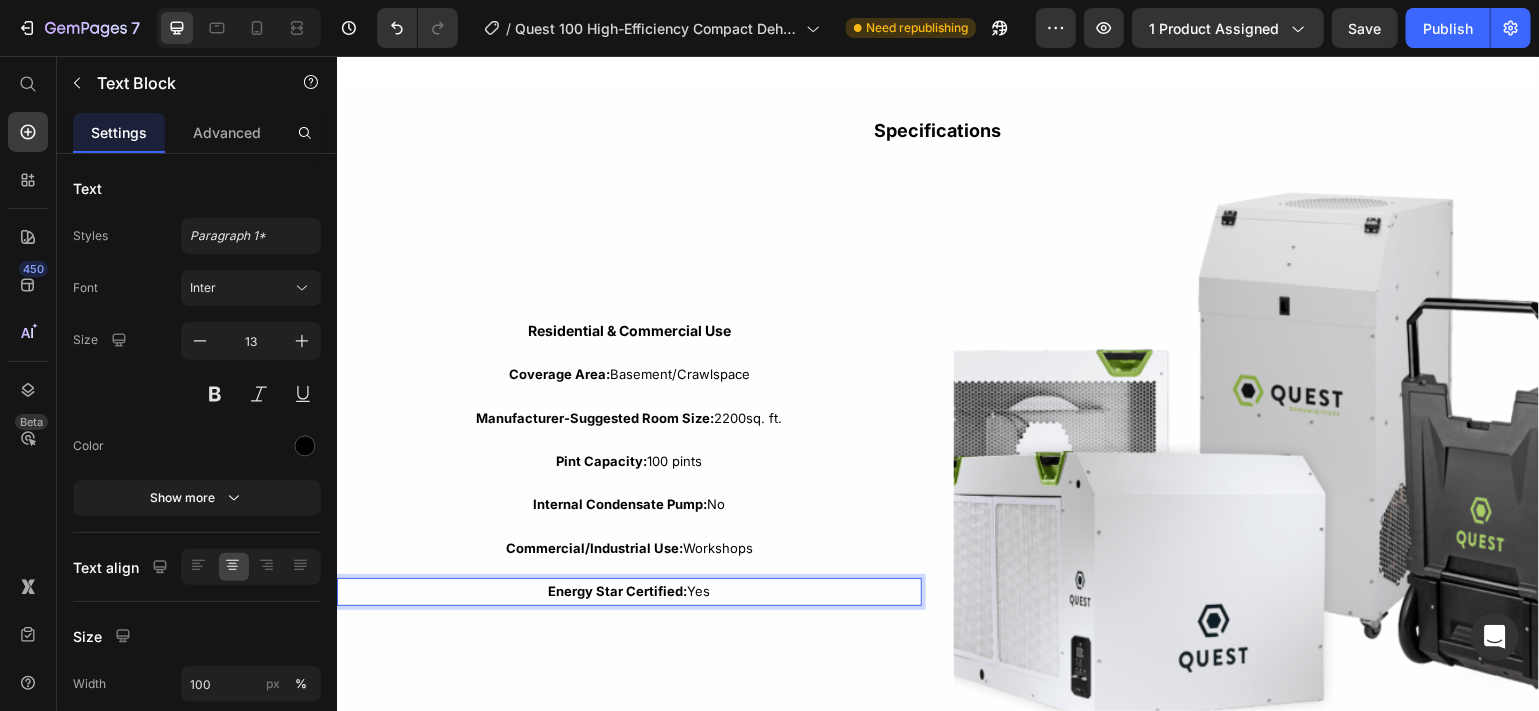 click on "Energy Star Certified:  Yes" at bounding box center [628, 590] 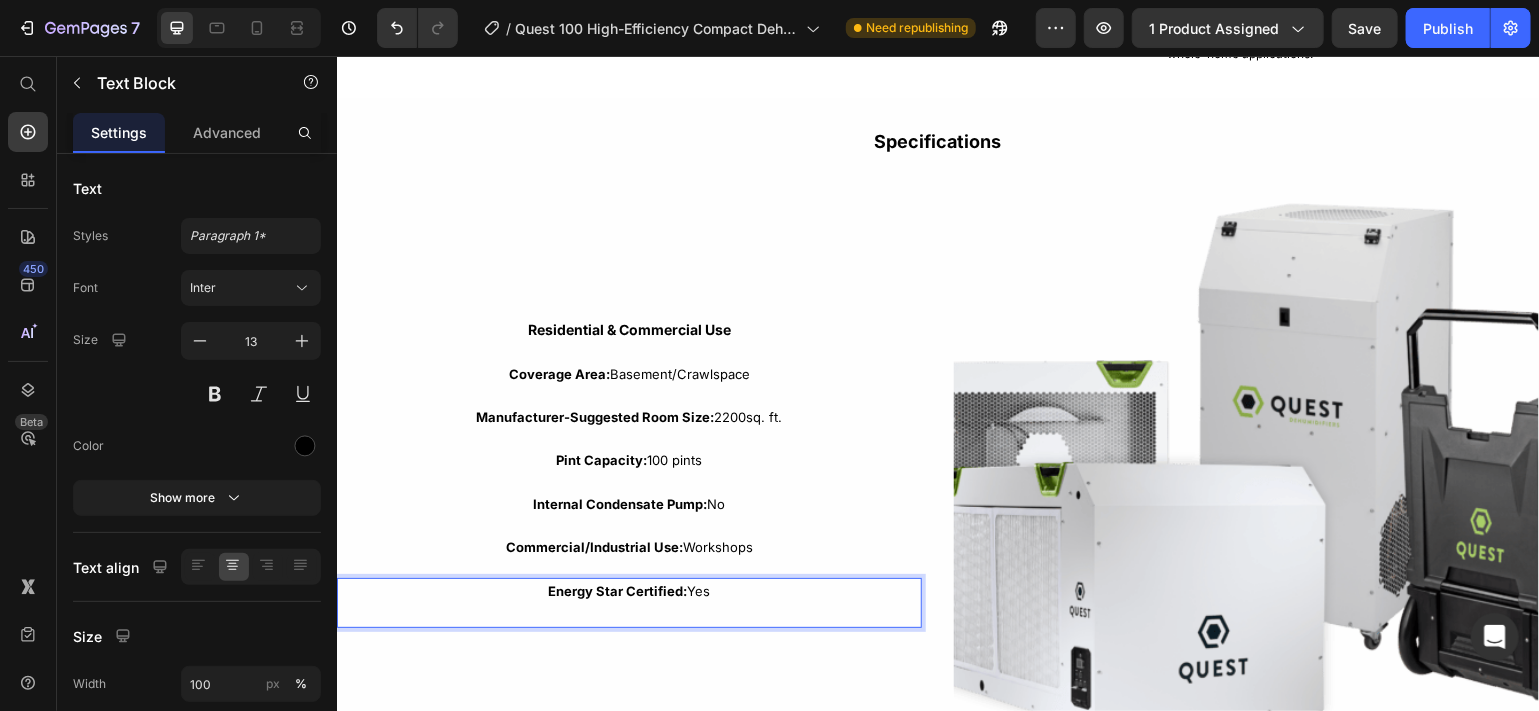 scroll, scrollTop: 3155, scrollLeft: 0, axis: vertical 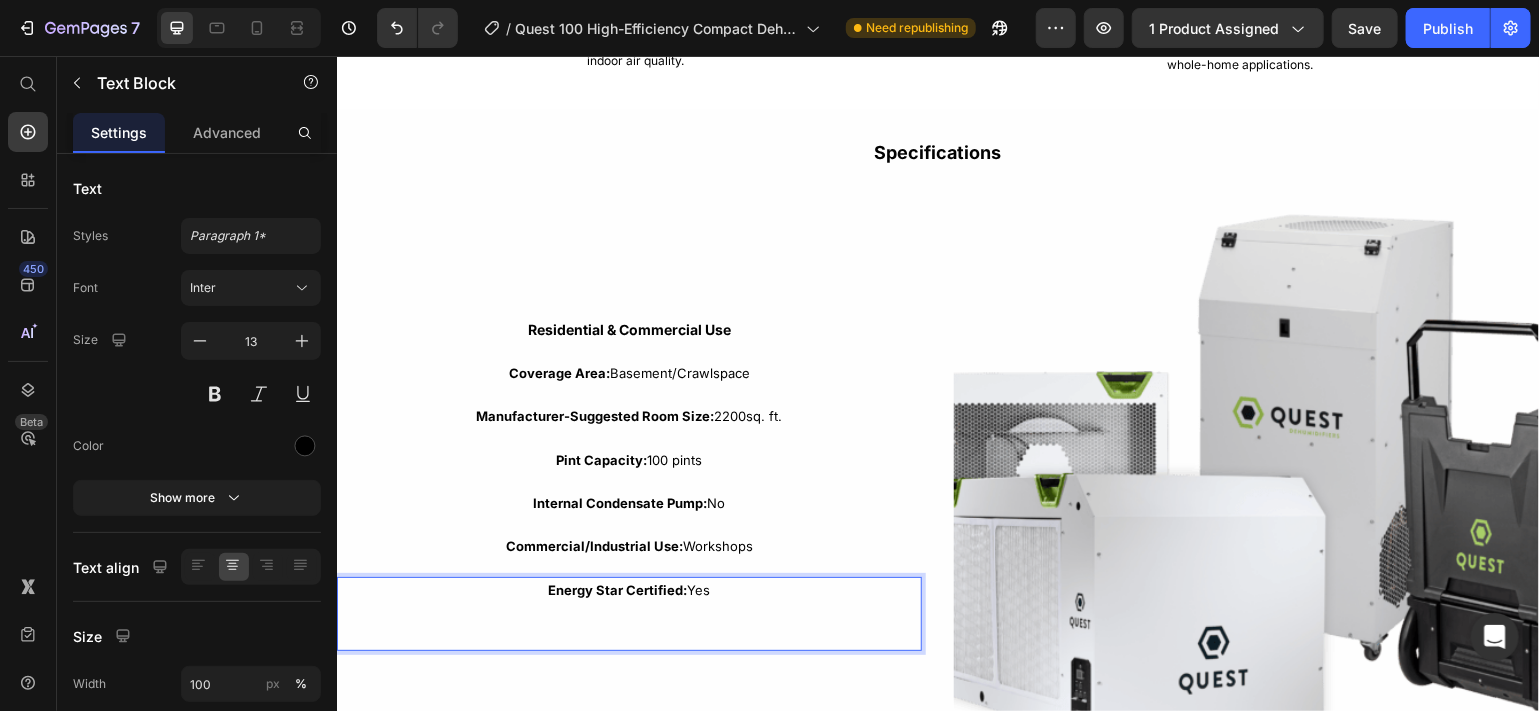 click at bounding box center [628, 612] 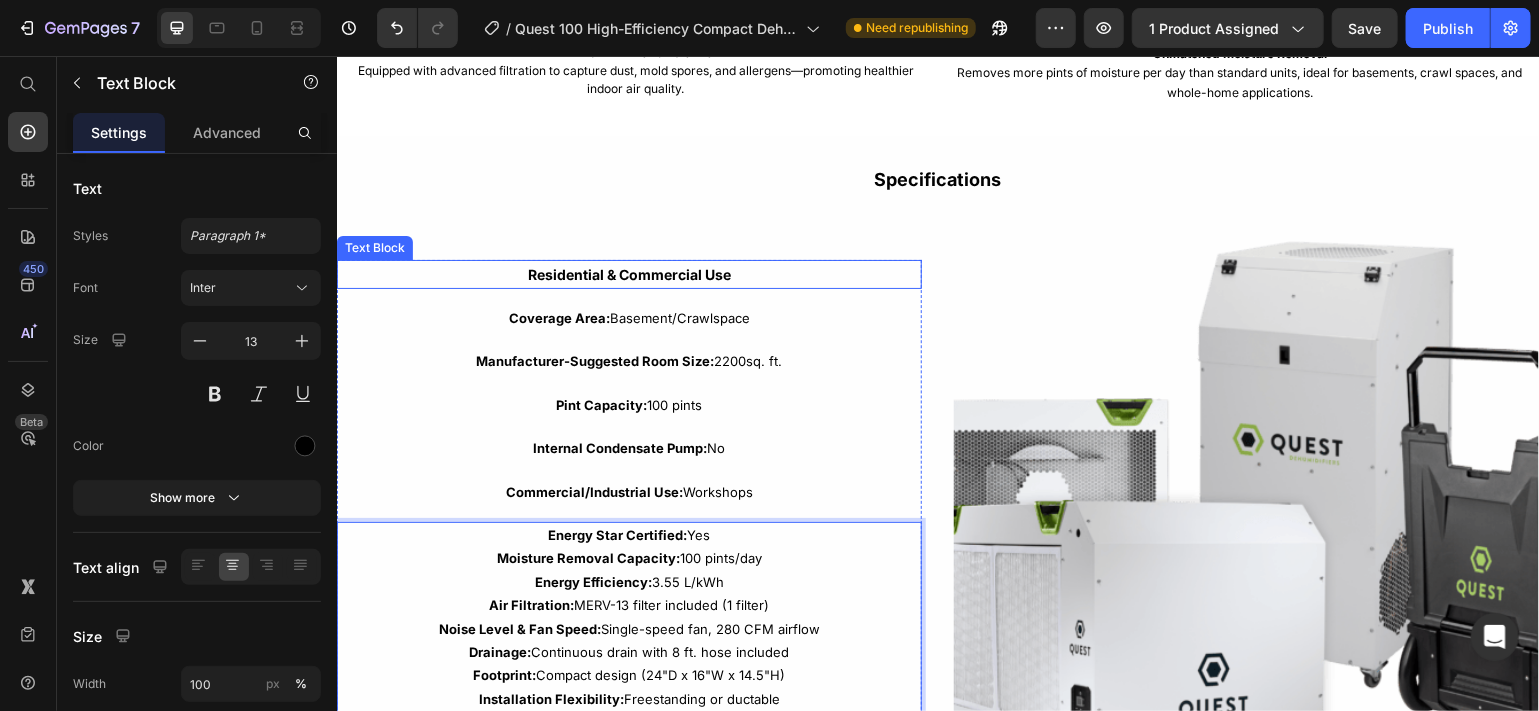 scroll, scrollTop: 66, scrollLeft: 0, axis: vertical 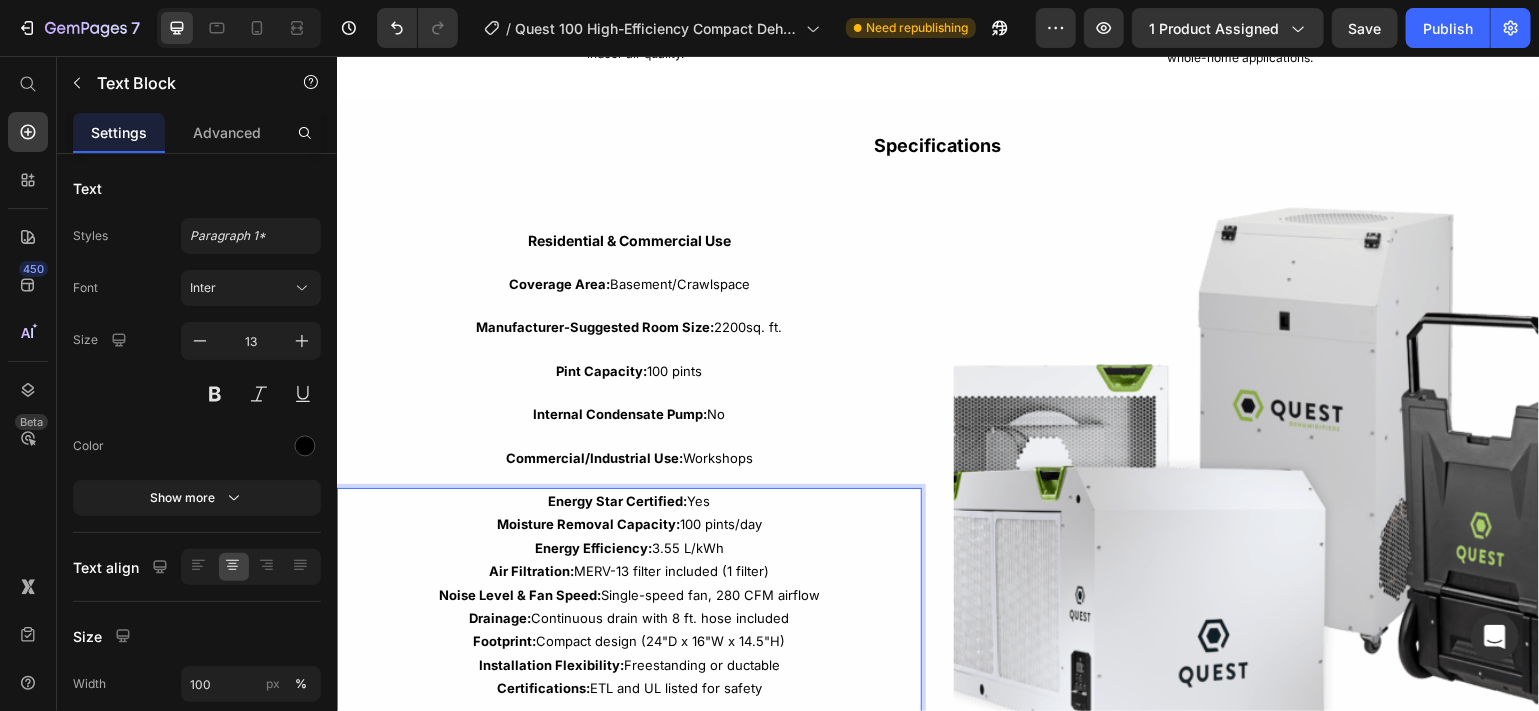 click on "Moisture Removal Capacity: 100 pints/day" at bounding box center [628, 523] 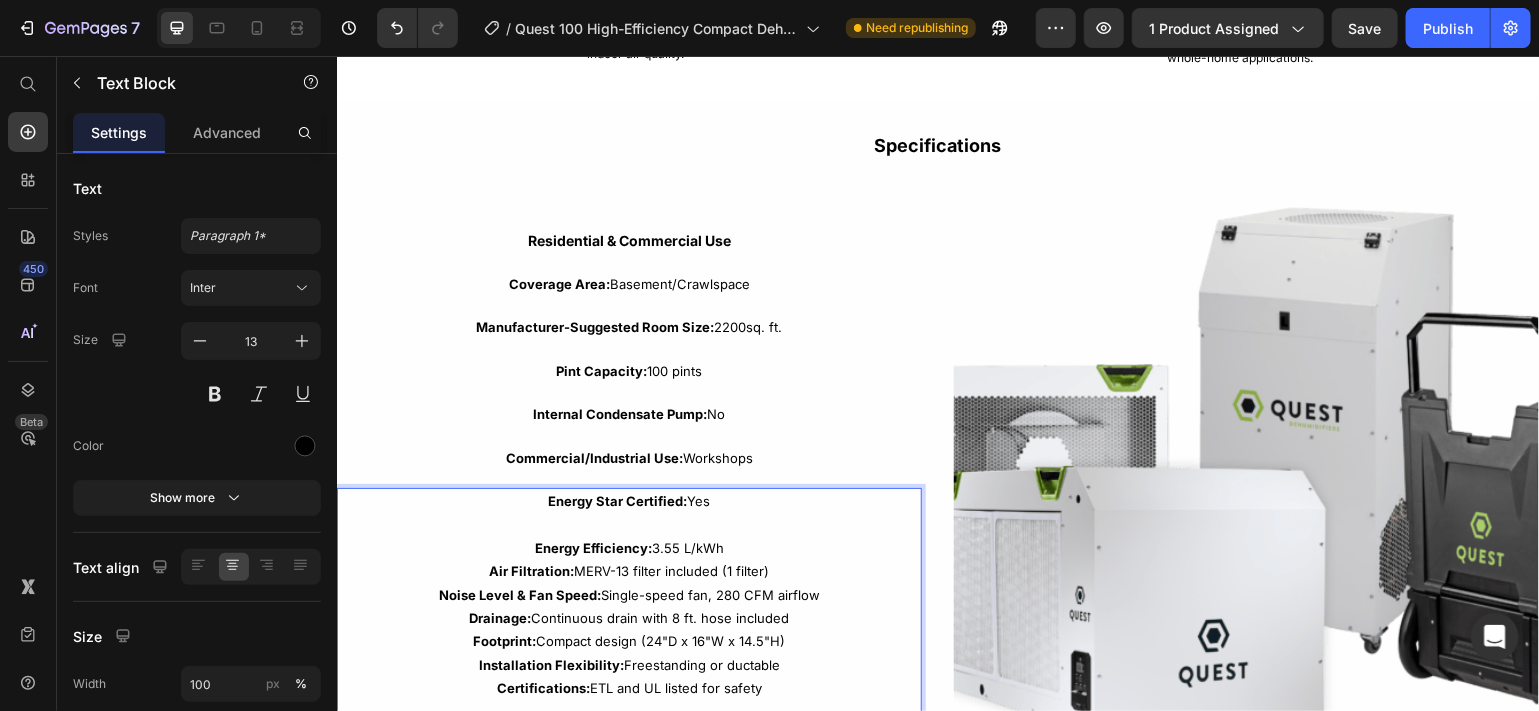 scroll, scrollTop: 3173, scrollLeft: 0, axis: vertical 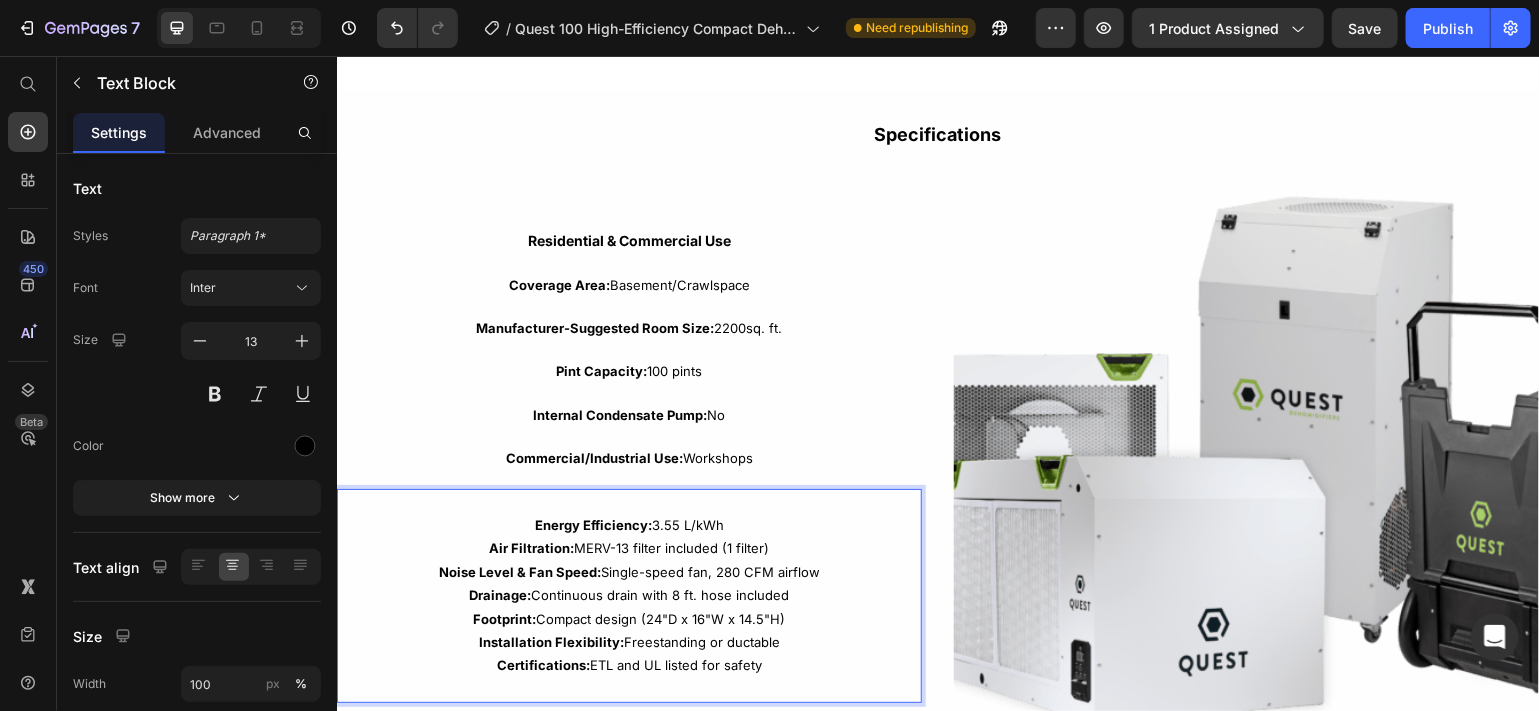click on "Energy Efficiency: 3.55 L/kWh" at bounding box center [628, 524] 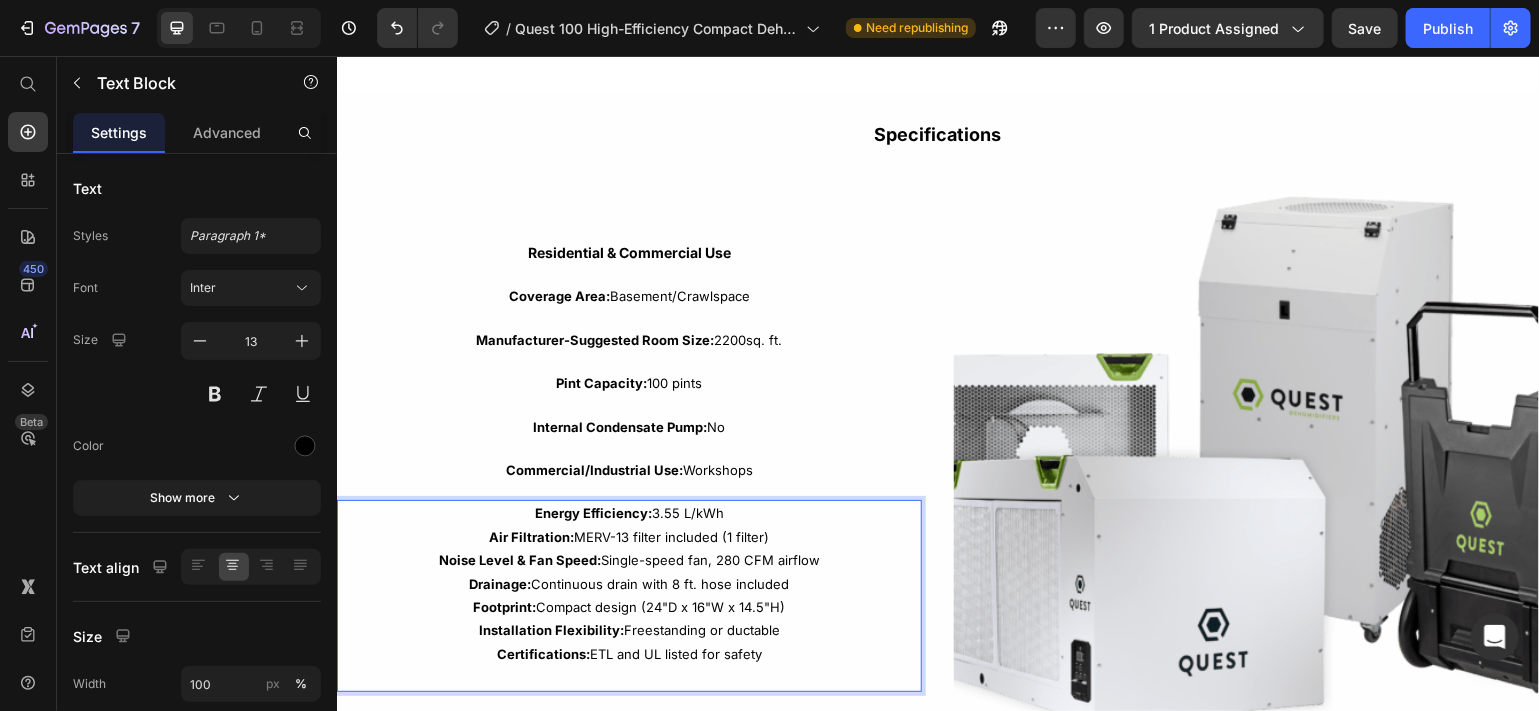 scroll, scrollTop: 3185, scrollLeft: 0, axis: vertical 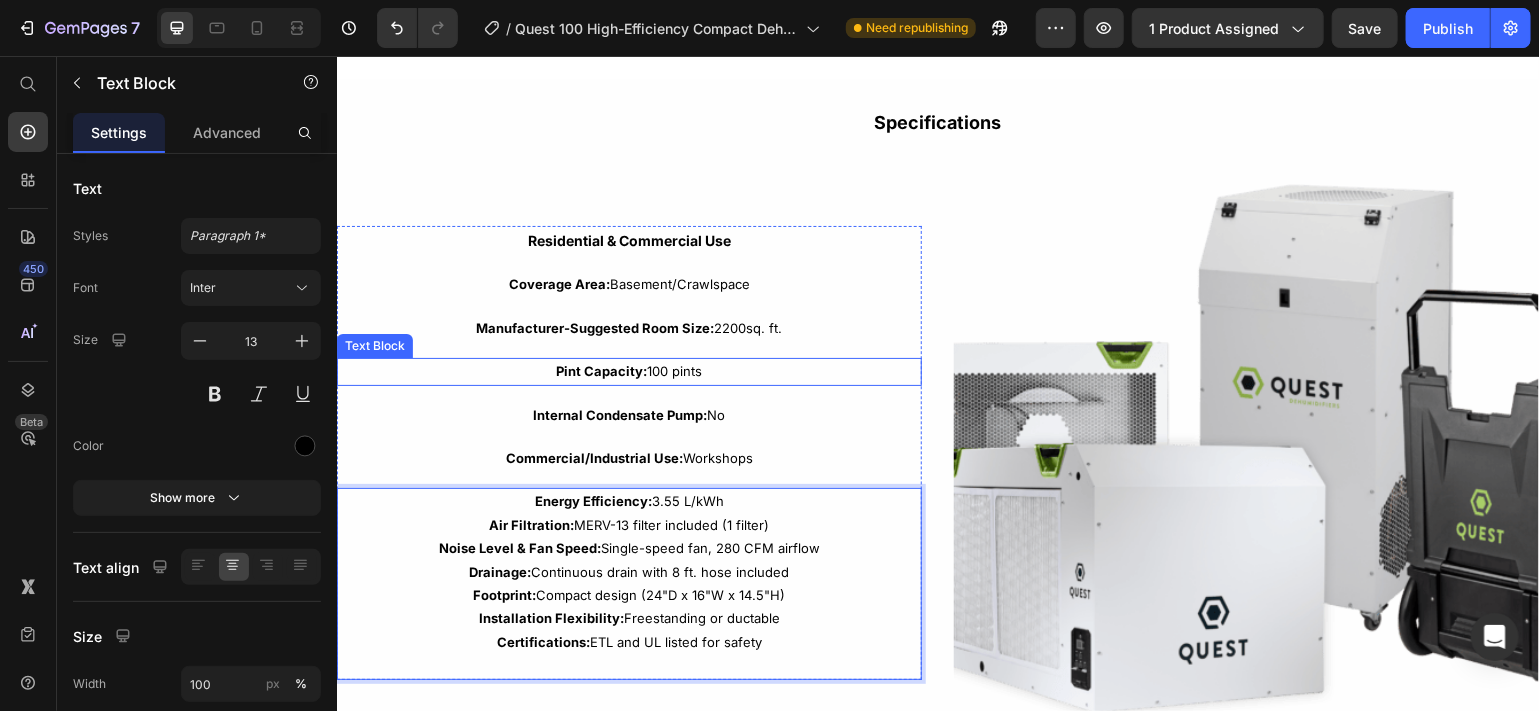 click on "Pint Capacity:  100 pints" at bounding box center [628, 370] 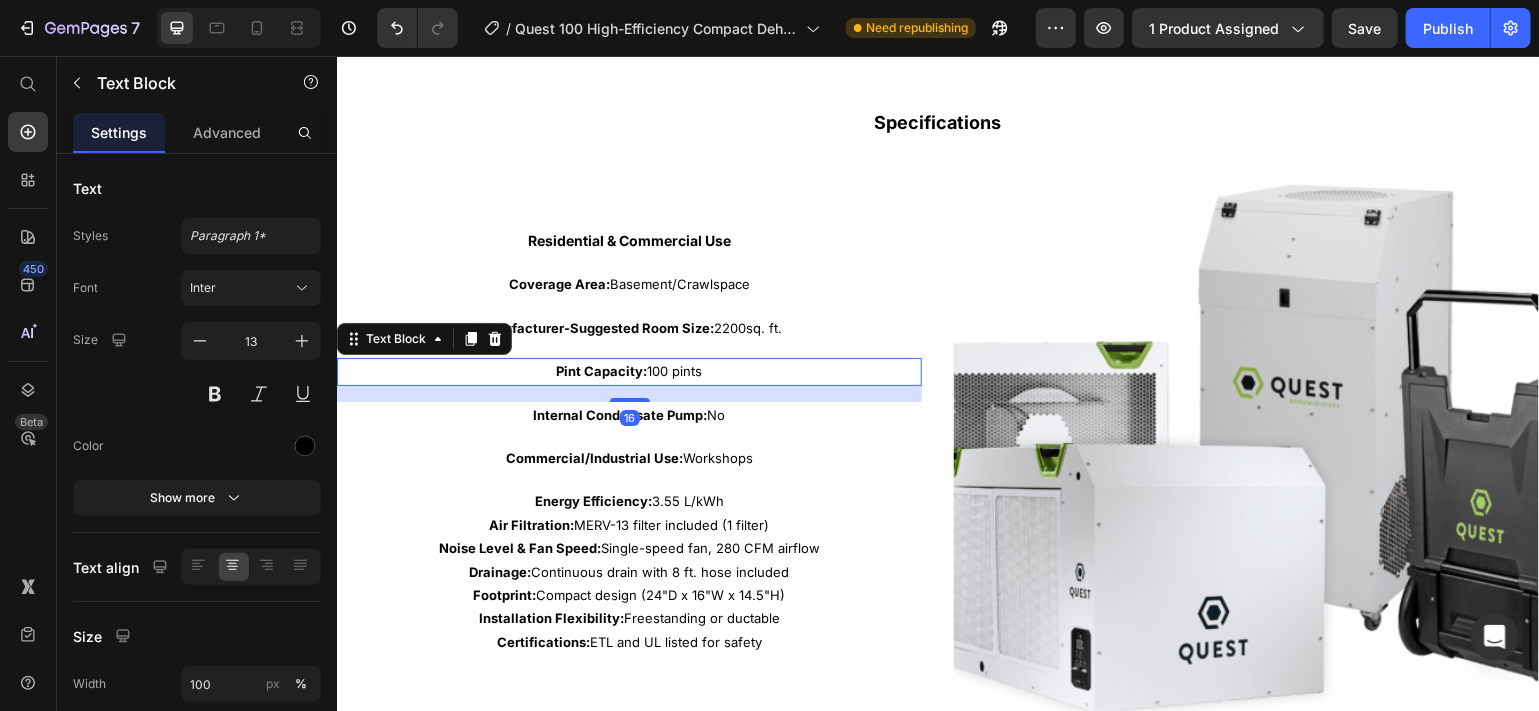 scroll, scrollTop: 0, scrollLeft: 0, axis: both 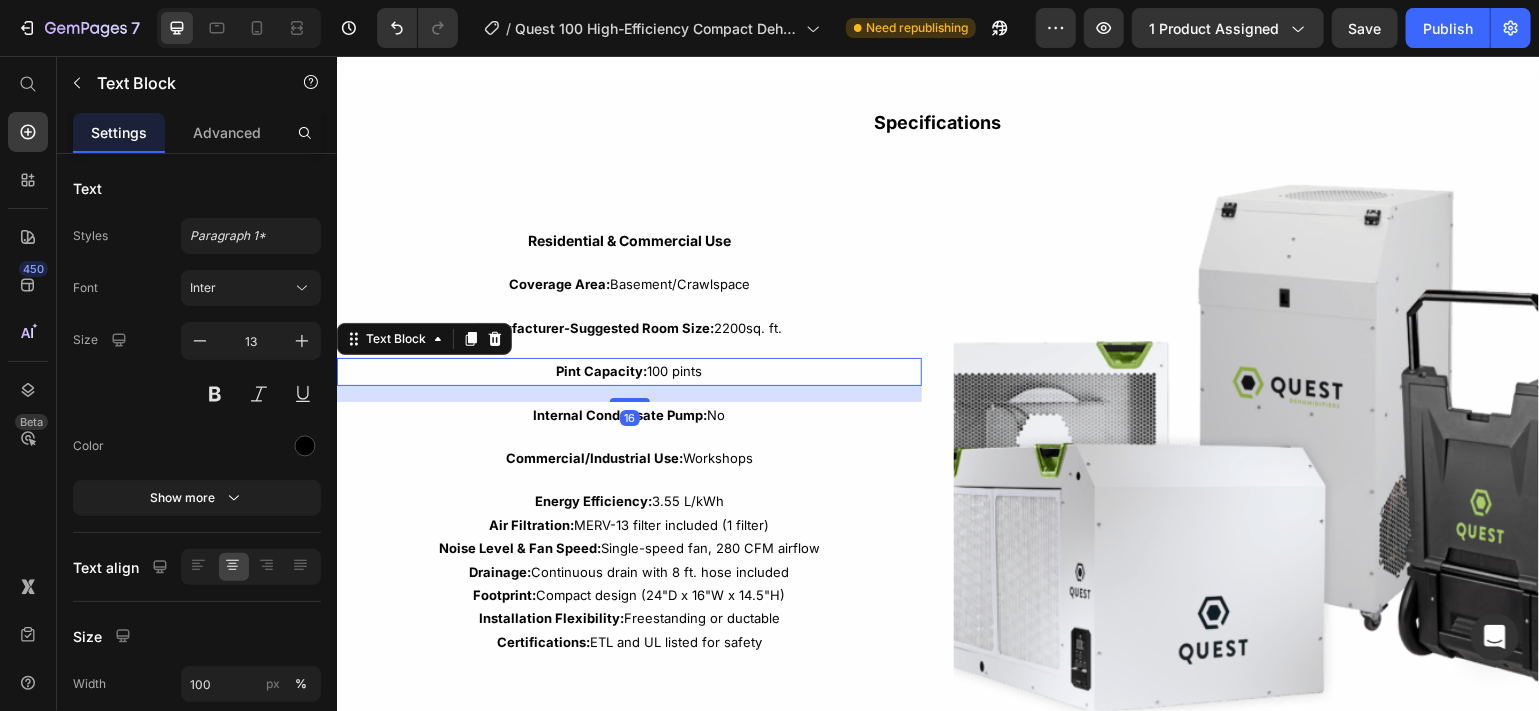 click on "Pint Capacity:  100 pints" at bounding box center (628, 370) 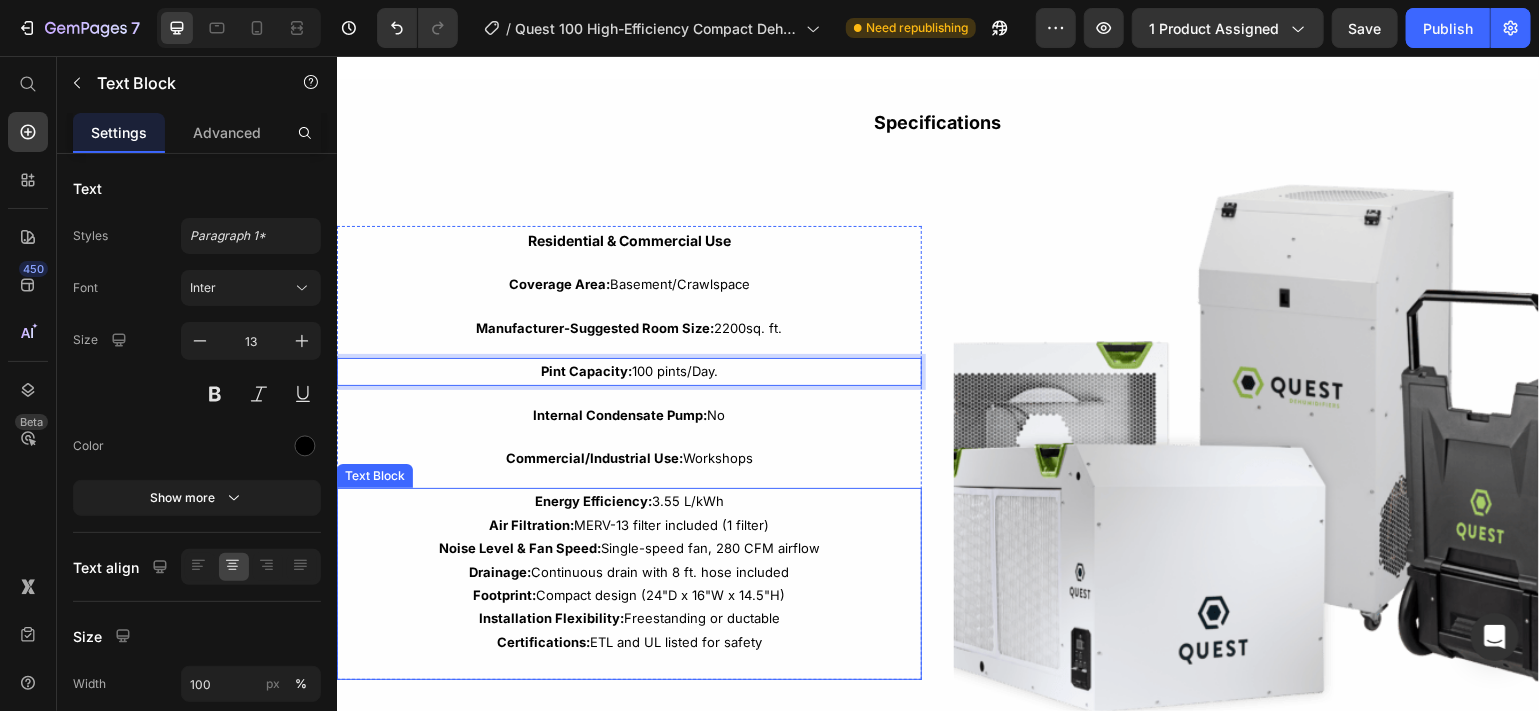 click on "Energy Efficiency: 3.55 L/kWh" at bounding box center (628, 500) 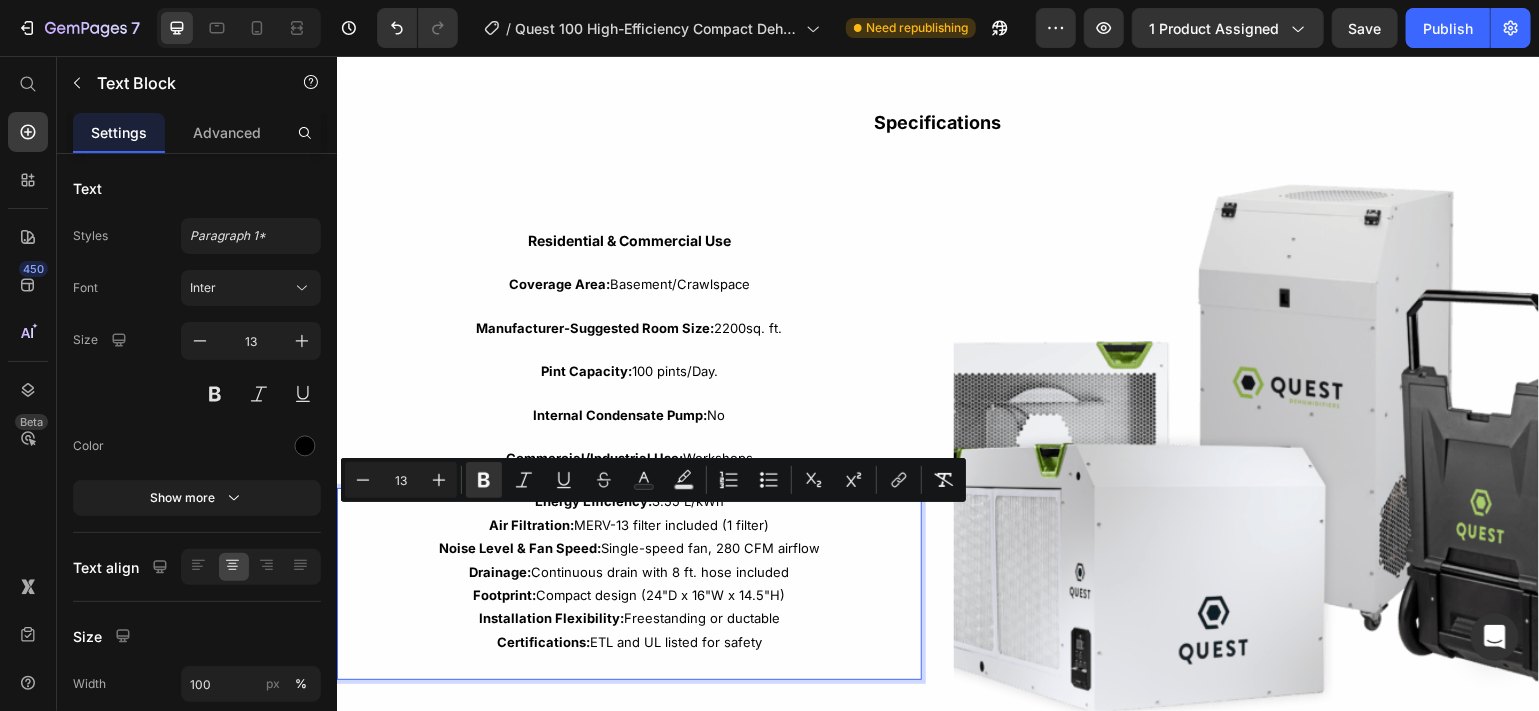 drag, startPoint x: 757, startPoint y: 636, endPoint x: 445, endPoint y: 519, distance: 333.21616 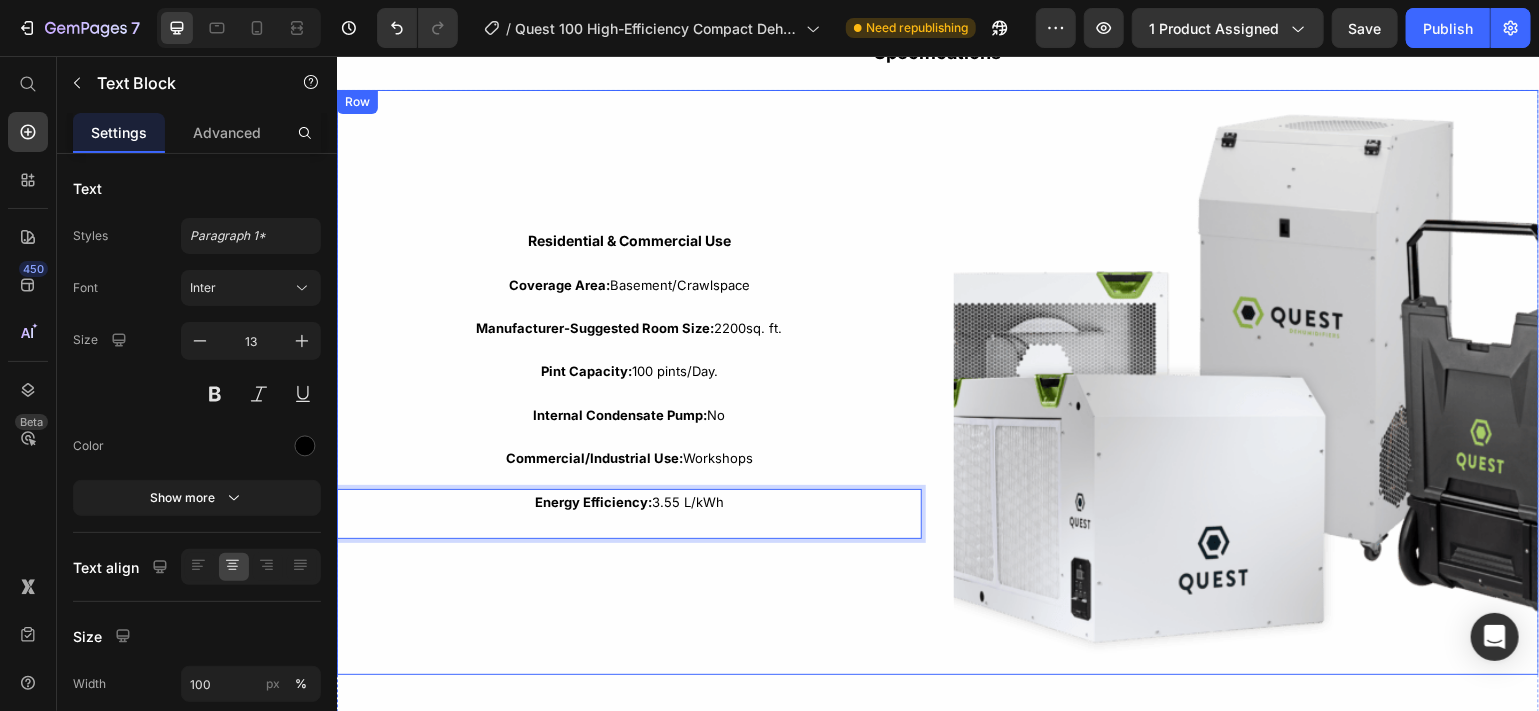 scroll, scrollTop: 3266, scrollLeft: 0, axis: vertical 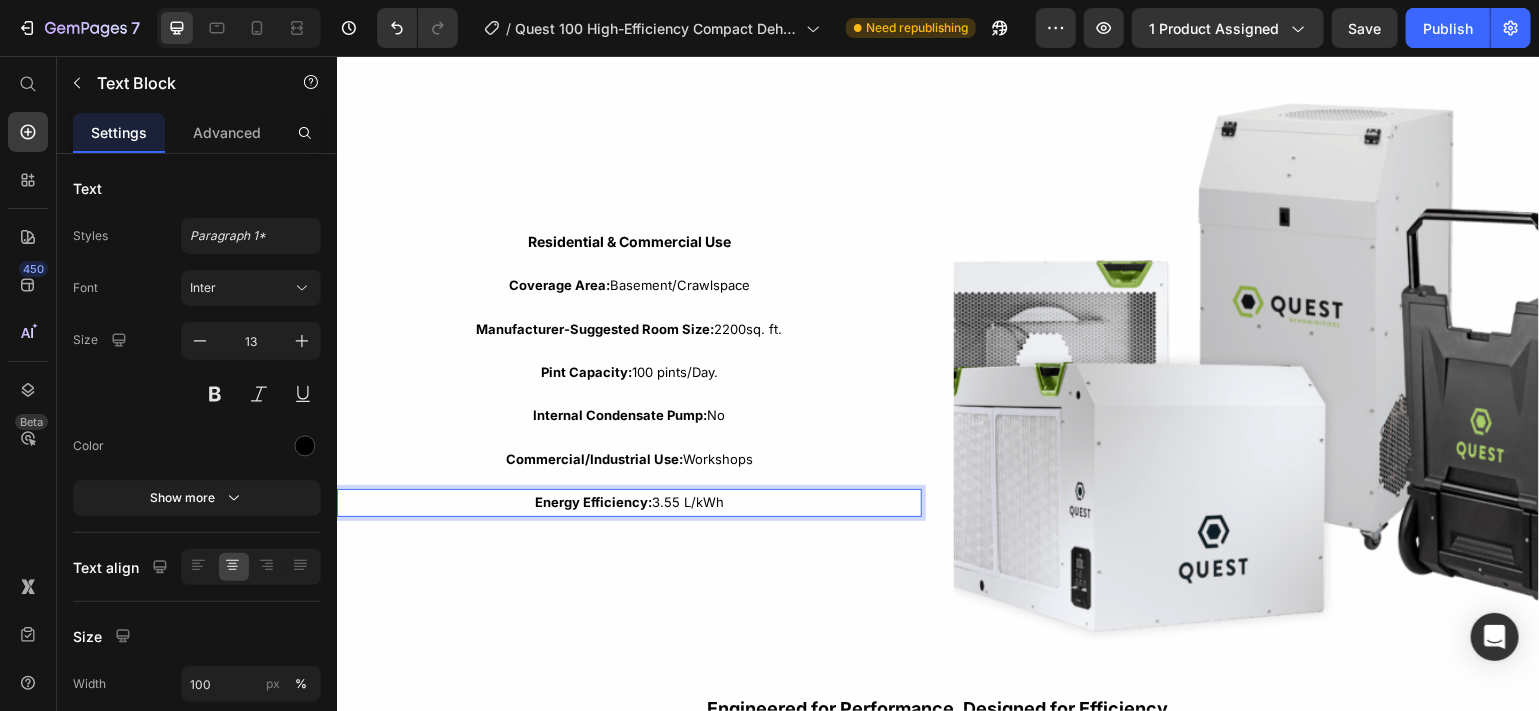 click on "Energy Efficiency: 3.55 L/kWh" at bounding box center (628, 501) 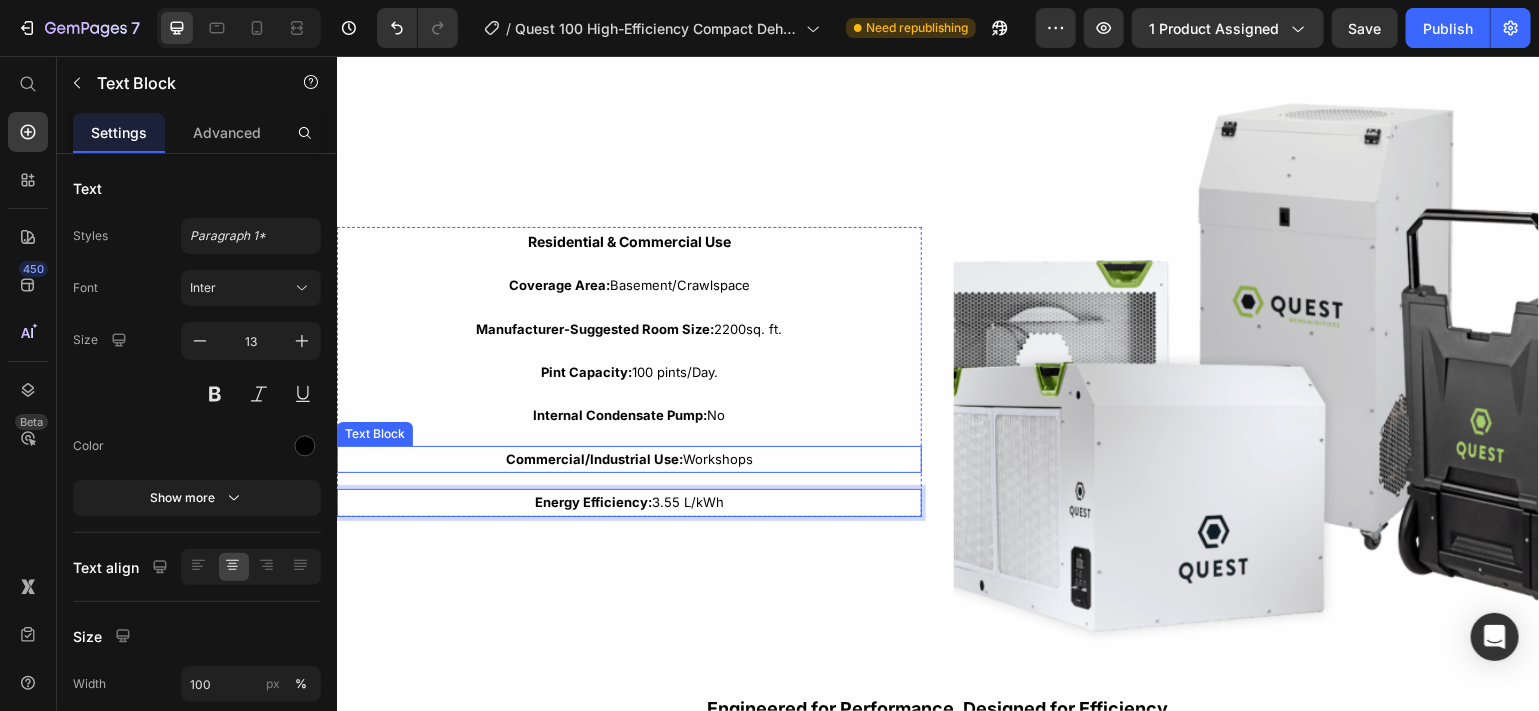 click on "Text Block" at bounding box center [374, 433] 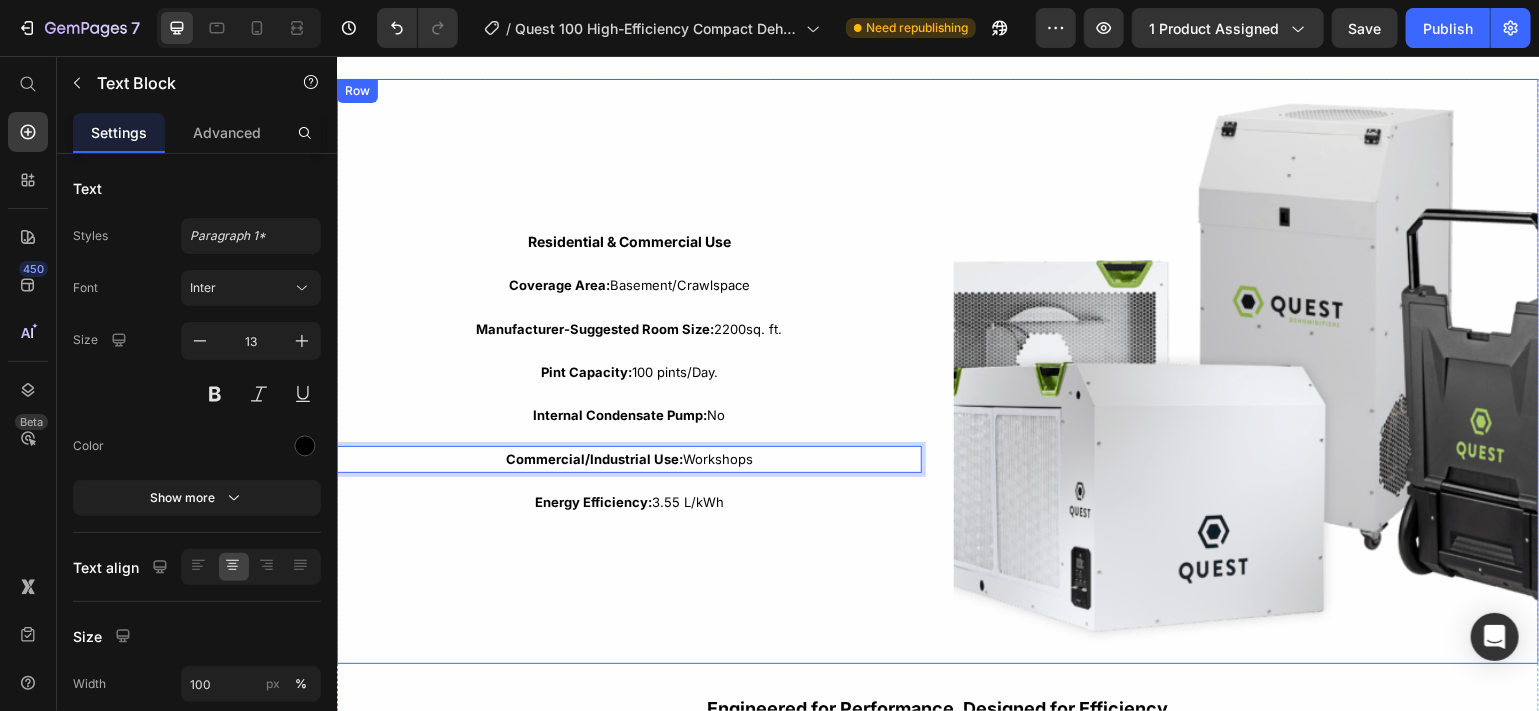 click on "Residential Commercial Use Text Block Coverage Area: Basement/Crawlspace Text Block Manufacturer-Suggested Room Size: 2200sq. ft. Text Block Pint Capacity: 100 pints/Day. Text Block Internal Condensate Pump: No Text Block Commercial/Industrial Use: Workshops Text Block 16 Energy Efficiency: 3.55 L/kWh Text Block Row" at bounding box center (628, 370) 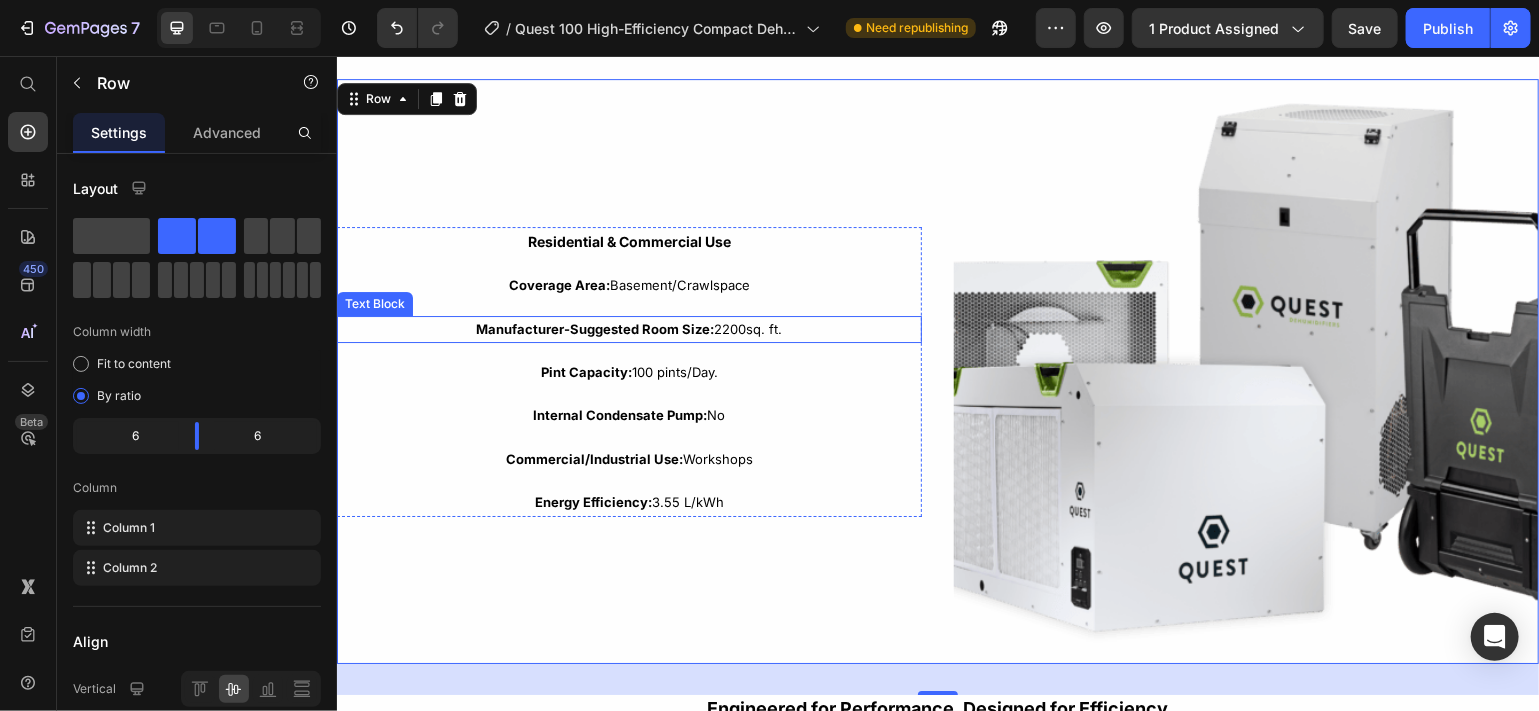 click on "Manufacturer-Suggested Room Size: 2200sq. ft." at bounding box center [628, 328] 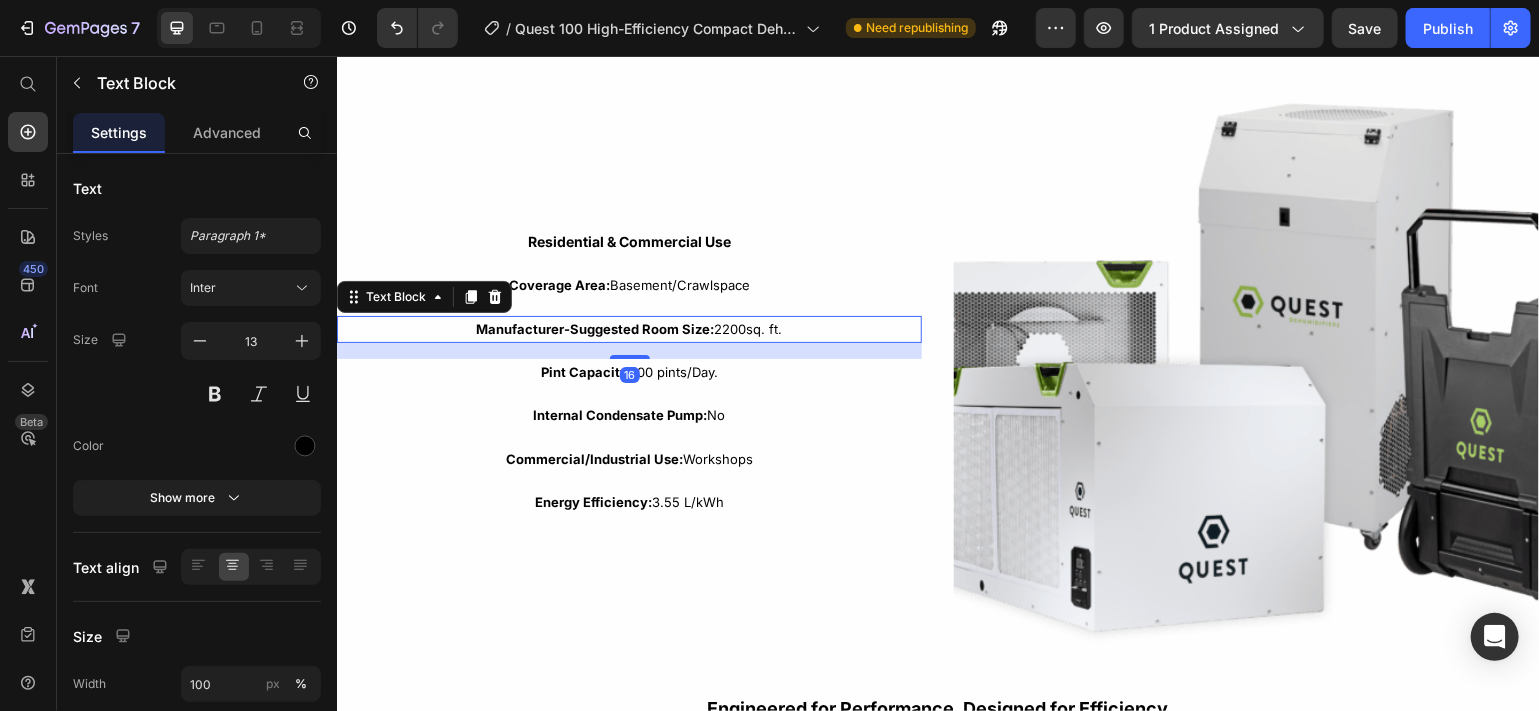 click on "Manufacturer-Suggested Room Size: 2200sq. ft." at bounding box center (628, 328) 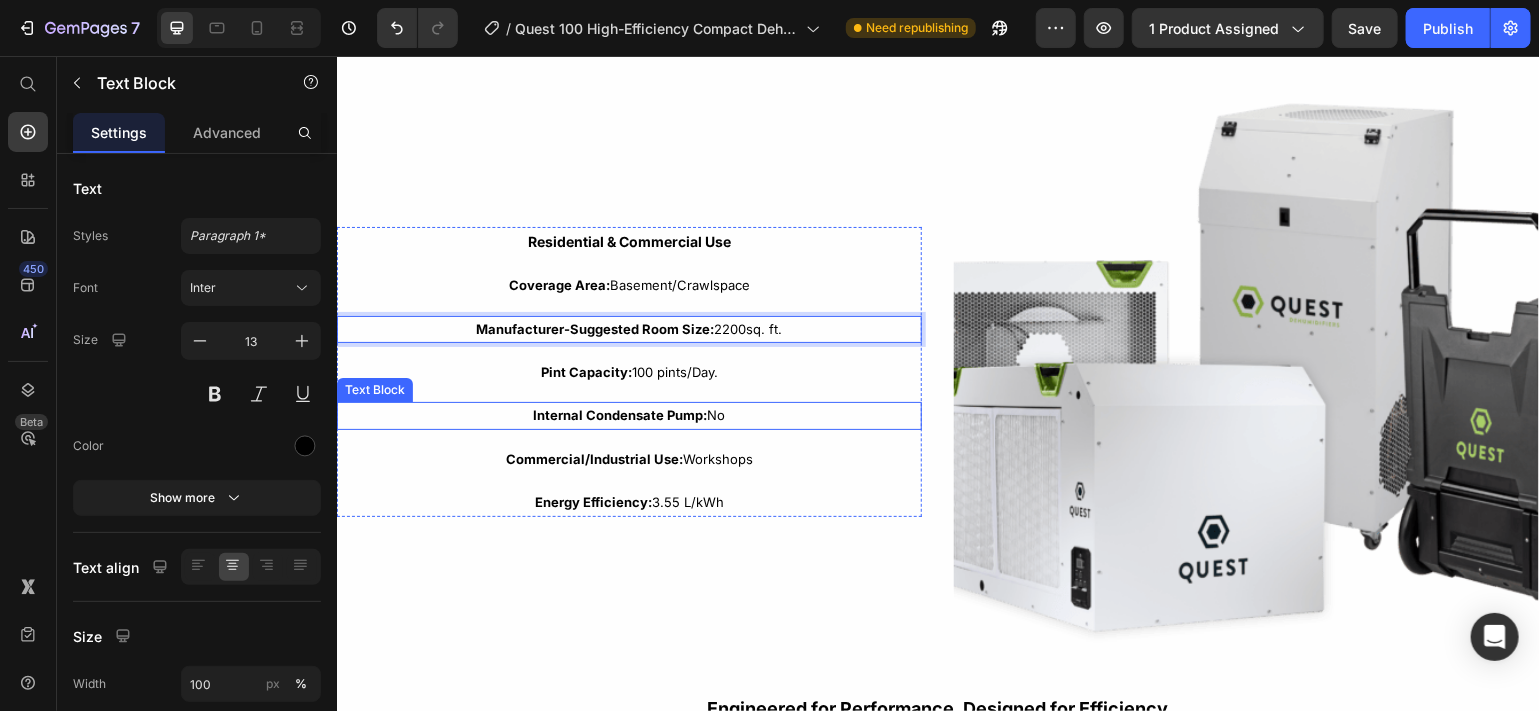 click on "Internal Condensate Pump: No" at bounding box center [628, 414] 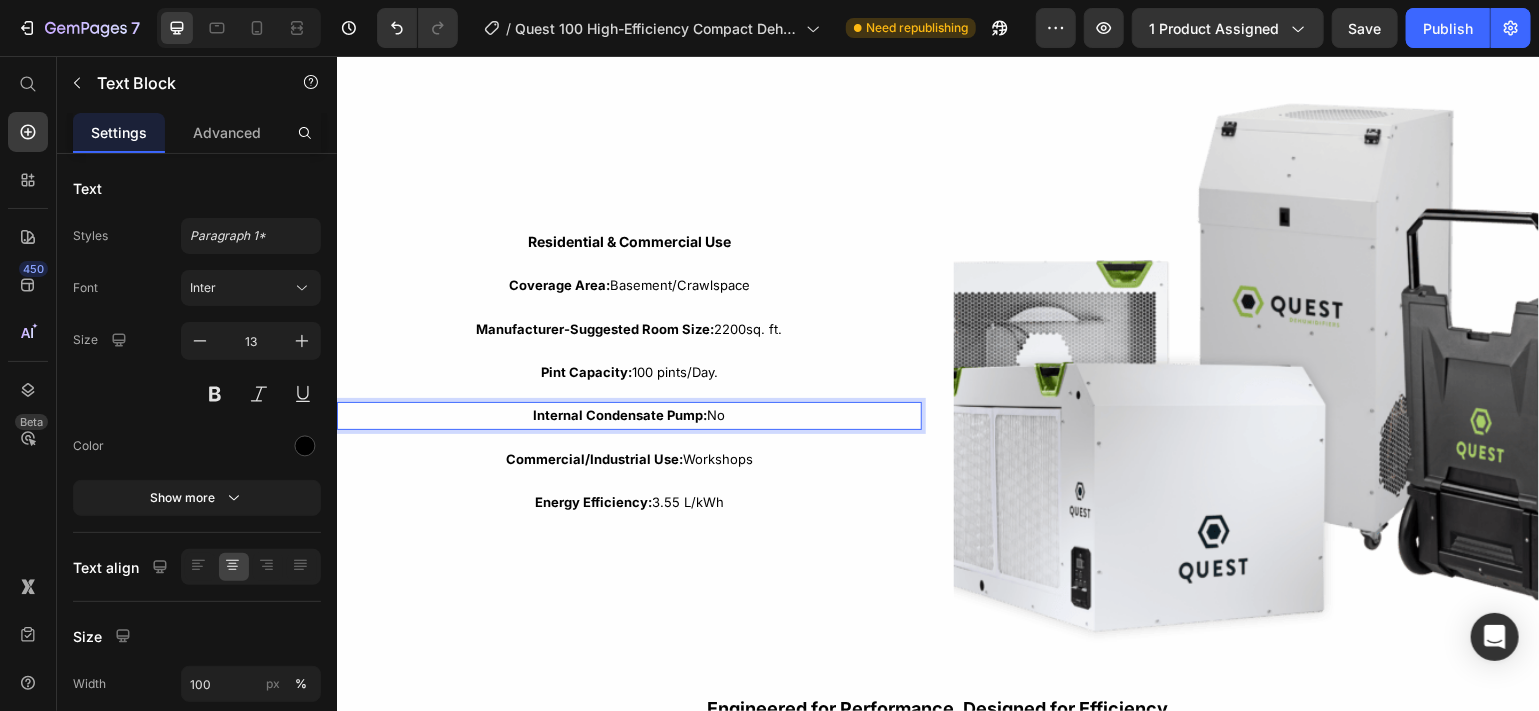 click on "Internal Condensate Pump: No" at bounding box center (628, 414) 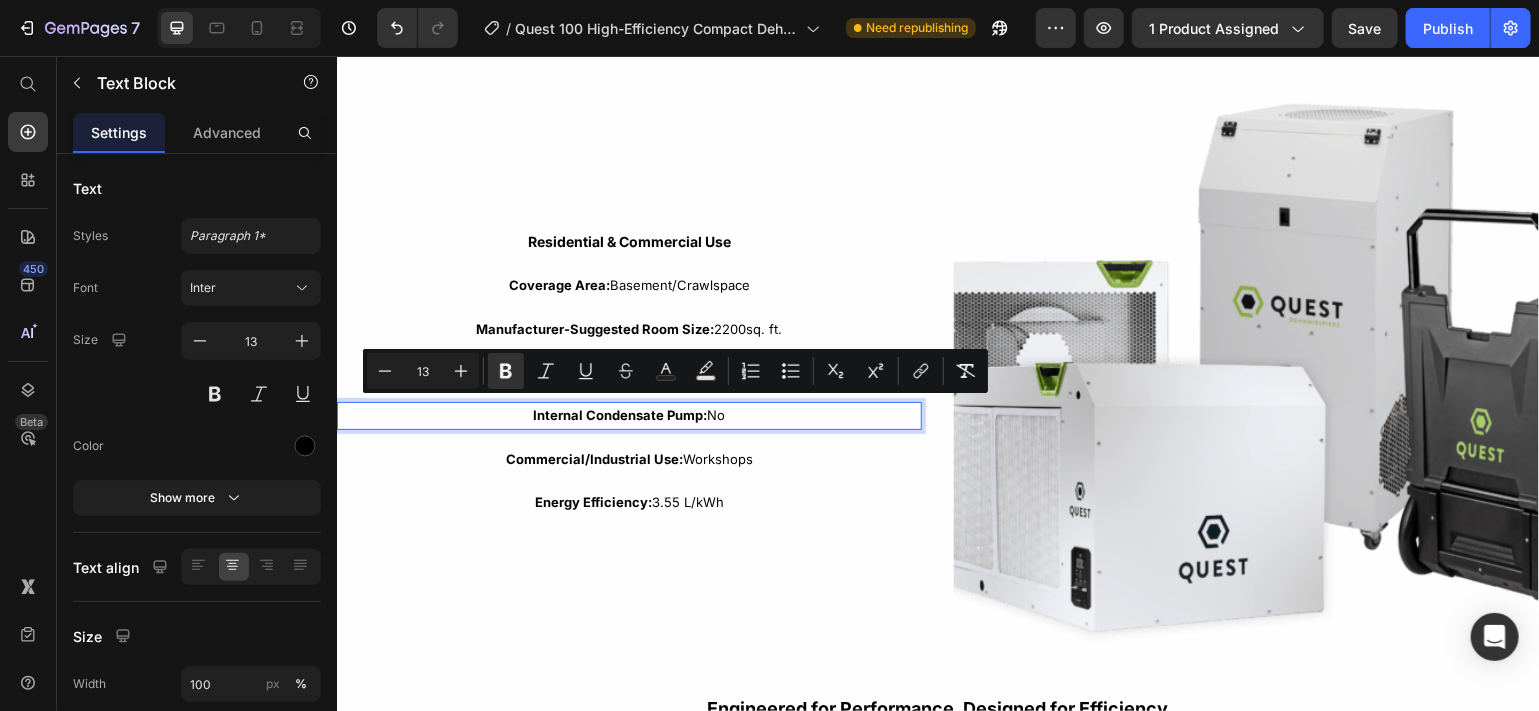 drag, startPoint x: 734, startPoint y: 410, endPoint x: 629, endPoint y: 404, distance: 105.17129 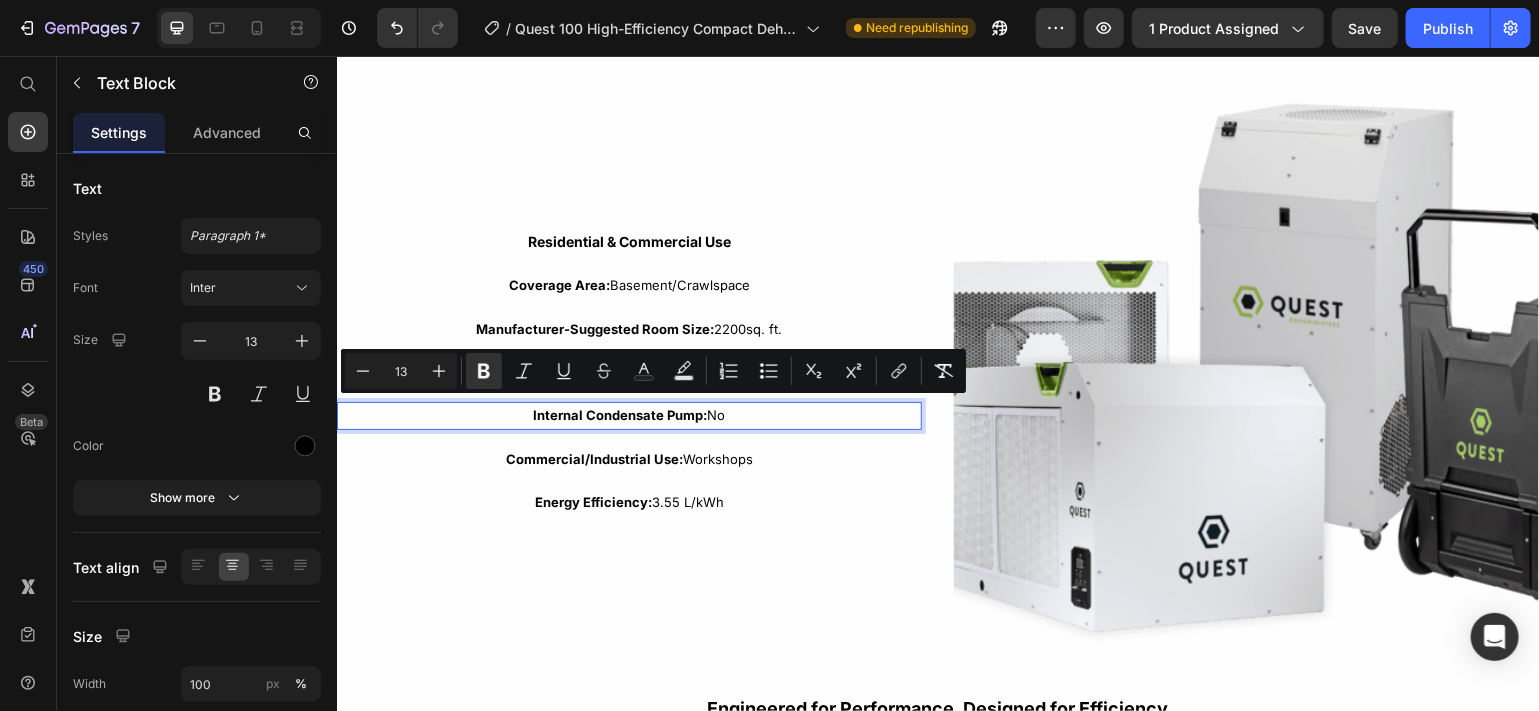drag, startPoint x: 730, startPoint y: 406, endPoint x: 525, endPoint y: 411, distance: 205.06097 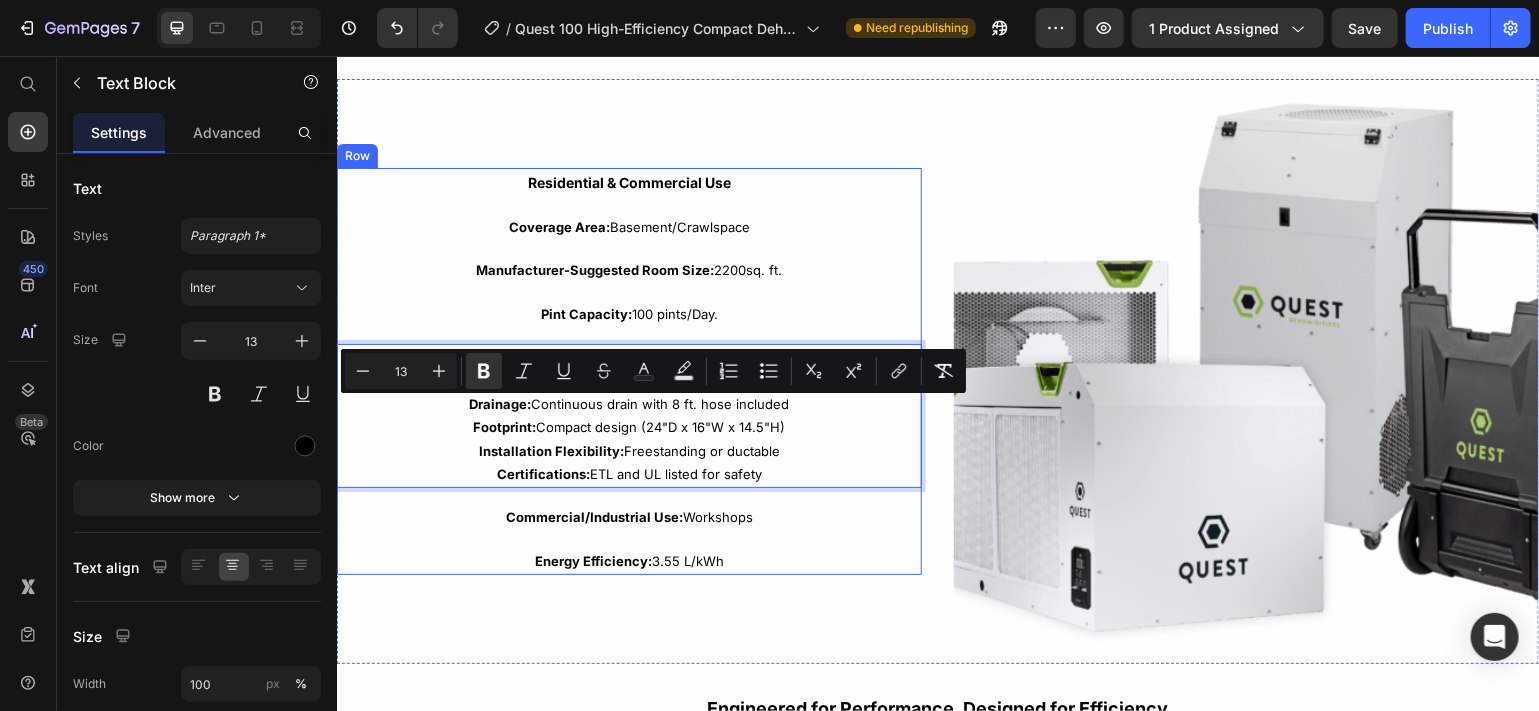 scroll, scrollTop: 3208, scrollLeft: 0, axis: vertical 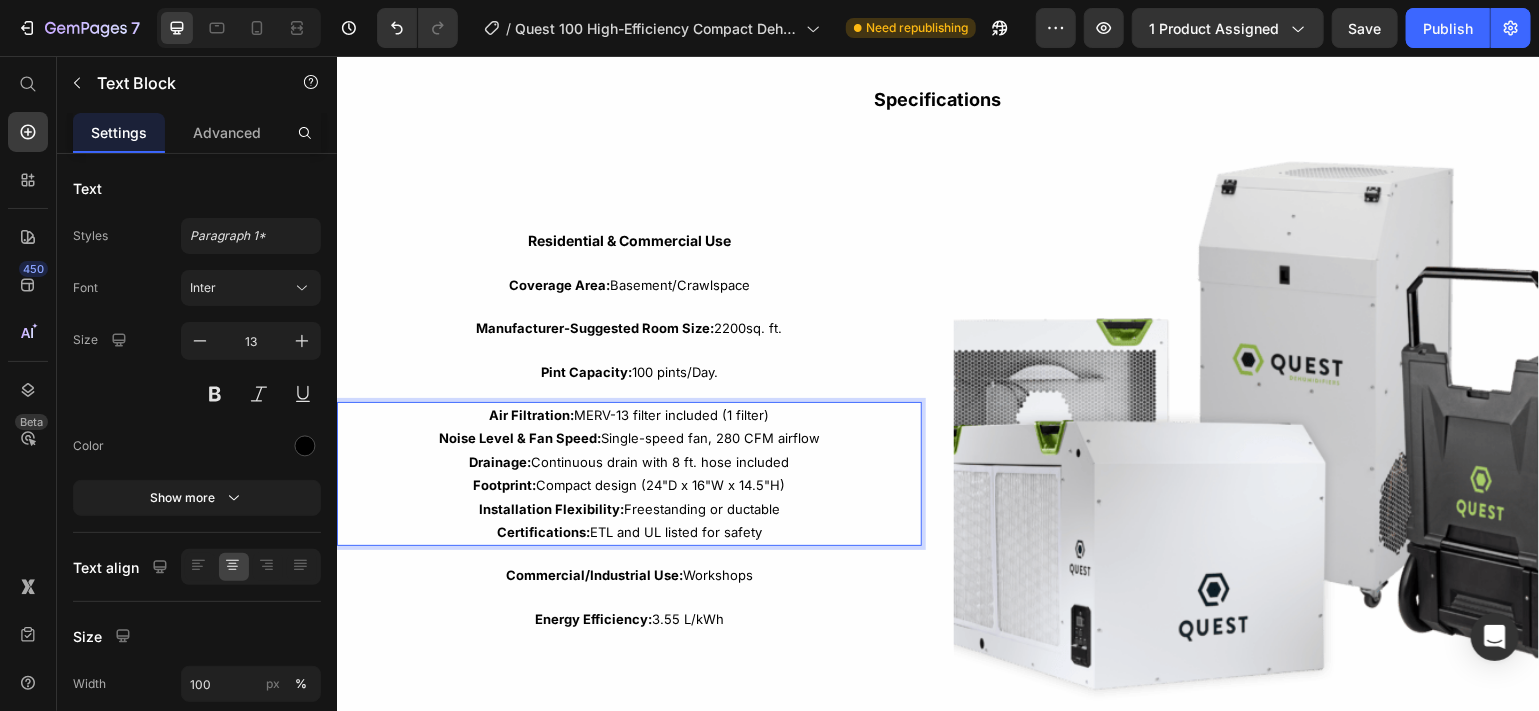 drag, startPoint x: 765, startPoint y: 519, endPoint x: 735, endPoint y: 519, distance: 30 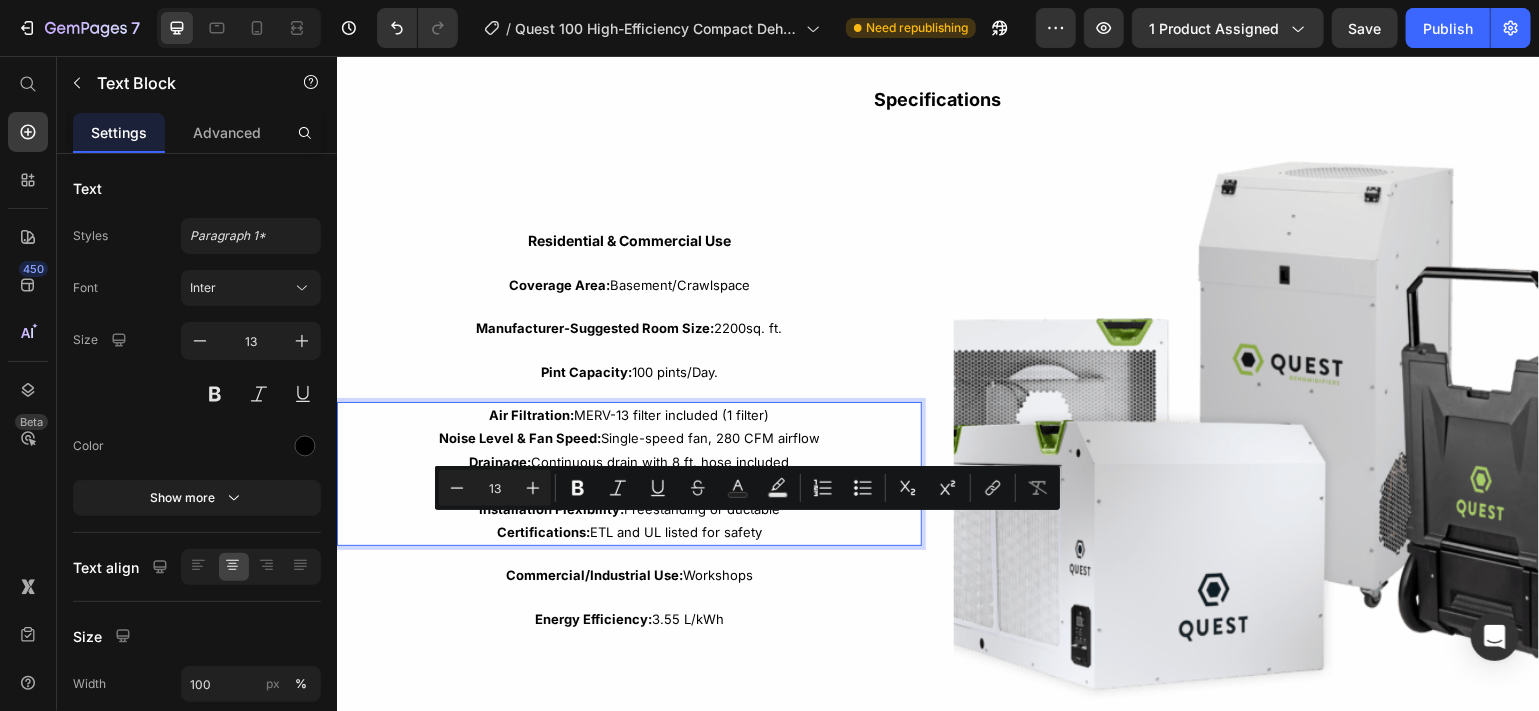 click on "Certifications: ETL and UL listed for safety" at bounding box center (628, 531) 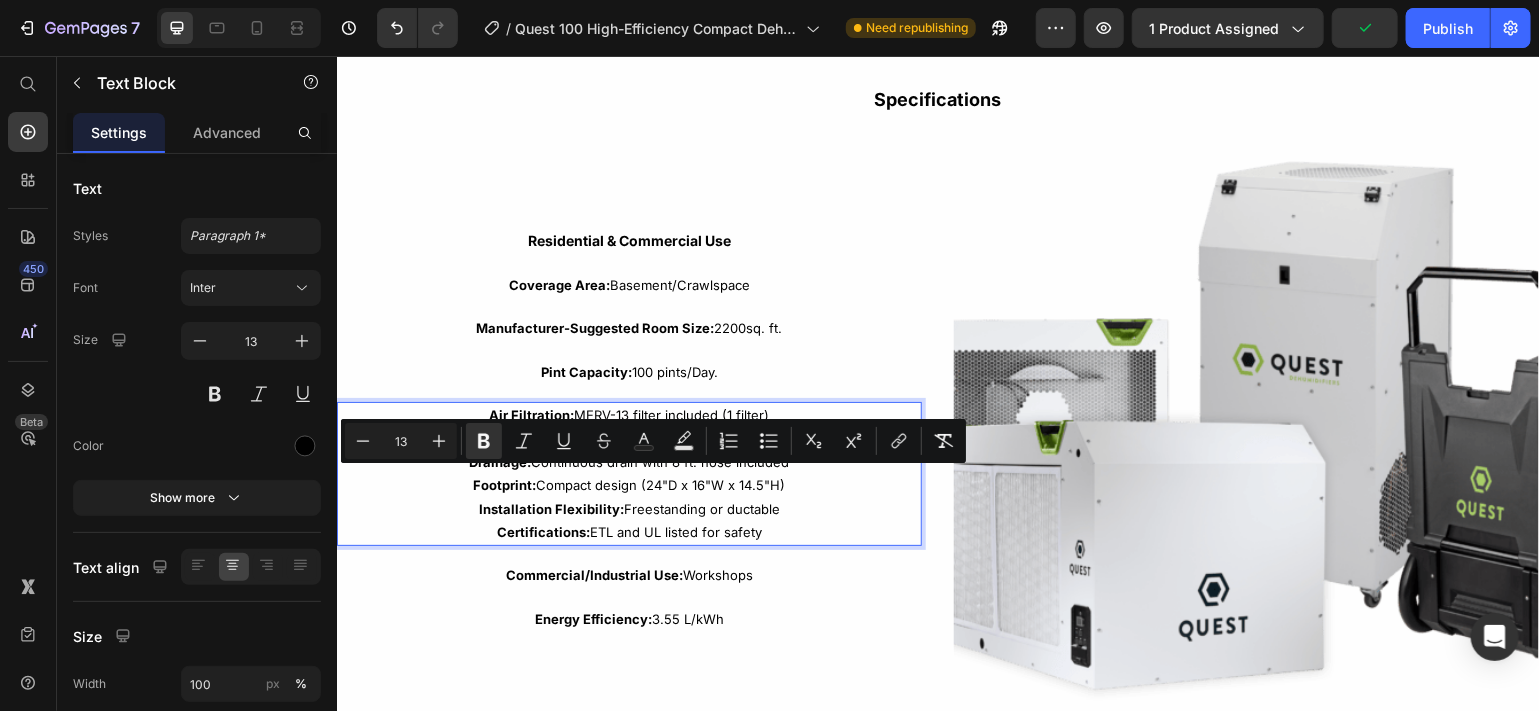 drag, startPoint x: 754, startPoint y: 522, endPoint x: 469, endPoint y: 478, distance: 288.3765 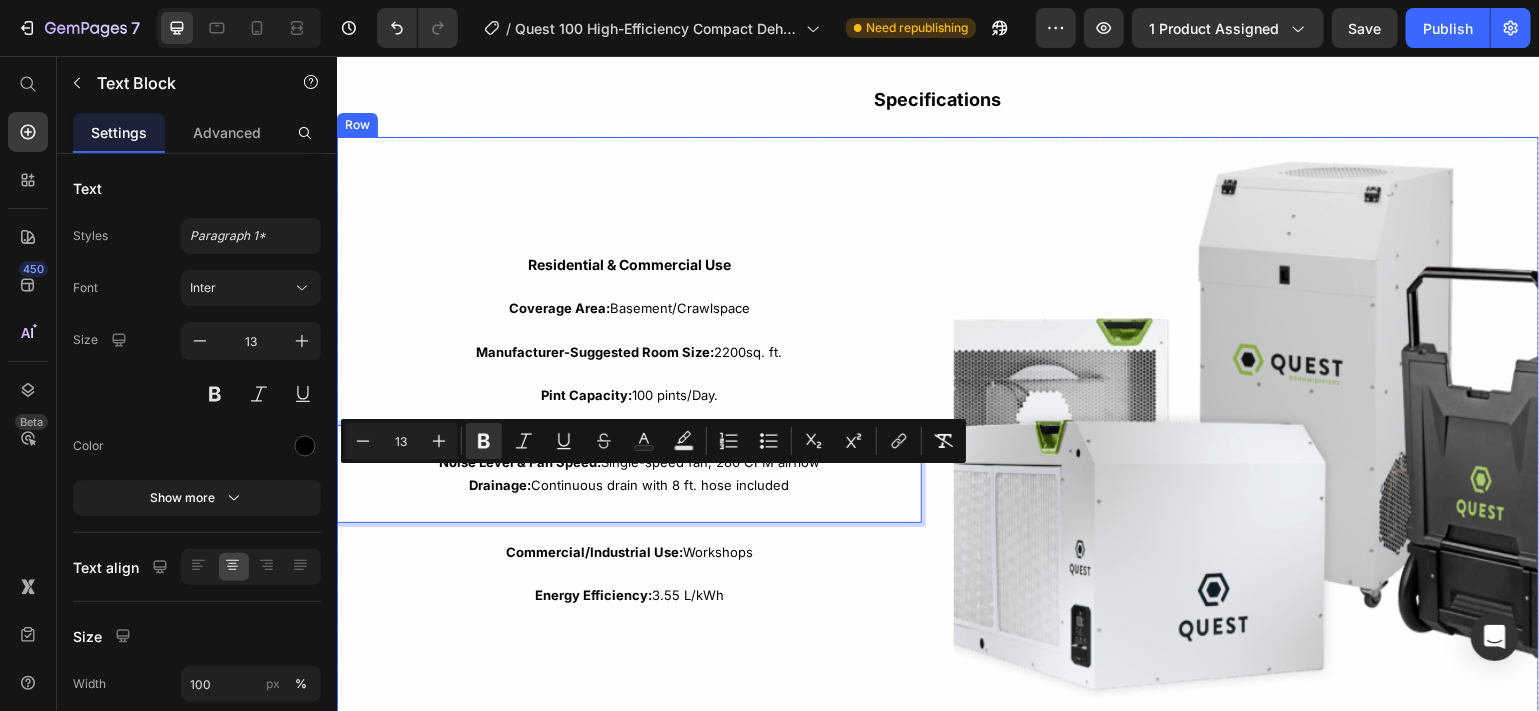 scroll, scrollTop: 3231, scrollLeft: 0, axis: vertical 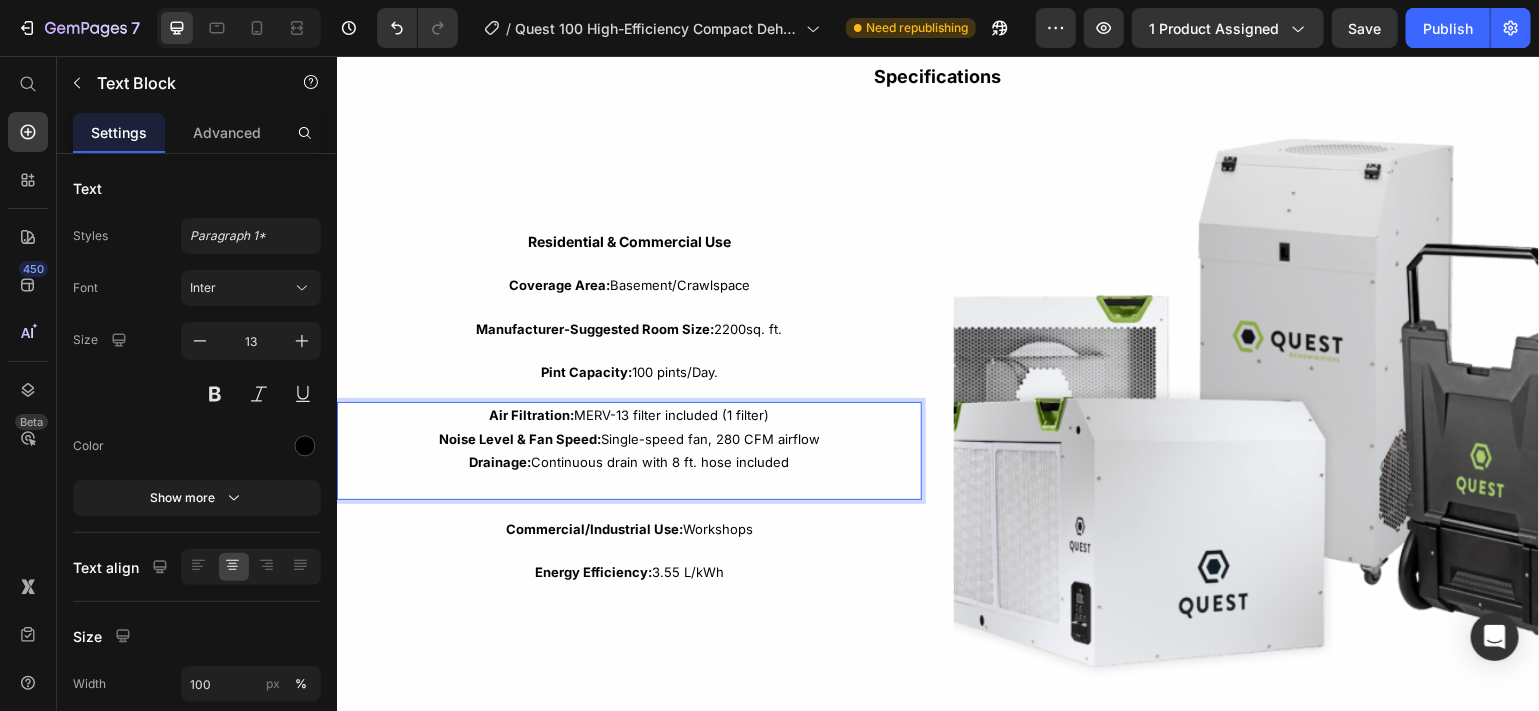 click on "Air Filtration: MERV-13 filter included (1 filter)" at bounding box center (628, 414) 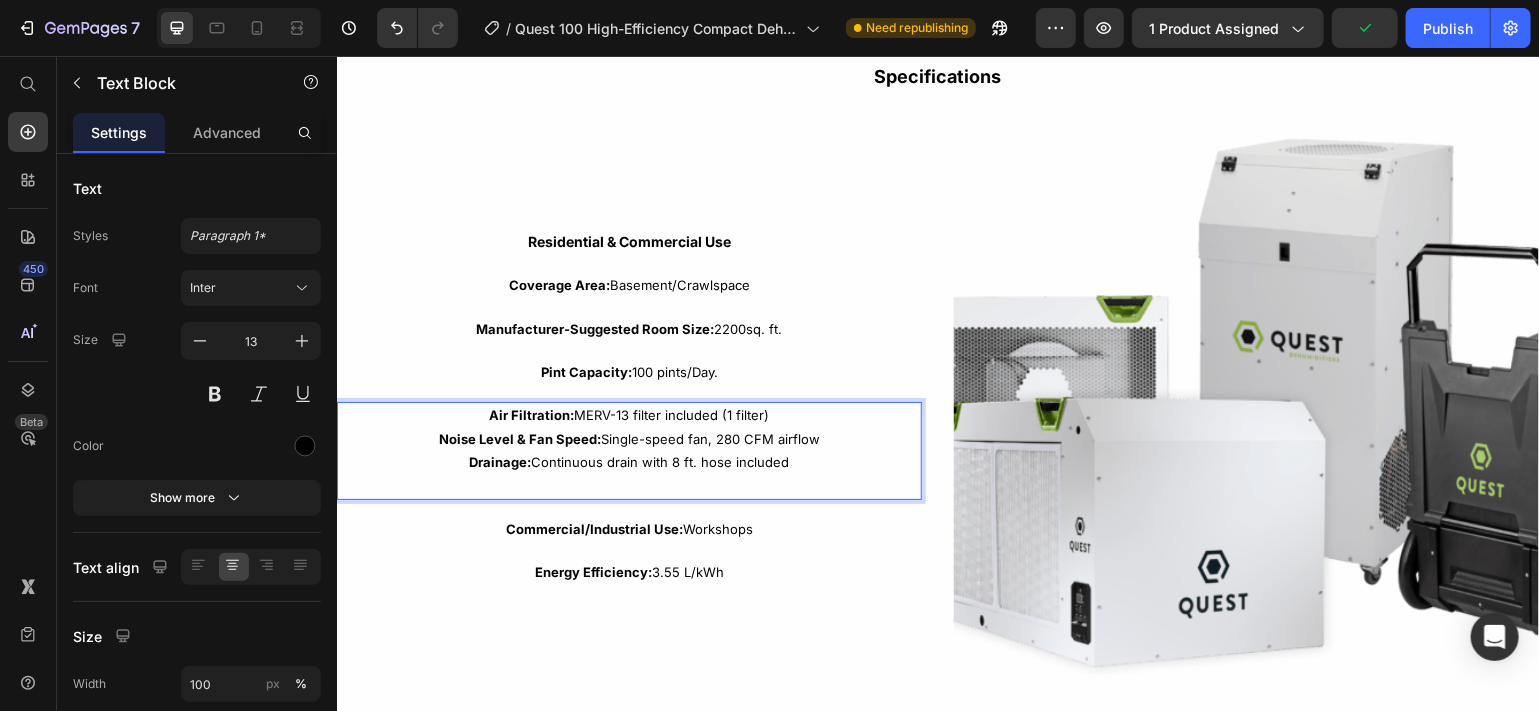 click on "Noise Level & Fan Speed: Single-speed fan, 280 CFM airflow" at bounding box center (628, 438) 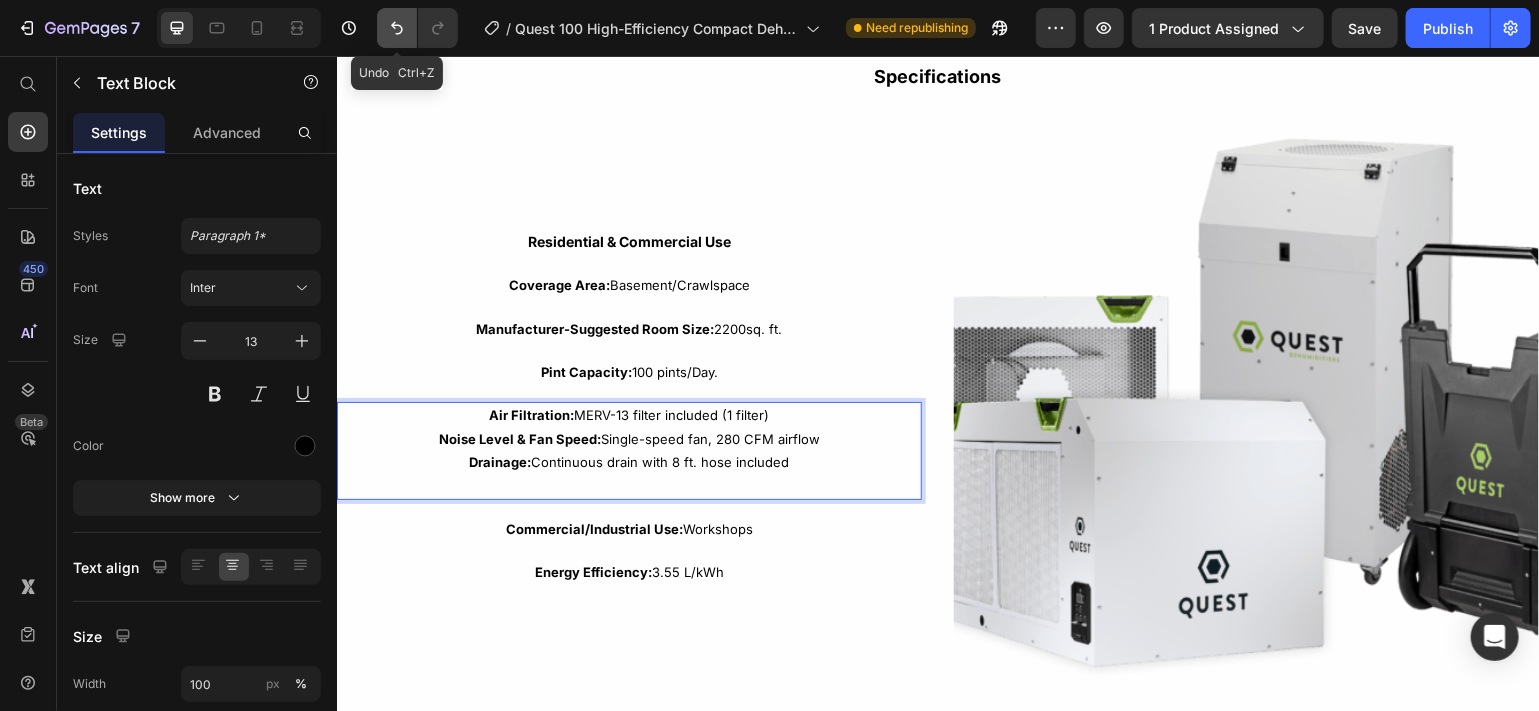 click 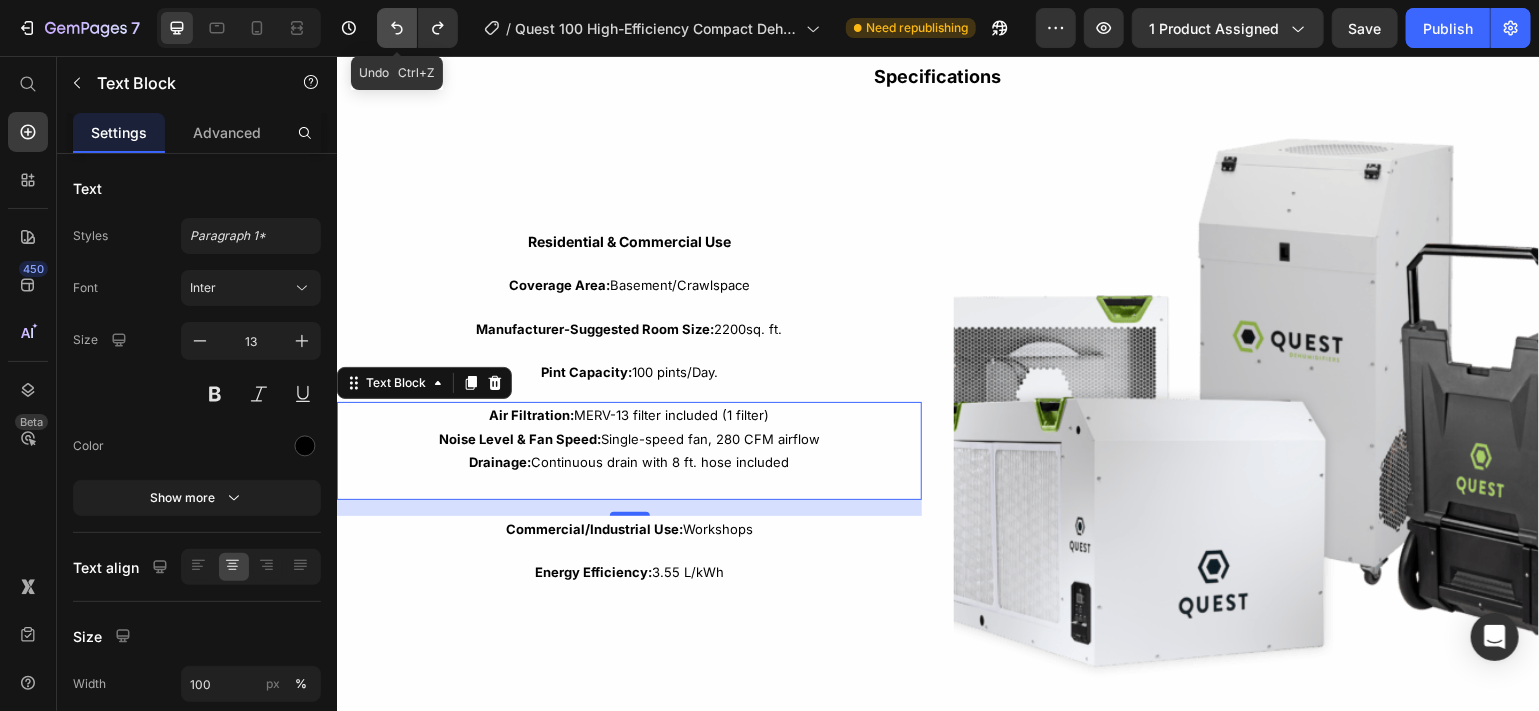 click 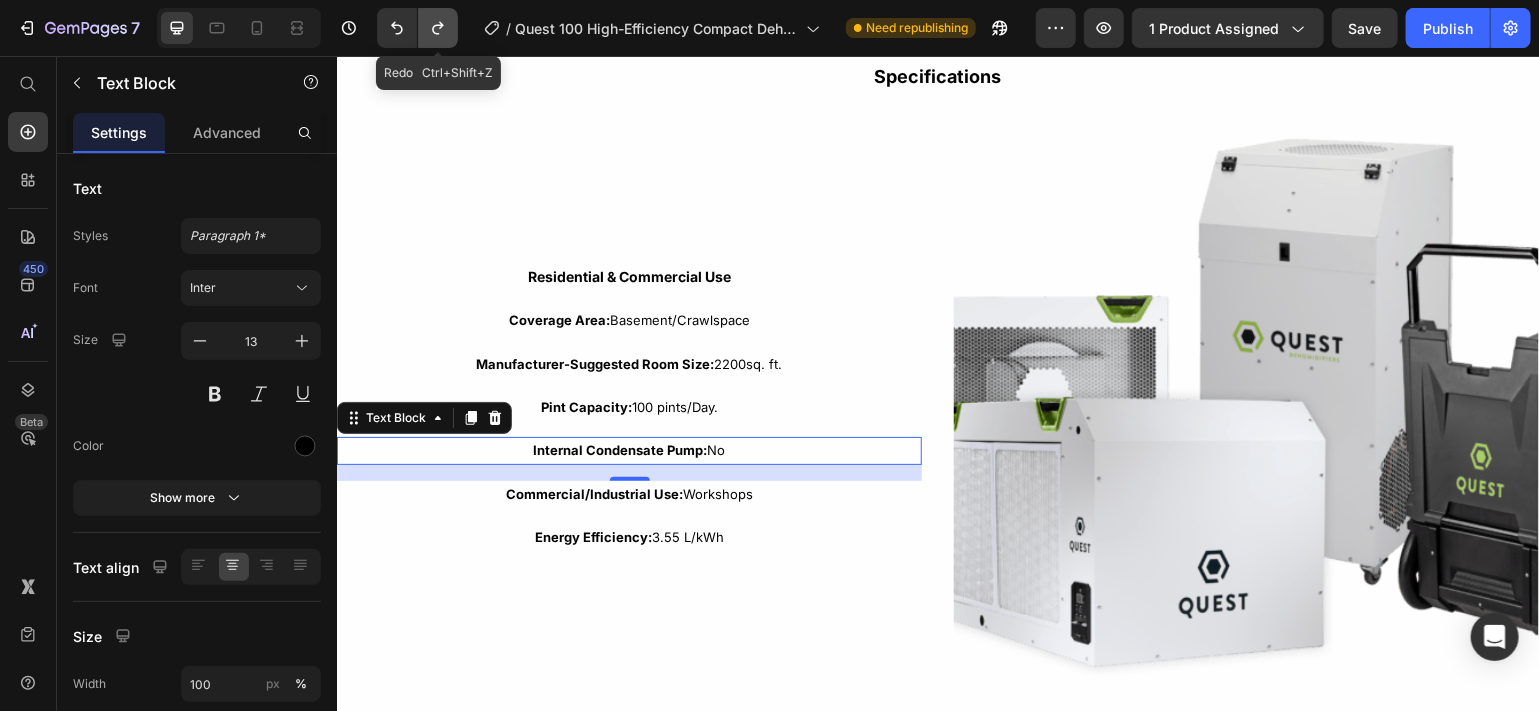 click 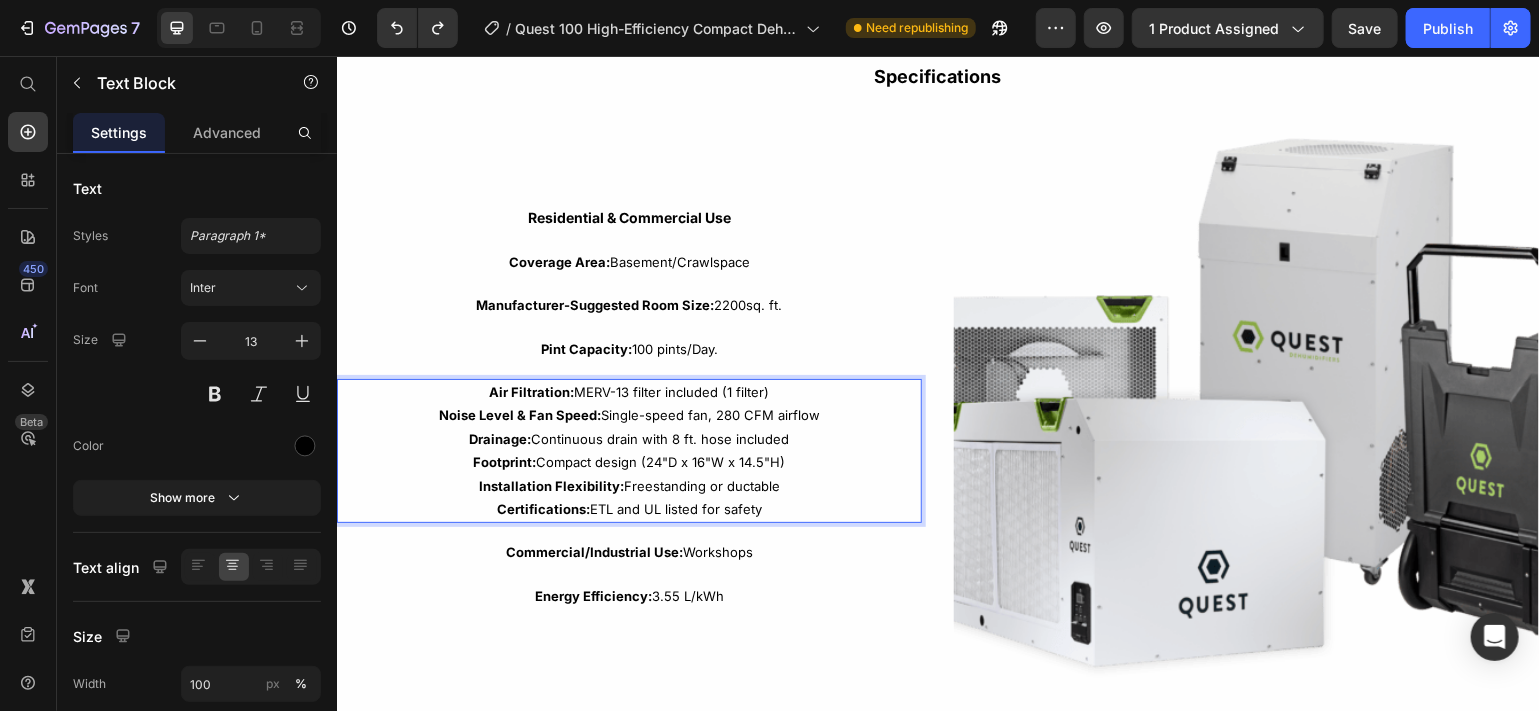 click on "Certifications: ETL and UL listed for safety" at bounding box center [628, 508] 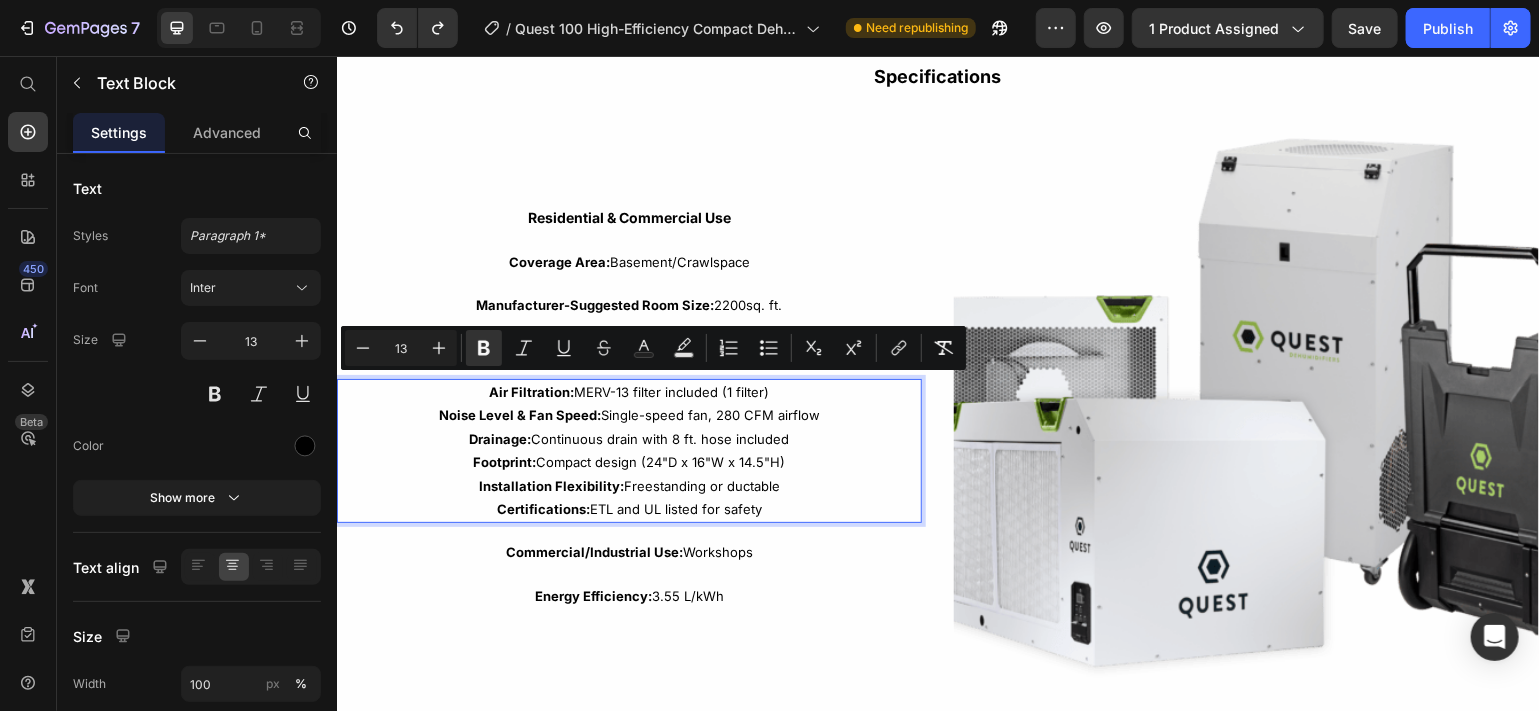 drag, startPoint x: 767, startPoint y: 502, endPoint x: 487, endPoint y: 385, distance: 303.4617 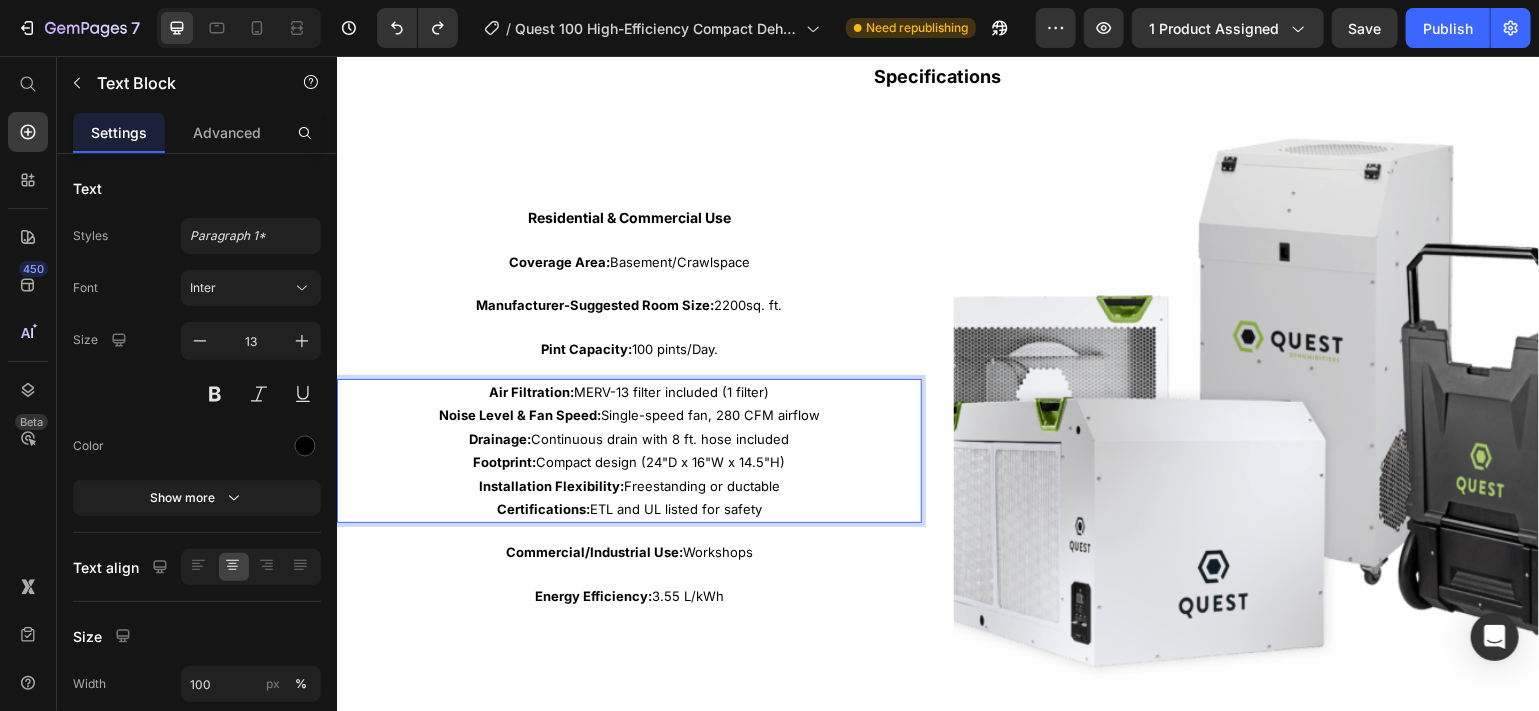 click on "Certifications: ETL and UL listed for safety" at bounding box center (628, 508) 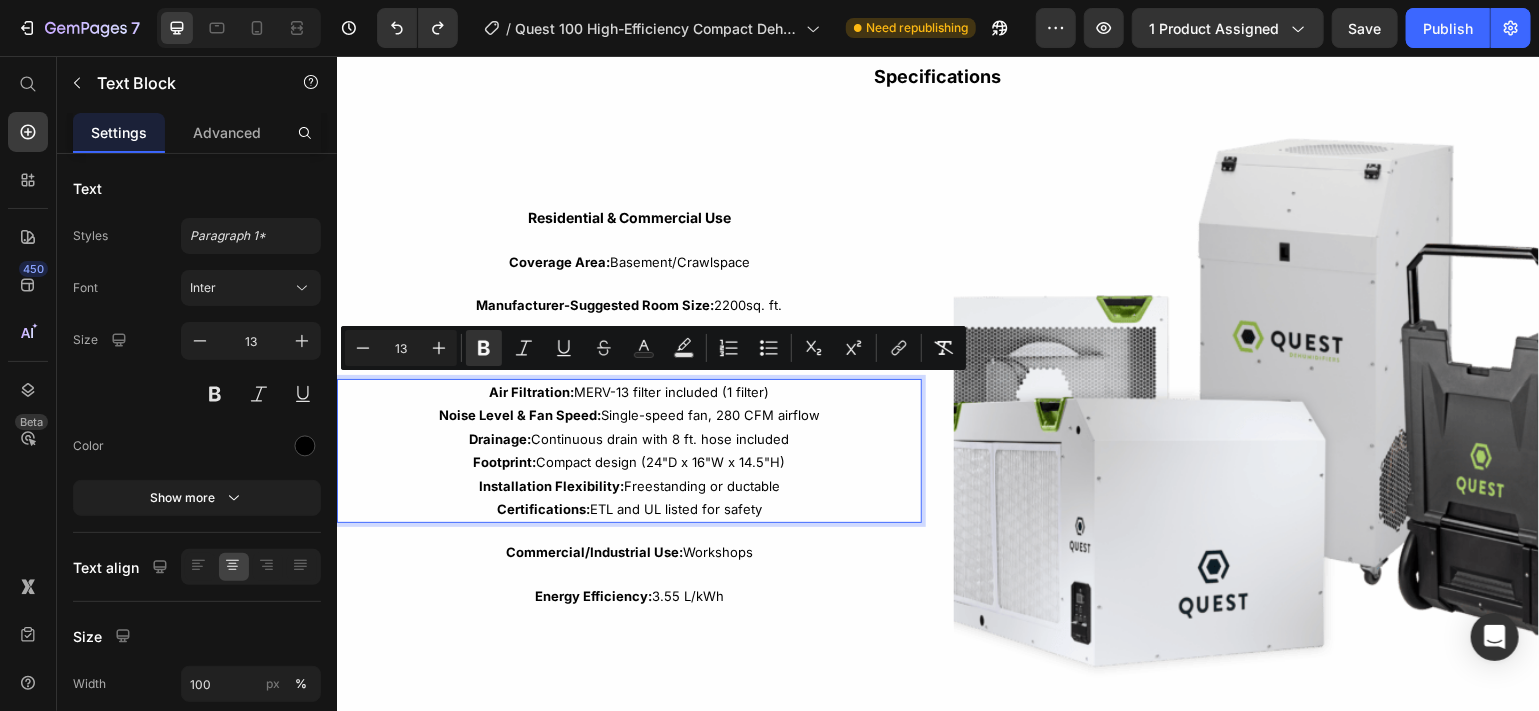 drag, startPoint x: 762, startPoint y: 505, endPoint x: 481, endPoint y: 386, distance: 305.15897 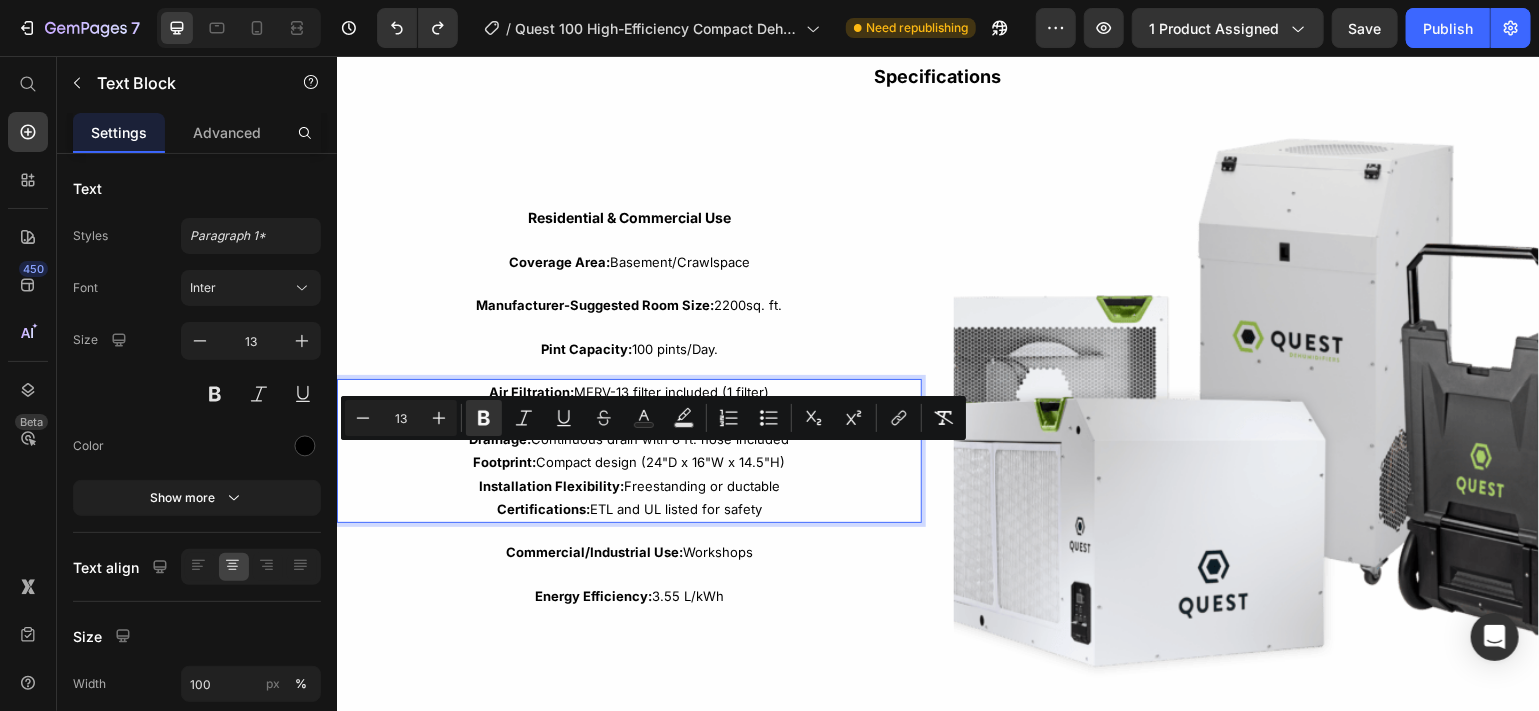 drag, startPoint x: 772, startPoint y: 502, endPoint x: 467, endPoint y: 452, distance: 309.0712 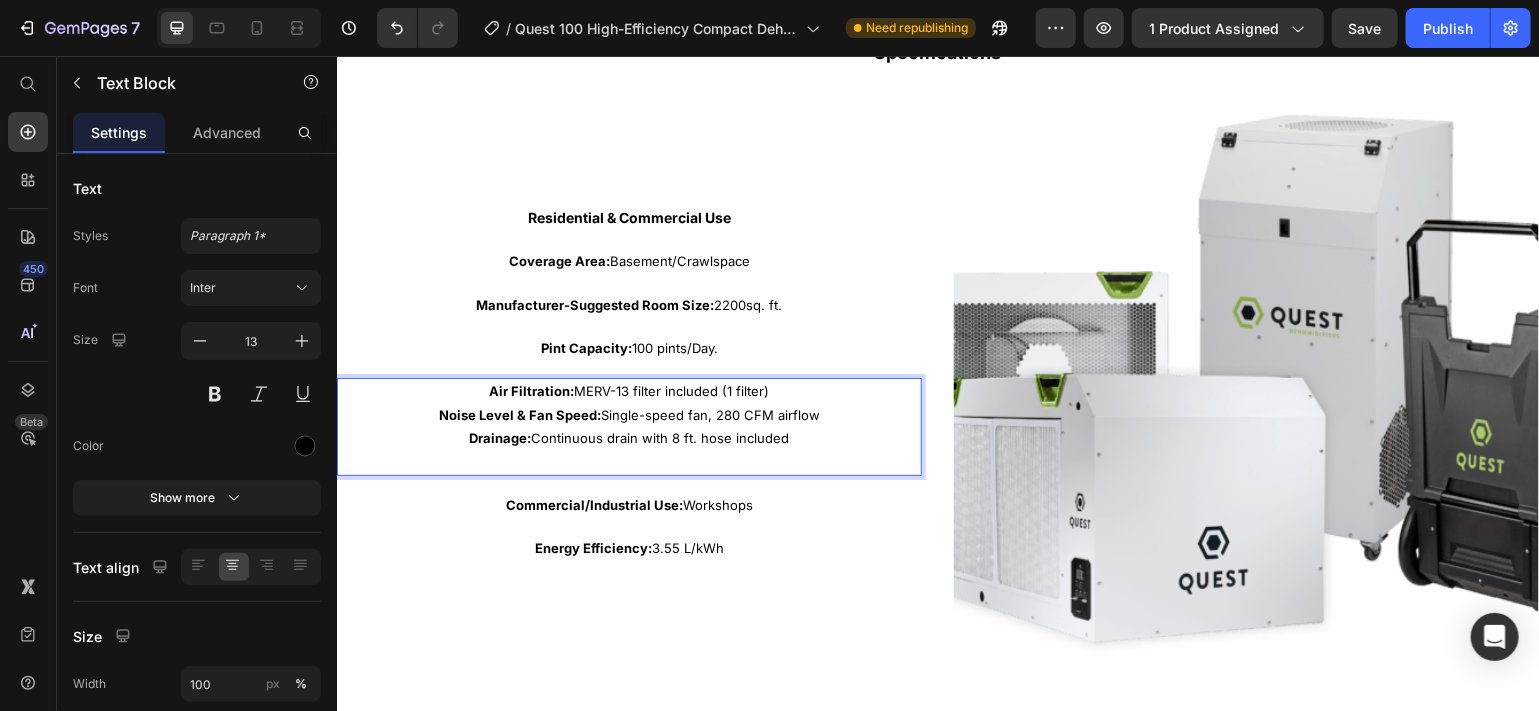 click on "Noise Level & Fan Speed: Single-speed fan, 280 CFM airflow" at bounding box center (628, 414) 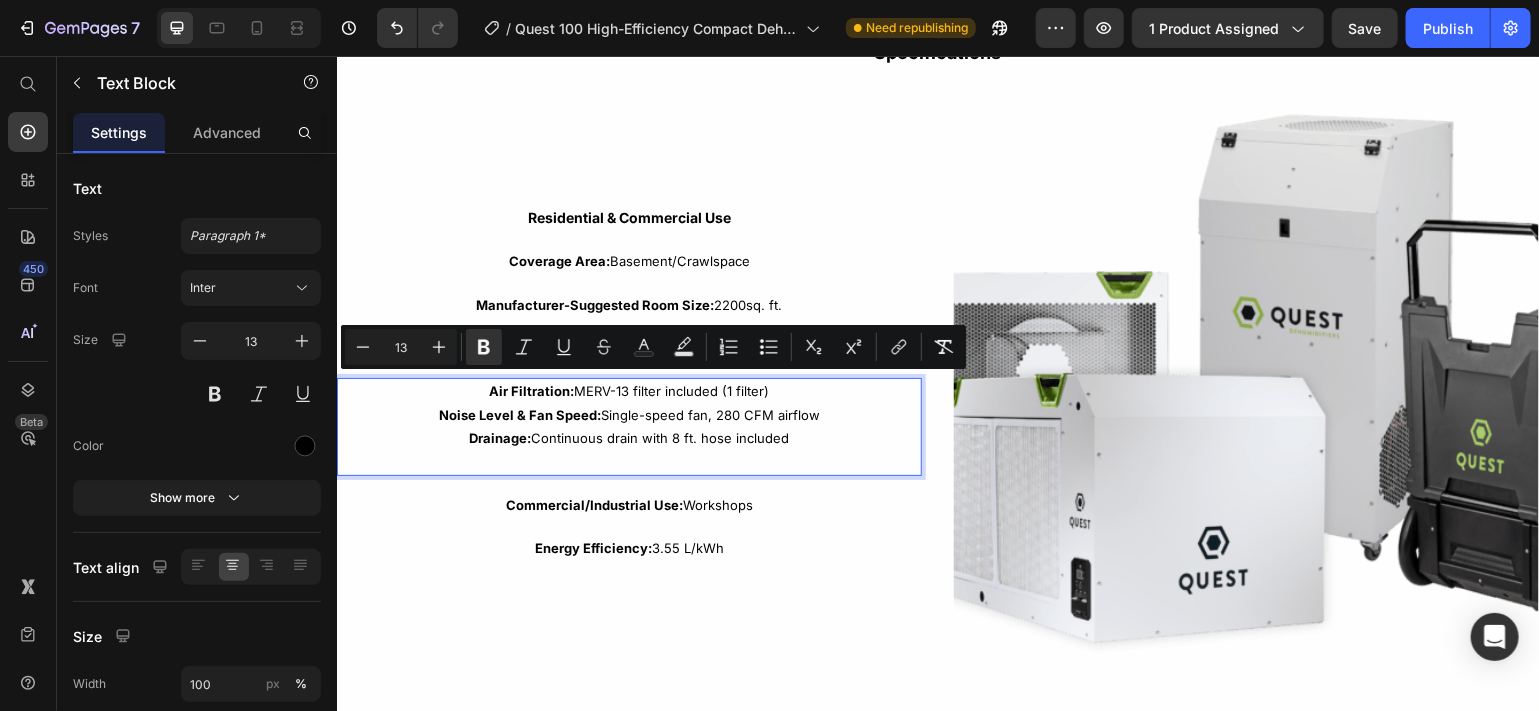 drag, startPoint x: 829, startPoint y: 408, endPoint x: 461, endPoint y: 386, distance: 368.657 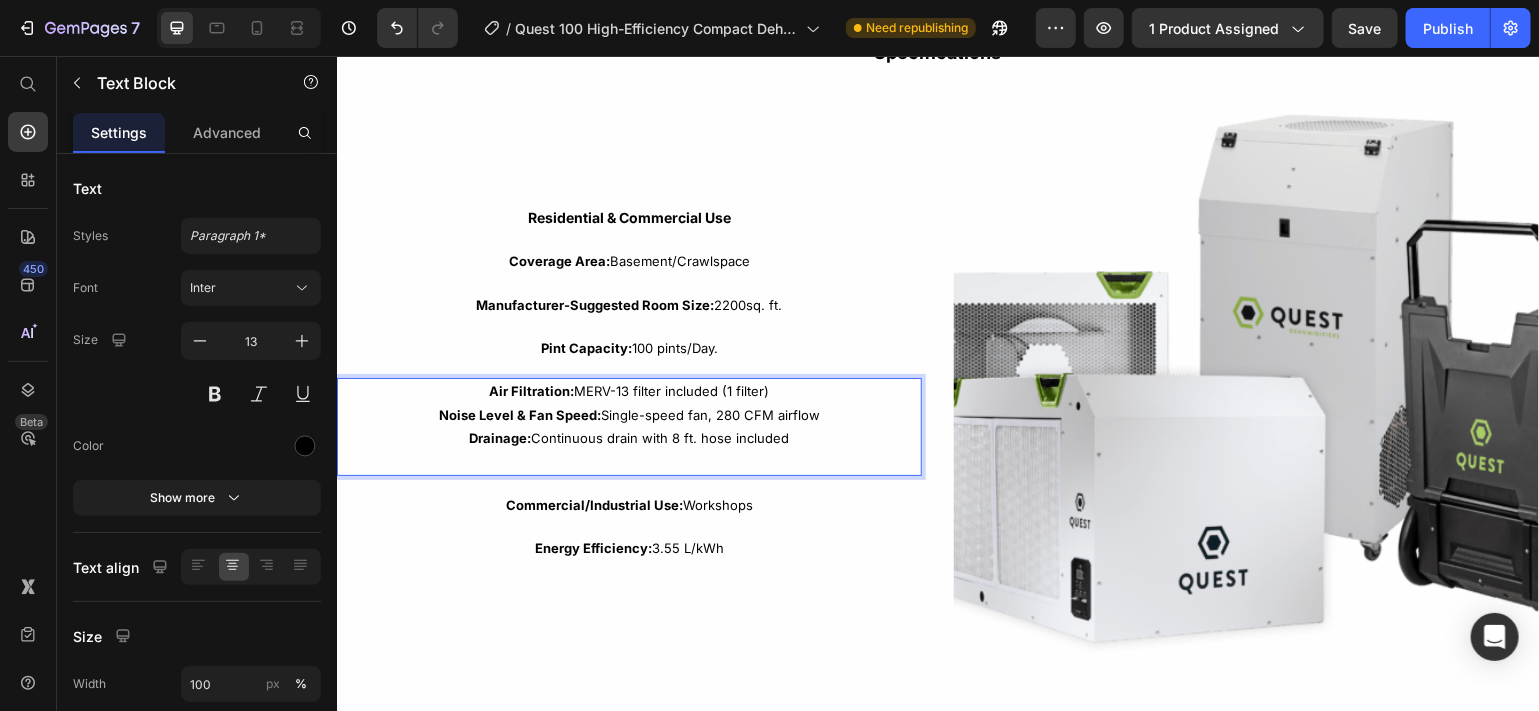 scroll, scrollTop: 3266, scrollLeft: 0, axis: vertical 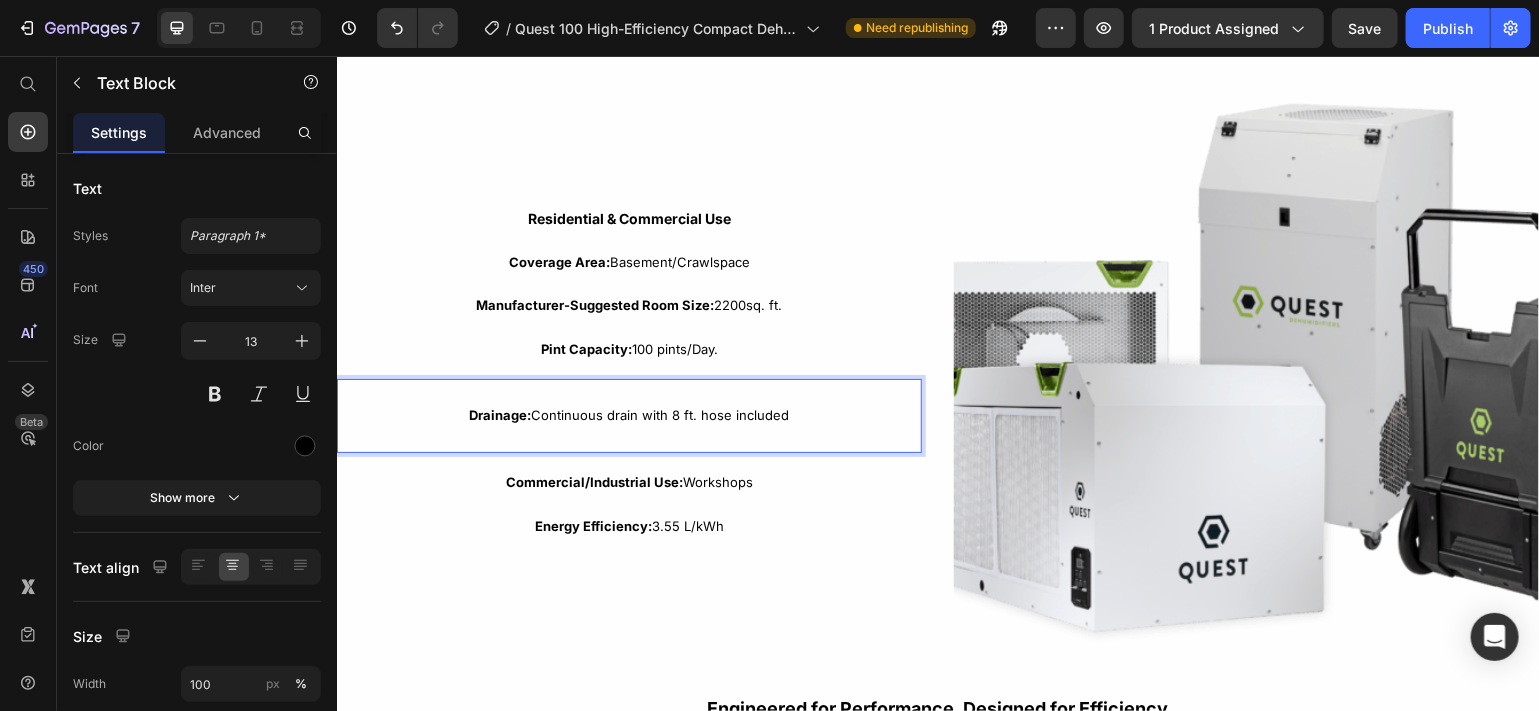 click on "Drainage: Continuous drain with [NUMBER] ft. hose included" at bounding box center [628, 414] 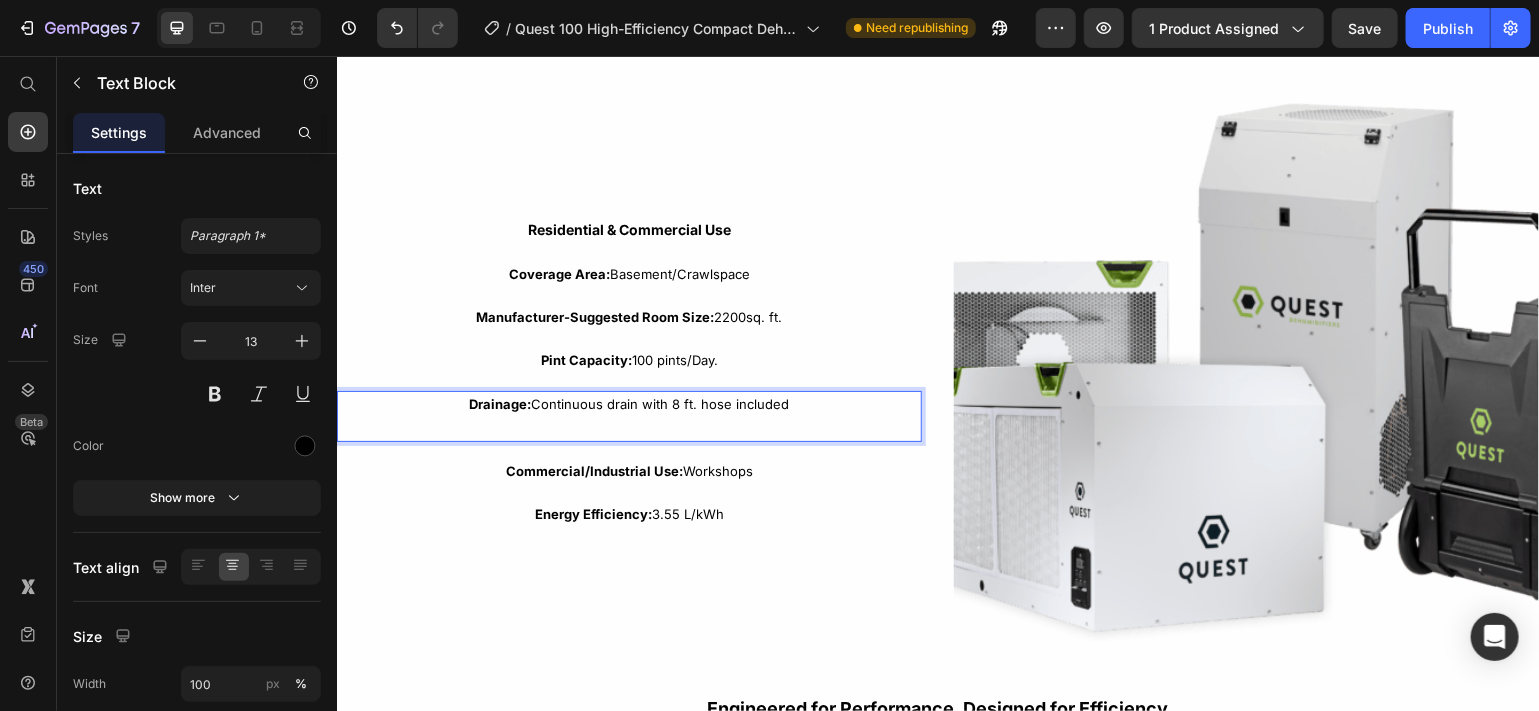 scroll, scrollTop: 3279, scrollLeft: 0, axis: vertical 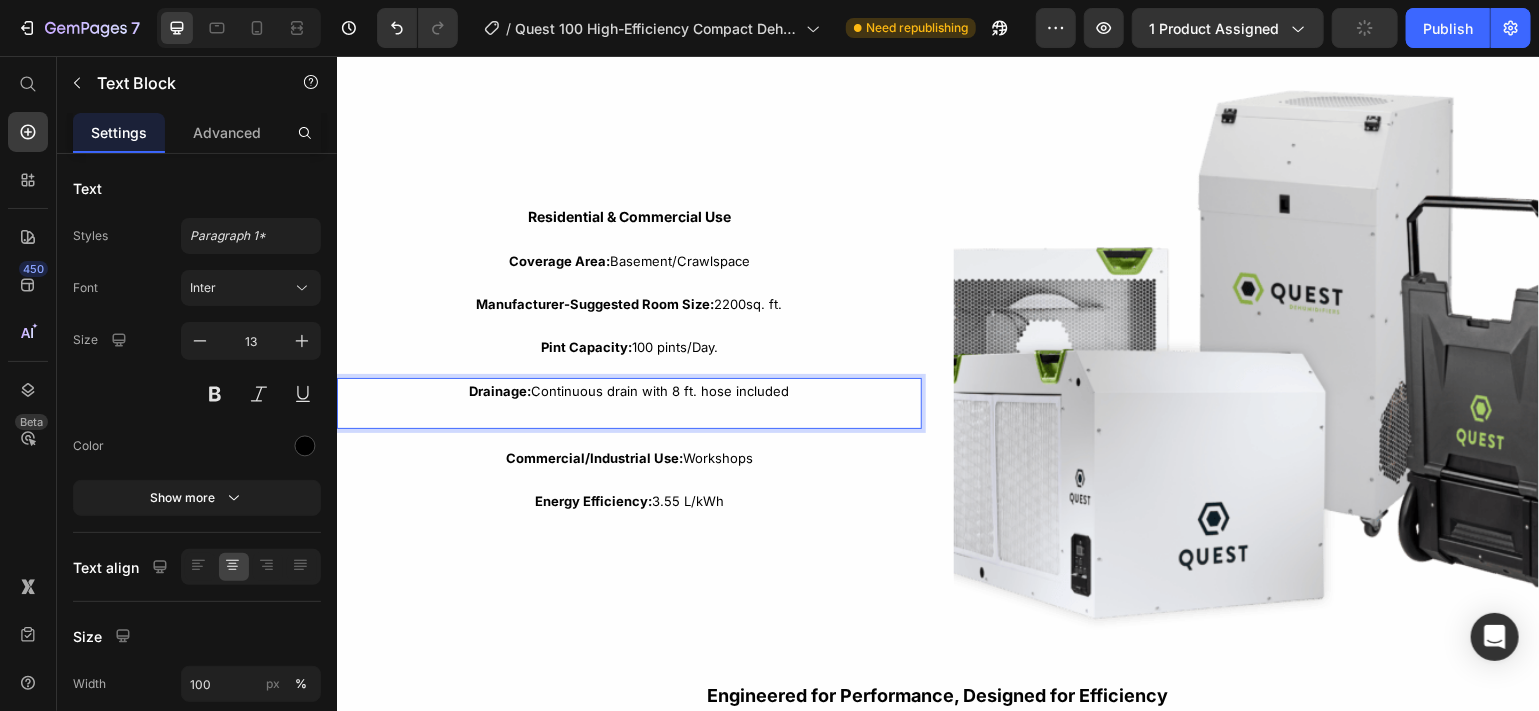 click at bounding box center (628, 413) 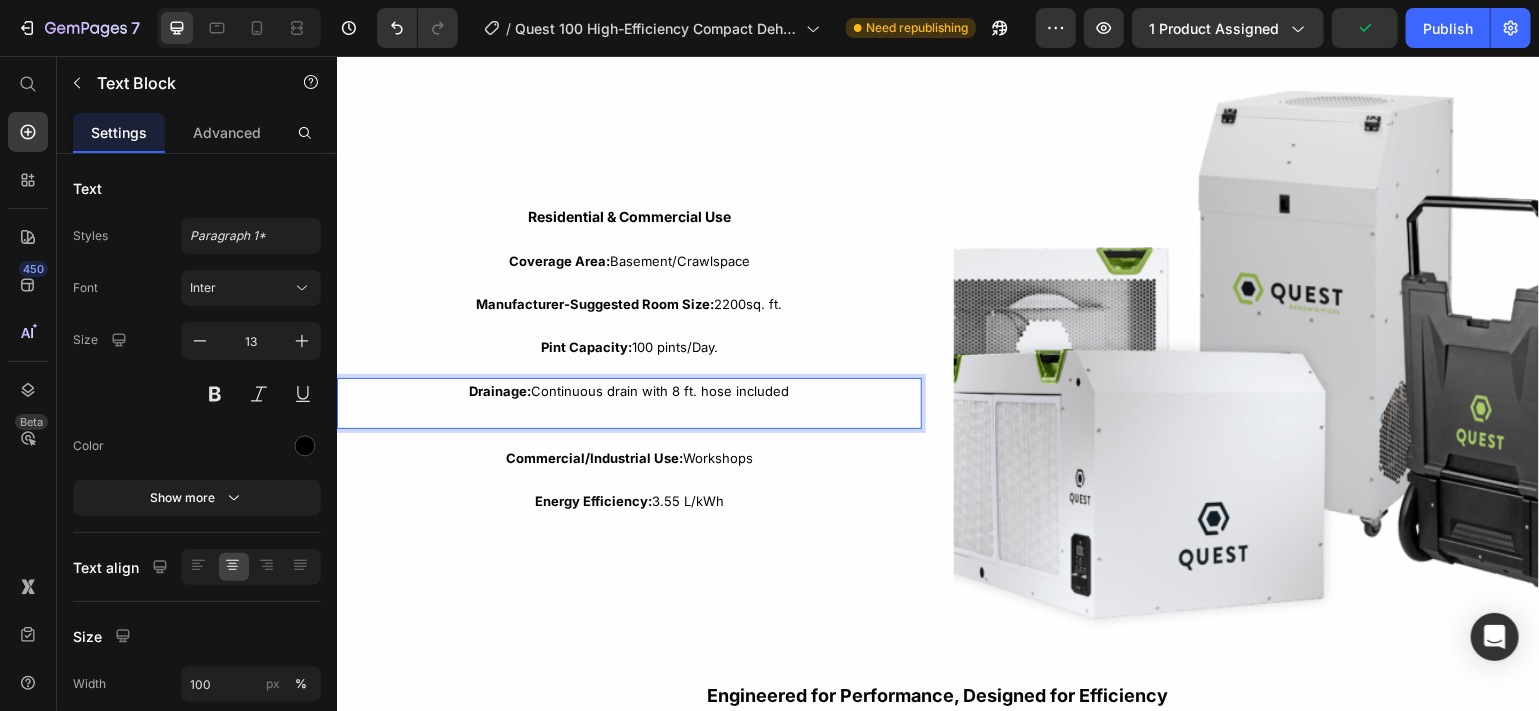scroll, scrollTop: 3290, scrollLeft: 0, axis: vertical 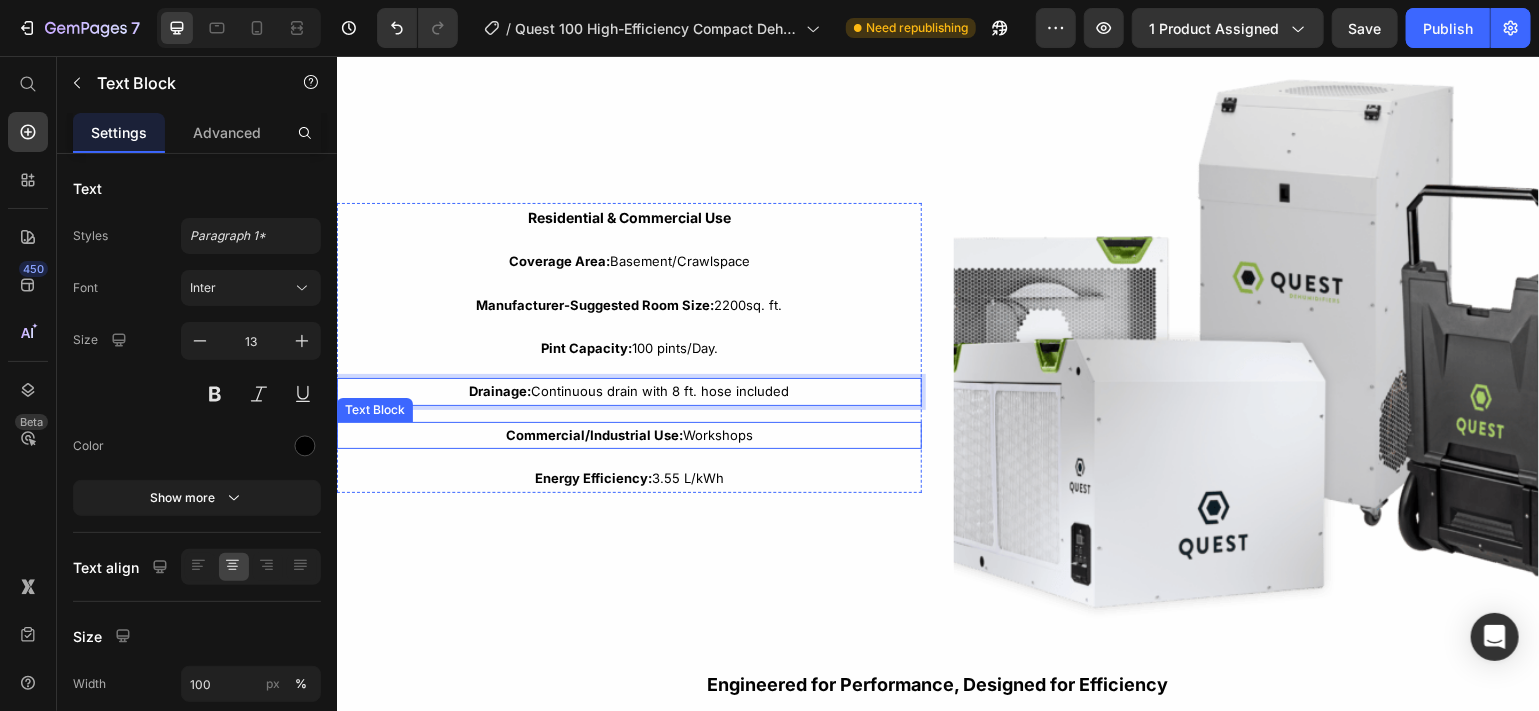 click on "Commercial/Industrial Use:  Workshops" at bounding box center (628, 434) 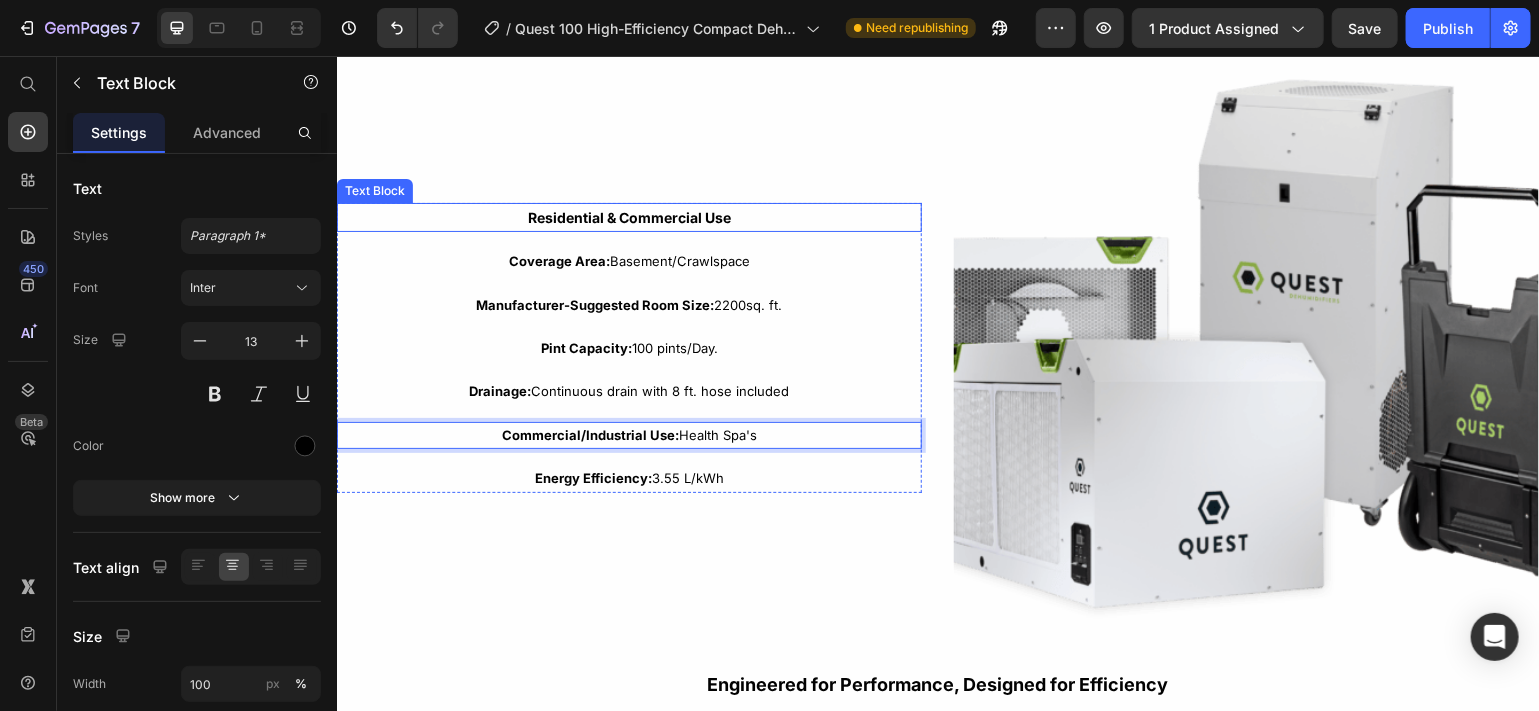 click on "Residential & Commercial Use" at bounding box center [628, 216] 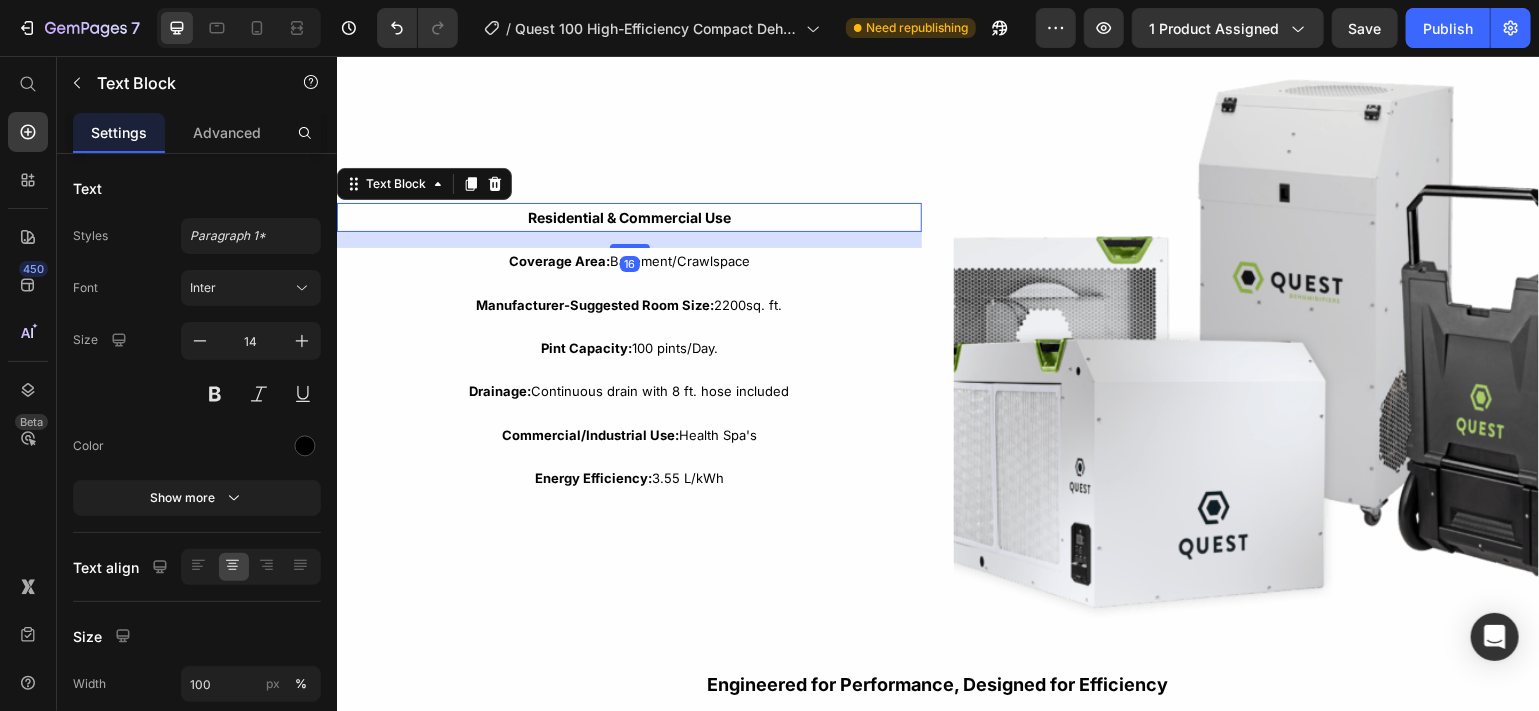 click on "Residential & Commercial Use" at bounding box center (628, 216) 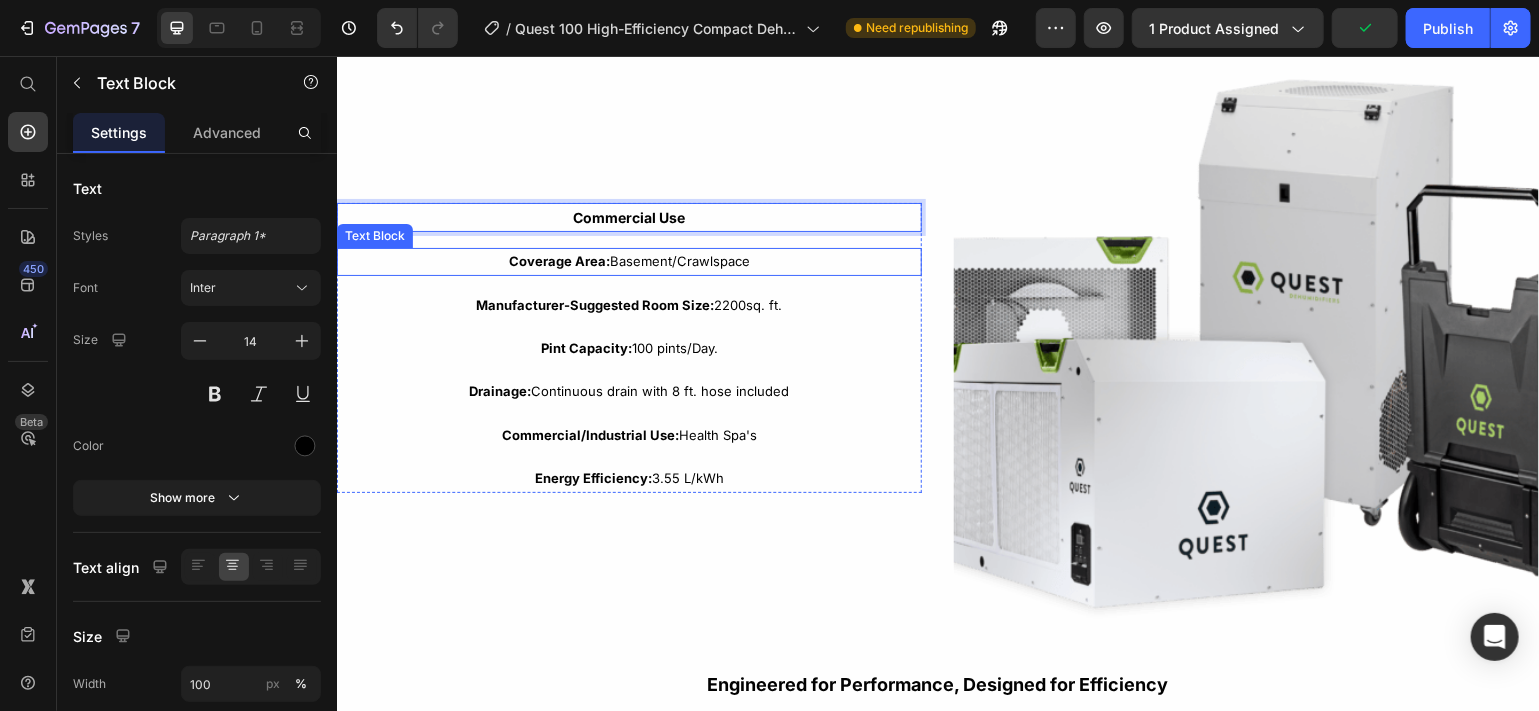 click on "Coverage Area: Basement/Crawlspace" at bounding box center [628, 260] 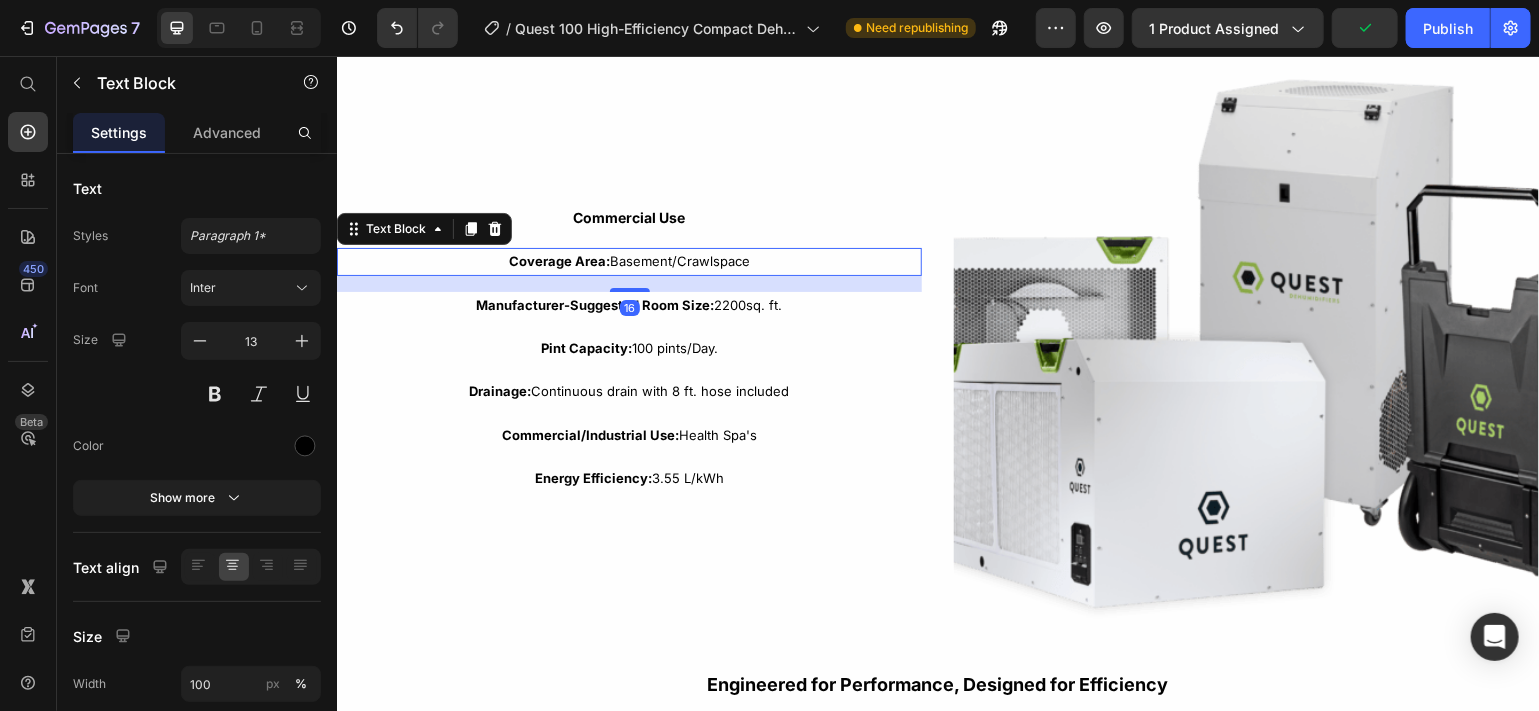 click on "Coverage Area: Basement/Crawlspace" at bounding box center (628, 260) 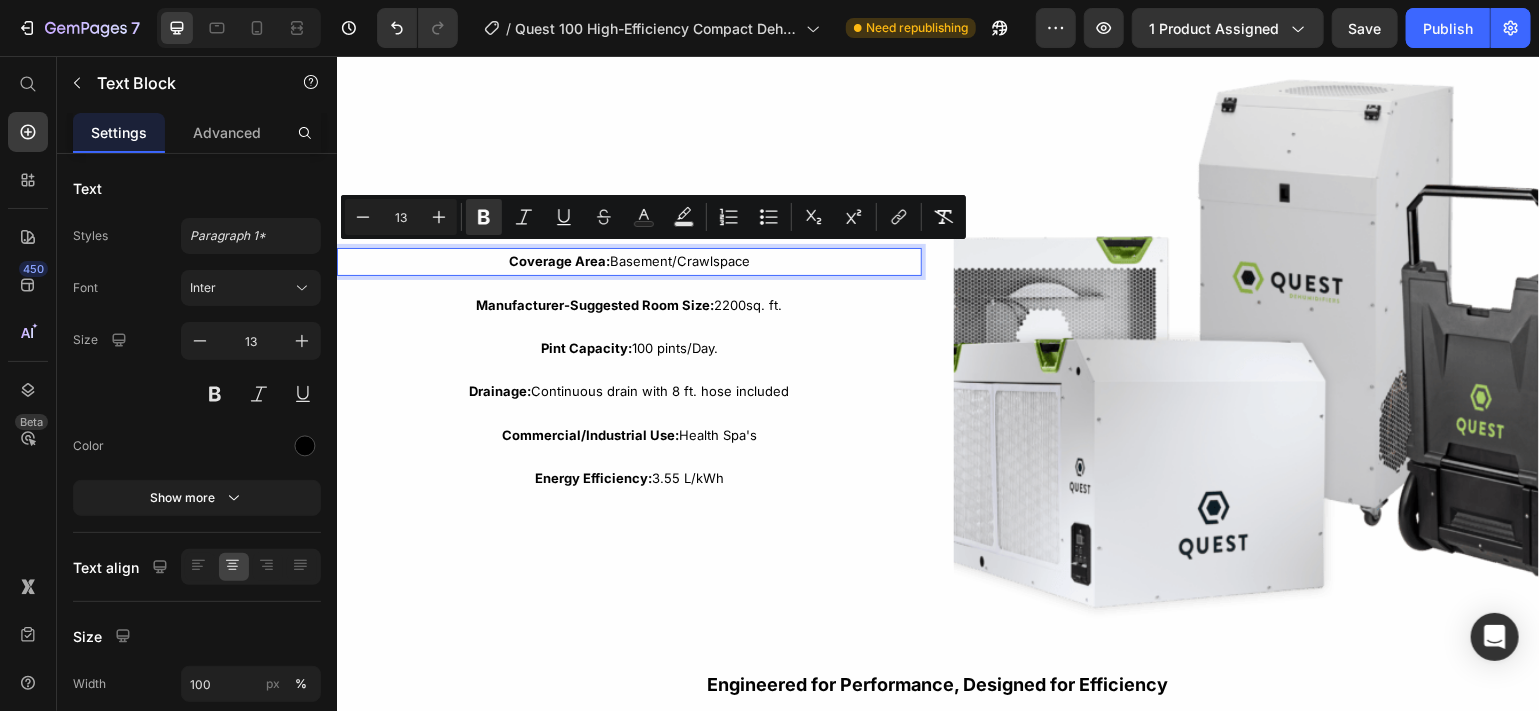 drag, startPoint x: 756, startPoint y: 255, endPoint x: 506, endPoint y: 255, distance: 250 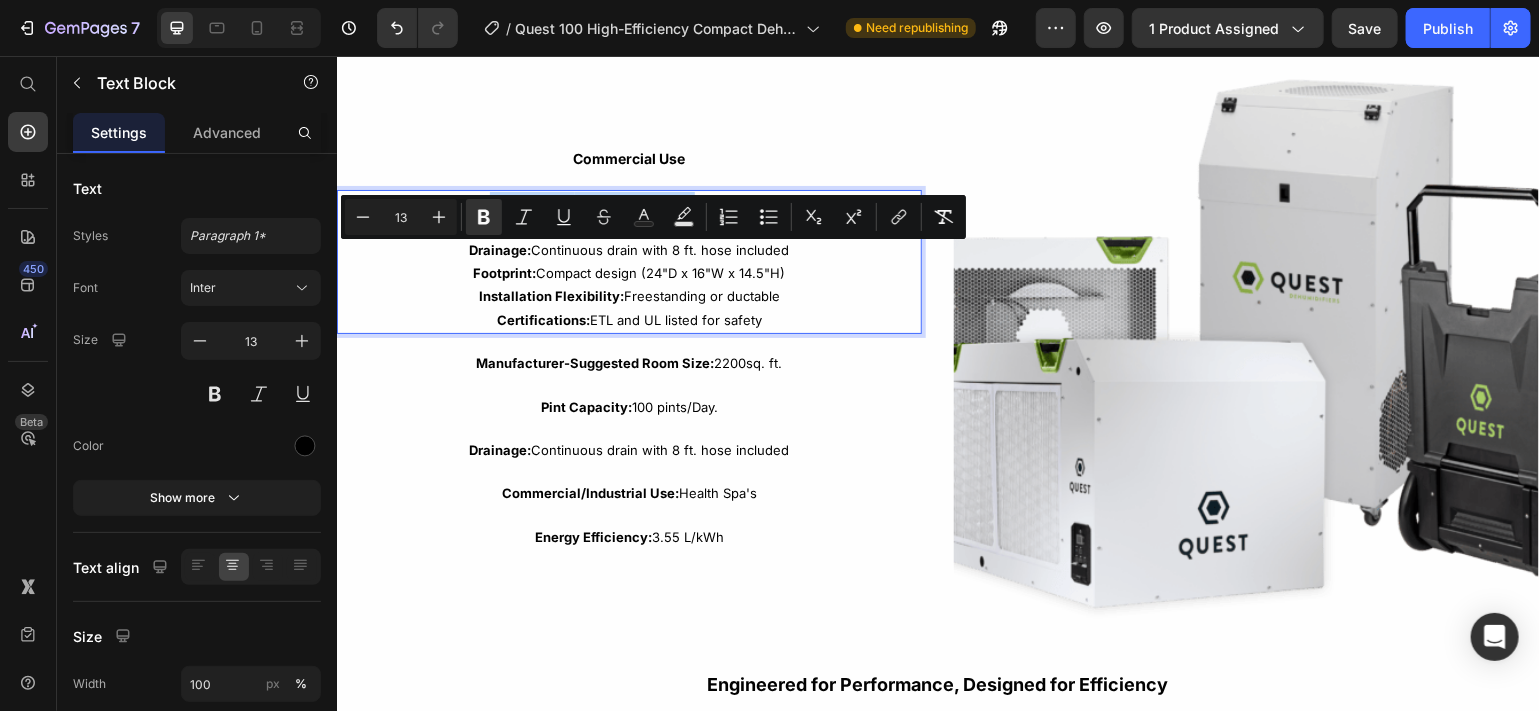 scroll, scrollTop: 3231, scrollLeft: 0, axis: vertical 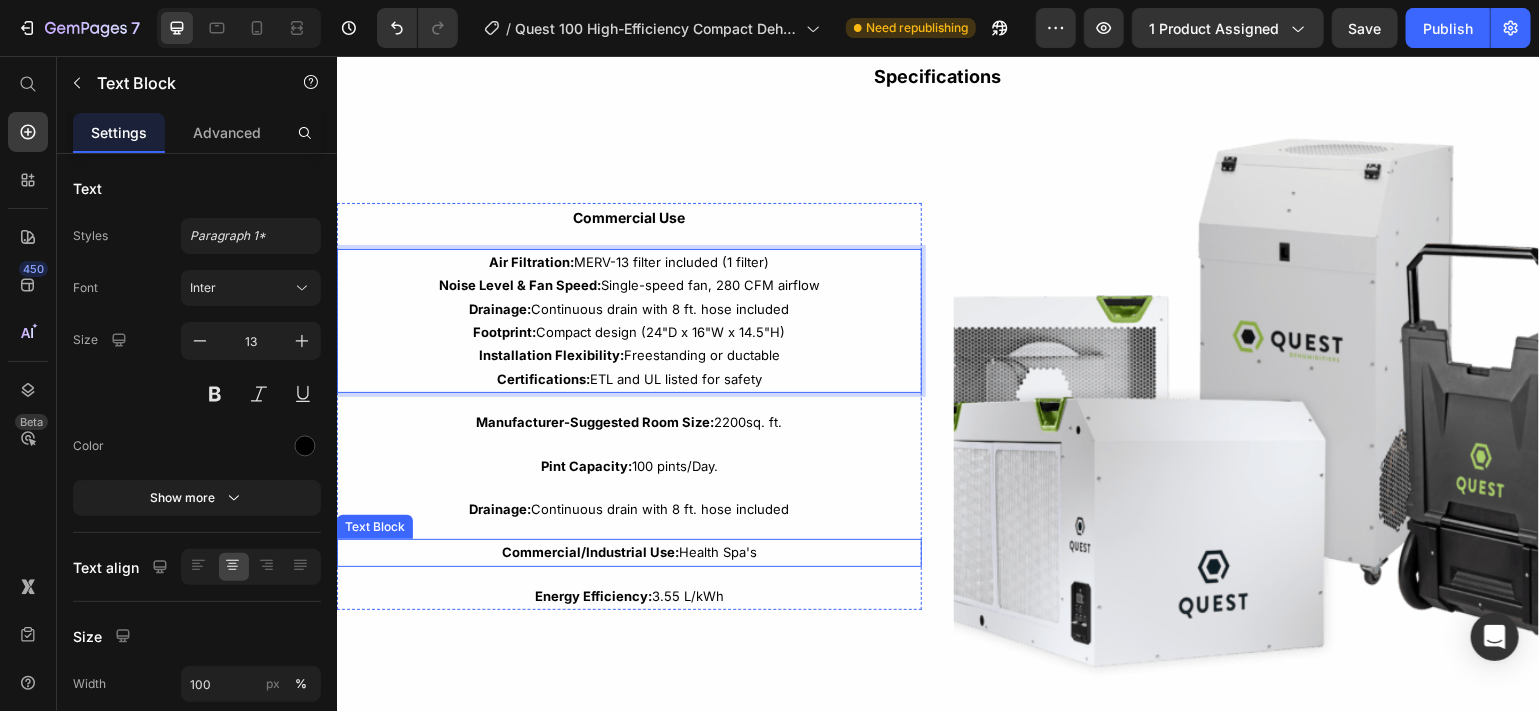 click on "Commercial/Industrial Use:  Health Spa's" at bounding box center [628, 551] 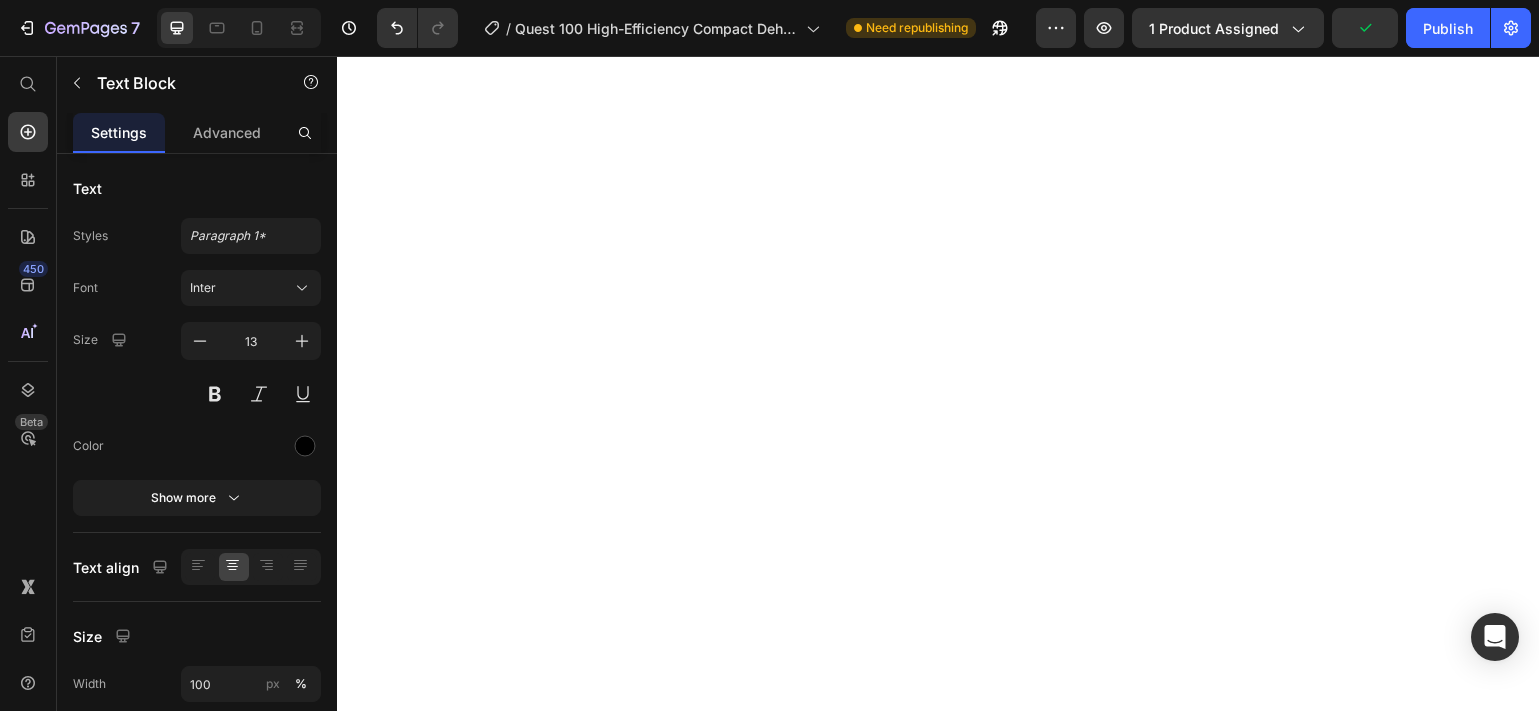 scroll, scrollTop: 0, scrollLeft: 0, axis: both 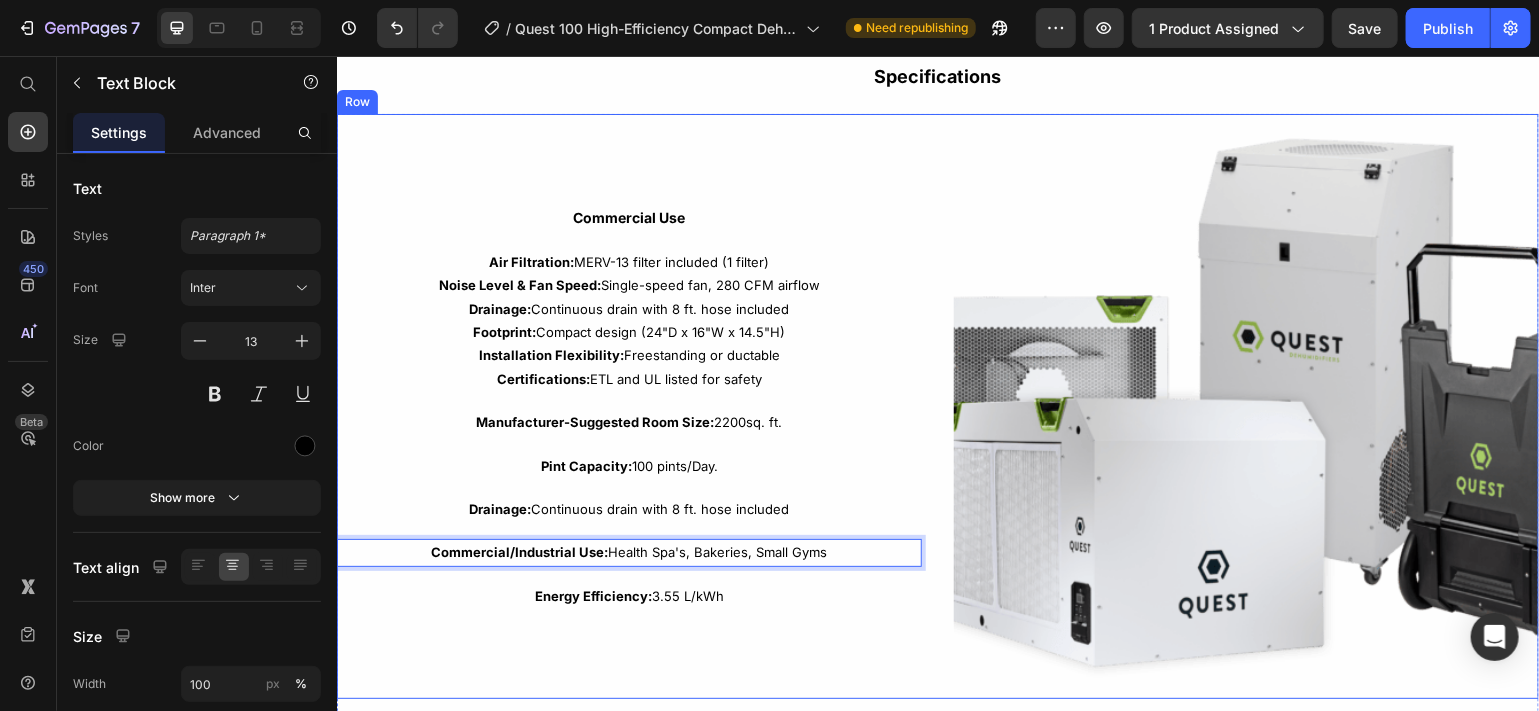 click on "Commercial Use Text Block Air Filtration:  MERV-[NUMBER] filter included ([NUMBER] filter) Noise Level & Fan Speed:  Single-speed fan, [NUMBER] CFM airflow Drainage:  Continuous drain with [NUMBER] ft. hose included Footprint:  Compact design ([NUMBER]"D x [NUMBER]"W x [NUMBER]"H) Installation Flexibility:  Freestanding or ductable Certifications:  ETL and UL listed for safety Text Block Manufacturer-Suggested Room Size:  [NUMBER]sq. ft. Text Block Pint Capacity:  [NUMBER] pints/Day. Text Block Drainage:  Continuous drain with [NUMBER] ft. hose included Text Block Commercial/Industrial Use:  Health Spa's, Bakeries, Small Gyms Text Block   [NUMBER] Energy Efficiency:  [NUMBER] L/kWh Text Block Row" at bounding box center (628, 405) 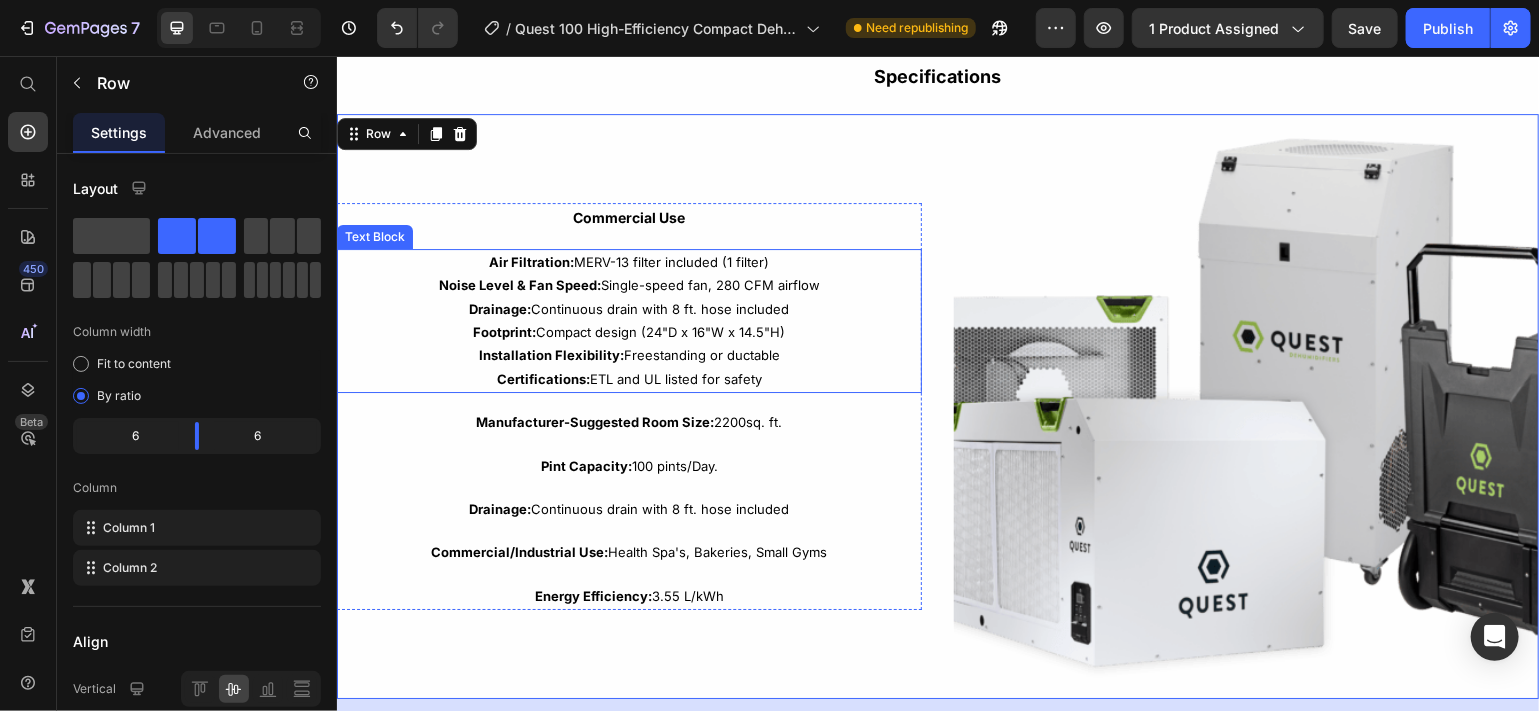 click on "Certifications:  ETL and UL listed for safety" at bounding box center (628, 378) 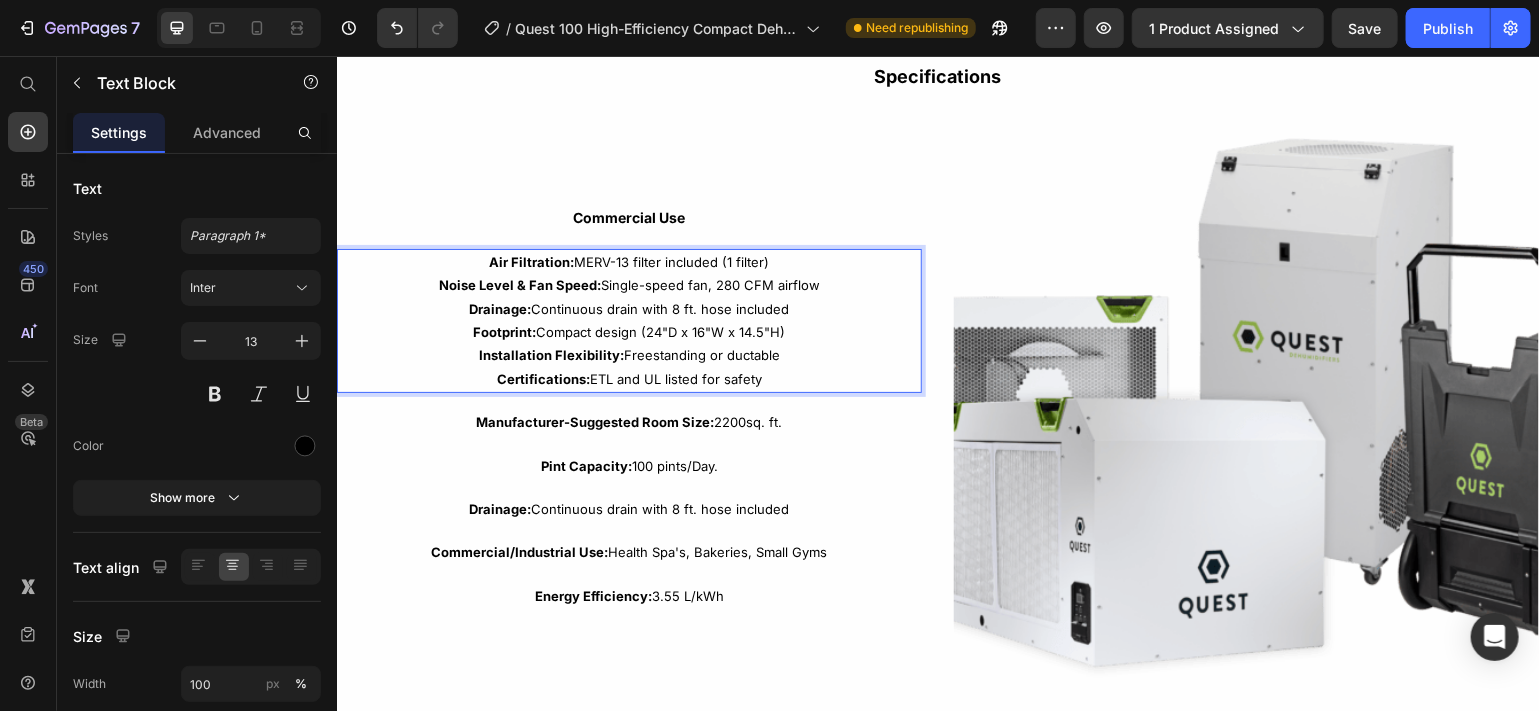 click on "Certifications:  ETL and UL listed for safety" at bounding box center [628, 378] 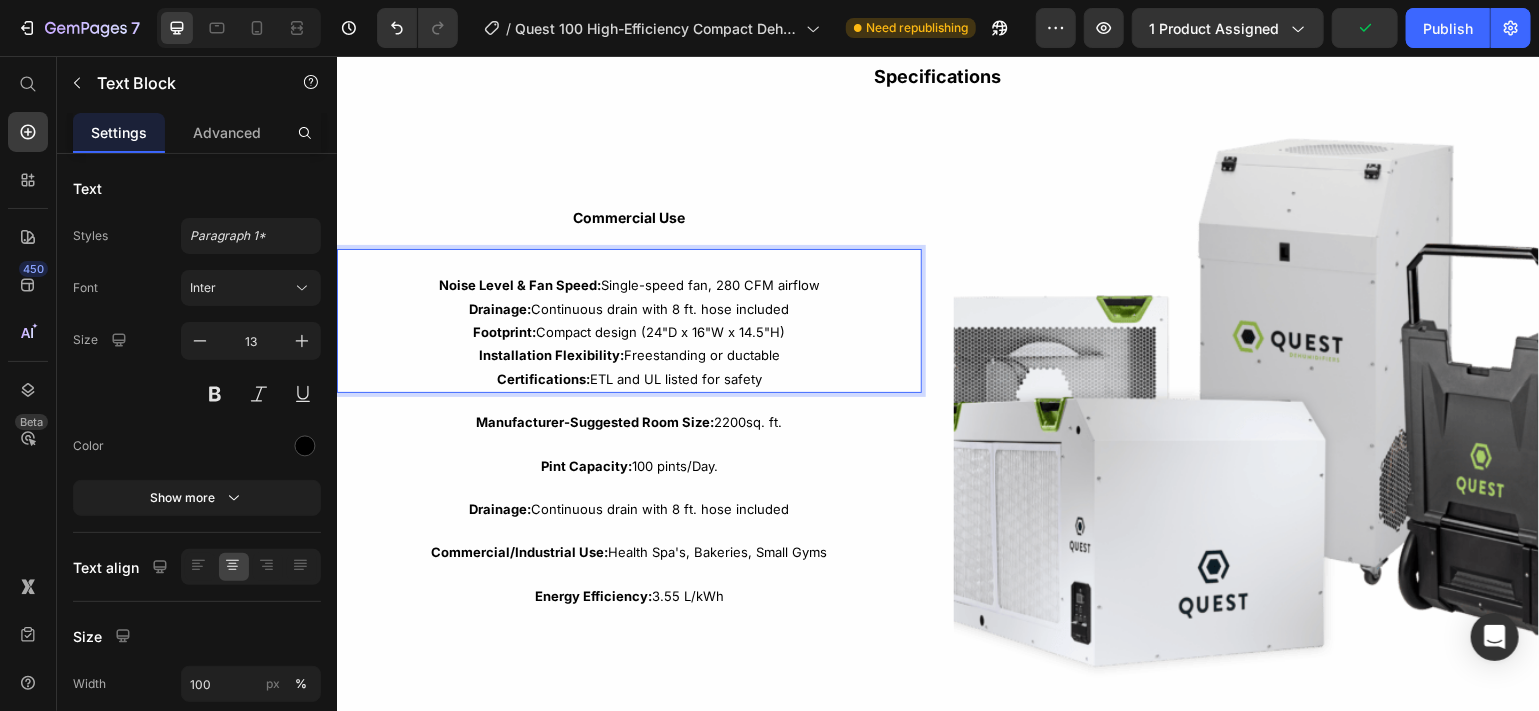 click on "Certifications: ETL and UL listed for safety" at bounding box center (628, 378) 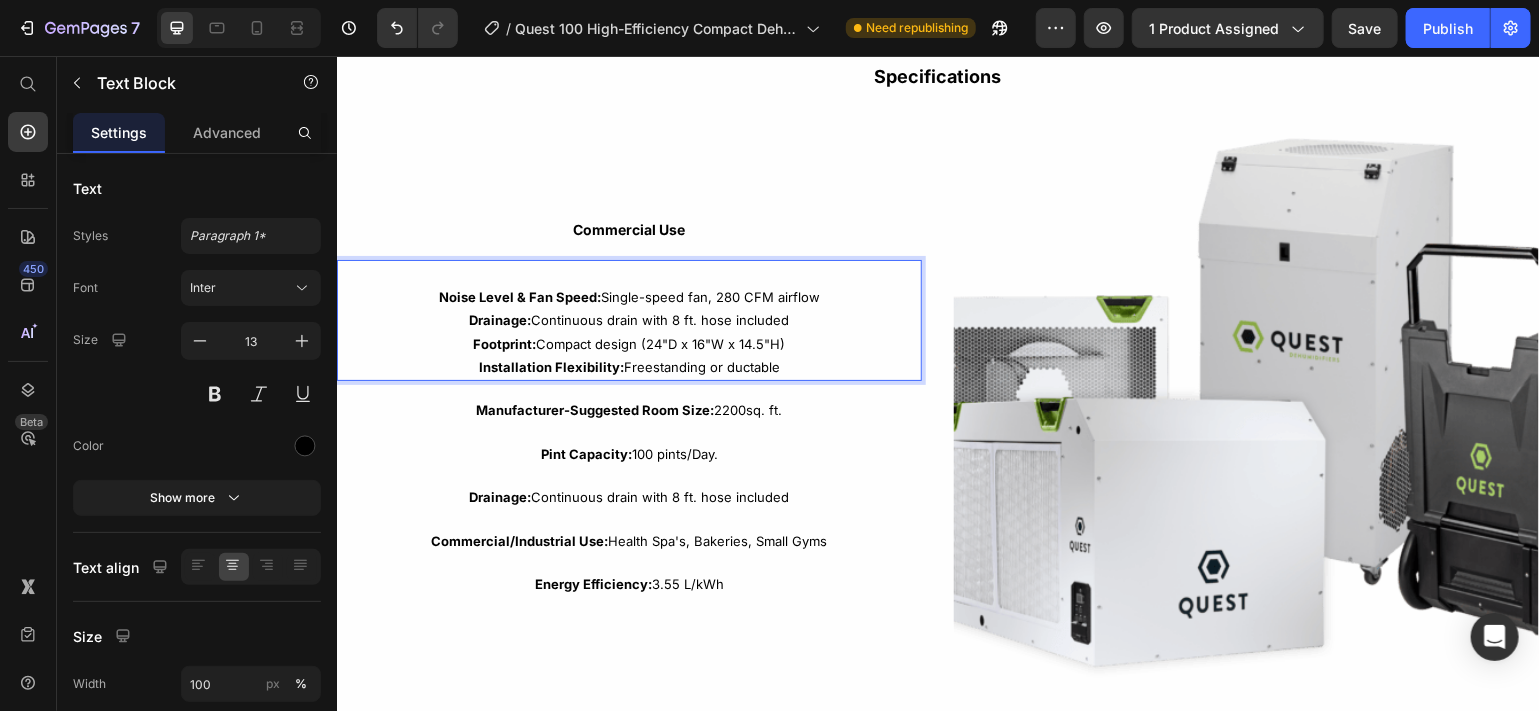 scroll, scrollTop: 3243, scrollLeft: 0, axis: vertical 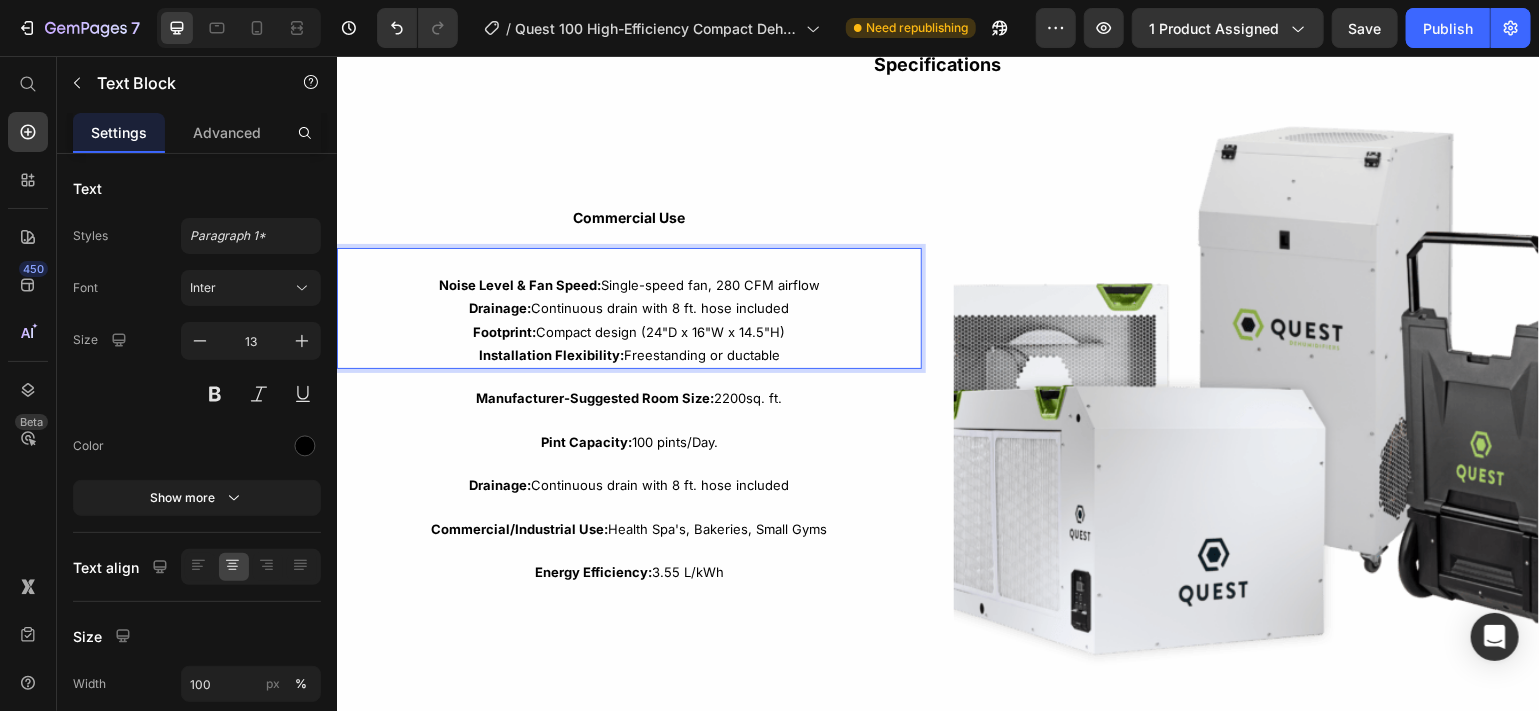click on "Footprint:  Compact design (24"D x 16"W x 14.5"H)" at bounding box center [628, 331] 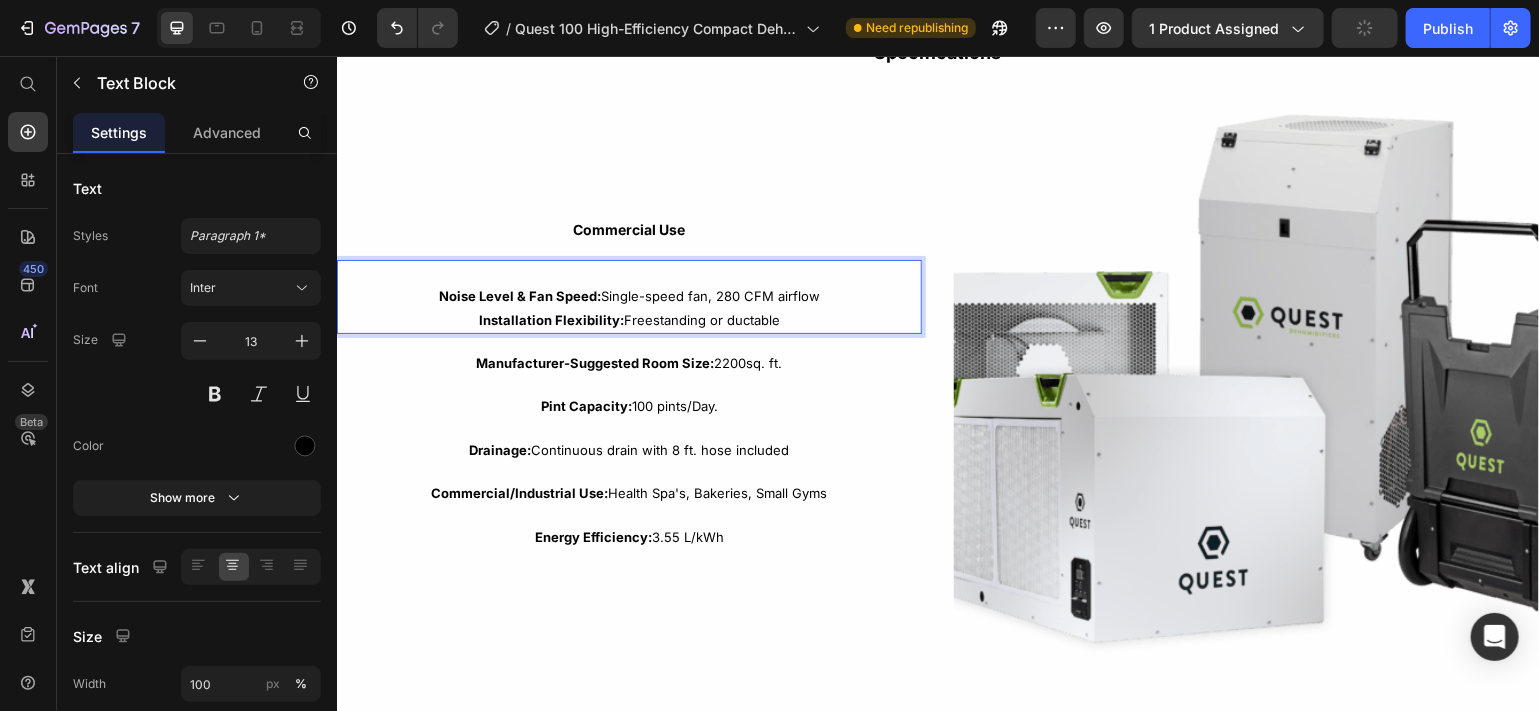 scroll, scrollTop: 3266, scrollLeft: 0, axis: vertical 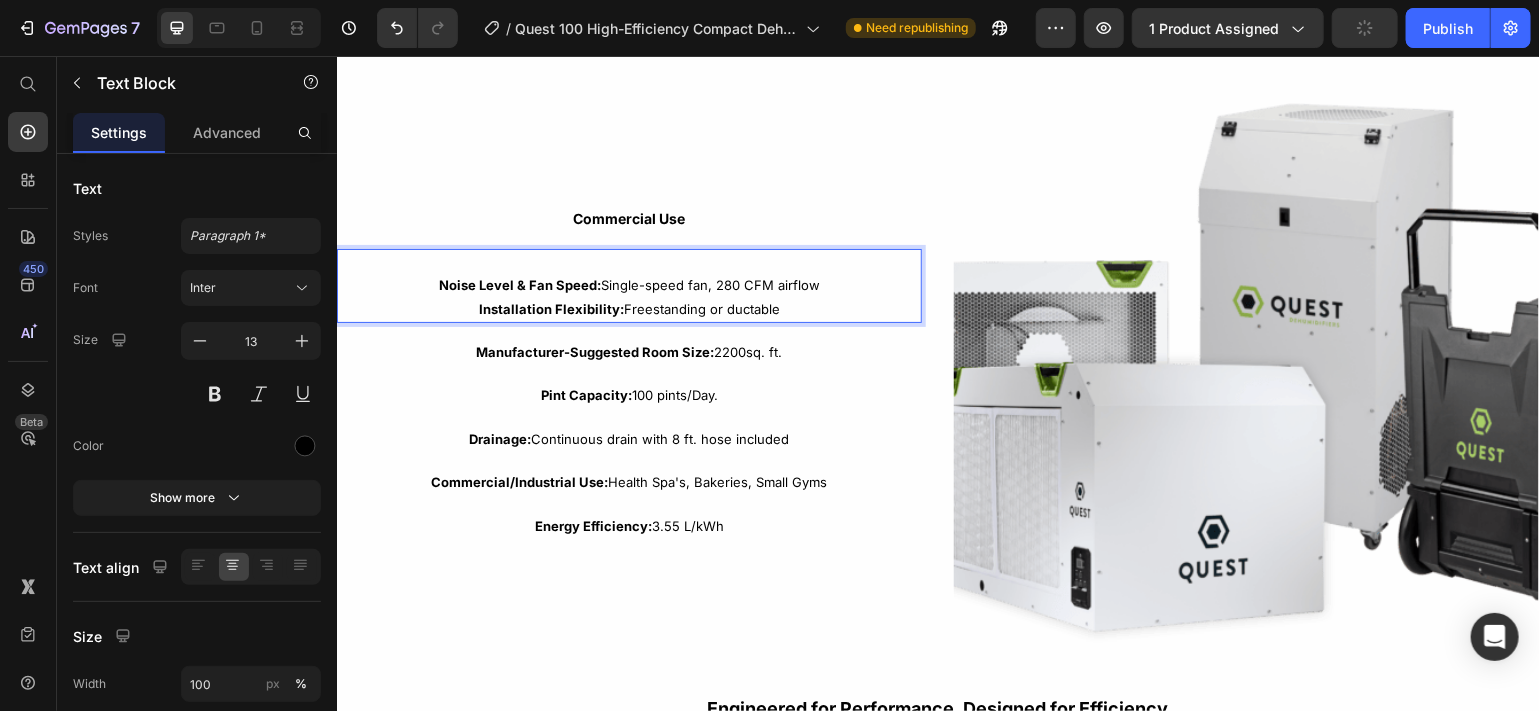drag, startPoint x: 815, startPoint y: 281, endPoint x: 778, endPoint y: 281, distance: 37 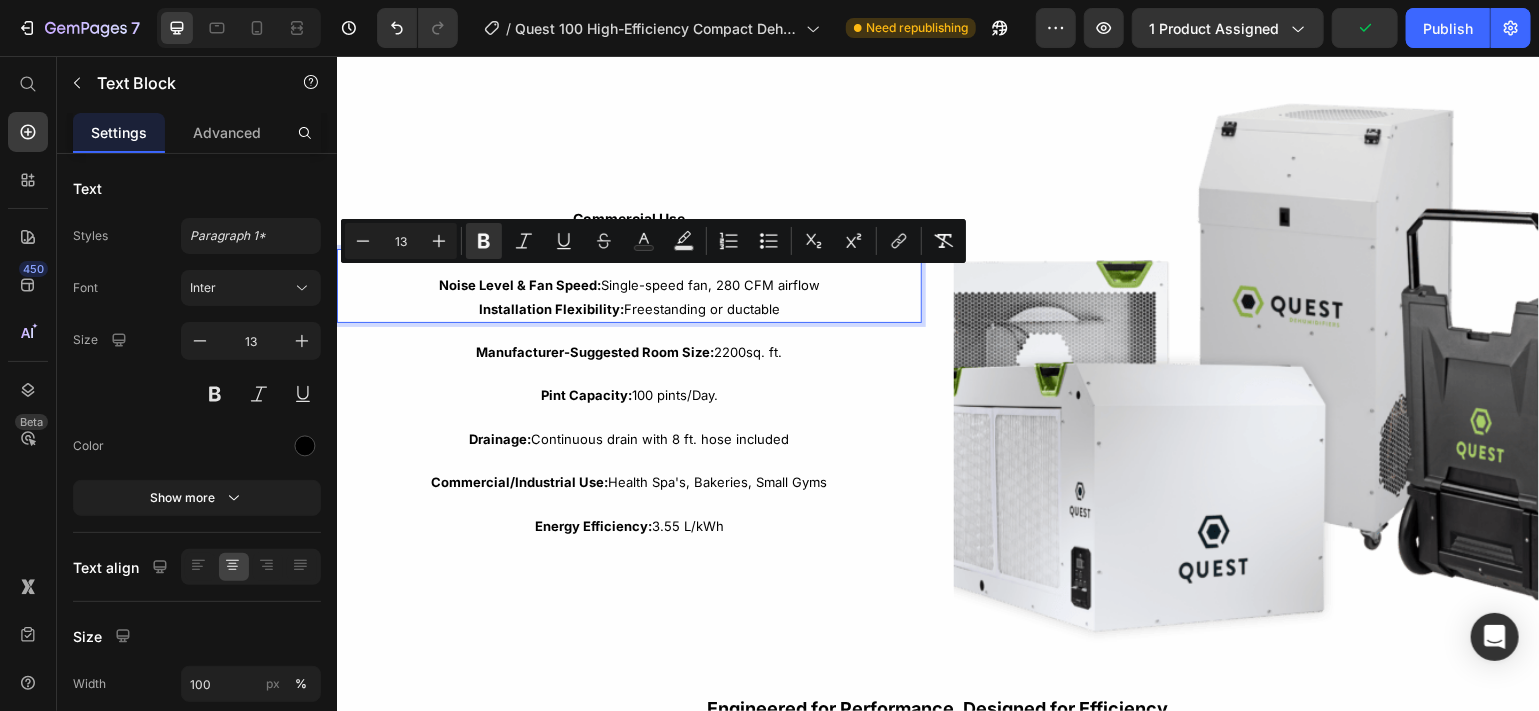 drag, startPoint x: 816, startPoint y: 277, endPoint x: 438, endPoint y: 279, distance: 378.00528 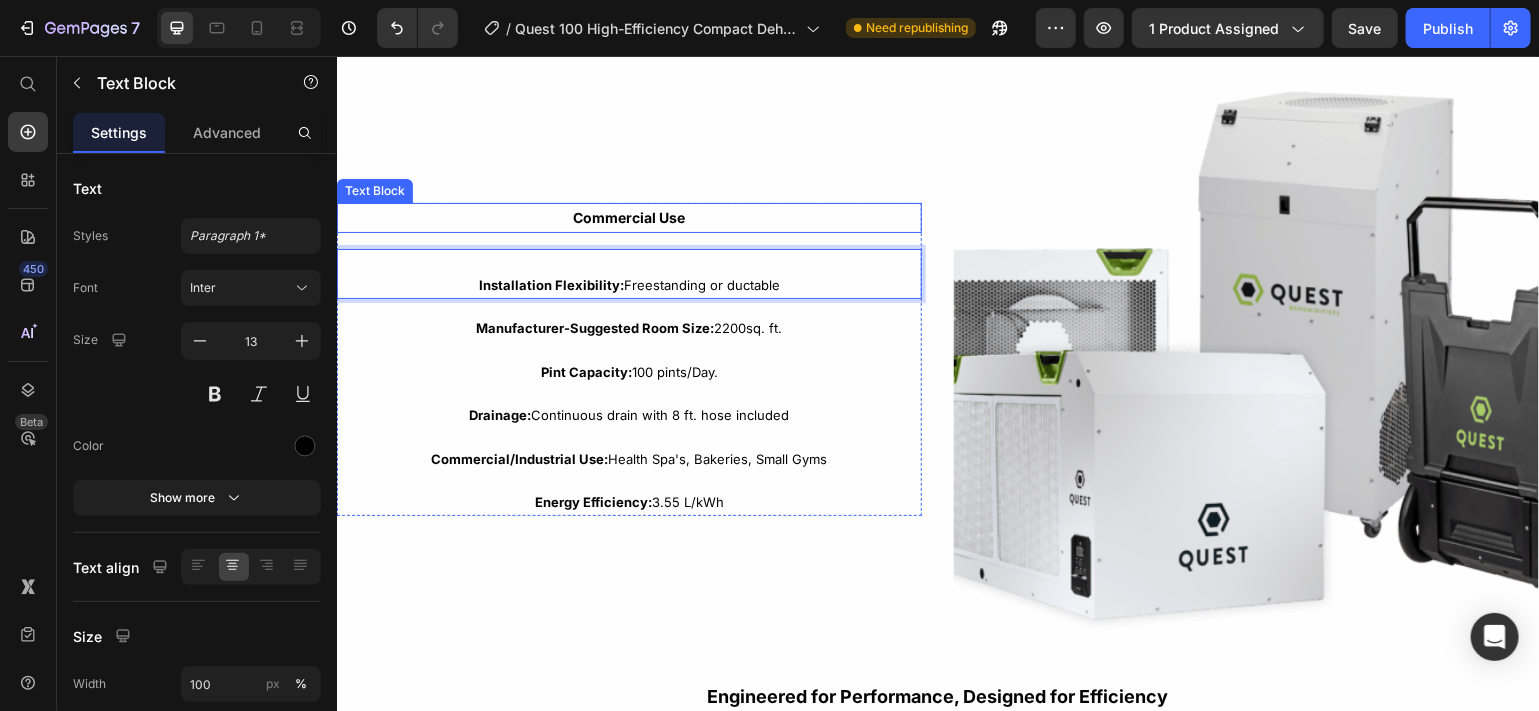scroll, scrollTop: 3290, scrollLeft: 0, axis: vertical 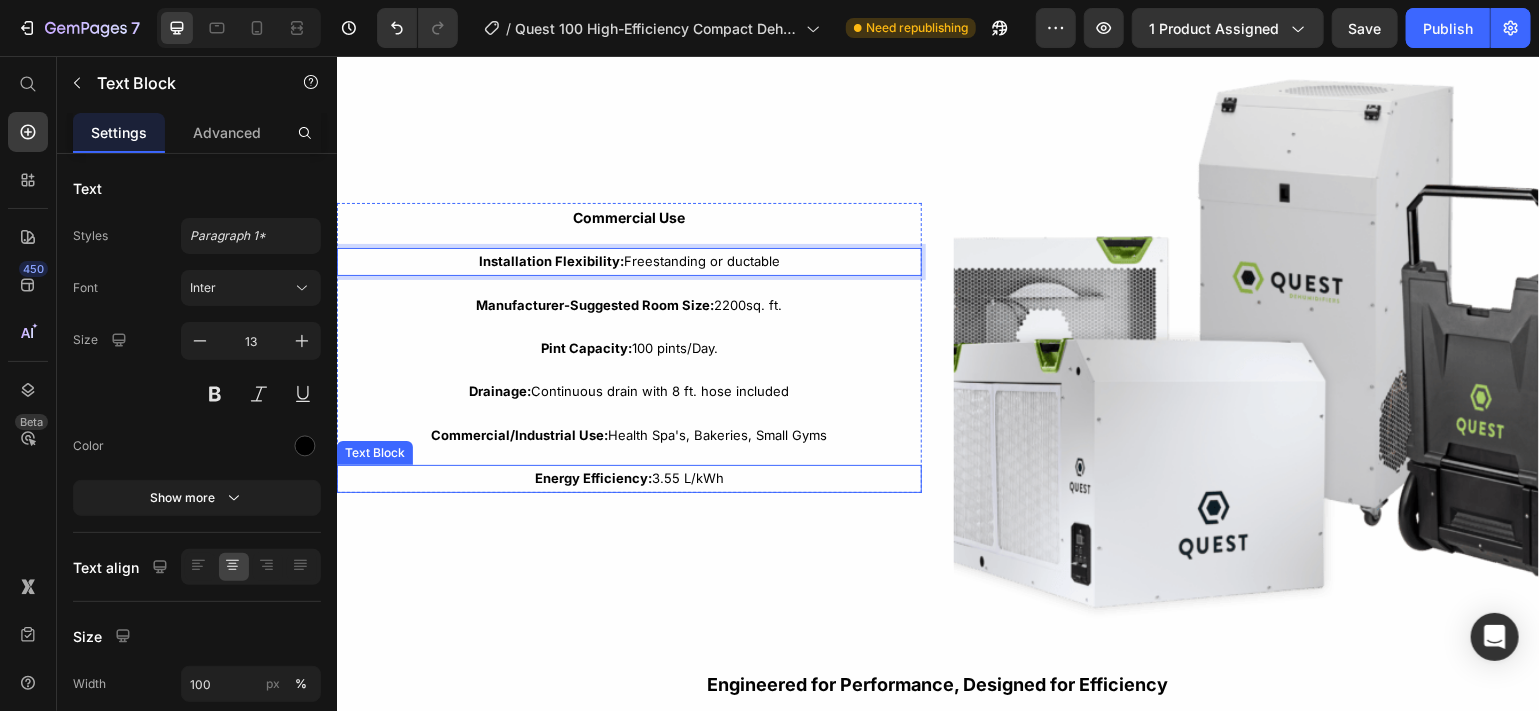 click on "Energy Efficiency: 3.55 L/kWh" at bounding box center [628, 477] 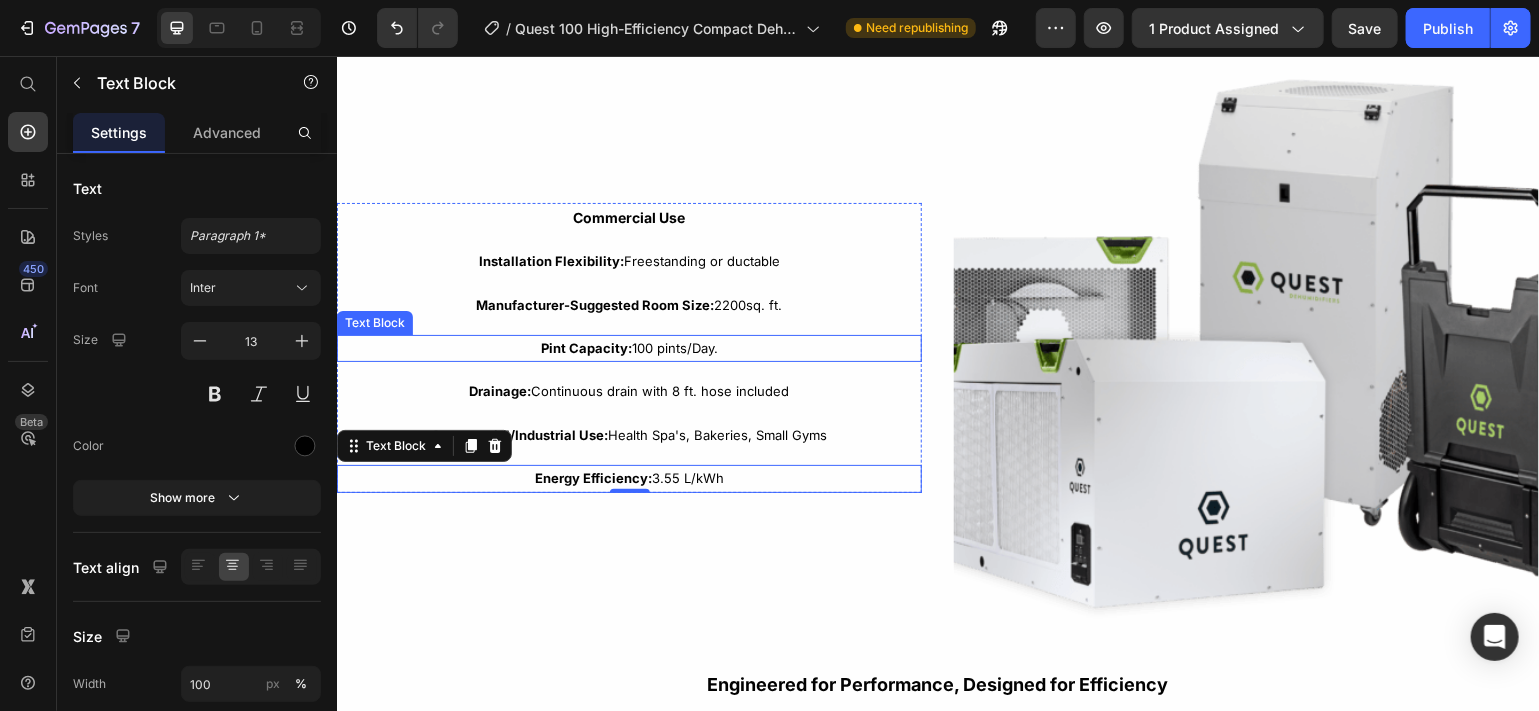 click on "Text Block" at bounding box center [374, 322] 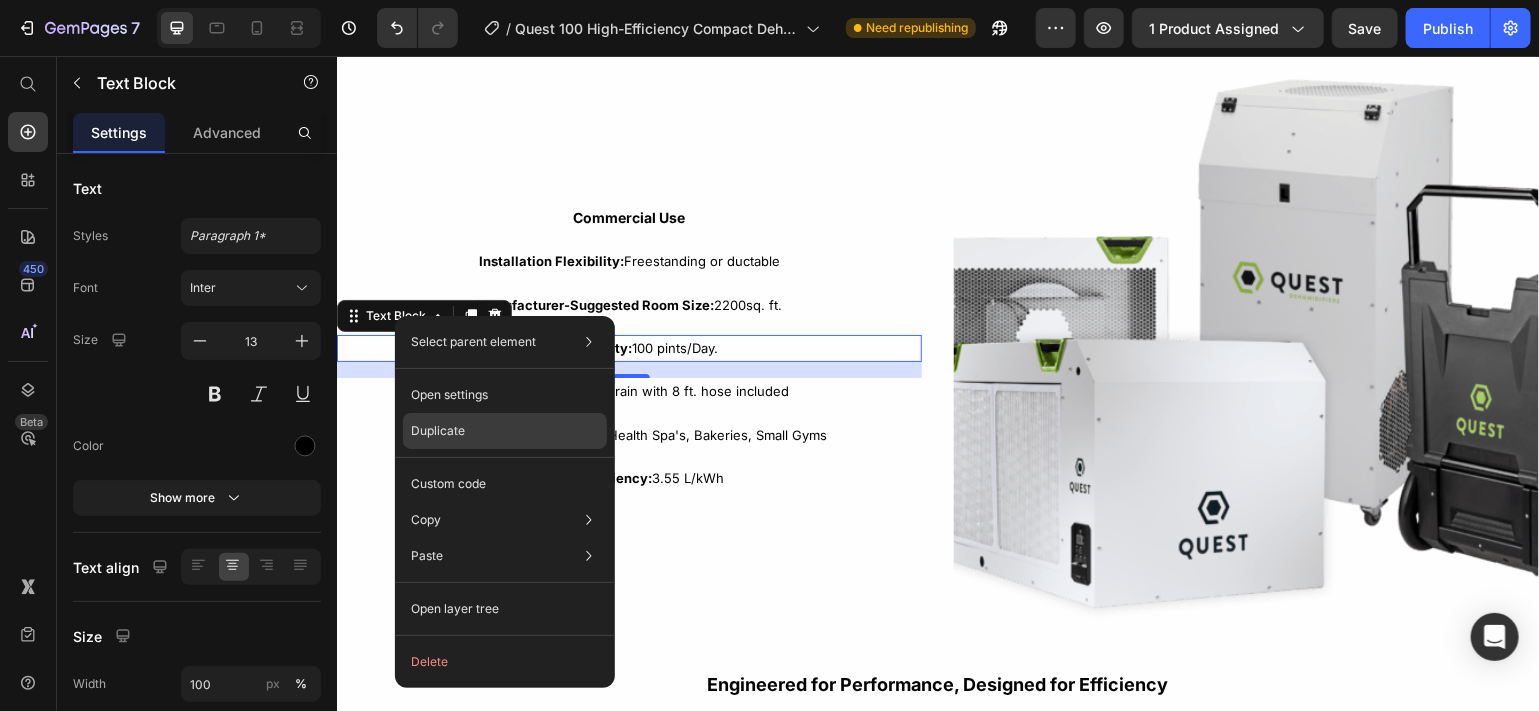 click on "Duplicate" at bounding box center [438, 431] 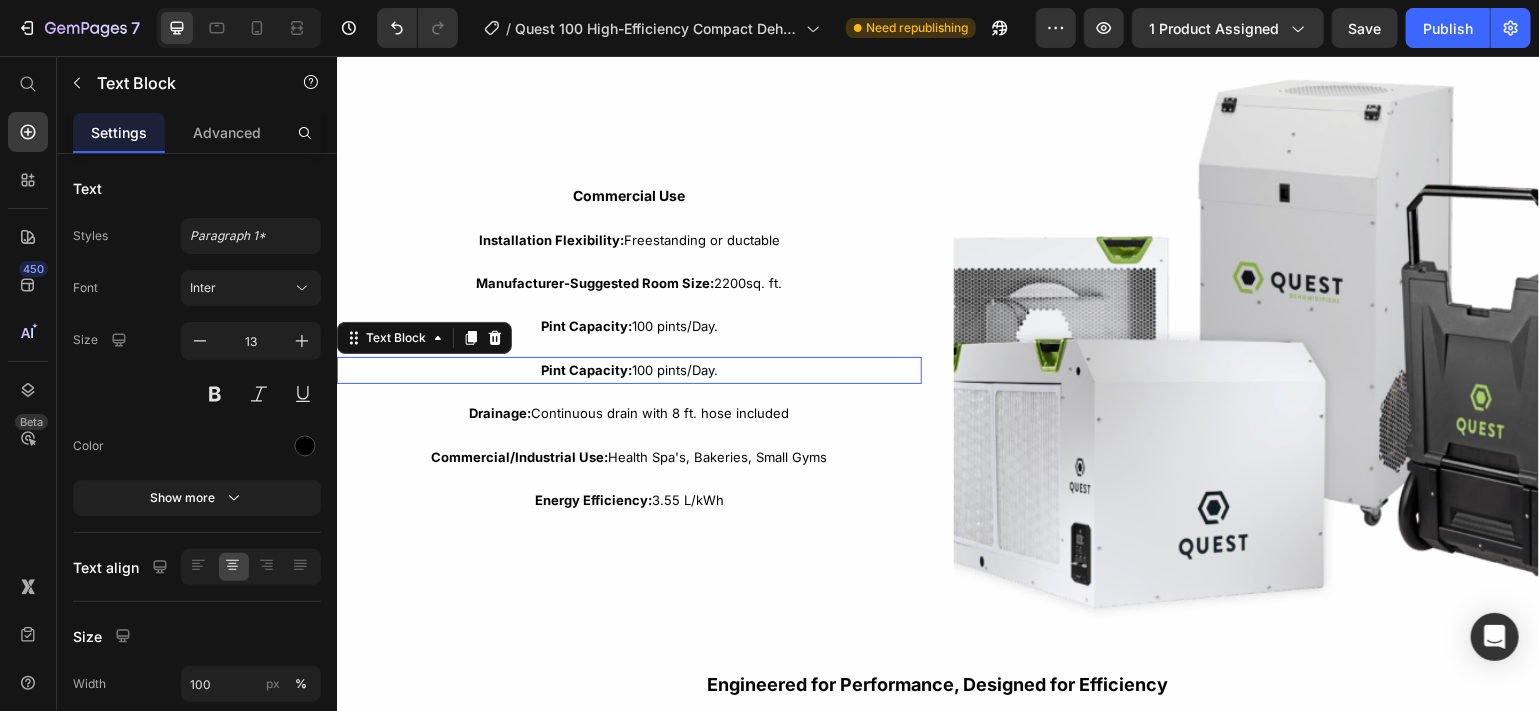 scroll, scrollTop: 3268, scrollLeft: 0, axis: vertical 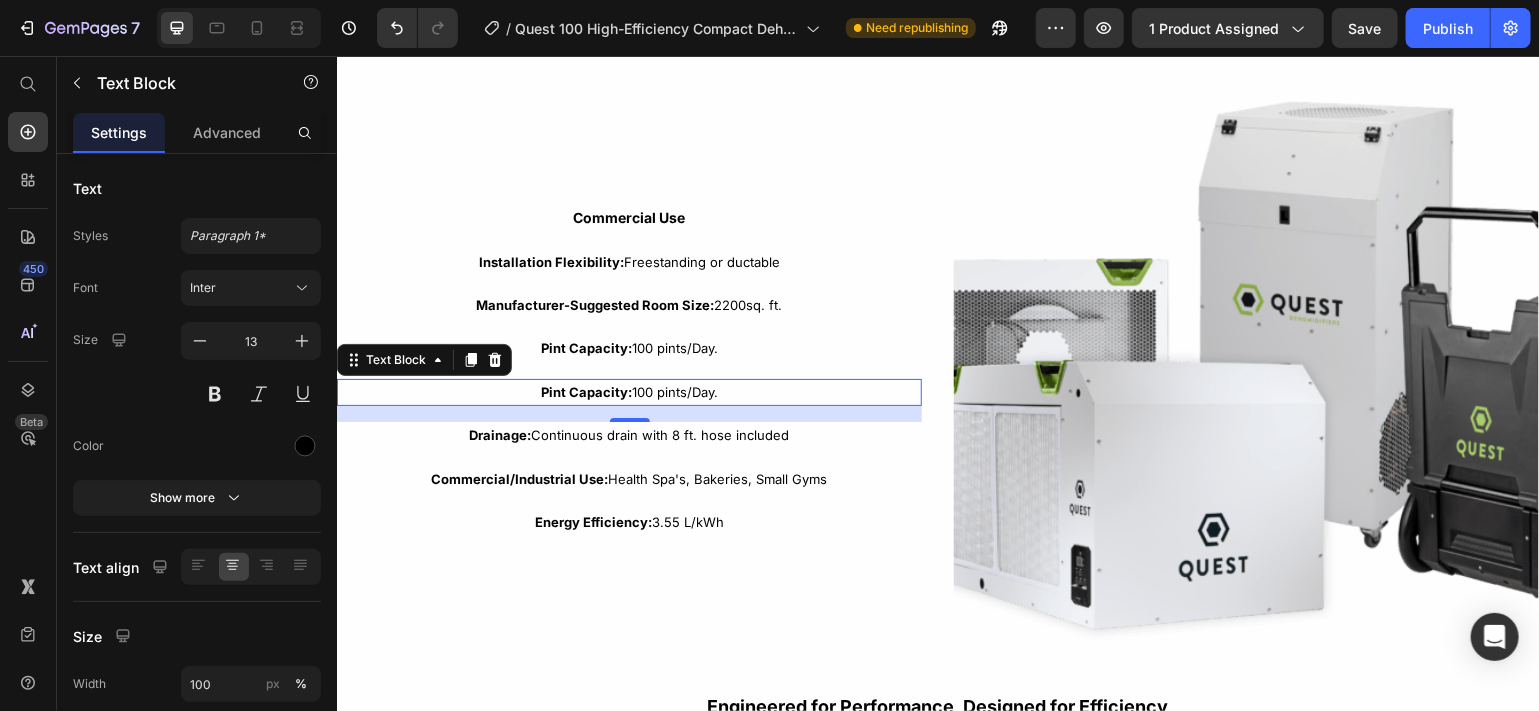 click on "Pint Capacity:  100 pints/Day." at bounding box center (628, 391) 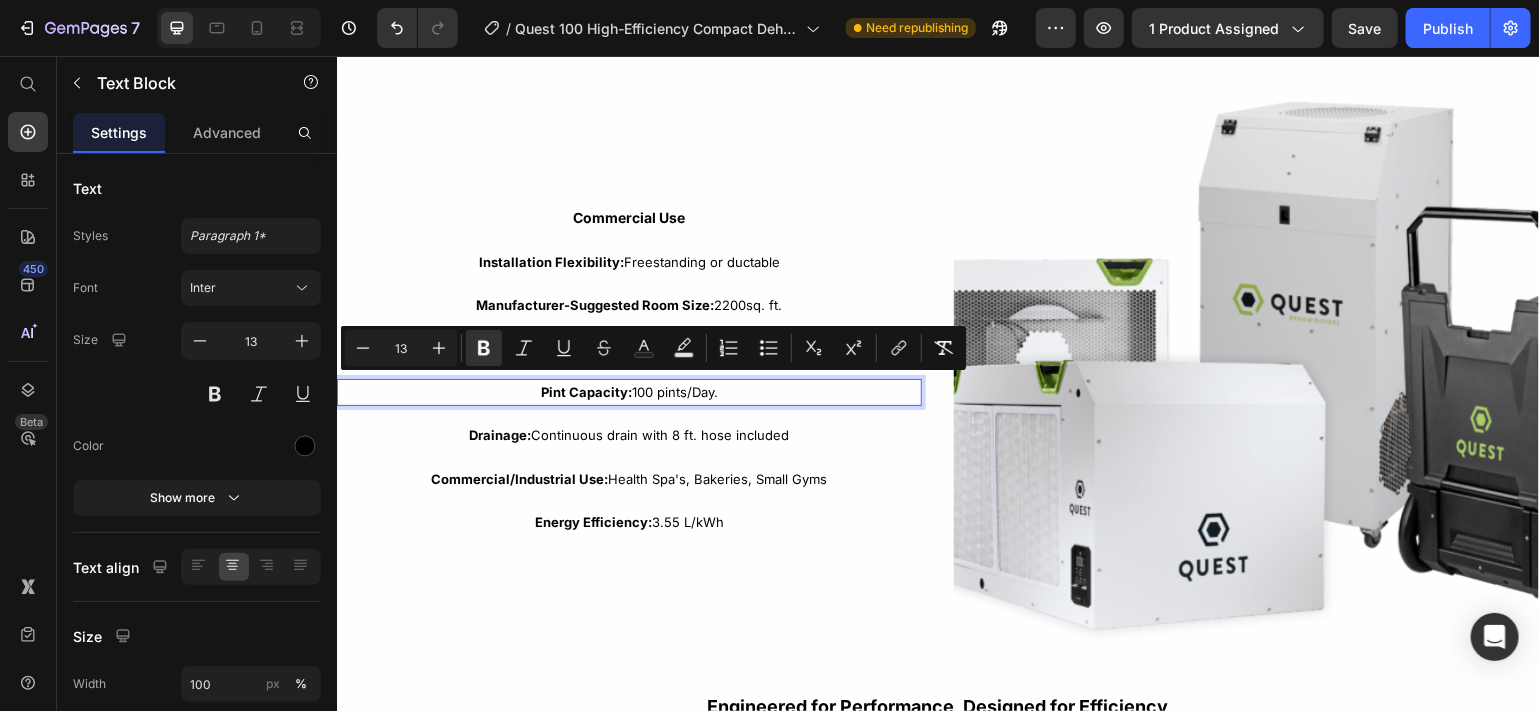 drag, startPoint x: 719, startPoint y: 383, endPoint x: 567, endPoint y: 385, distance: 152.01315 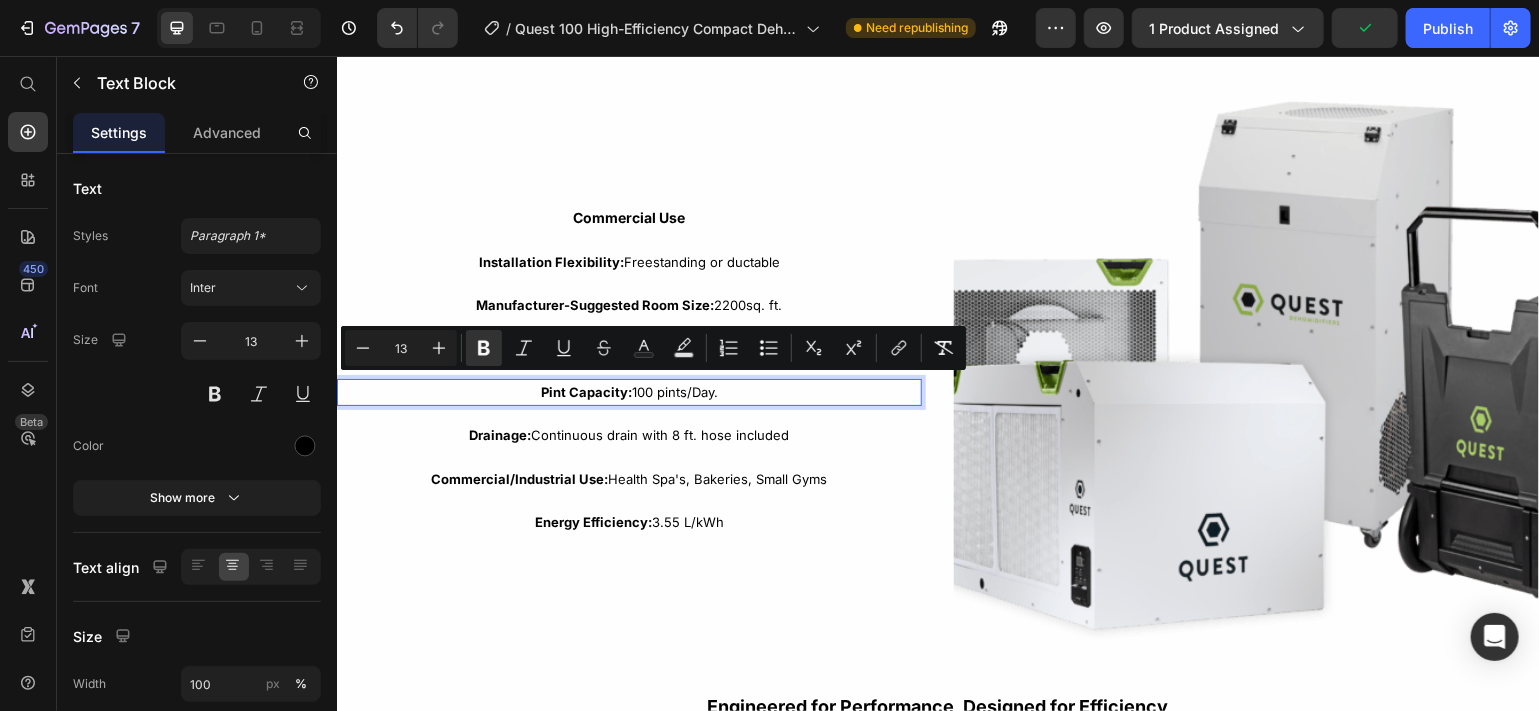 drag, startPoint x: 730, startPoint y: 384, endPoint x: 525, endPoint y: 384, distance: 205 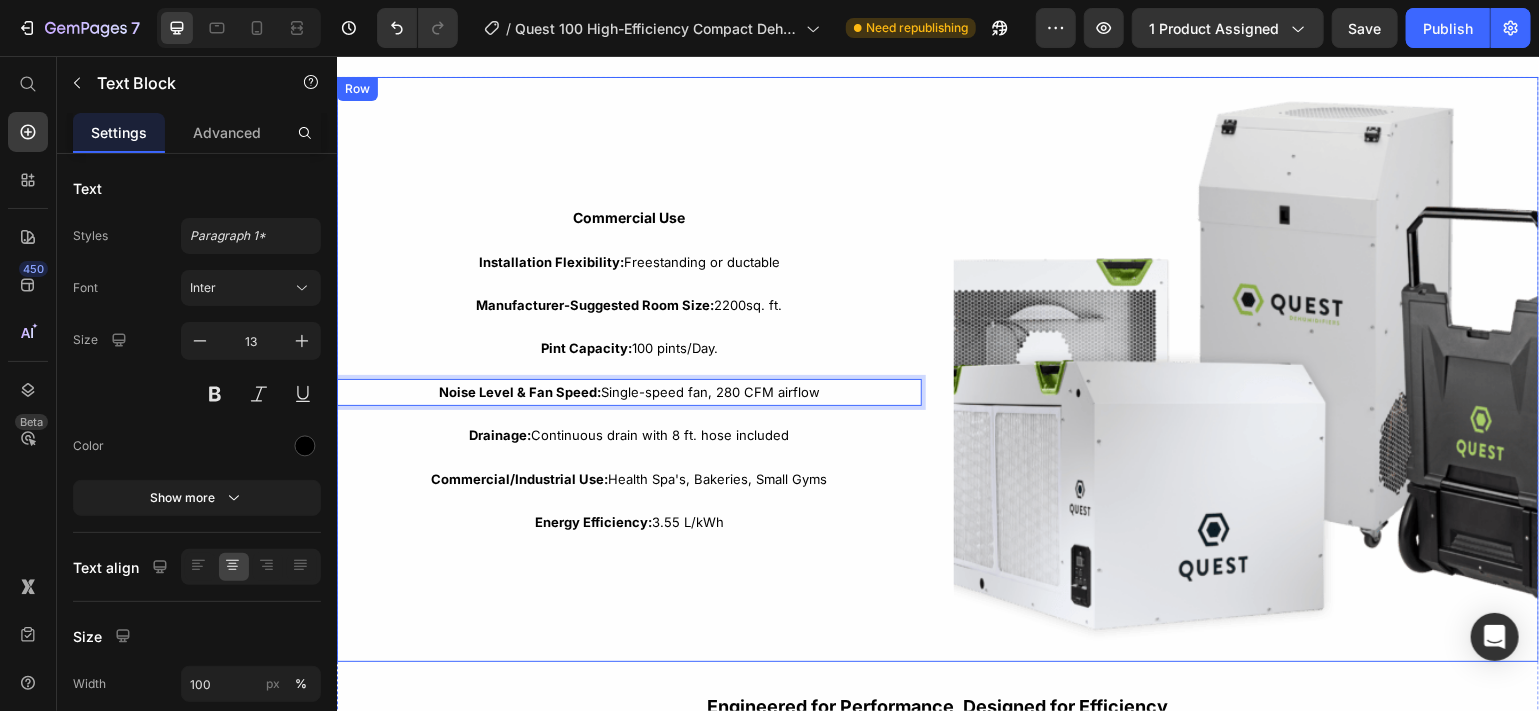 click on "Commercial Use Text Block Installation Flexibility:  Freestanding or ductable Text Block Manufacturer-Suggested Room Size:  2200sq. ft. Text Block Pint Capacity:  100 pints/Day. Text Block Noise Level & Fan Speed:  Single-speed fan, 280 CFM airflow Text Block   16 Drainage:  Continuous drain with 8 ft. hose included Text Block Commercial/Industrial Use:  Health Spa's, Bakeries, Small Gyms Text Block Energy Efficiency:  3.55 L/kWh Text Block Row" at bounding box center [628, 368] 